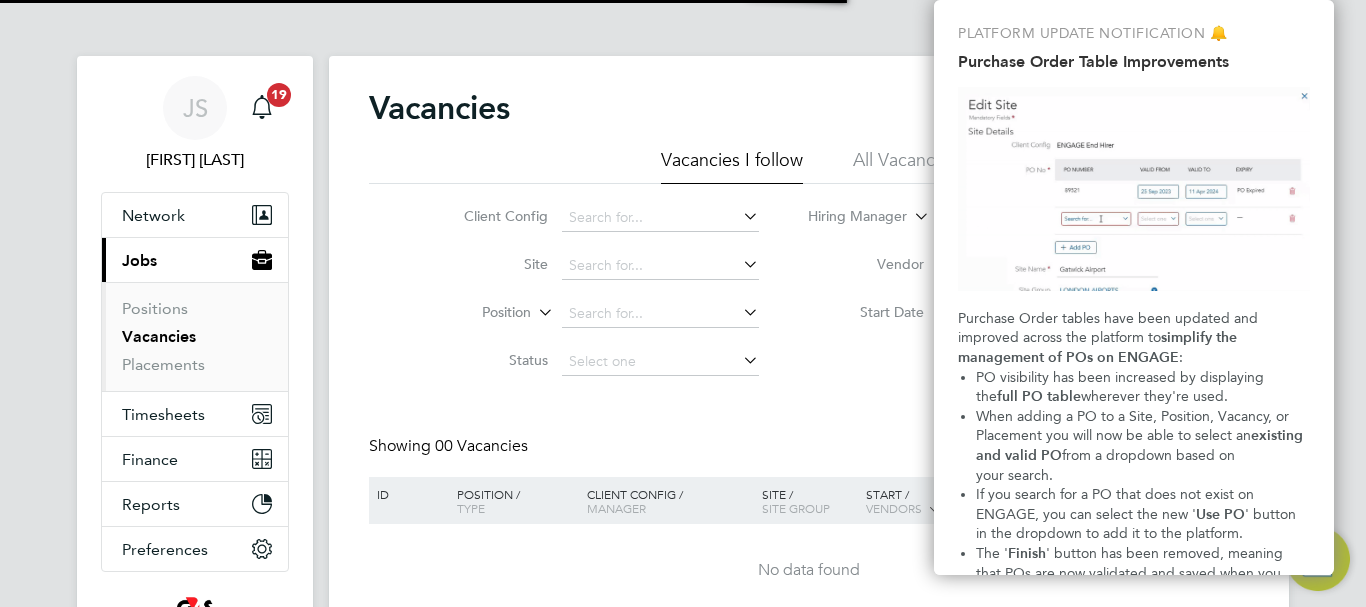 scroll, scrollTop: 0, scrollLeft: 0, axis: both 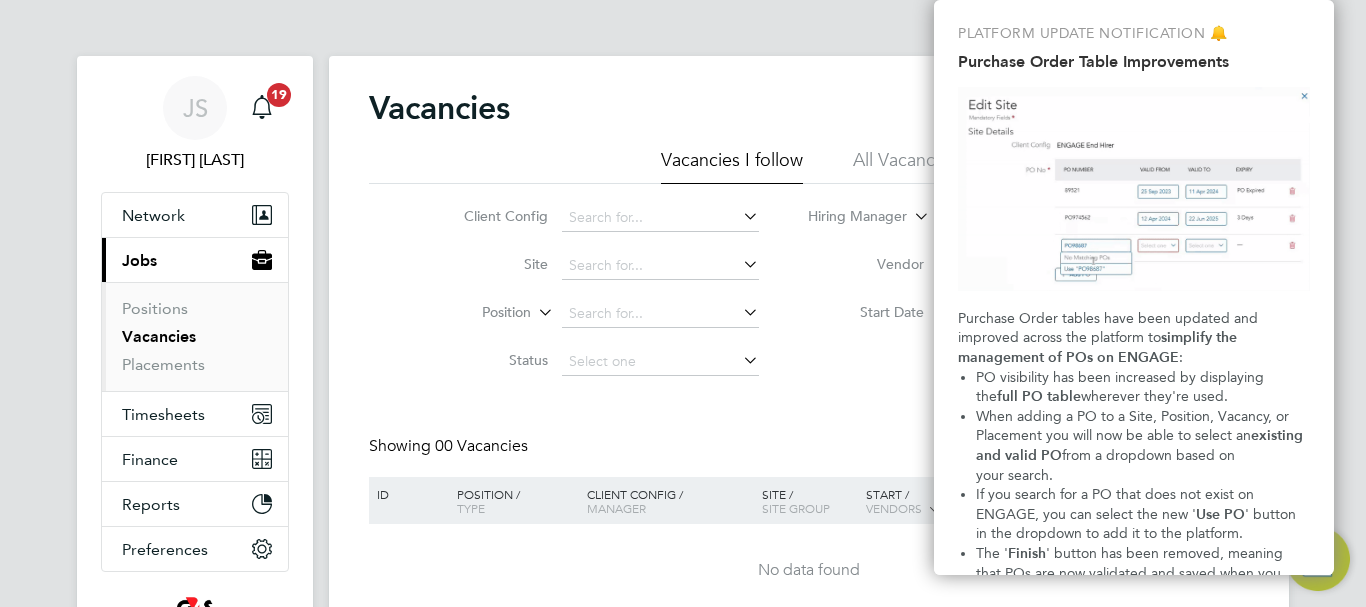 click on "Vendor" 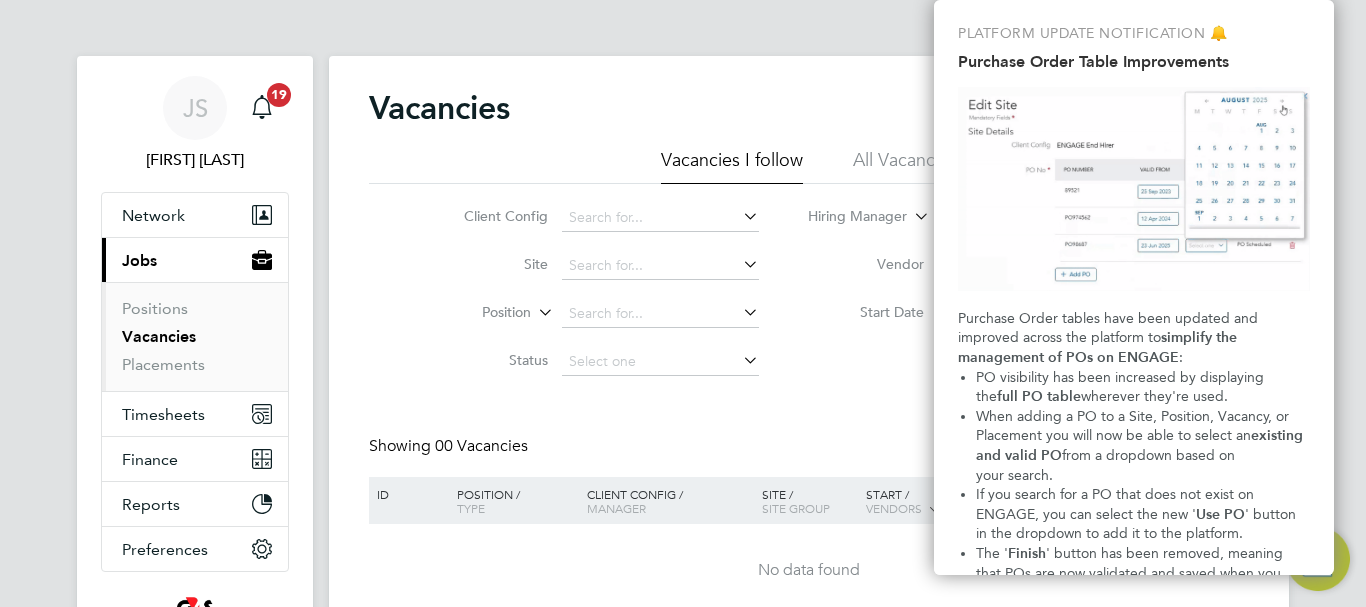 click at bounding box center [1134, 189] 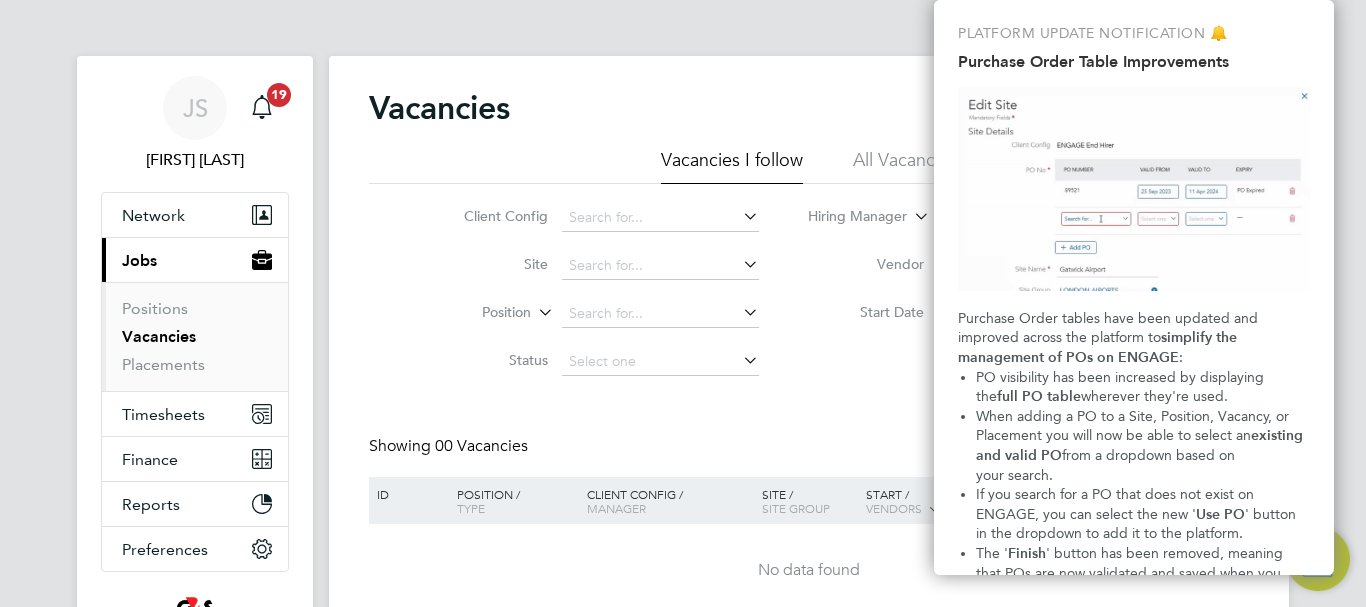 click on "Vacancies New Vacancy Vacancies I follow All Vacancies Client Config     Site     Position     Status   Hiring Manager     Vendor   Start Date
Select date
To
Select date
Showing   00 Vacancies Hide Closed Vacancies ID  Position / Type   Client Config / Manager Site / Site Group Start / Vendors   Reqd Sub Conf Status No data found Show   more" 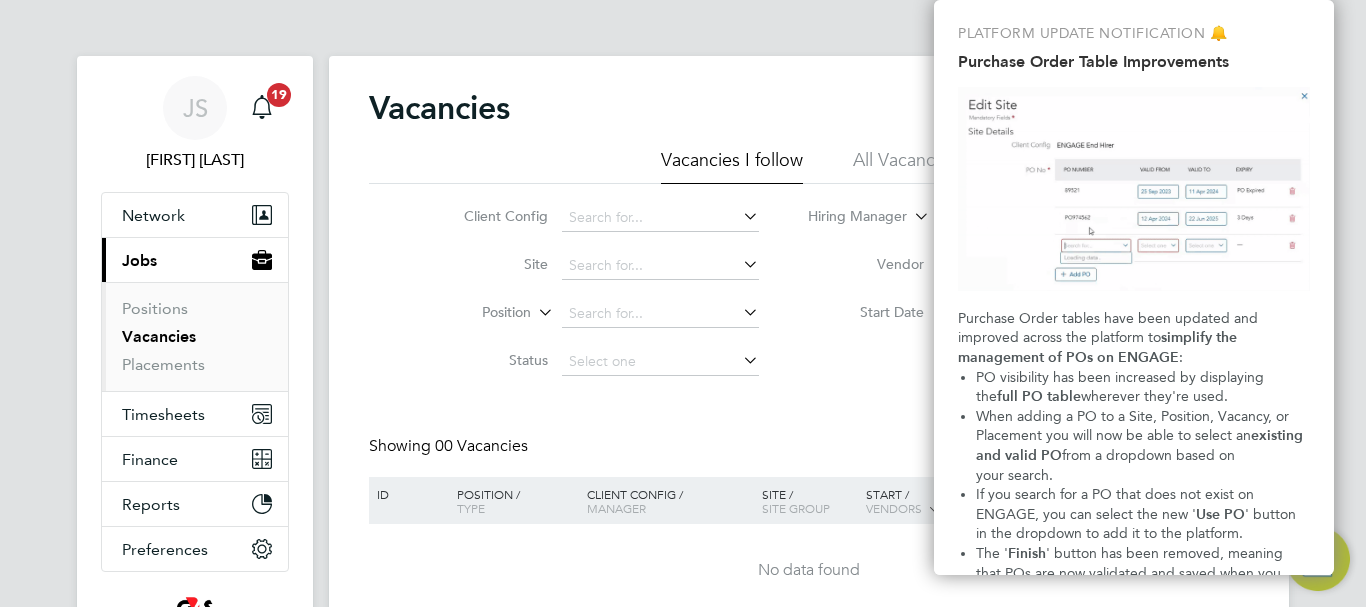 drag, startPoint x: 1203, startPoint y: 513, endPoint x: 1200, endPoint y: 459, distance: 54.08327 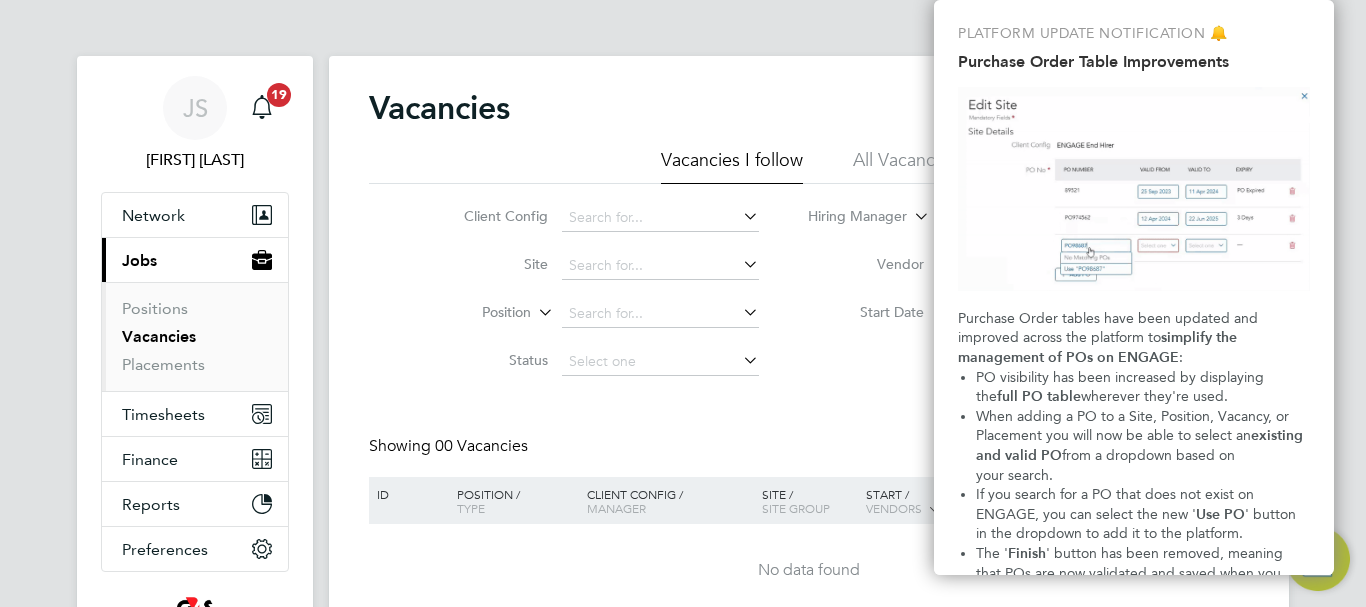click on "If you search for a PO that does not exist on ENGAGE, you can select the new ' Use PO ' button in the dropdown to add it to the platform." at bounding box center [1143, 514] 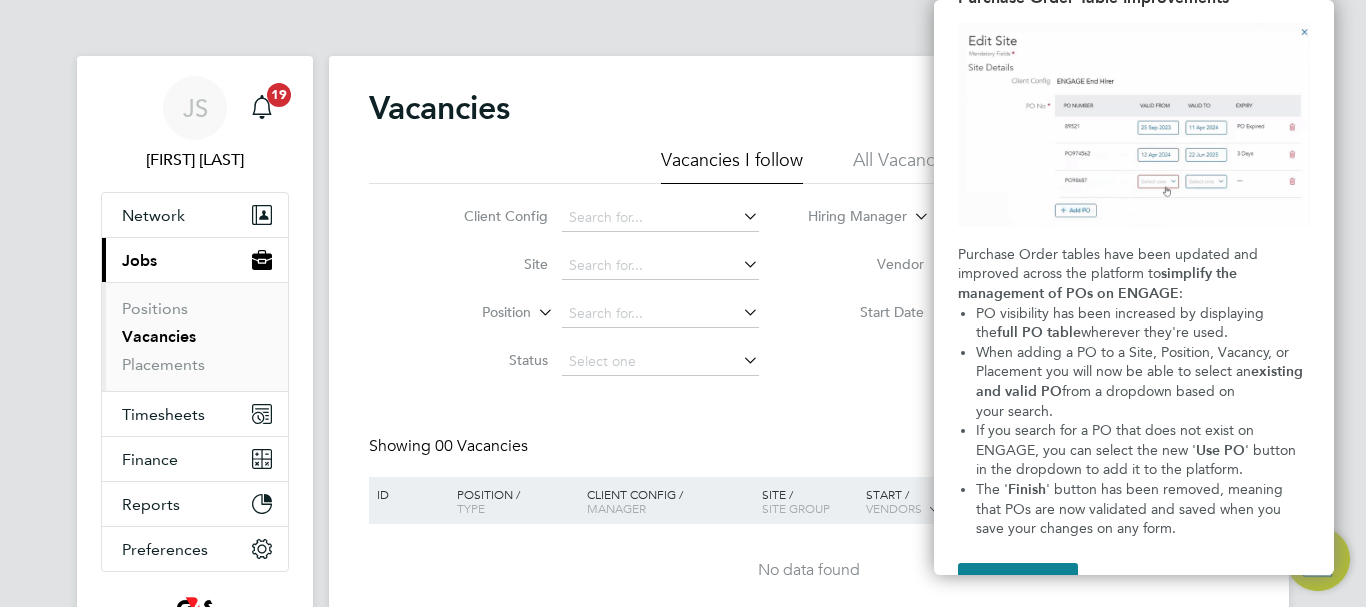 scroll, scrollTop: 116, scrollLeft: 0, axis: vertical 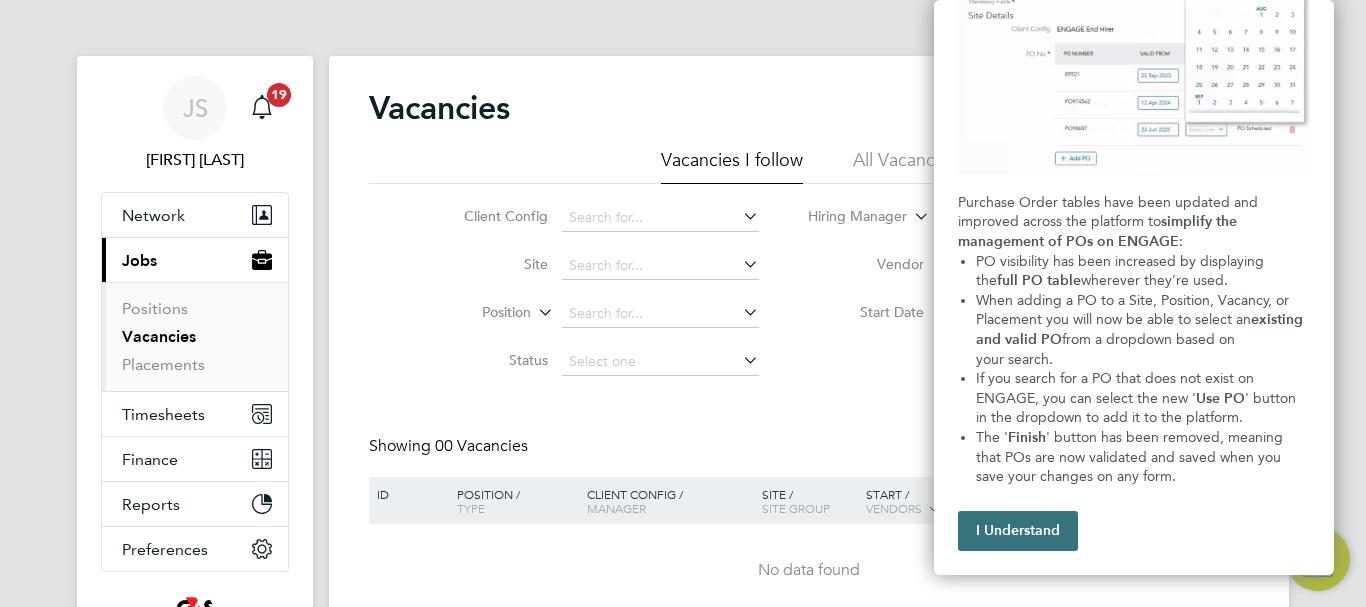 click on "I Understand" at bounding box center [1018, 531] 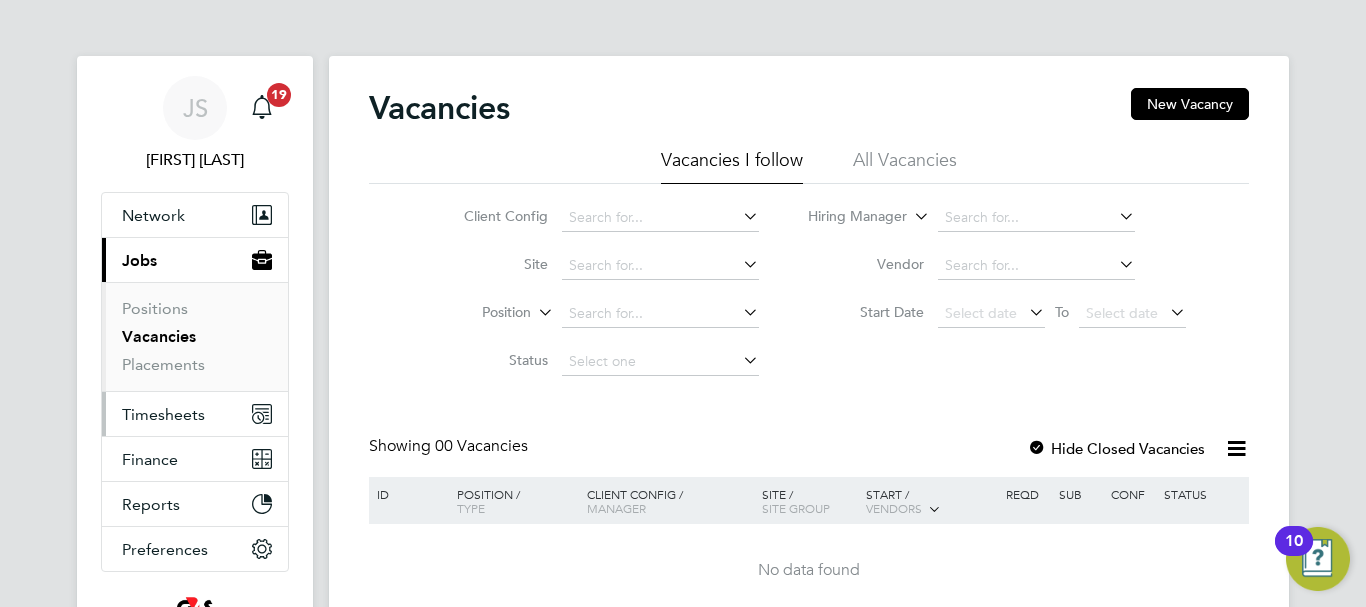 click on "Timesheets" at bounding box center (163, 414) 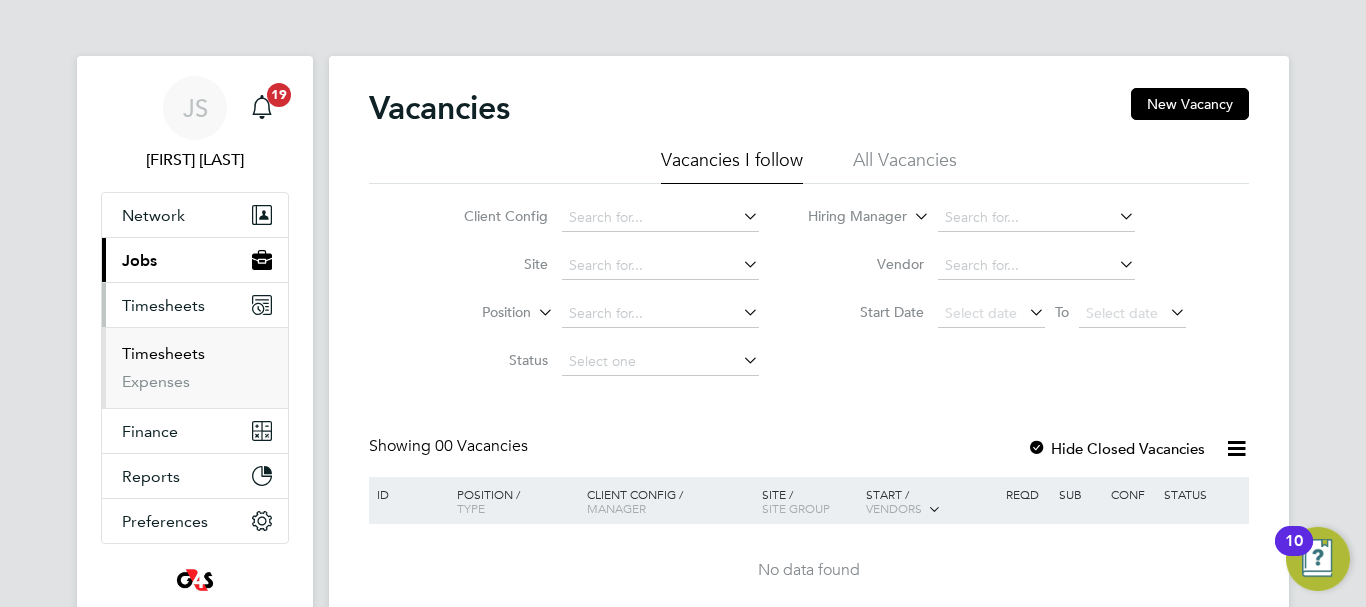 click on "Timesheets" at bounding box center (163, 353) 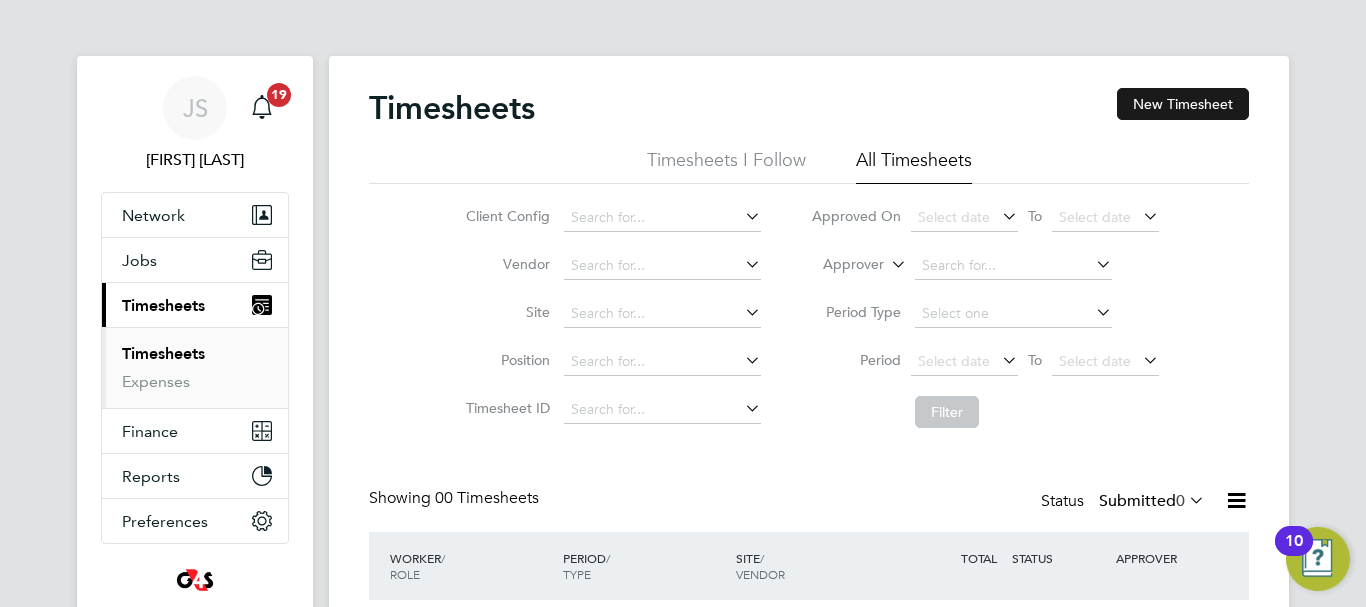 click on "New Timesheet" 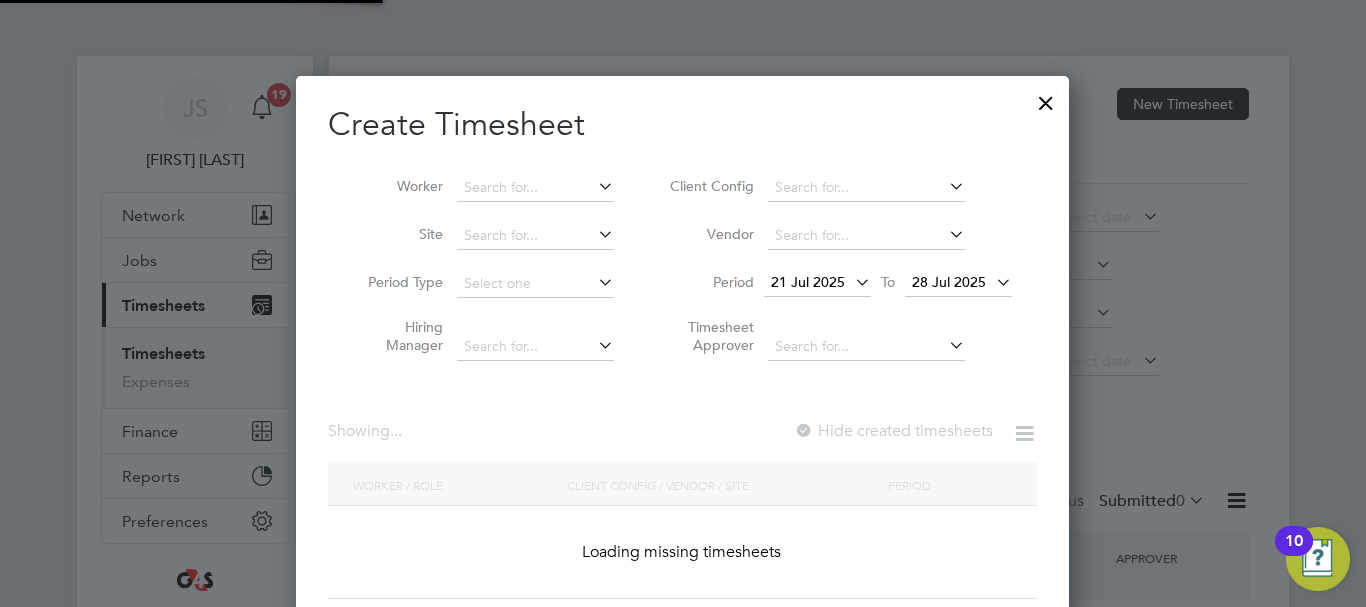 scroll, scrollTop: 10, scrollLeft: 10, axis: both 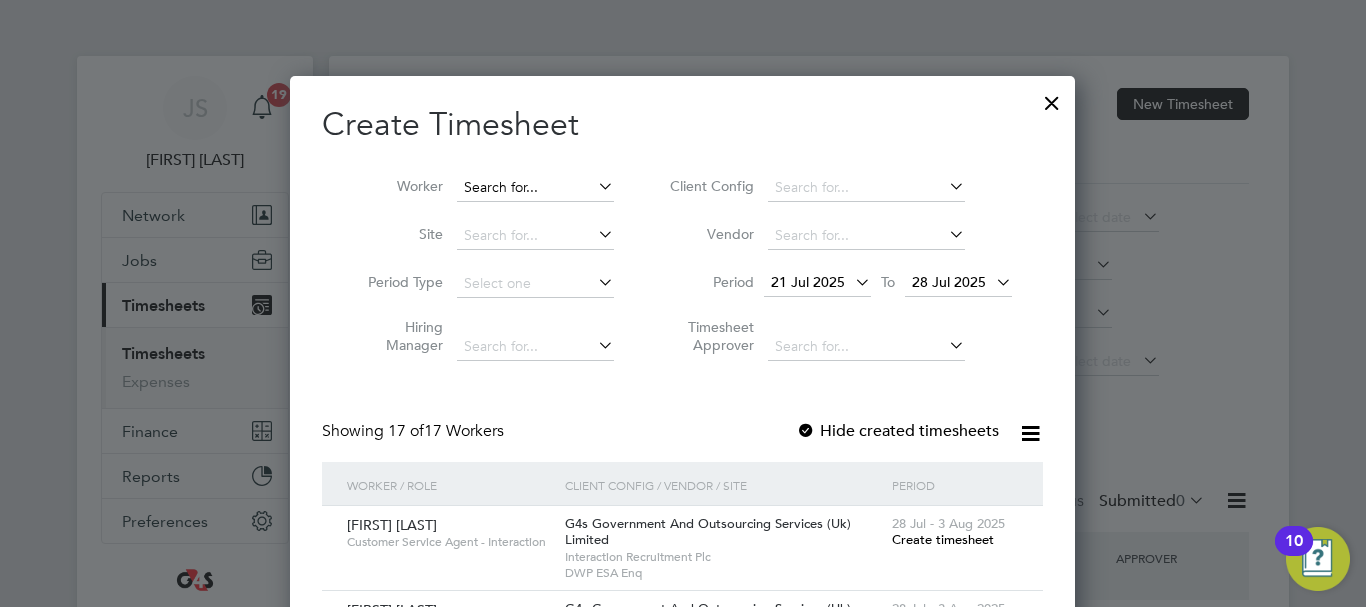 click at bounding box center (535, 188) 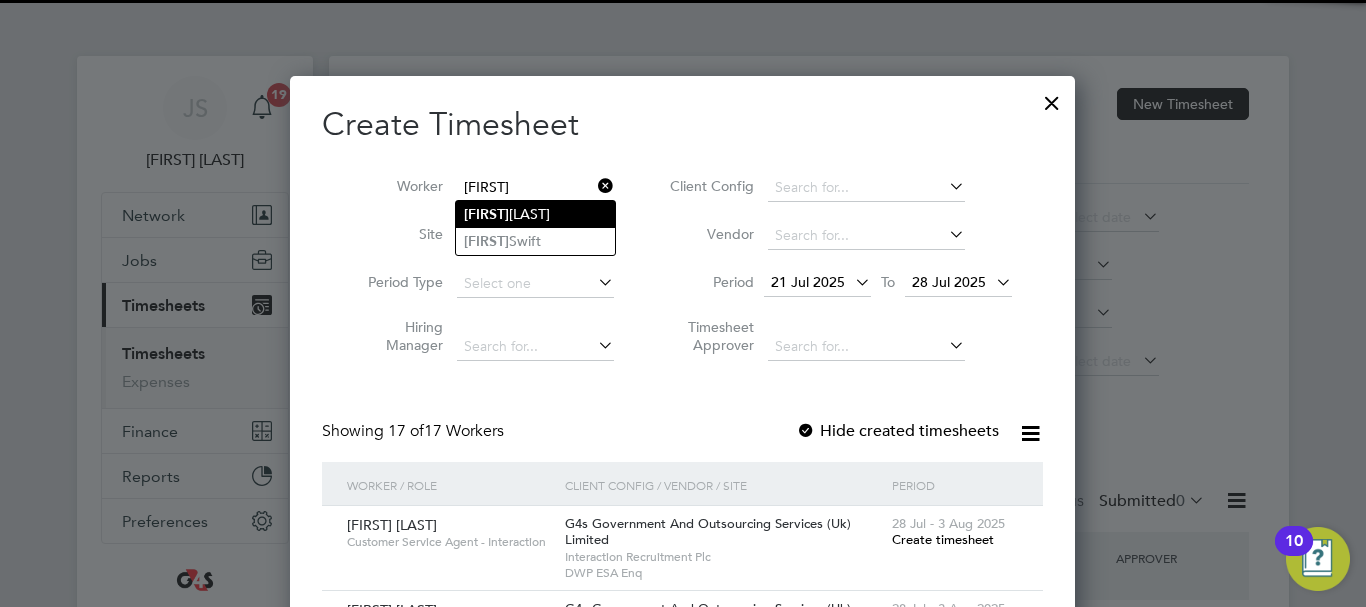 click on "[FIRST]  [LAST]" 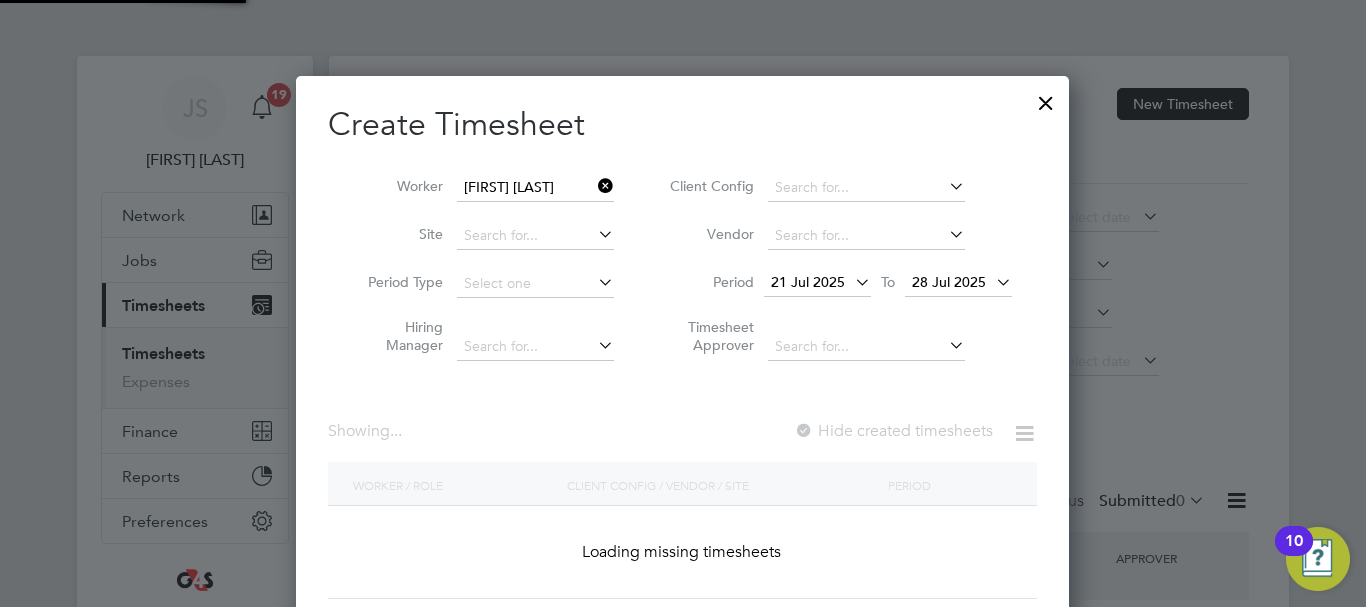 scroll, scrollTop: 10, scrollLeft: 10, axis: both 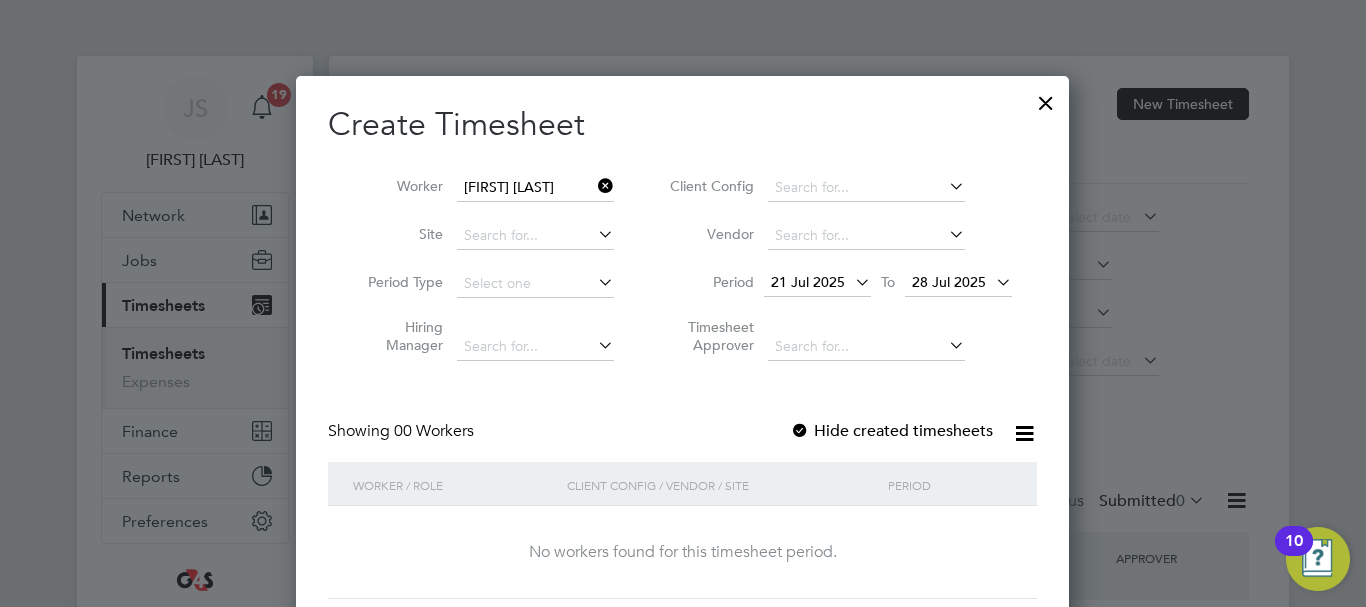 click on "Timesheet Approver" at bounding box center (838, 339) 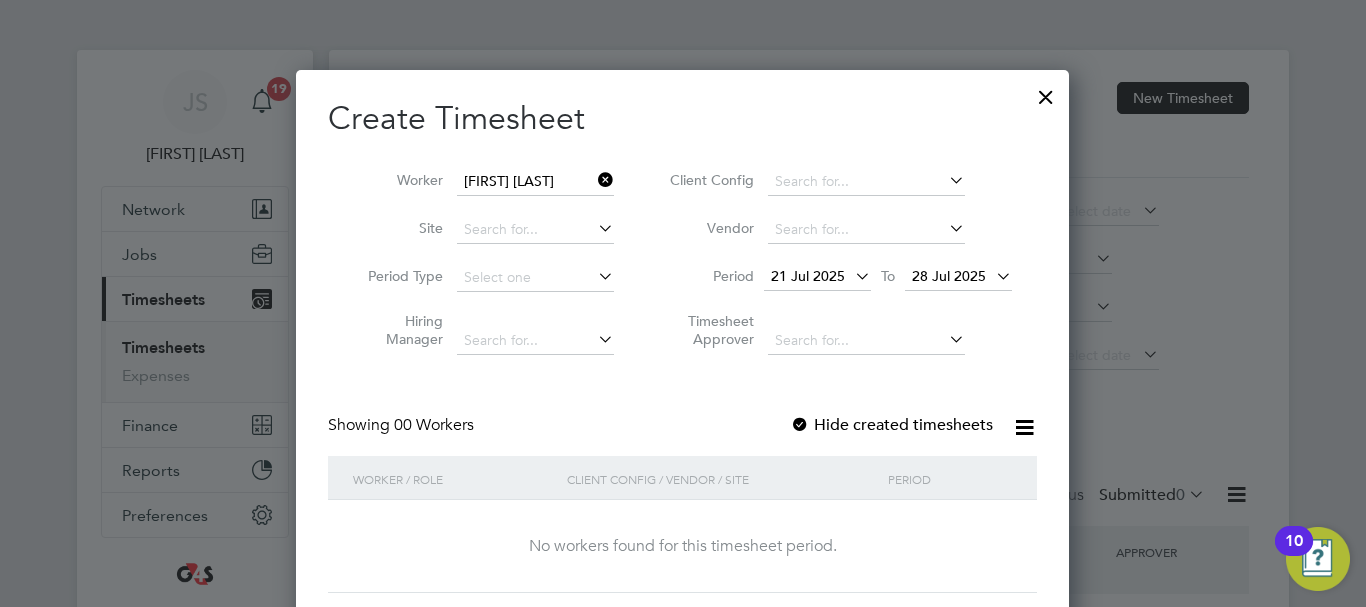 scroll, scrollTop: 0, scrollLeft: 0, axis: both 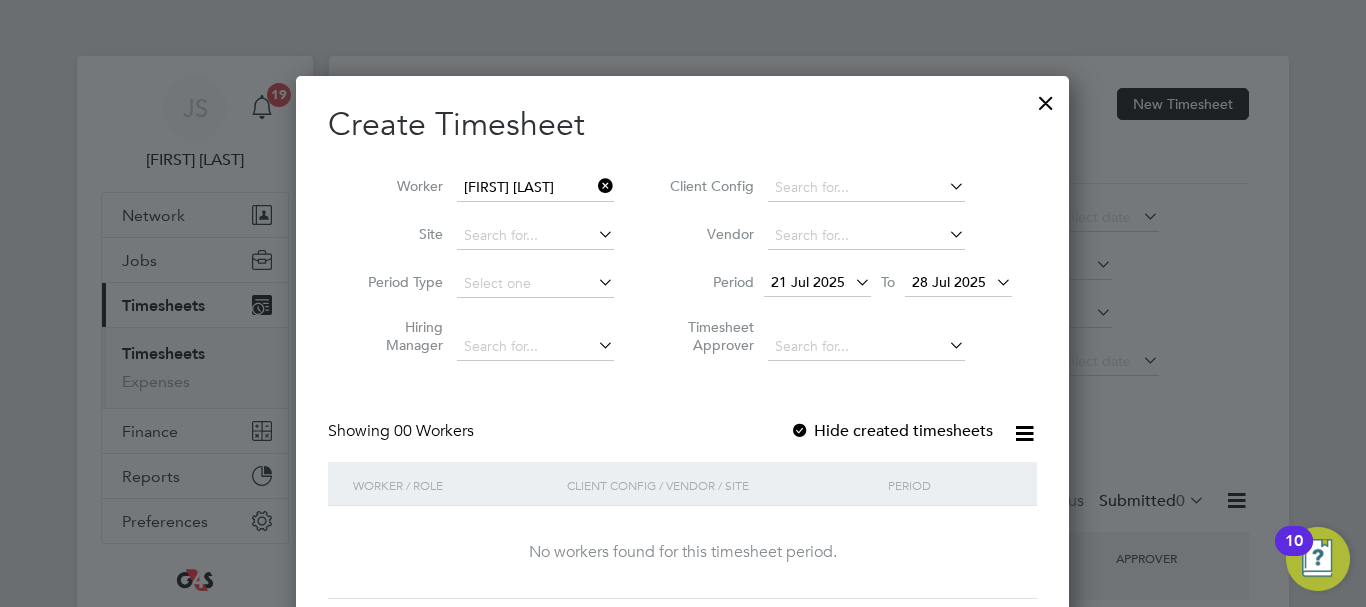 click at bounding box center (800, 432) 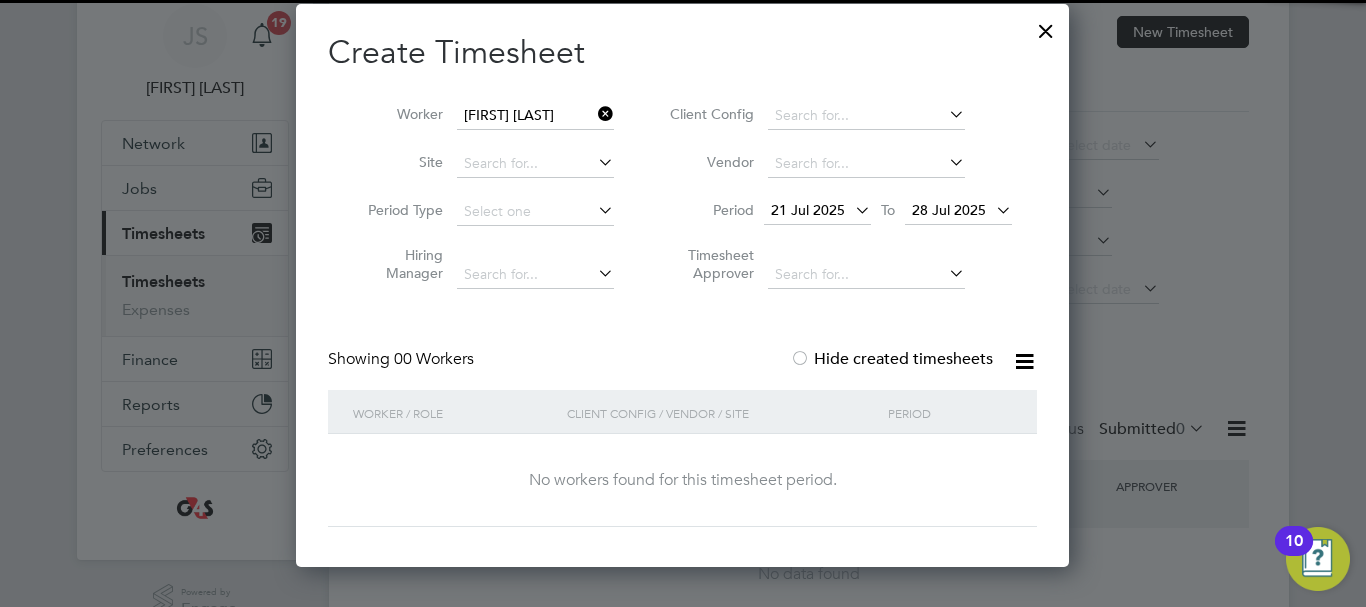 scroll, scrollTop: 159, scrollLeft: 0, axis: vertical 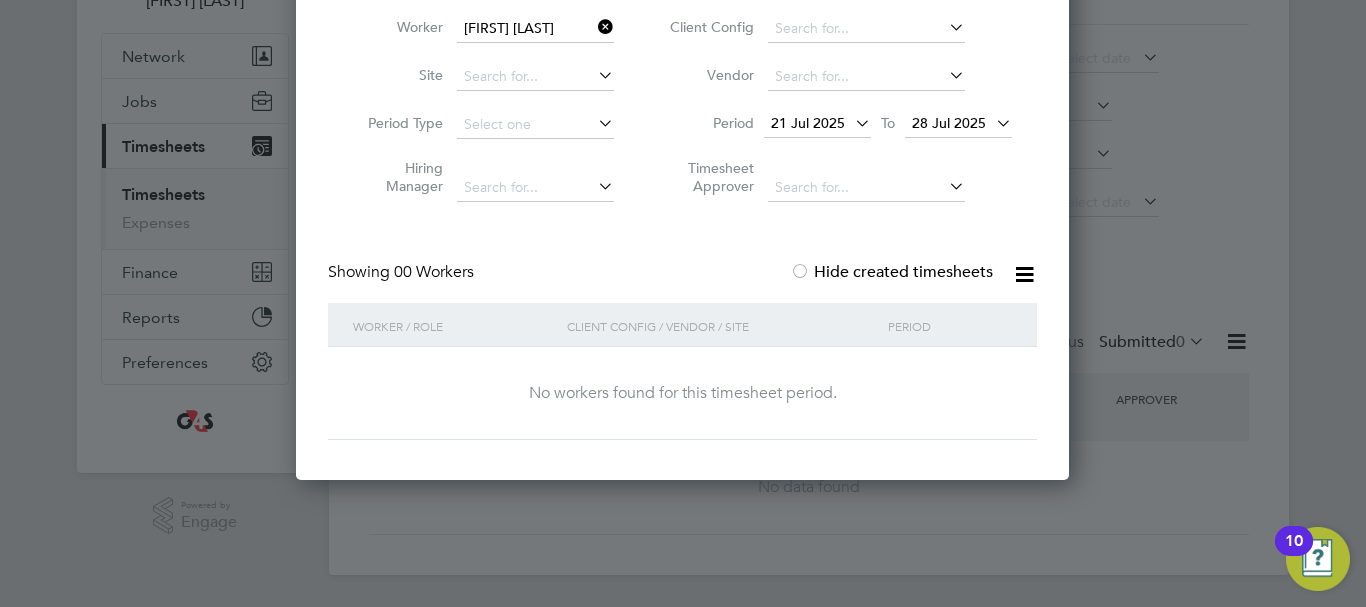 click at bounding box center [800, 273] 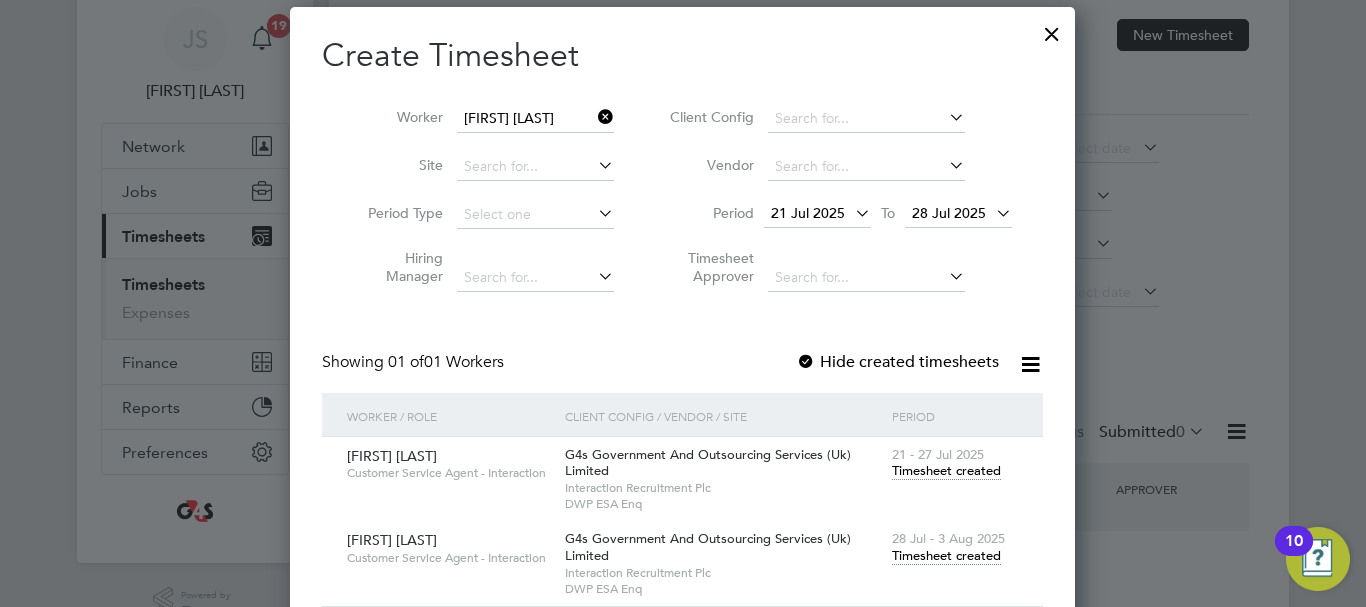 scroll, scrollTop: 159, scrollLeft: 0, axis: vertical 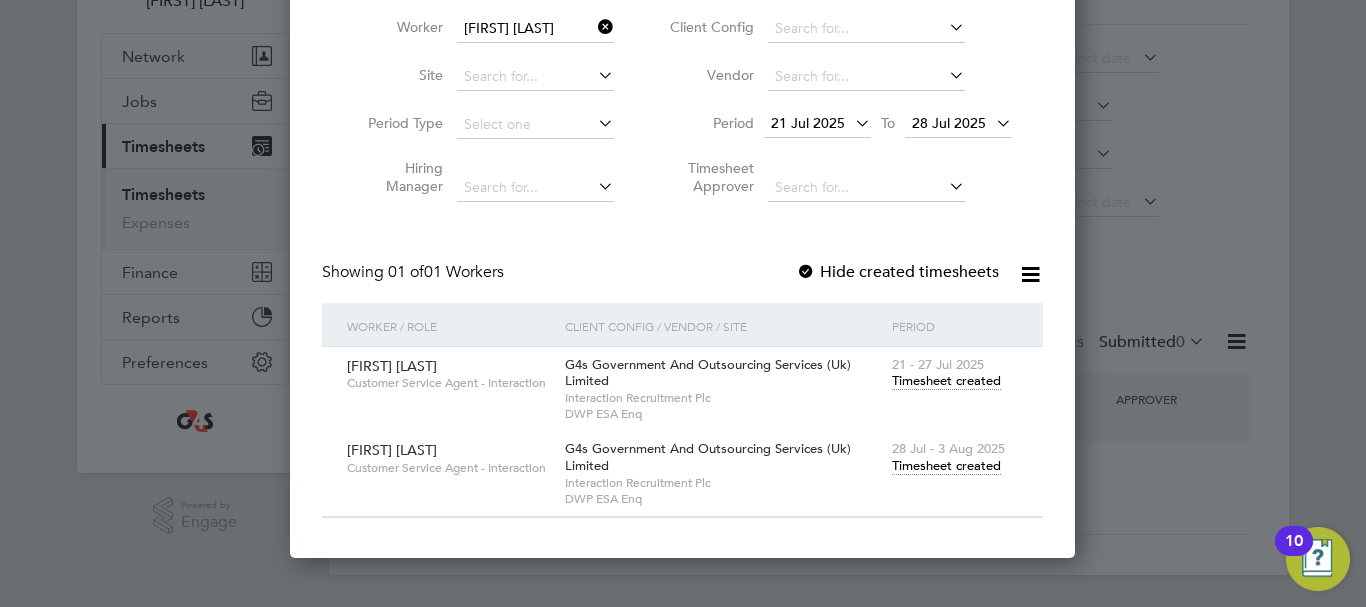 click on "Timesheet created" at bounding box center (946, 466) 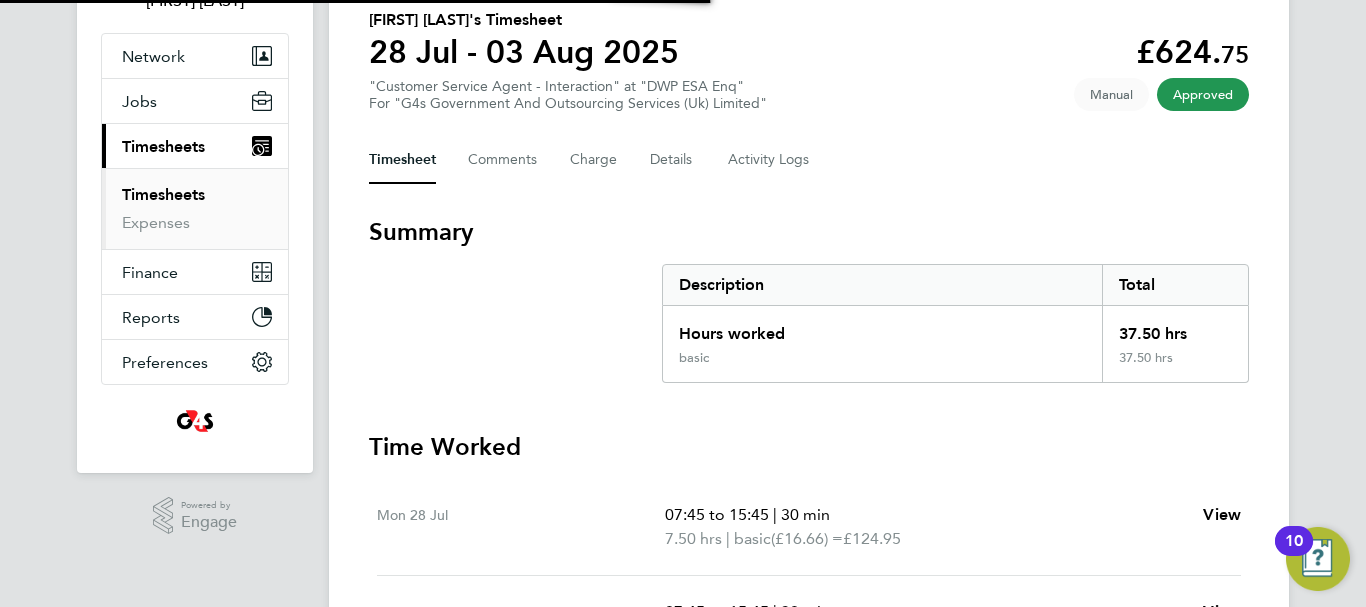 scroll, scrollTop: 0, scrollLeft: 0, axis: both 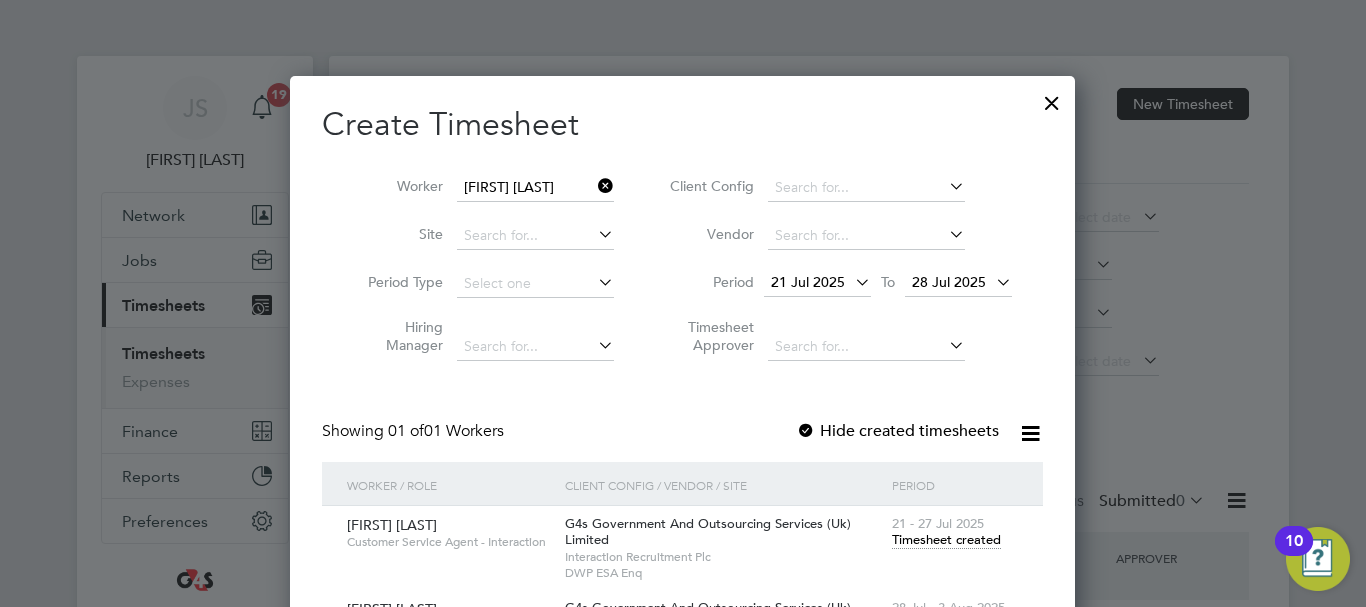 click at bounding box center (594, 186) 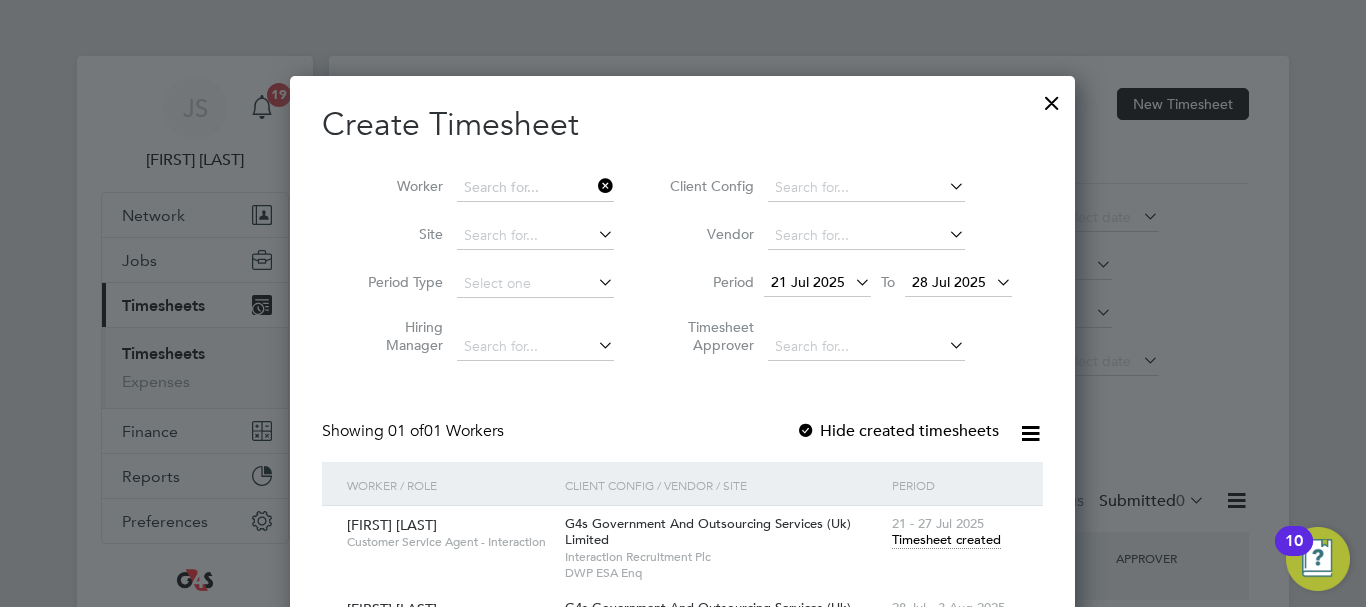 scroll, scrollTop: 10, scrollLeft: 10, axis: both 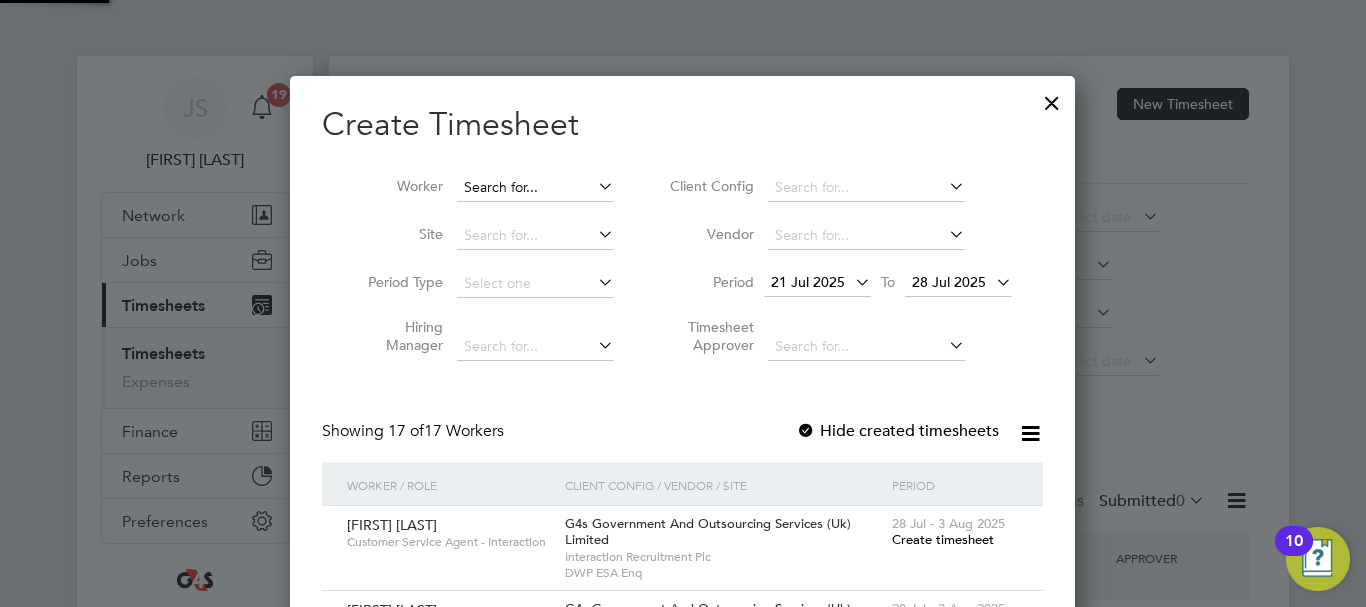 click at bounding box center (535, 188) 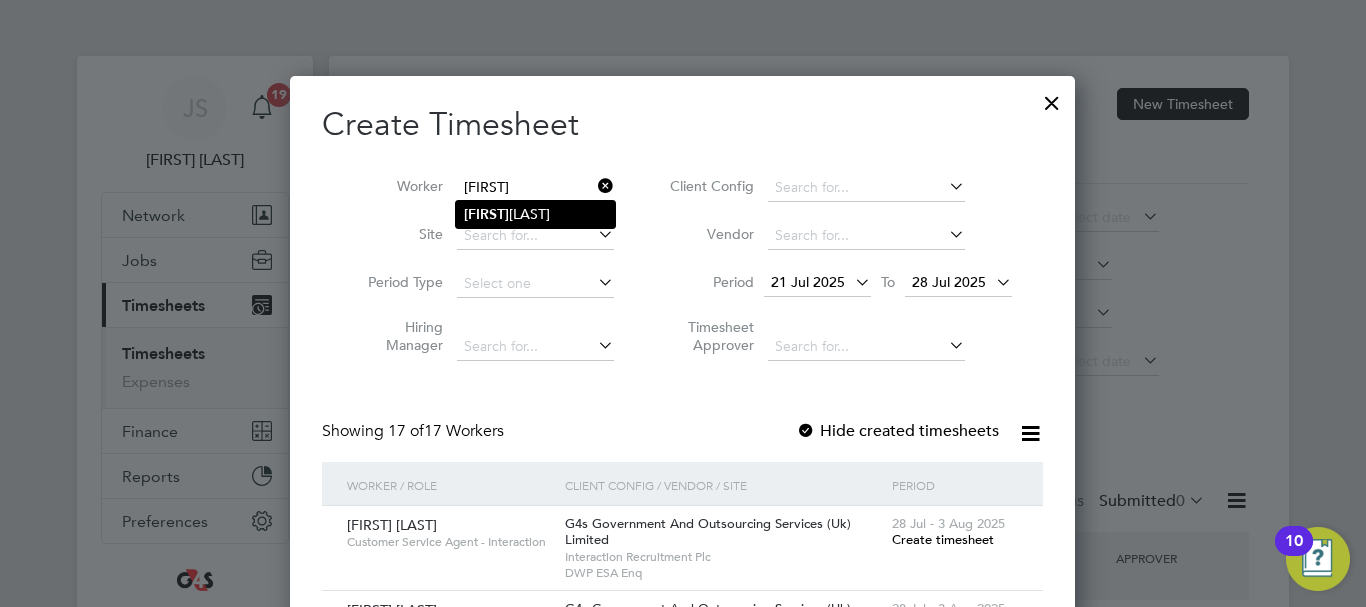 click on "[FIRST] [LAST]" 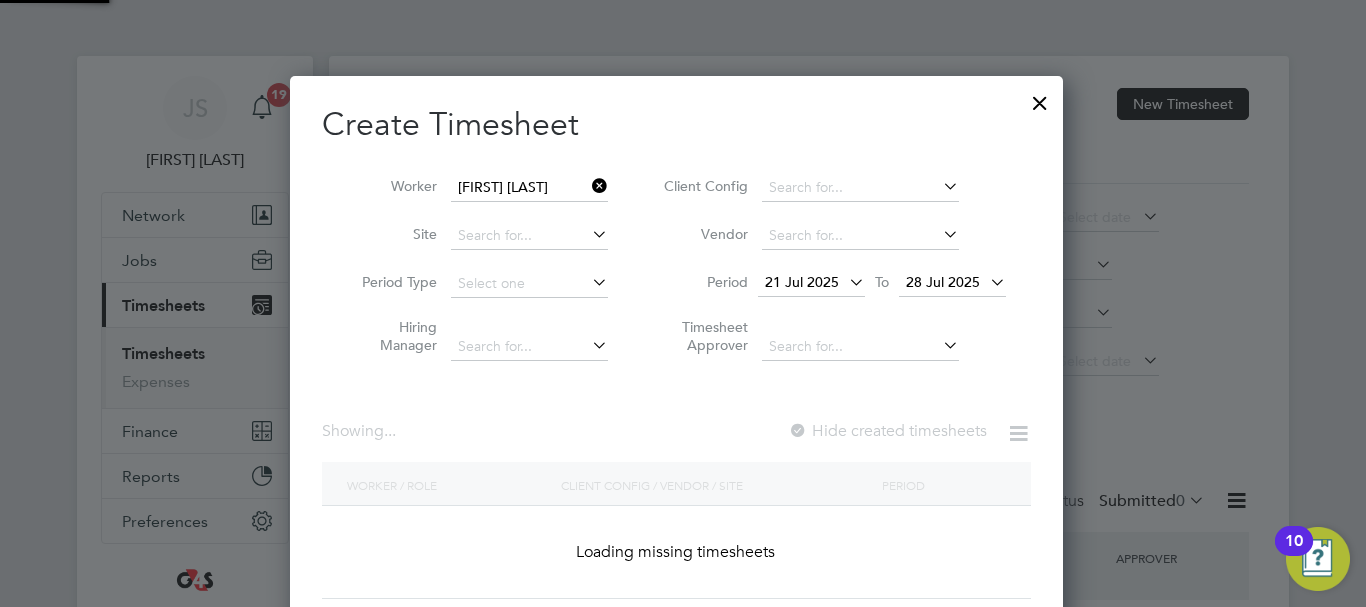 scroll, scrollTop: 10, scrollLeft: 10, axis: both 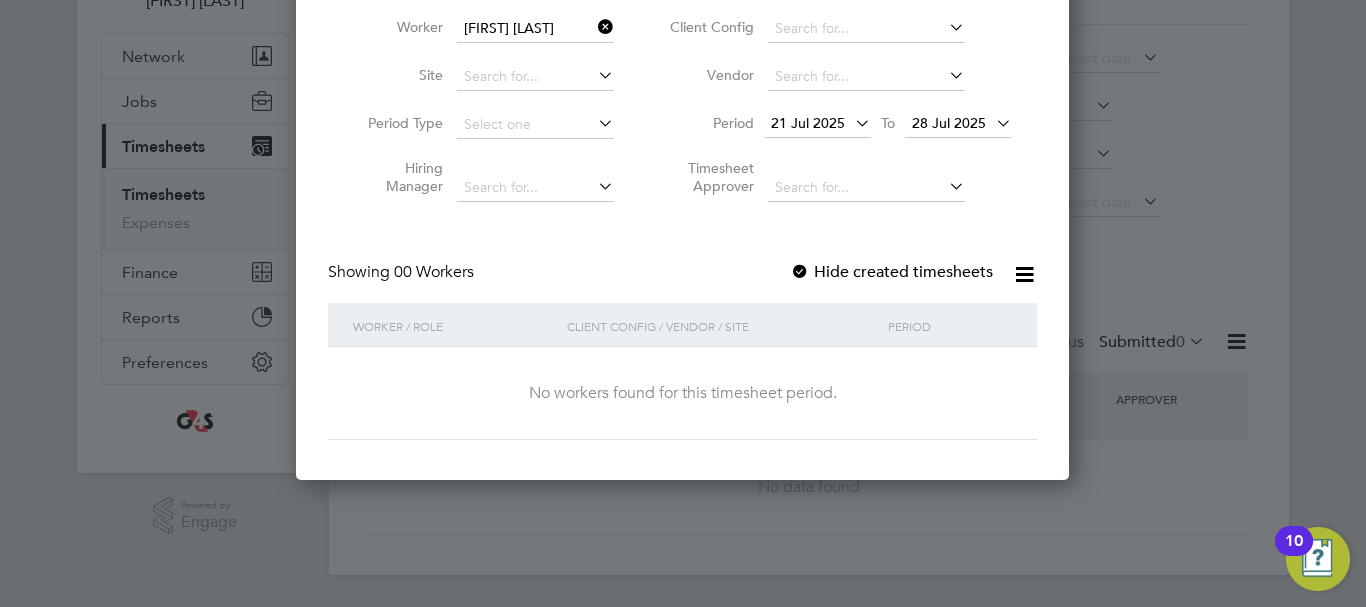 click on "Hide created timesheets" at bounding box center [891, 272] 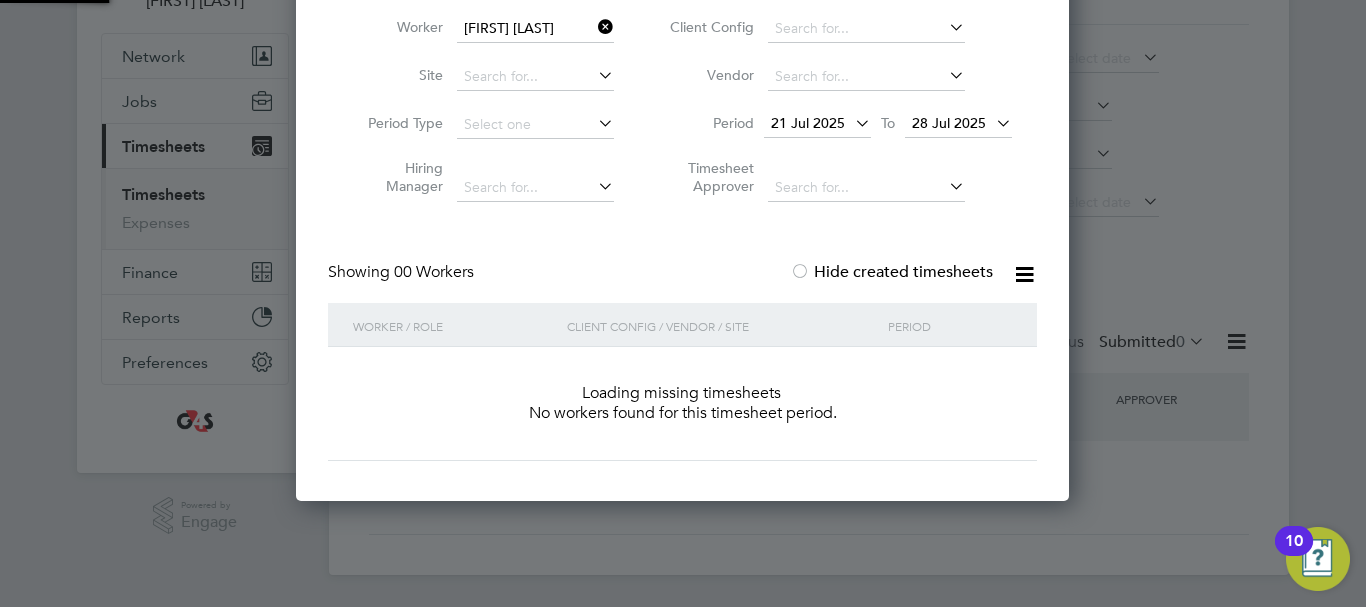 scroll, scrollTop: 10, scrollLeft: 10, axis: both 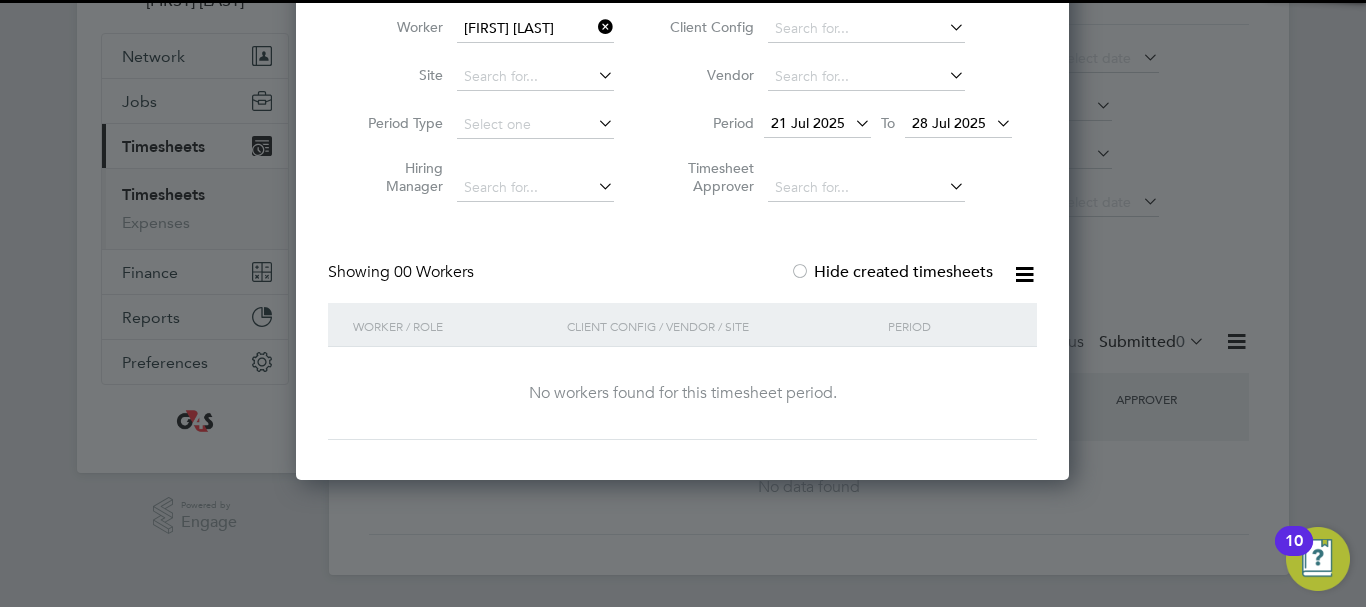click on "Hide created timesheets" at bounding box center (891, 272) 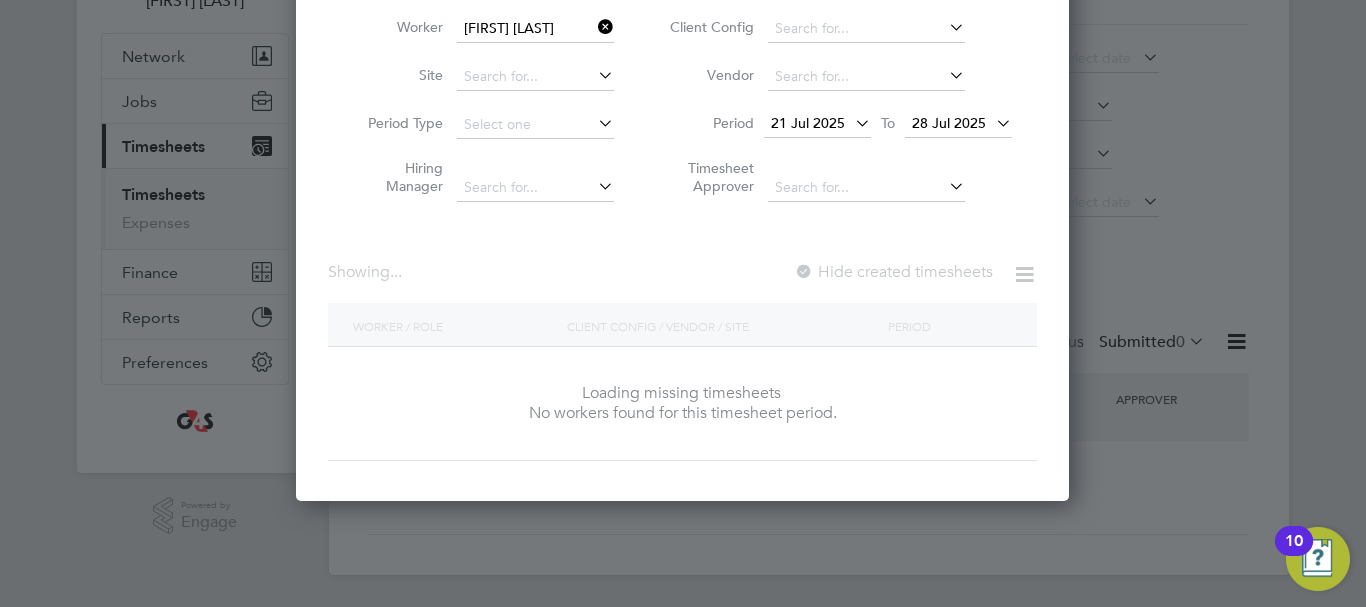 scroll 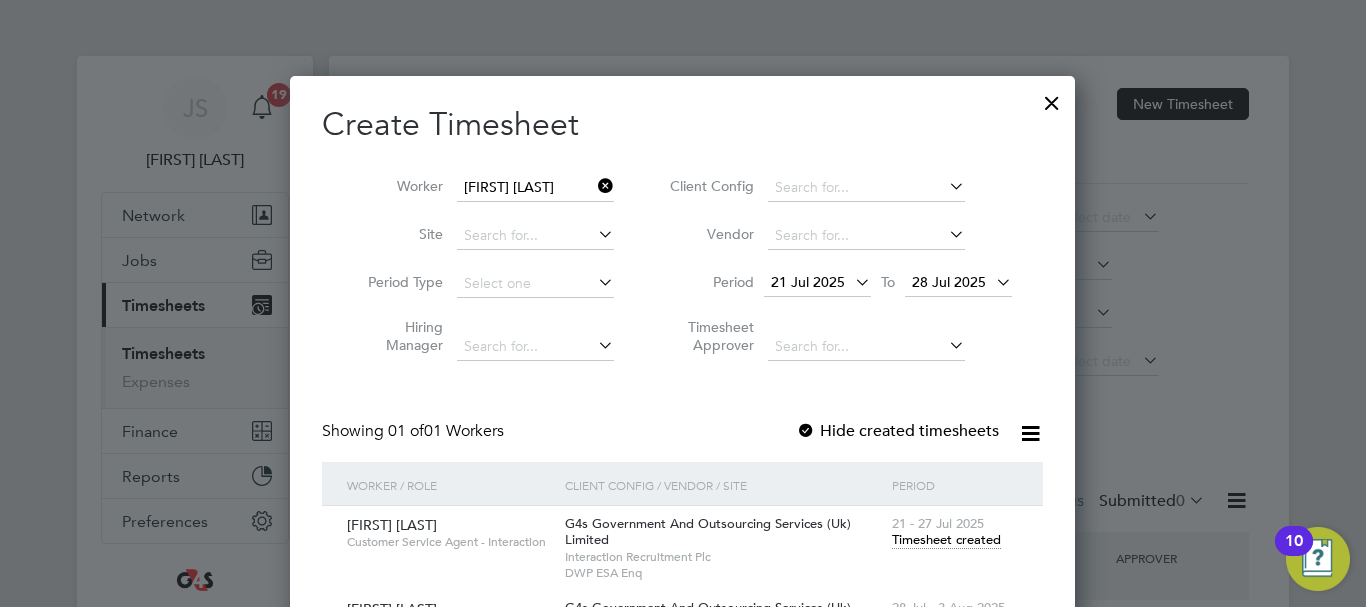 click at bounding box center [594, 186] 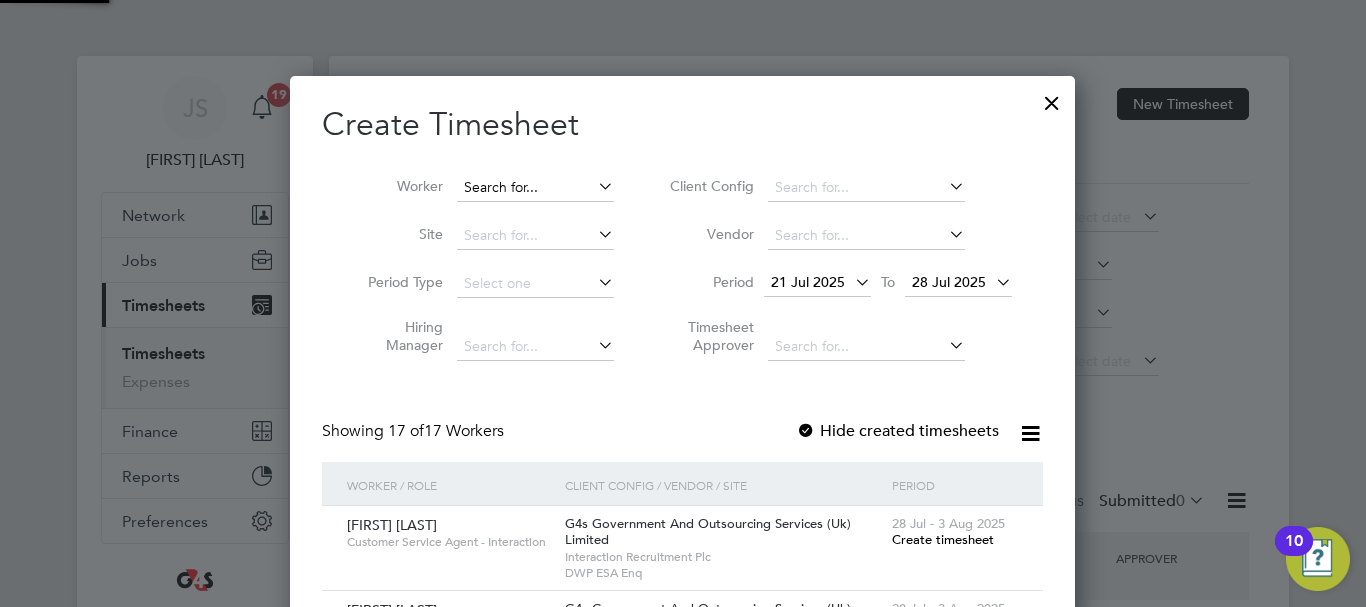click at bounding box center [535, 188] 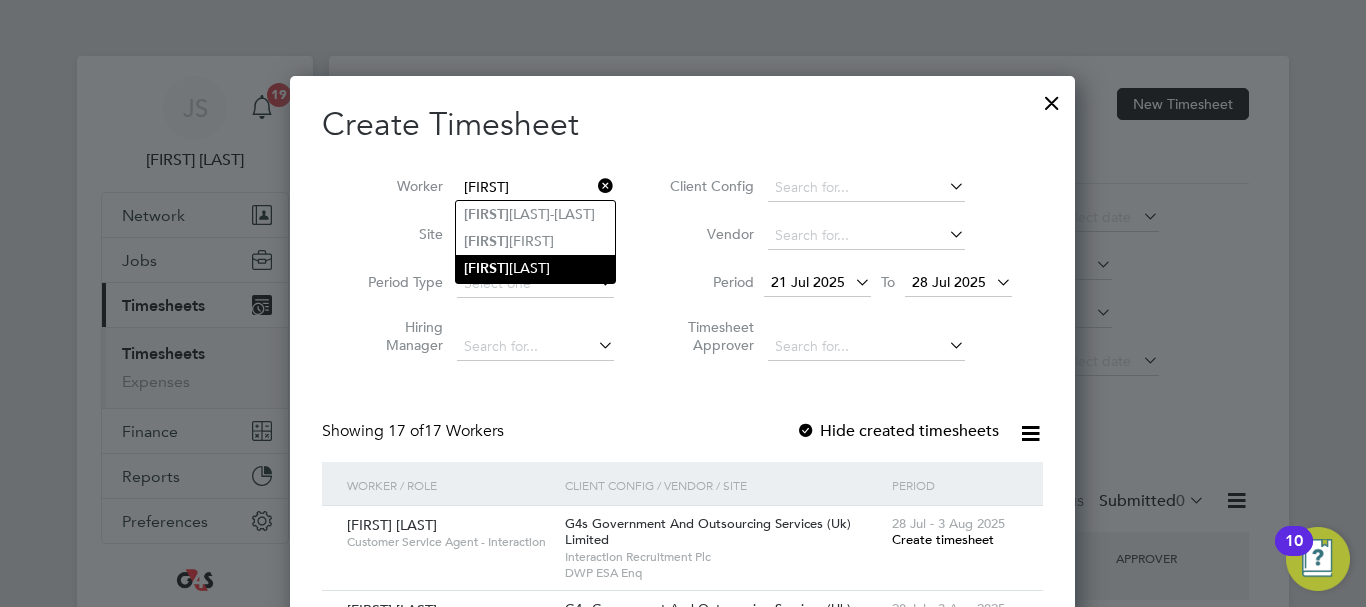 click on "[FIRST] [LAST]" 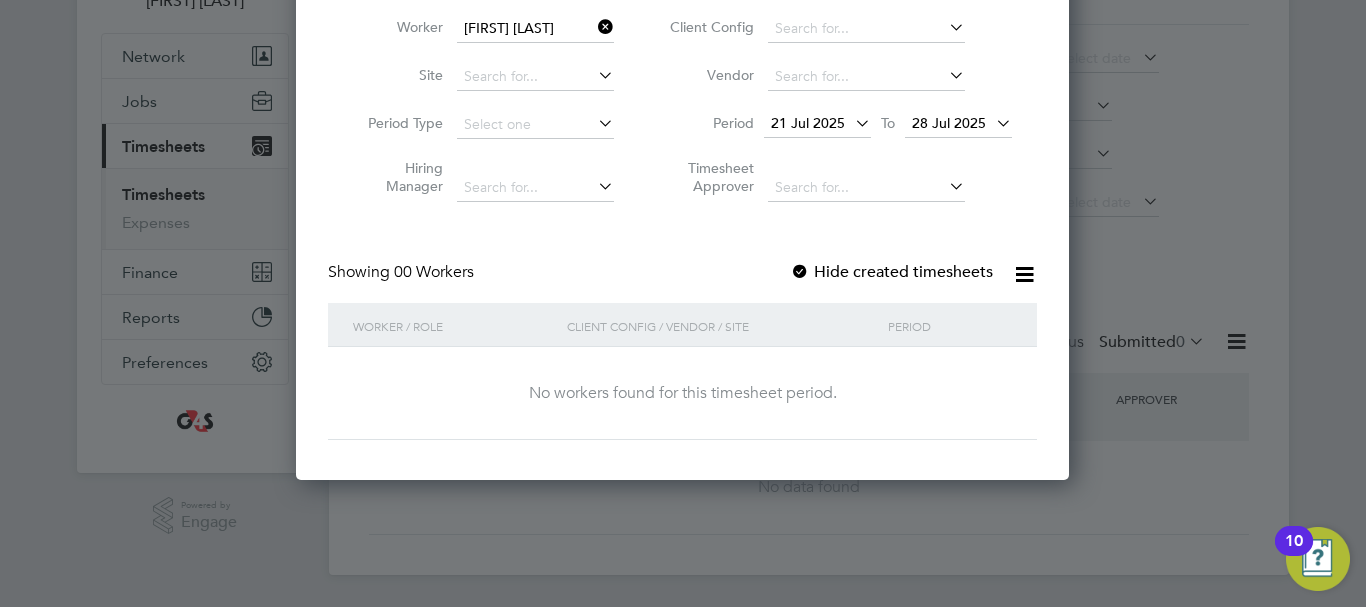 click at bounding box center [800, 273] 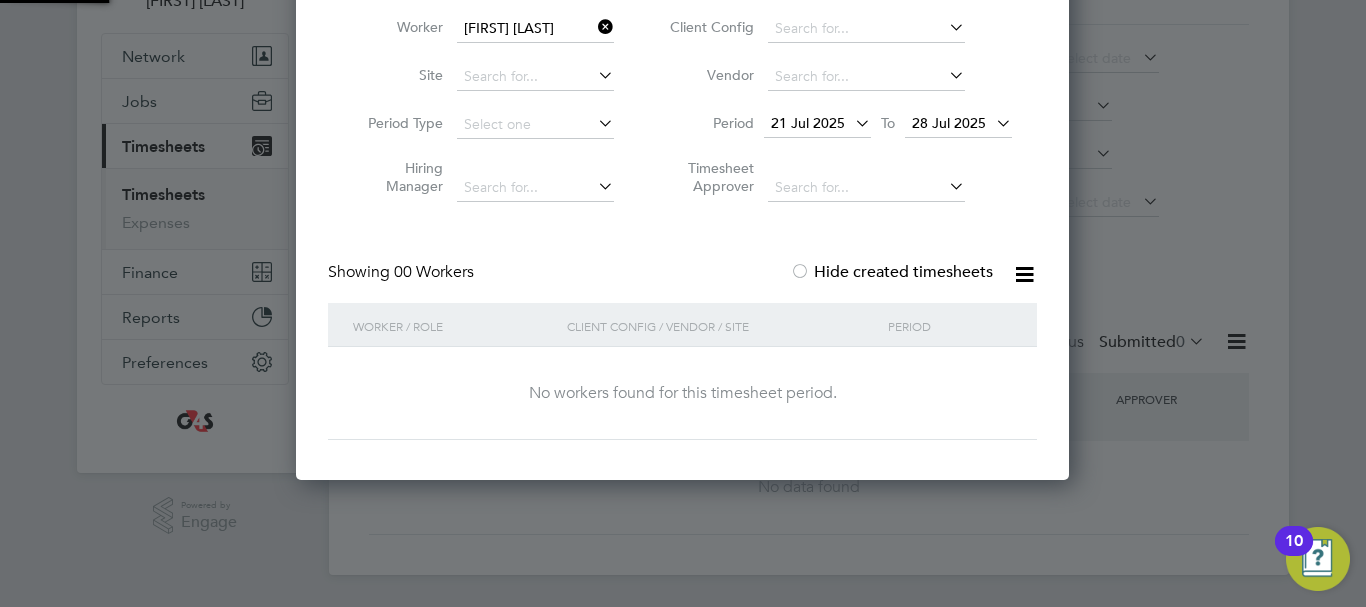 click on "Hide created timesheets" at bounding box center [891, 272] 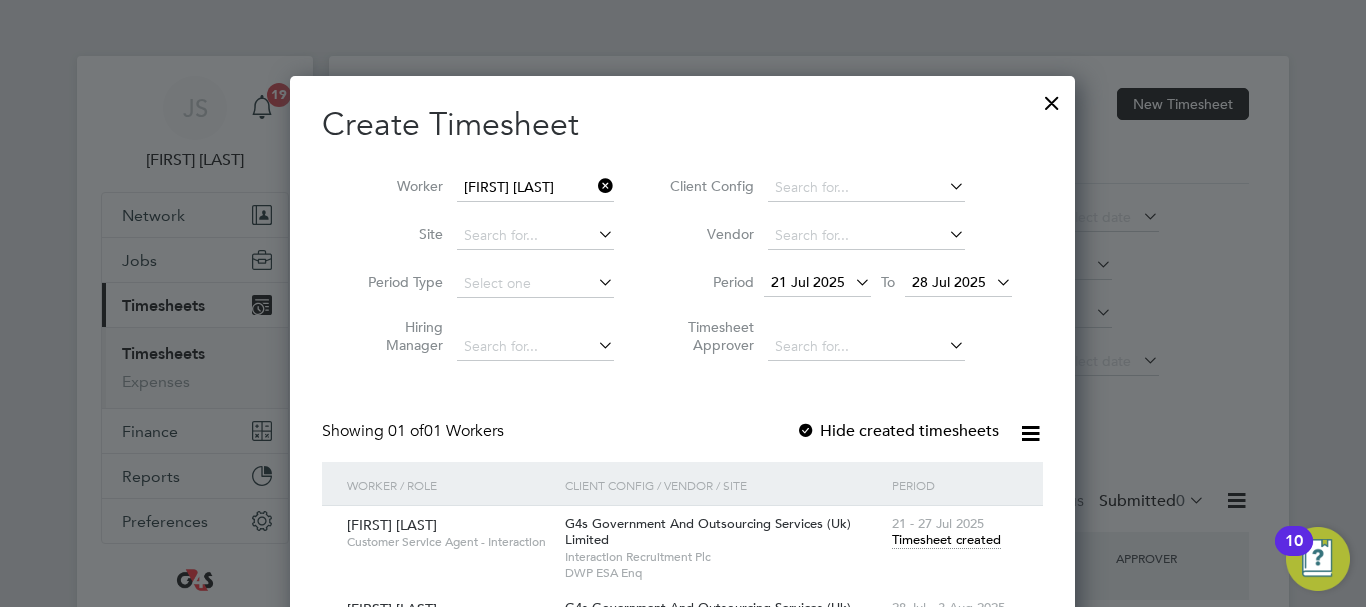 click at bounding box center (594, 186) 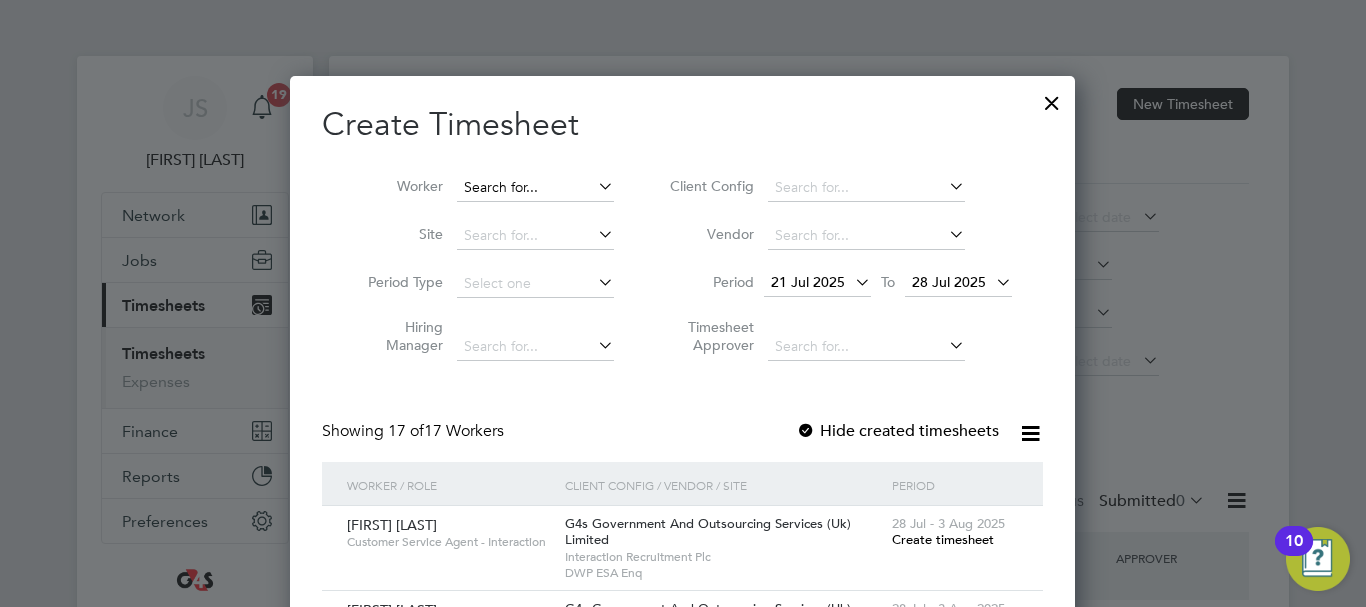 click at bounding box center [535, 188] 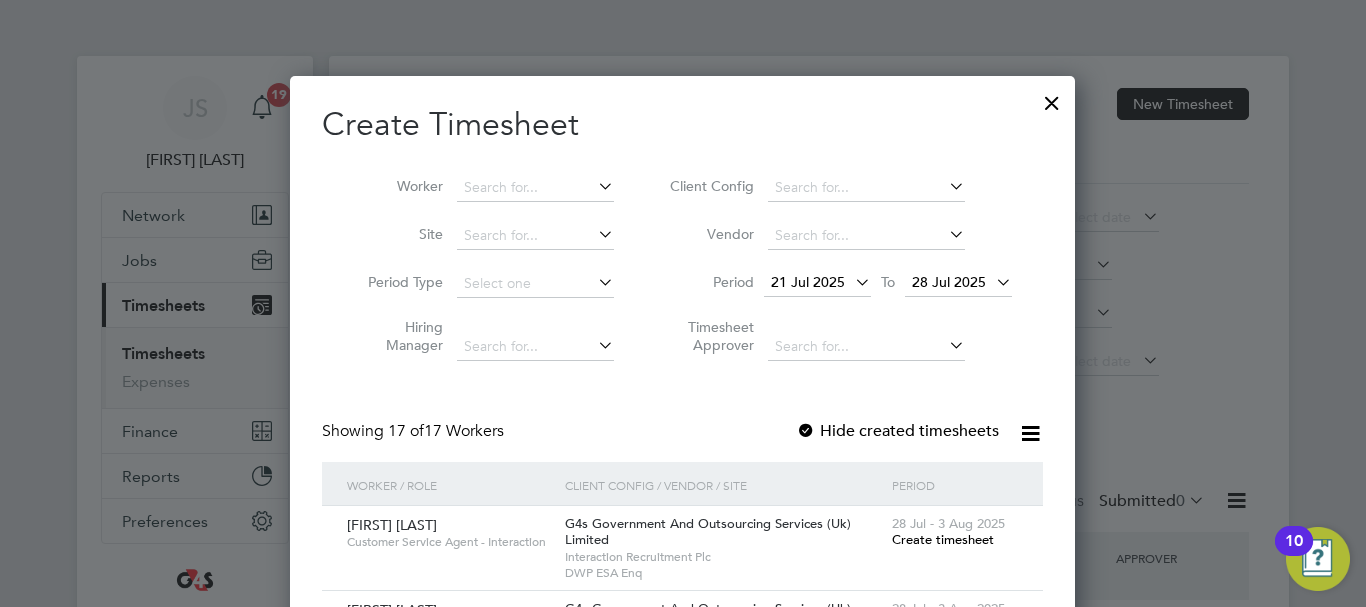 click at bounding box center [594, 186] 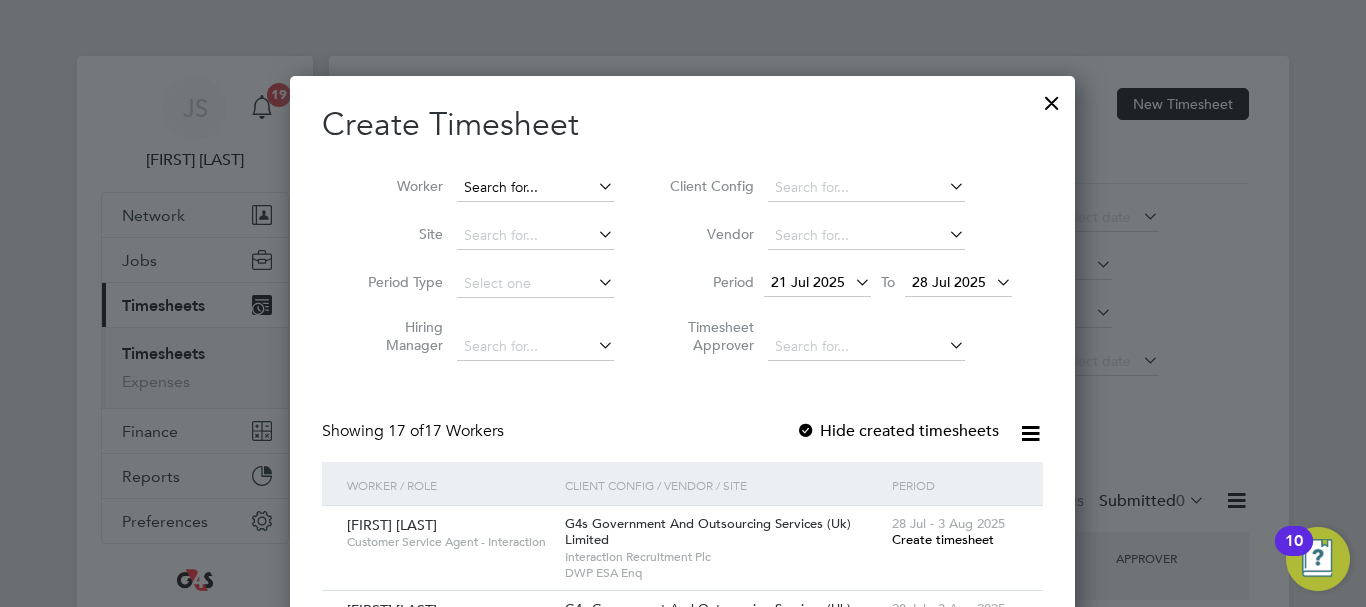 click at bounding box center [535, 188] 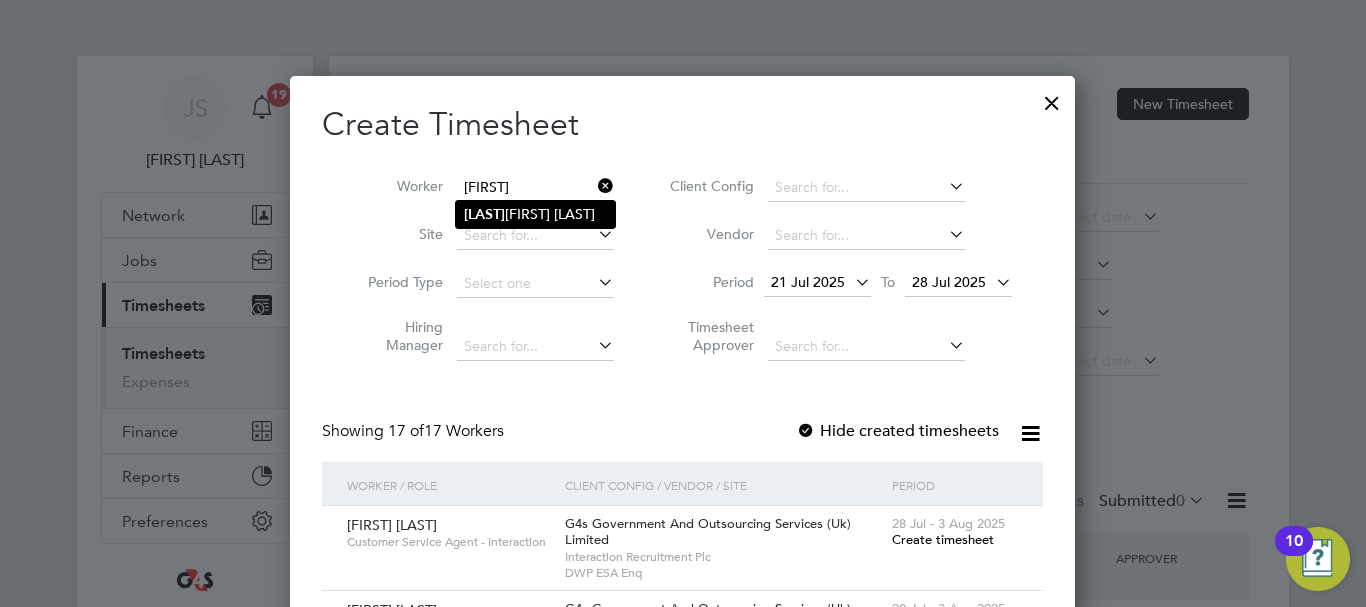 click on "[FIRST] [LAST]" 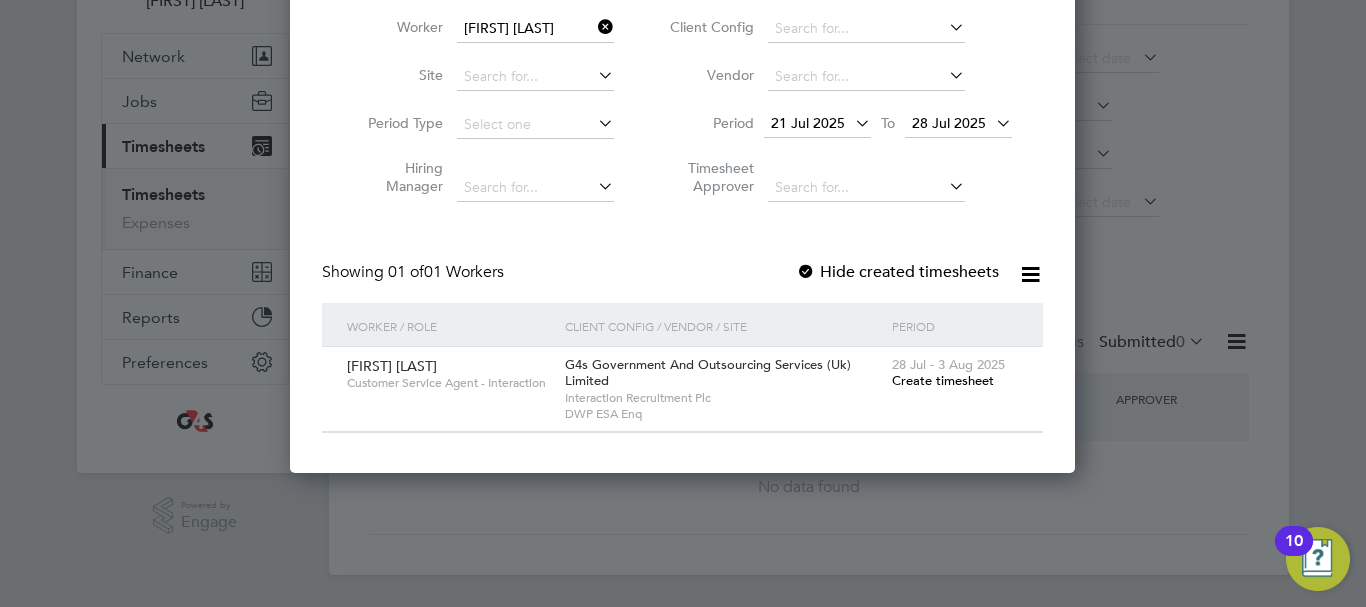 click on "Create timesheet" at bounding box center [943, 380] 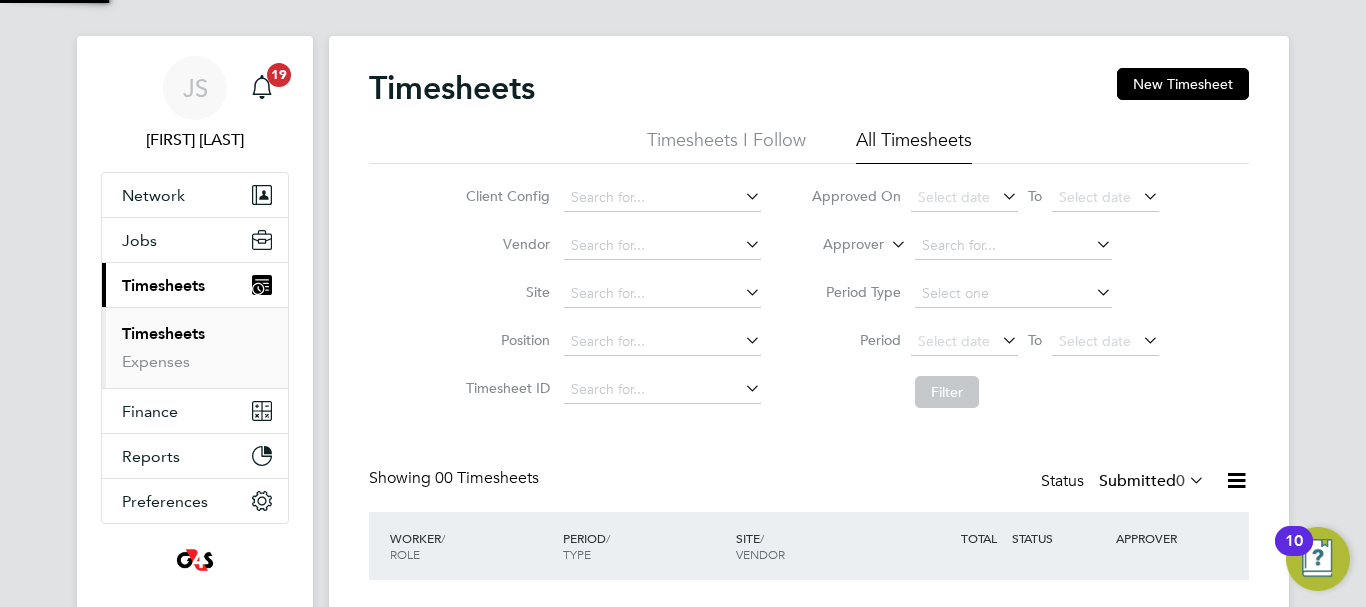 scroll, scrollTop: 0, scrollLeft: 0, axis: both 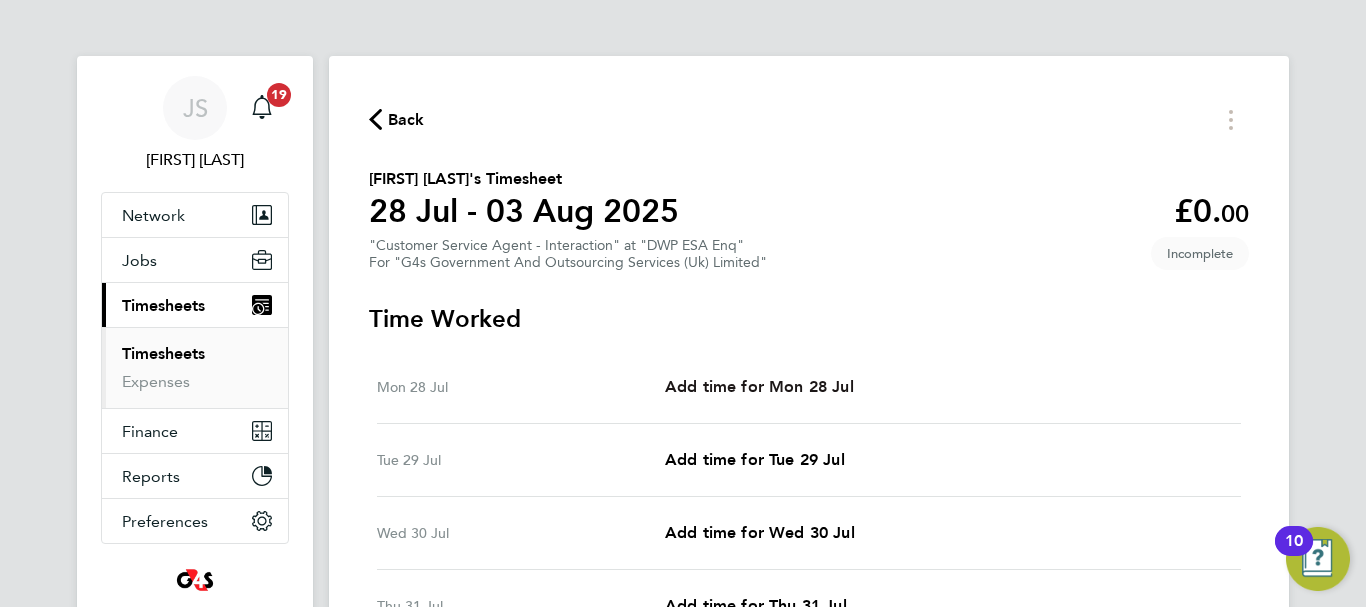 click on "Add time for Mon 28 Jul" at bounding box center (759, 386) 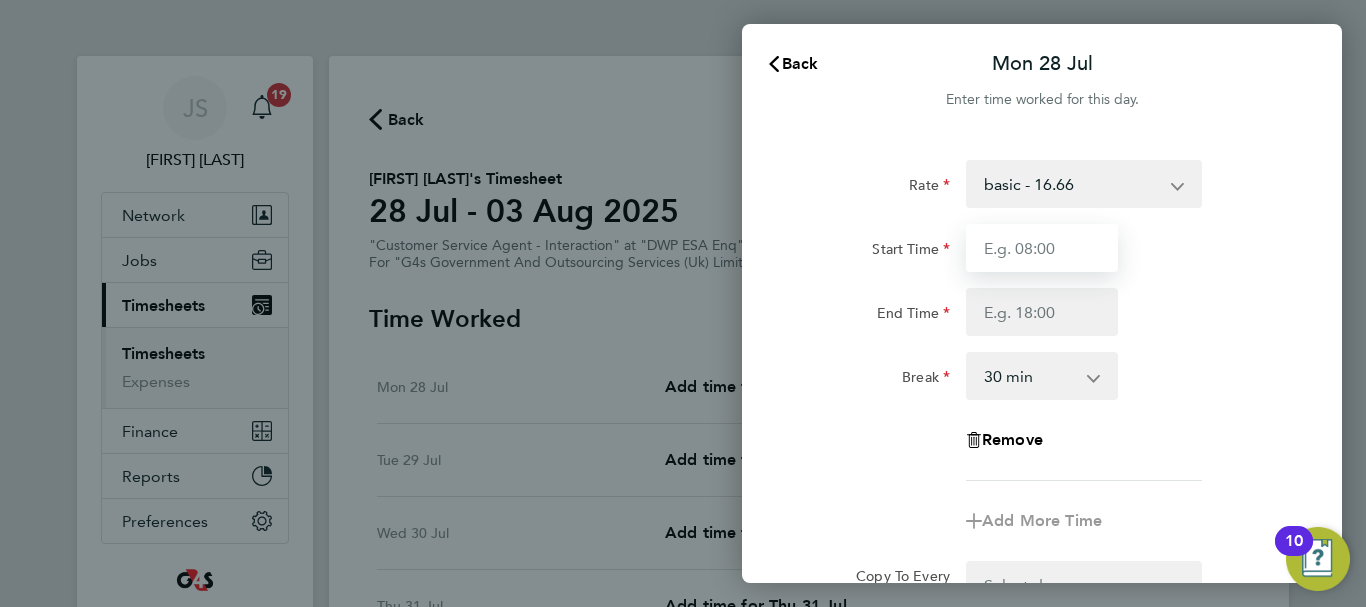 click on "Start Time" at bounding box center (1042, 248) 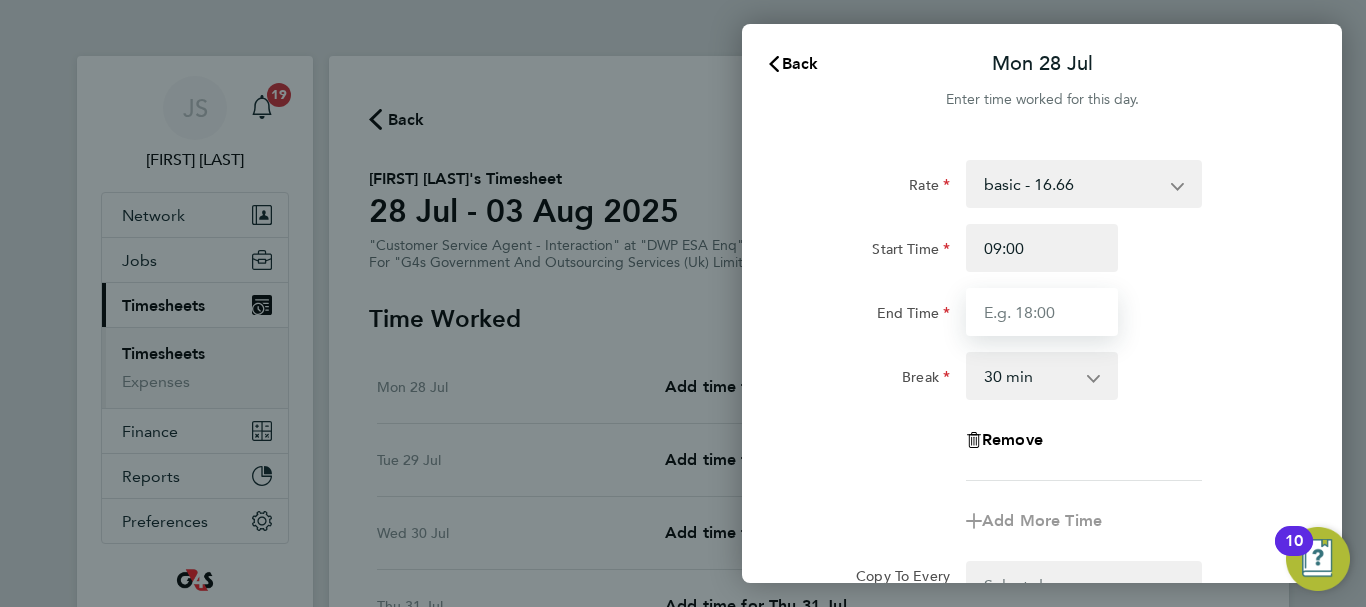 click on "End Time" at bounding box center [1042, 312] 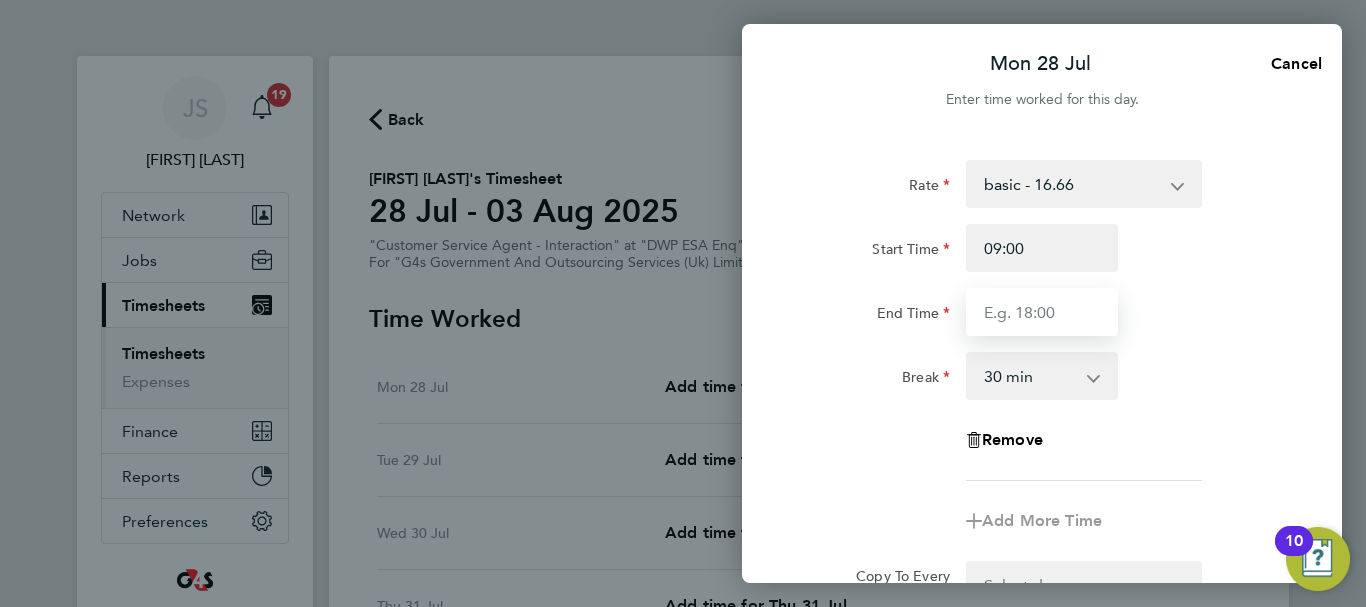 type on "17:00" 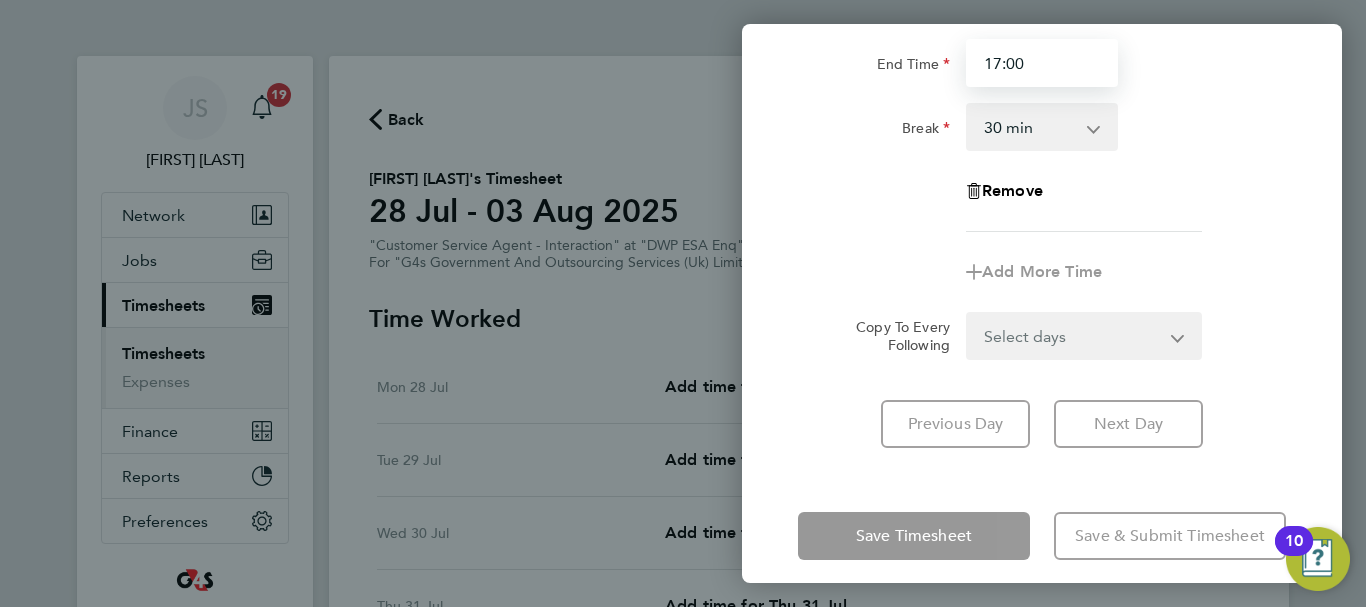 scroll, scrollTop: 266, scrollLeft: 0, axis: vertical 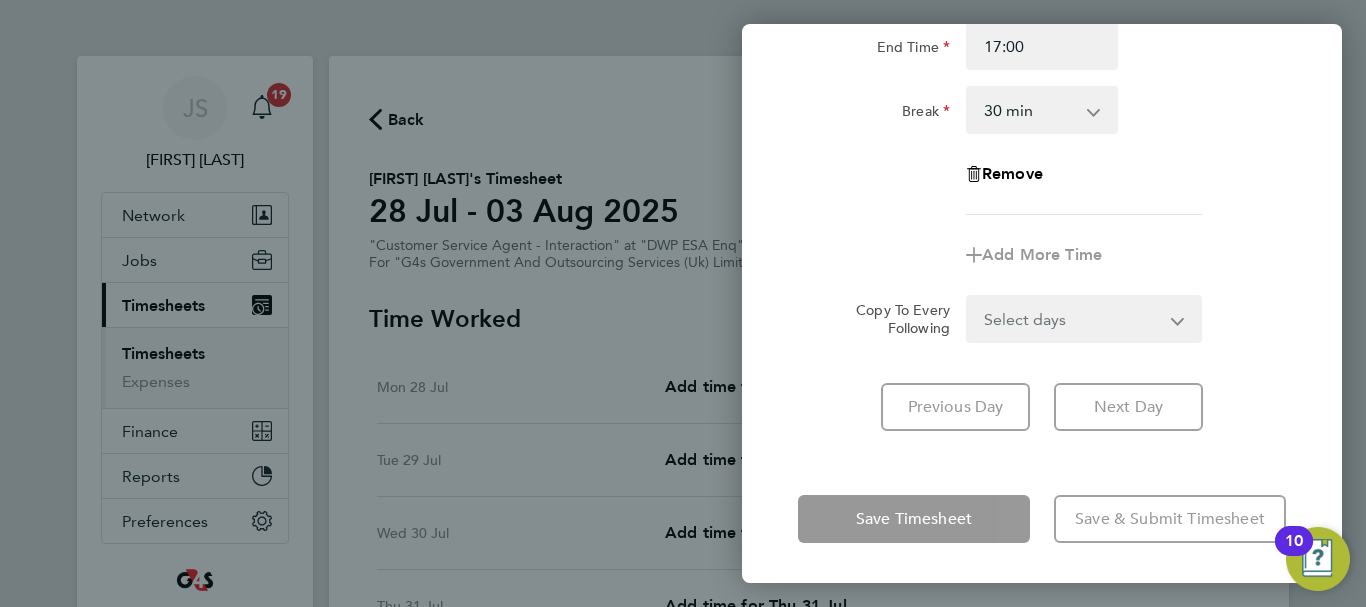 click on "Rate  basic - 16.66   x1.5 - 24.73   x2 - 32.79   Bank Holiday   Sick   System Issue Paid - 16.66   Annual Leave   System Issue Not Paid
Start Time 09:00 End Time 17:00 Break  0 min   15 min   30 min   45 min   60 min   75 min   90 min
Remove
Add More Time  Copy To Every Following  Select days   Day   Weekday (Mon-Fri)   Weekend (Sat-Sun)   Tuesday   Wednesday   Thursday   Friday   Saturday   Sunday" 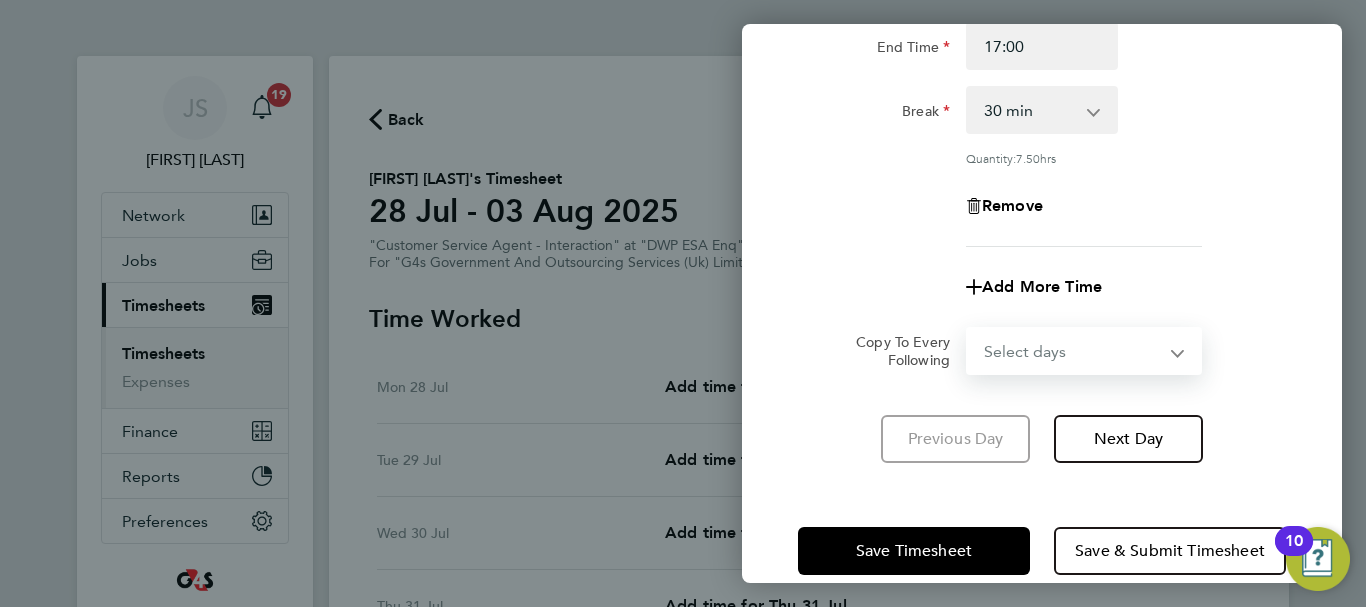 click on "Rate basic - 16.66 x1.5 - 24.73 x2 - 32.79 Bank Holiday Sick System Issue Paid - 16.66 Annual Leave System Issue Not Paid
Start Time 09:00 End Time 17:00 Break 0 min 15 min 30 min 45 min 60 min 75 min 90 min
Quantity: 7.50 hrs
Remove
Add More Time Copy To Every Following Select days Day Weekend (Sat-Sun) Tuesday Wednesday Thursday Friday Saturday Sunday" 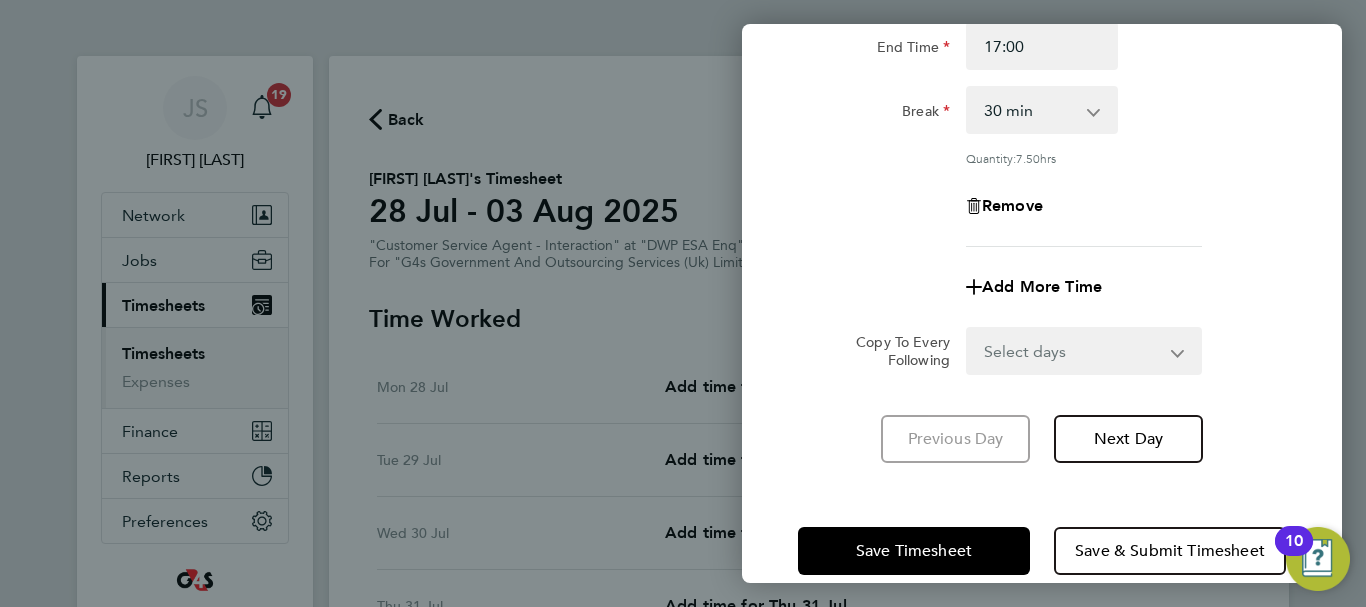 click 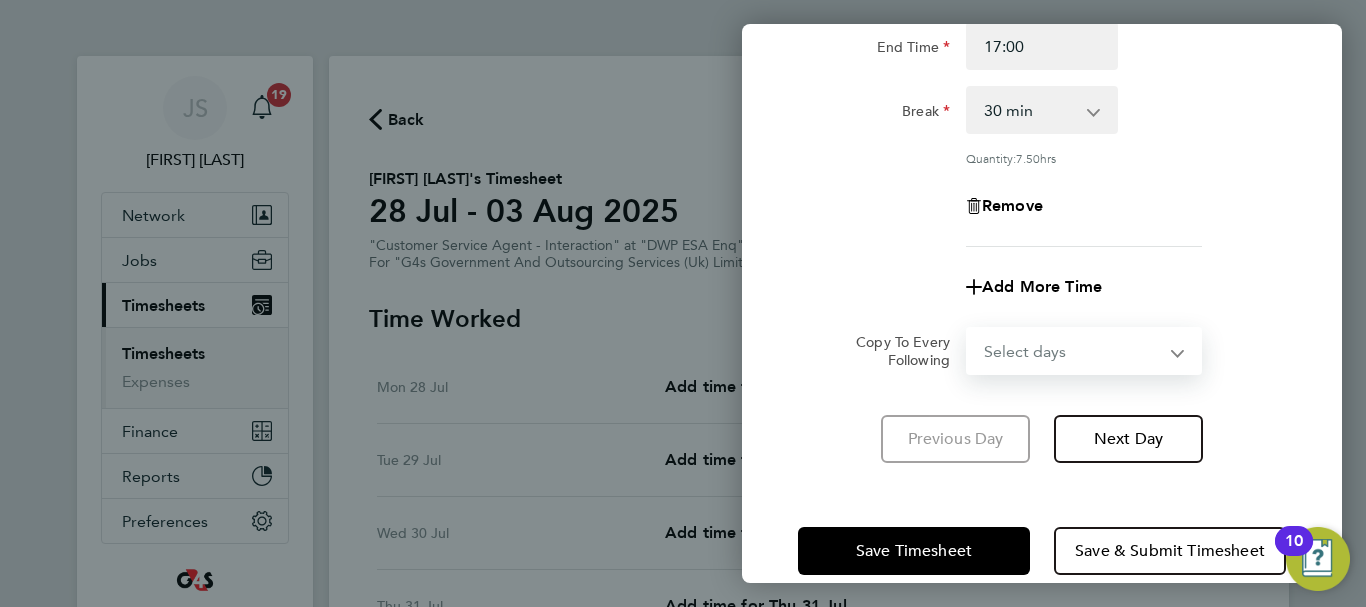 click on "Select days   Day   Weekday (Mon-Fri)   Weekend (Sat-Sun)   Tuesday   Wednesday   Thursday   Friday   Saturday   Sunday" at bounding box center [1073, 351] 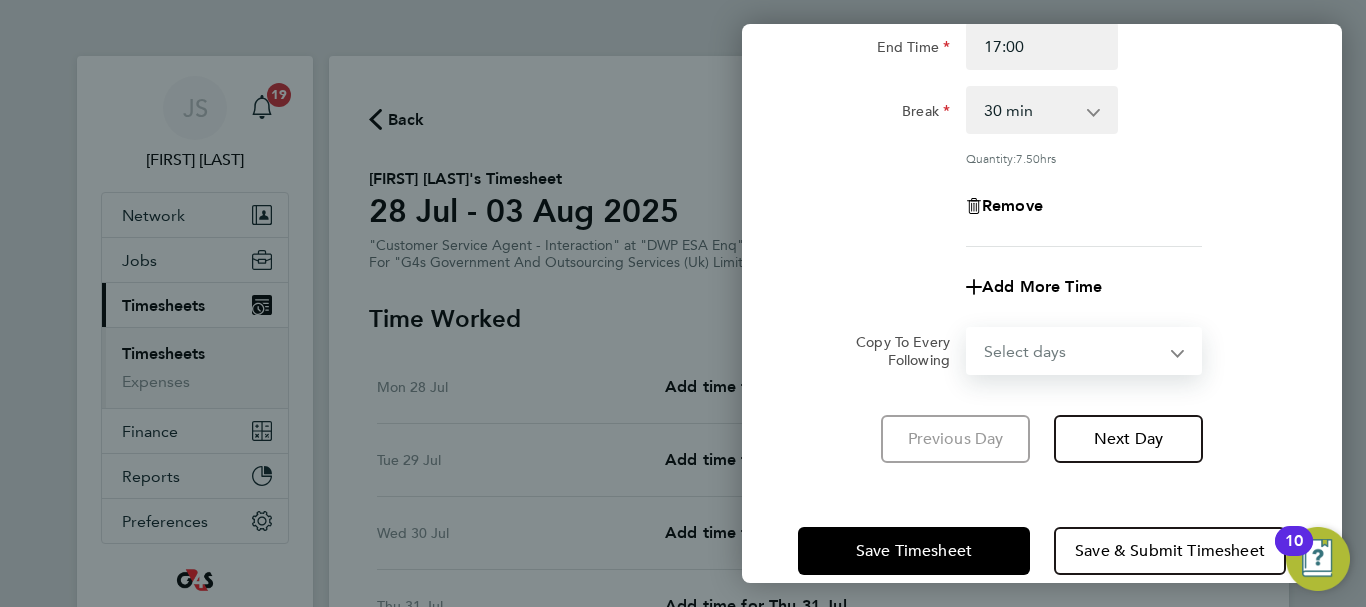 select on "WEEKDAY" 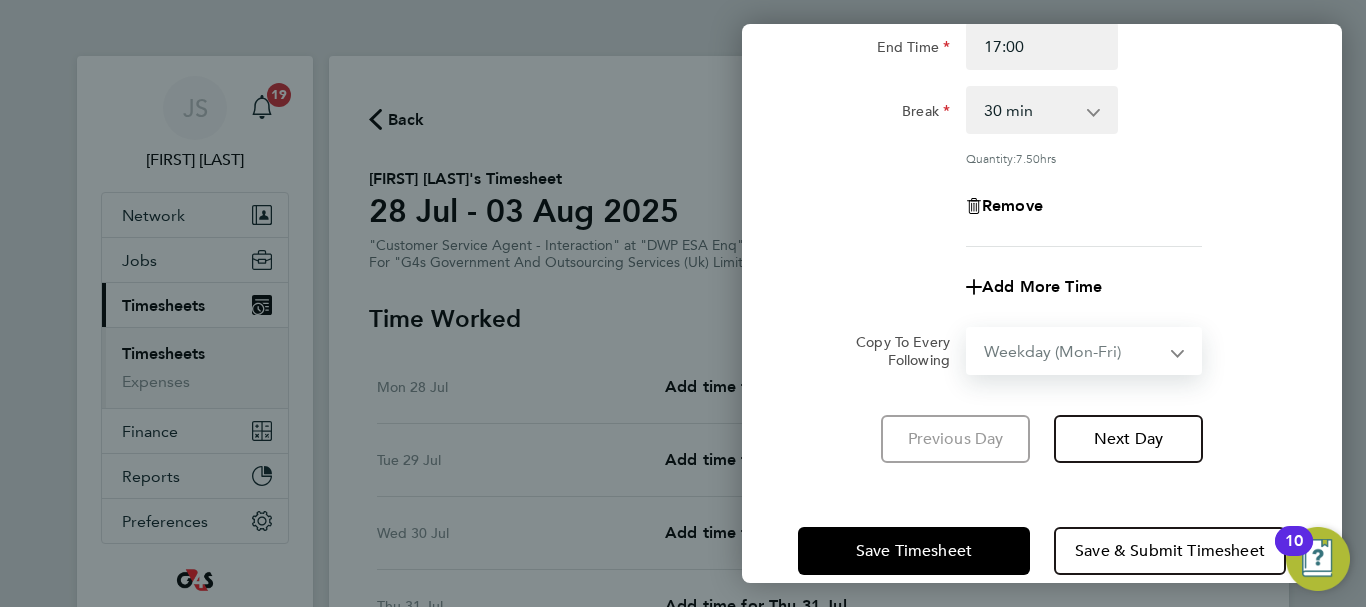 click on "Select days   Day   Weekday (Mon-Fri)   Weekend (Sat-Sun)   Tuesday   Wednesday   Thursday   Friday   Saturday   Sunday" at bounding box center (1073, 351) 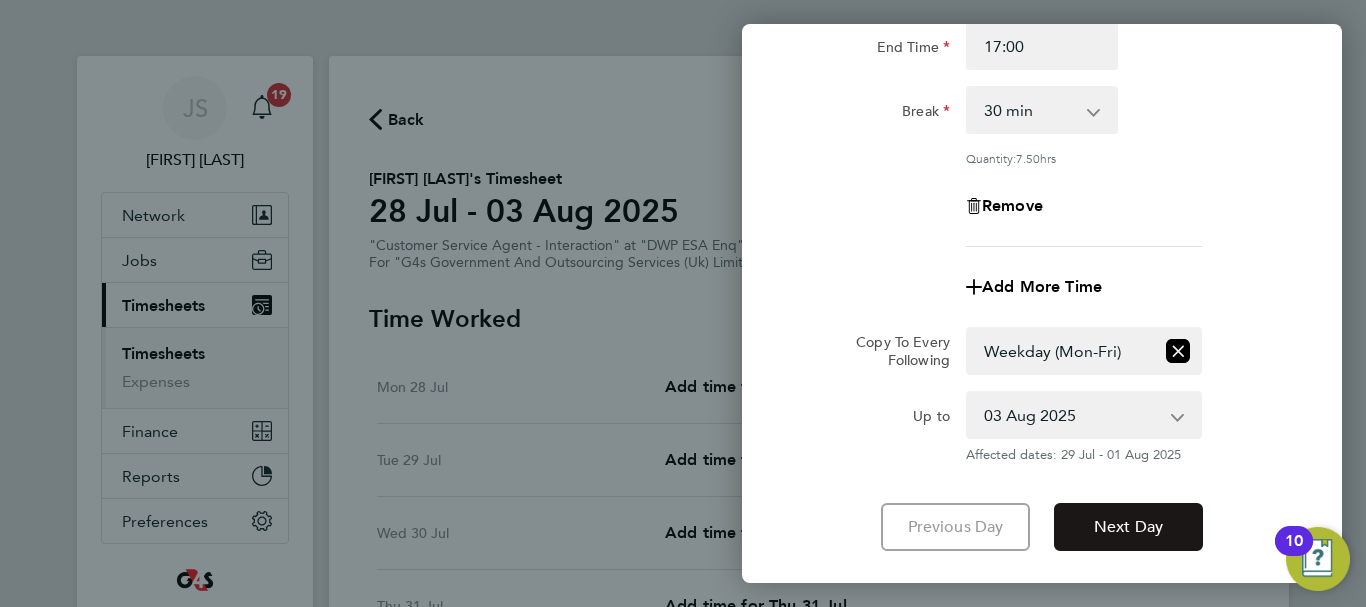 click on "Next Day" 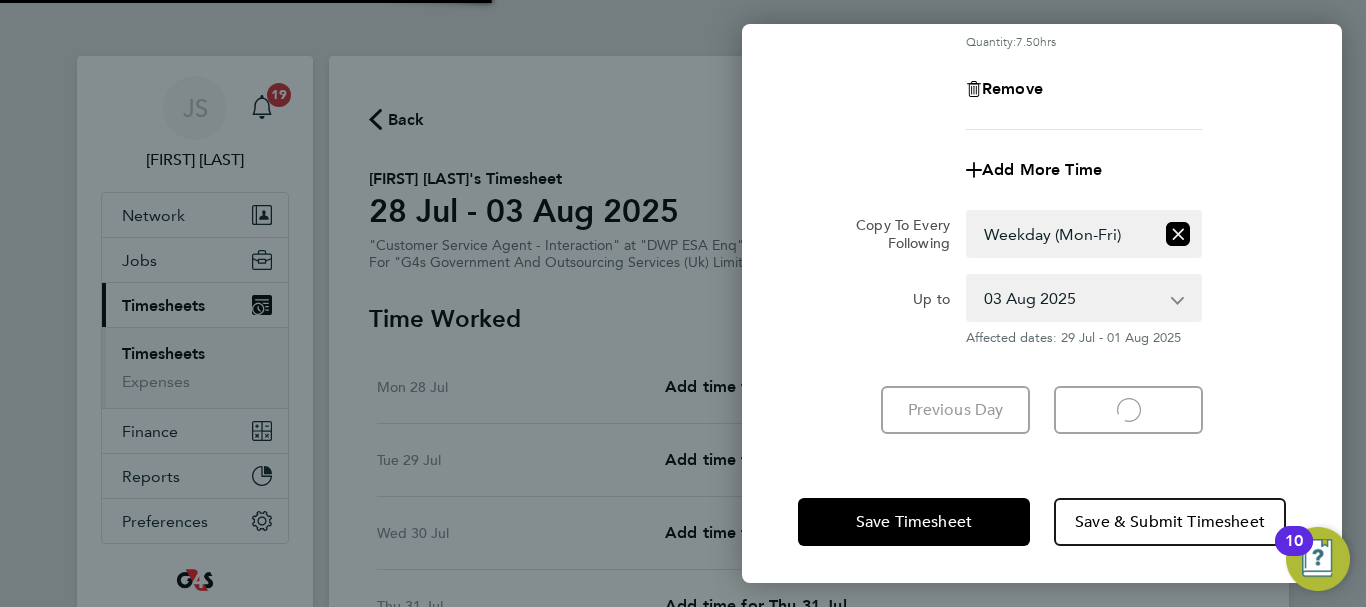 scroll, scrollTop: 384, scrollLeft: 0, axis: vertical 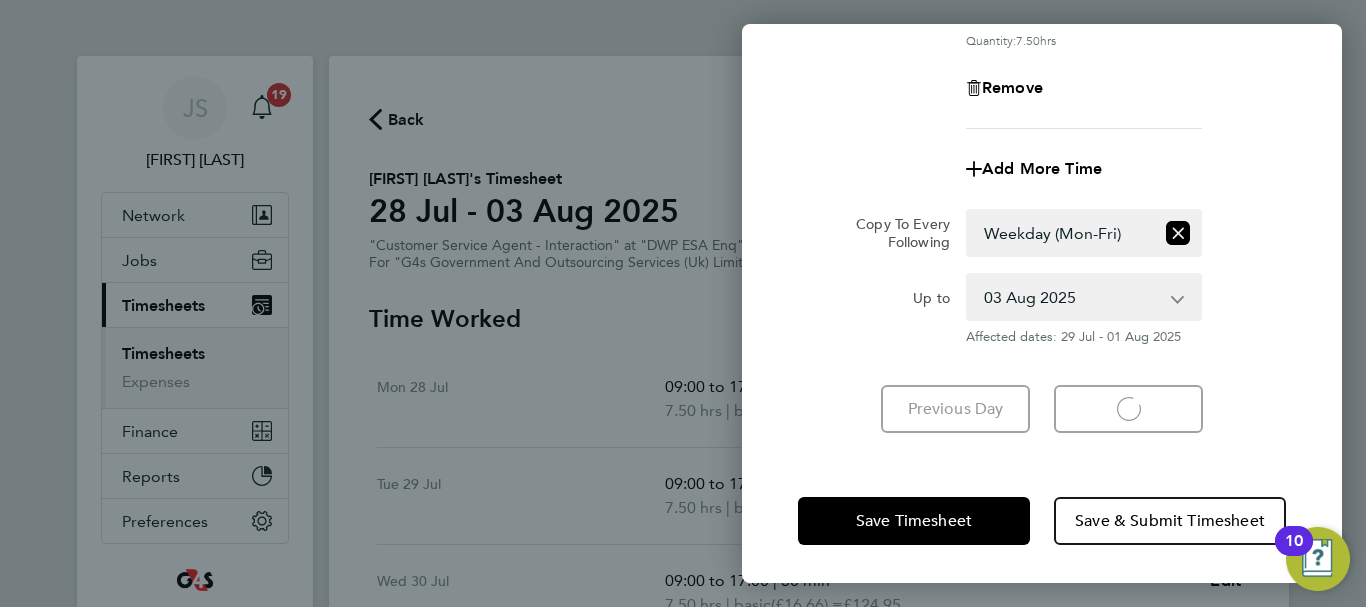 select on "30" 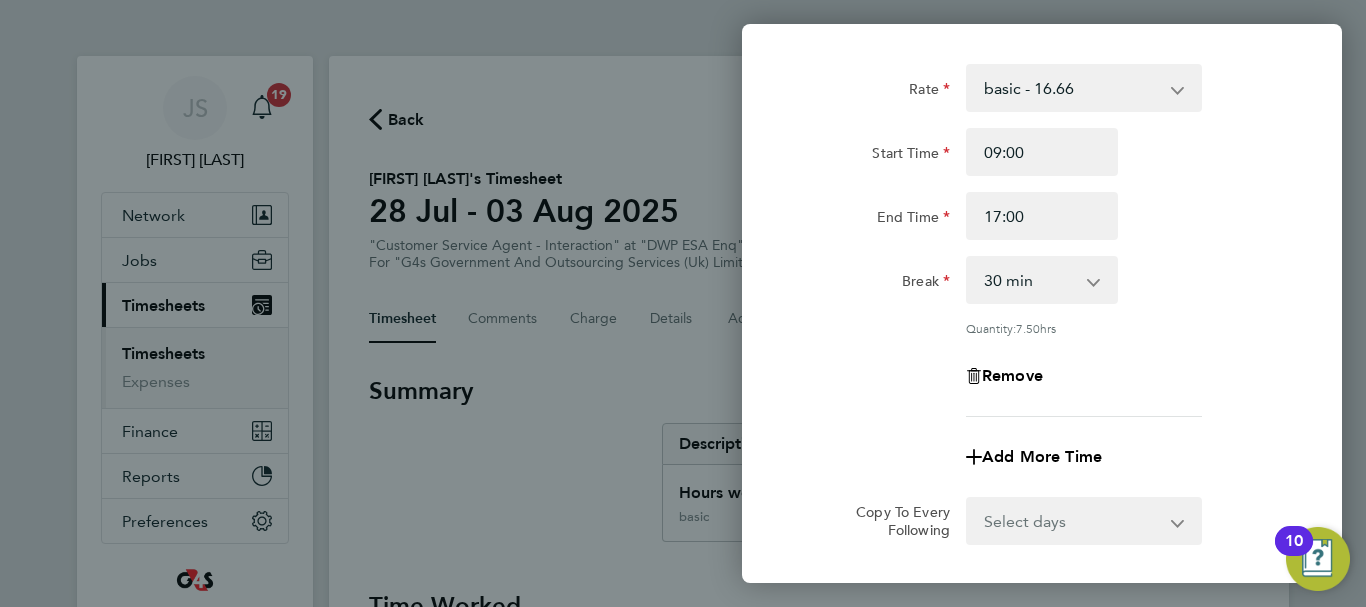 scroll, scrollTop: 0, scrollLeft: 0, axis: both 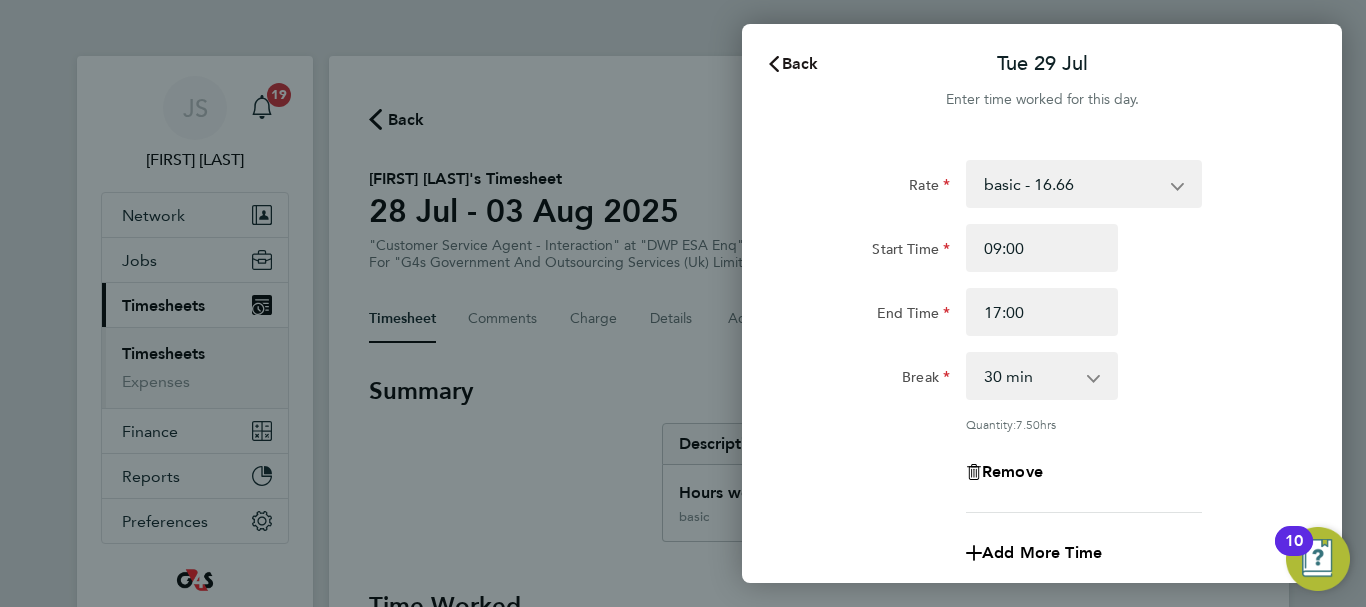 click on "Back" 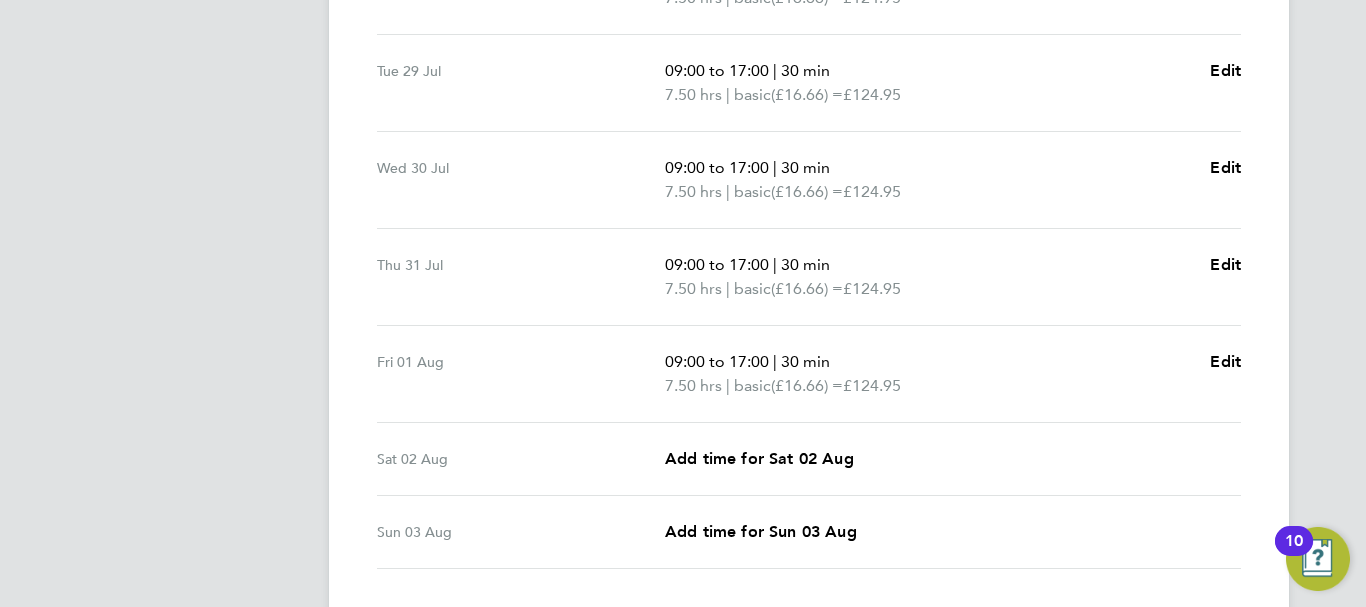 scroll, scrollTop: 500, scrollLeft: 0, axis: vertical 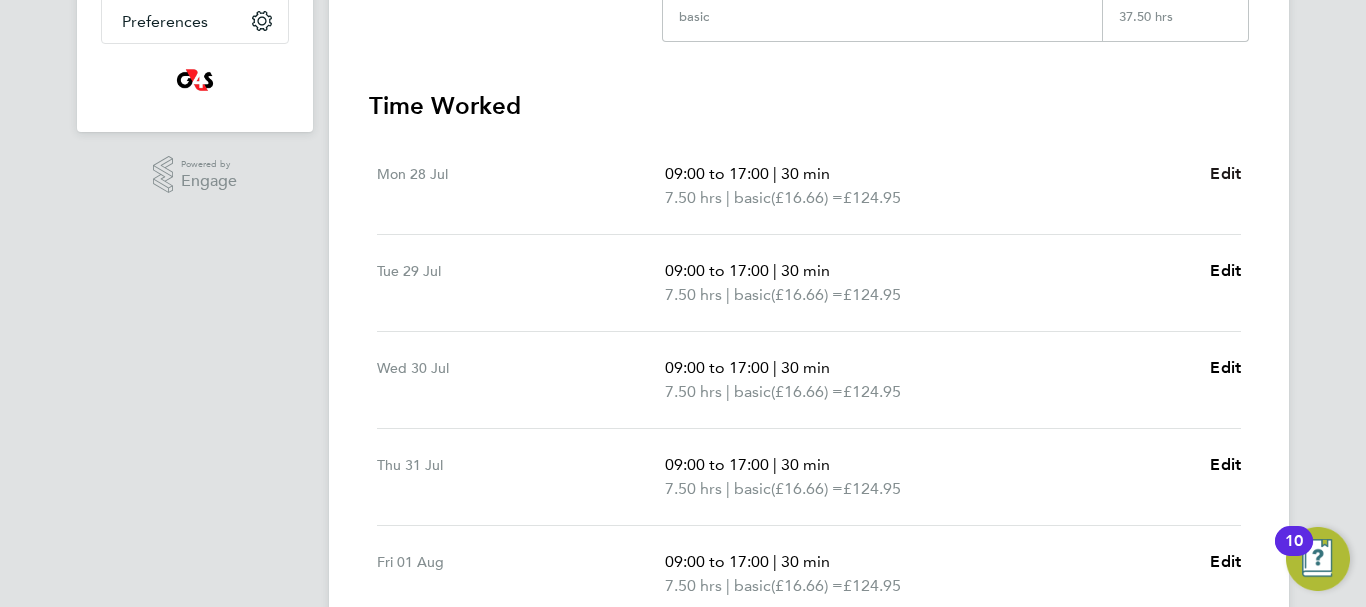 click on "Edit" at bounding box center [1225, 173] 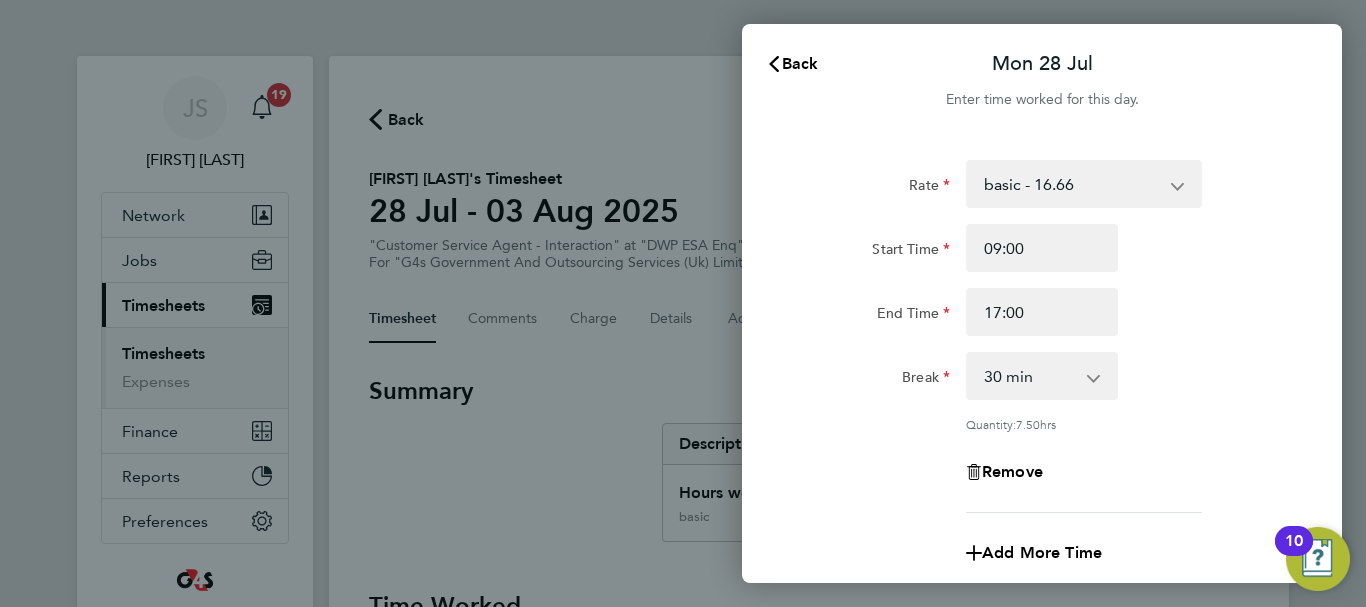 scroll, scrollTop: 0, scrollLeft: 0, axis: both 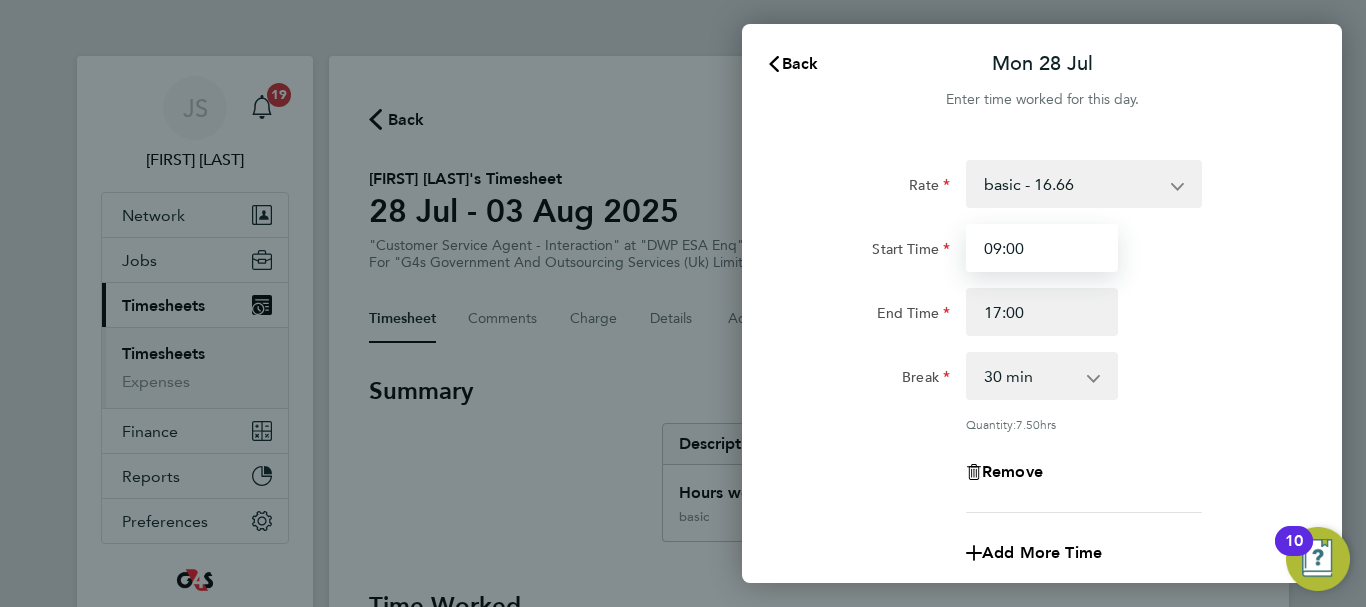 drag, startPoint x: 1046, startPoint y: 256, endPoint x: 890, endPoint y: 242, distance: 156.62694 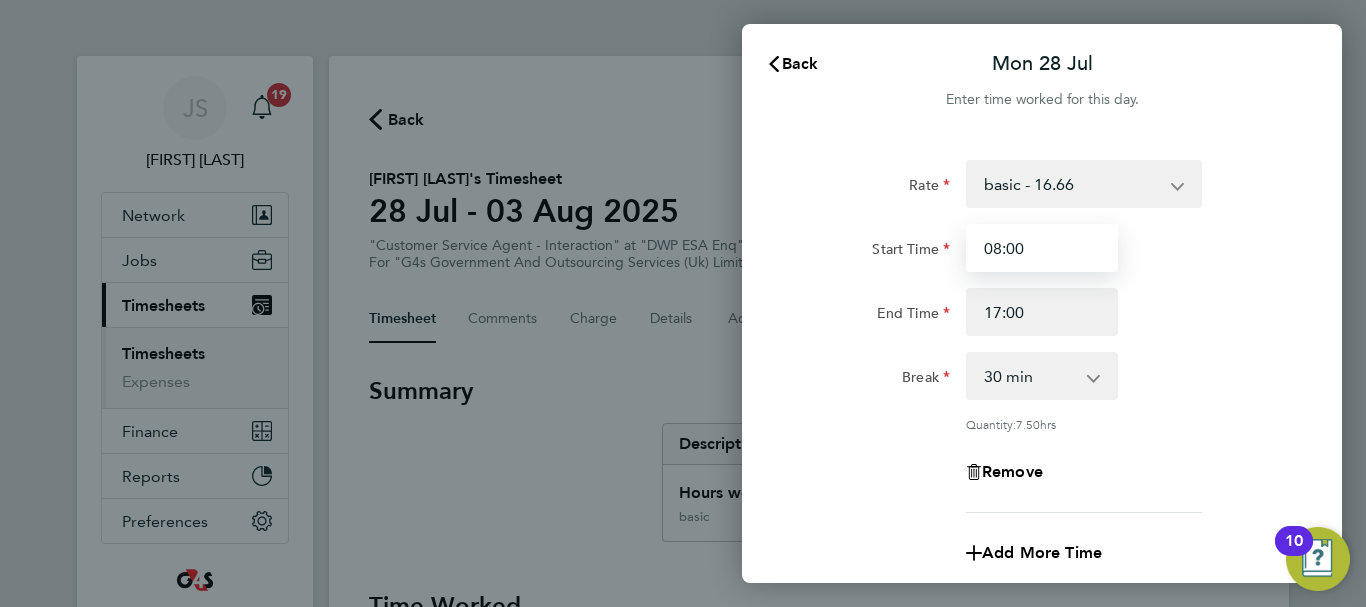 type on "08:00" 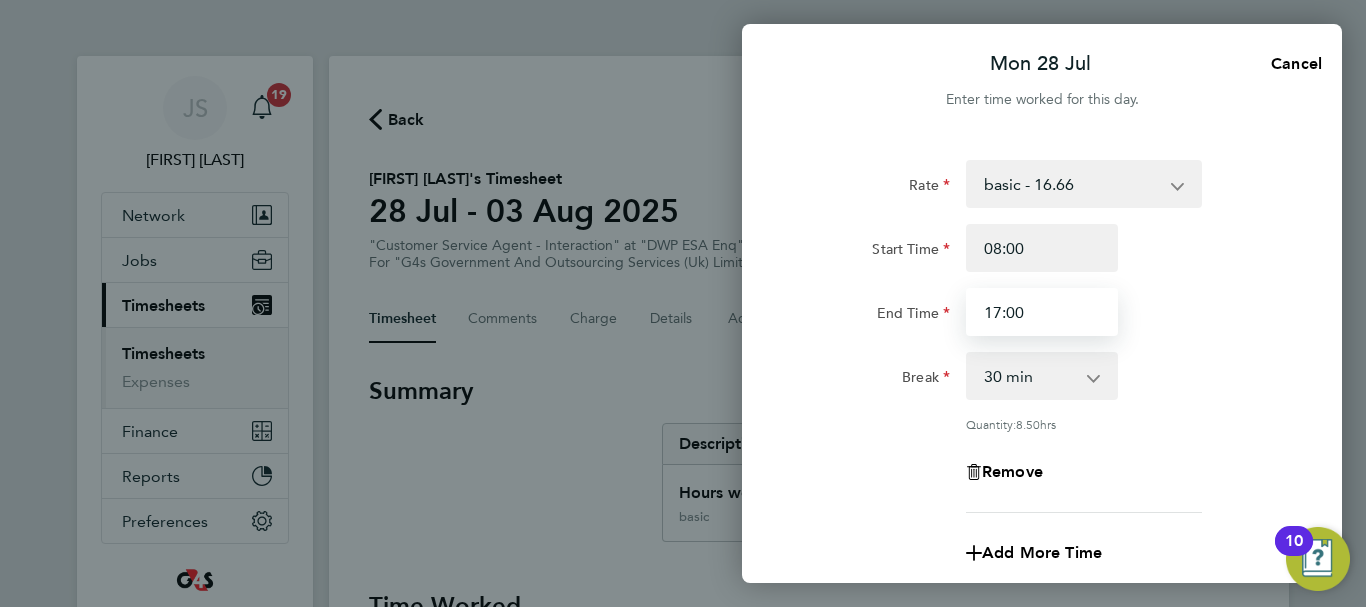 drag, startPoint x: 1028, startPoint y: 312, endPoint x: 866, endPoint y: 313, distance: 162.00308 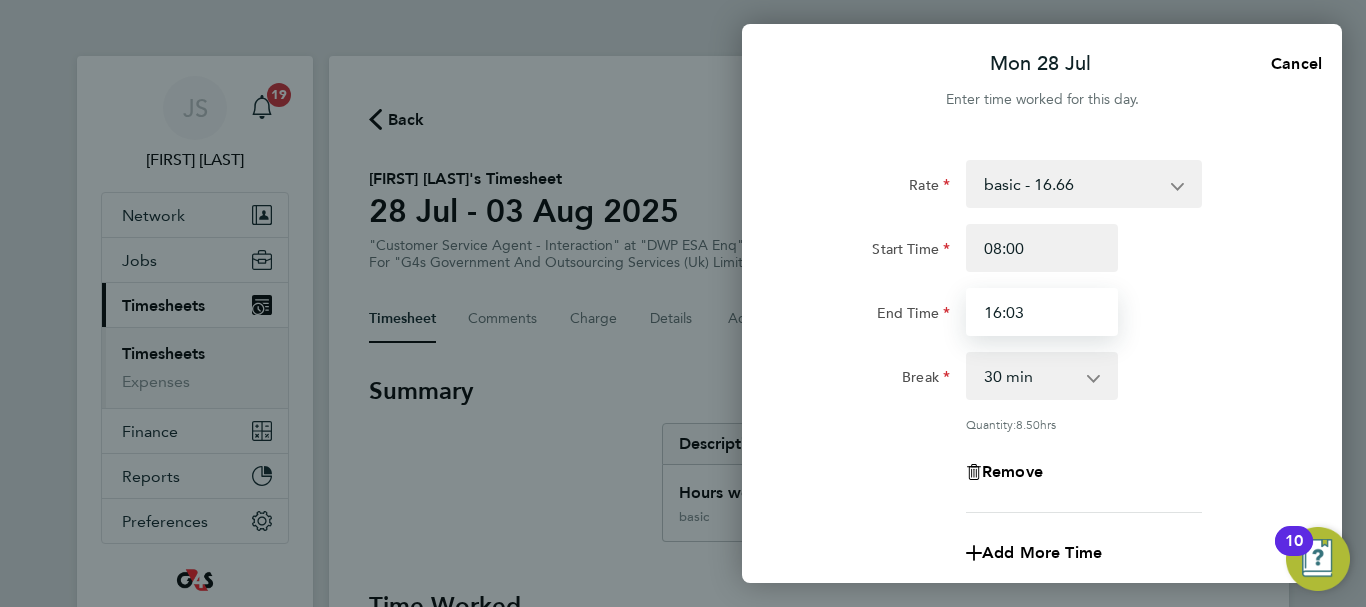 type on "16:03" 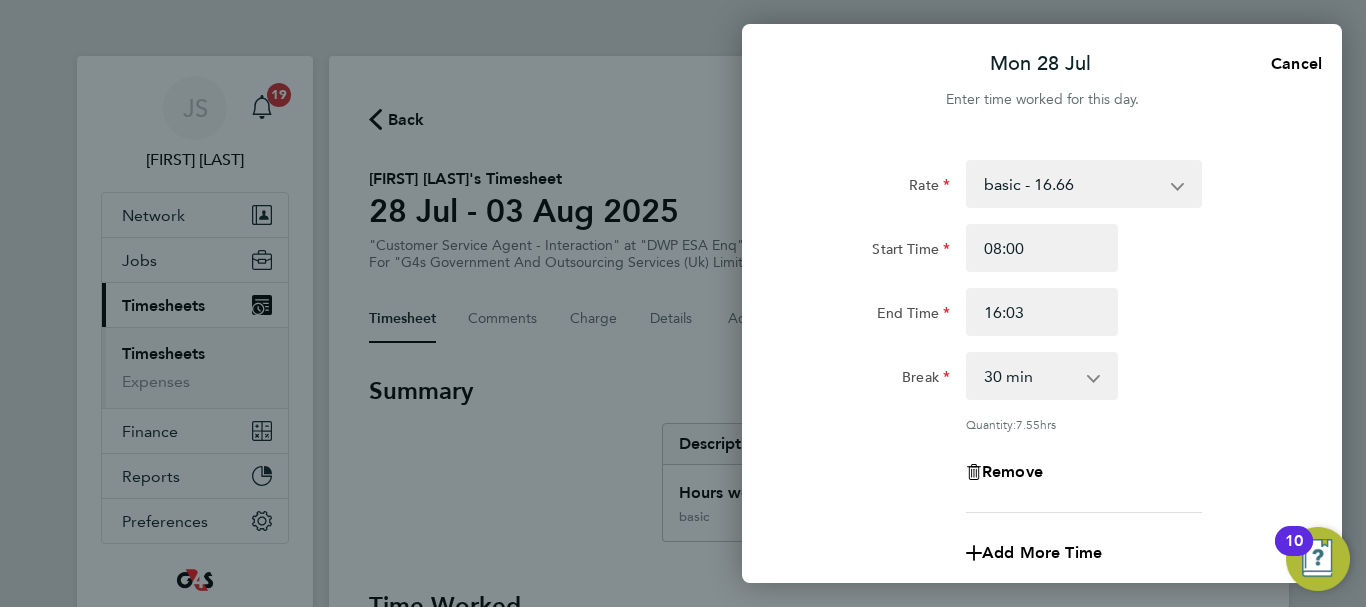 click on "Rate basic - 16.66 x2 - 32.79 System Issue Not Paid Sick x1.5 - 24.73 Annual Leave Bank Holiday System Issue Paid - 16.66
Start Time 08:00 End Time 16:03 Break 0 min 15 min 30 min 45 min 60 min 75 min 90 min
Quantity: 7.55 hrs
Remove" 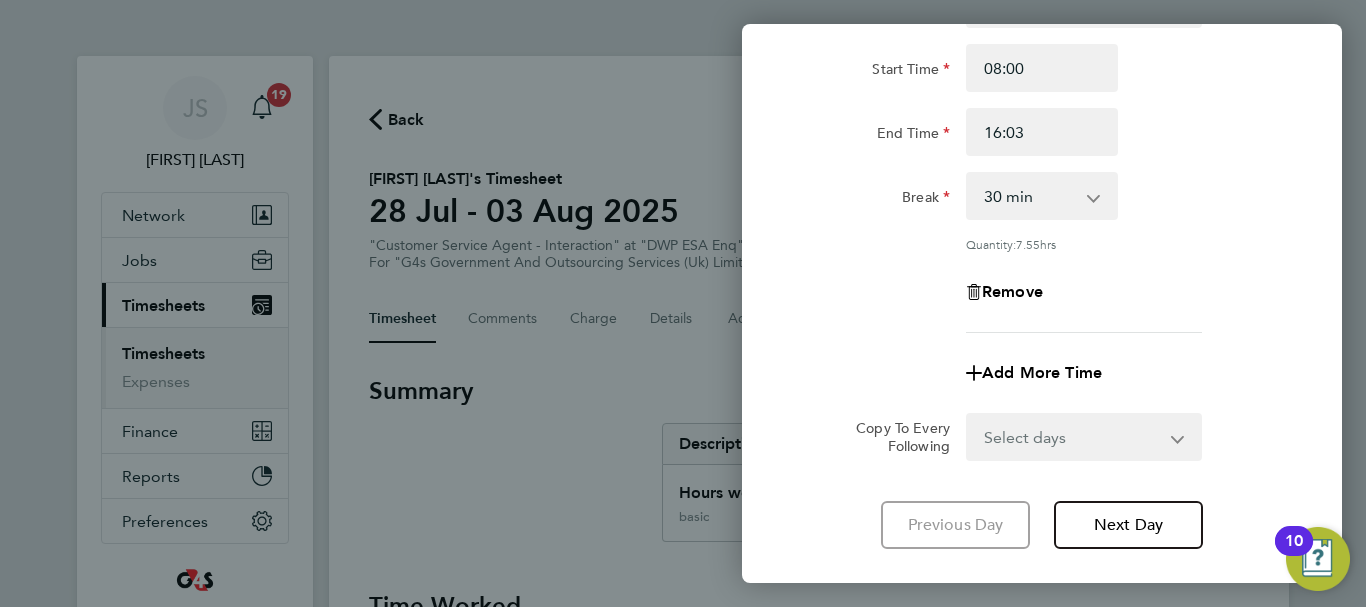 scroll, scrollTop: 200, scrollLeft: 0, axis: vertical 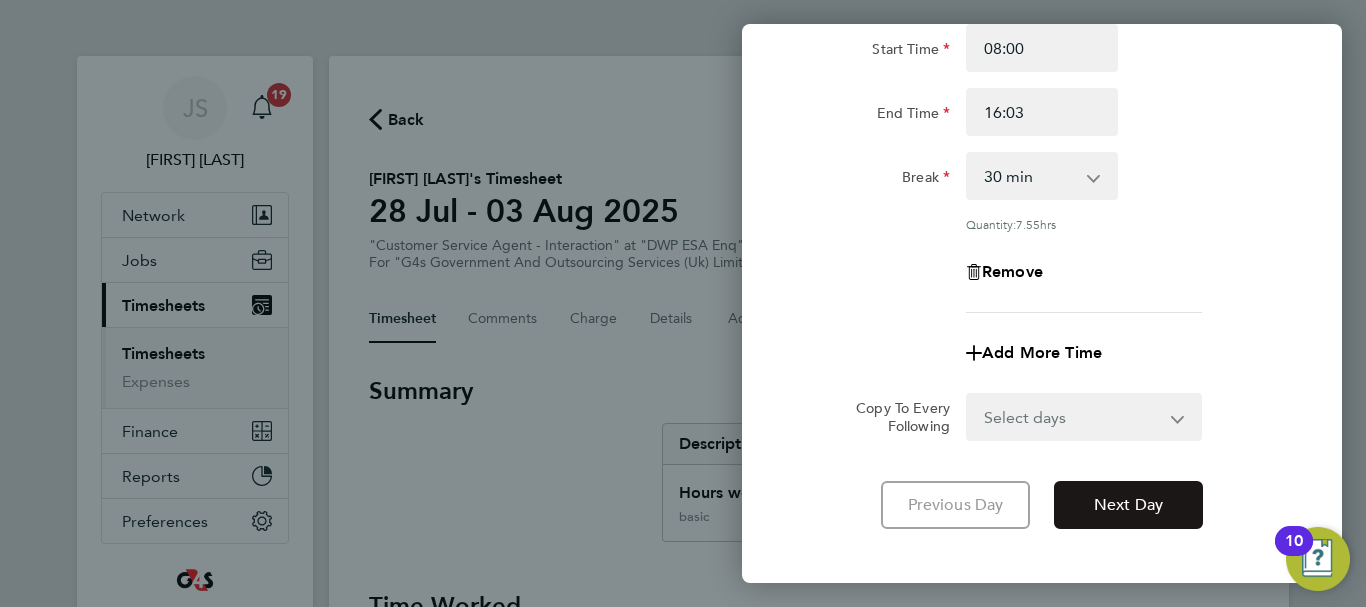 click on "Next Day" 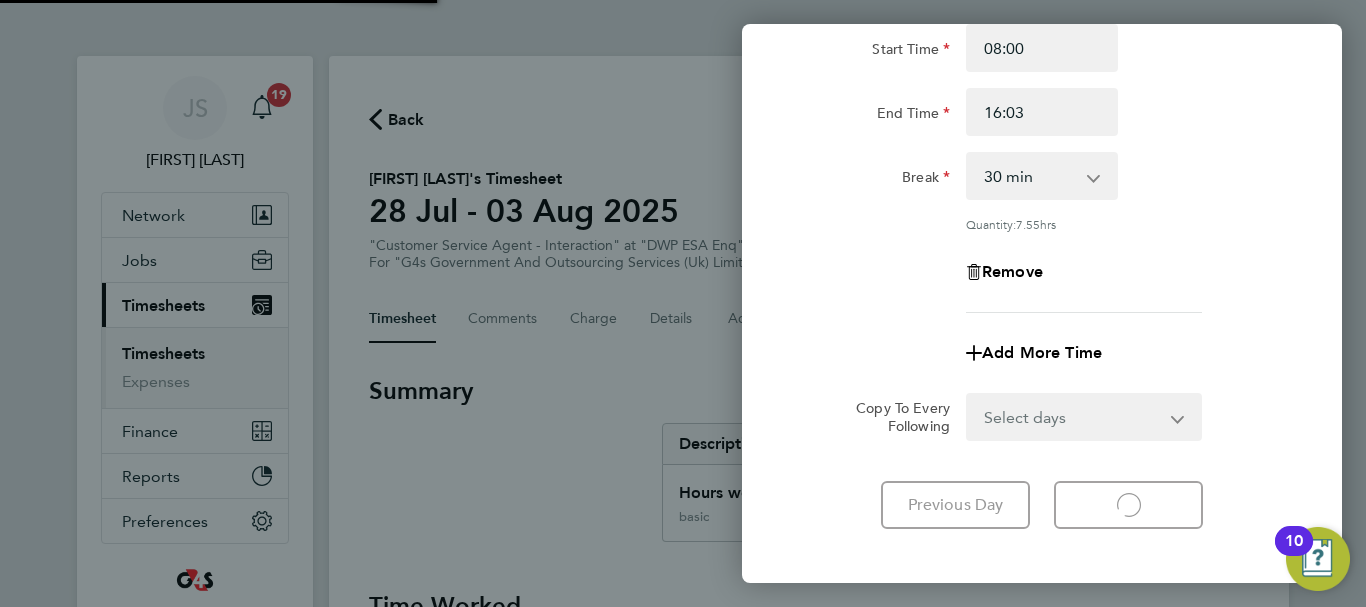 select on "30" 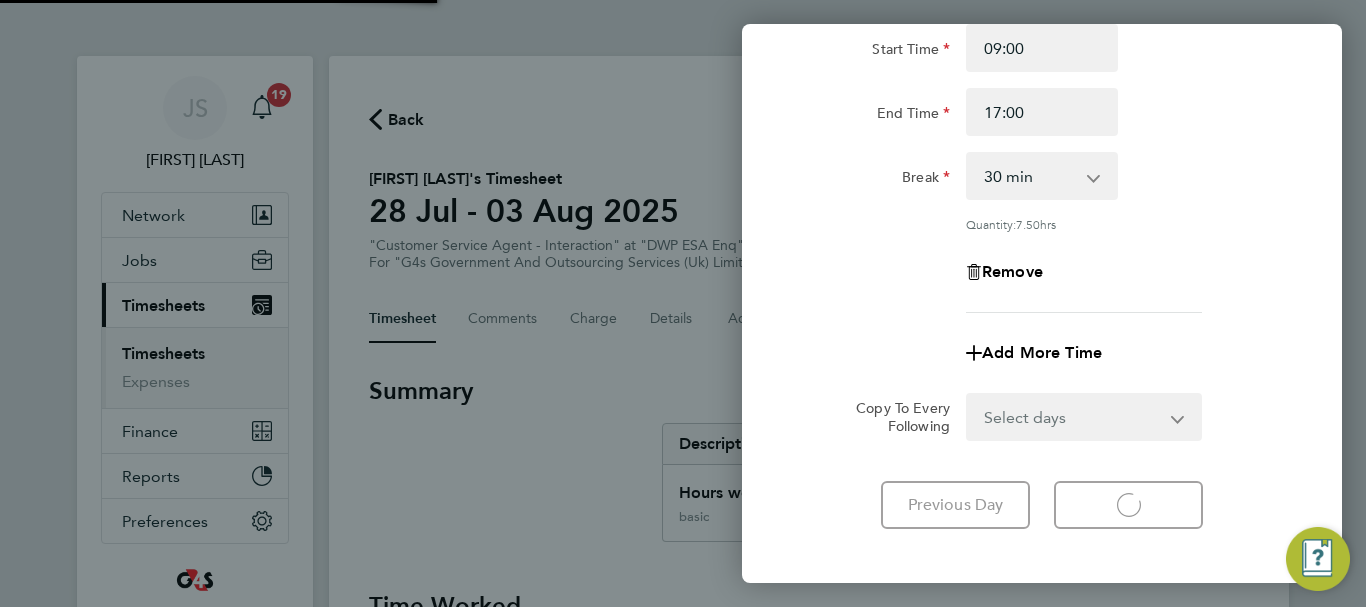 select on "30" 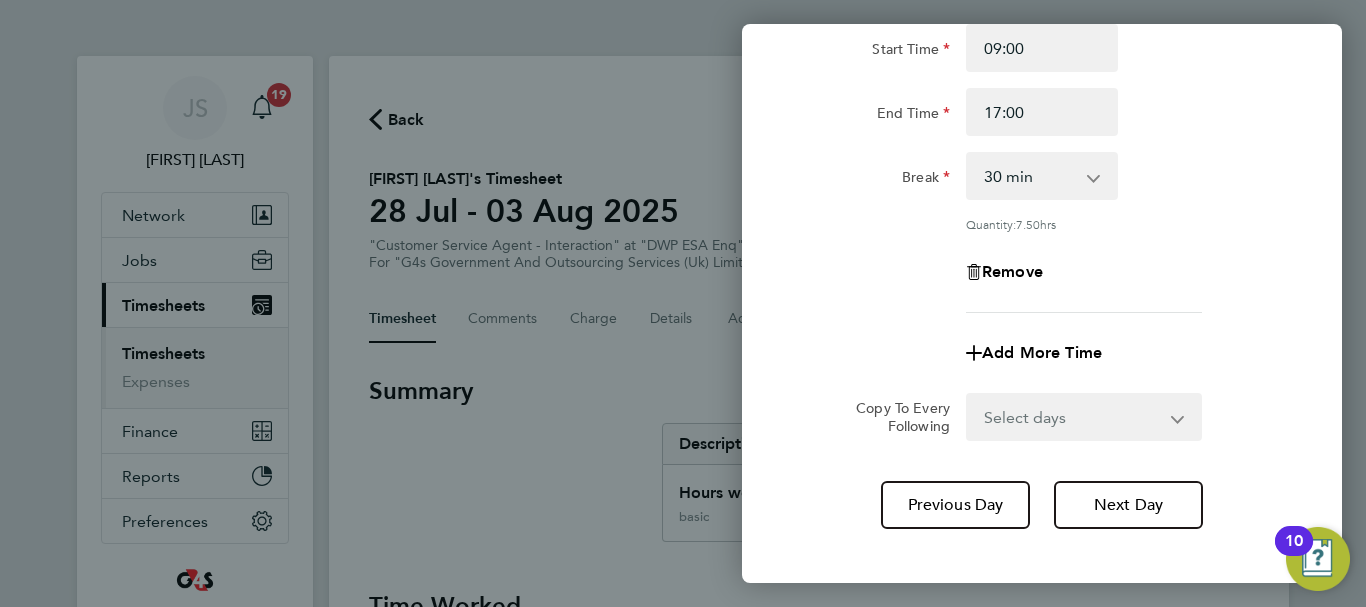 click on "Add More Time" 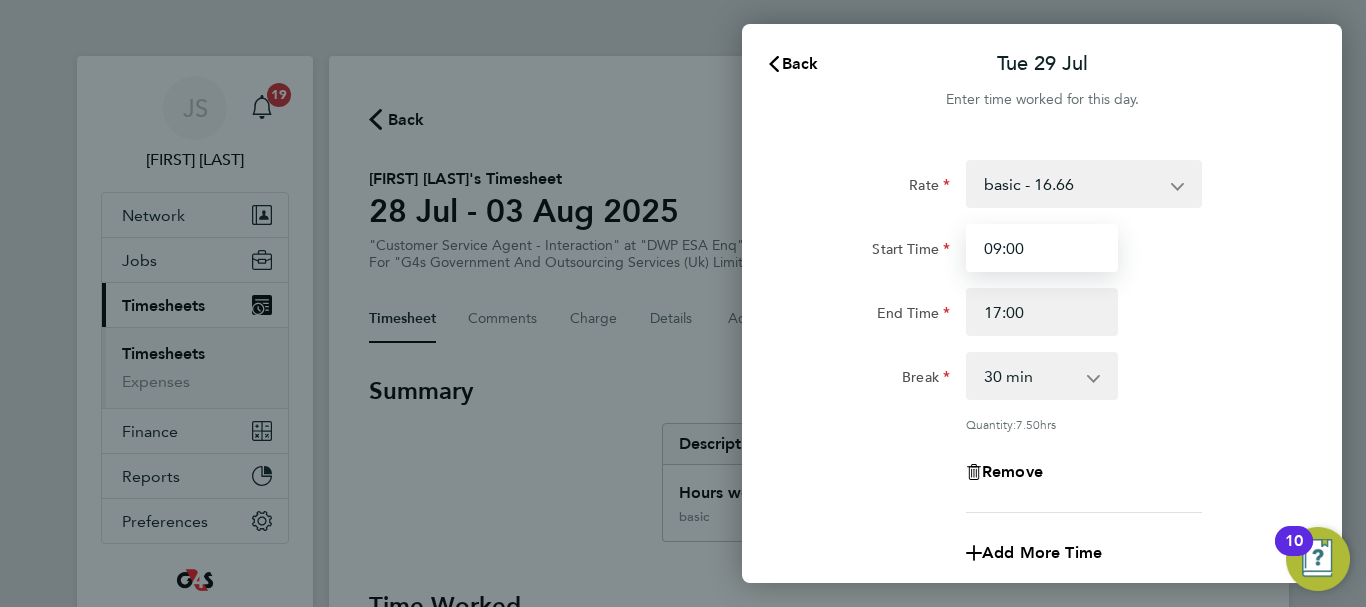 drag, startPoint x: 1044, startPoint y: 244, endPoint x: 894, endPoint y: 258, distance: 150.65192 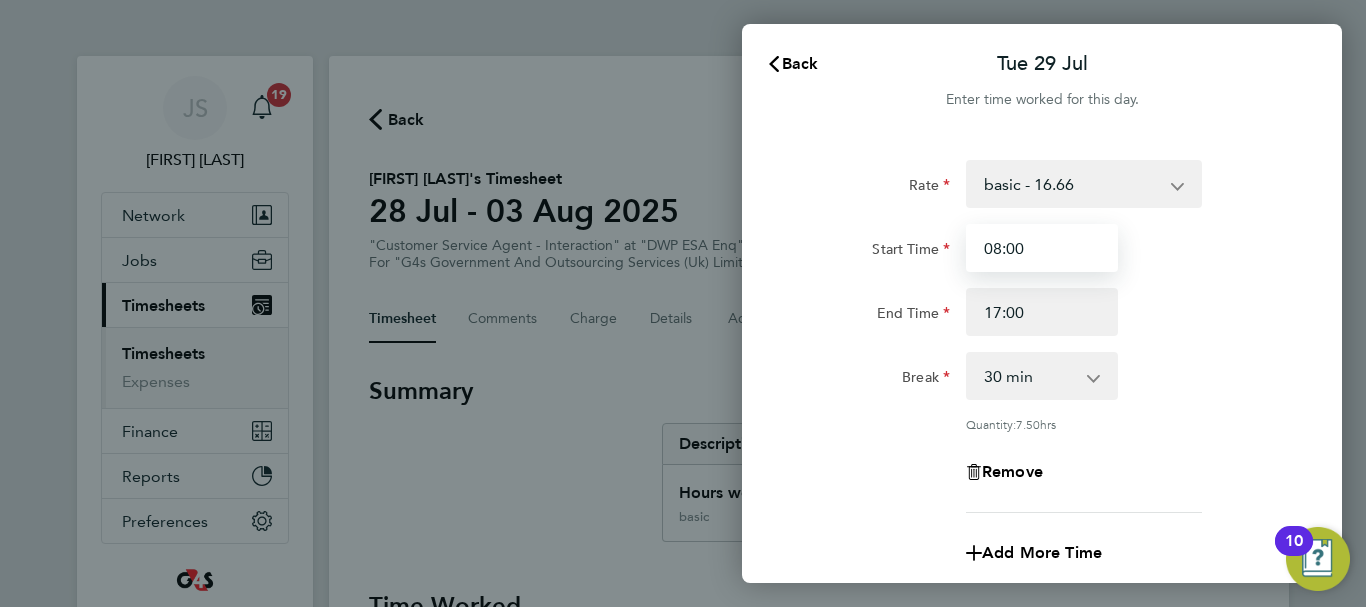 type on "08:00" 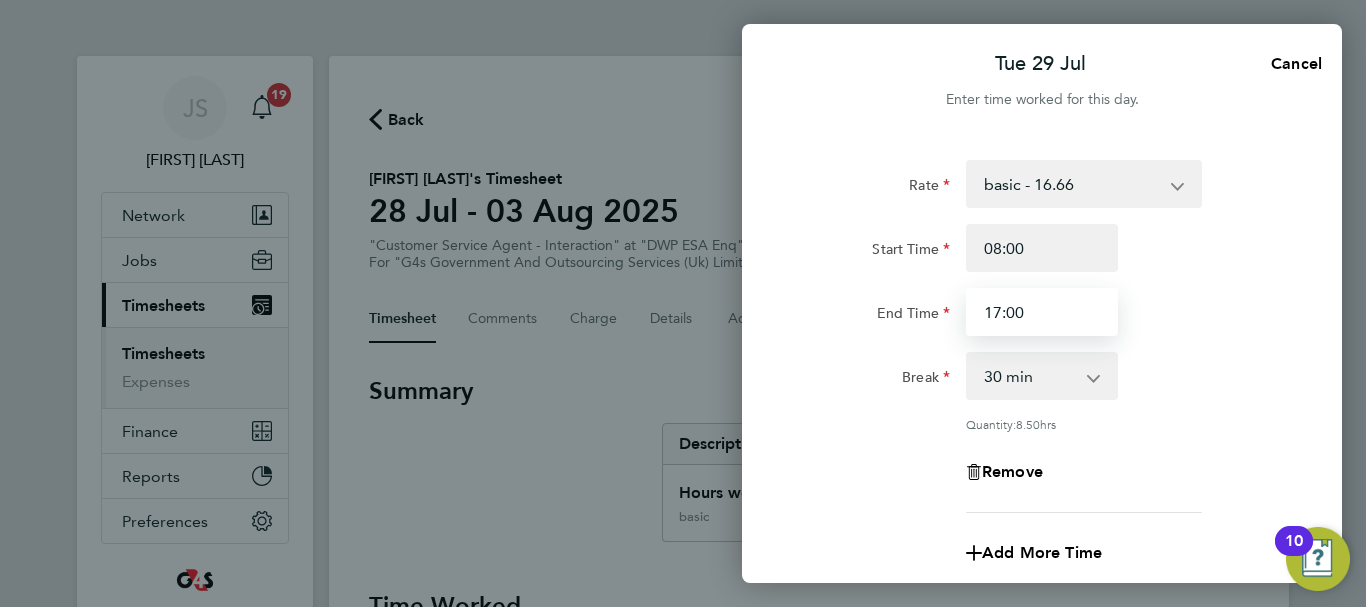 drag, startPoint x: 1042, startPoint y: 300, endPoint x: 921, endPoint y: 299, distance: 121.004135 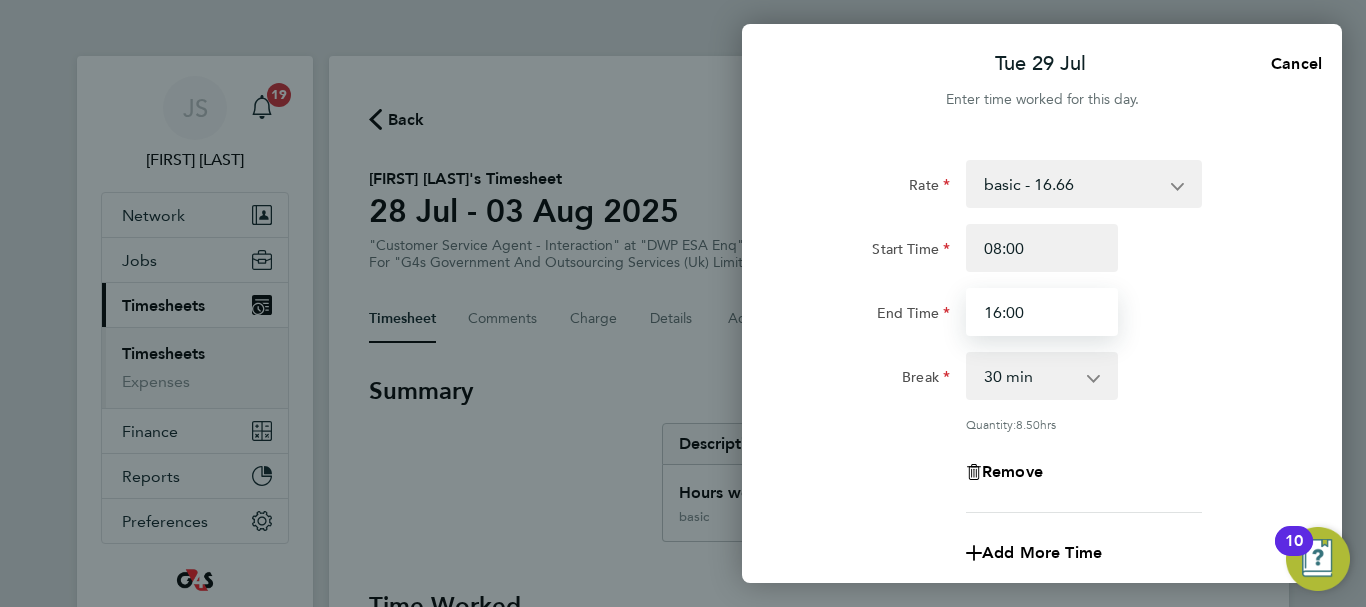 type on "16:00" 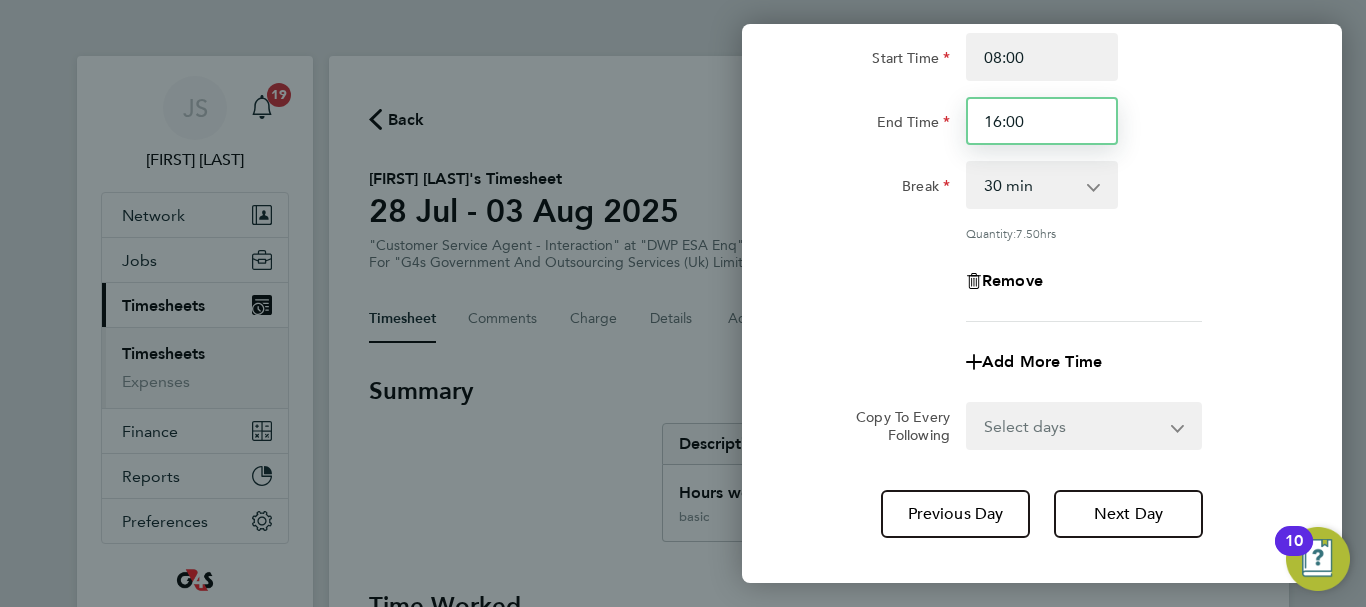 scroll, scrollTop: 200, scrollLeft: 0, axis: vertical 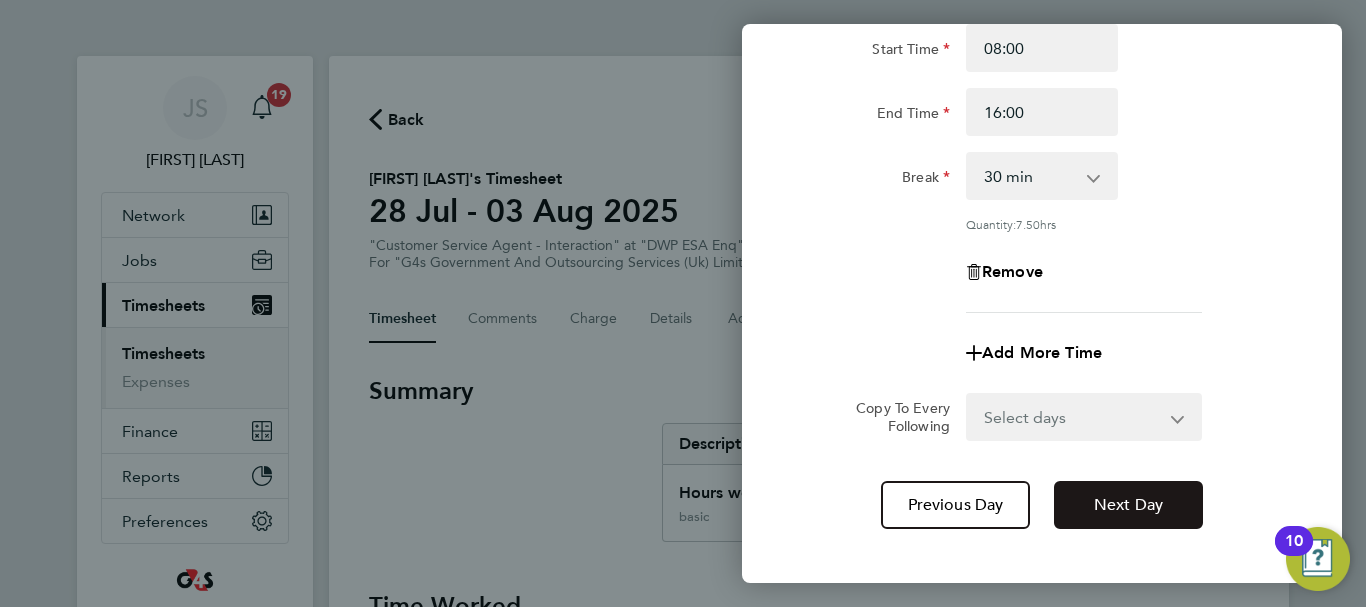 click on "Next Day" 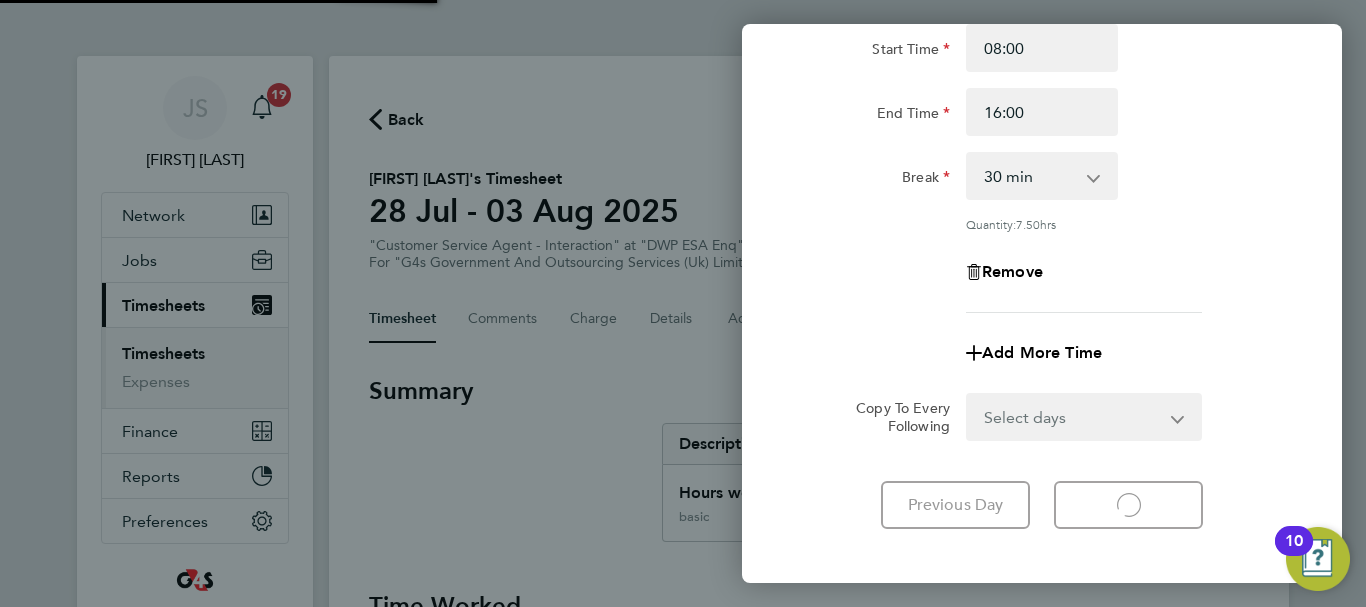 select on "30" 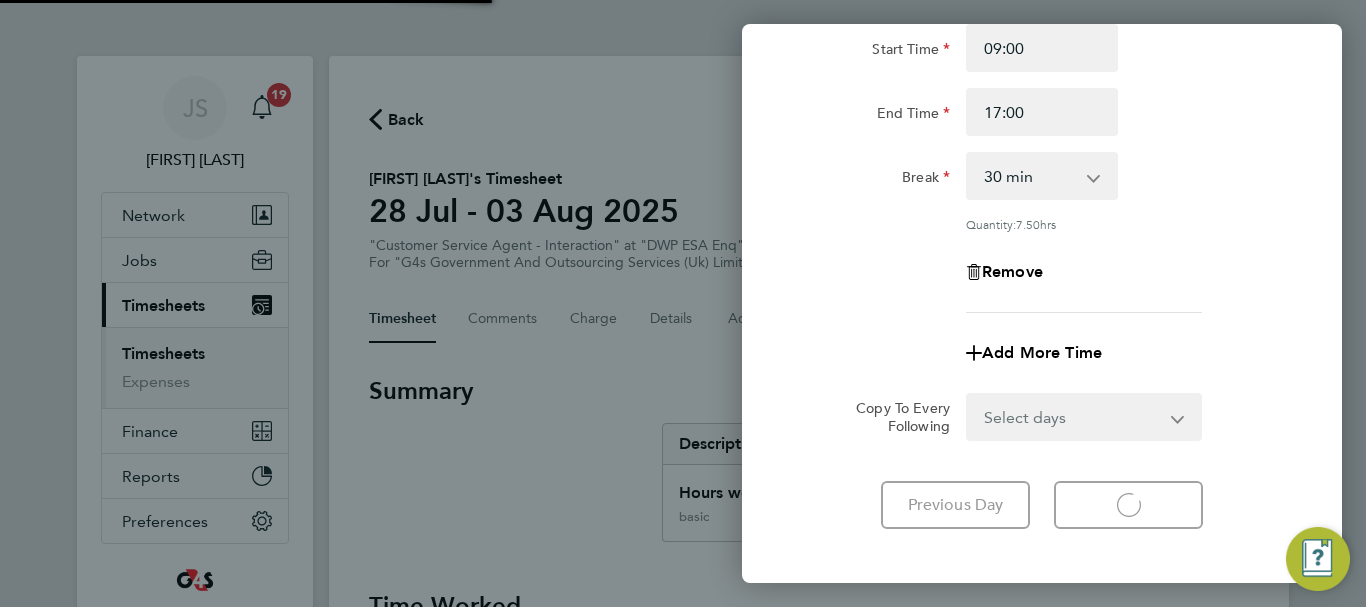 select on "30" 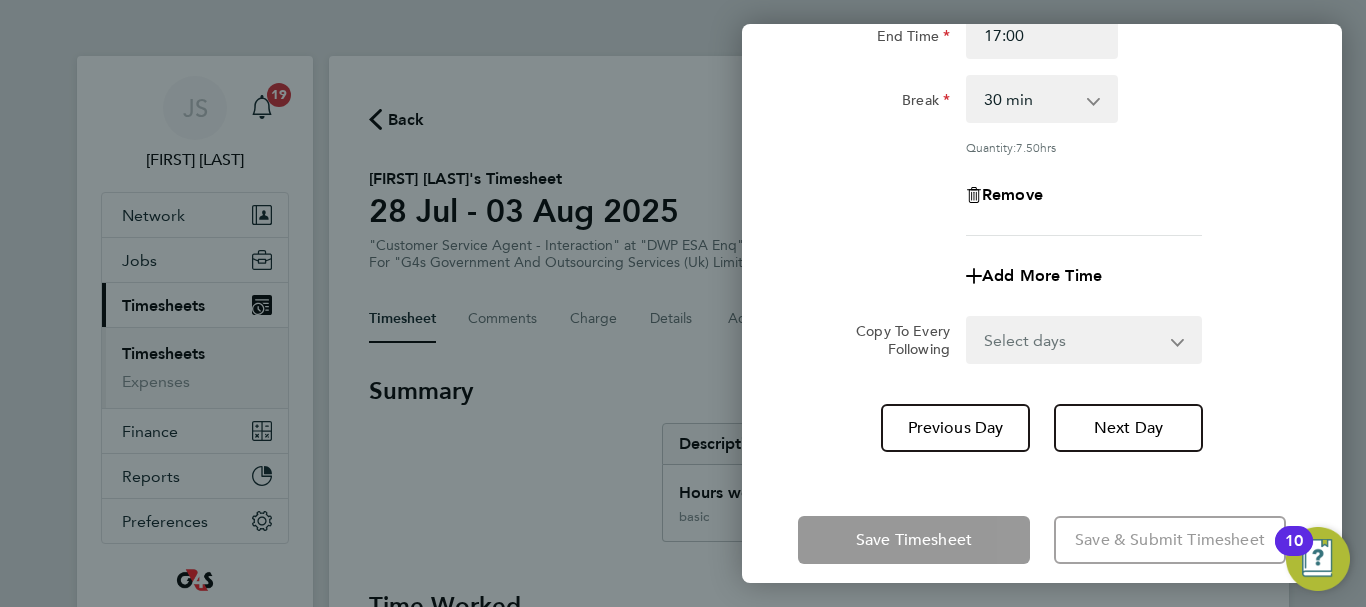 scroll, scrollTop: 296, scrollLeft: 0, axis: vertical 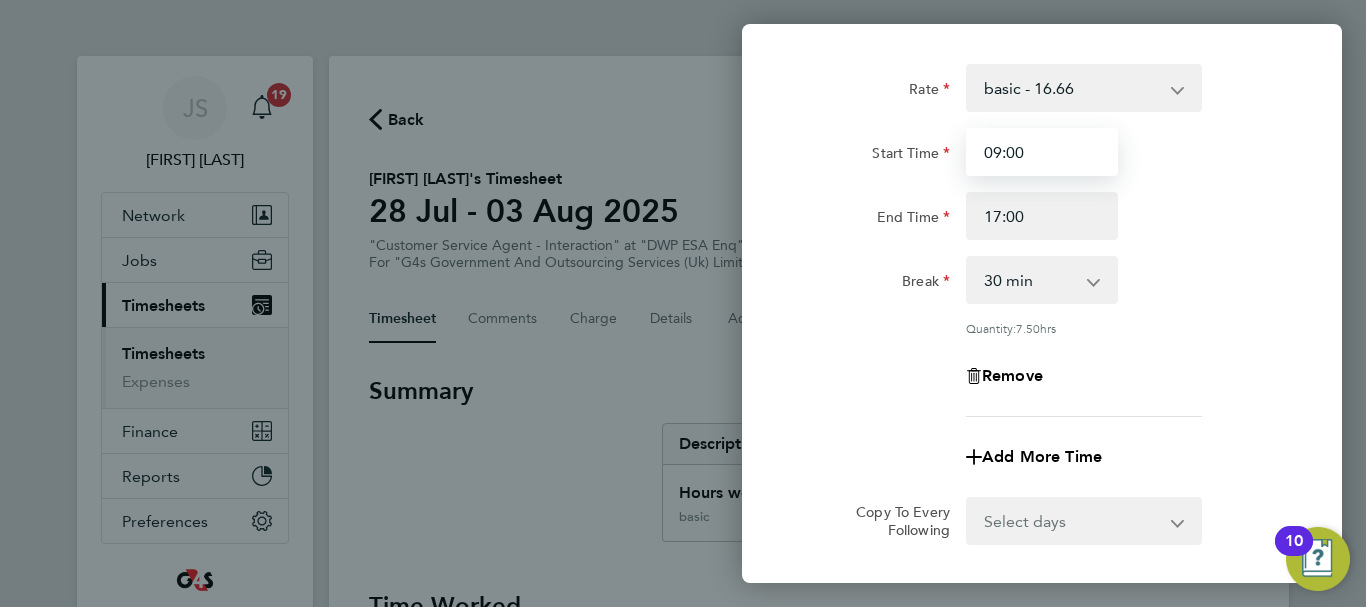 drag, startPoint x: 1057, startPoint y: 162, endPoint x: 888, endPoint y: 154, distance: 169.18924 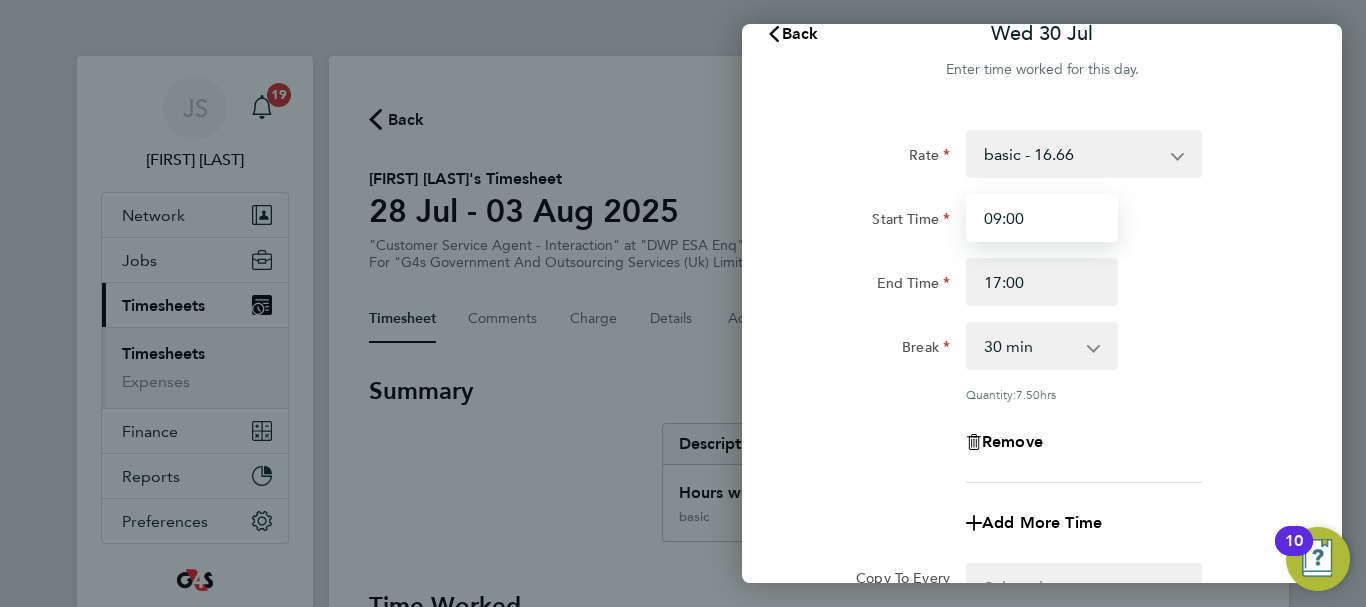 scroll, scrollTop: 0, scrollLeft: 0, axis: both 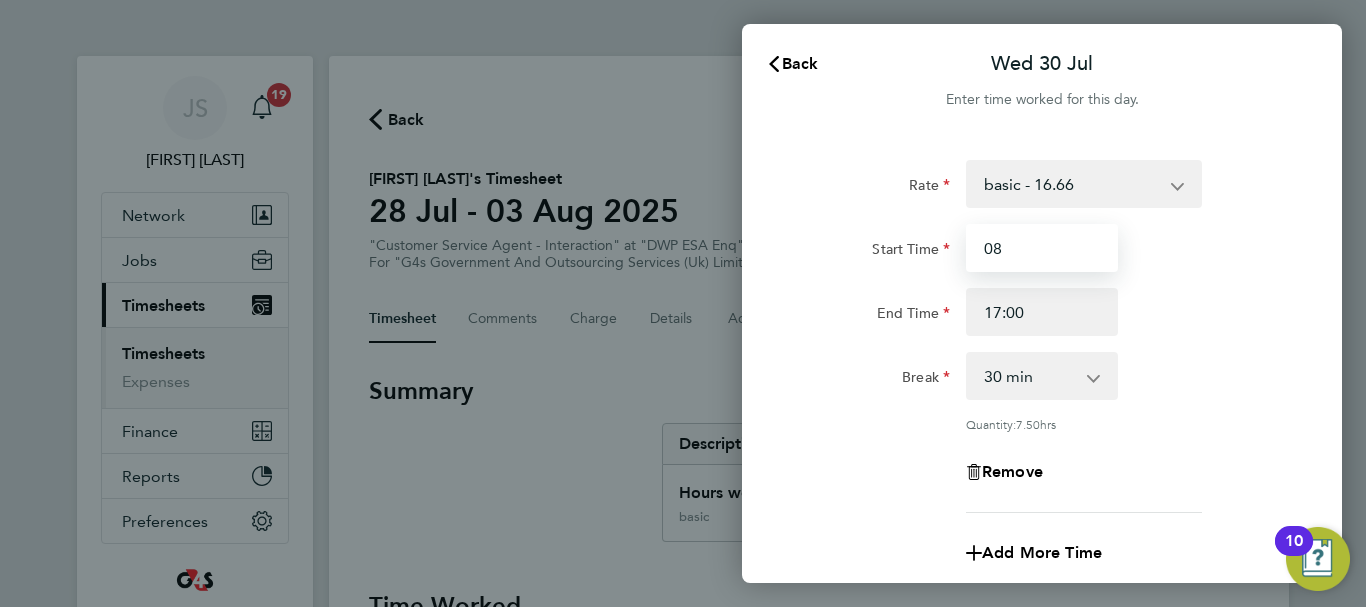 type on "08:00" 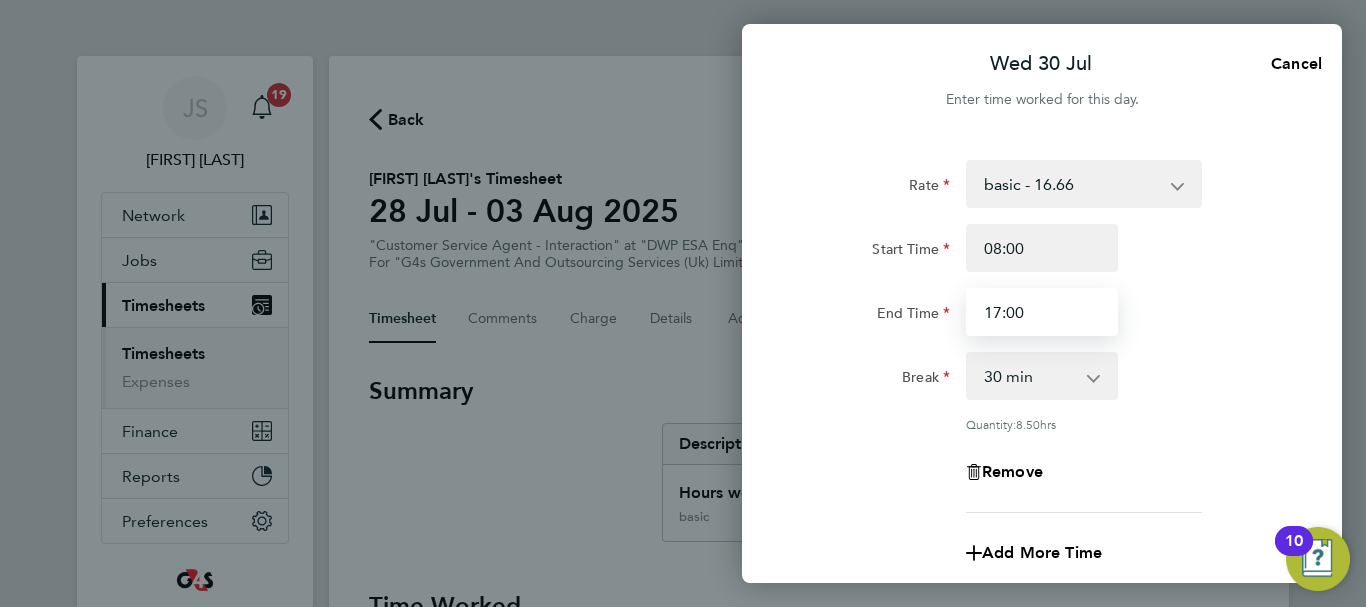 click on "17:00" at bounding box center (1042, 312) 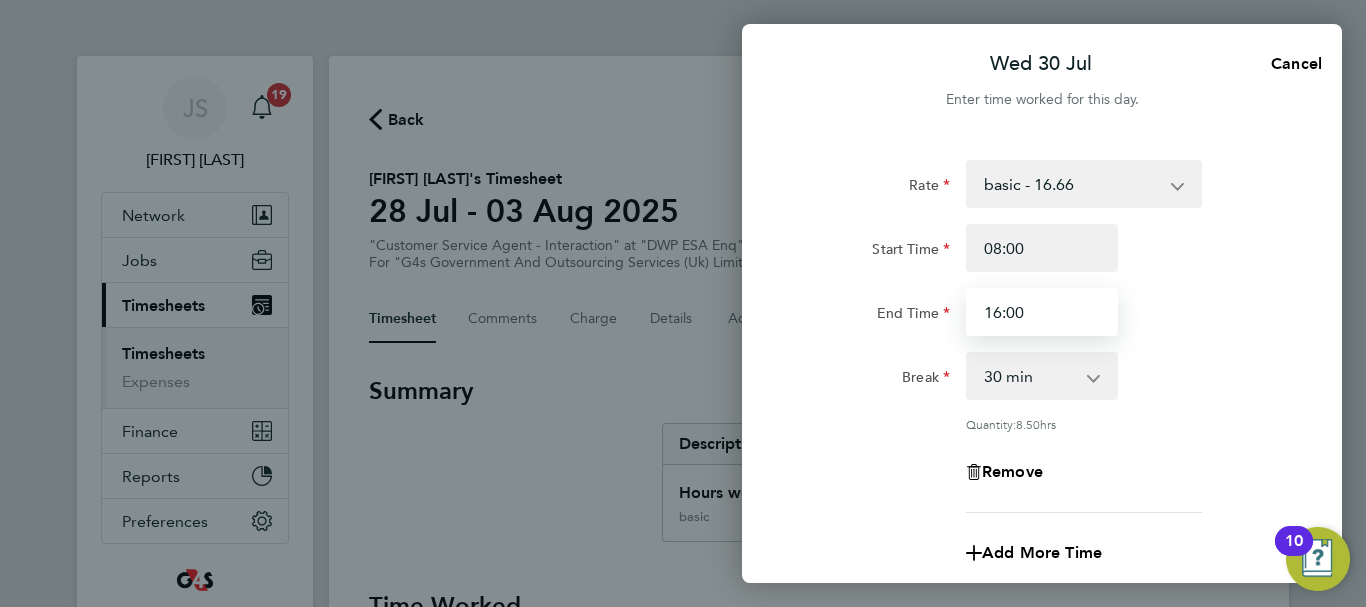 type on "16:00" 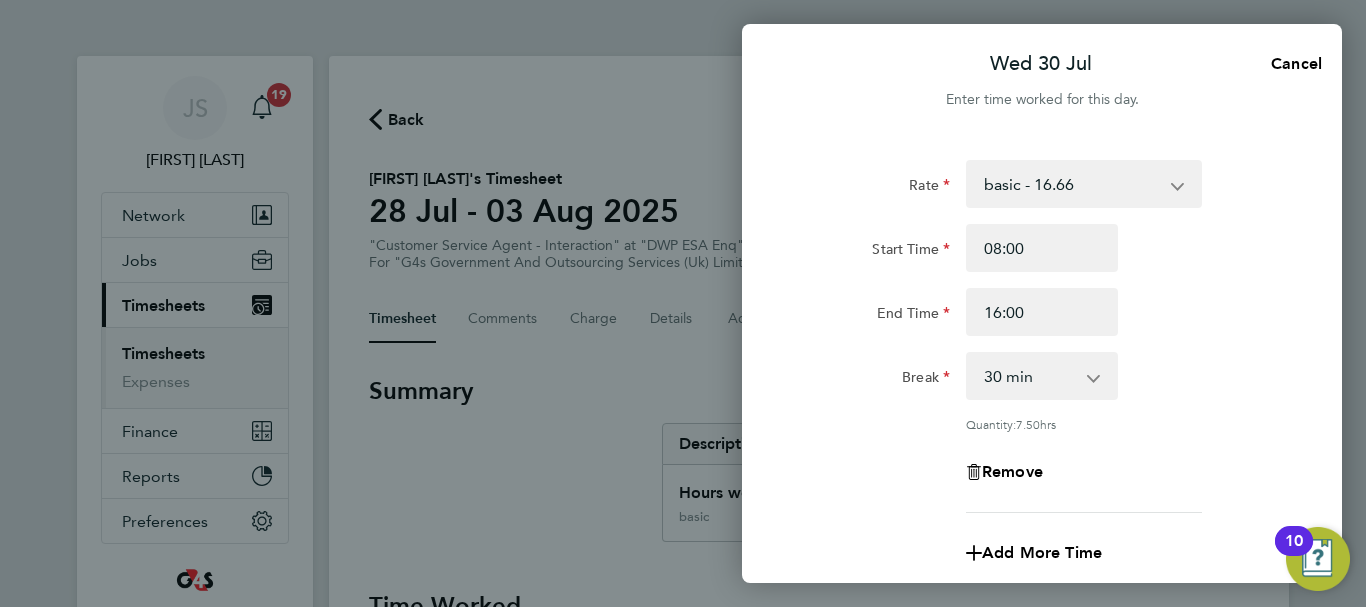 click on "Remove" 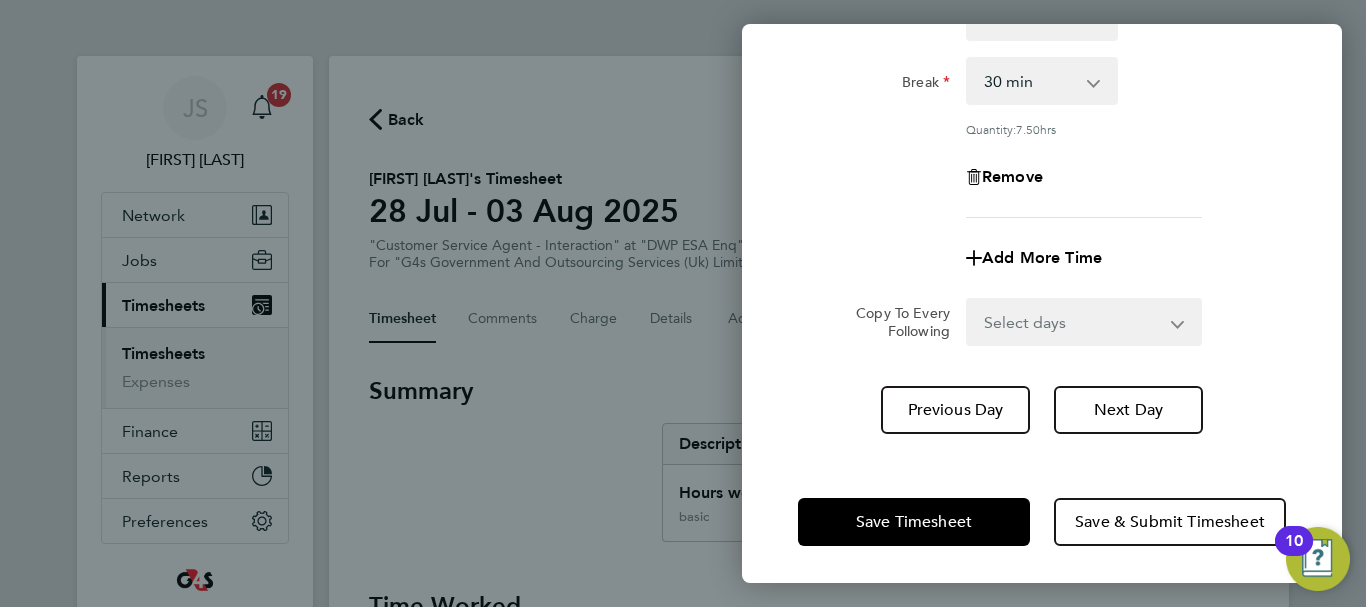 scroll, scrollTop: 296, scrollLeft: 0, axis: vertical 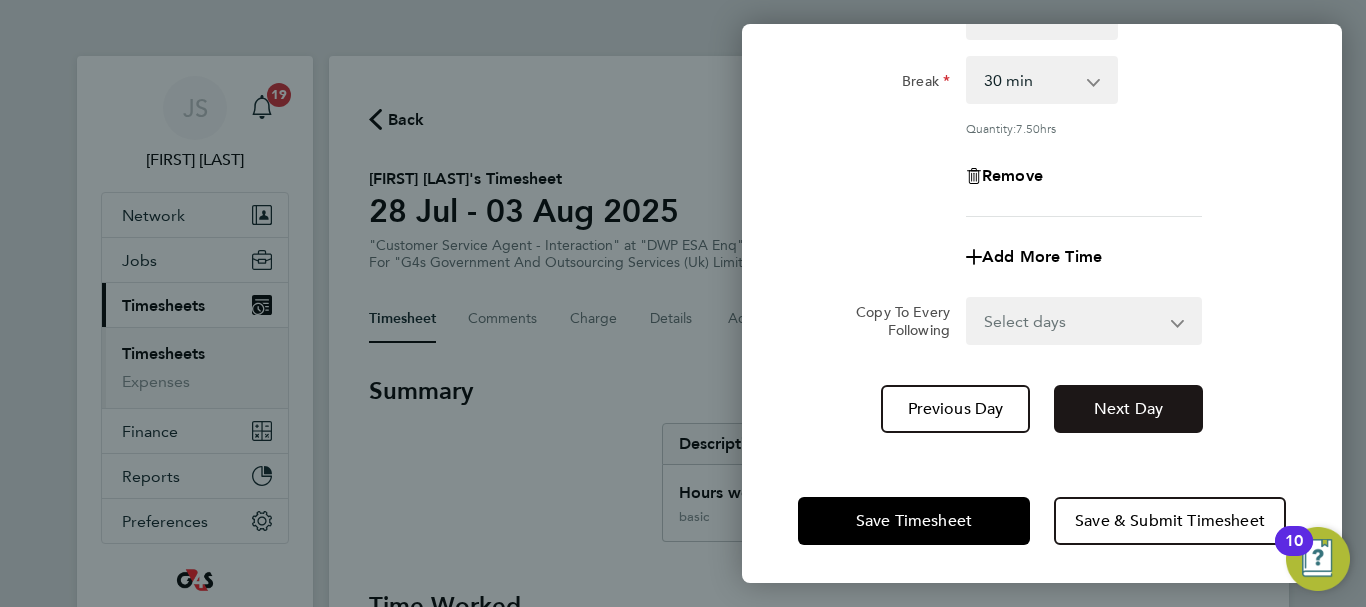 click on "Next Day" 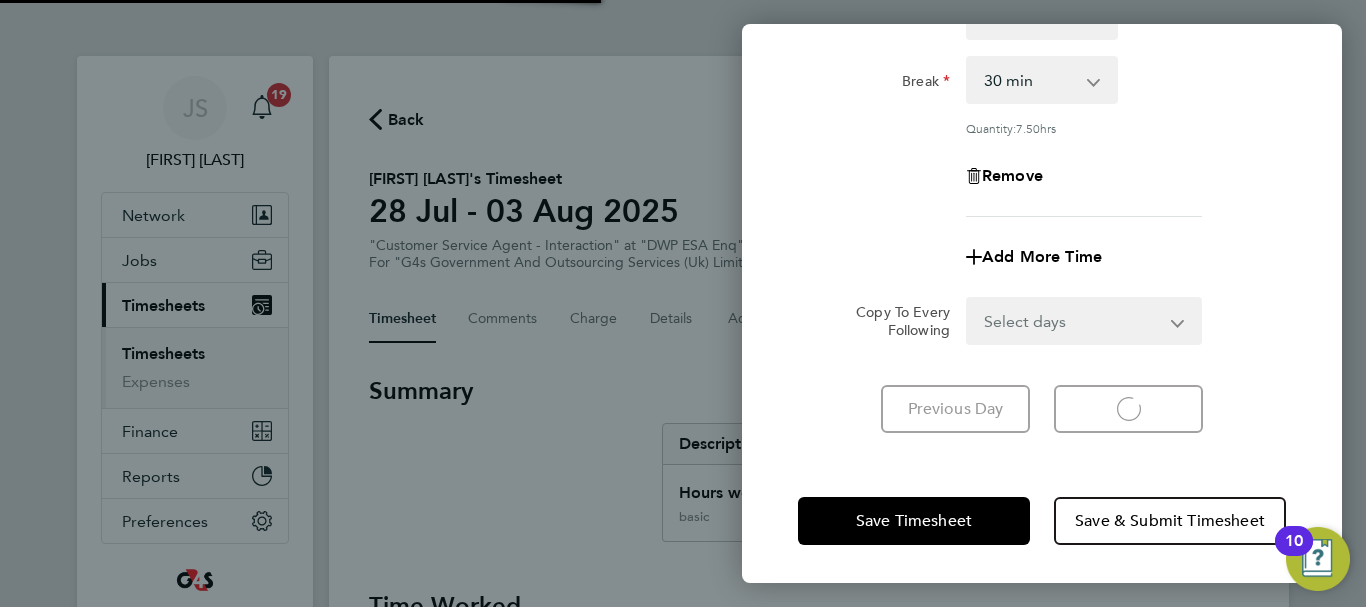 select on "30" 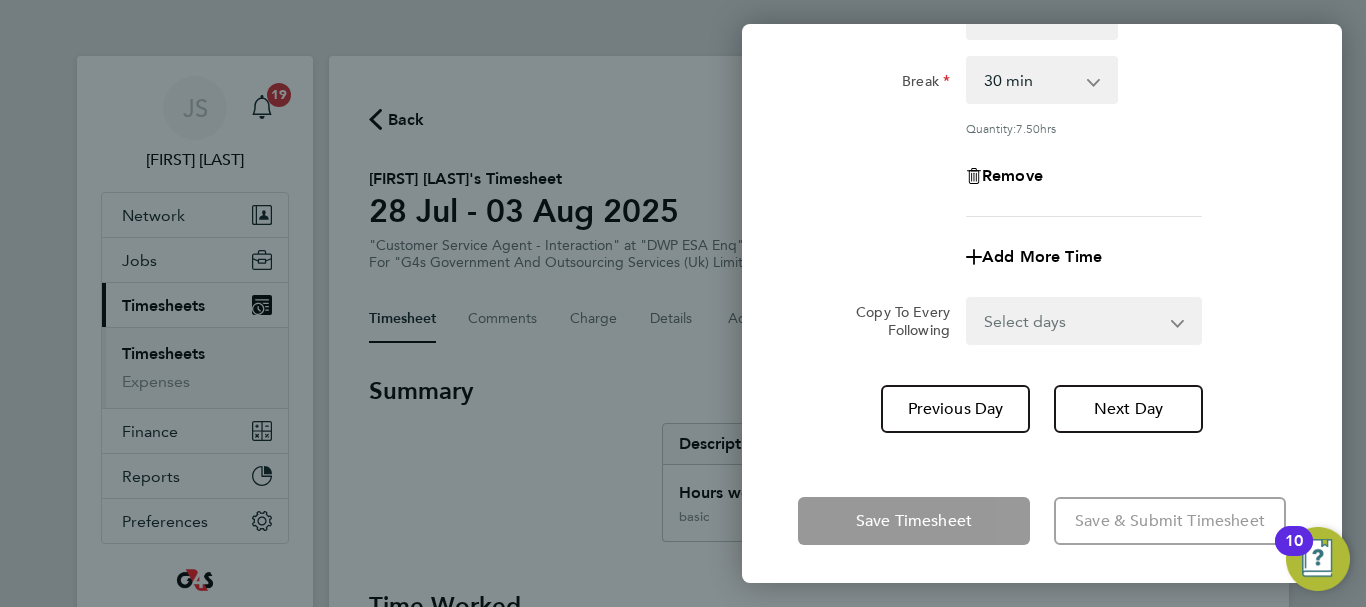 scroll, scrollTop: 96, scrollLeft: 0, axis: vertical 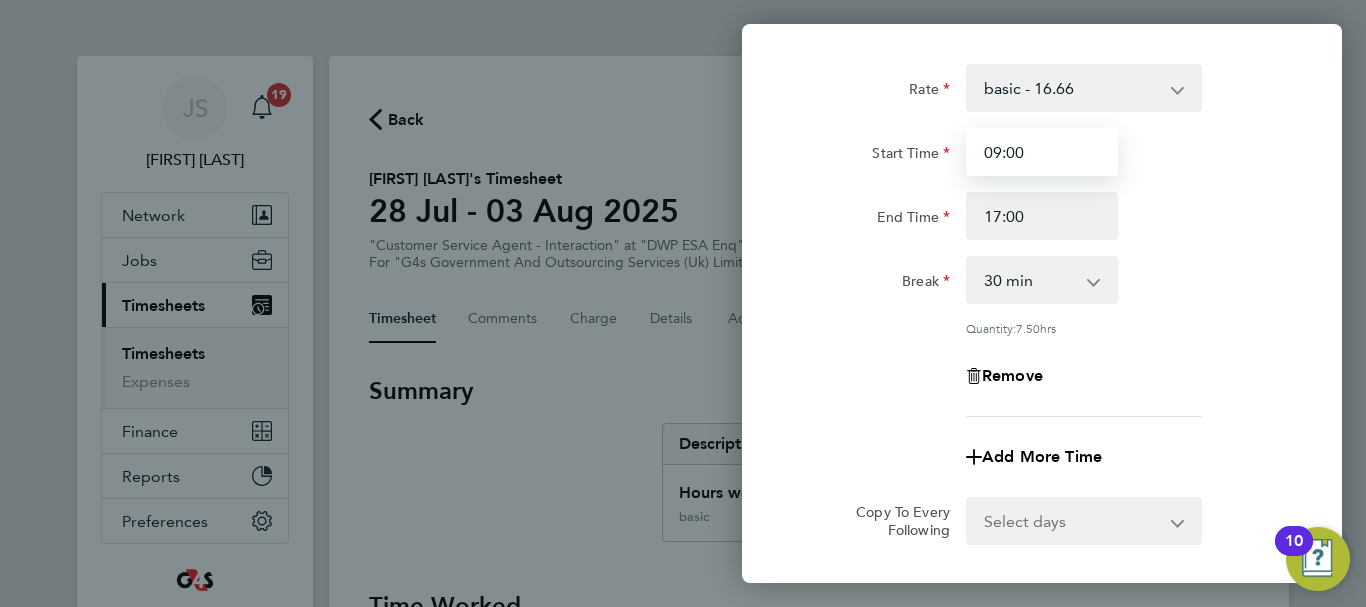 drag, startPoint x: 1031, startPoint y: 151, endPoint x: 895, endPoint y: 148, distance: 136.03308 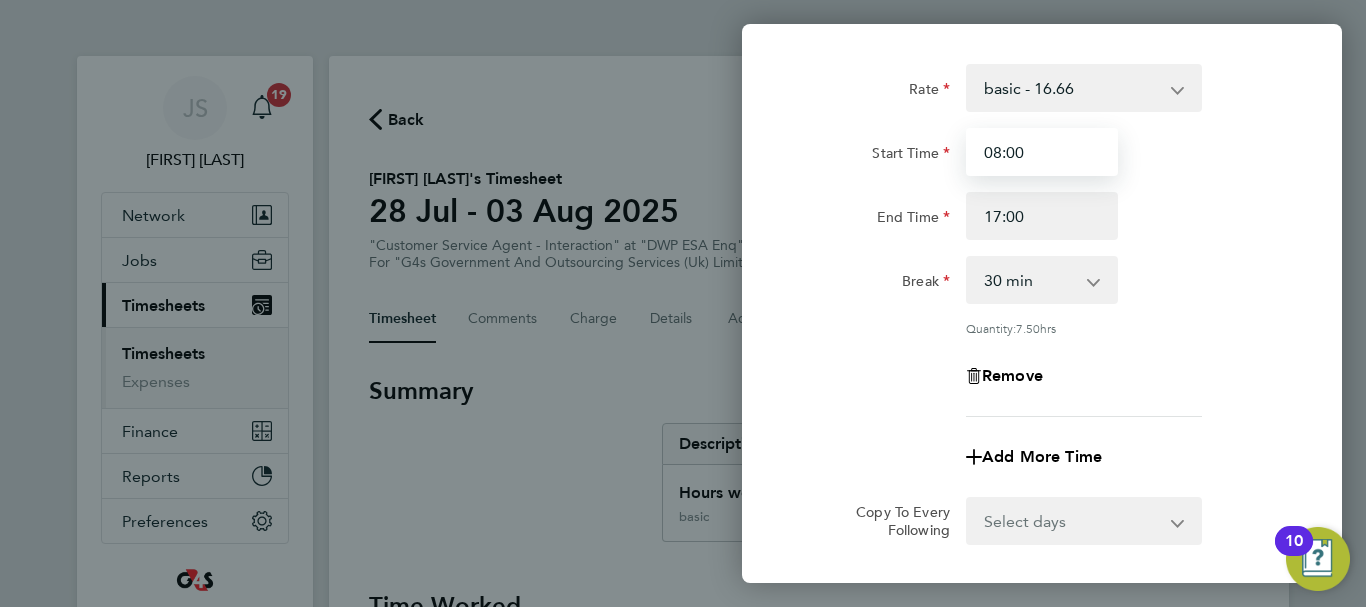 type on "08:00" 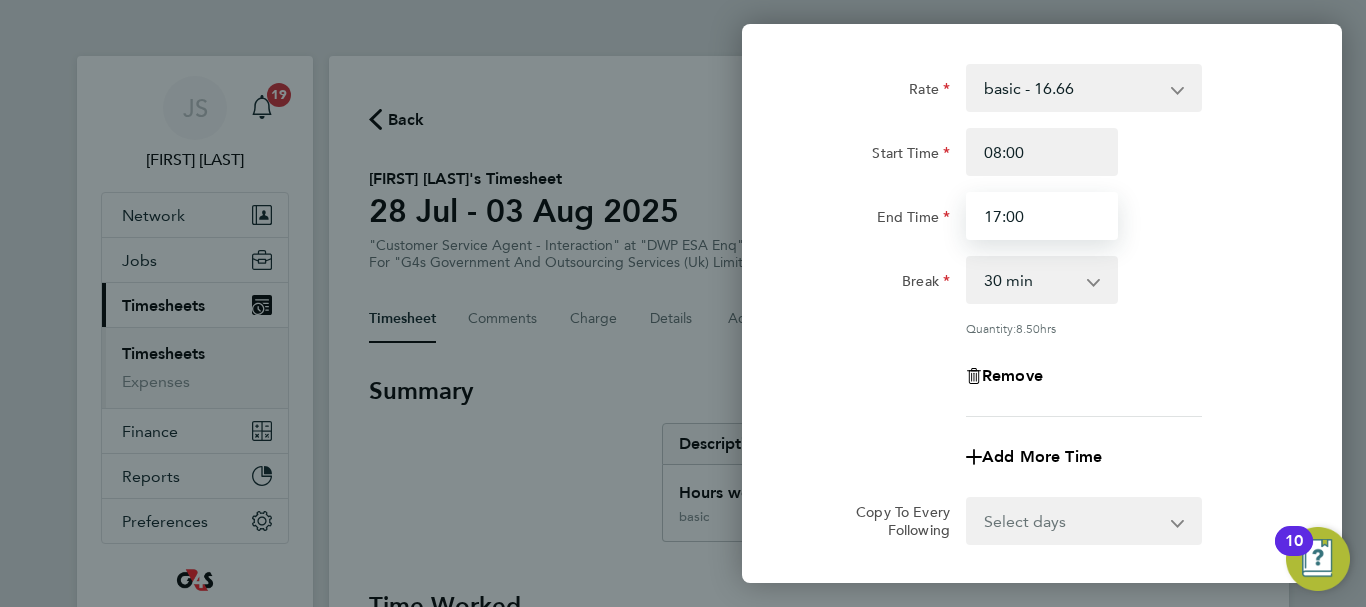 drag, startPoint x: 1004, startPoint y: 218, endPoint x: 786, endPoint y: 226, distance: 218.14674 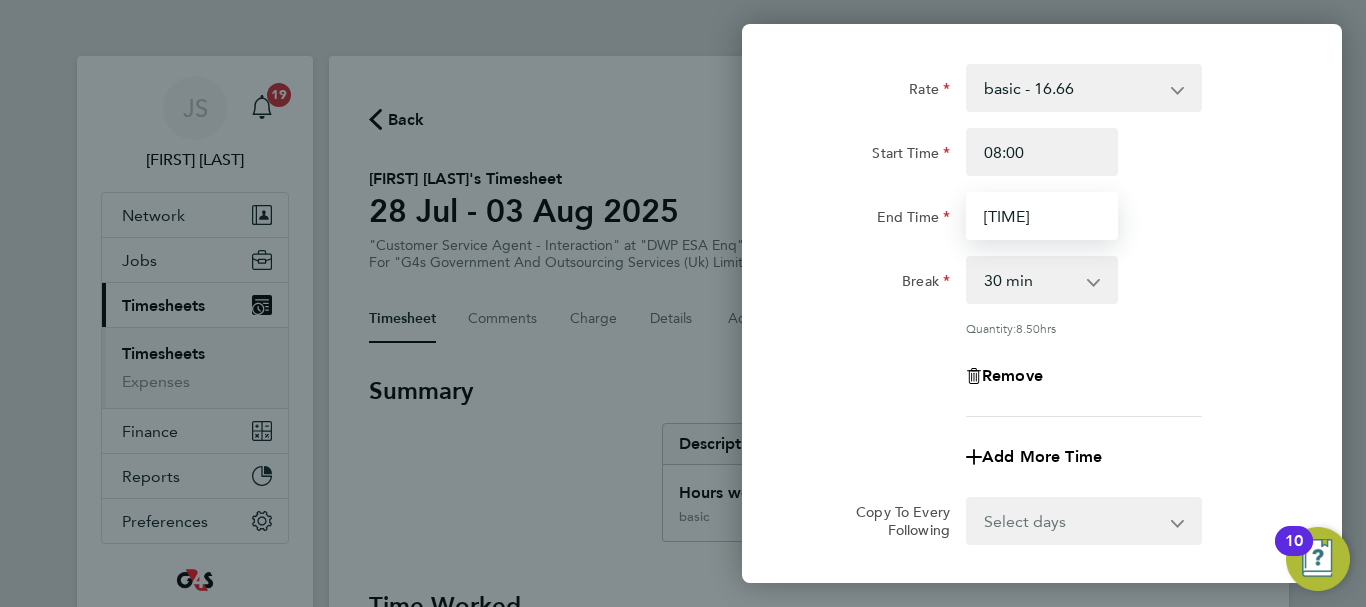 type on "[TIME]" 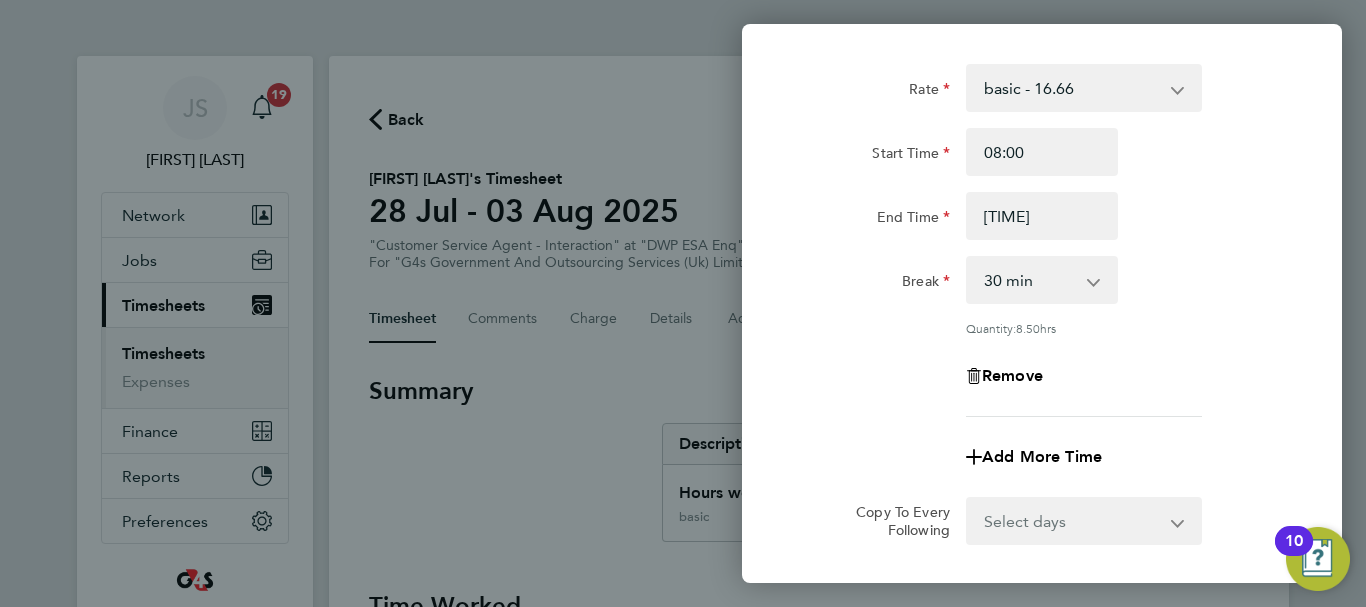 click on "Remove" 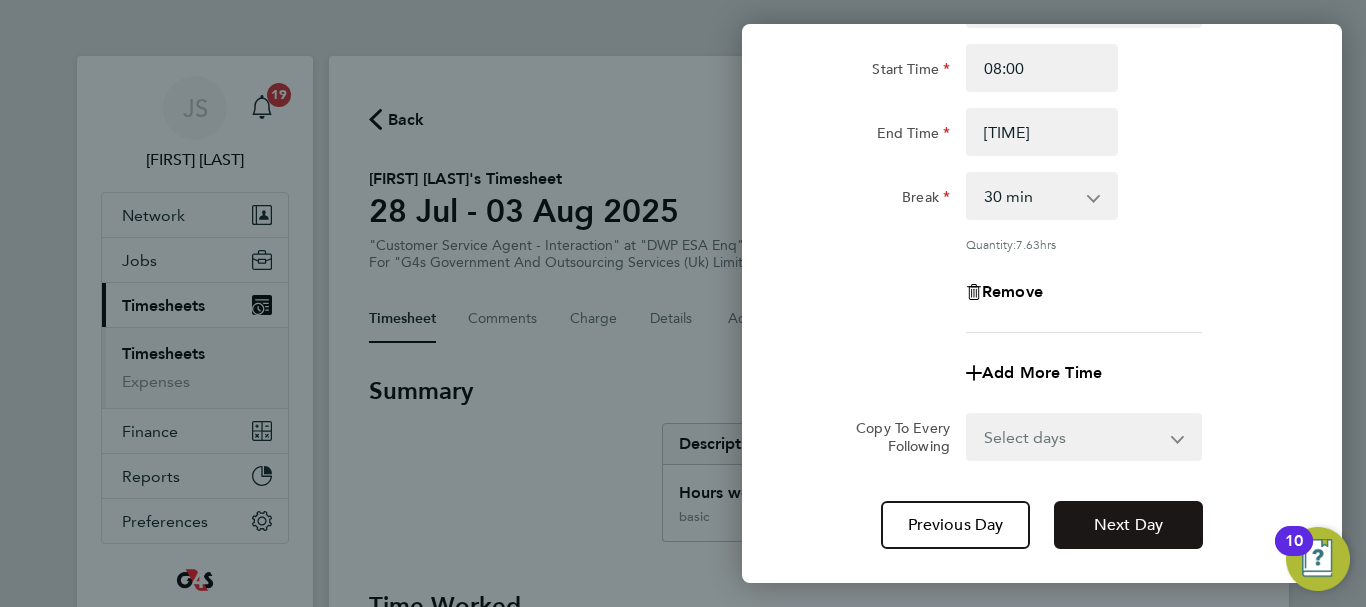scroll, scrollTop: 296, scrollLeft: 0, axis: vertical 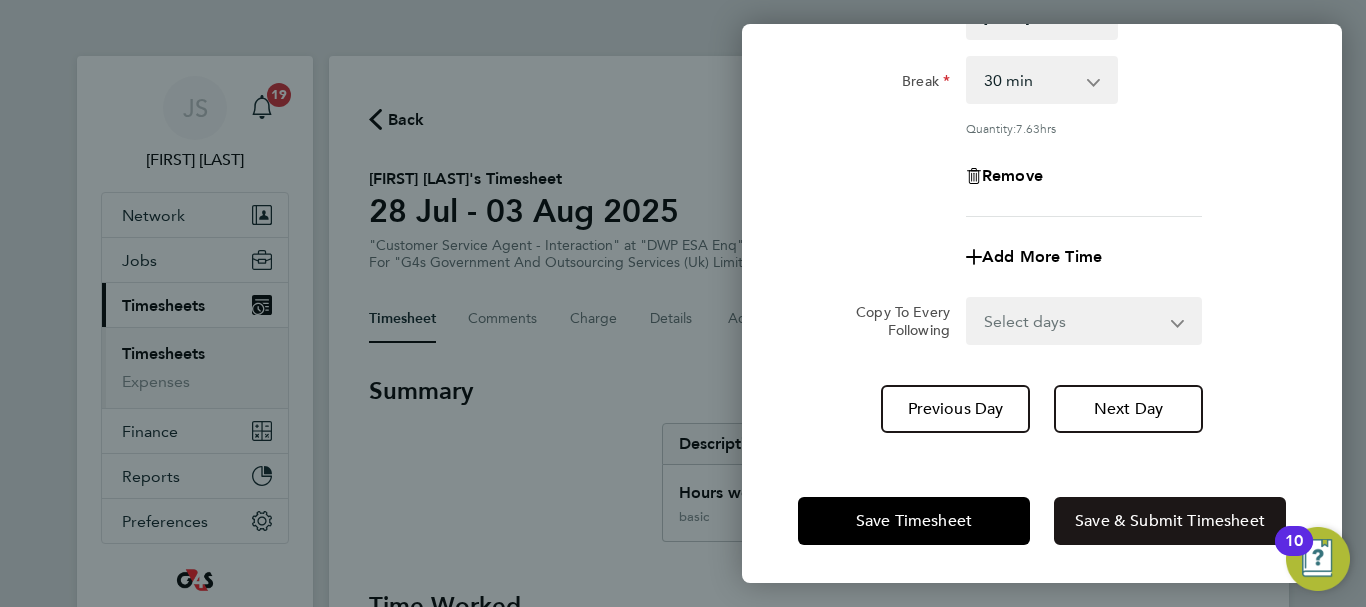 click on "Save & Submit Timesheet" 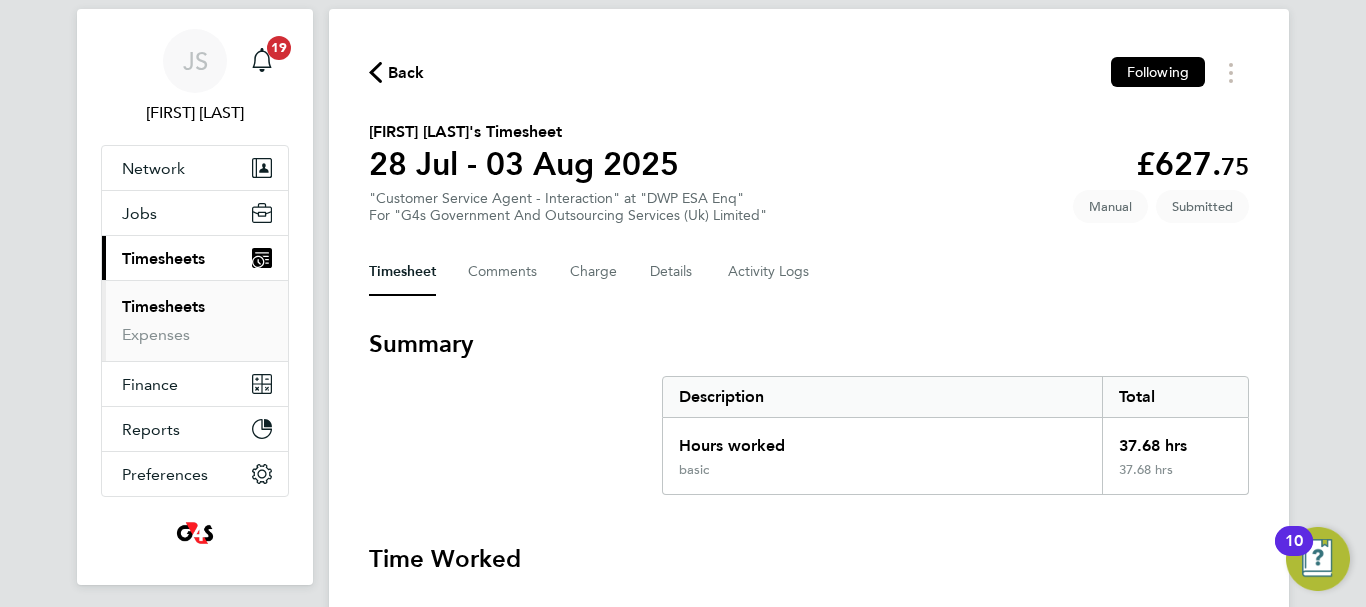 scroll, scrollTop: 38, scrollLeft: 0, axis: vertical 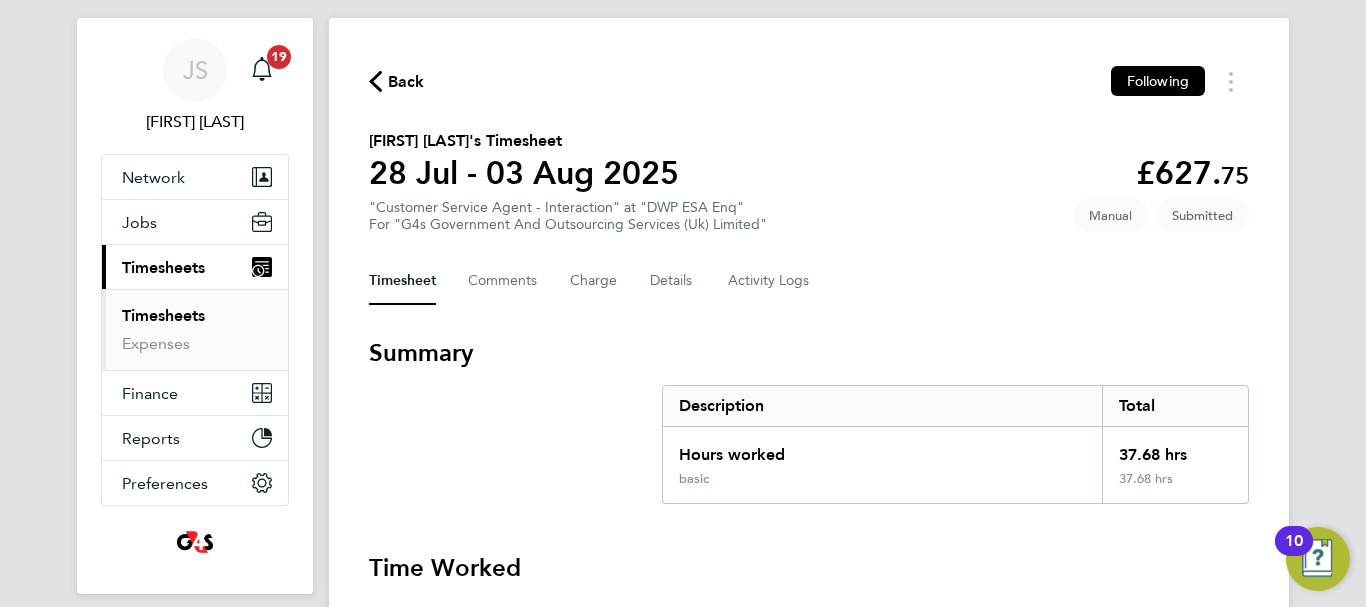 click on "Back" 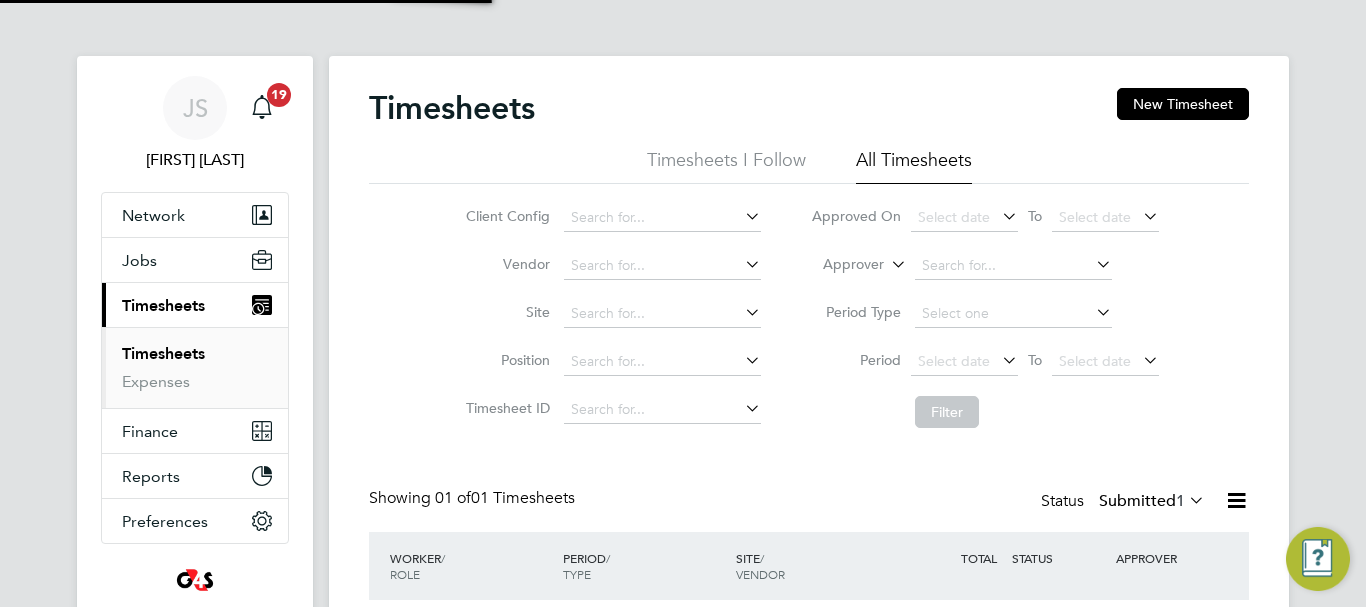scroll, scrollTop: 10, scrollLeft: 10, axis: both 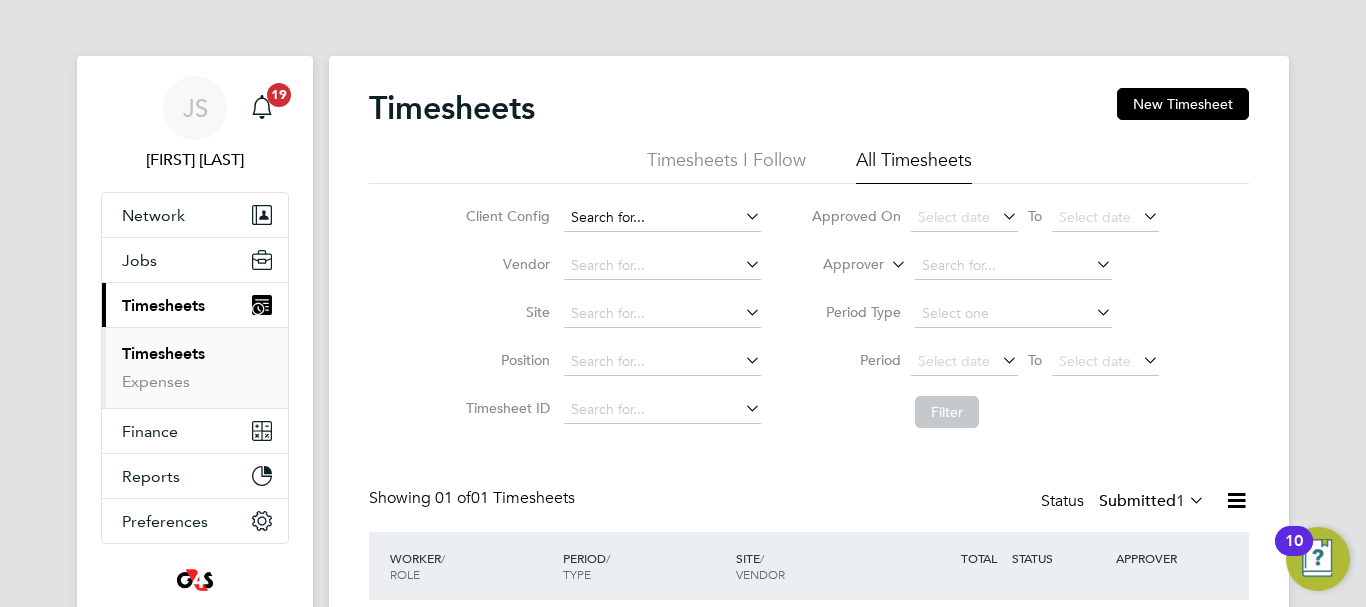 click 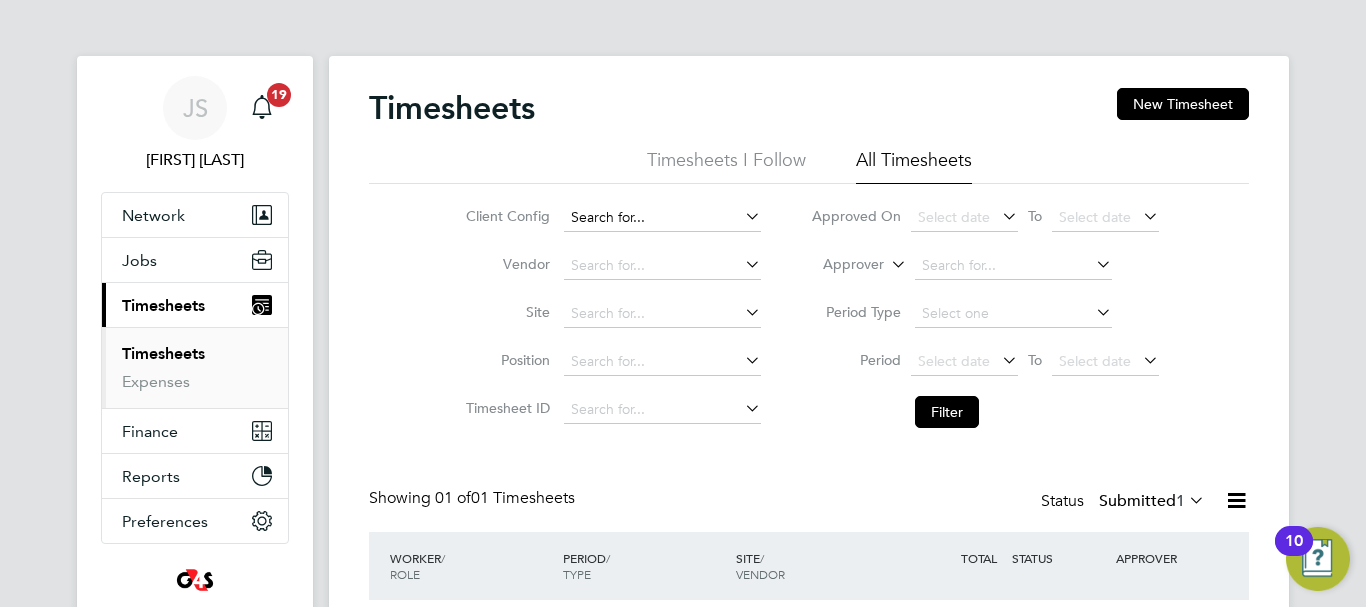 click 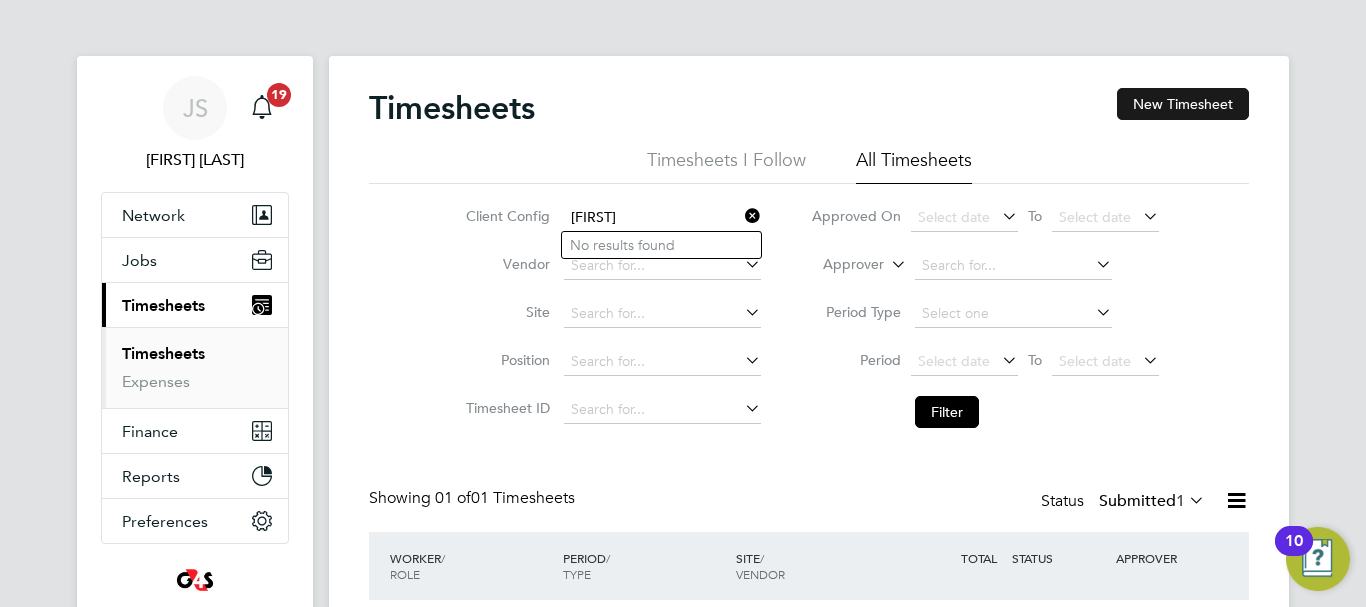 type on "[FIRST]" 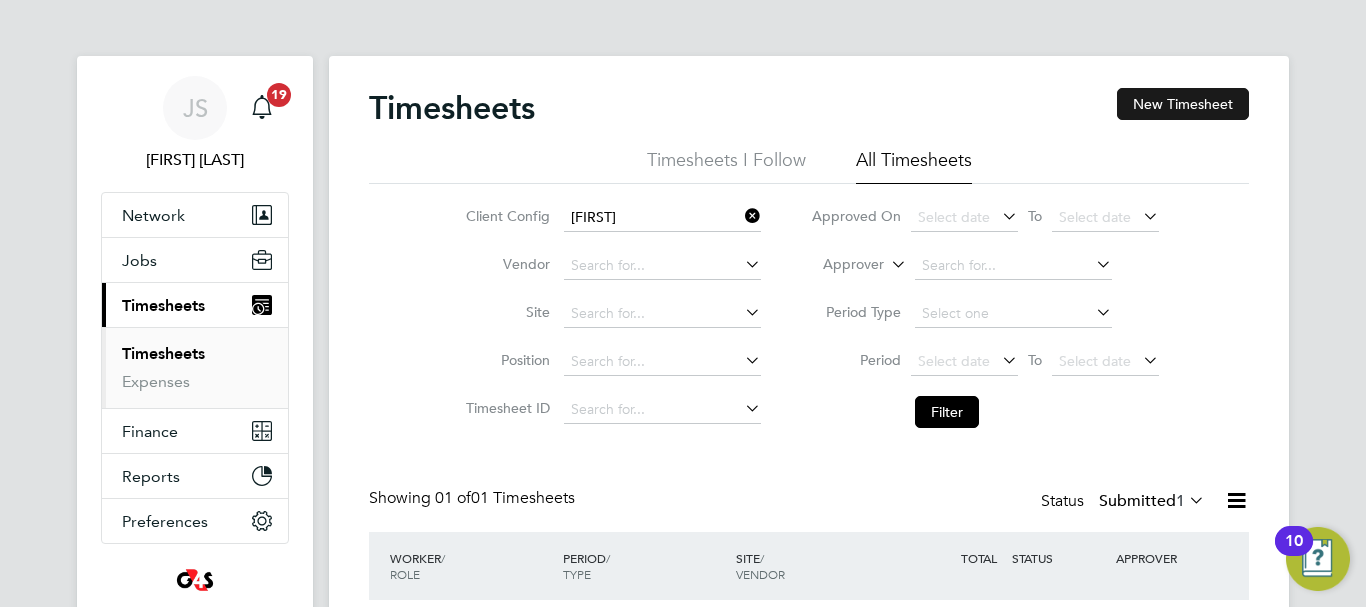 click on "New Timesheet" 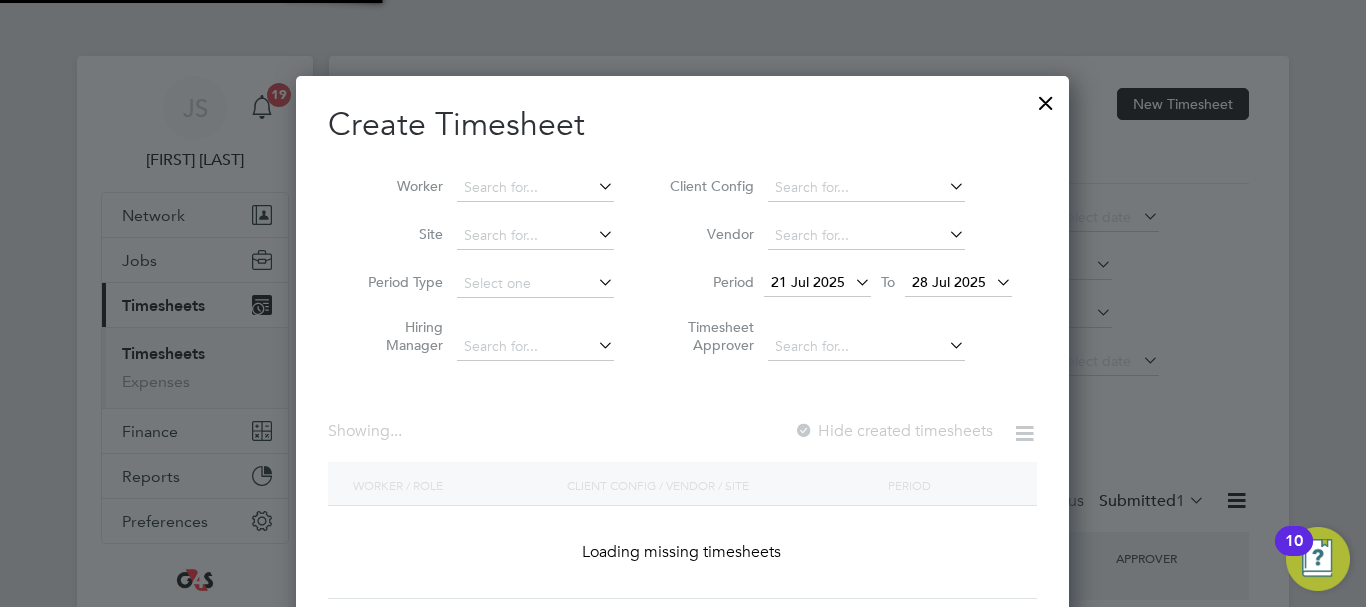 scroll, scrollTop: 10, scrollLeft: 10, axis: both 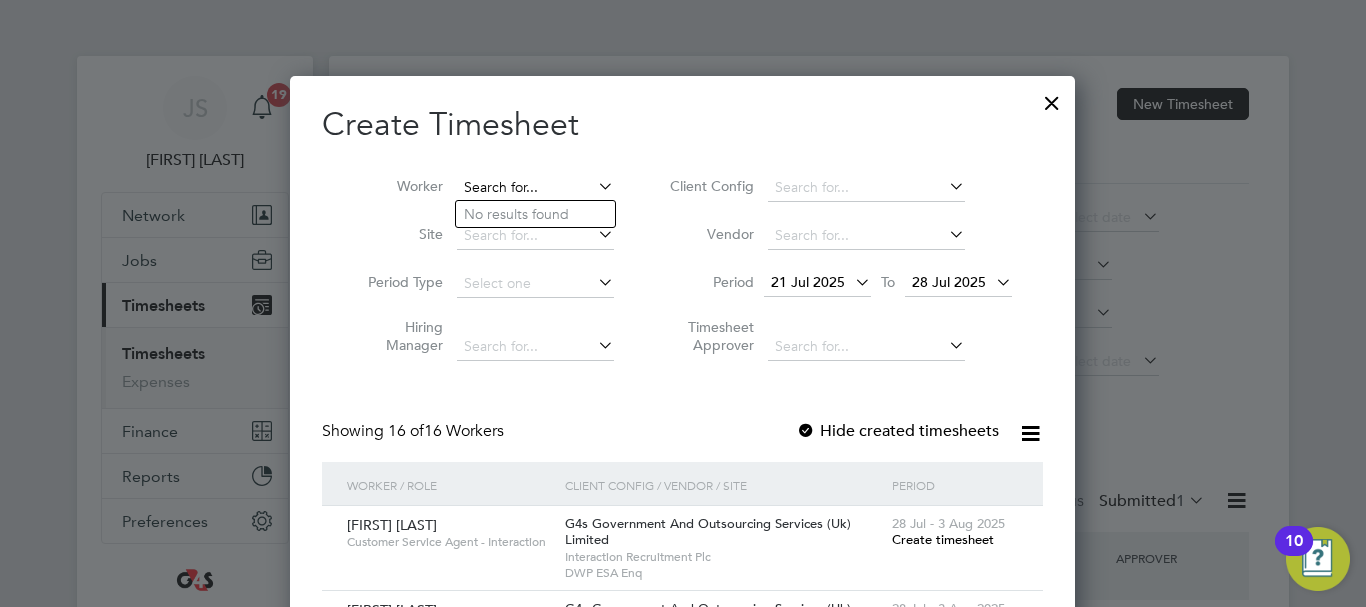 click at bounding box center [535, 188] 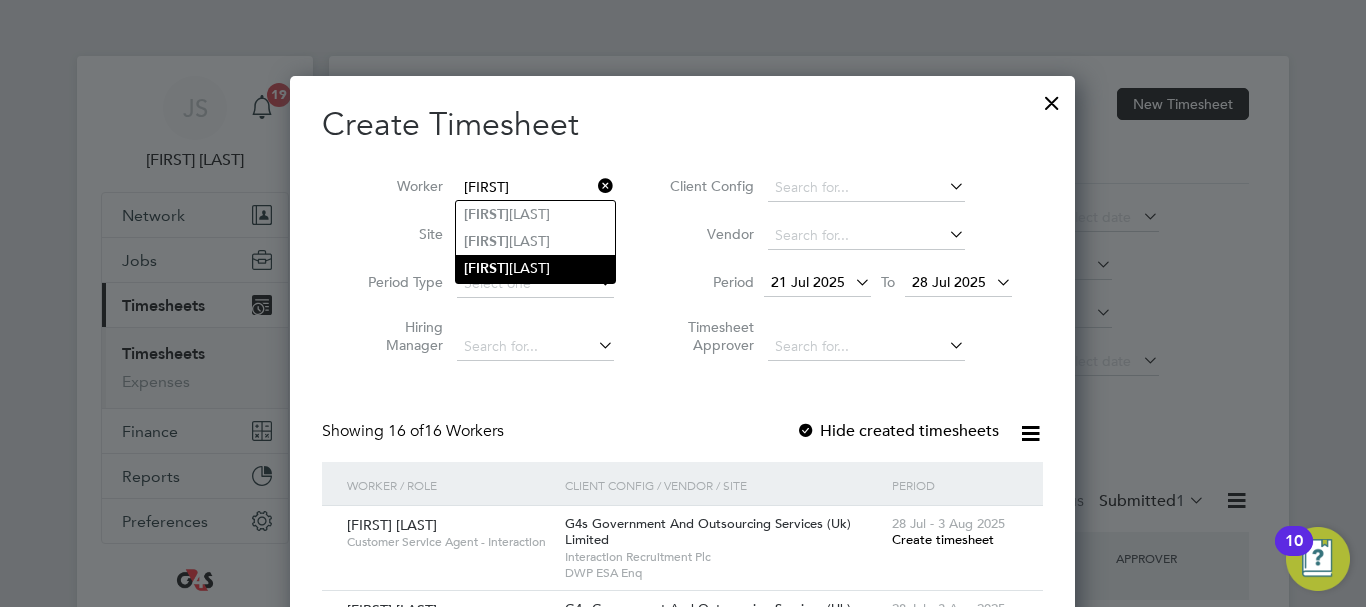 click on "[FIRST]  [LAST]" 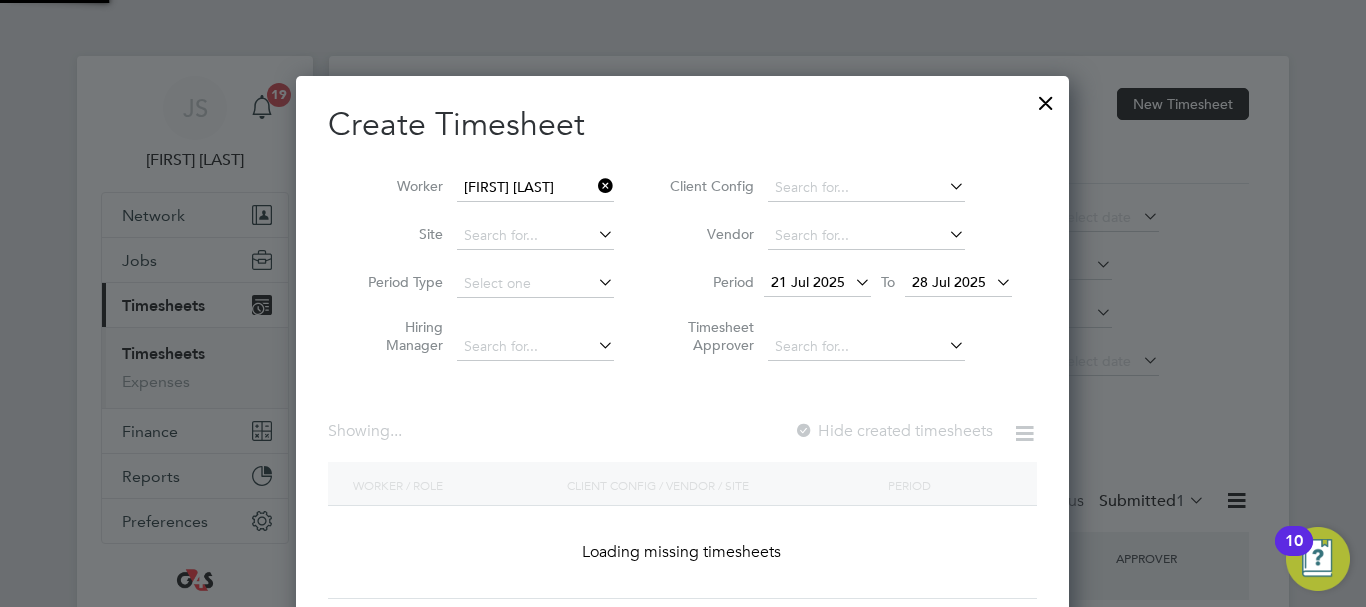 scroll, scrollTop: 10, scrollLeft: 10, axis: both 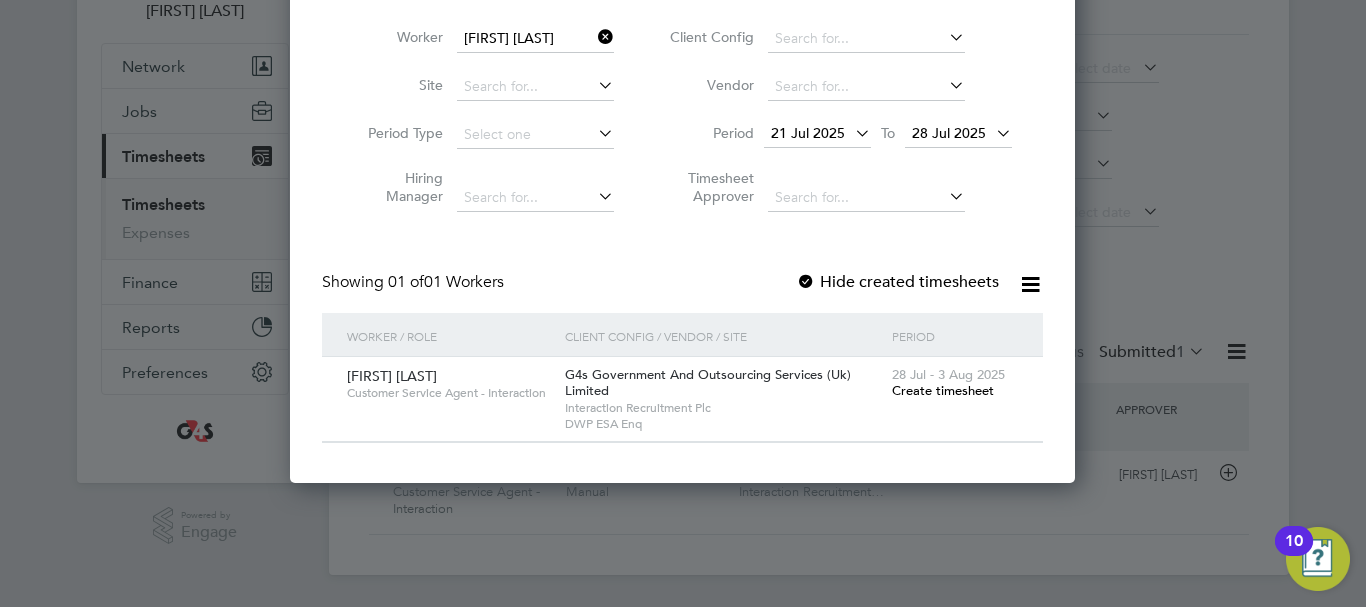click on "Create timesheet" at bounding box center (943, 390) 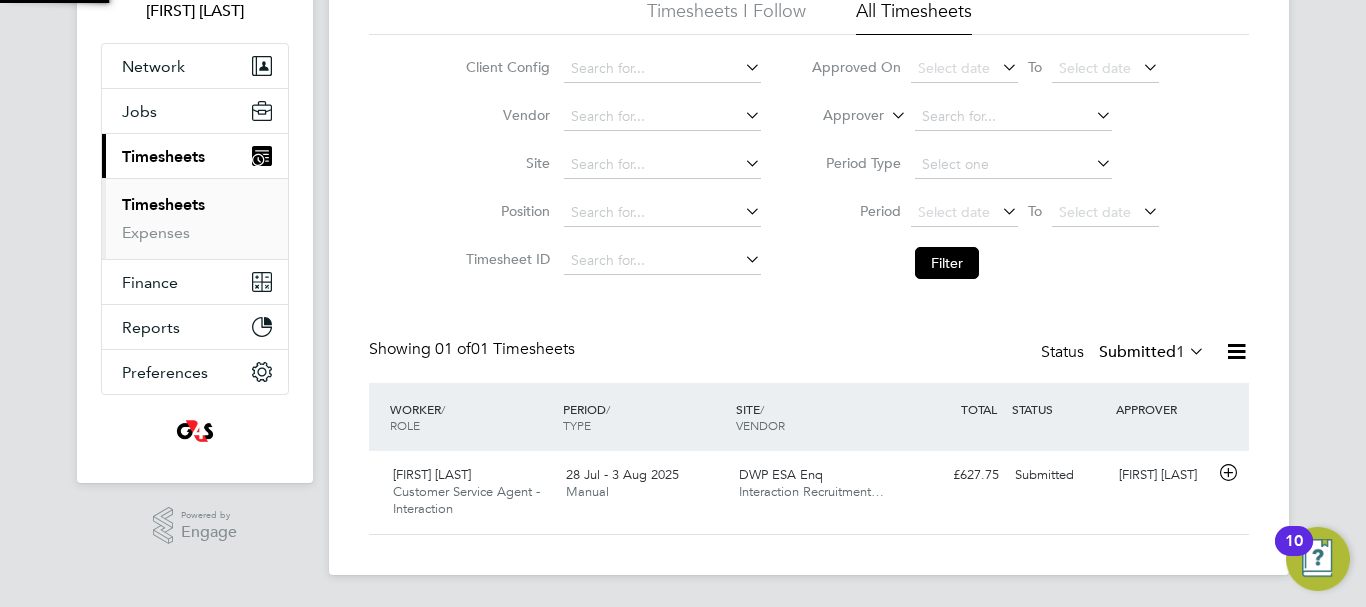 scroll, scrollTop: 81, scrollLeft: 0, axis: vertical 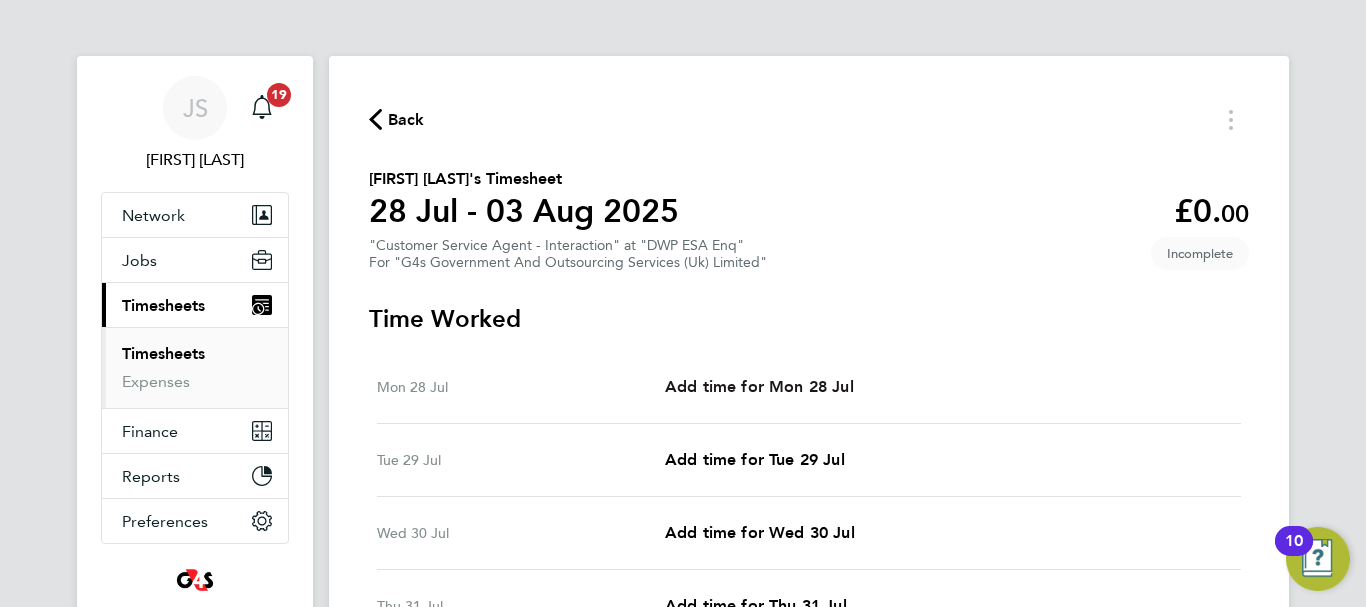 click on "Add time for Mon 28 Jul" at bounding box center [759, 386] 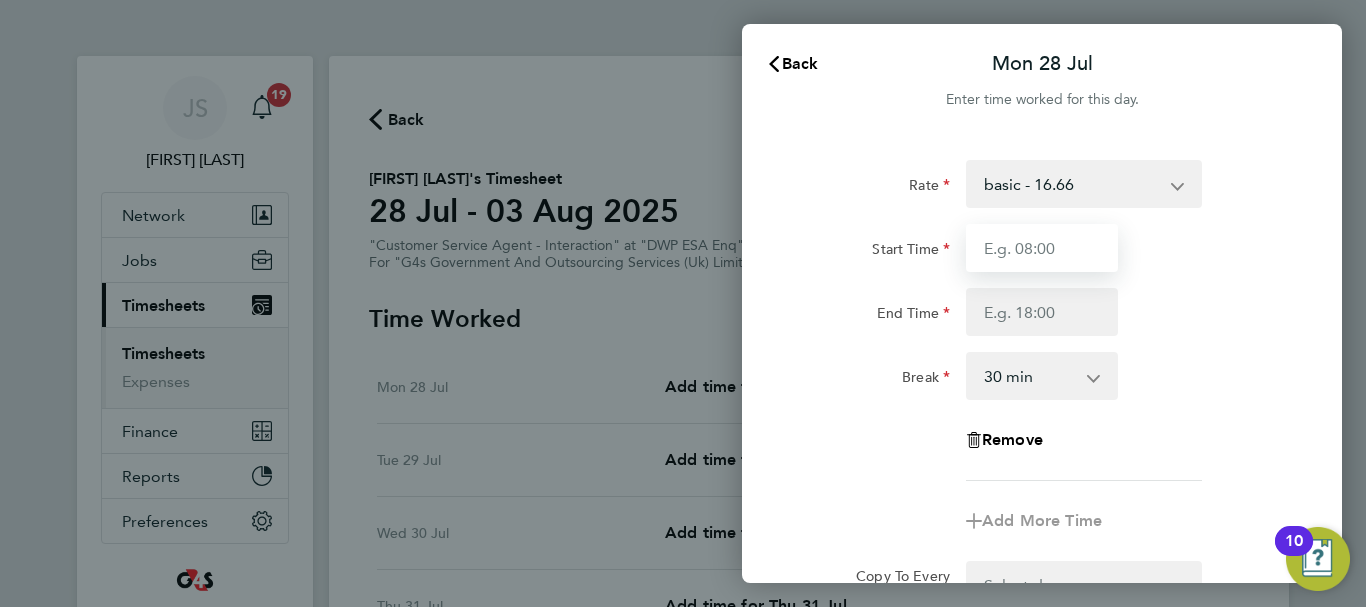 click on "Start Time" at bounding box center [1042, 248] 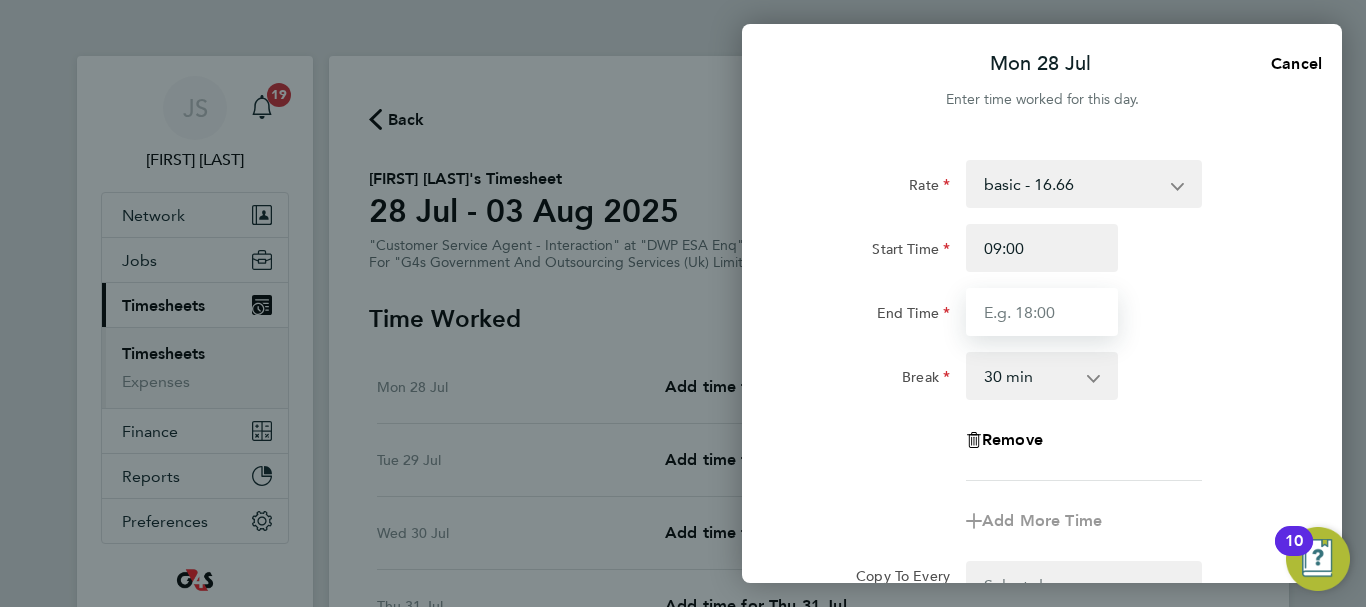click on "End Time" at bounding box center [1042, 312] 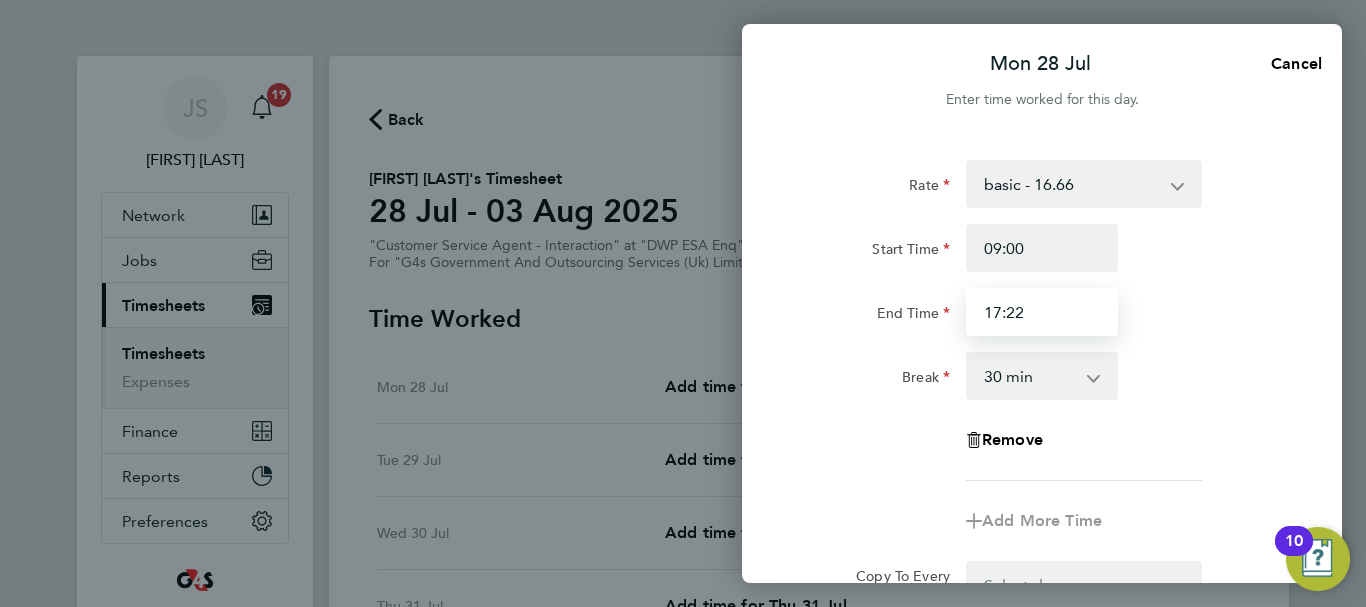 type on "17:22" 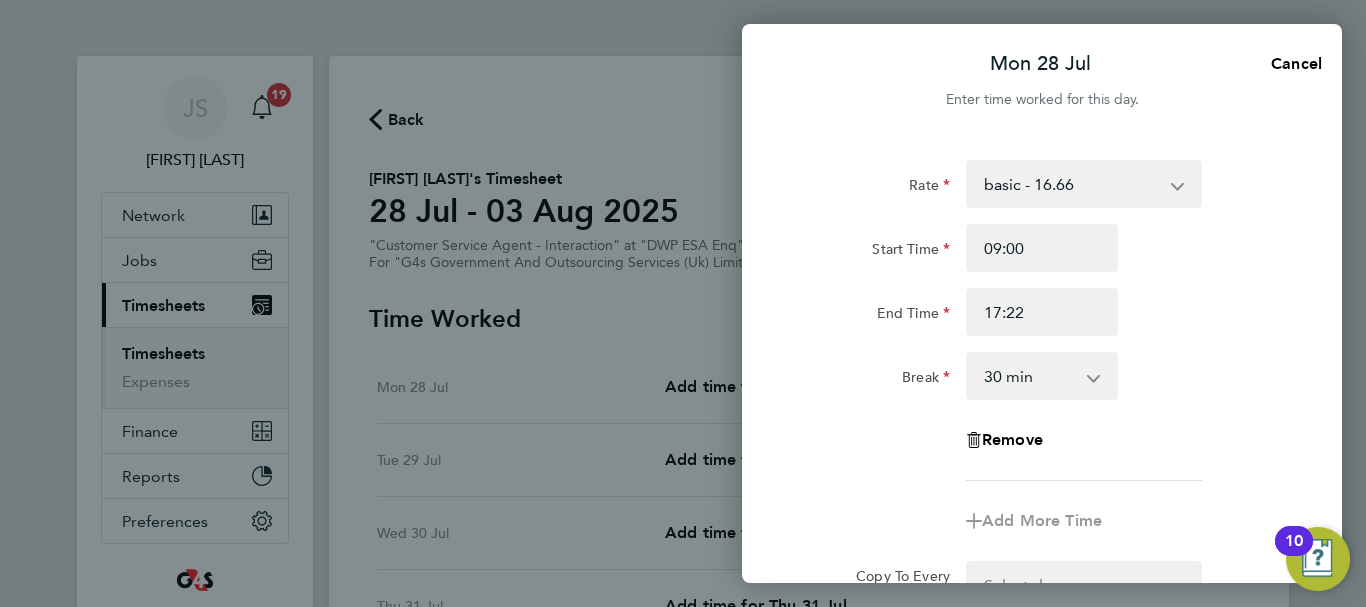 click on "Rate  basic - 16.66   System Issue Not Paid   x1.5 - 24.73   Annual Leave   x2 - 32.79   Bank Holiday   System Issue Paid - 16.66   Sick
Start Time 09:00 End Time 17:22 Break  0 min   15 min   30 min   45 min   60 min   75 min   90 min
Remove" 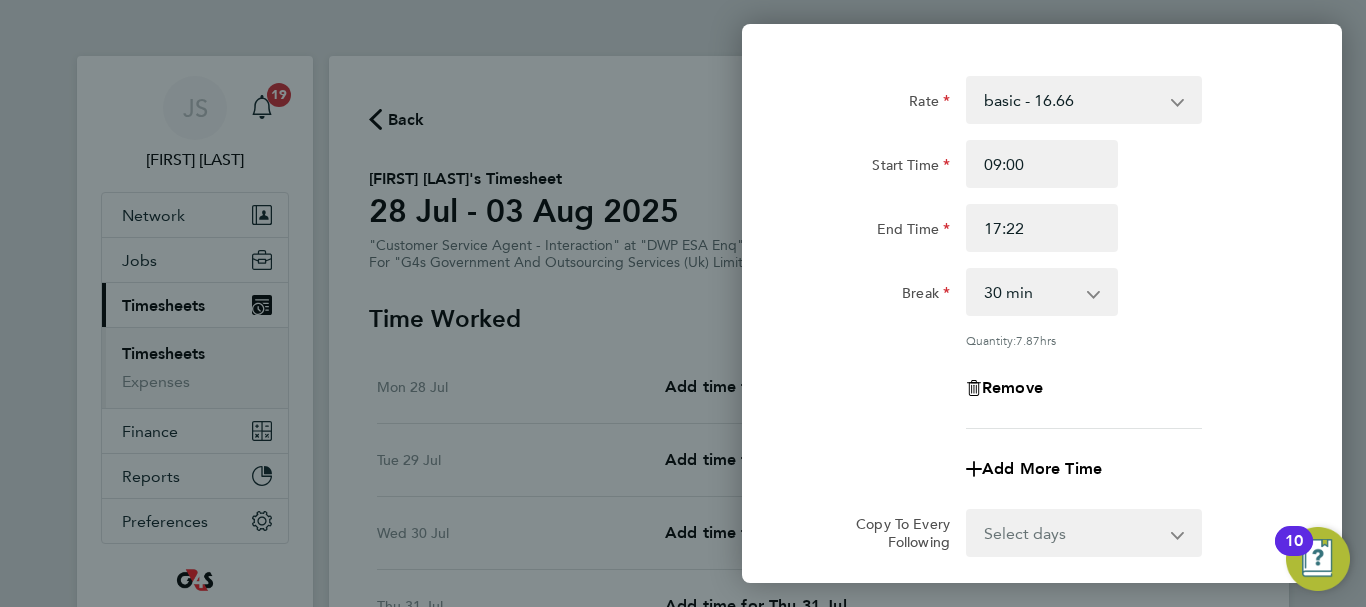 scroll, scrollTop: 200, scrollLeft: 0, axis: vertical 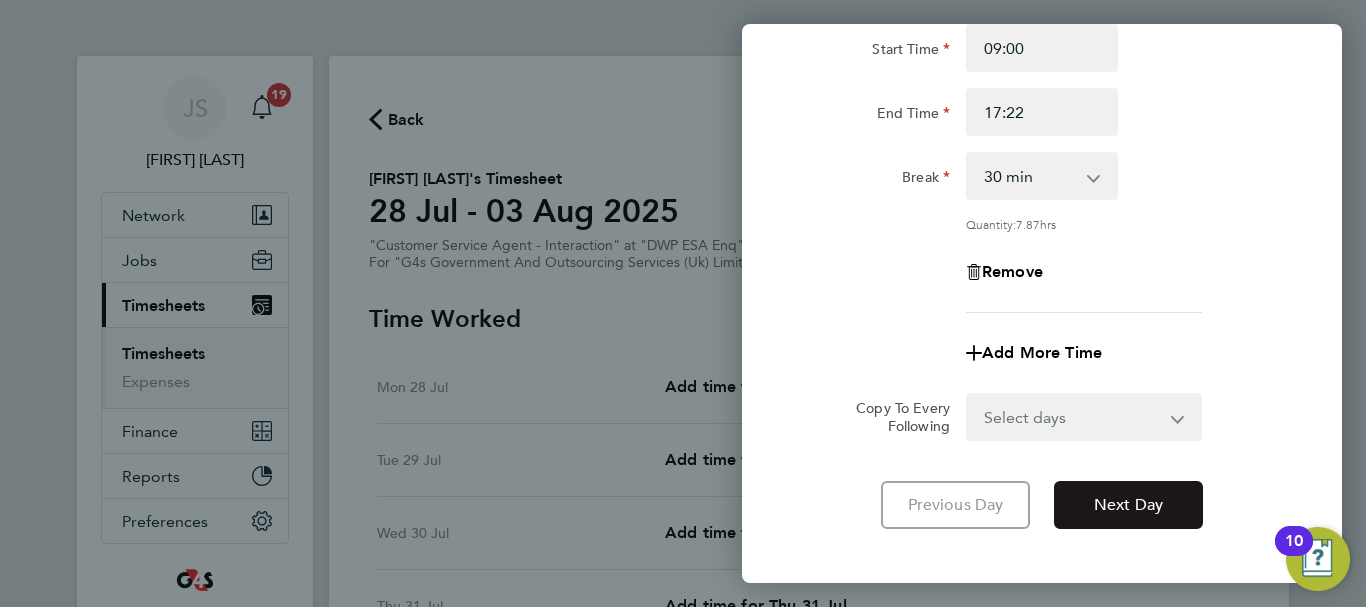 click on "Next Day" 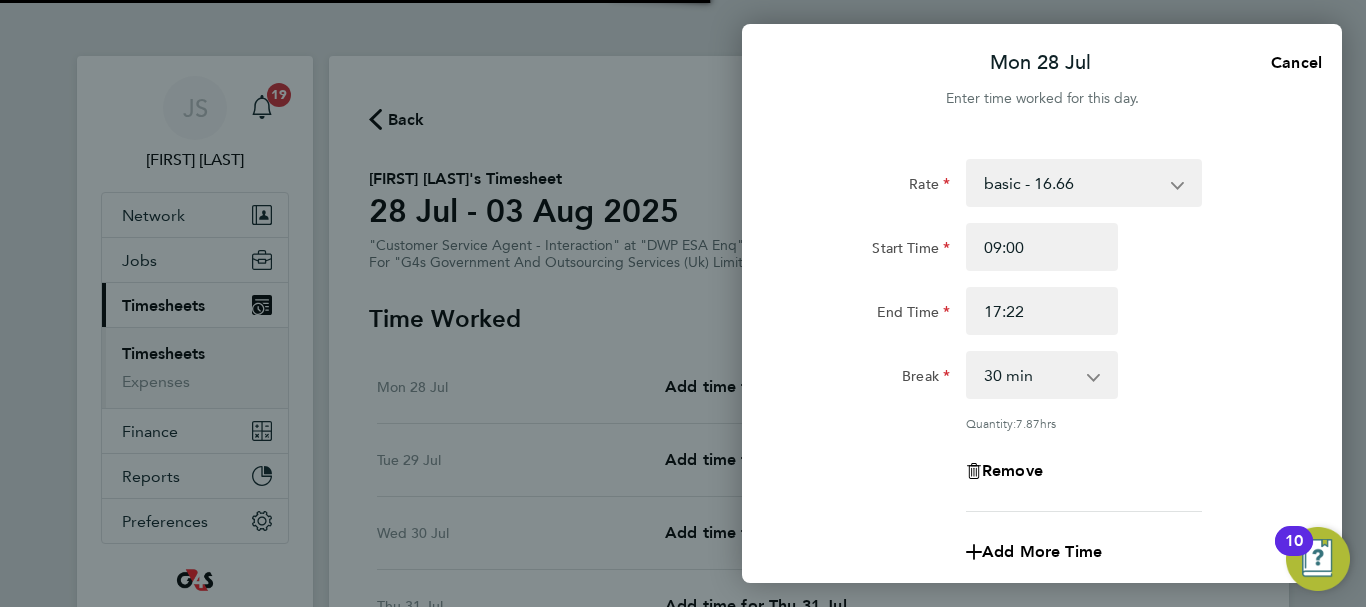 scroll, scrollTop: 0, scrollLeft: 0, axis: both 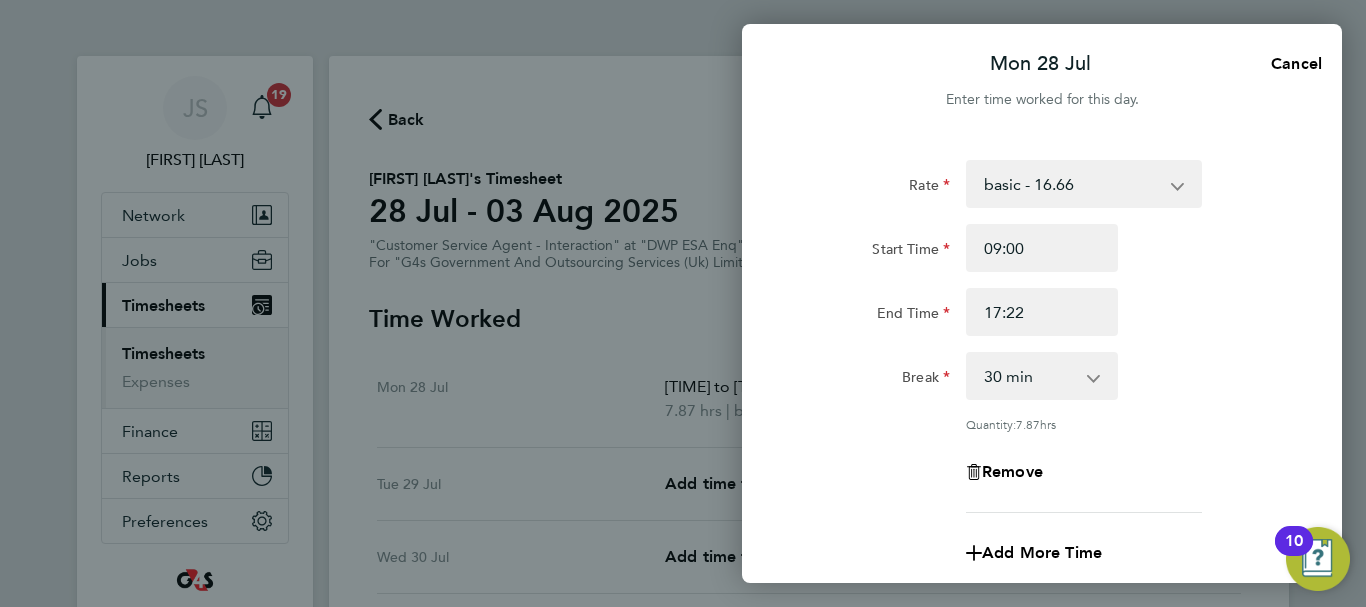 select on "30" 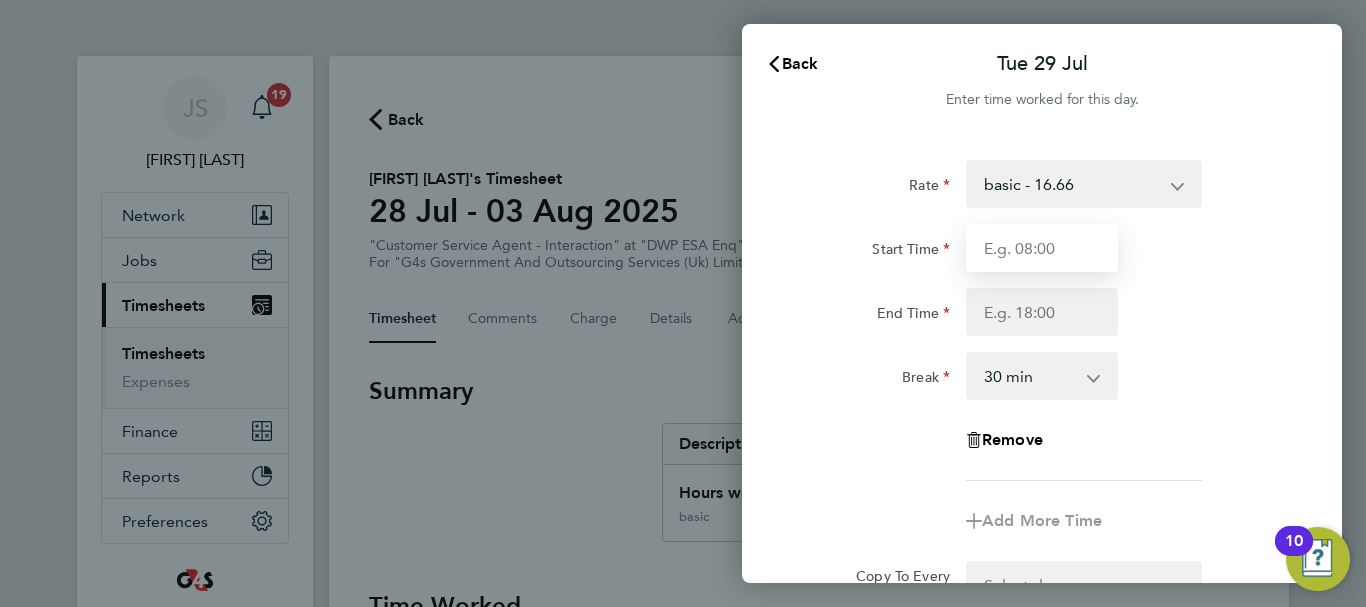 click on "Start Time" at bounding box center [1042, 248] 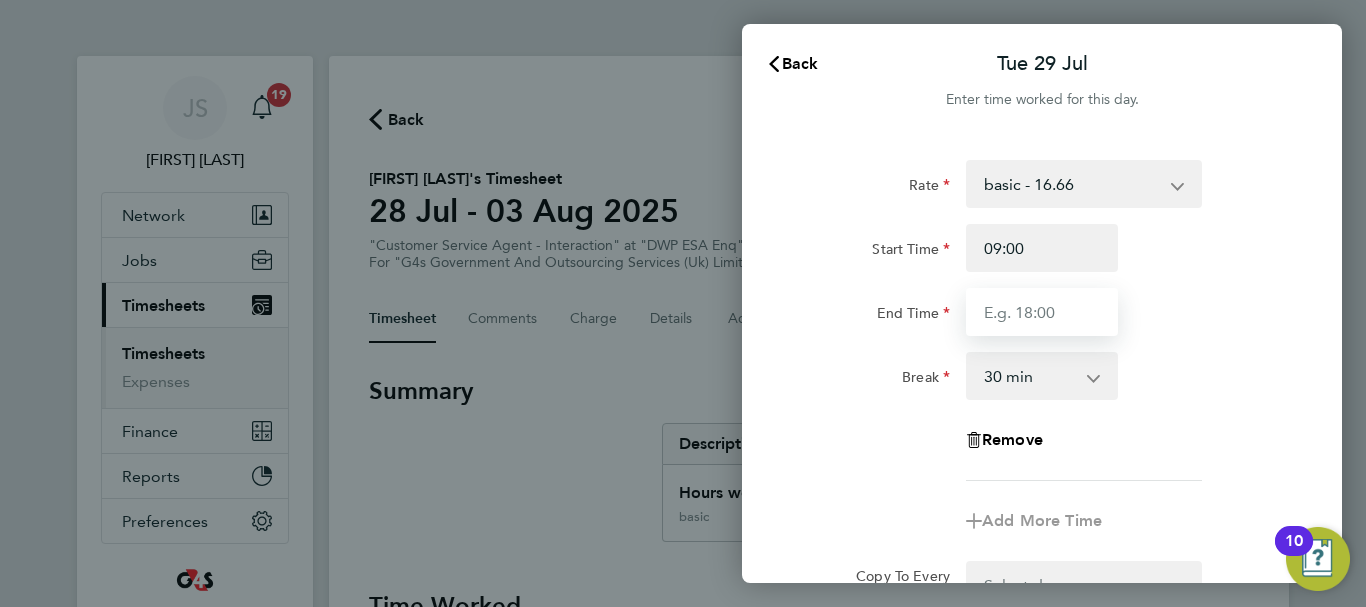 click on "End Time" at bounding box center [1042, 312] 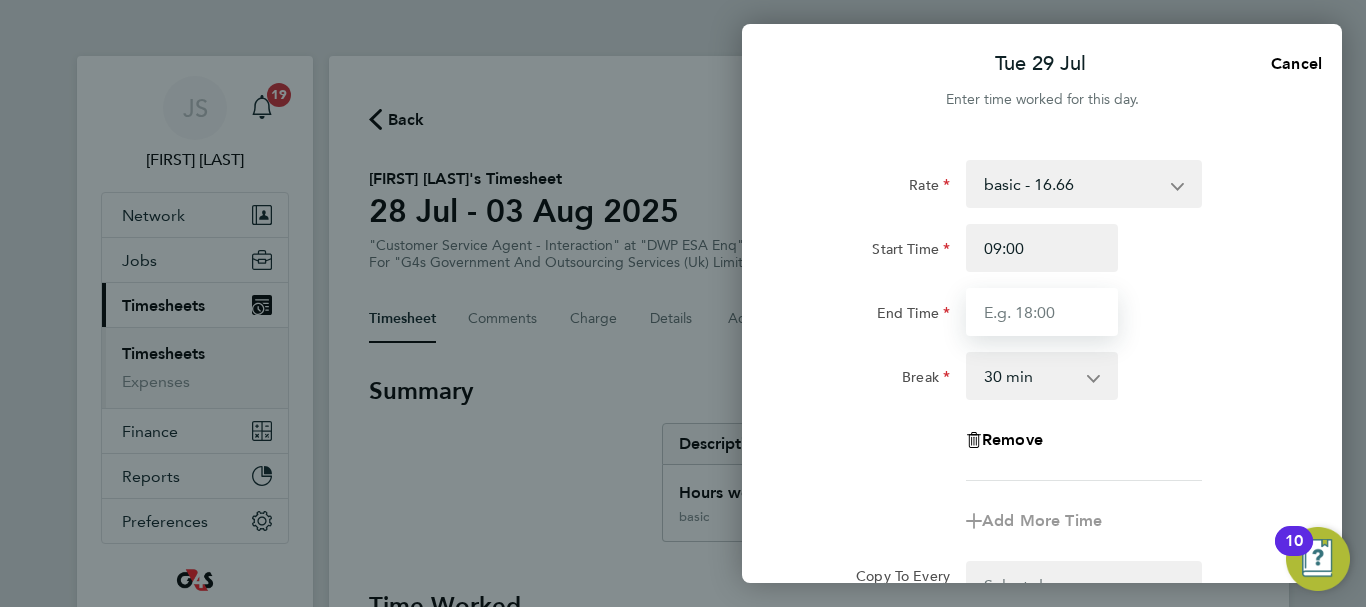 type on "17:00" 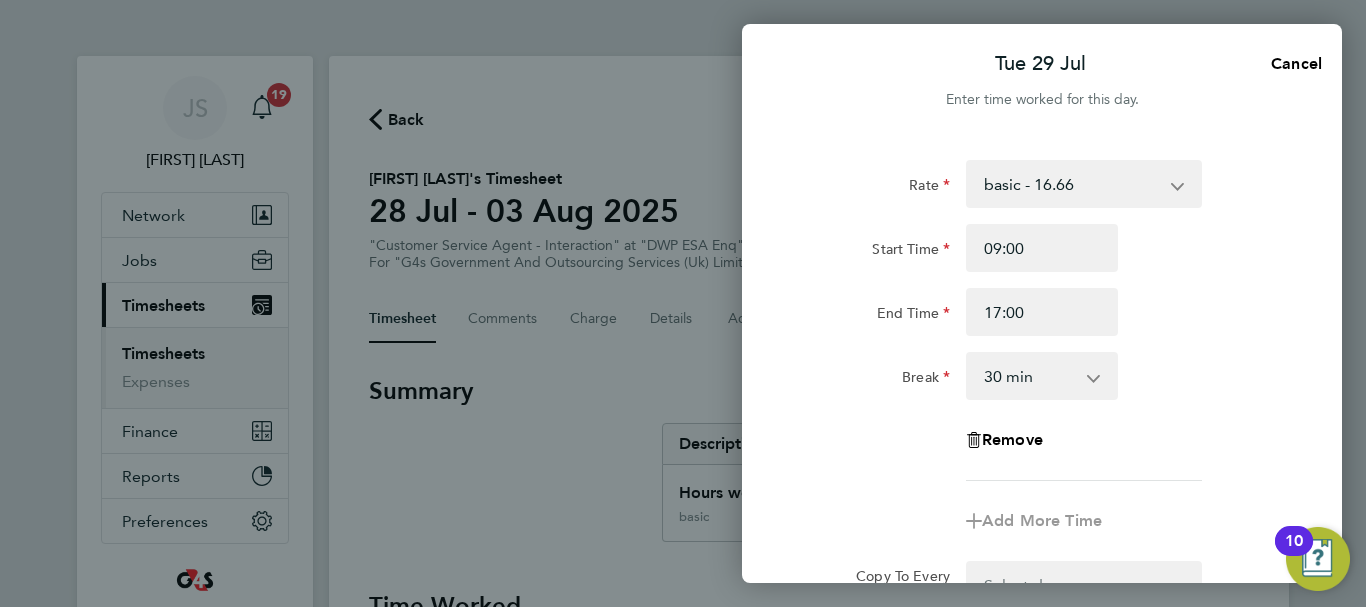 drag, startPoint x: 1175, startPoint y: 354, endPoint x: 1196, endPoint y: 358, distance: 21.377558 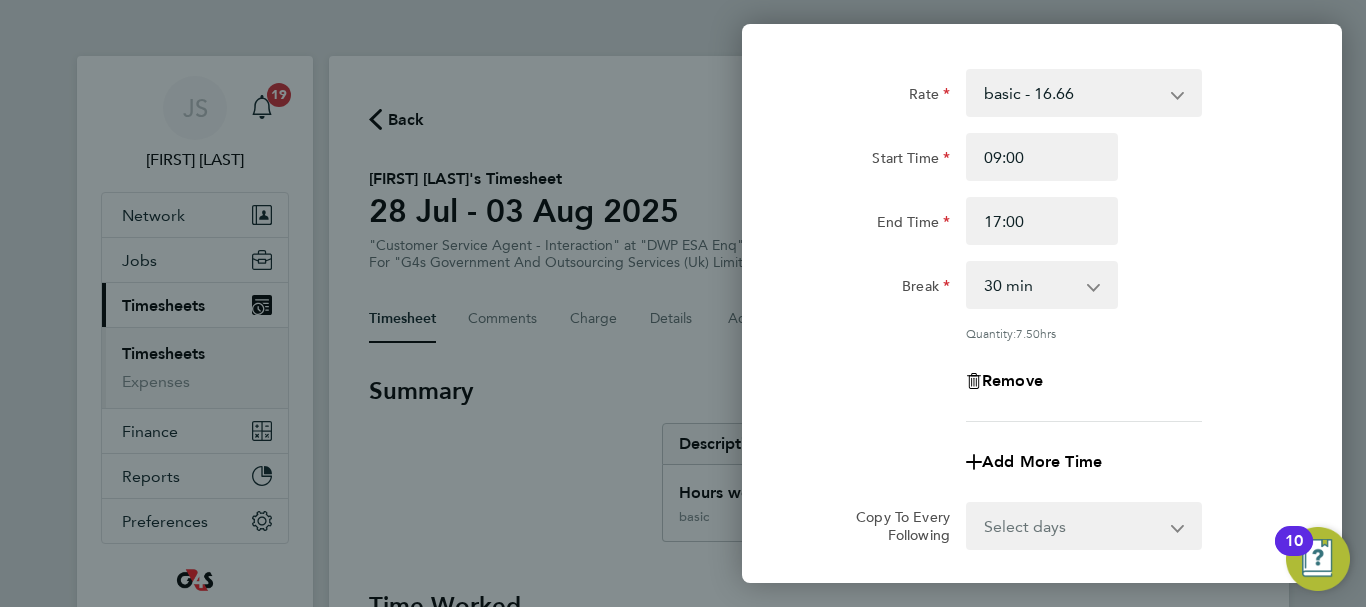 scroll, scrollTop: 296, scrollLeft: 0, axis: vertical 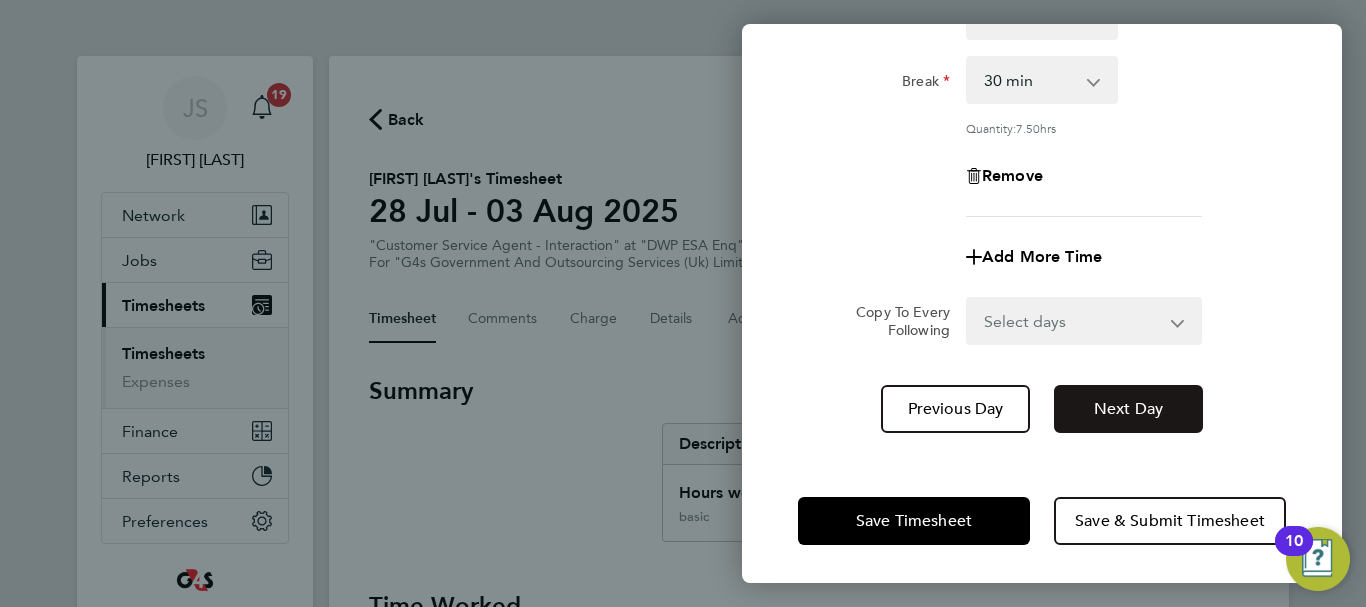 click on "Next Day" 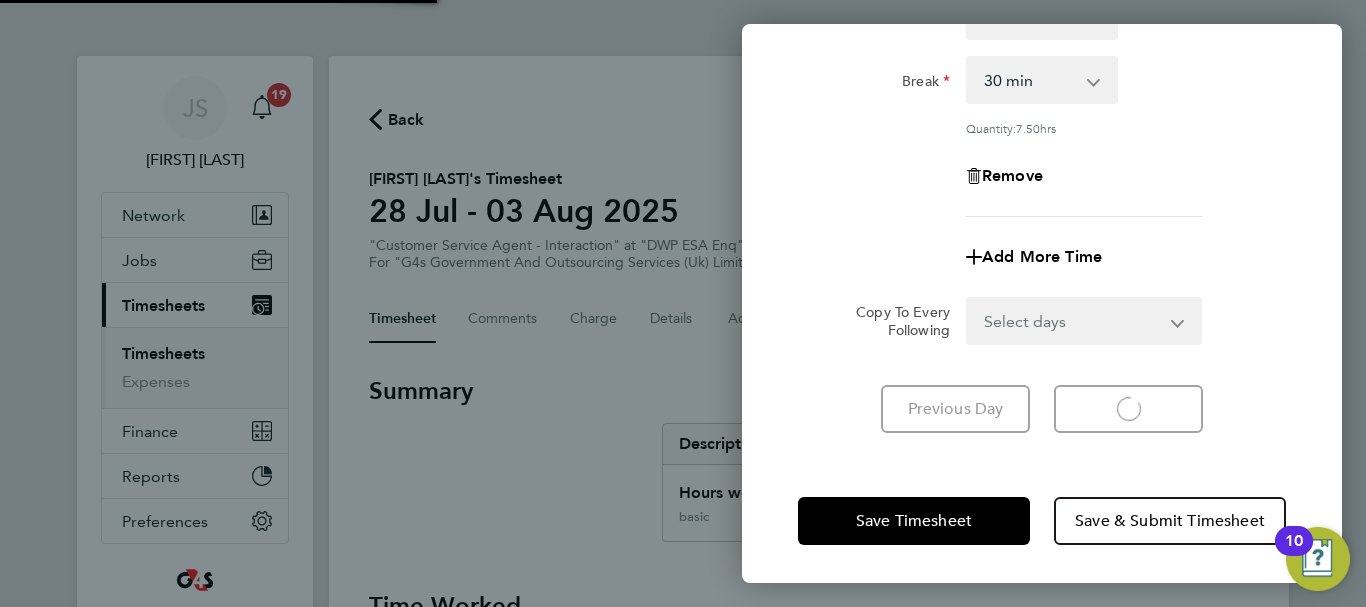 select on "30" 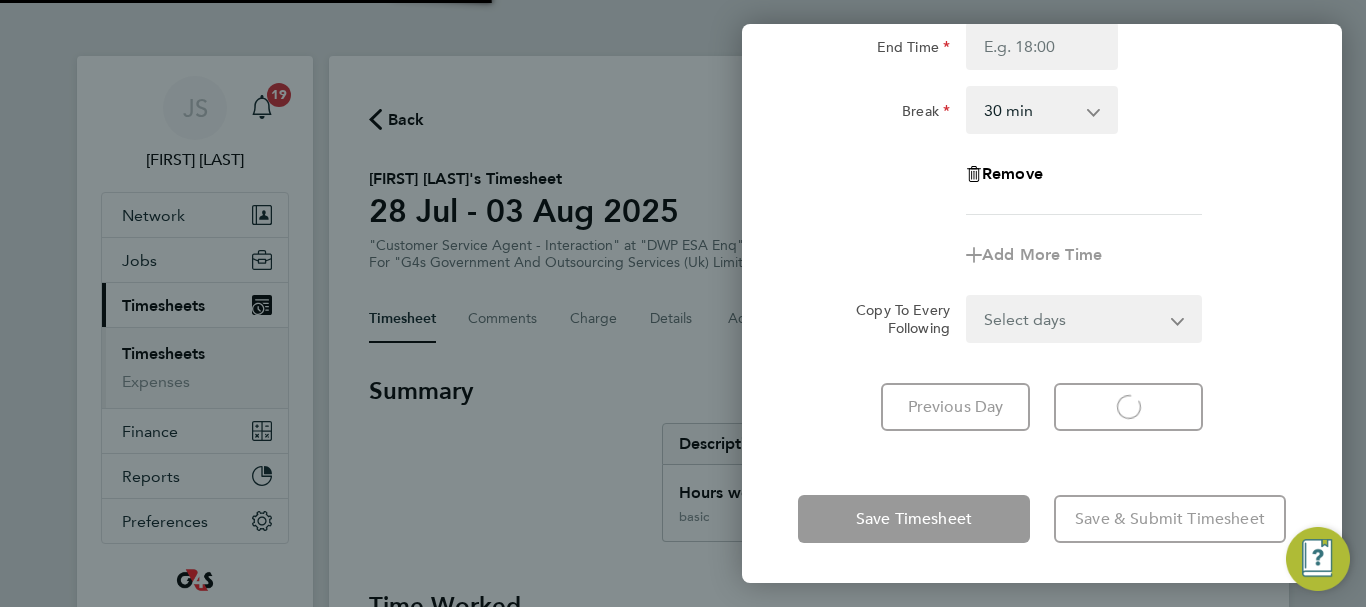 scroll, scrollTop: 266, scrollLeft: 0, axis: vertical 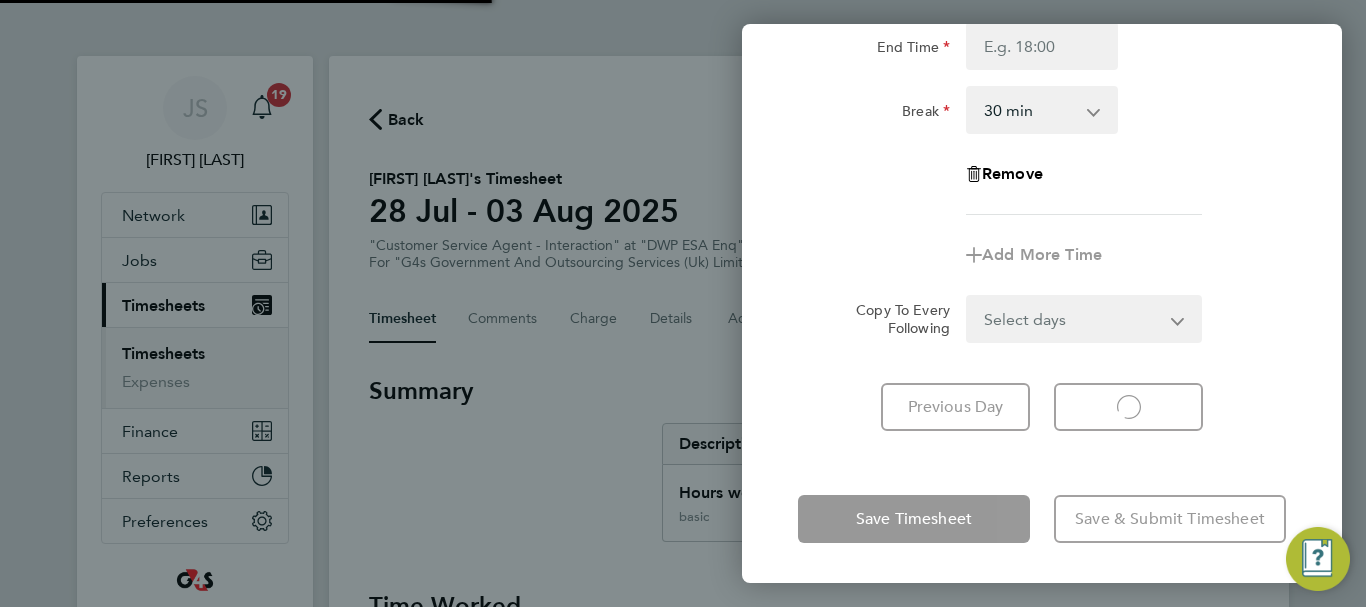 select on "30" 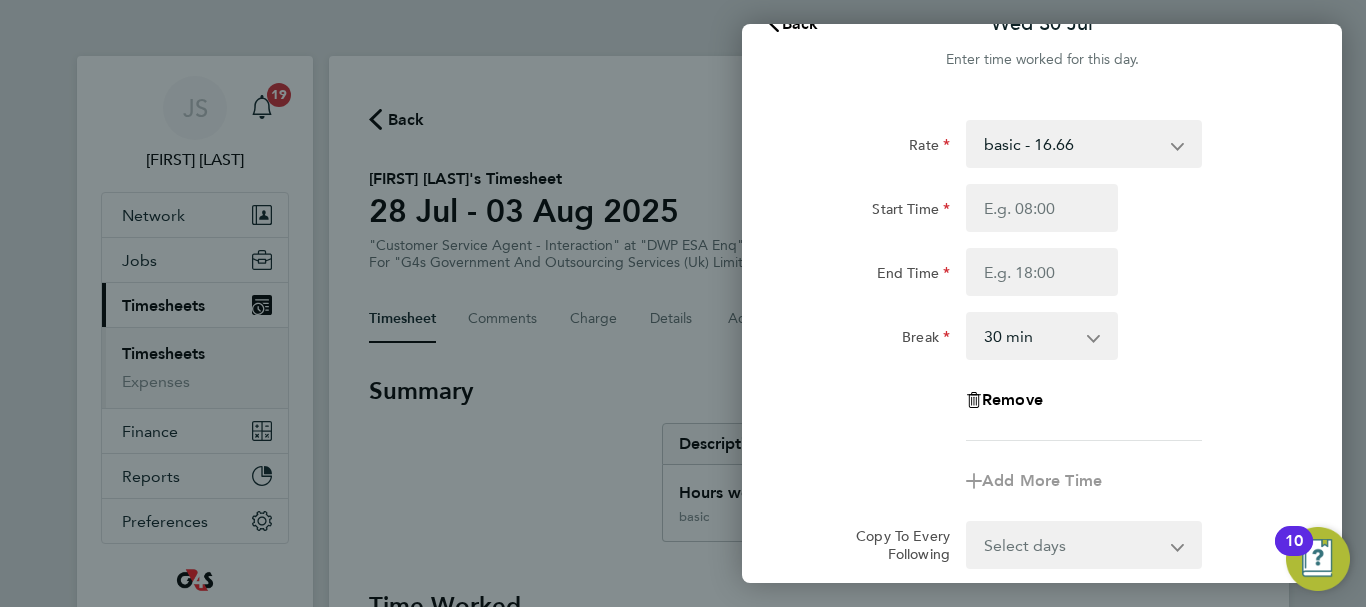 scroll, scrollTop: 0, scrollLeft: 0, axis: both 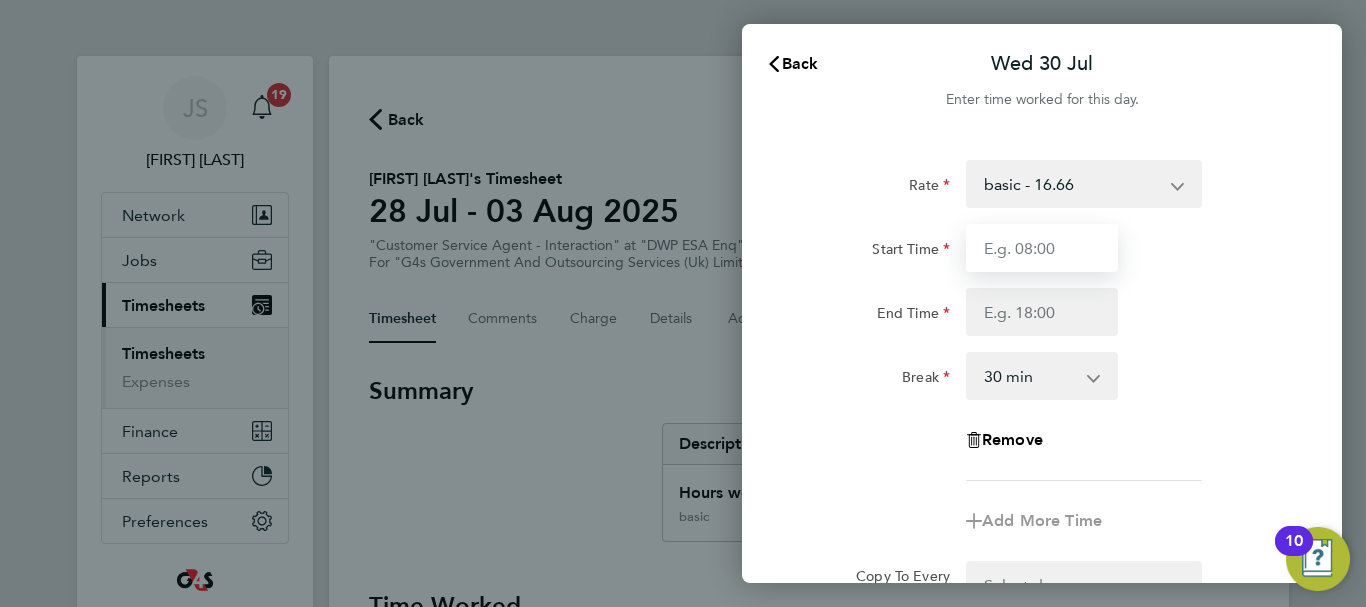 click on "Start Time" at bounding box center [1042, 248] 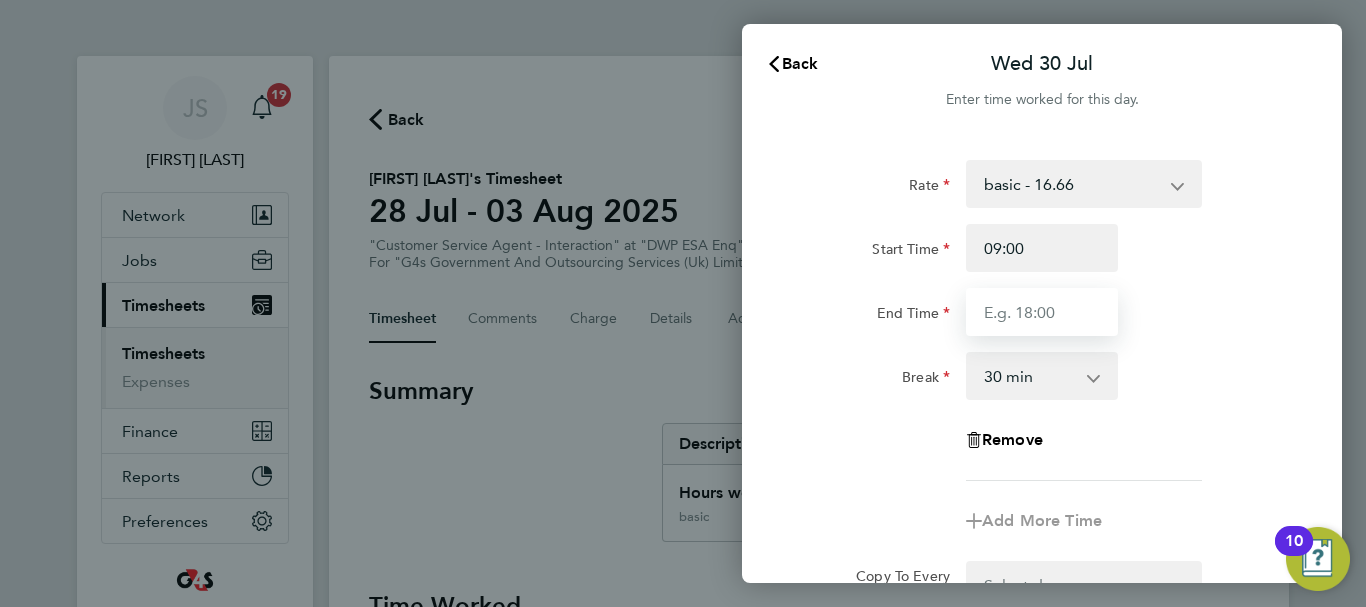 click on "End Time" at bounding box center (1042, 312) 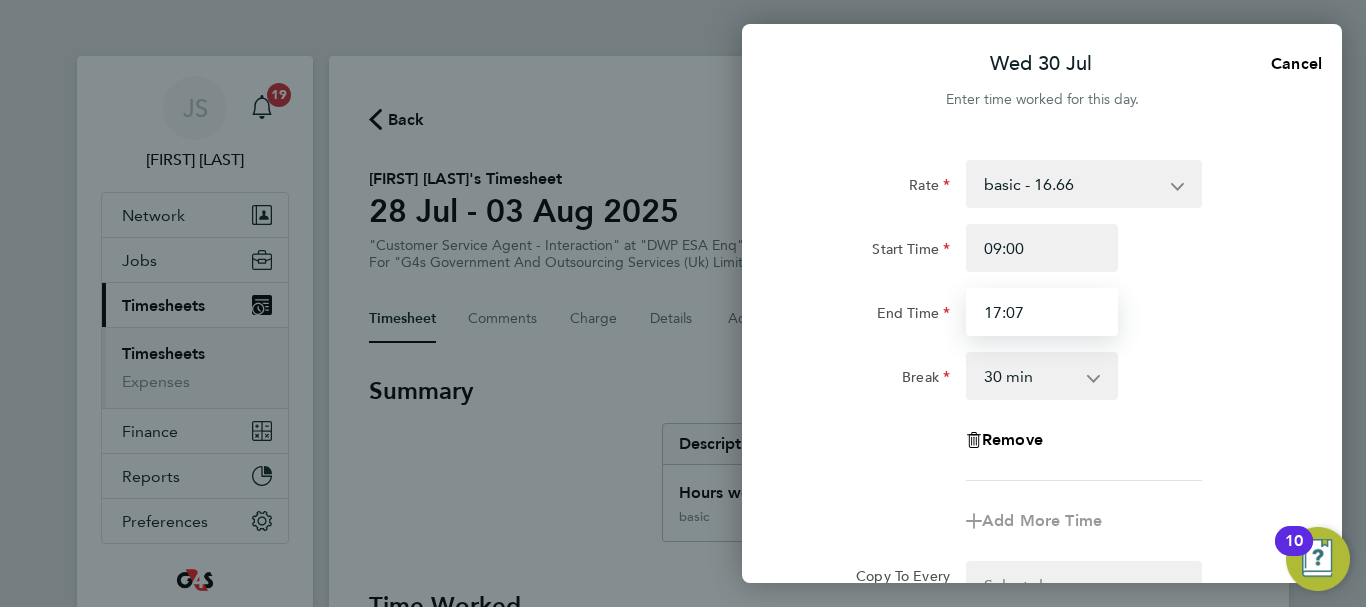 type on "17:07" 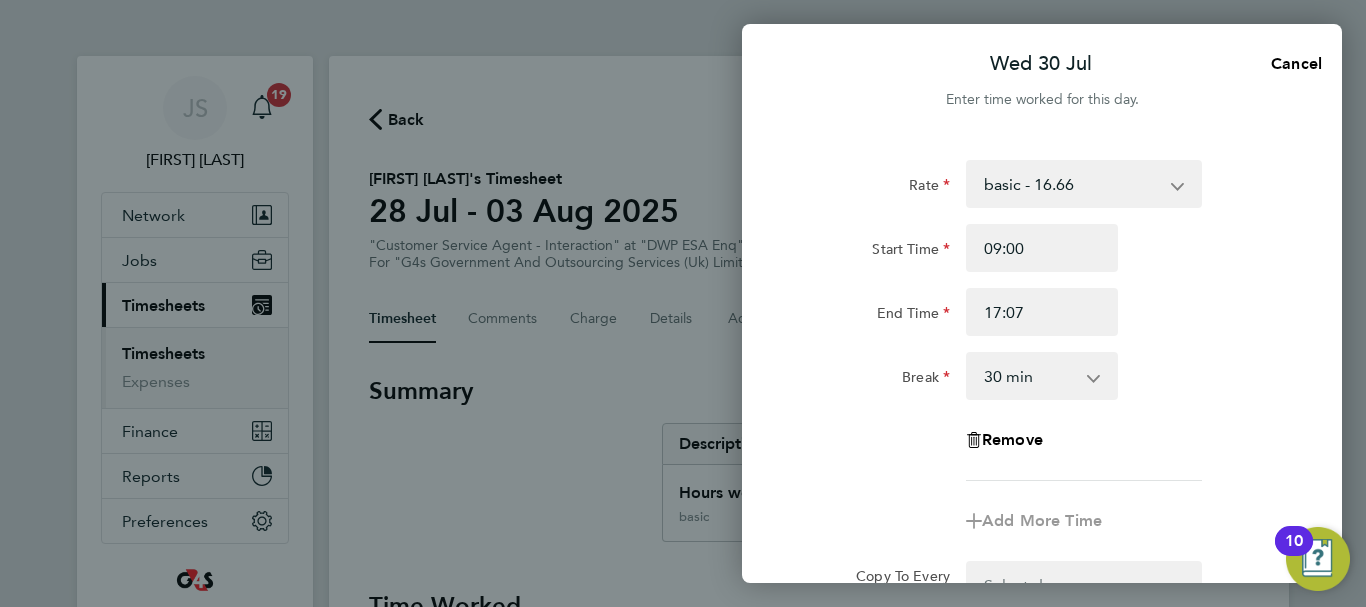 click on "End Time [TIME]" 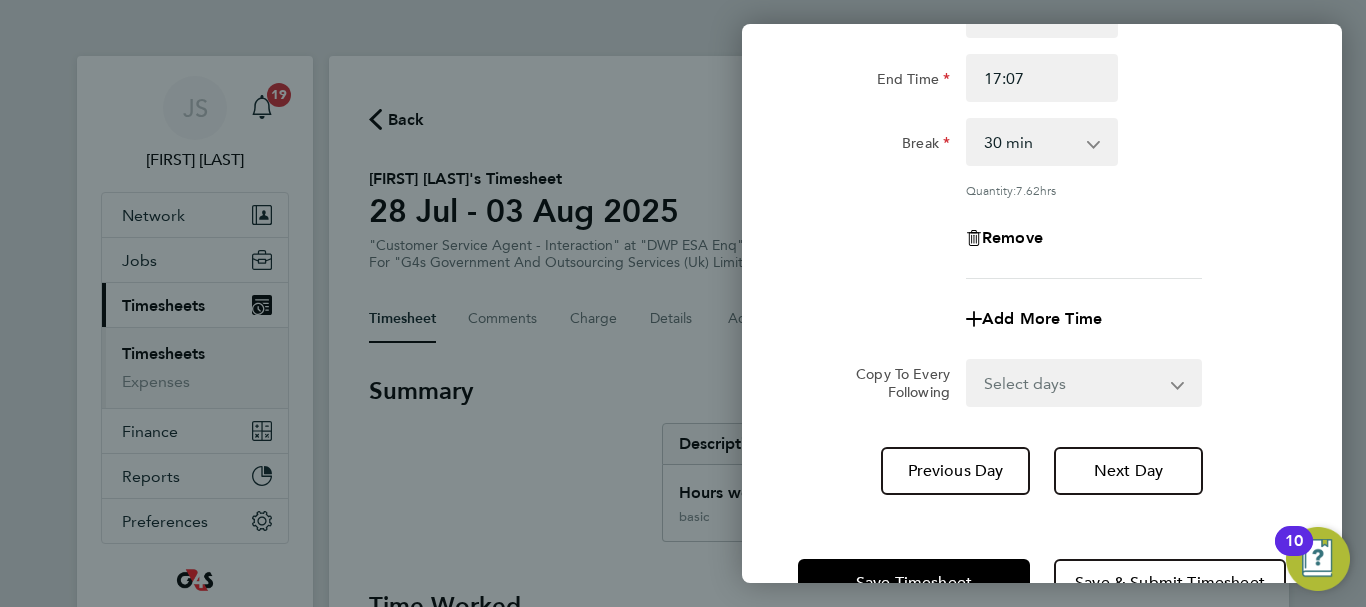 scroll, scrollTop: 296, scrollLeft: 0, axis: vertical 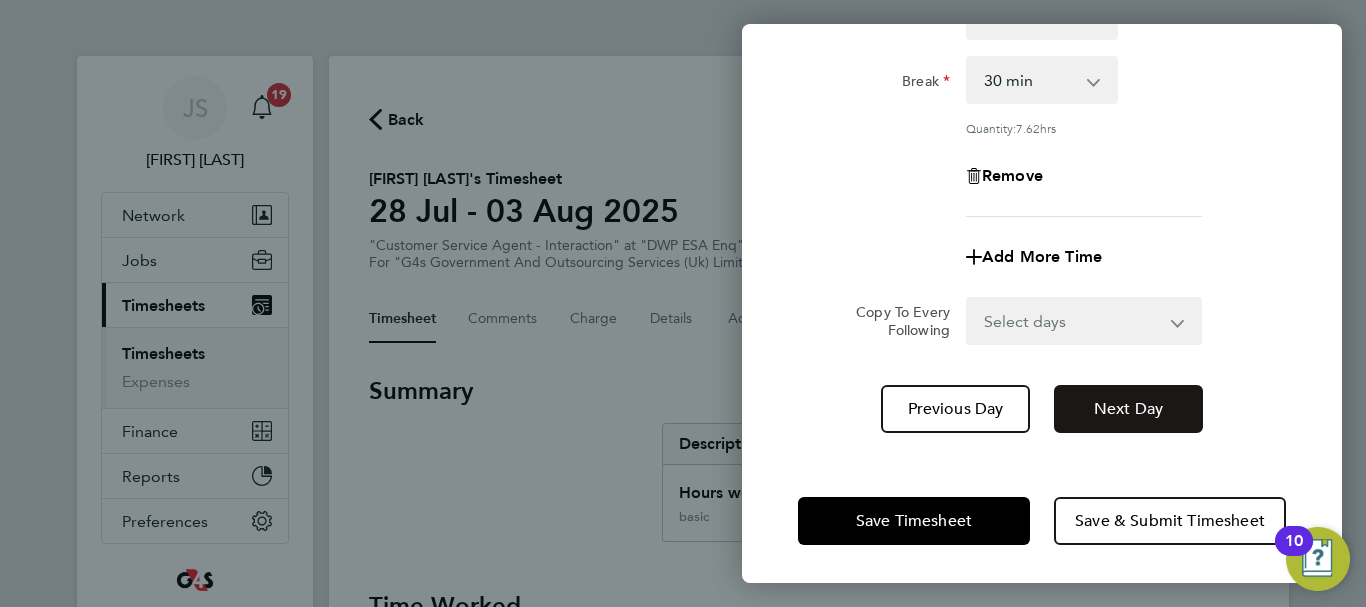click on "Next Day" 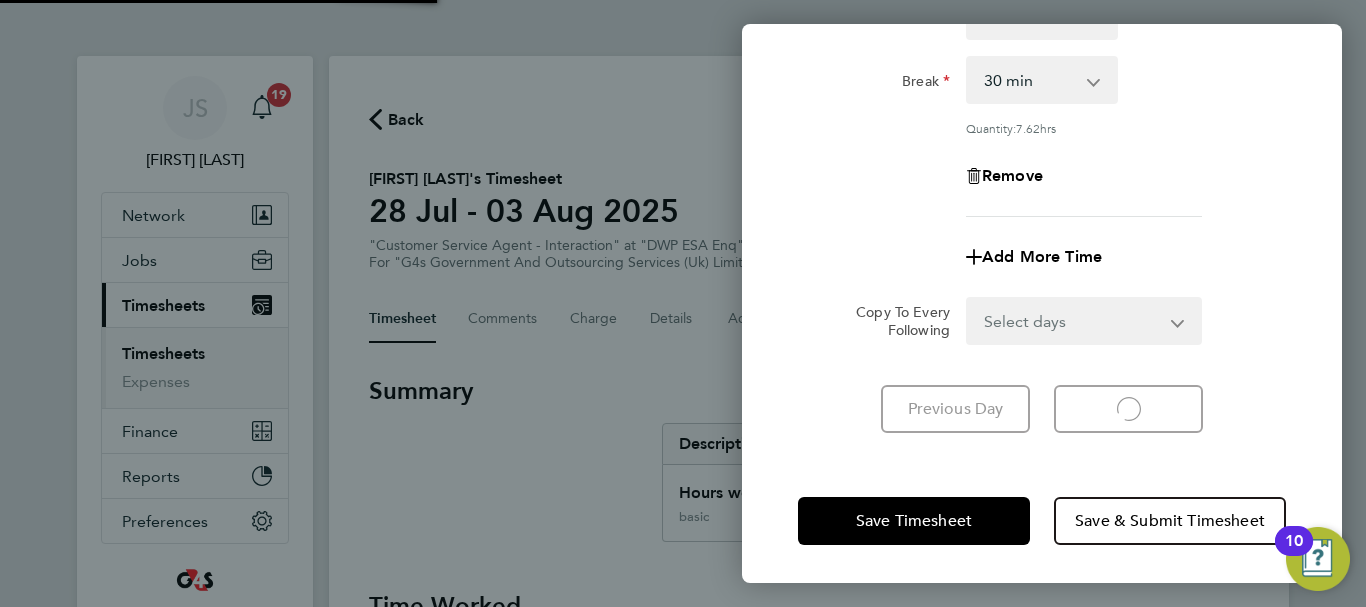 select on "30" 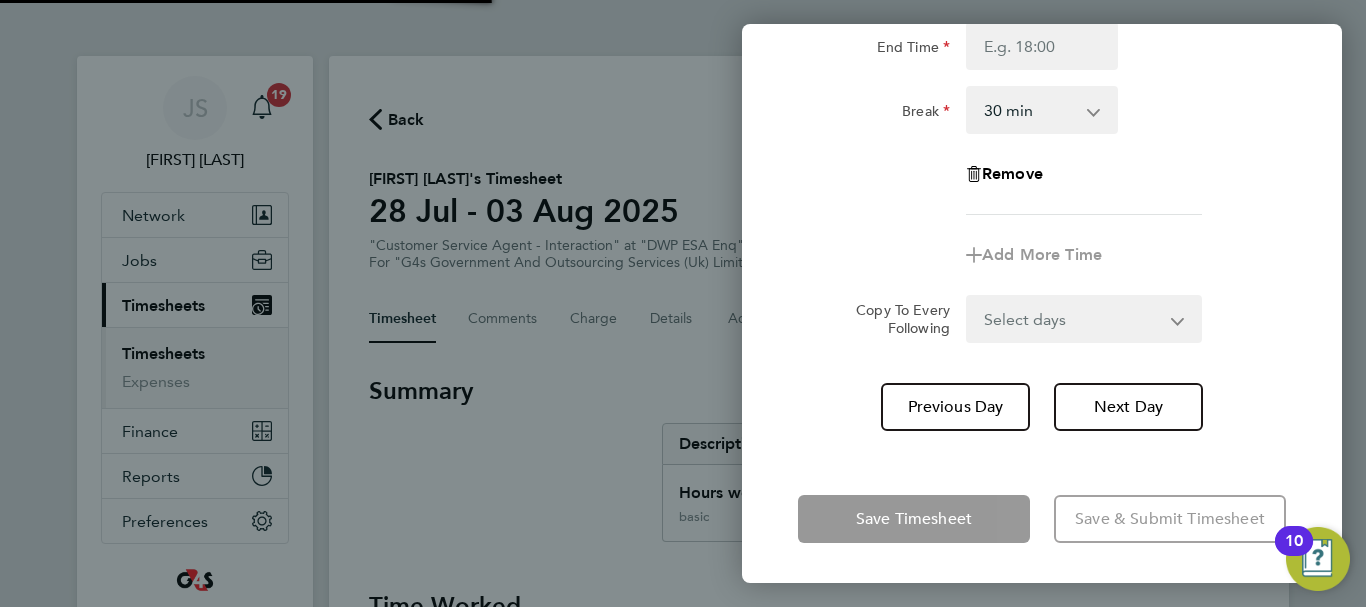 scroll, scrollTop: 266, scrollLeft: 0, axis: vertical 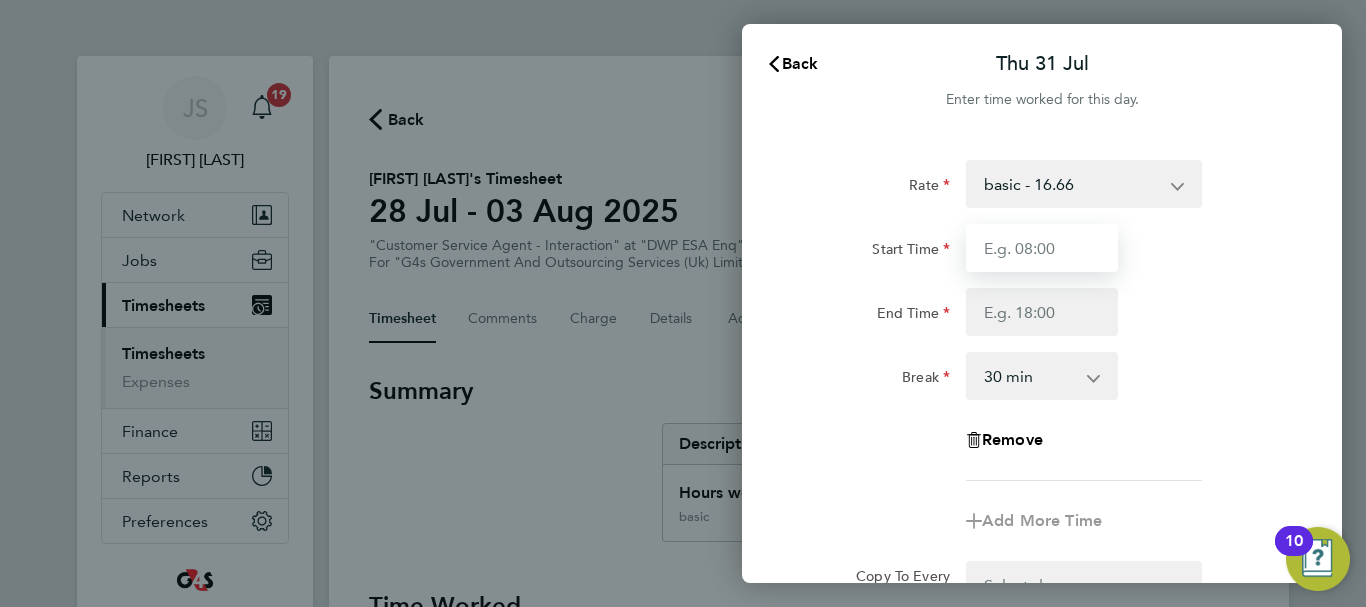 click on "Start Time" at bounding box center (1042, 248) 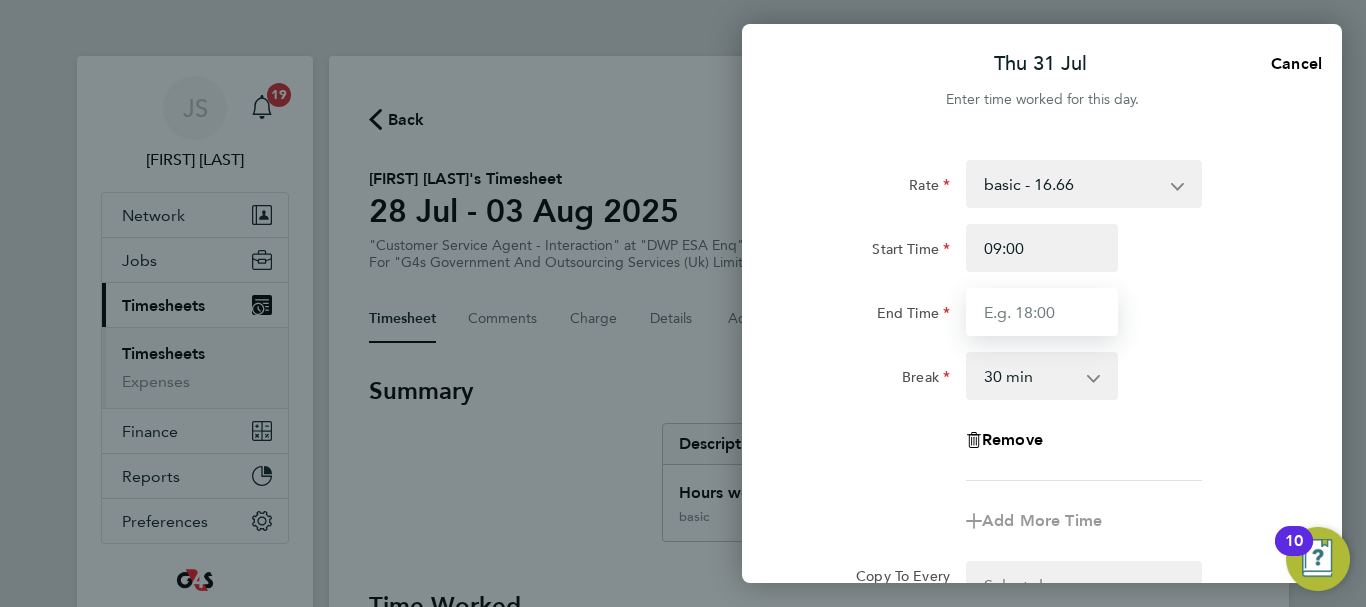 click on "End Time" at bounding box center (1042, 312) 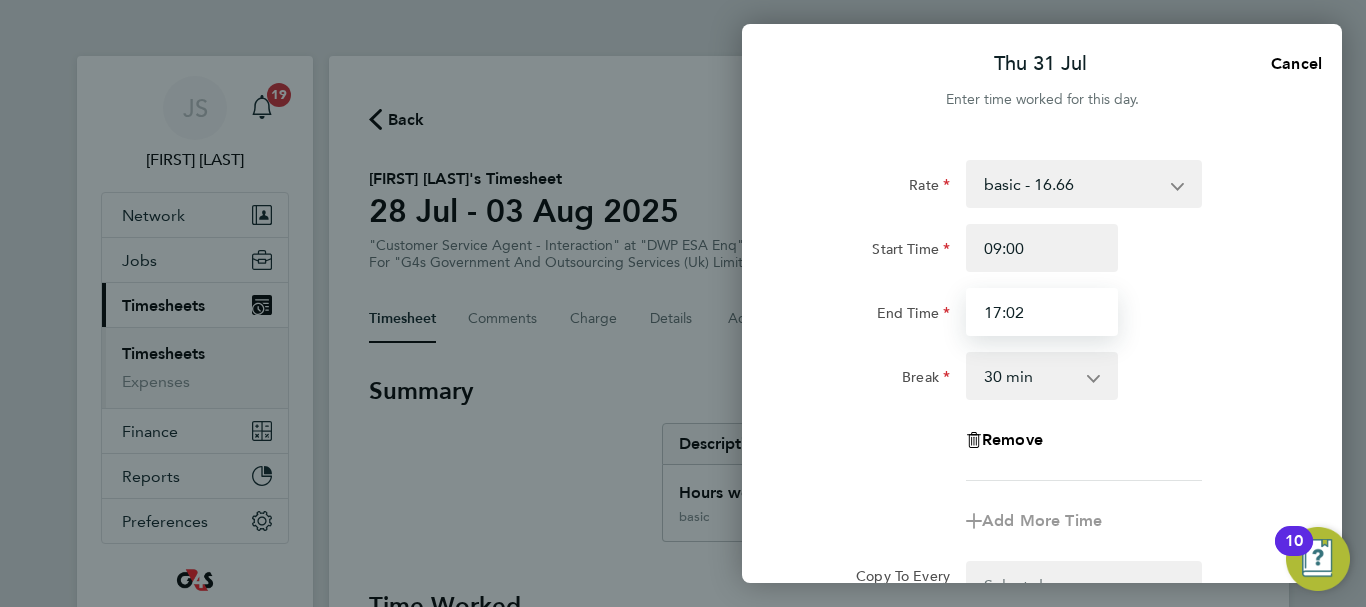 type on "17:02" 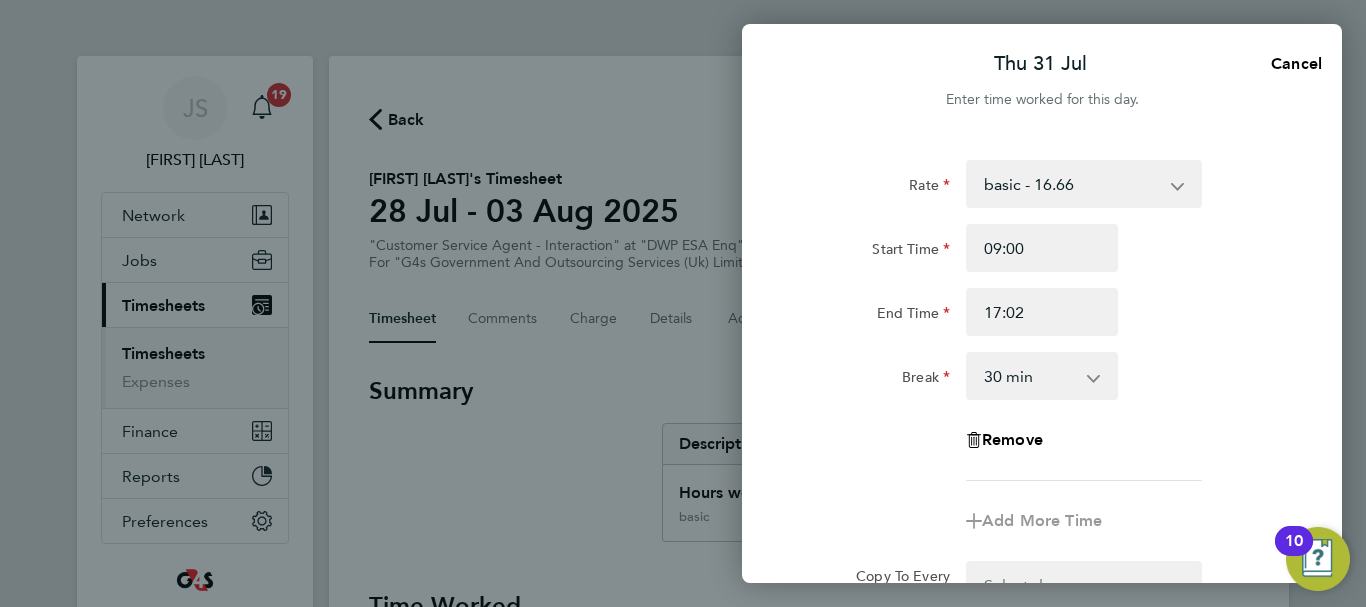 click on "End Time [TIME]" 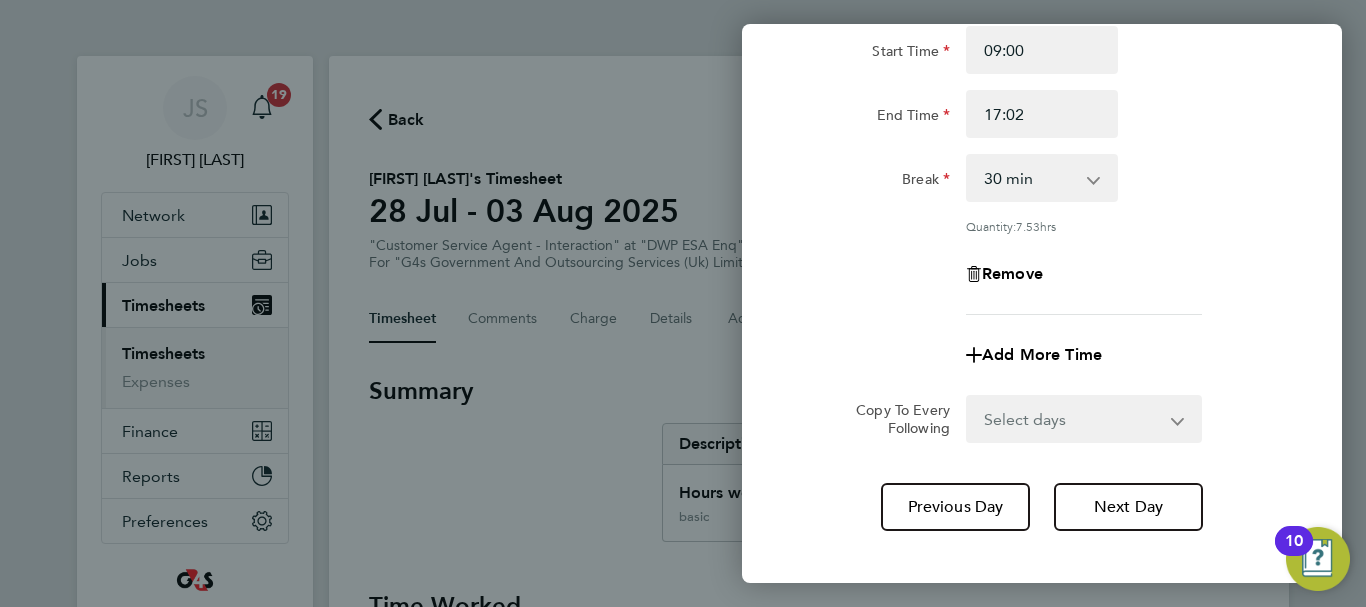 scroll, scrollTop: 200, scrollLeft: 0, axis: vertical 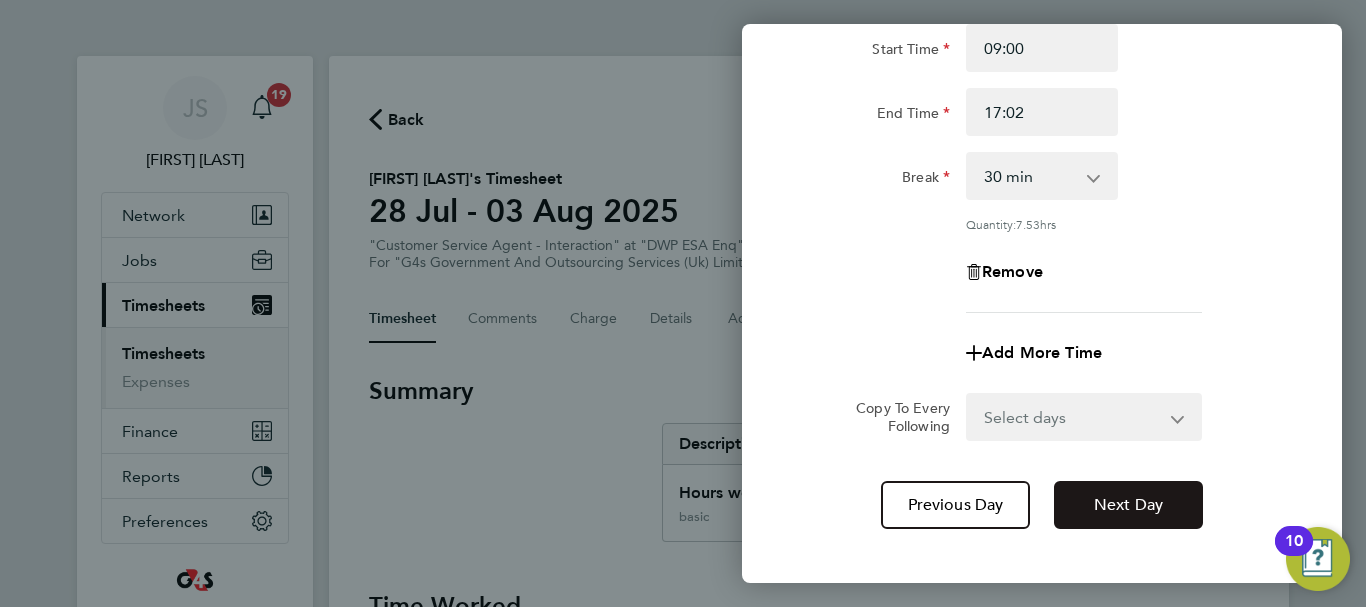 click on "Next Day" 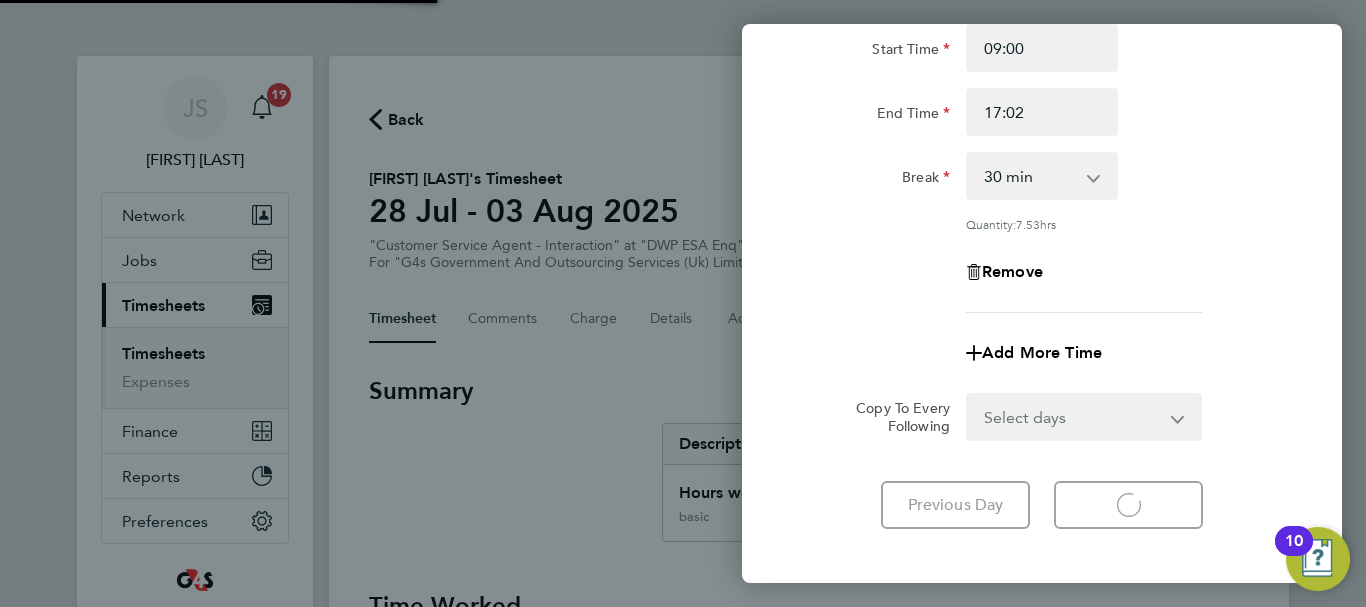 select on "30" 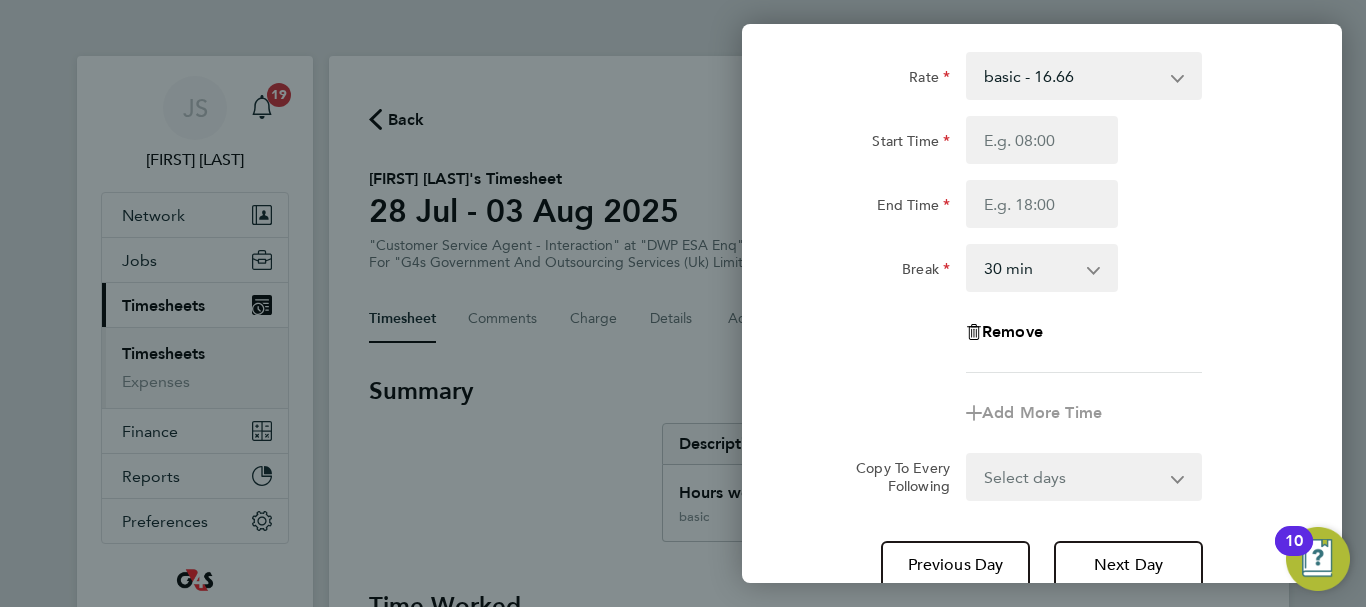scroll, scrollTop: 0, scrollLeft: 0, axis: both 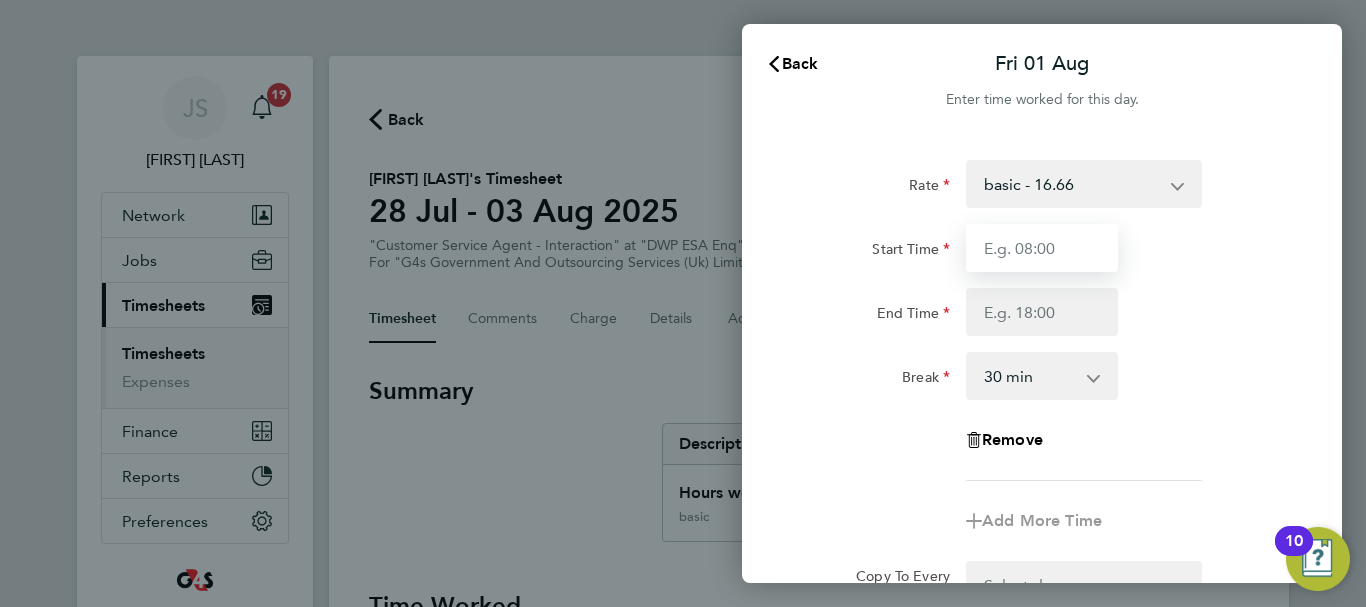 click on "Start Time" at bounding box center [1042, 248] 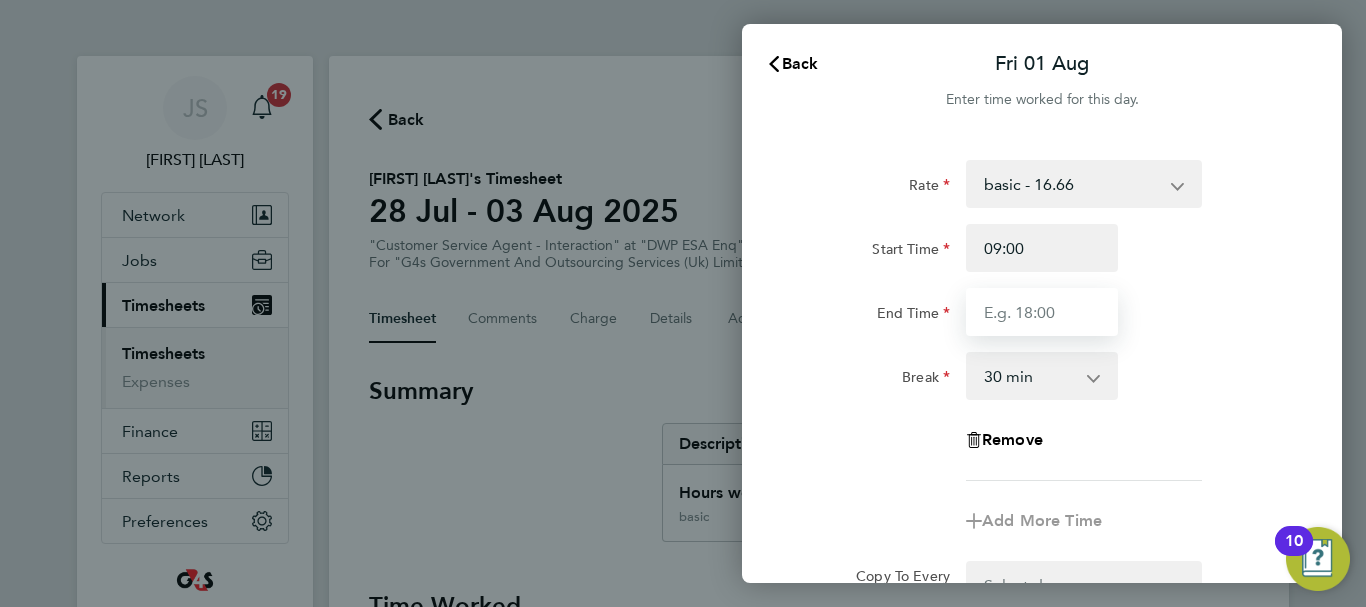 click on "End Time" at bounding box center [1042, 312] 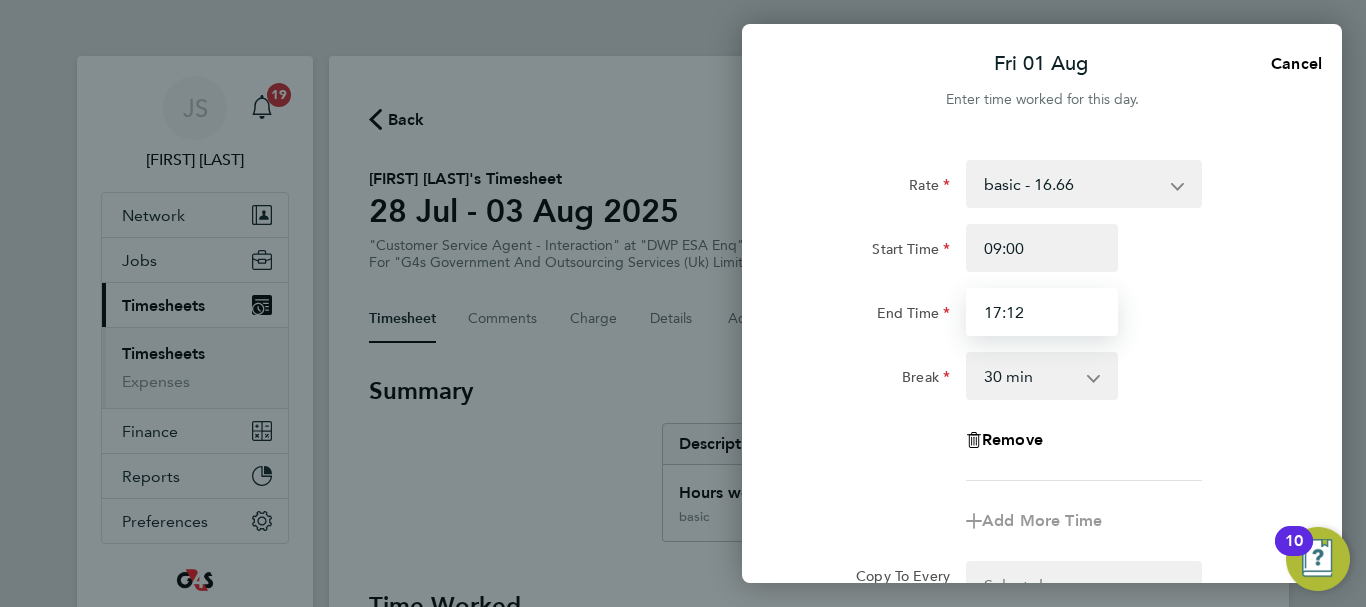 type on "17:12" 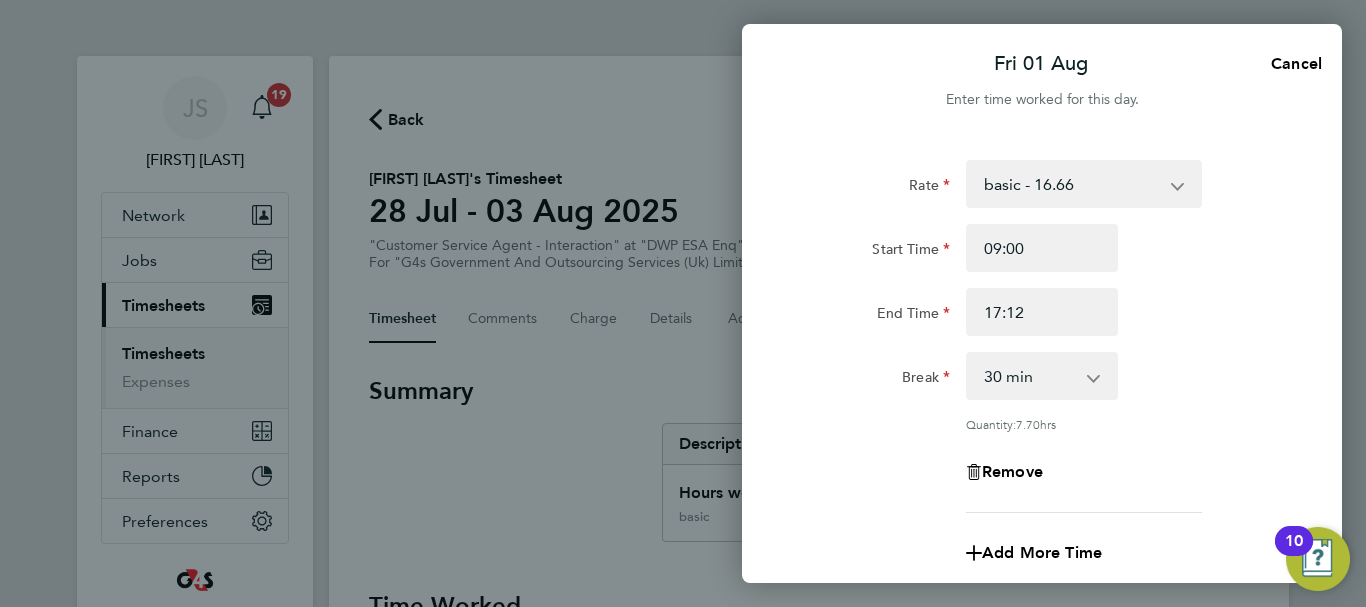 click on "Rate basic - 16.66 System Issue Not Paid x1.5 - 24.73 Annual Leave x2 - 32.79 Bank Holiday System Issue Paid - 16.66 Sick
Start Time 09:00 End Time 17:12 Break 0 min 15 min 30 min 45 min 60 min 75 min 90 min
Quantity: 7.70 hrs
Remove" 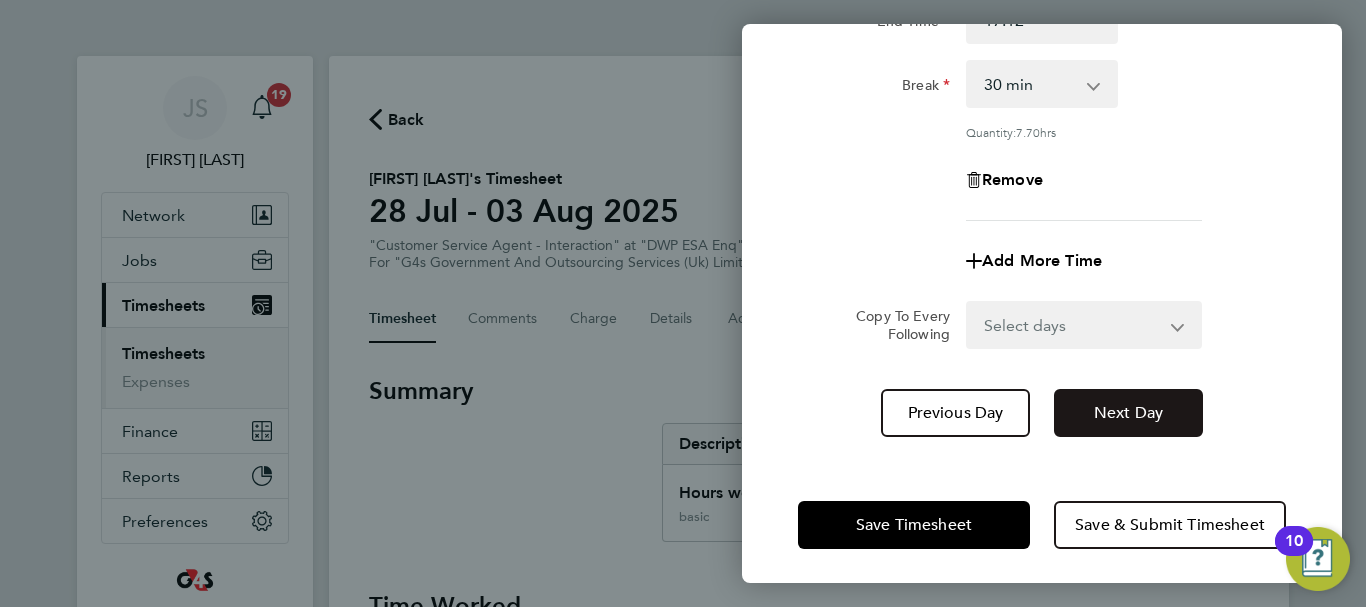 scroll, scrollTop: 296, scrollLeft: 0, axis: vertical 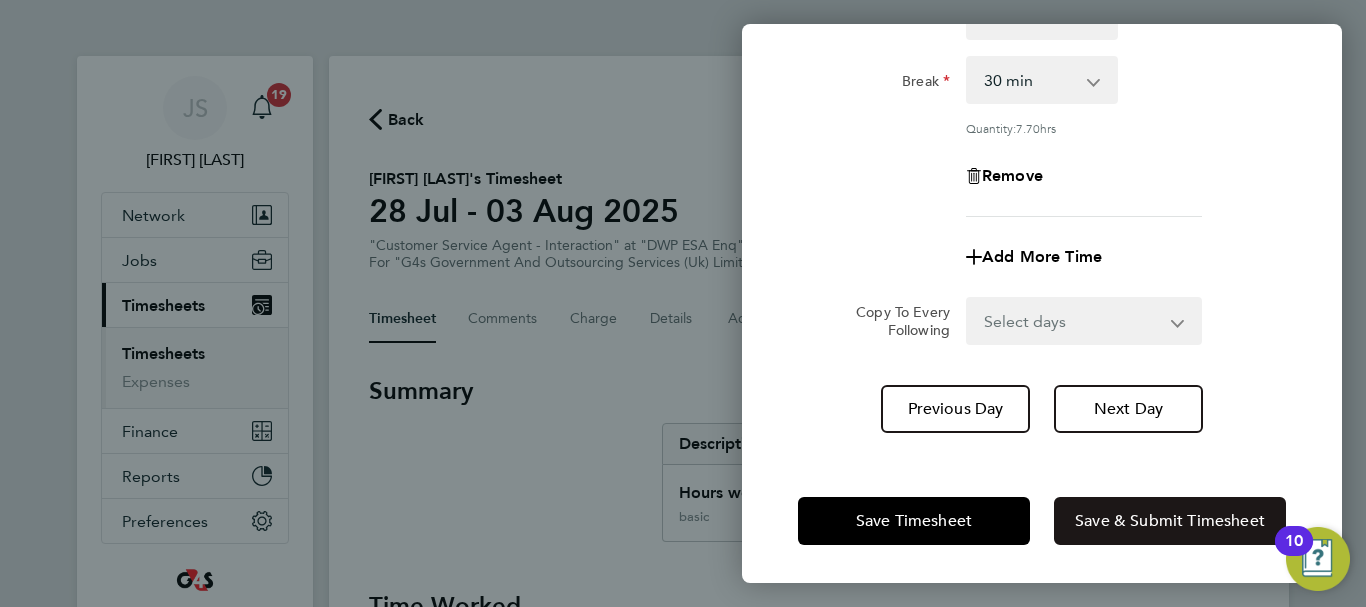click on "Save & Submit Timesheet" 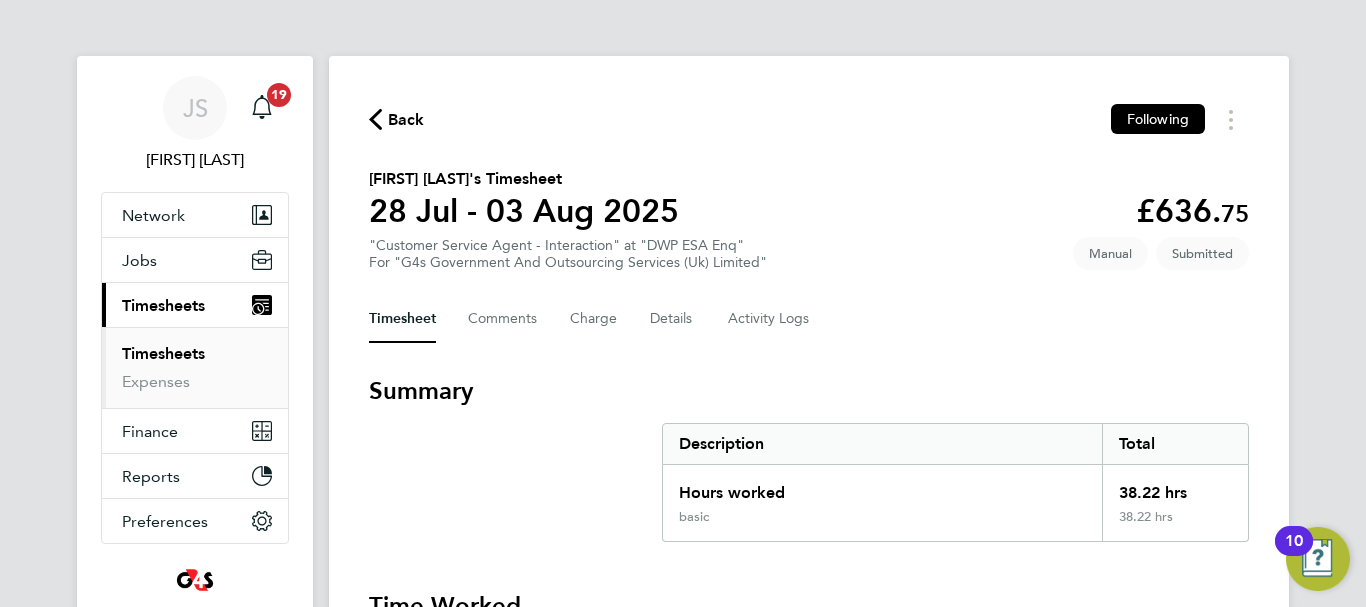 click on "Back" 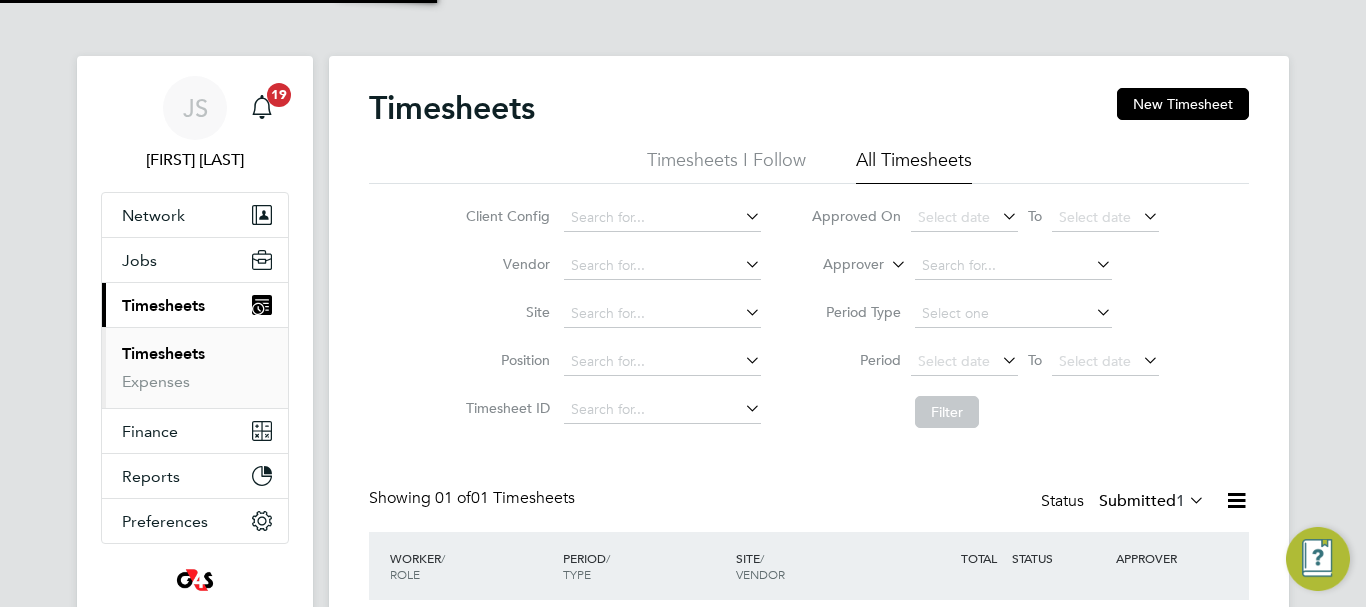 scroll, scrollTop: 10, scrollLeft: 10, axis: both 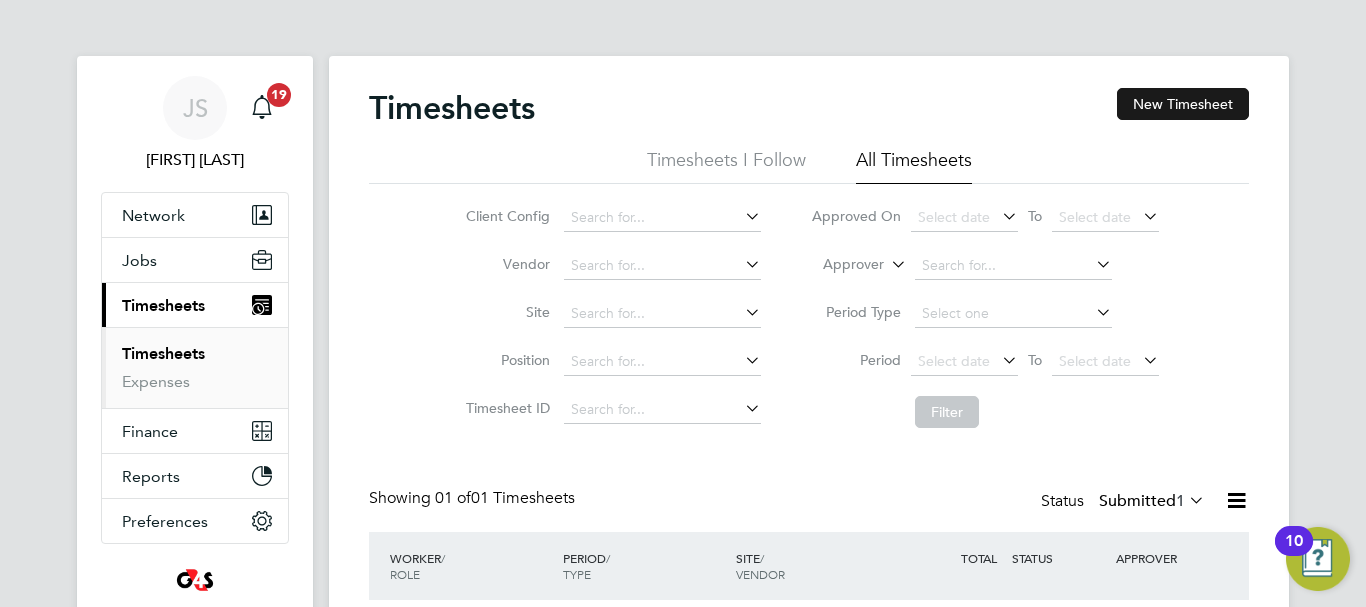 click on "New Timesheet" 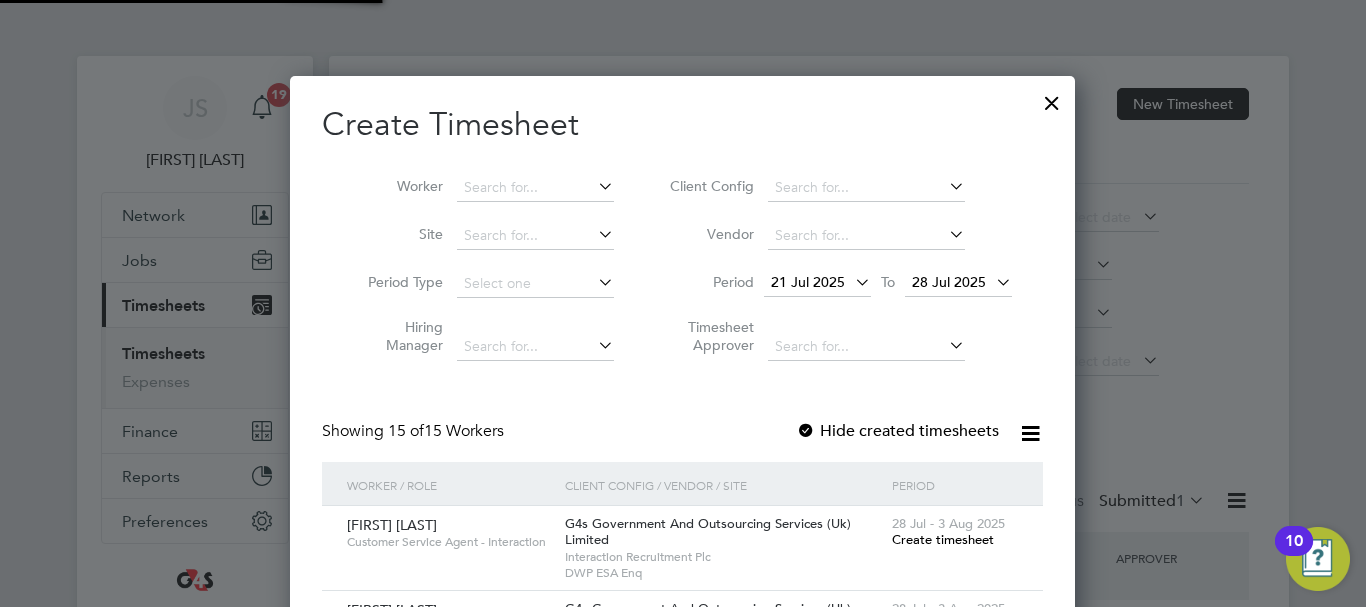 scroll, scrollTop: 10, scrollLeft: 10, axis: both 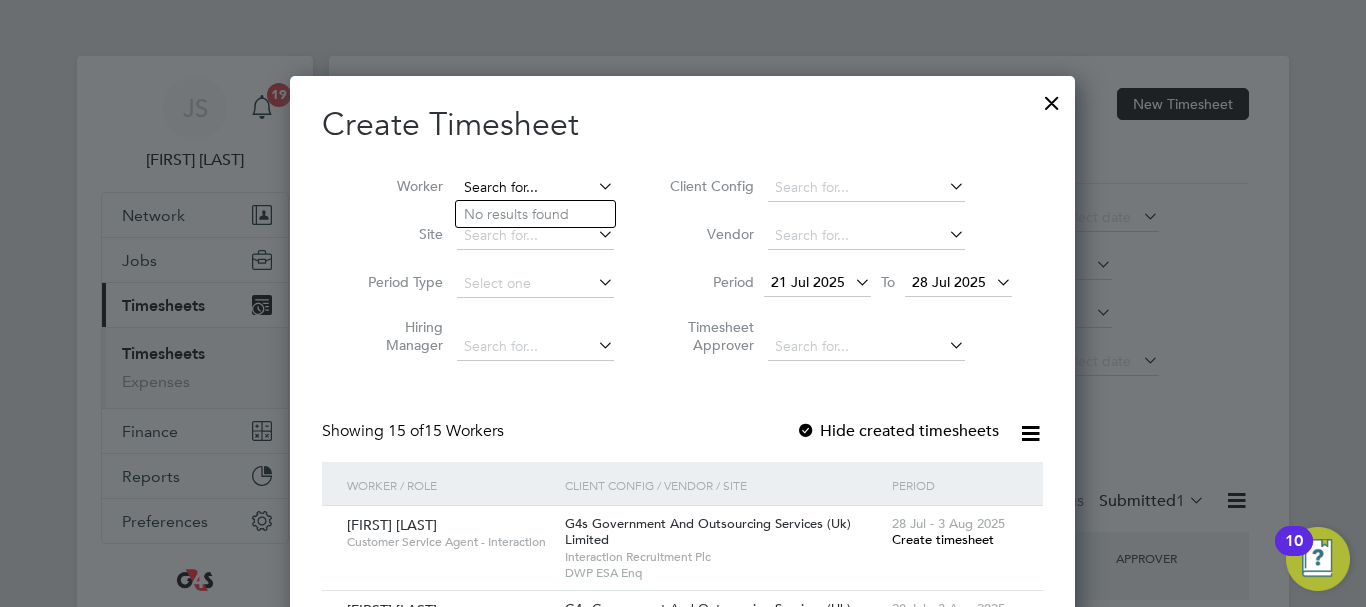 click at bounding box center (535, 188) 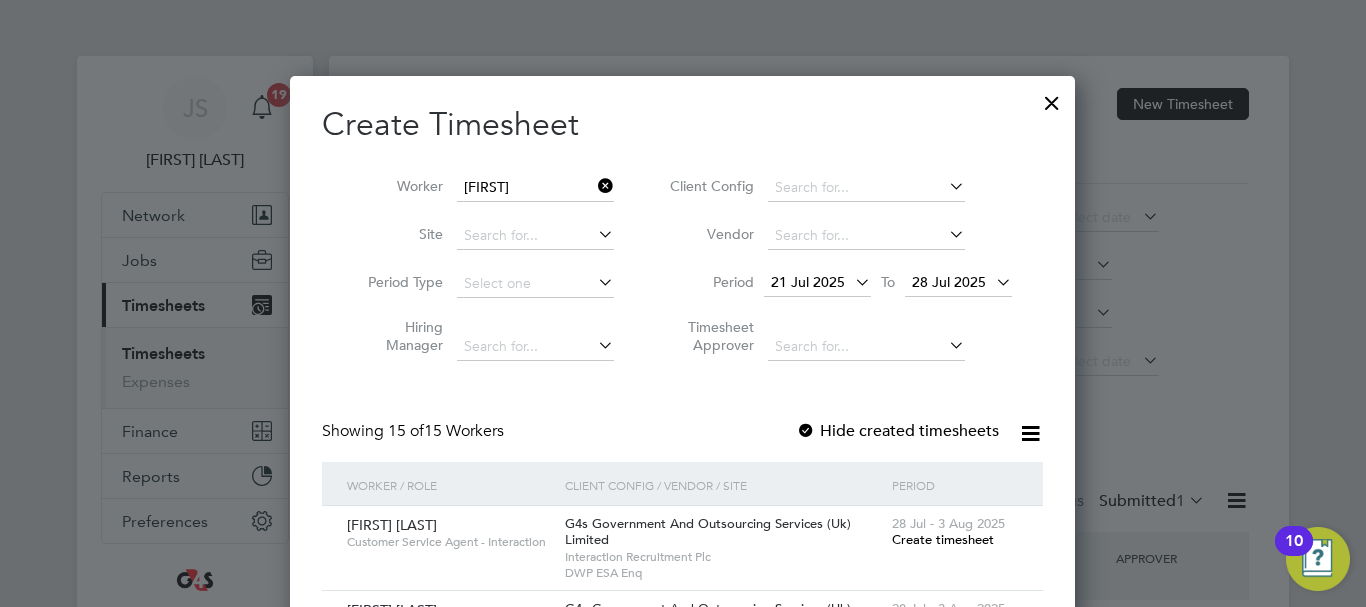 click on "[FIRST] [LAST]" 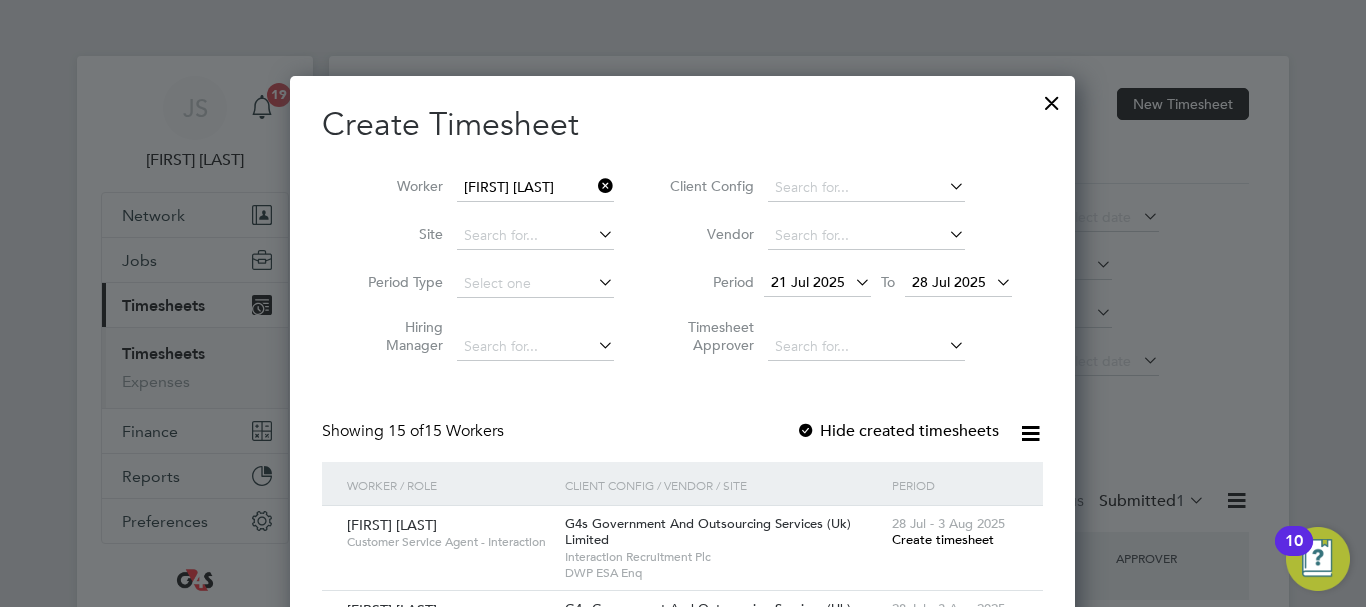 scroll, scrollTop: 10, scrollLeft: 10, axis: both 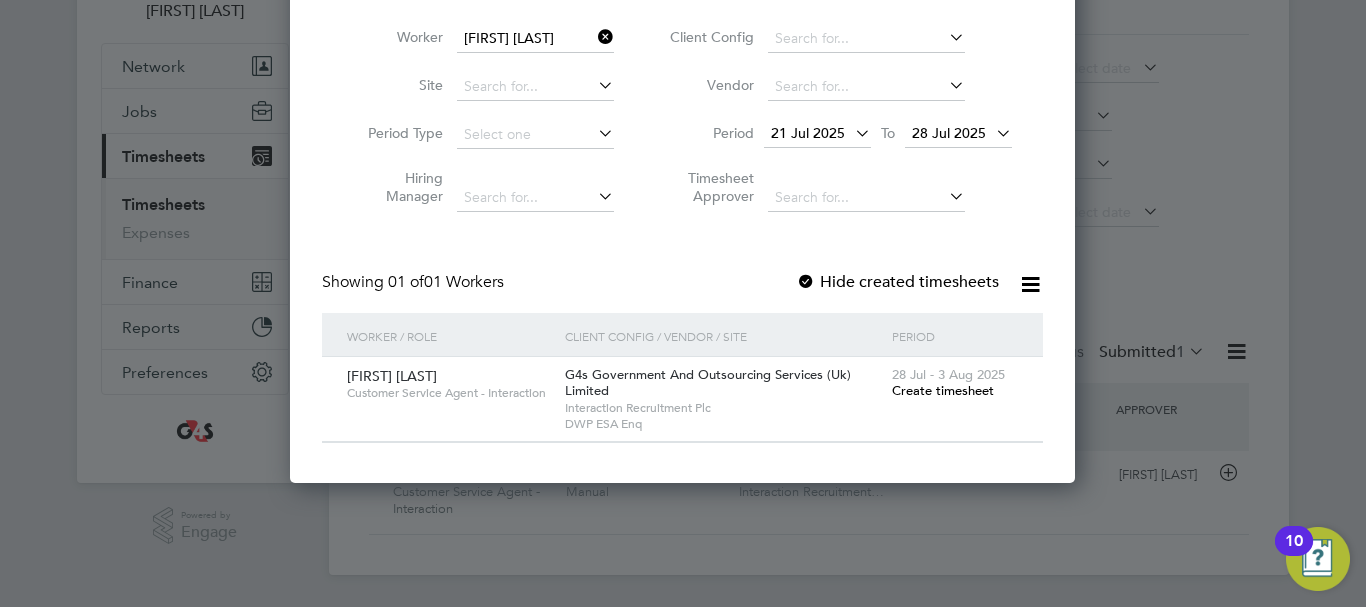 click on "Create timesheet" at bounding box center (943, 390) 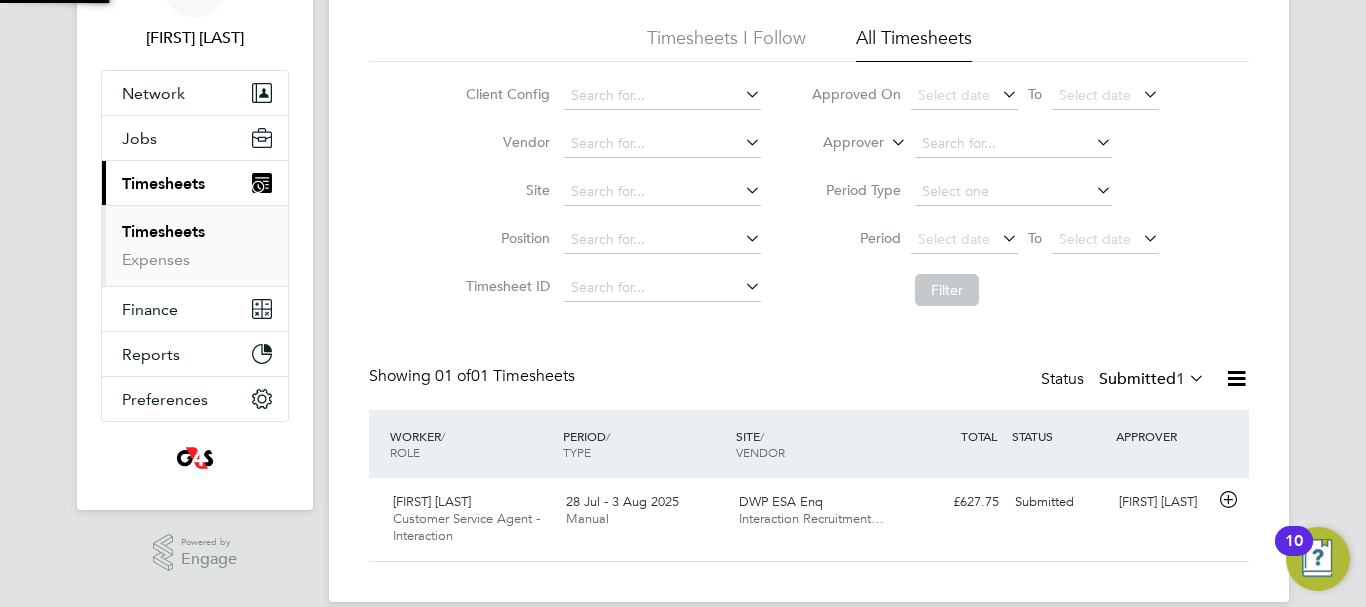 scroll, scrollTop: 72, scrollLeft: 0, axis: vertical 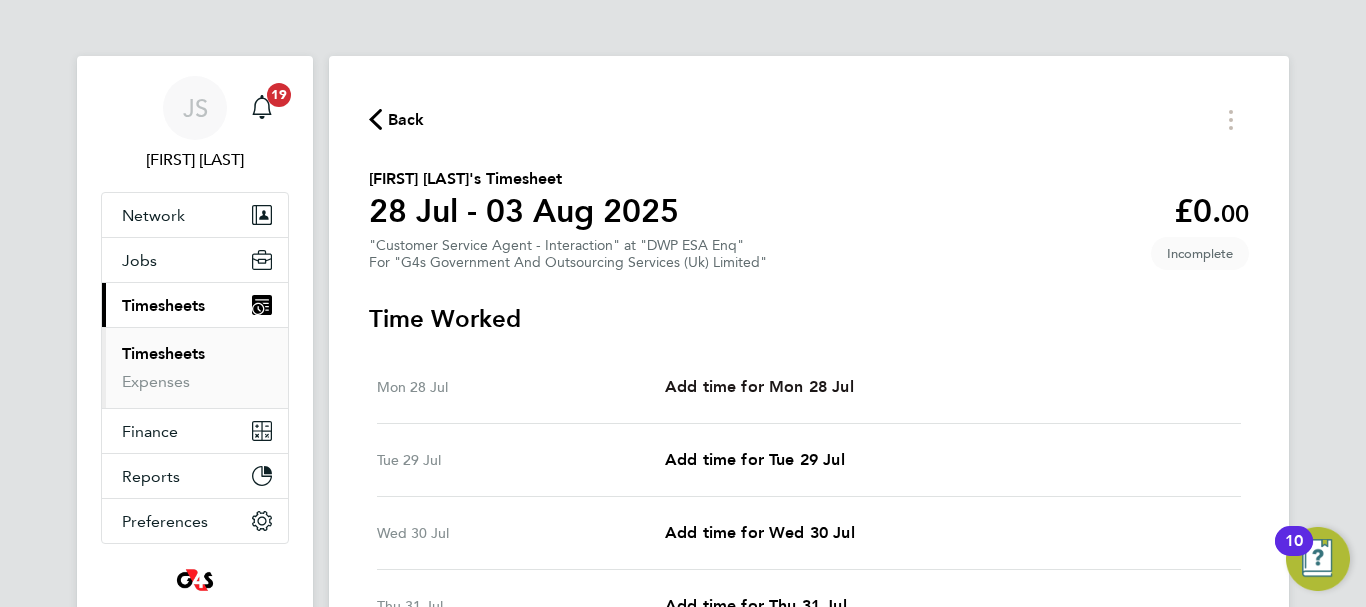 click on "Add time for Mon 28 Jul" at bounding box center (759, 386) 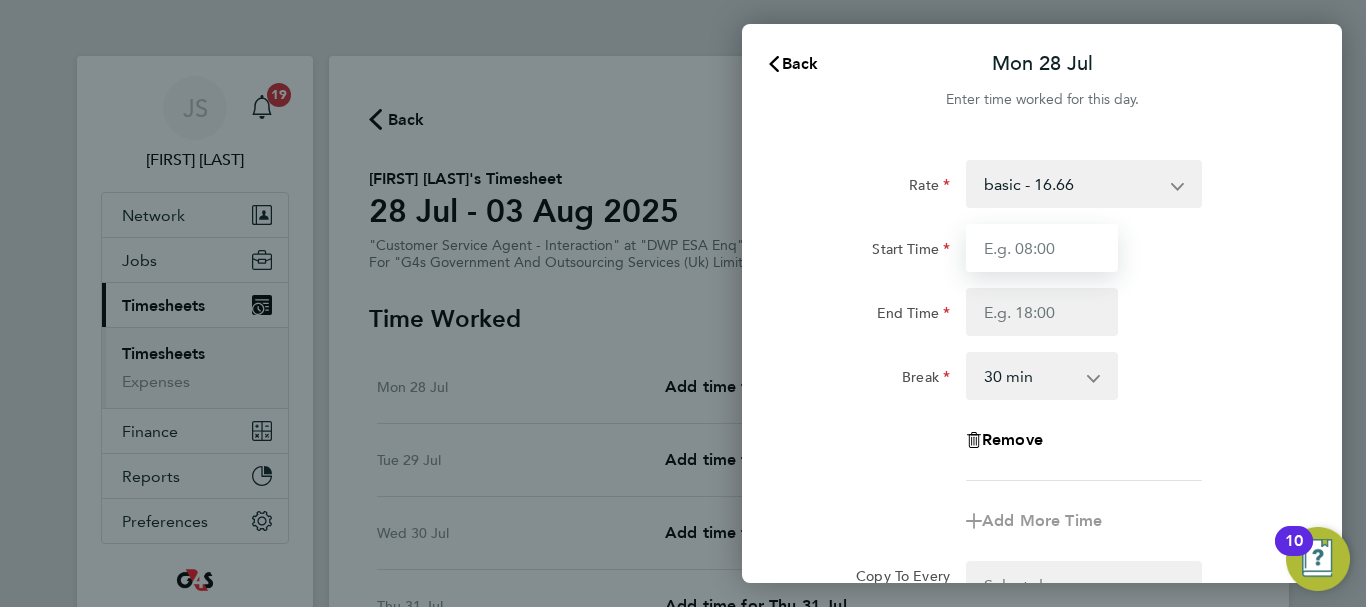 click on "Start Time" at bounding box center (1042, 248) 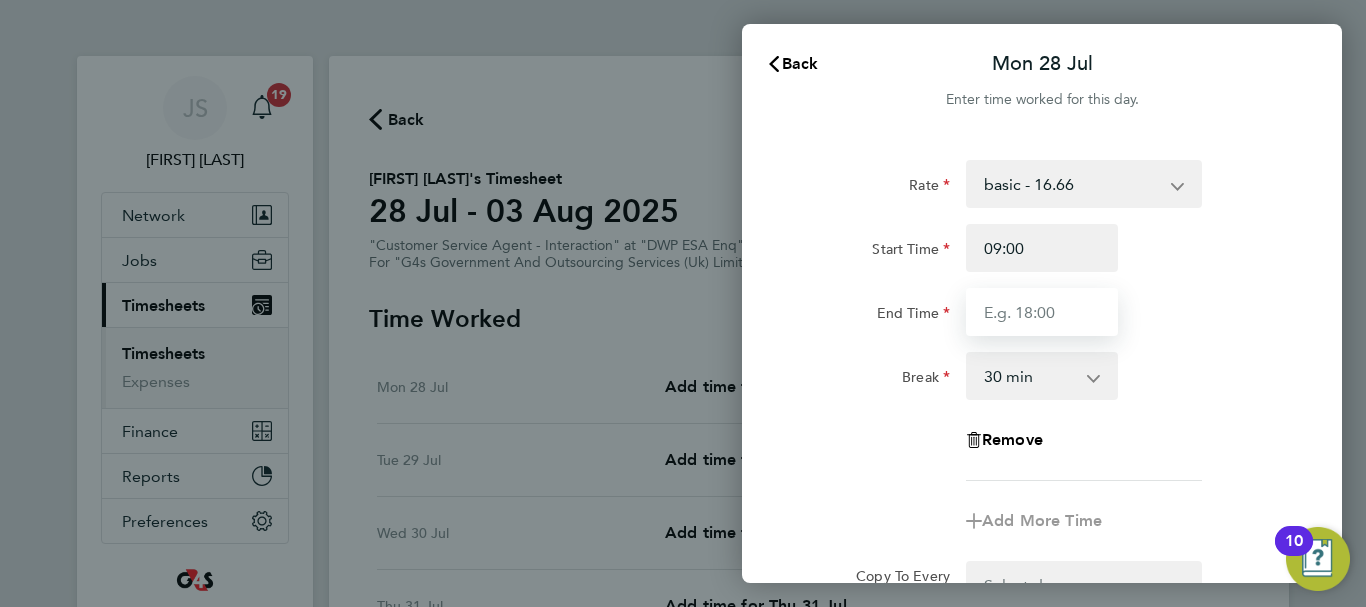 click on "End Time" at bounding box center [1042, 312] 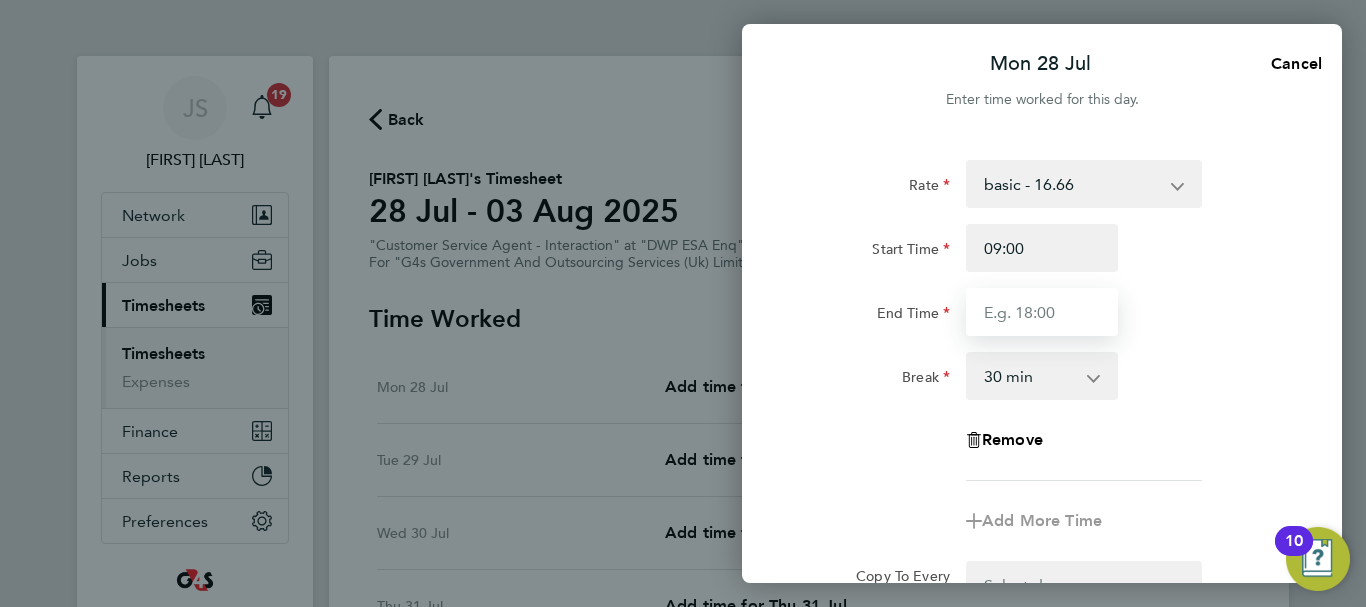 type on "17:00" 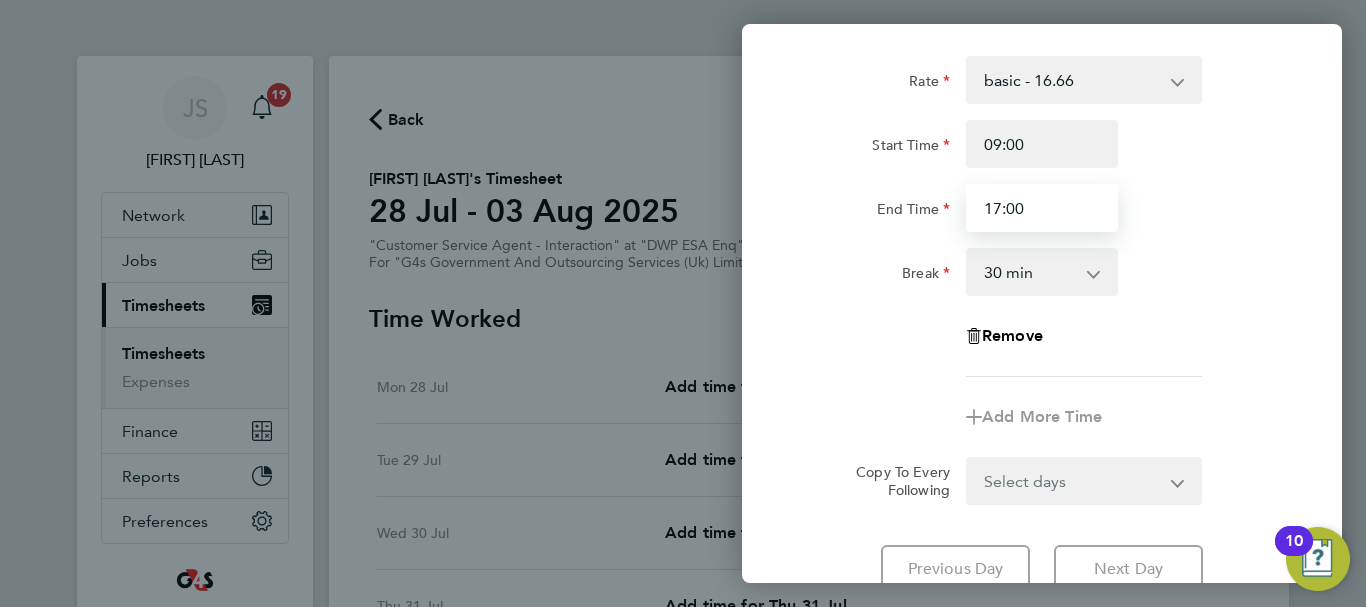scroll, scrollTop: 266, scrollLeft: 0, axis: vertical 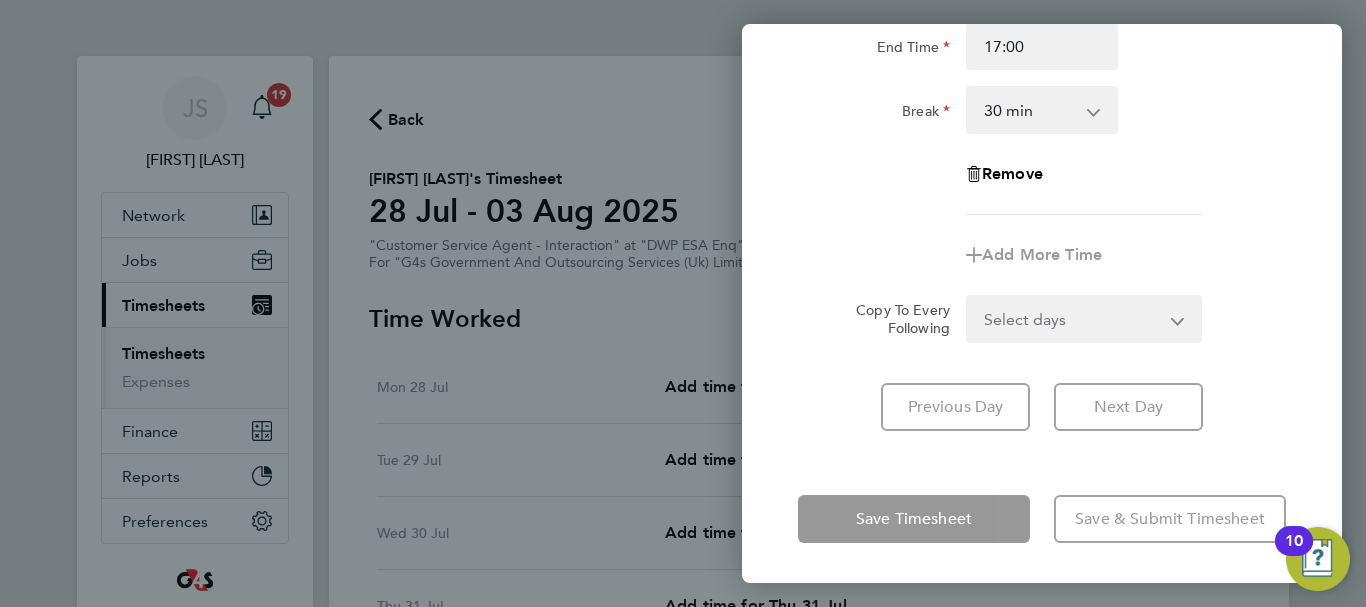 click on "Rate basic - 16.66 Annual Leave Sick System Issue Paid - 16.66 x2 - 32.79 System Issue Not Paid x1.5 - 24.73 Bank Holiday
Start Time 09:00 End Time 17:00 Break 0 min 15 min 30 min 45 min 60 min 75 min 90 min
Remove
Add More Time Copy To Every Following Select days Day Weekday (Mon-Fri) Weekend (Sat-Sun) Tuesday Wednesday Thursday Friday Saturday Sunday" 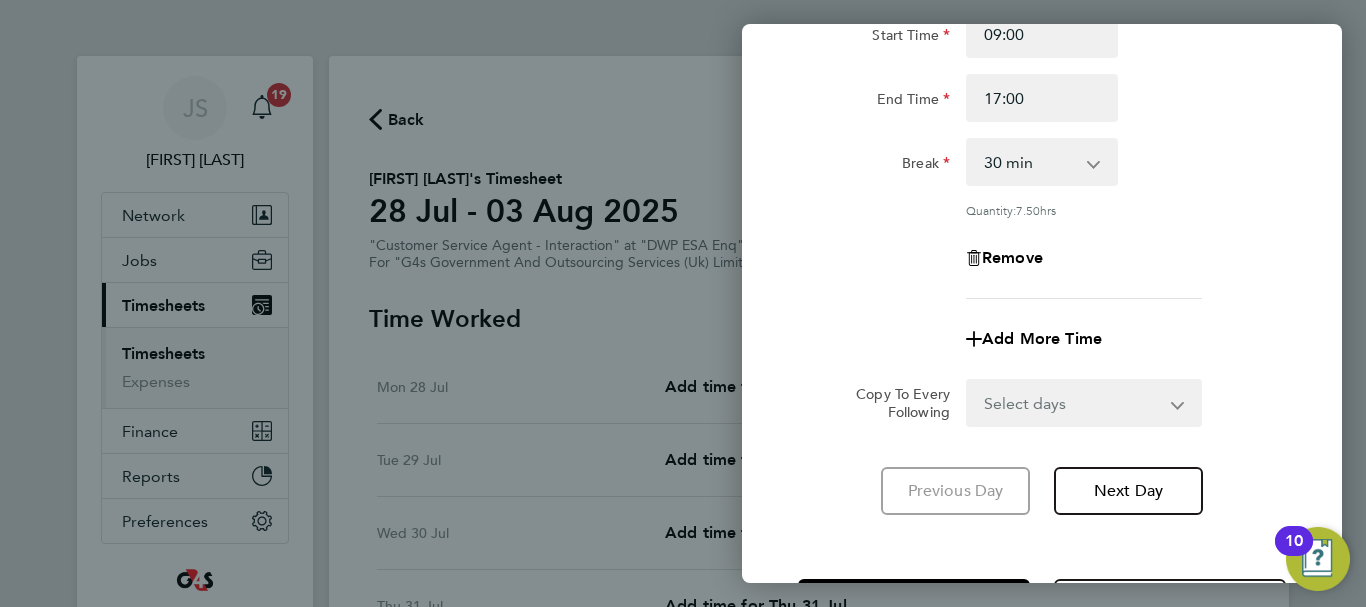 scroll, scrollTop: 266, scrollLeft: 0, axis: vertical 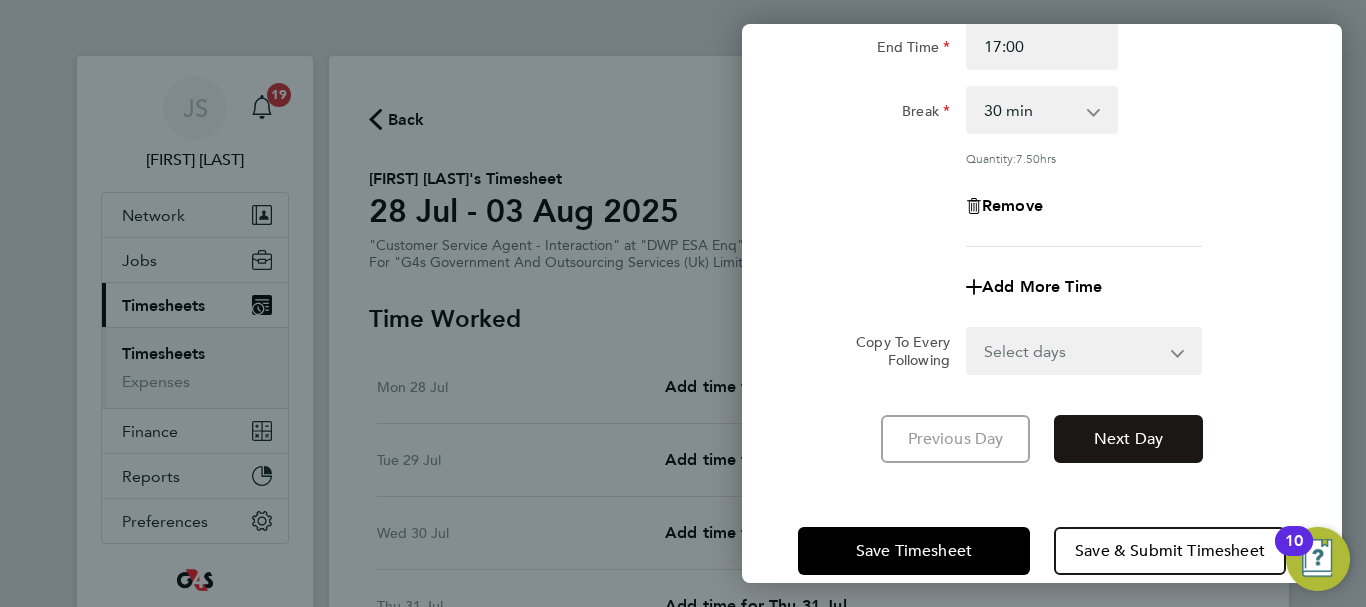 click on "Next Day" 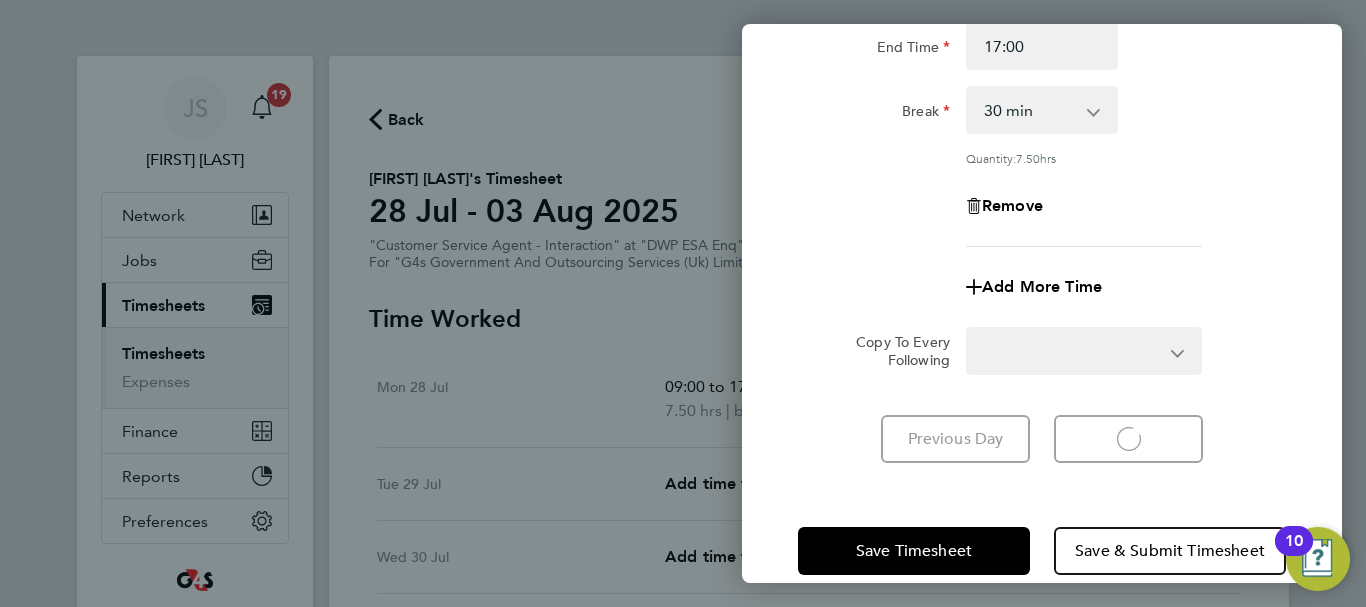 select on "30" 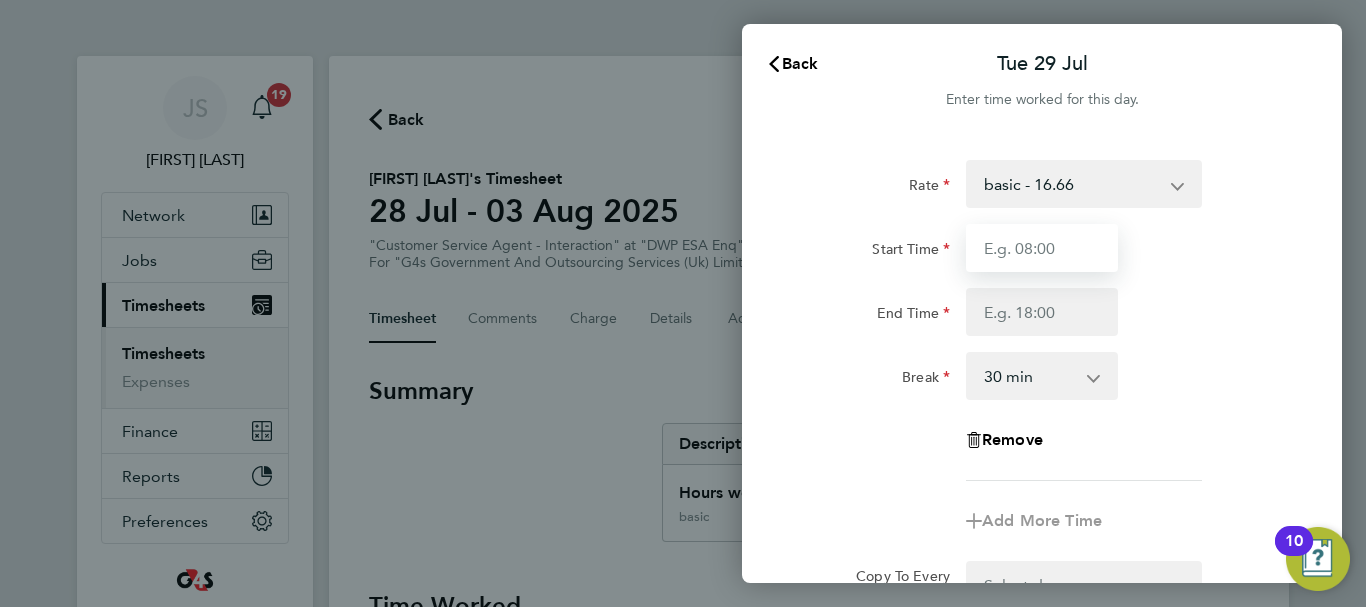 click on "Start Time" at bounding box center (1042, 248) 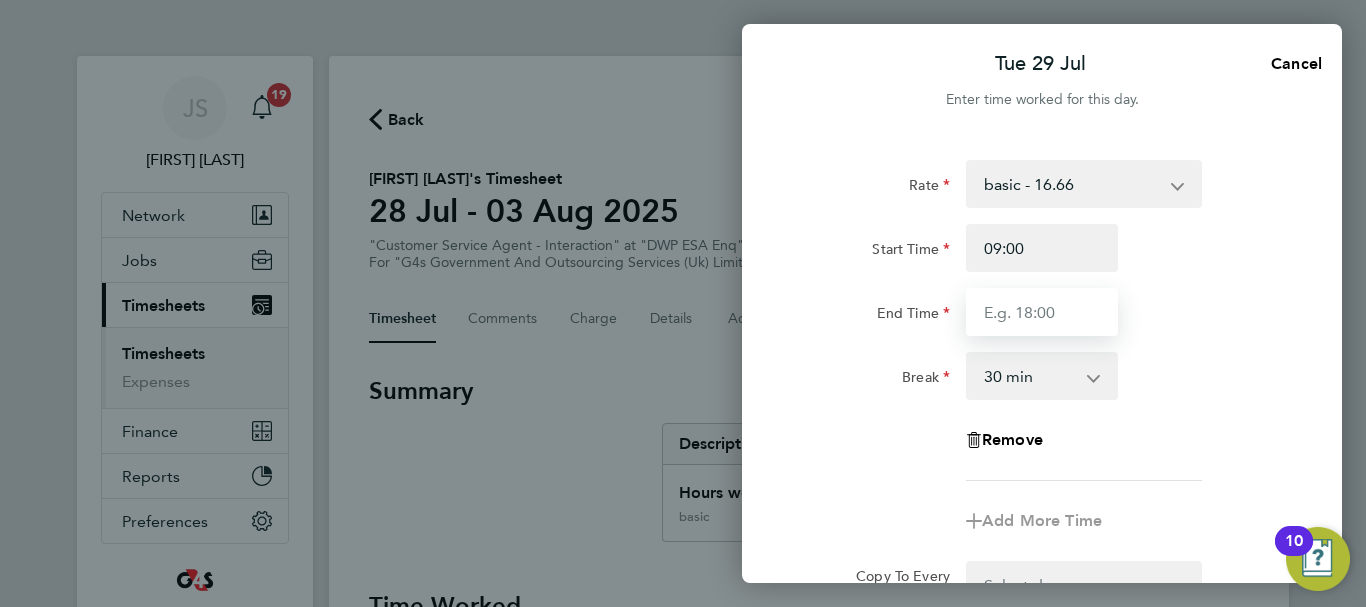 click on "End Time" at bounding box center (1042, 312) 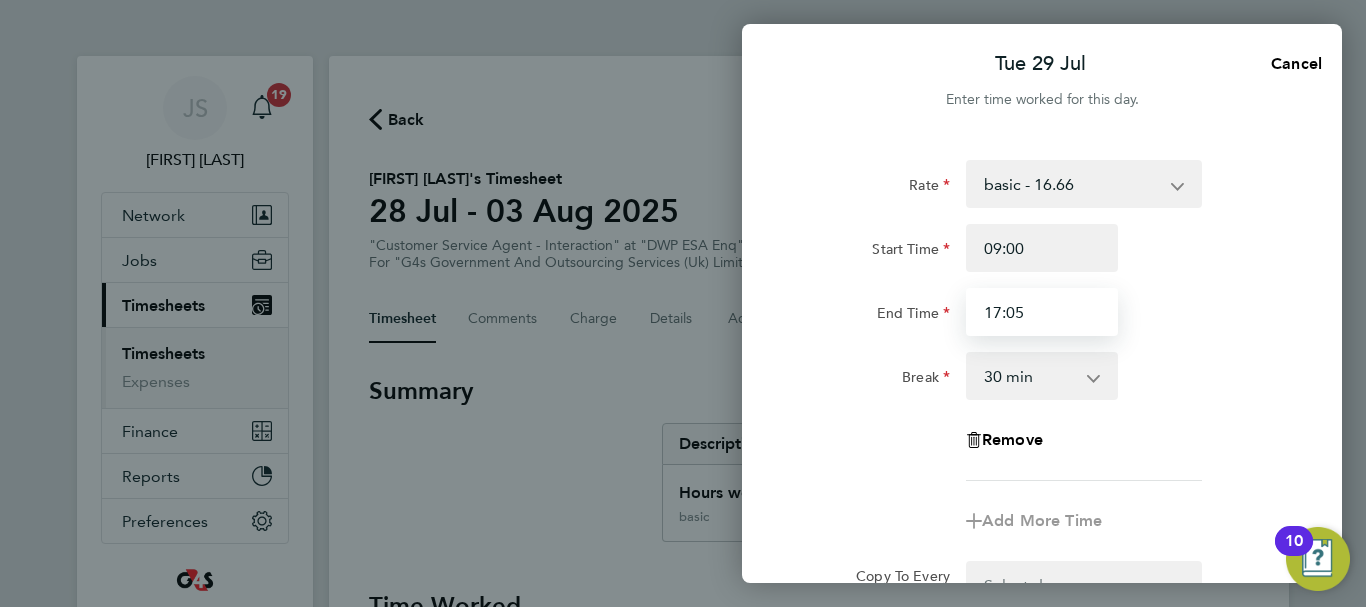 type on "17:05" 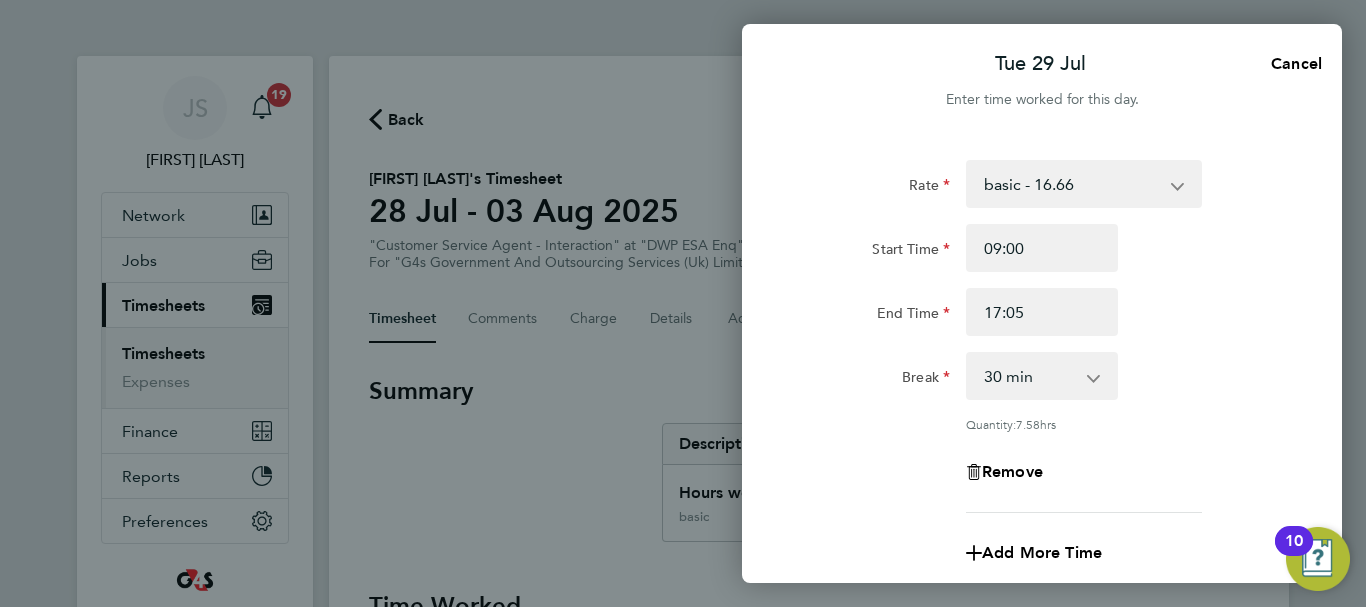 click on "Rate  basic - 16.66   Annual Leave   Sick   System Issue Paid - 16.66   x2 - 32.79   System Issue Not Paid   x1.5 - 24.73   Bank Holiday
Start Time 09:00 End Time 17:05 Break  0 min   15 min   30 min   45 min   60 min   75 min   90 min
Quantity:  7.58  hrs
Remove" 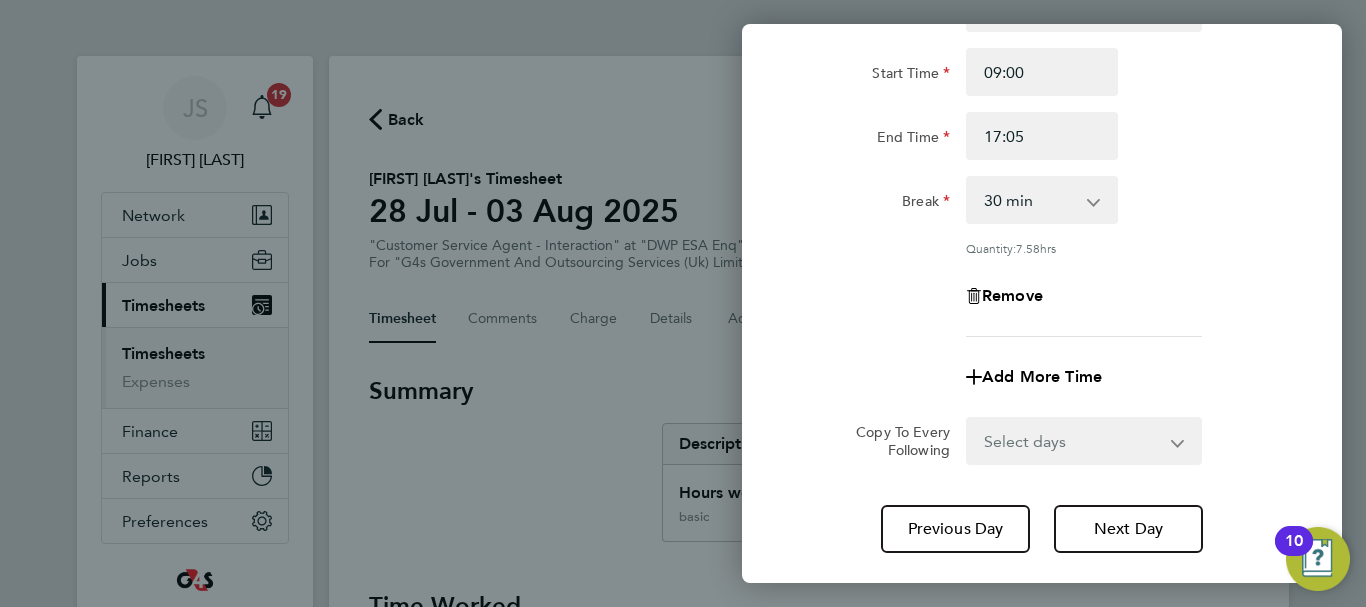 scroll, scrollTop: 296, scrollLeft: 0, axis: vertical 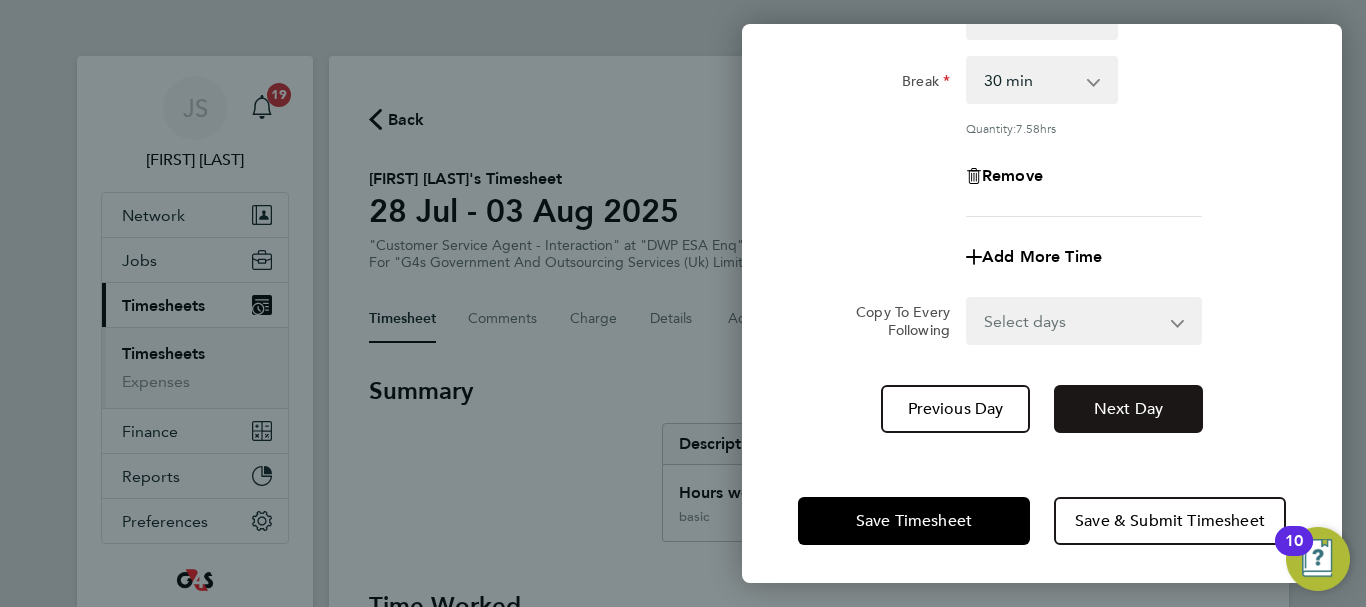 click on "Next Day" 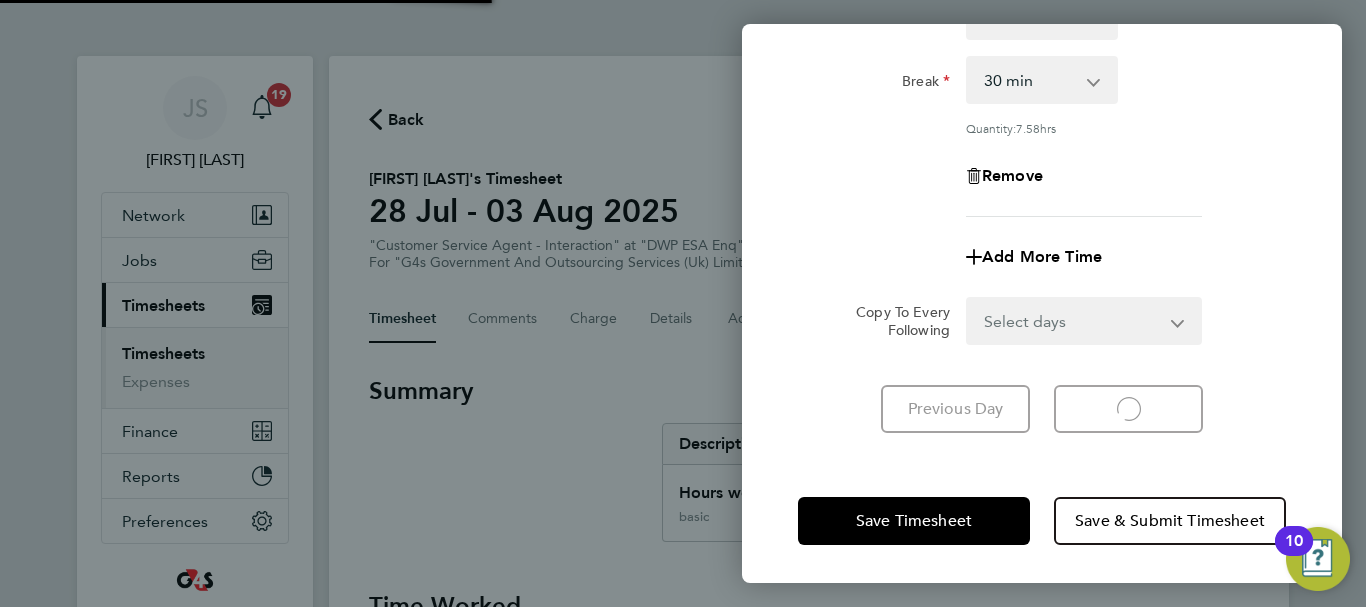 select on "30" 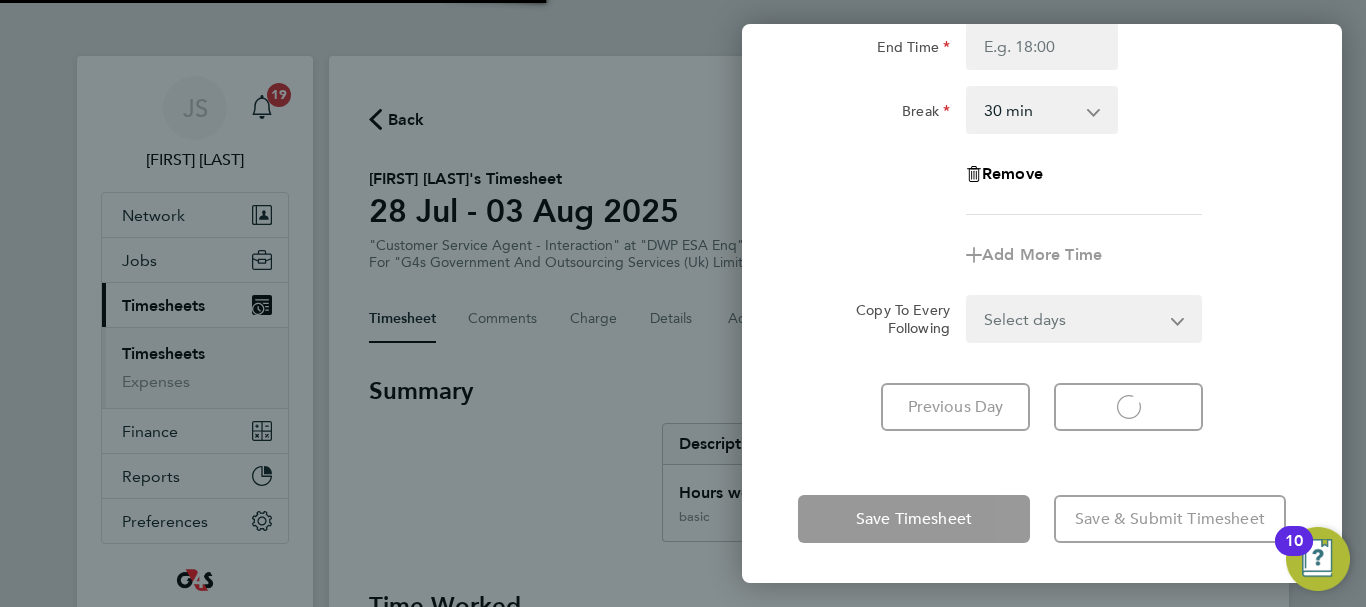 select on "30" 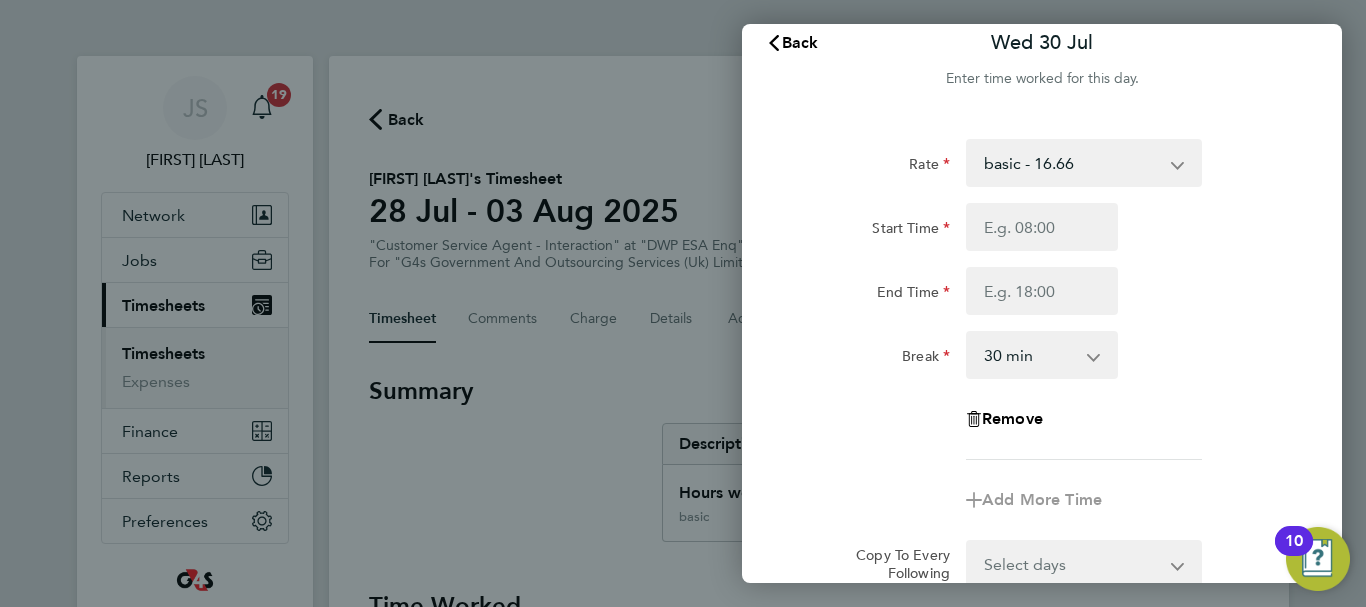 scroll, scrollTop: 0, scrollLeft: 0, axis: both 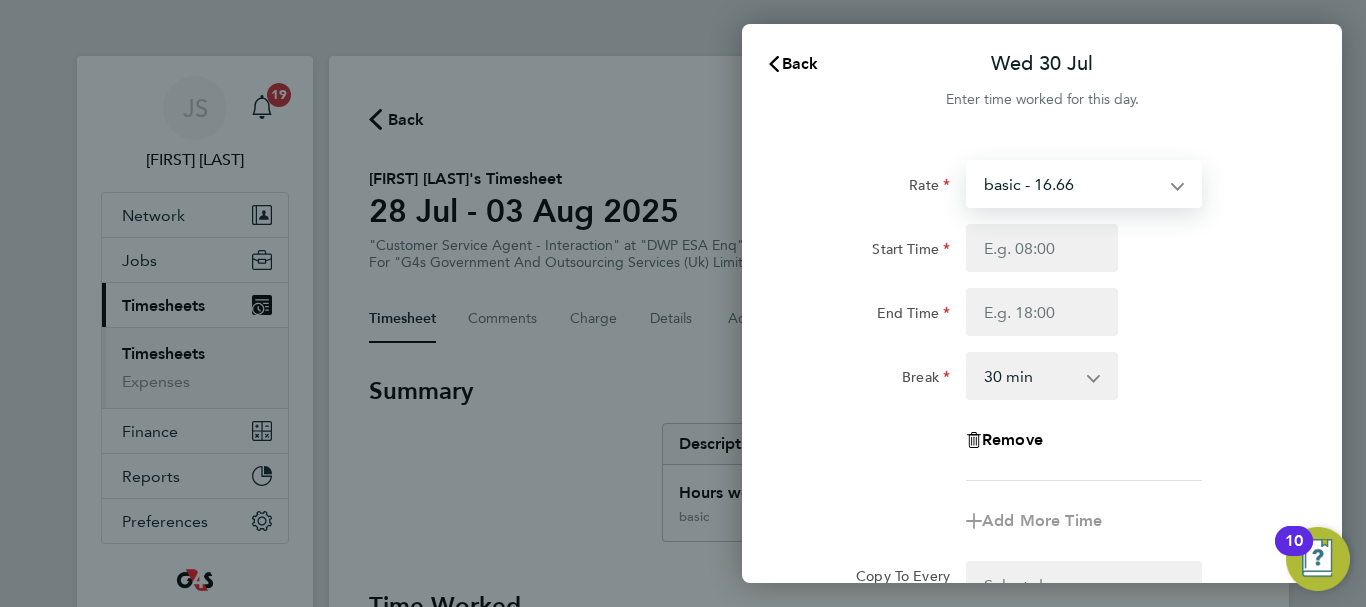 click on "basic - 16.66   Annual Leave   Sick   System Issue Paid - 16.66   x2 - 32.79   System Issue Not Paid   x1.5 - 24.73   Bank Holiday" at bounding box center [1072, 184] 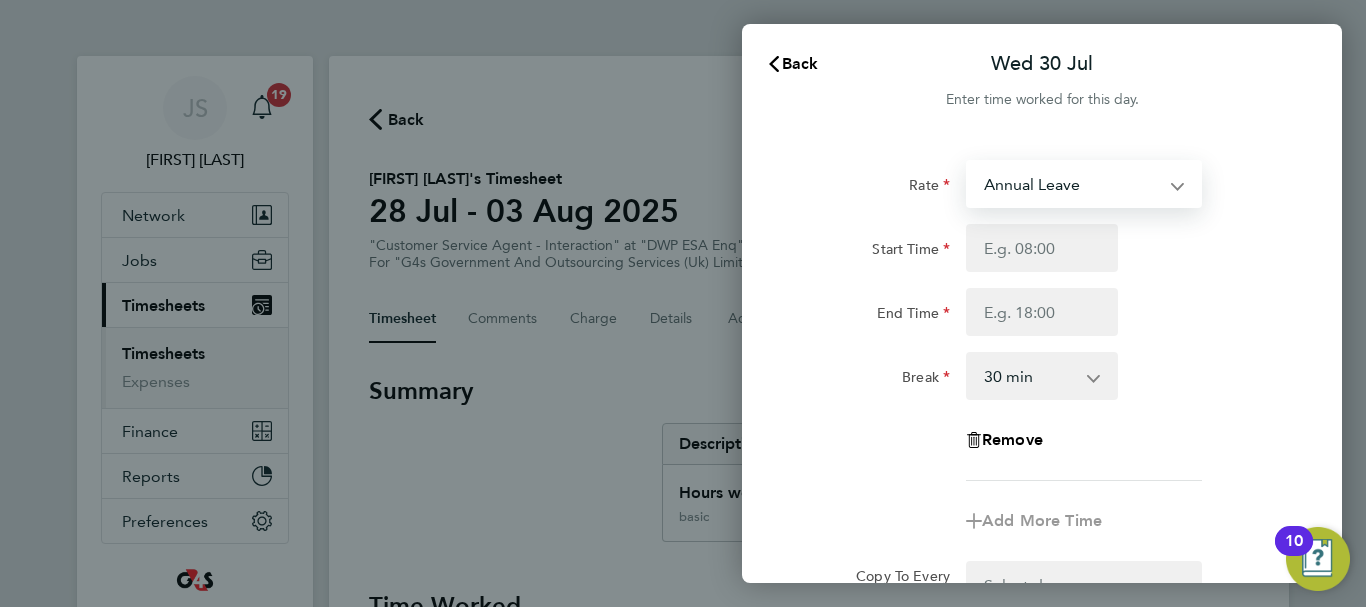 select on "30" 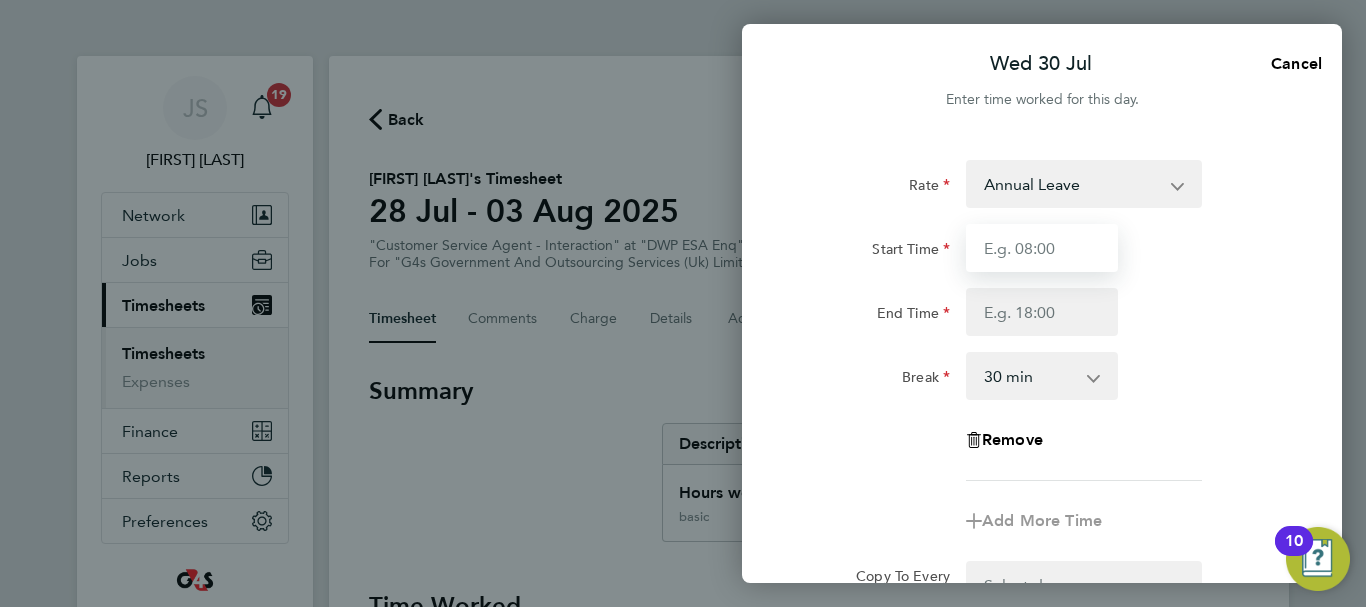 click on "Start Time" at bounding box center [1042, 248] 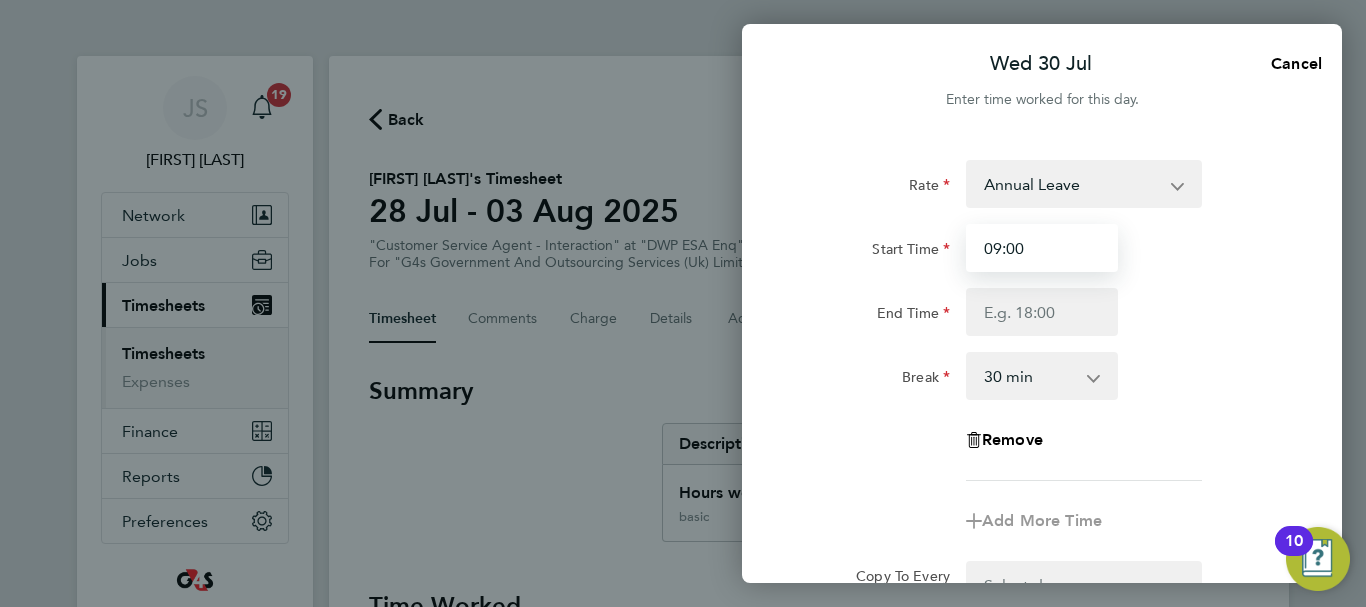 type on "09:00" 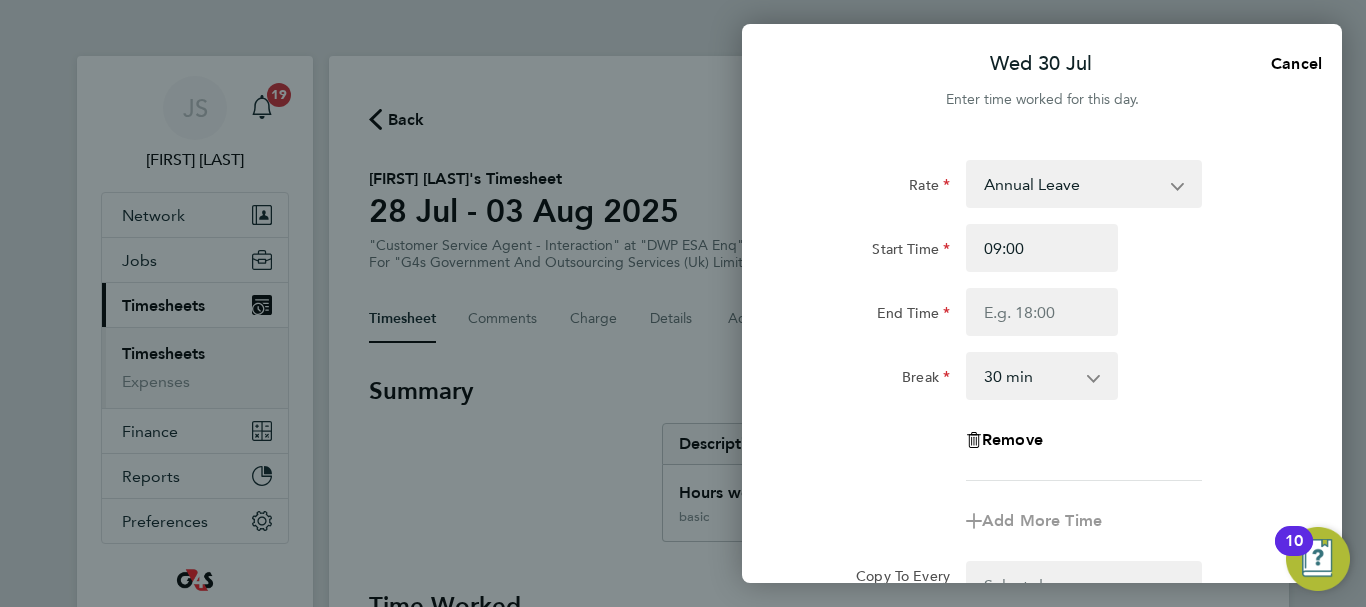 click on "Rate  Annual Leave   basic - 16.66   Sick   System Issue Paid - 16.66   x2 - 32.79   System Issue Not Paid   x1.5 - 24.73   Bank Holiday
Start Time 09:00 End Time Break  0 min   15 min   30 min   45 min   60 min   75 min   90 min
Remove" 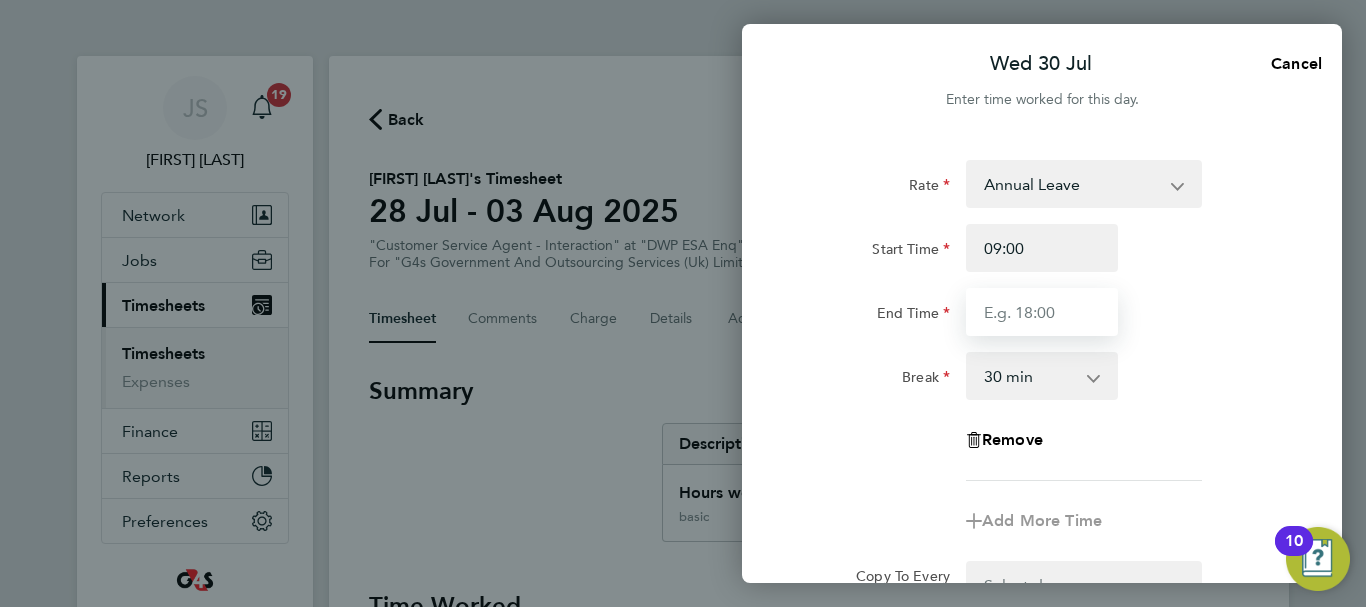 click on "End Time" at bounding box center (1042, 312) 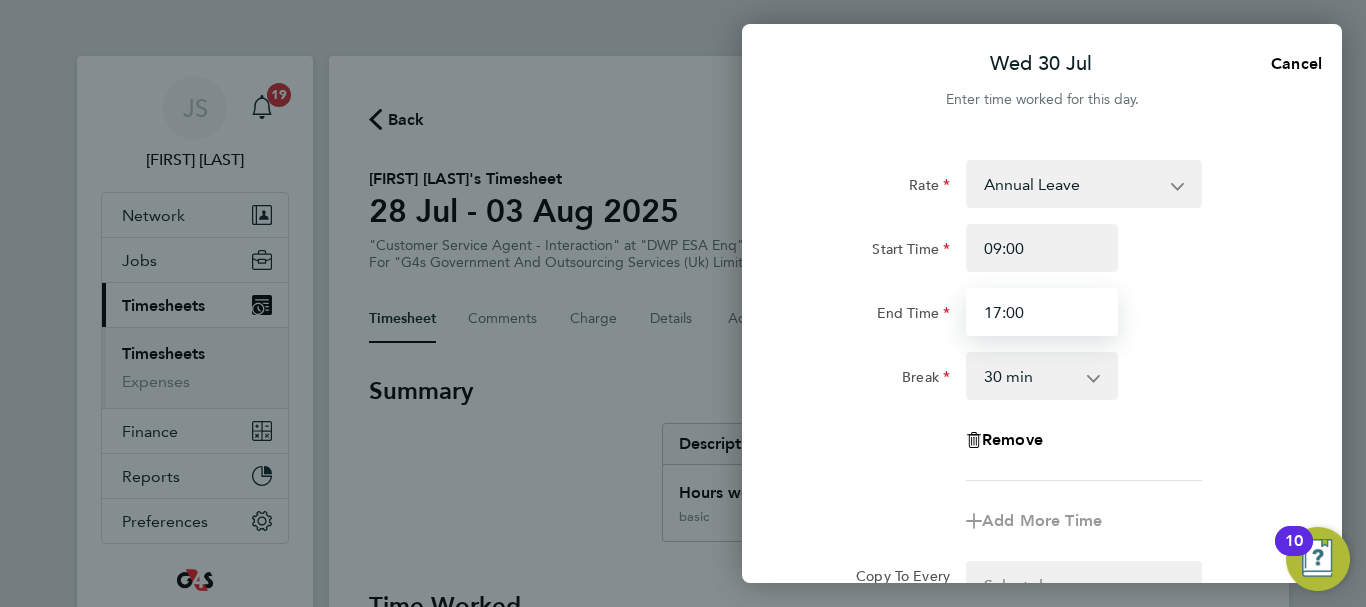 type on "17:00" 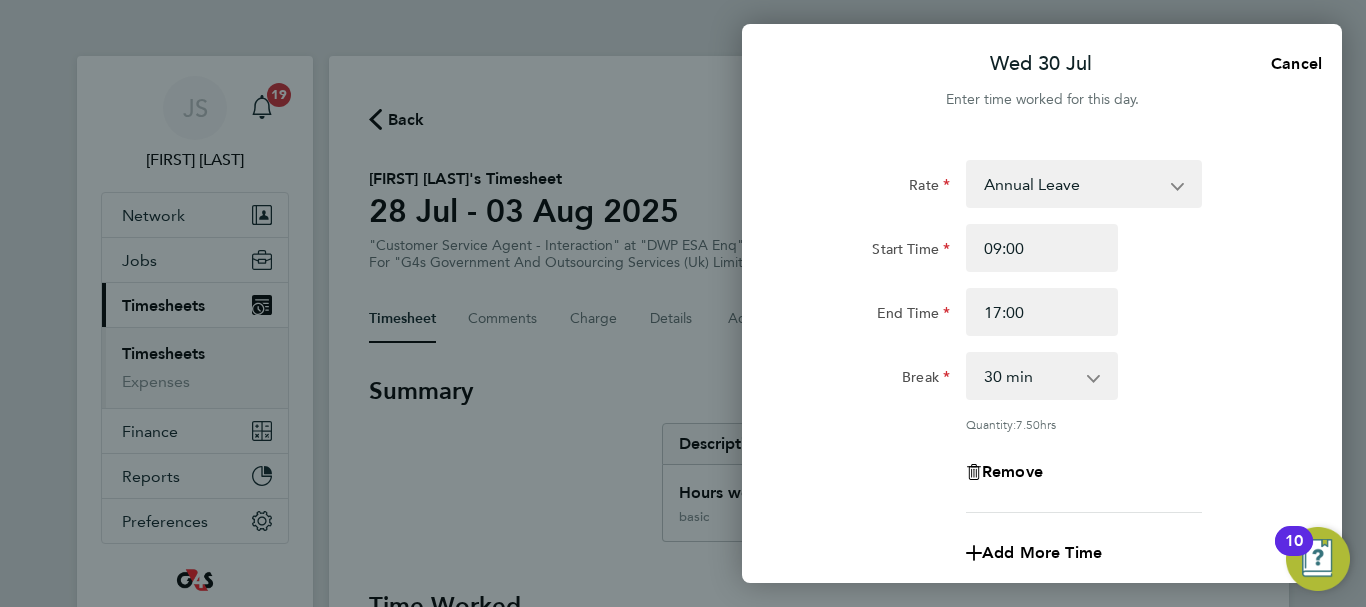 click on "Break  0 min   15 min   30 min   45 min   60 min   75 min   90 min" 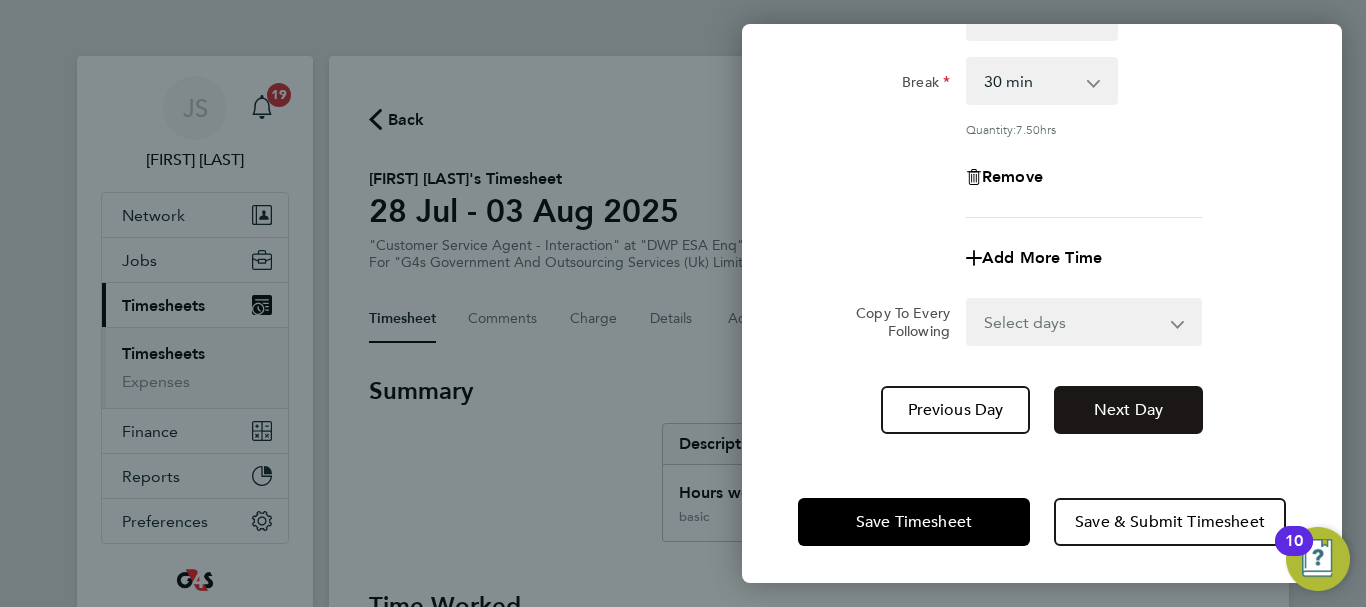 scroll, scrollTop: 296, scrollLeft: 0, axis: vertical 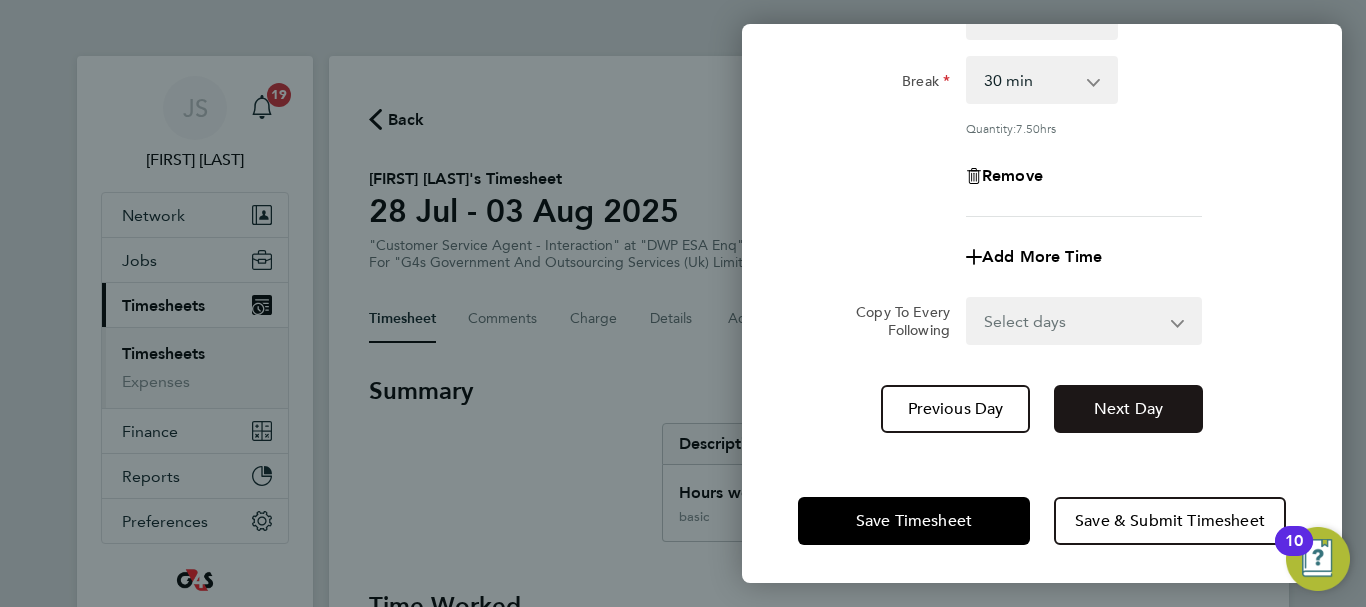 click on "Next Day" 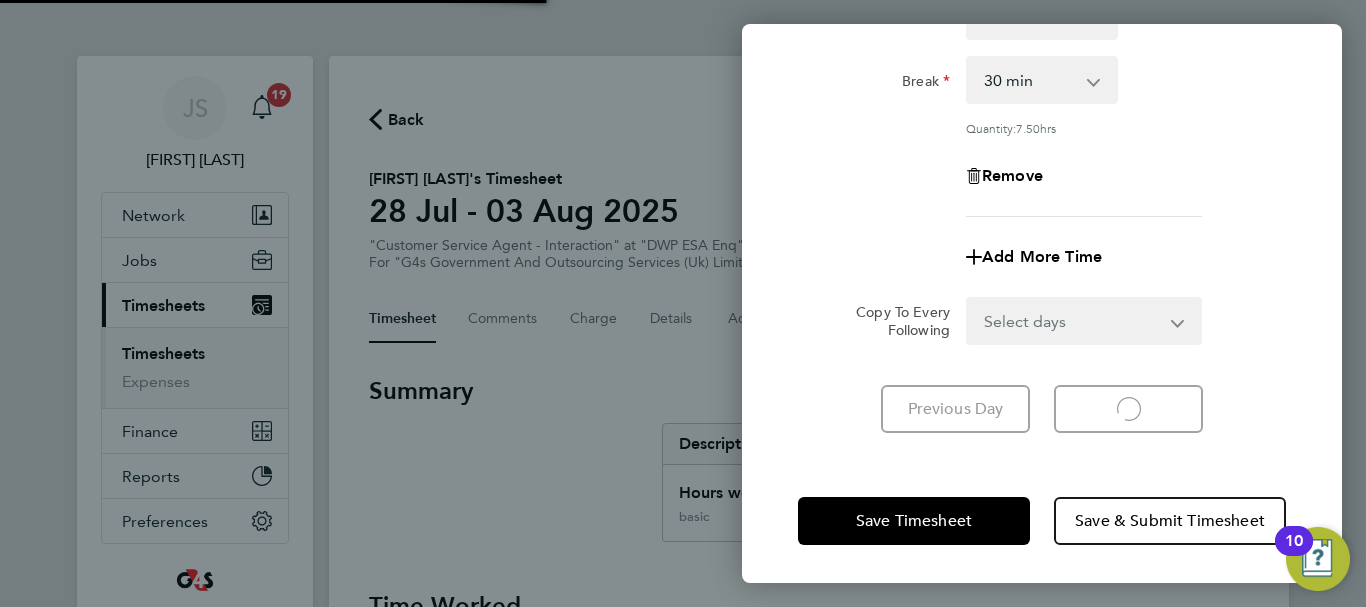 scroll, scrollTop: 266, scrollLeft: 0, axis: vertical 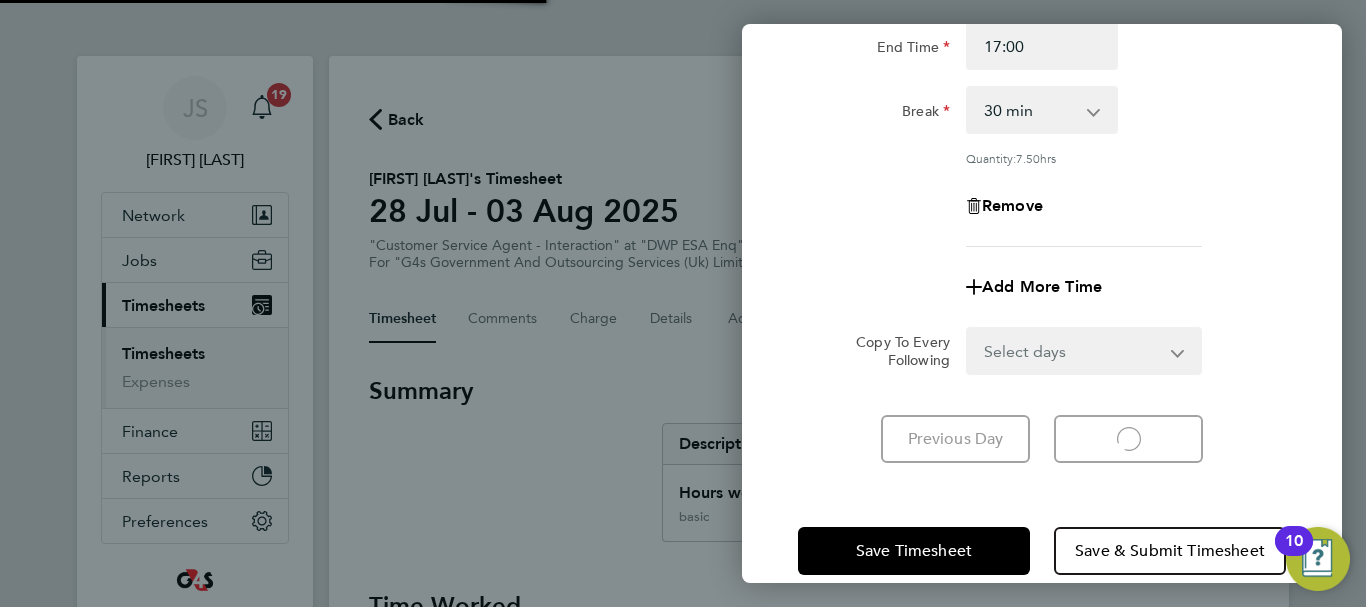 select on "30" 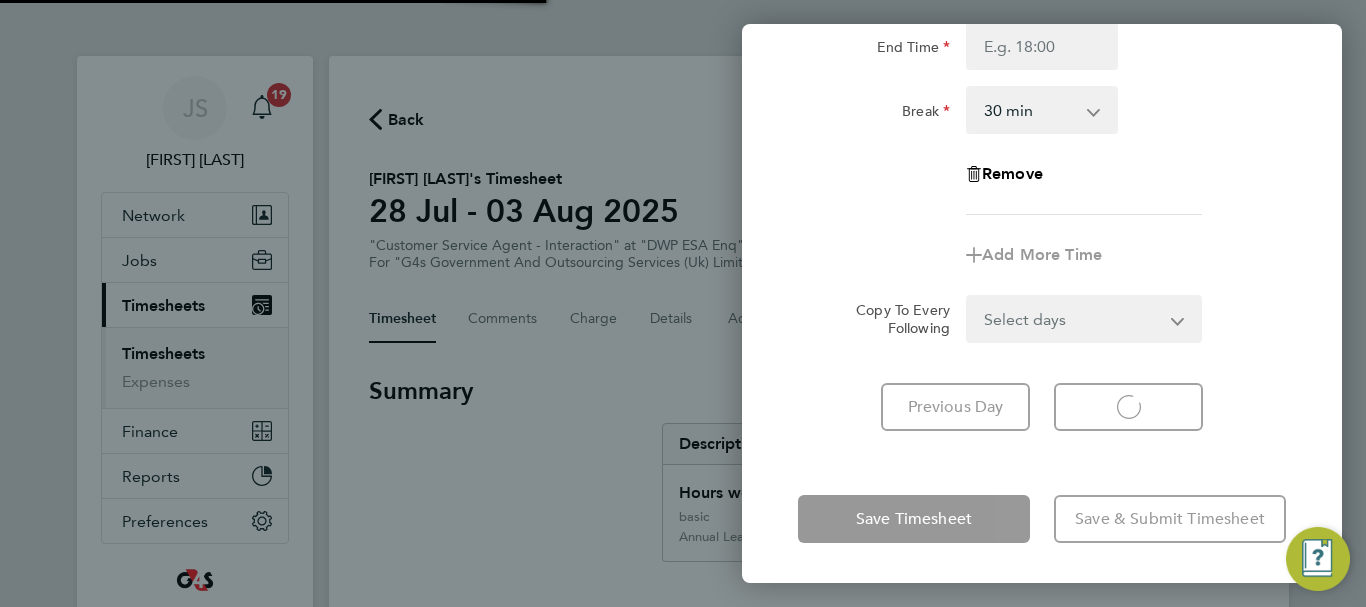 select on "30" 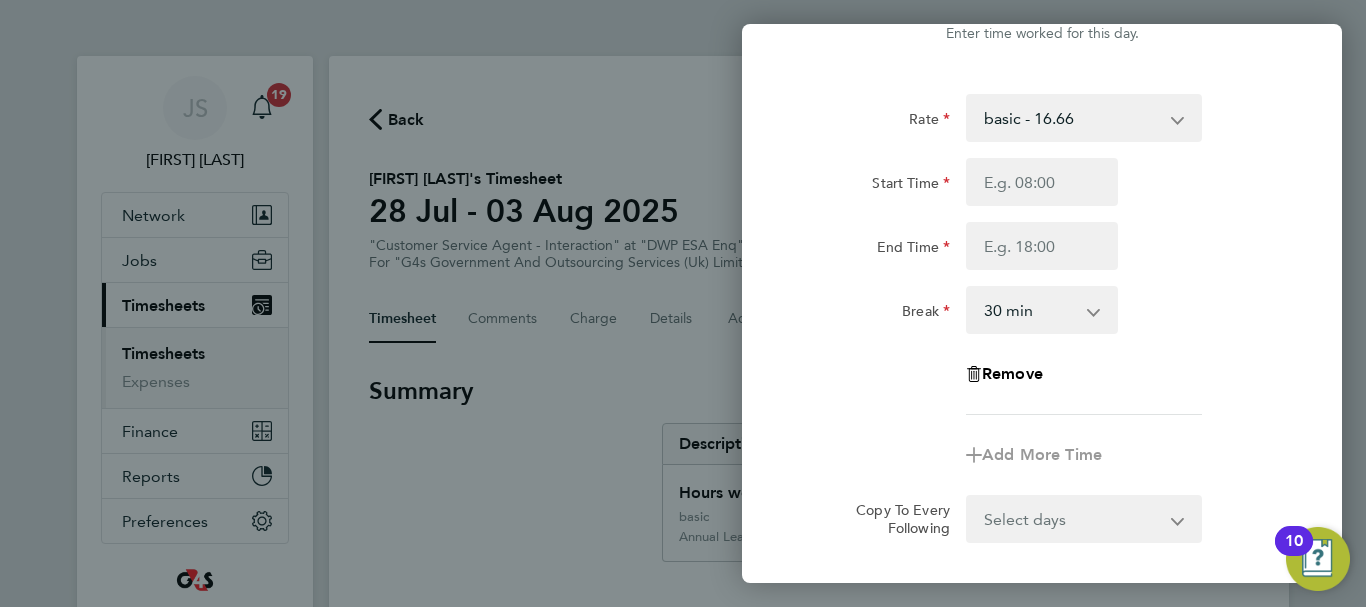 scroll, scrollTop: 0, scrollLeft: 0, axis: both 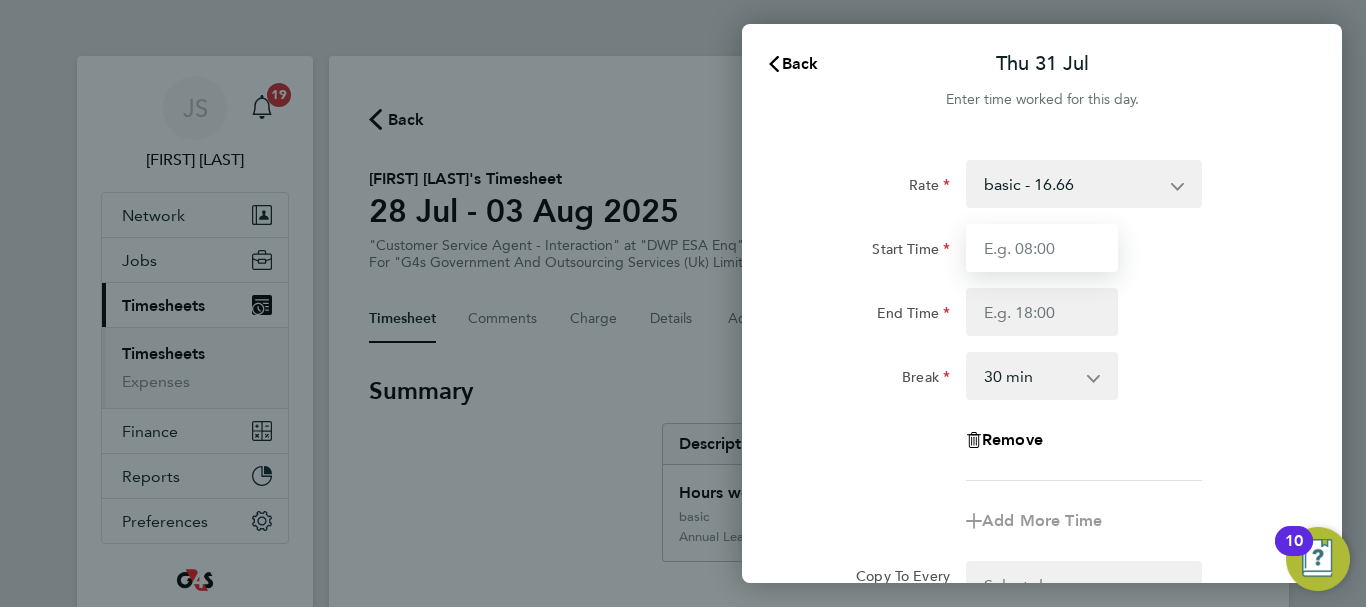 click on "Start Time" at bounding box center [1042, 248] 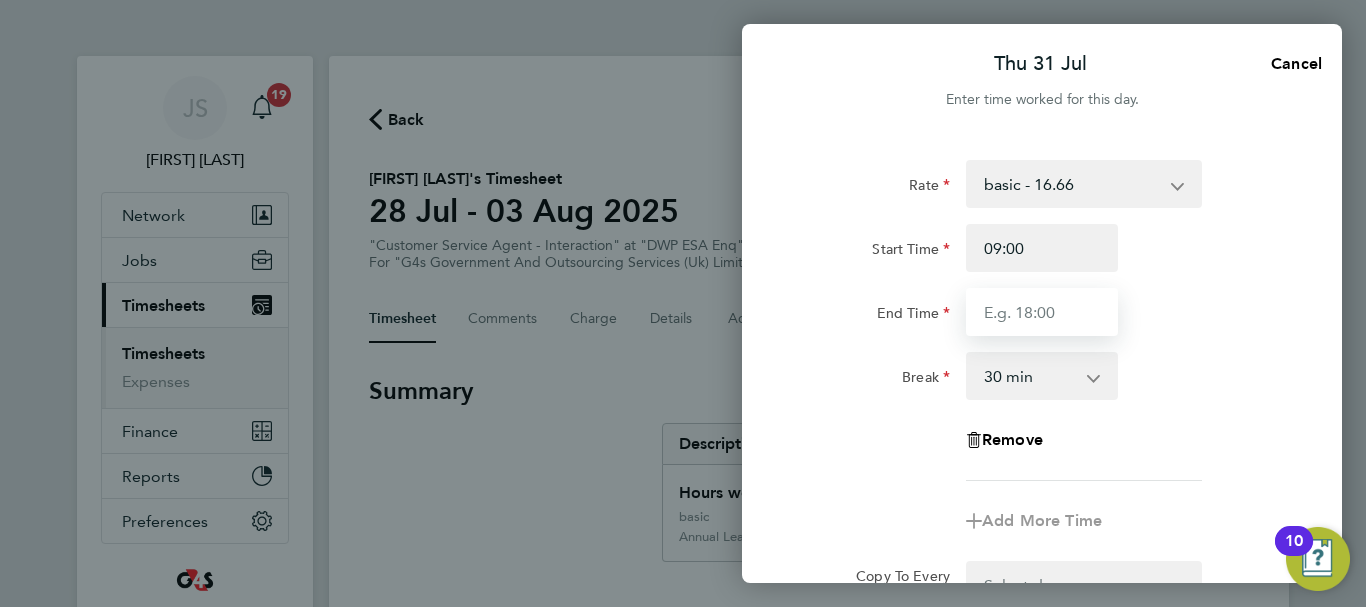 click on "End Time" at bounding box center [1042, 312] 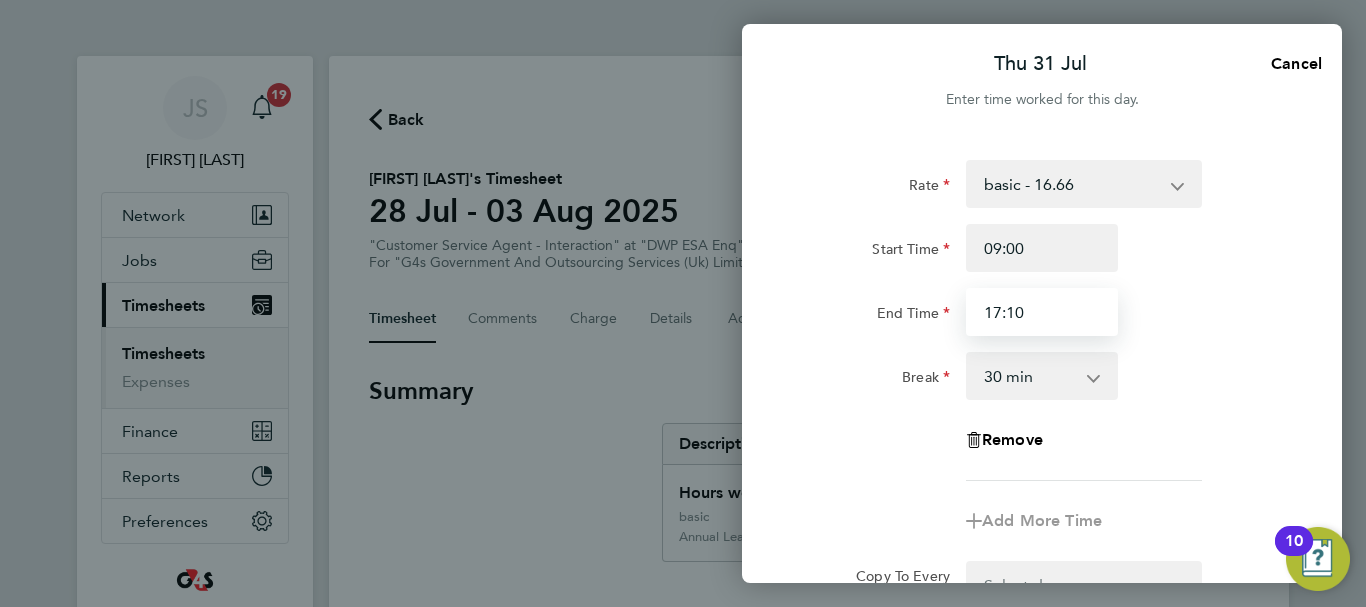 type on "17:10" 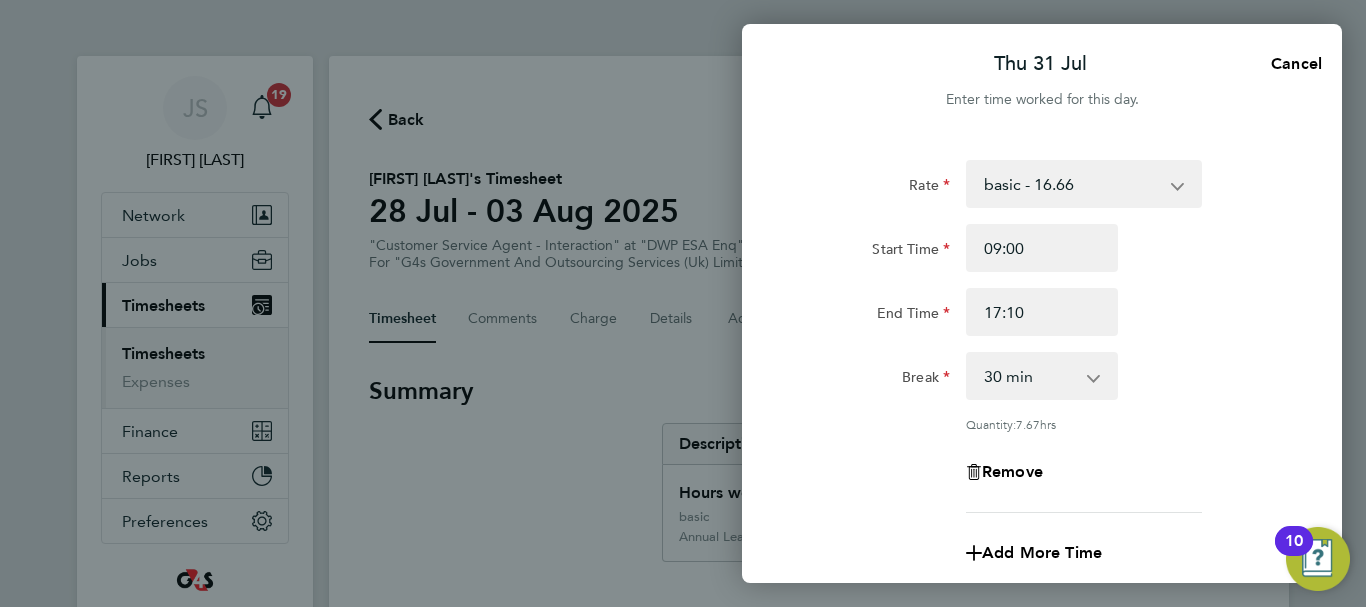 click on "End Time [TIME]" 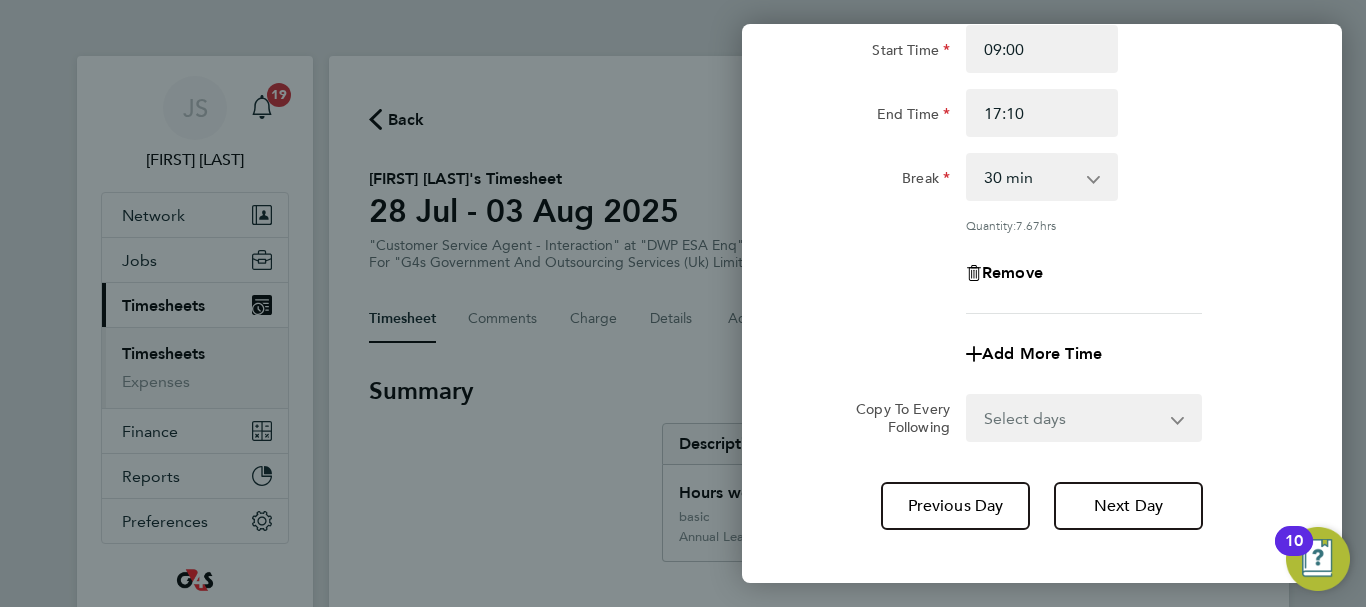 scroll, scrollTop: 200, scrollLeft: 0, axis: vertical 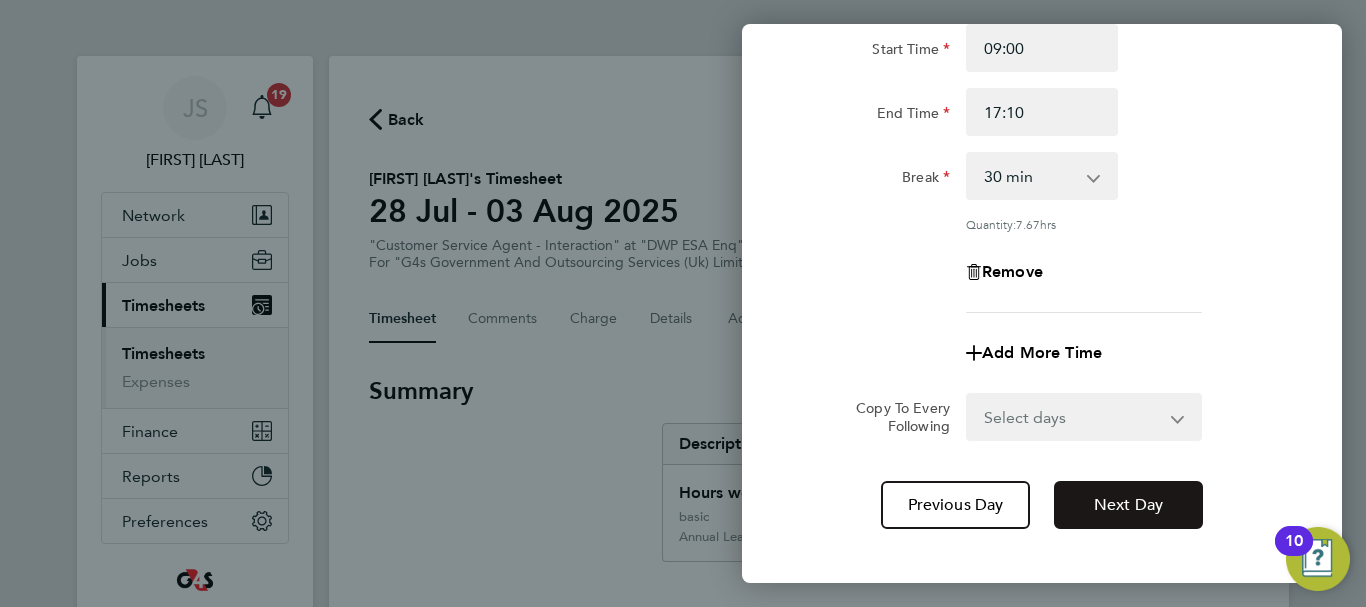 click on "Next Day" 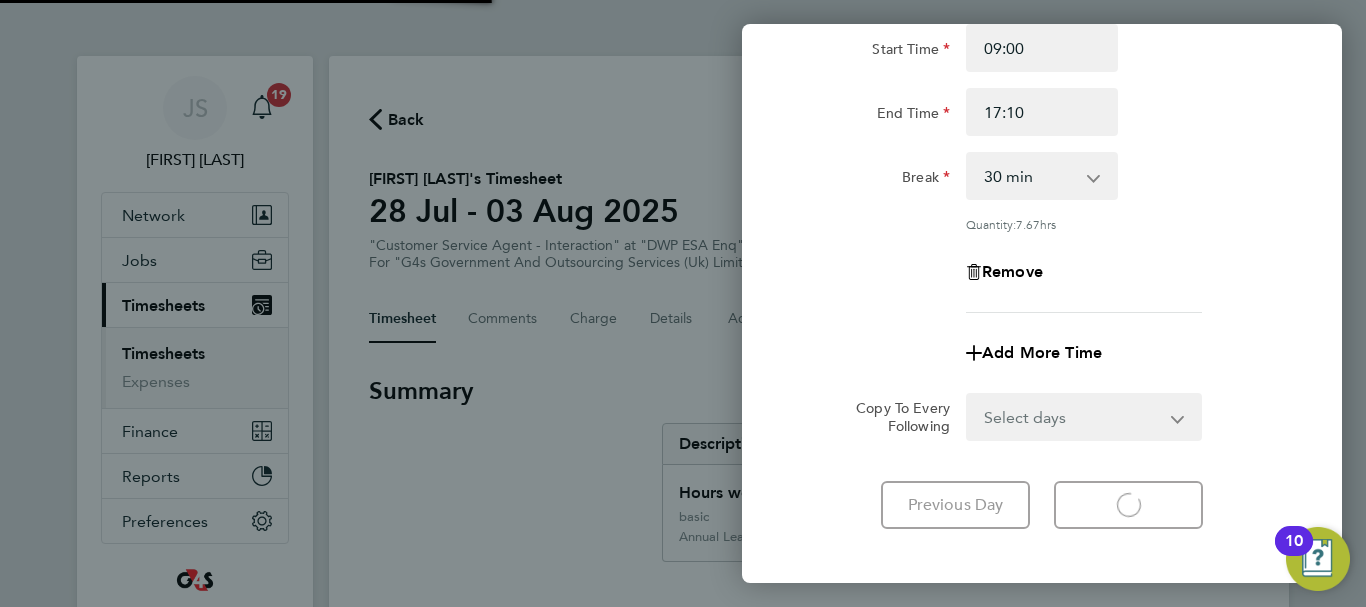 select on "30" 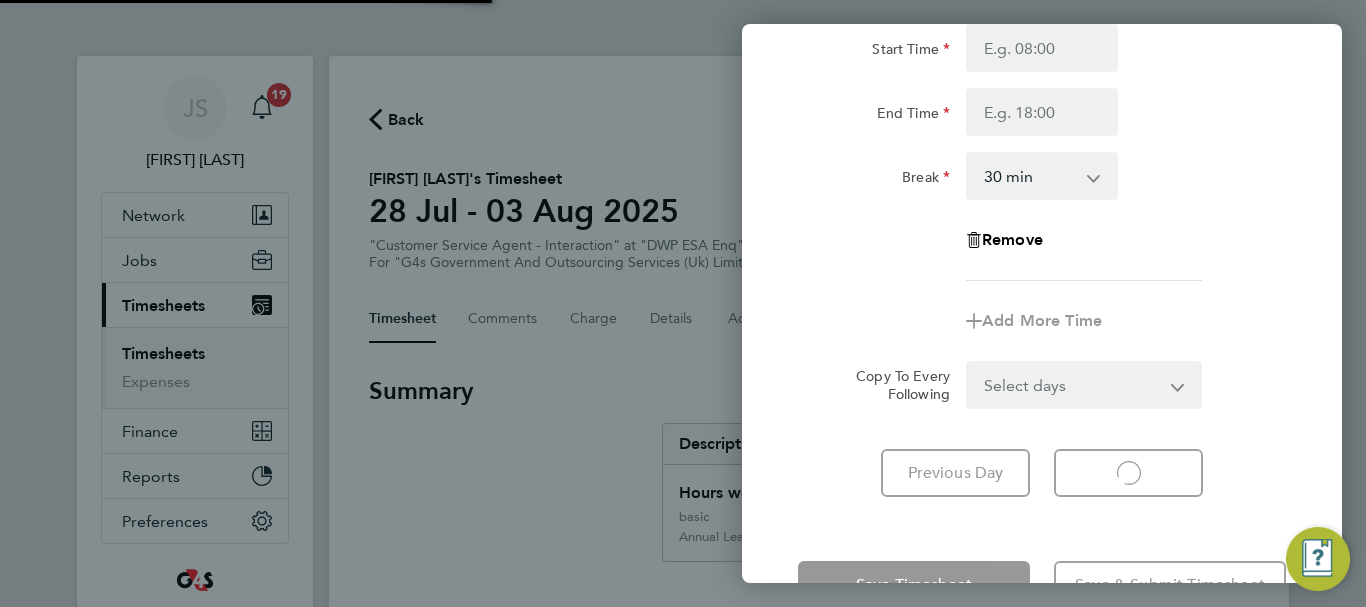 select on "30" 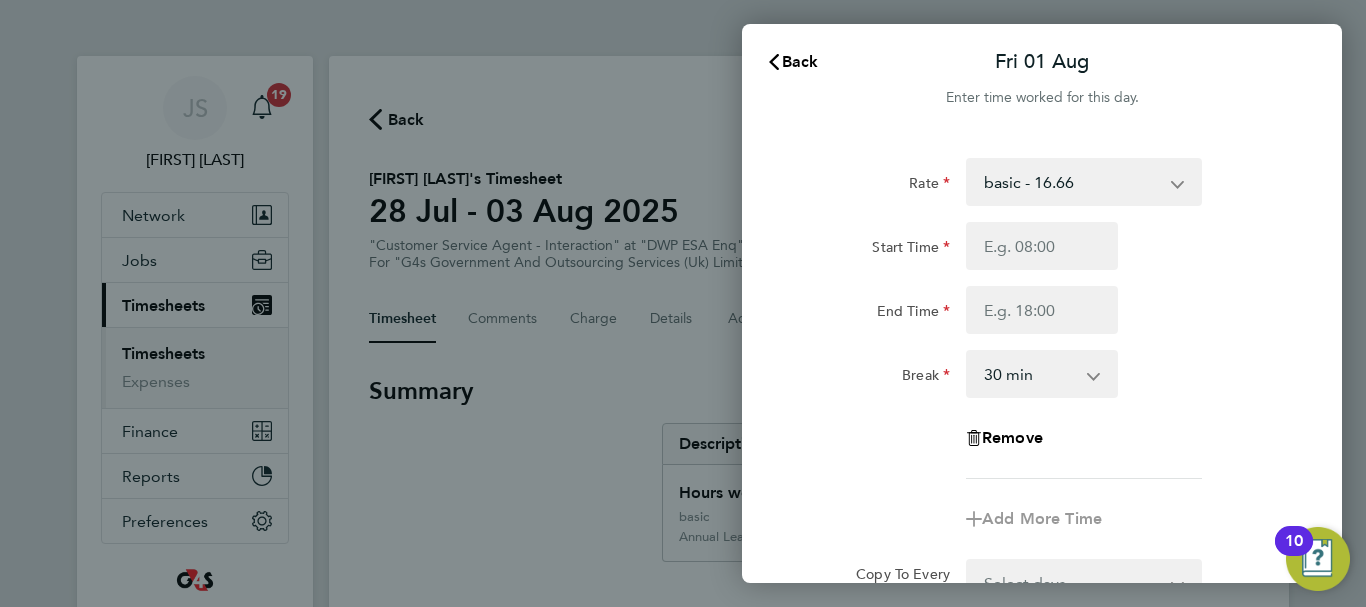scroll, scrollTop: 0, scrollLeft: 0, axis: both 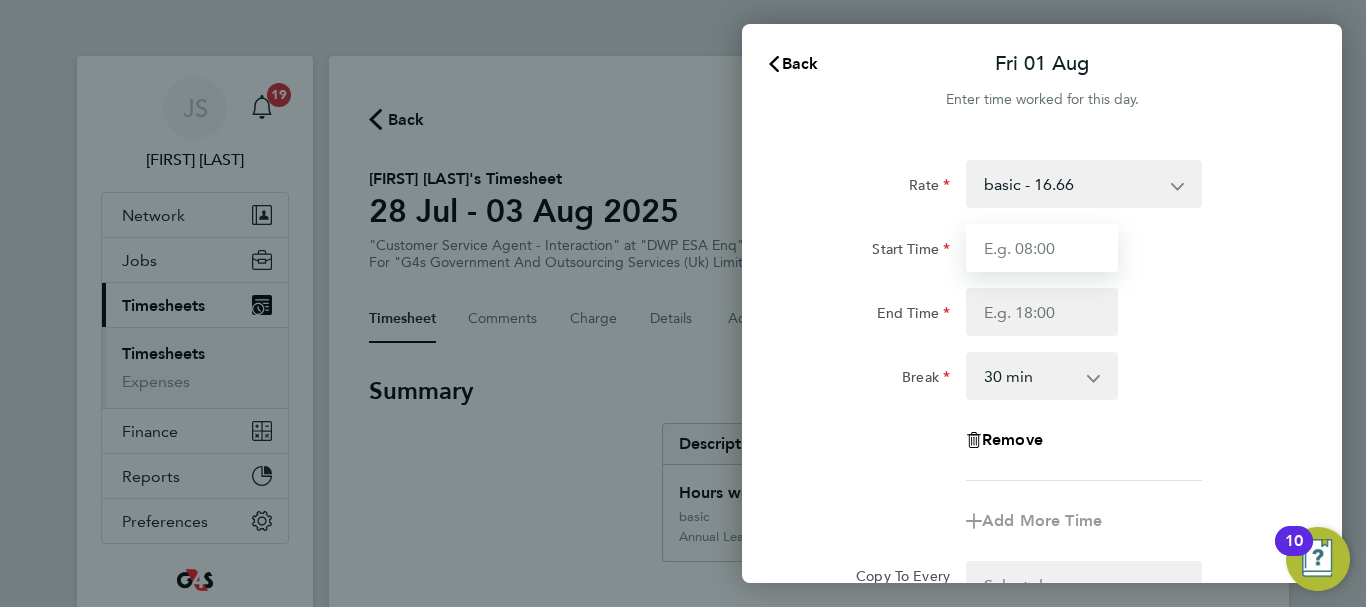 click on "Start Time" at bounding box center (1042, 248) 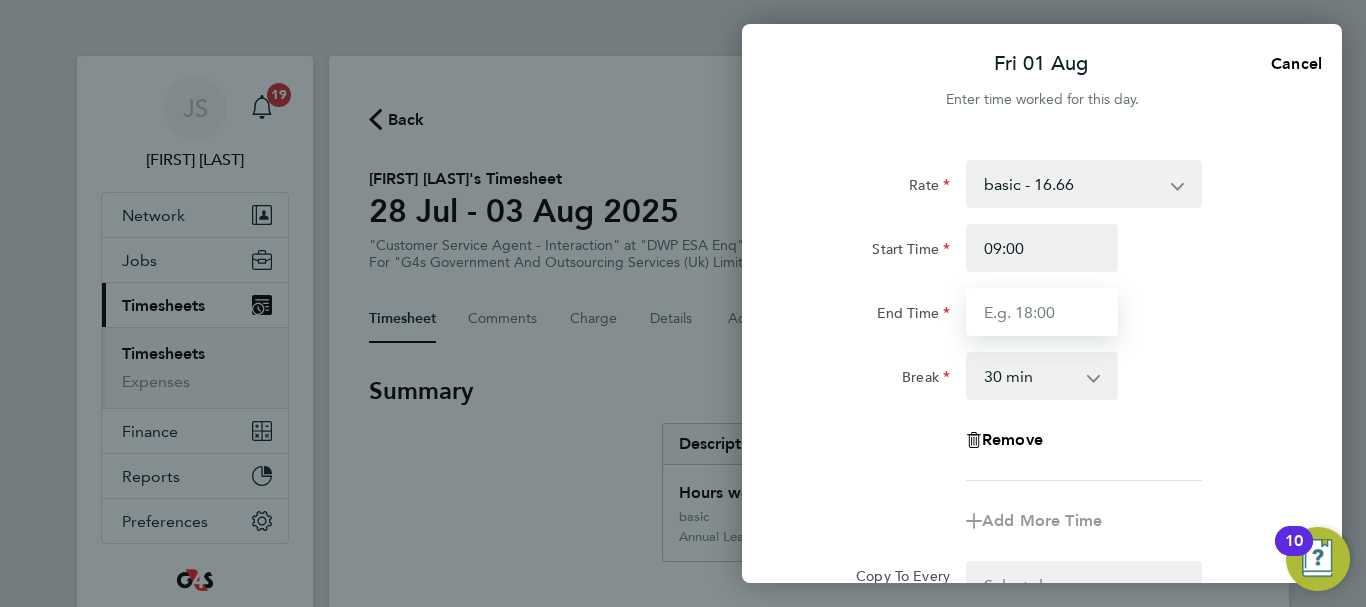 click on "End Time" at bounding box center (1042, 312) 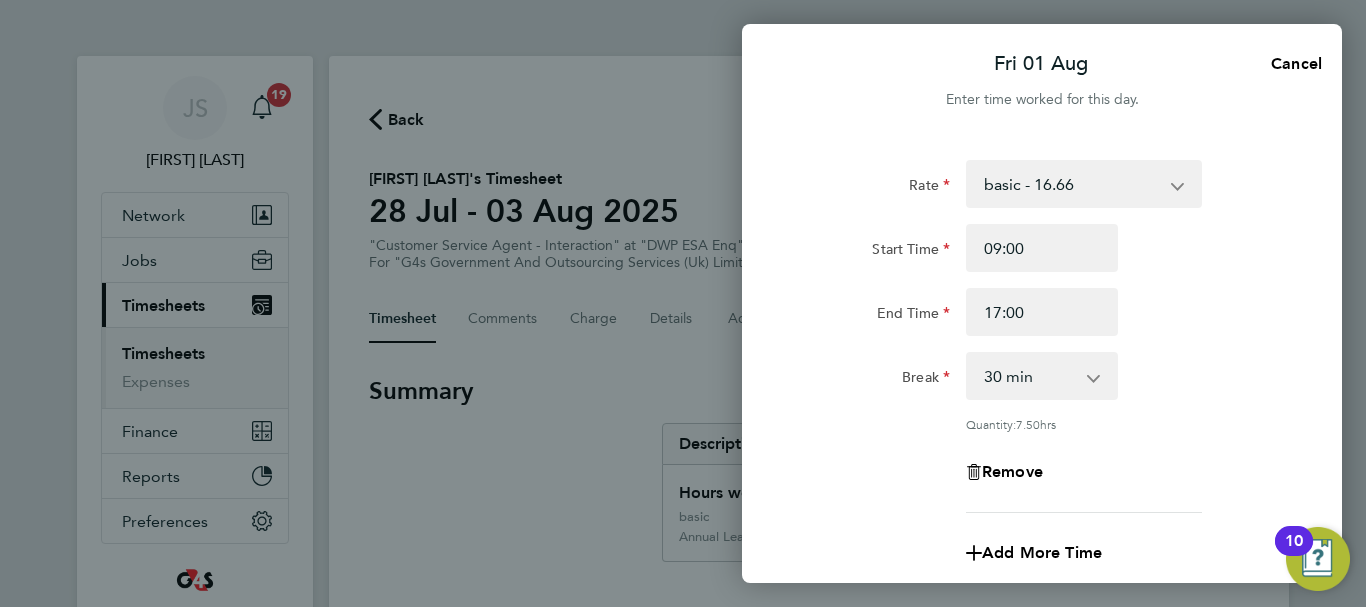 click on "Rate basic - 16.66 Annual Leave Sick System Issue Paid - 16.66 x2 - 32.79 System Issue Not Paid x1.5 - 24.73 Bank Holiday
Start Time 09:00 End Time 17:00 Break 0 min 15 min 30 min 45 min 60 min 75 min 90 min
Quantity: 7.50 hrs
Remove" 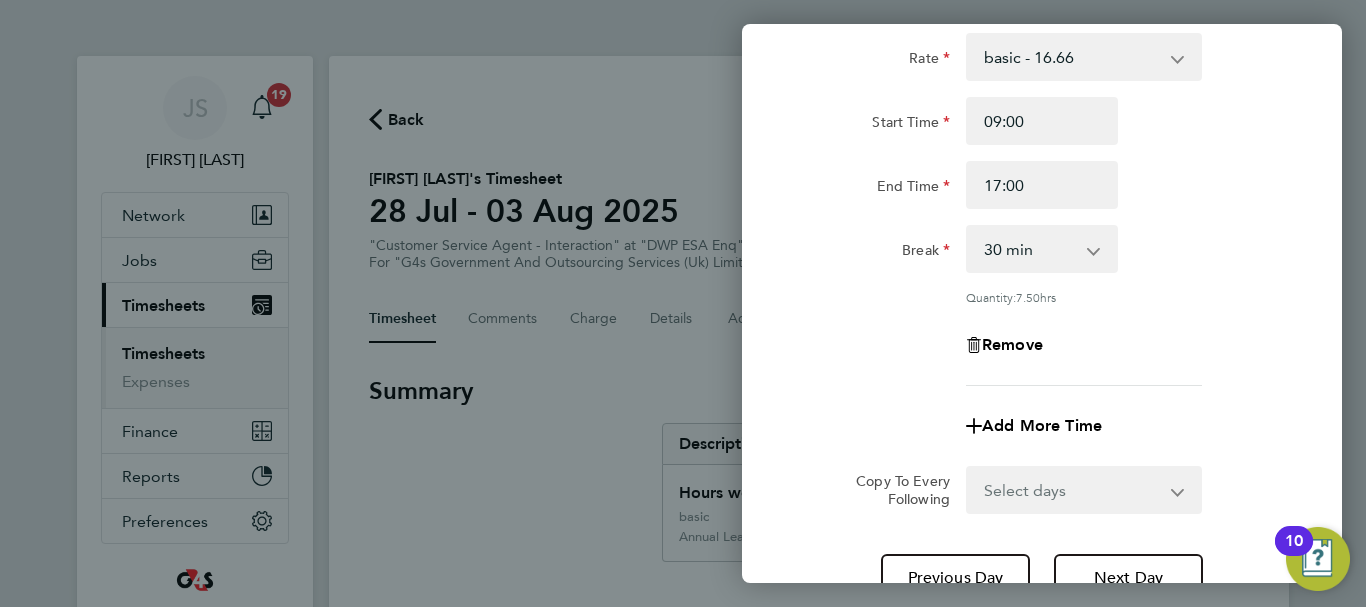 scroll, scrollTop: 296, scrollLeft: 0, axis: vertical 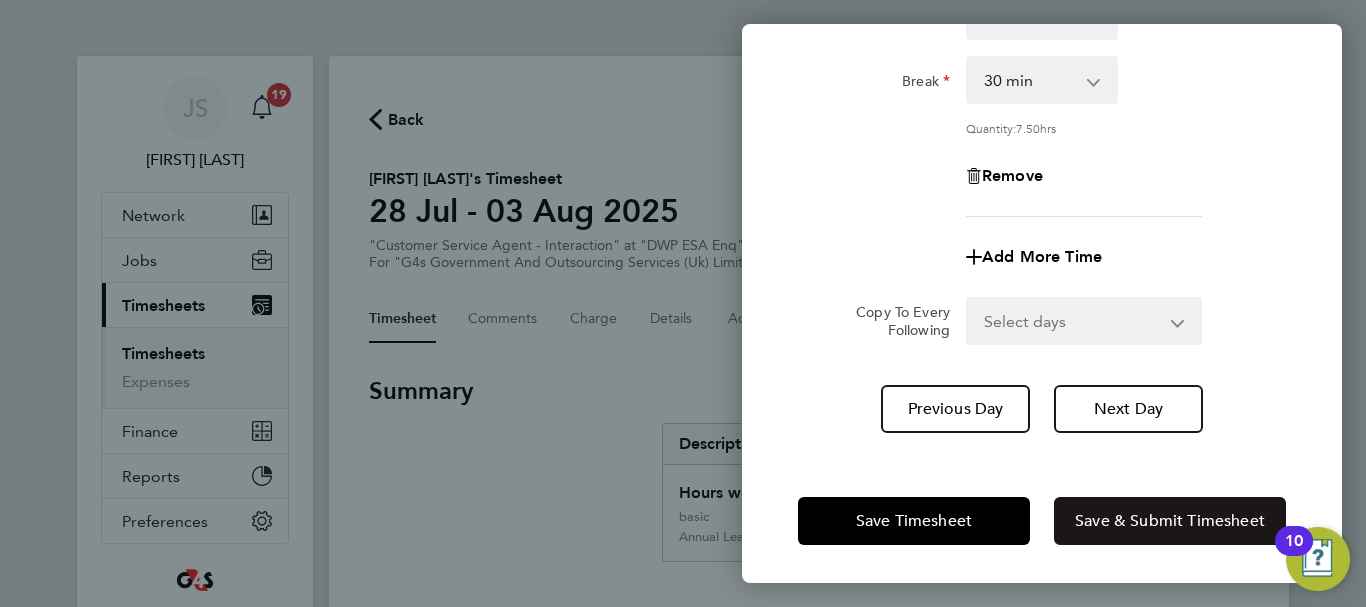 click on "Save & Submit Timesheet" 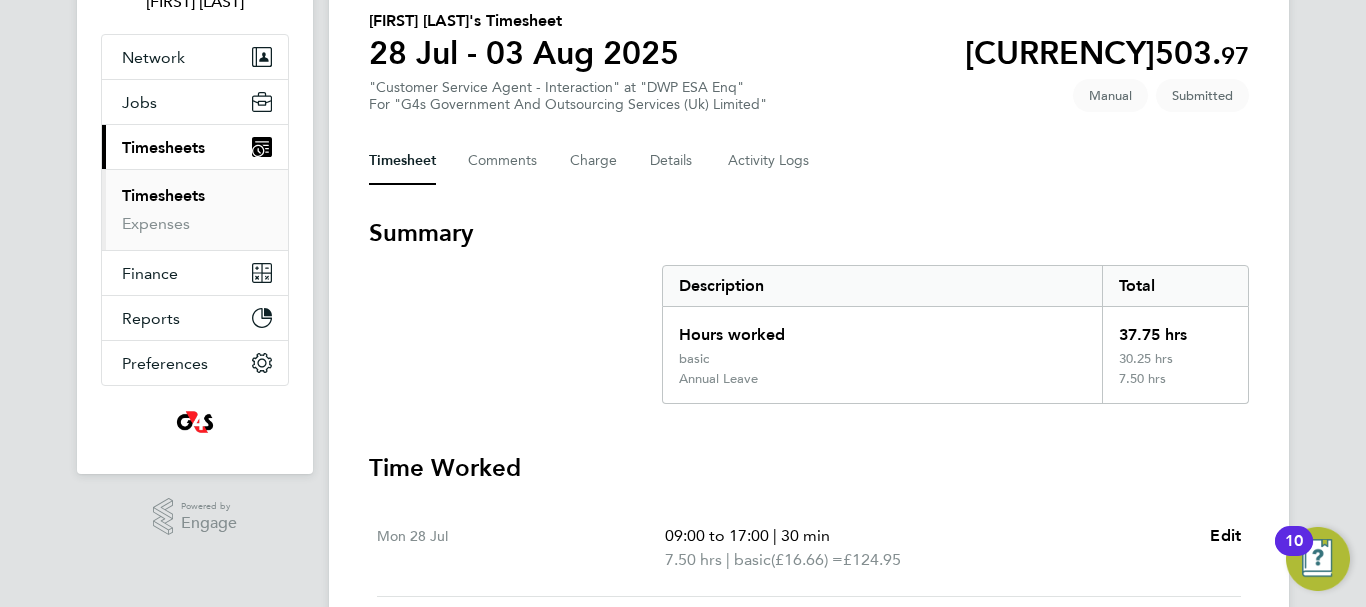 scroll, scrollTop: 0, scrollLeft: 0, axis: both 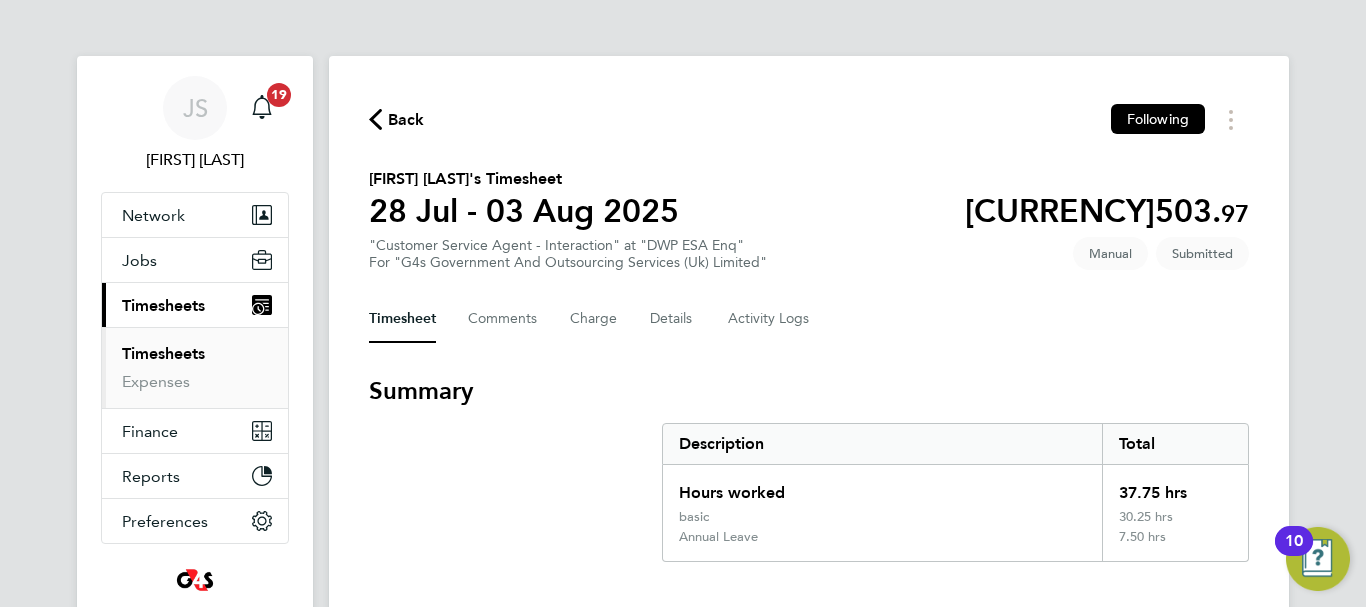 click on "Back" 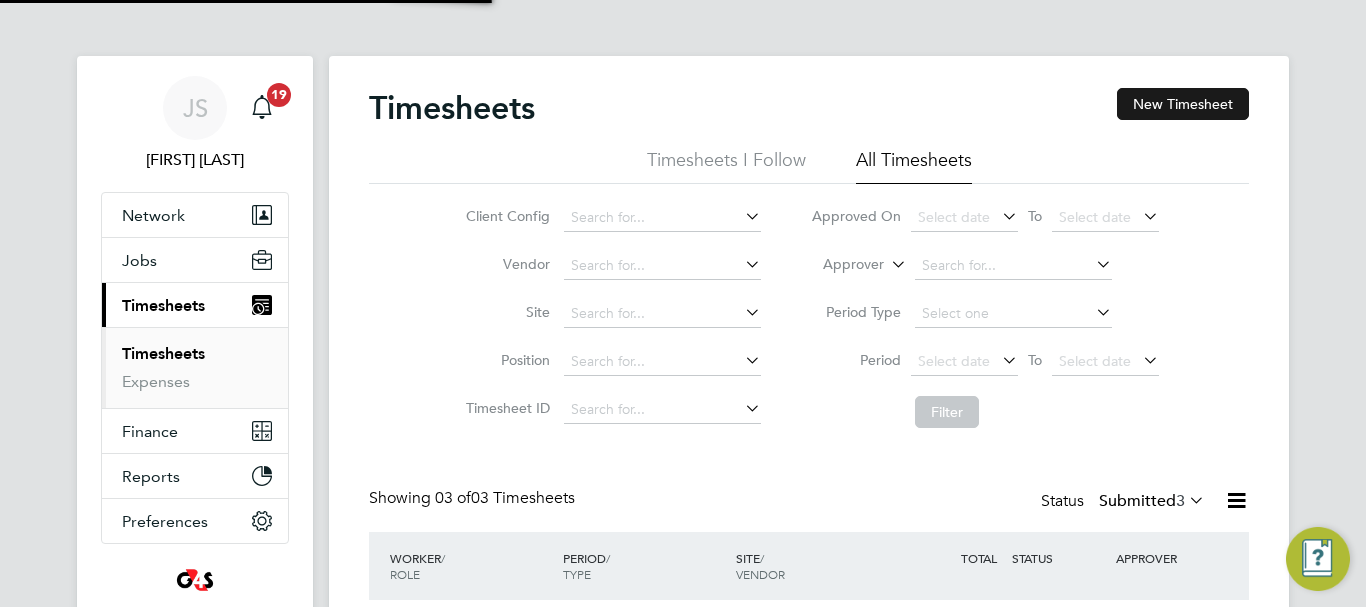 scroll, scrollTop: 10, scrollLeft: 10, axis: both 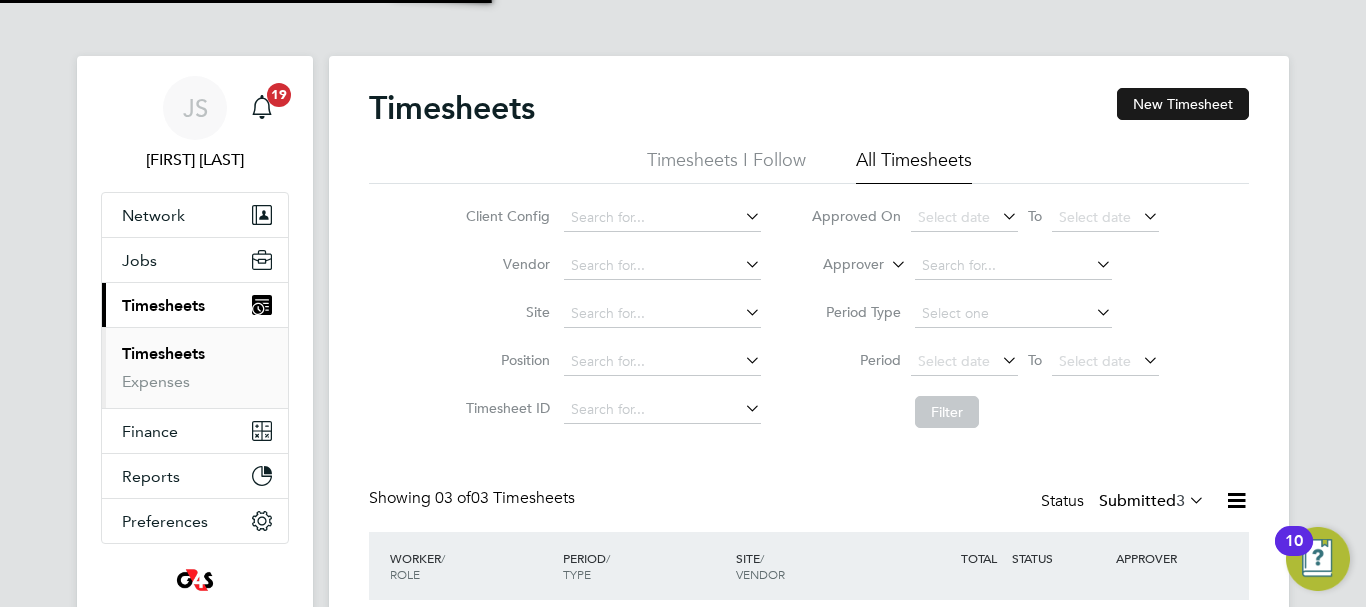 click on "New Timesheet" 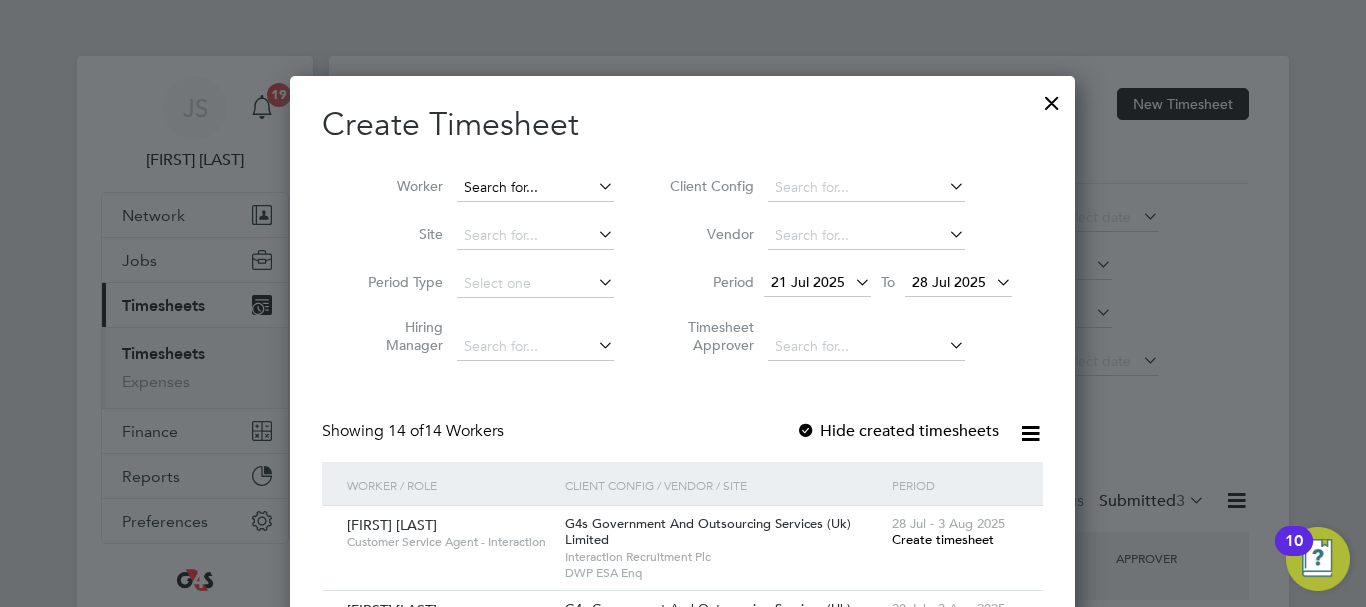 click at bounding box center [535, 188] 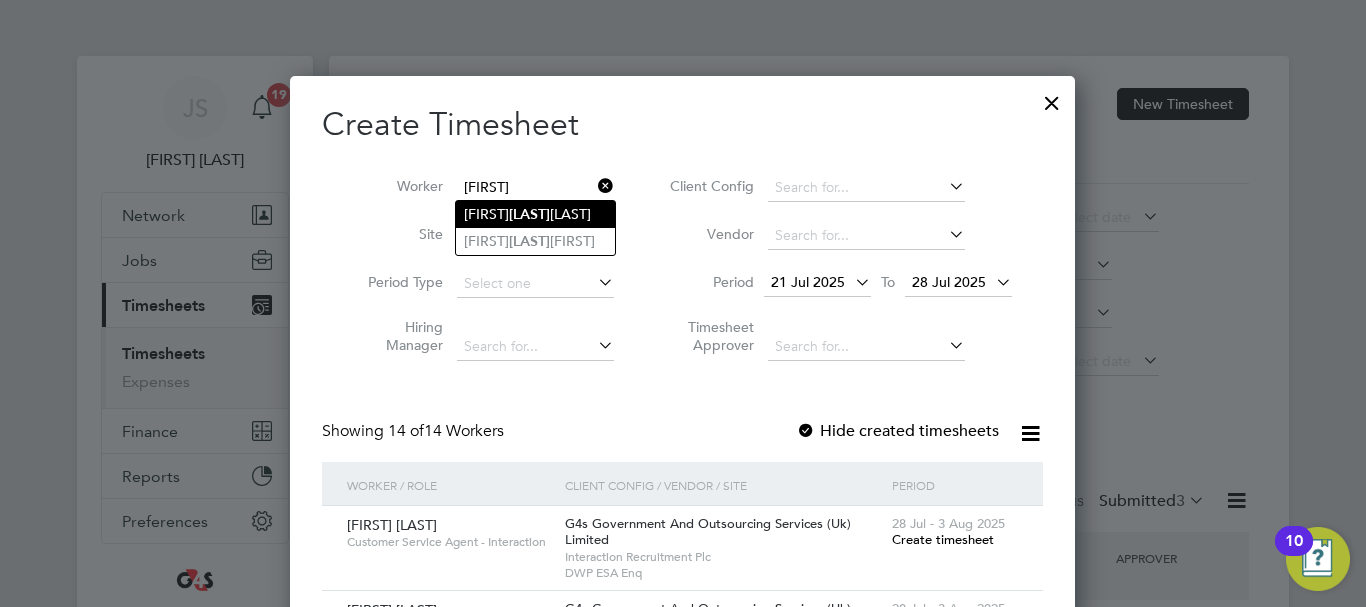 click on "[FIRST]  [LAST]" 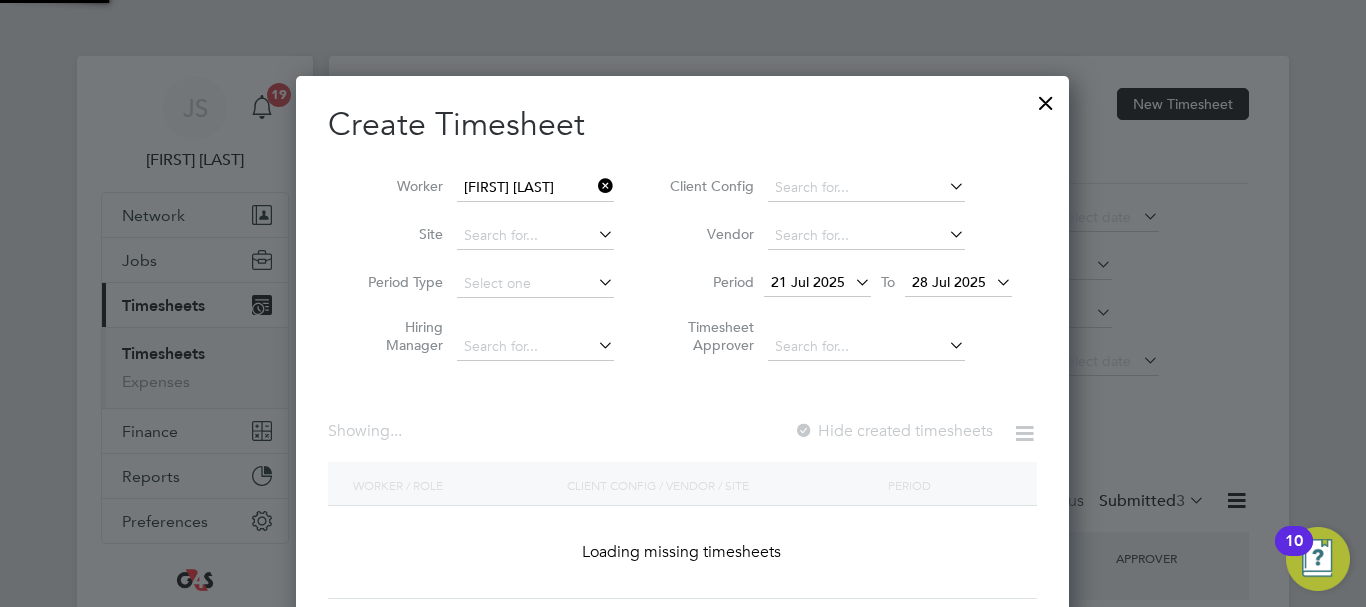 scroll, scrollTop: 10, scrollLeft: 10, axis: both 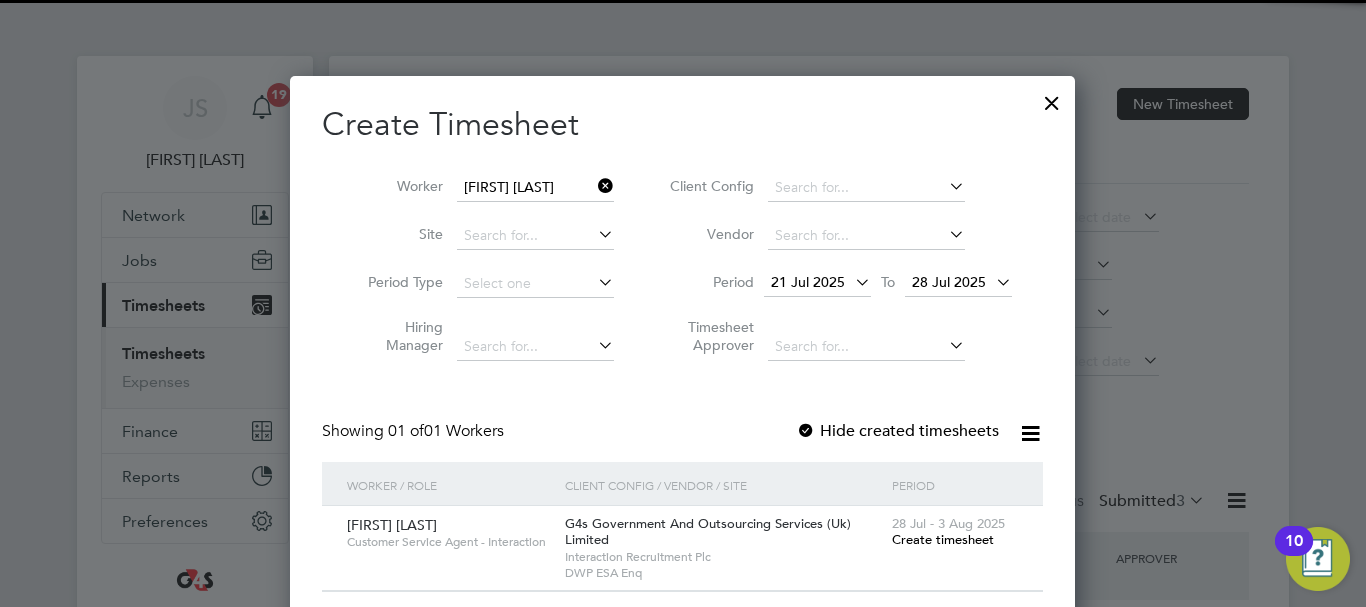 click on "Timesheet Approver" at bounding box center (709, 336) 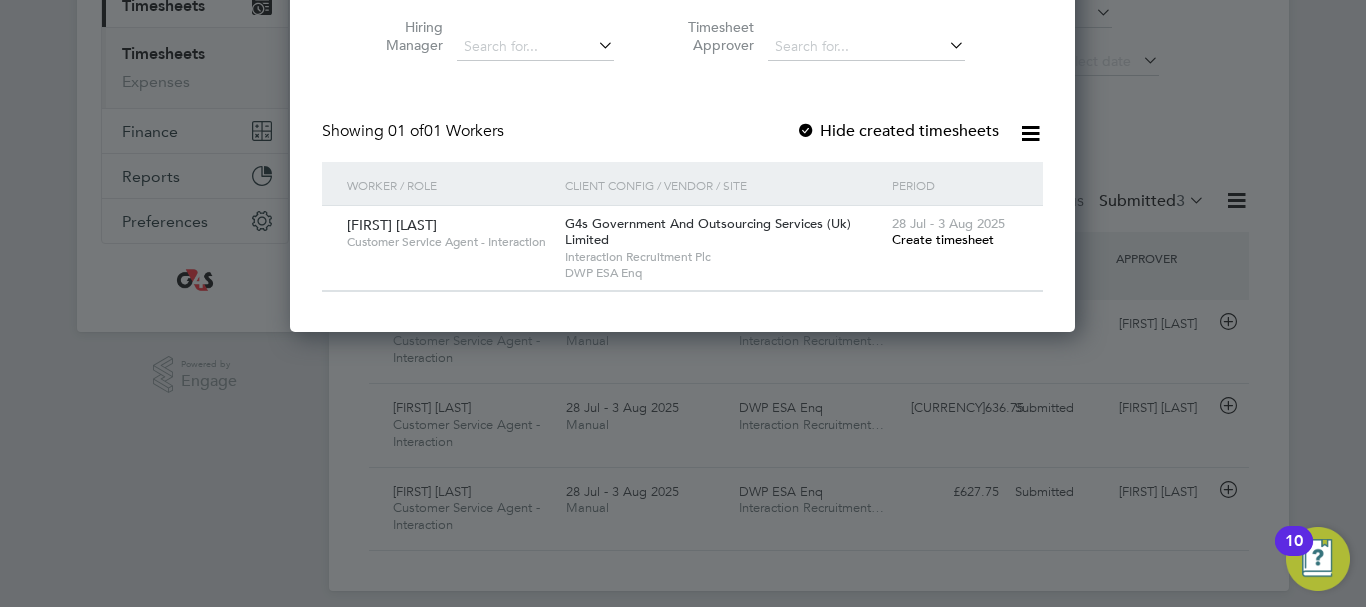 click on "Create timesheet" at bounding box center [943, 239] 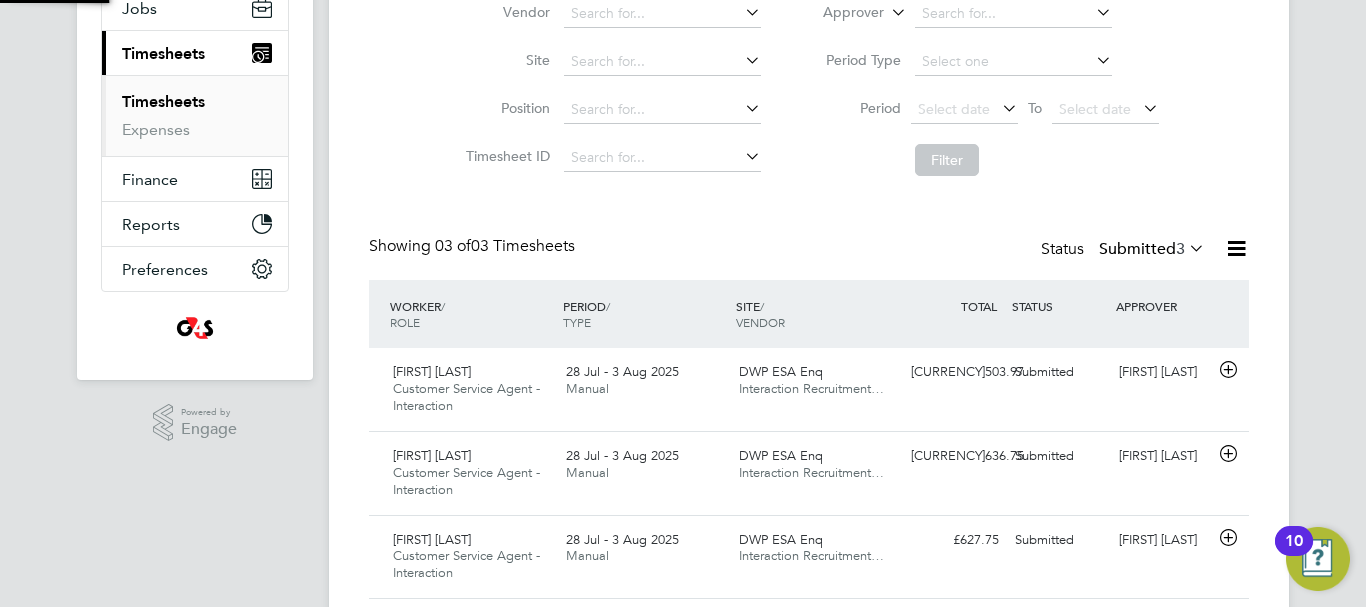 scroll, scrollTop: 153, scrollLeft: 0, axis: vertical 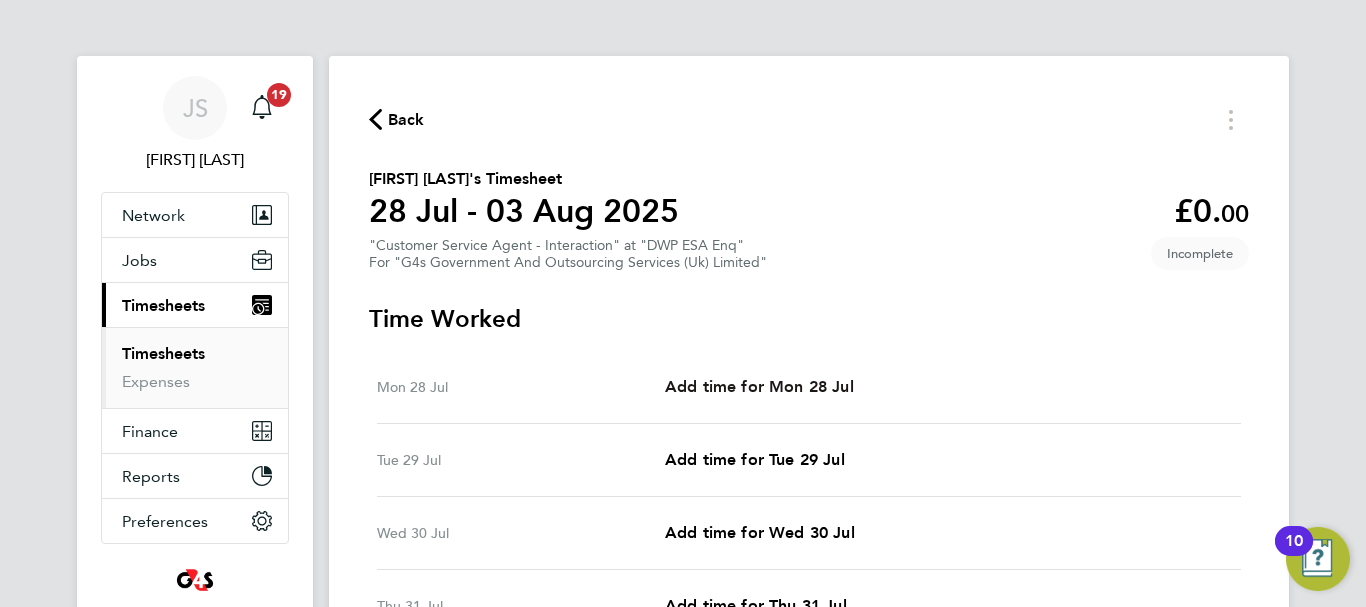 click on "Add time for Mon 28 Jul" at bounding box center (759, 386) 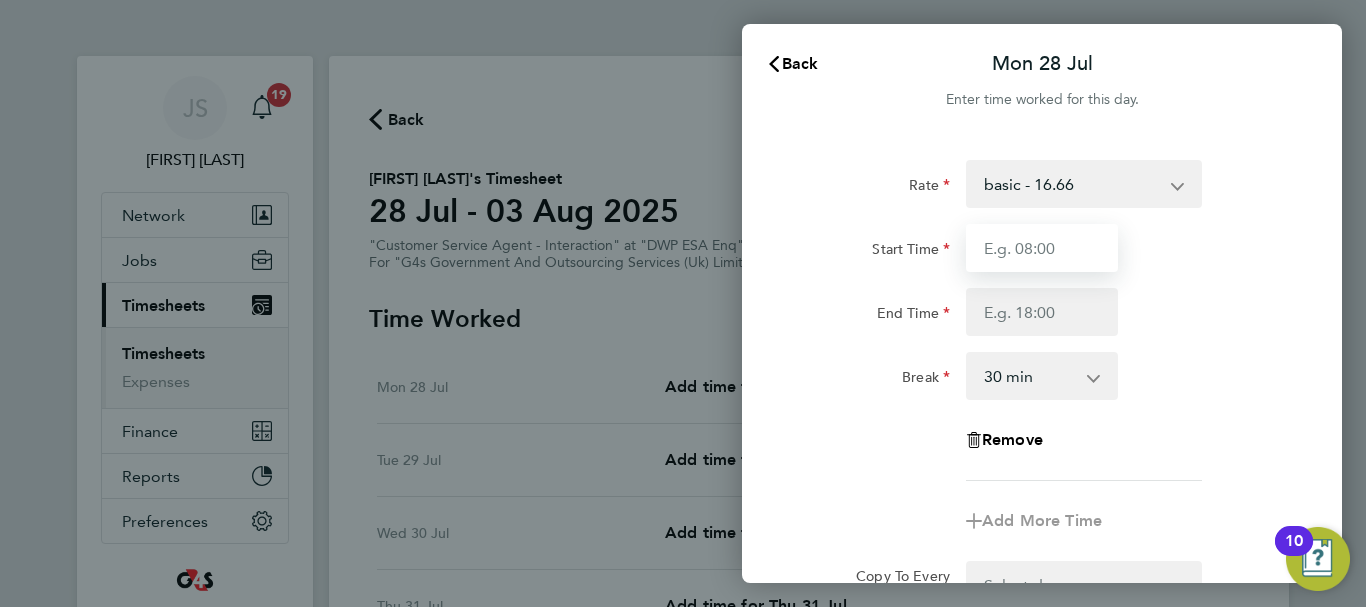 click on "Start Time" at bounding box center (1042, 248) 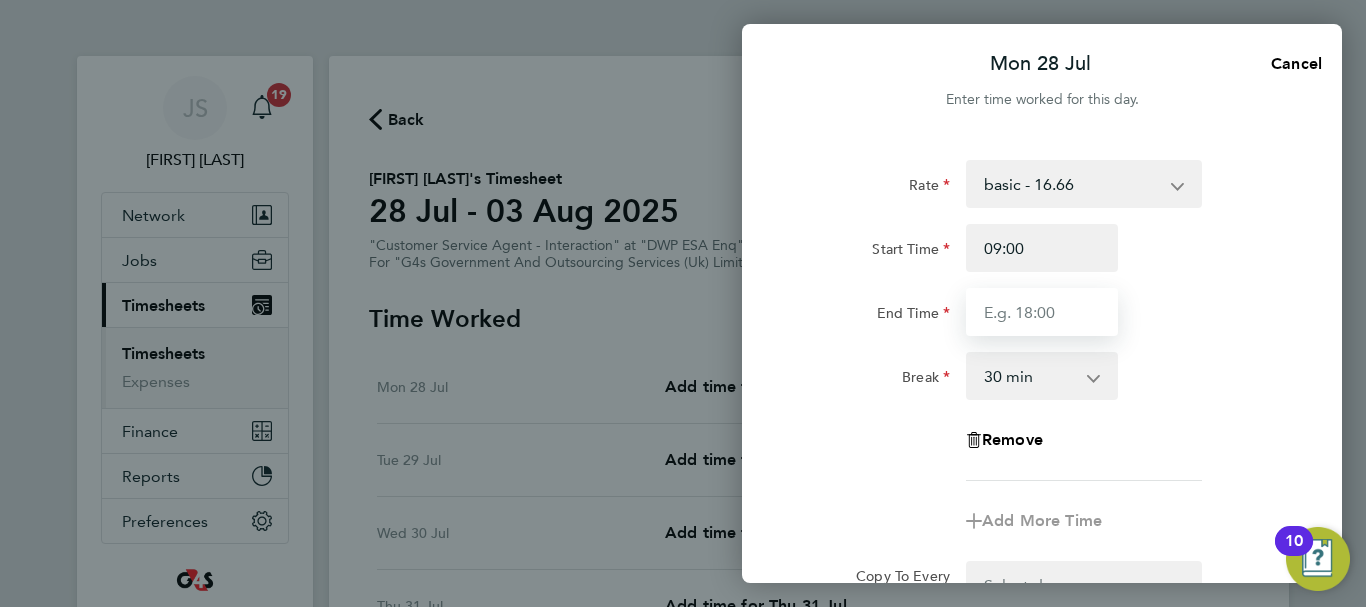 click on "End Time" at bounding box center [1042, 312] 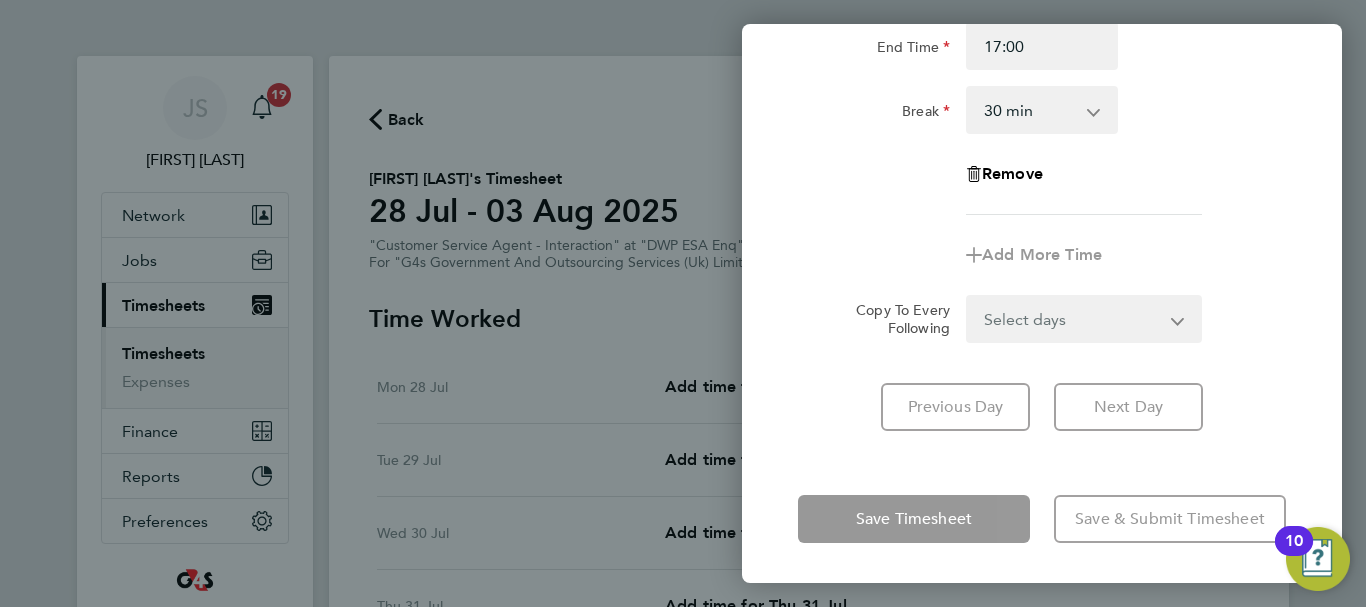 click on "Rate basic - 16.66 System Issue Not Paid Annual Leave System Issue Paid - 16.66 x2 - 32.79 Bank Holiday Sick x1.5 - 24.73
Start Time 09:00 End Time 17:00 Break 0 min 15 min 30 min 45 min 60 min 75 min 90 min
Remove
Add More Time Copy To Every Following Select days Day Weekday (Mon-Fri) Weekend (Sat-Sun) Tuesday Wednesday Thursday Friday Saturday Sunday" 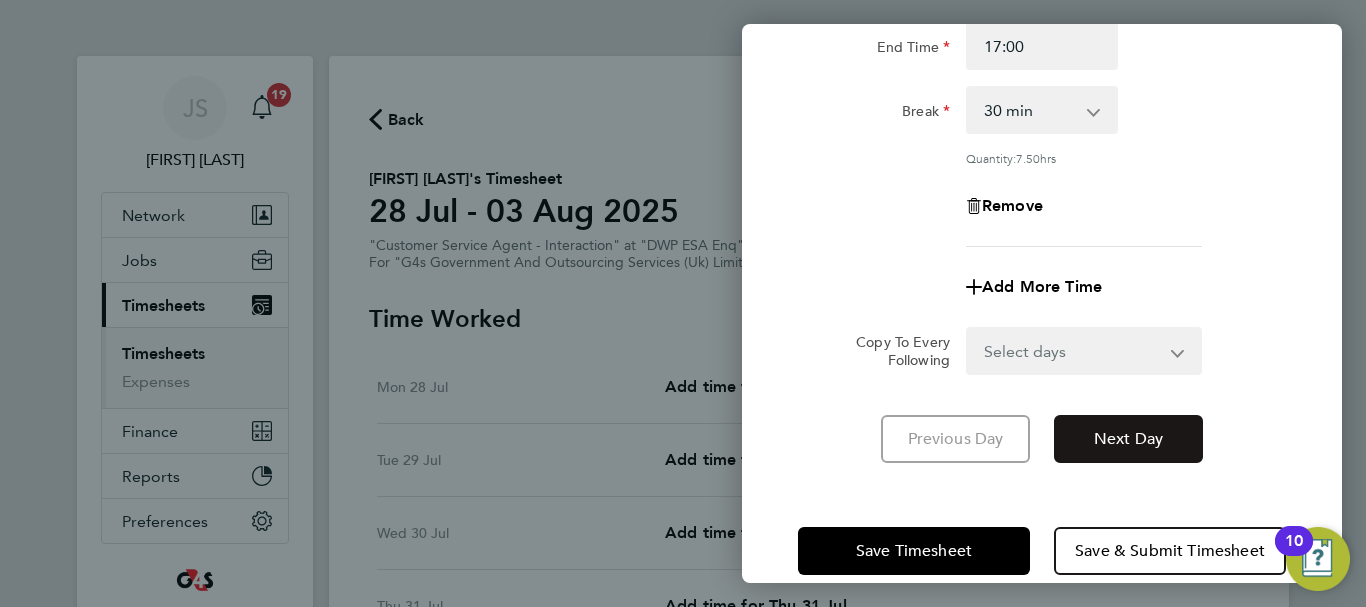 click on "Next Day" 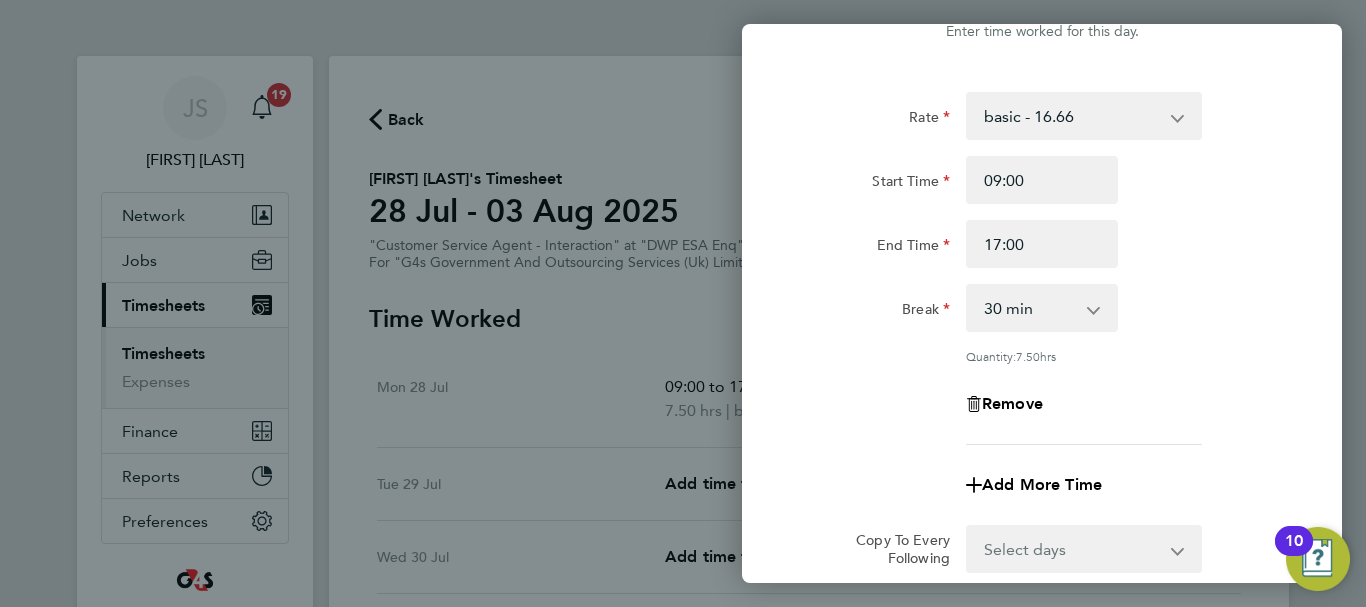 scroll, scrollTop: 66, scrollLeft: 0, axis: vertical 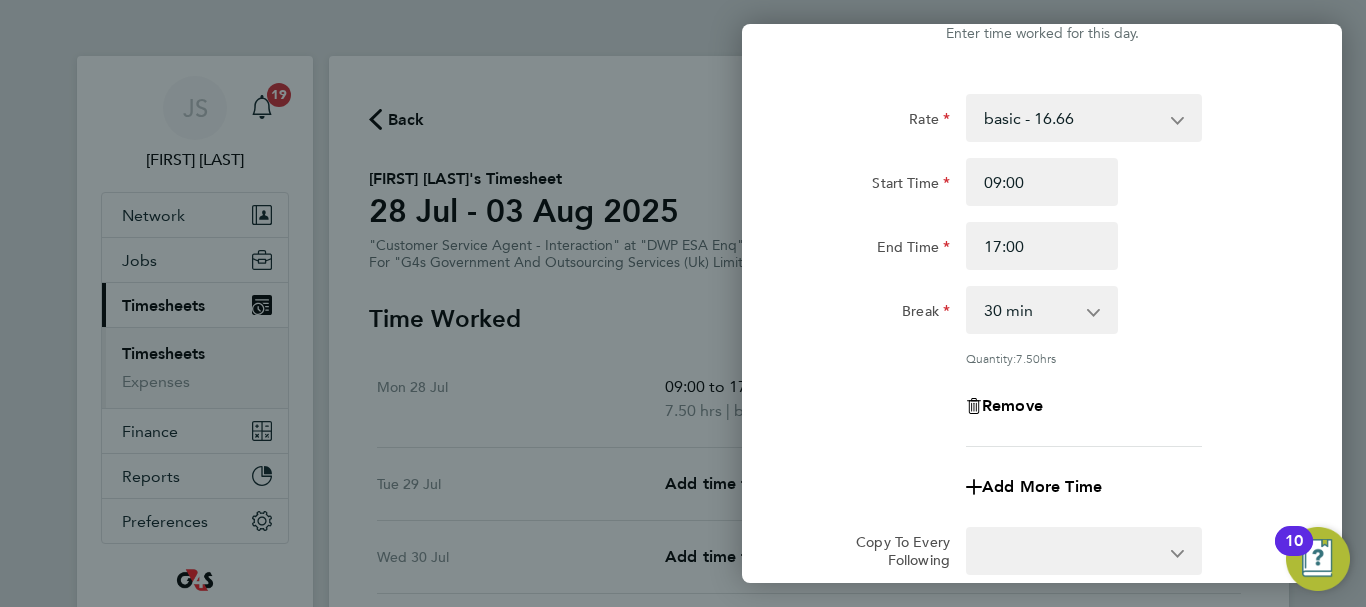 select on "30" 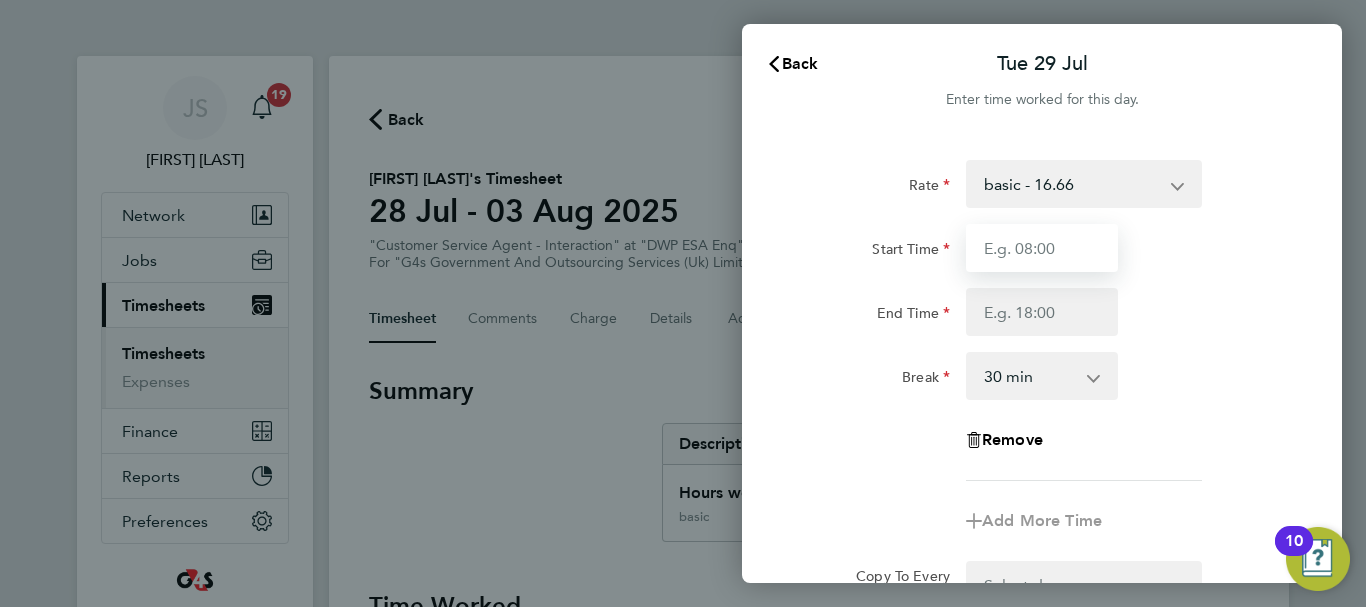 click on "Start Time" at bounding box center [1042, 248] 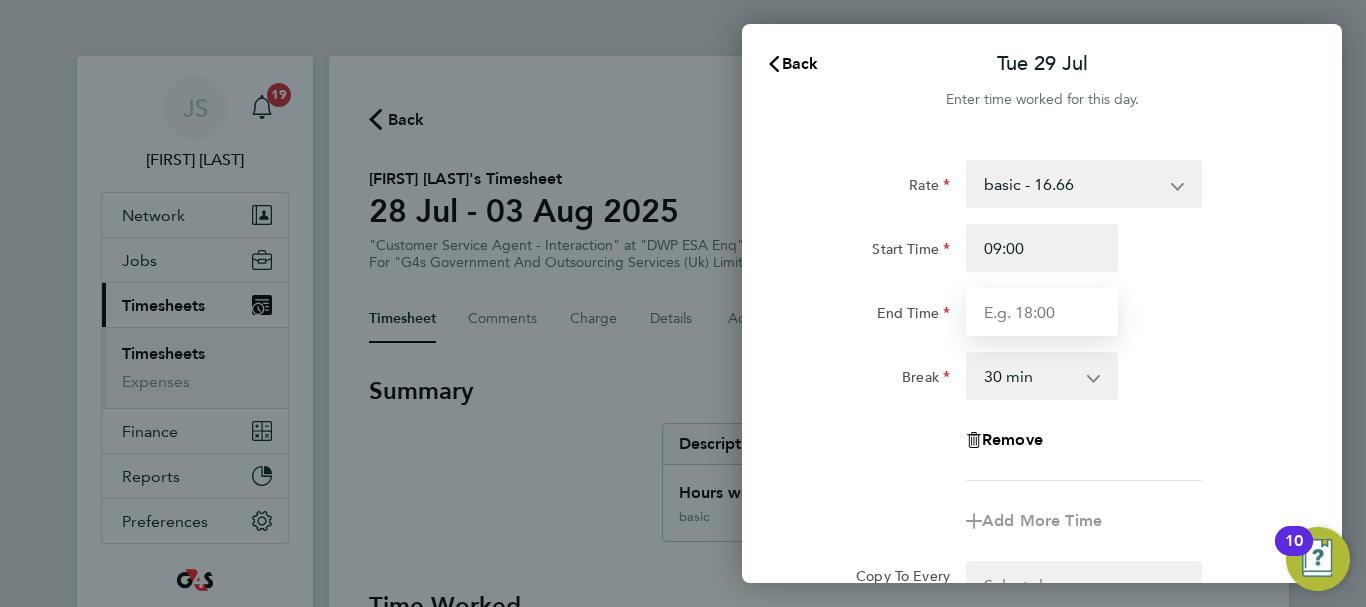 click on "End Time" at bounding box center (1042, 312) 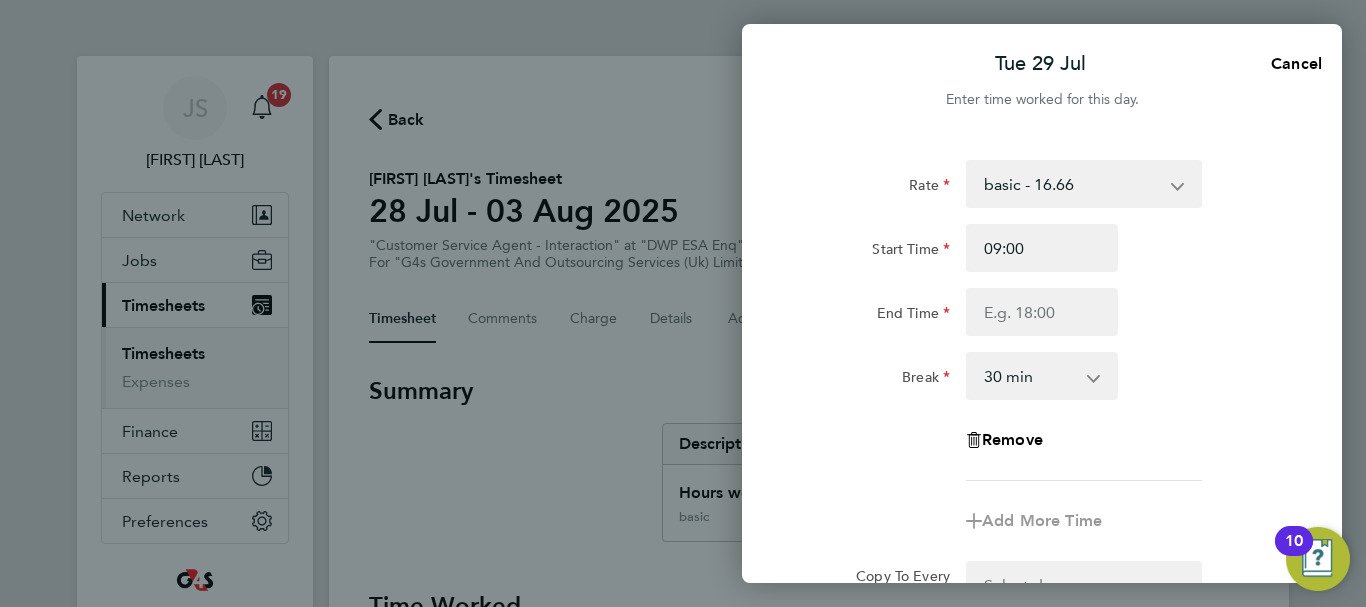 click on "Break  0 min   15 min   30 min   45 min   60 min   75 min   90 min" 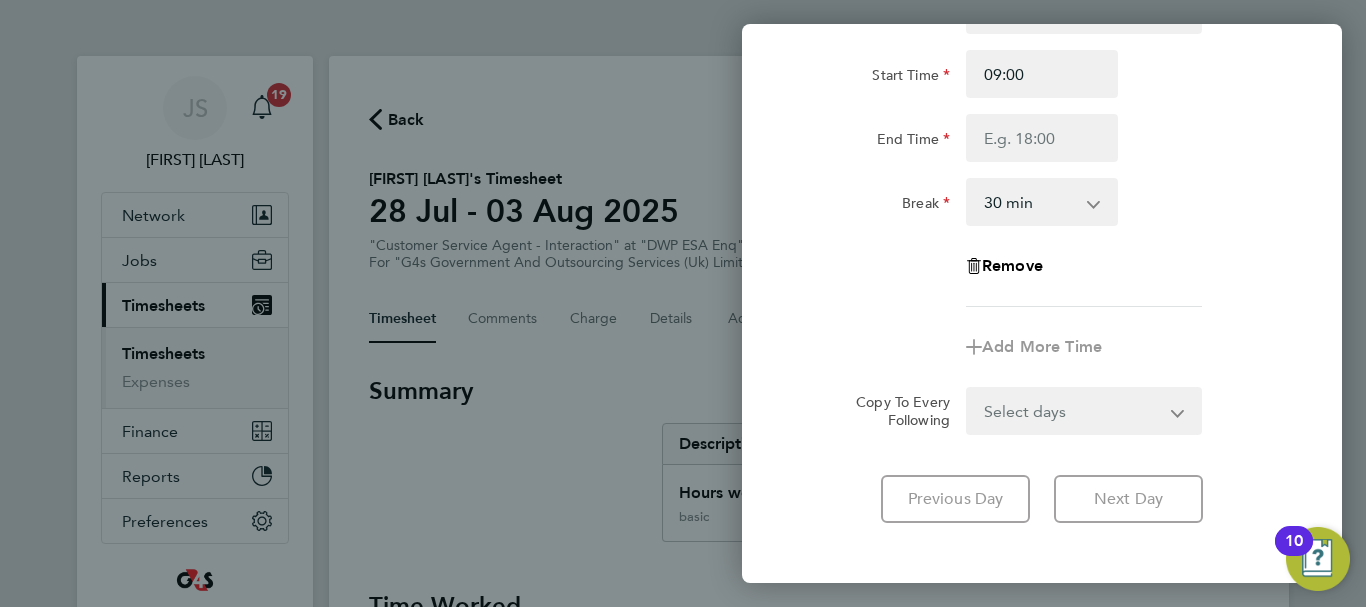scroll, scrollTop: 66, scrollLeft: 0, axis: vertical 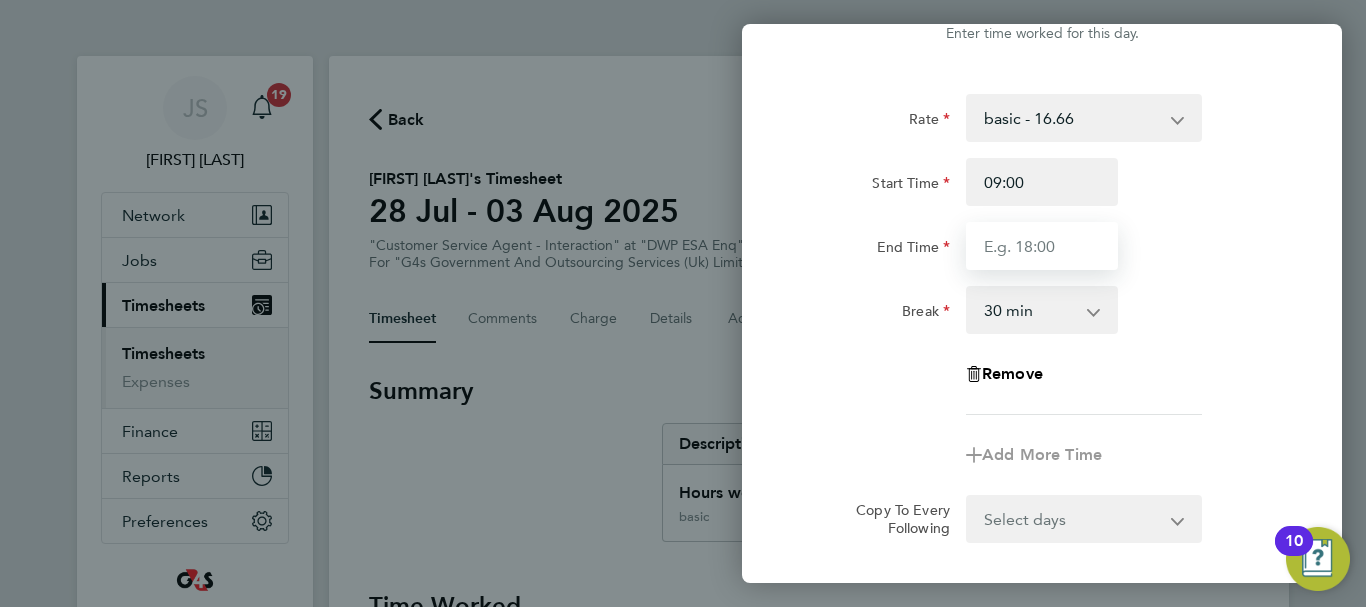 click on "End Time" at bounding box center (1042, 246) 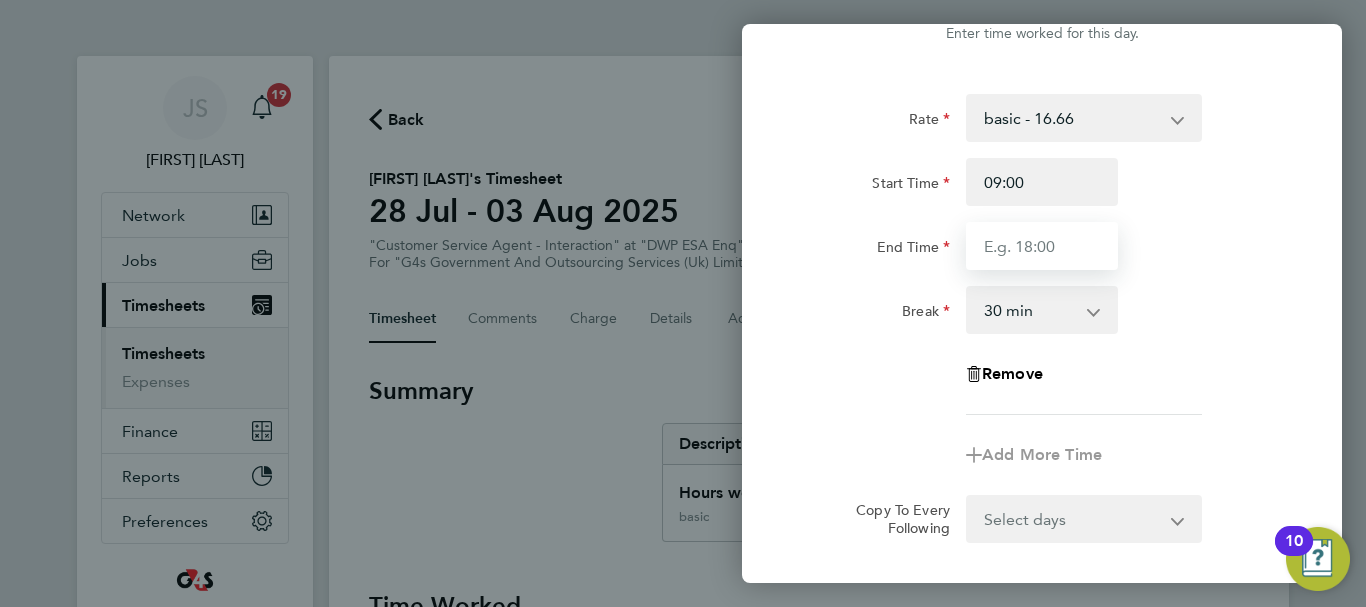 type on "17:00" 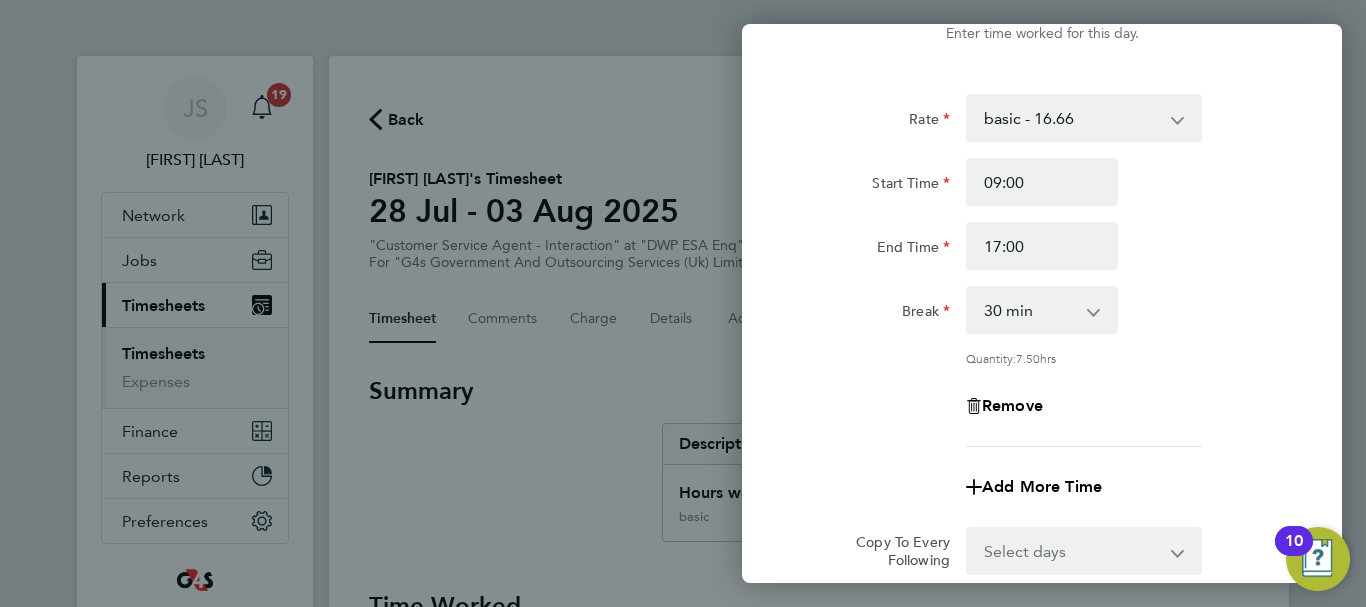 click on "Break  0 min   15 min   30 min   45 min   60 min   75 min   90 min" 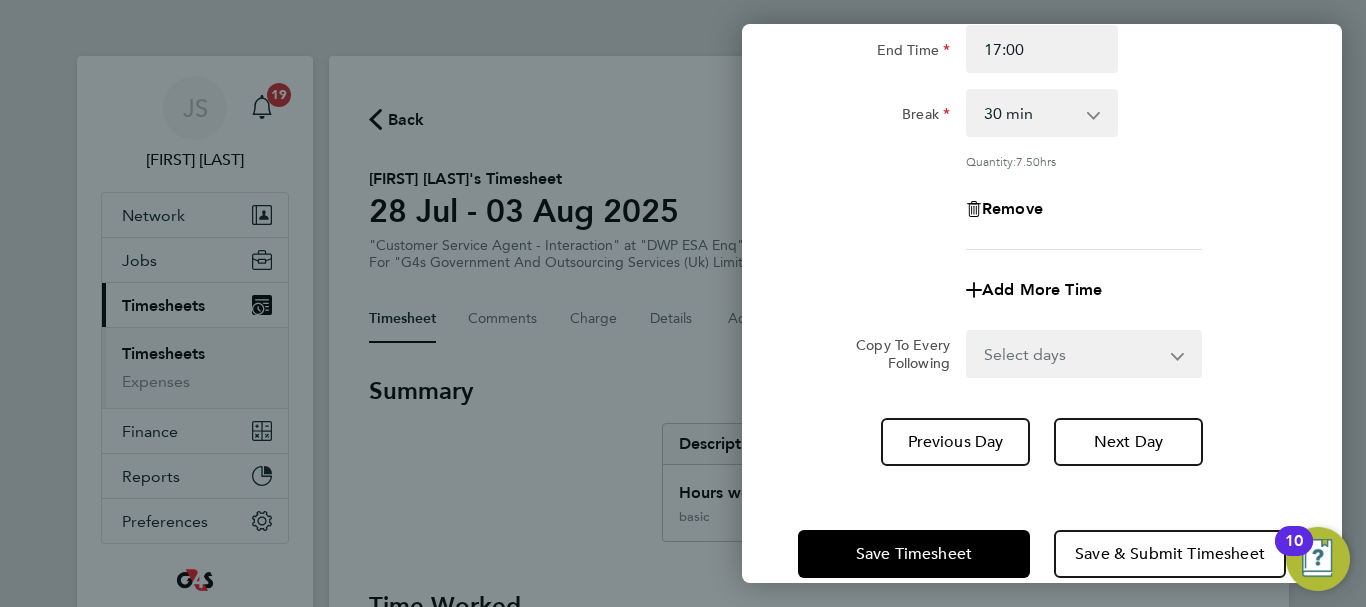 scroll, scrollTop: 296, scrollLeft: 0, axis: vertical 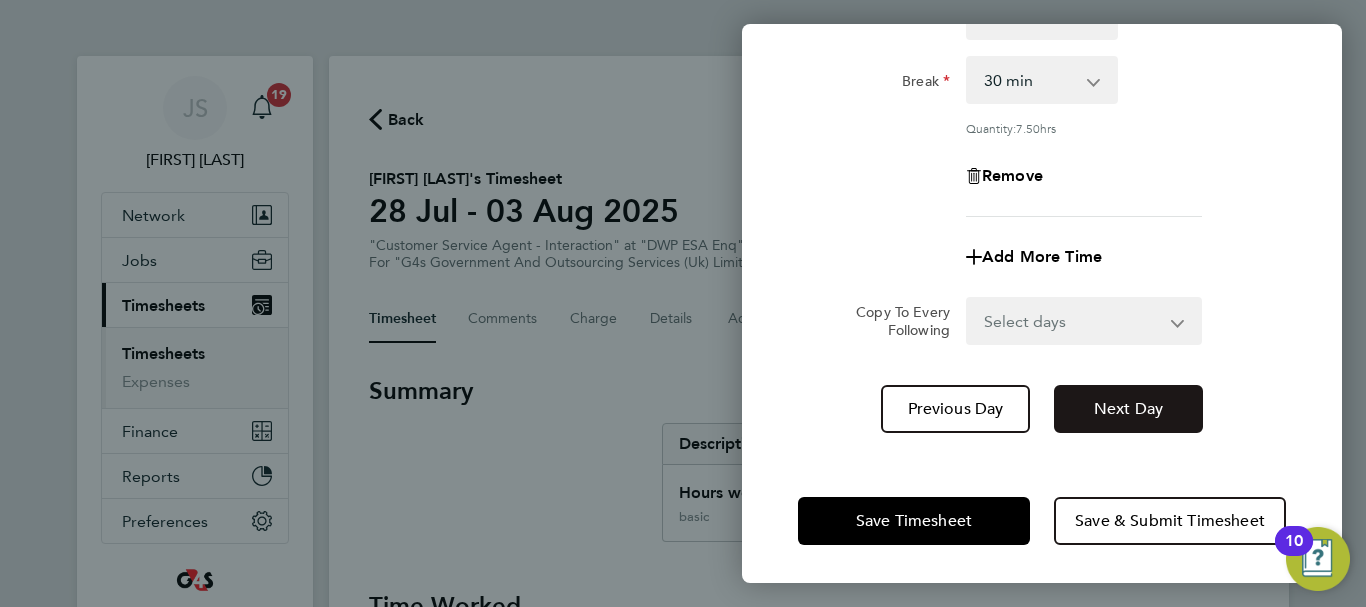 click on "Next Day" 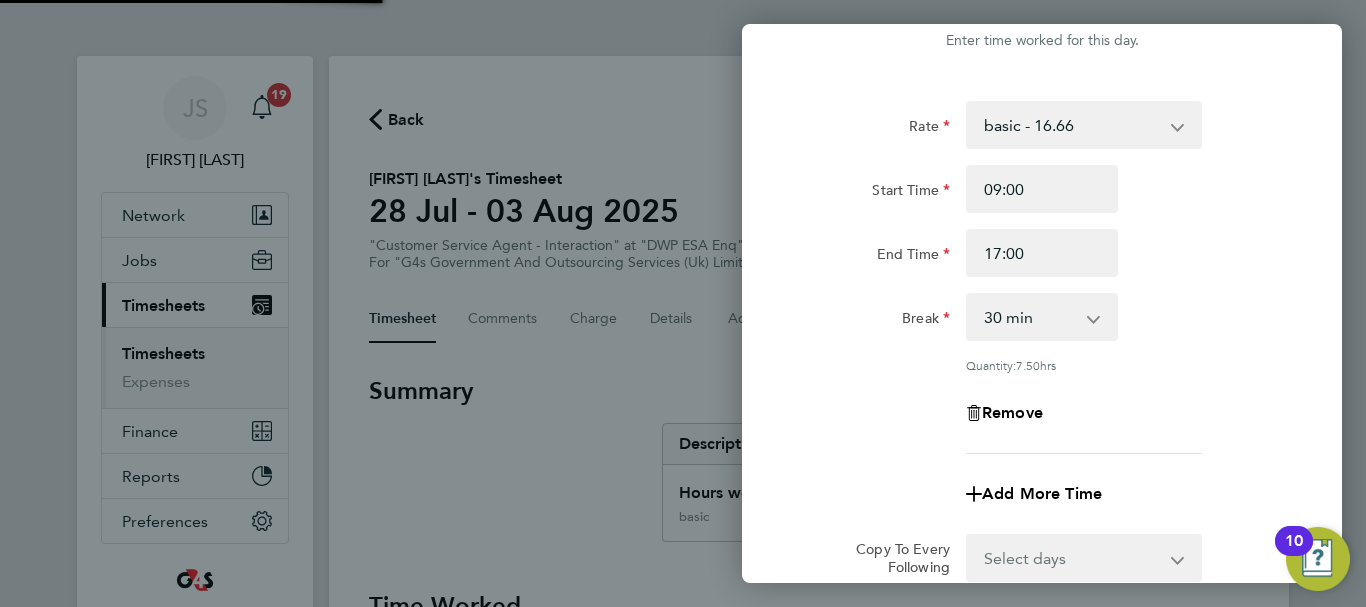 scroll, scrollTop: 0, scrollLeft: 0, axis: both 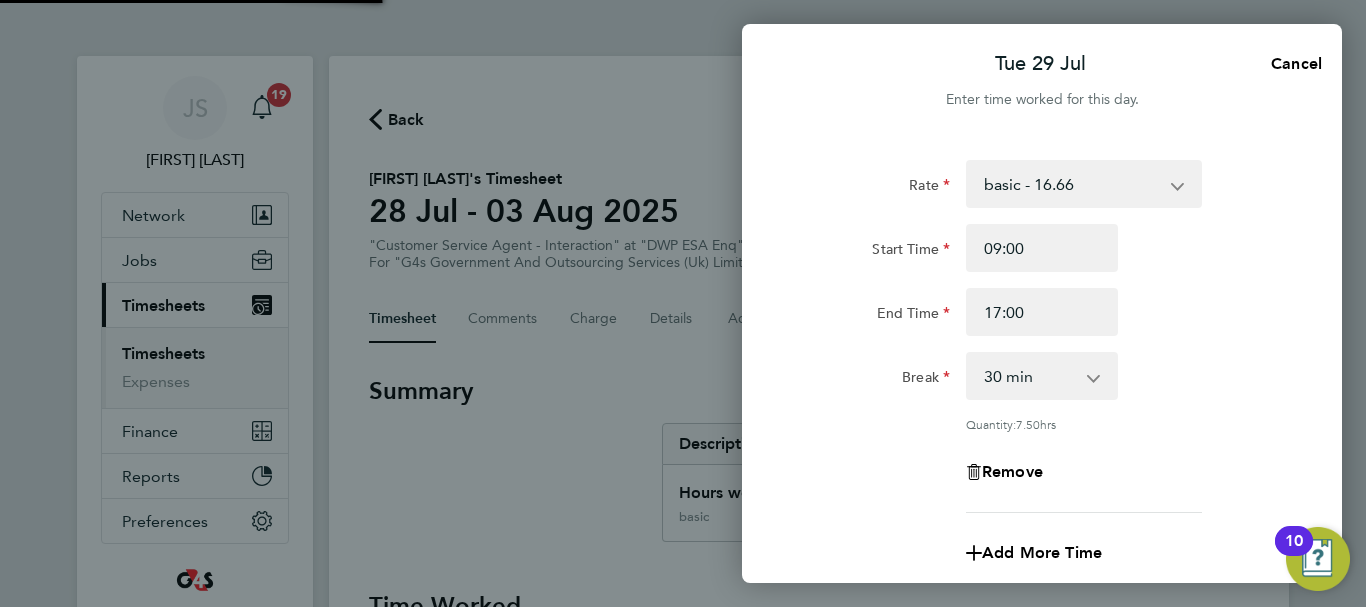 select on "30" 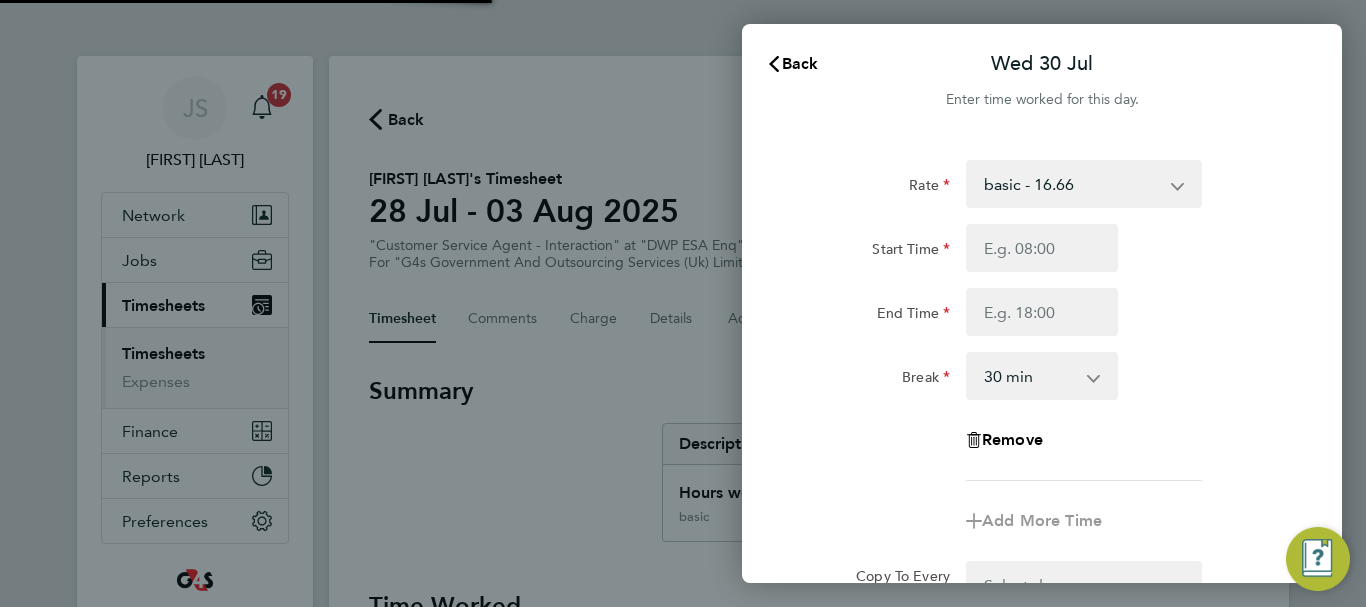 select on "30" 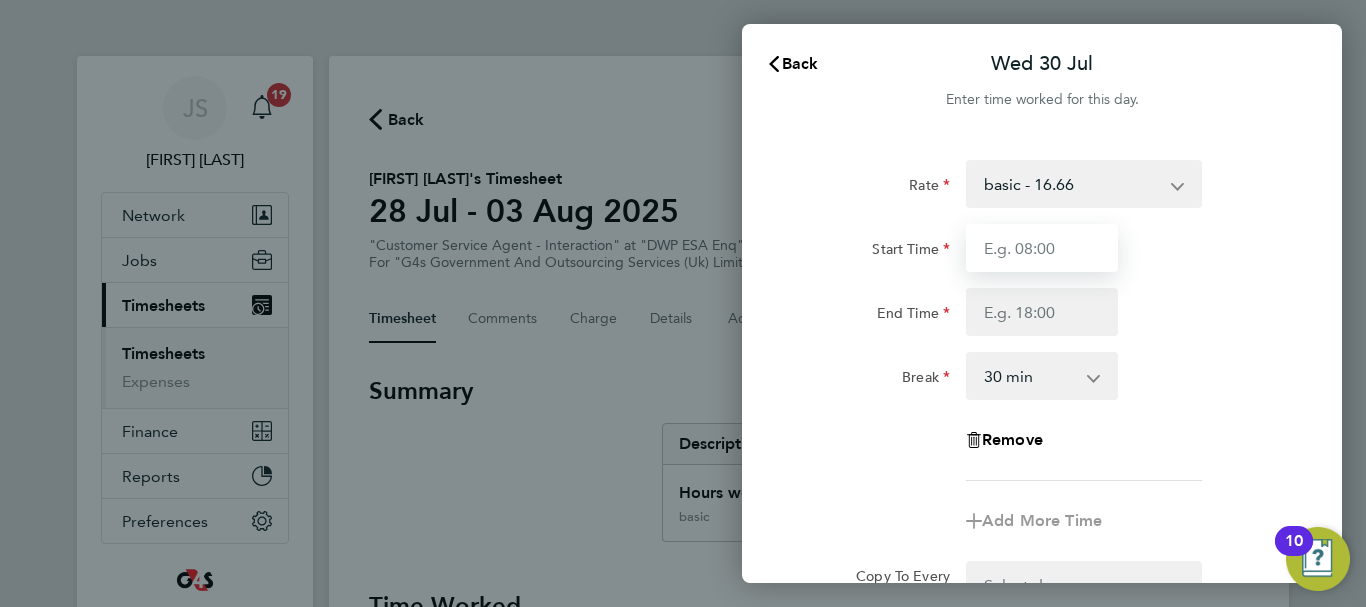 click on "Start Time" at bounding box center (1042, 248) 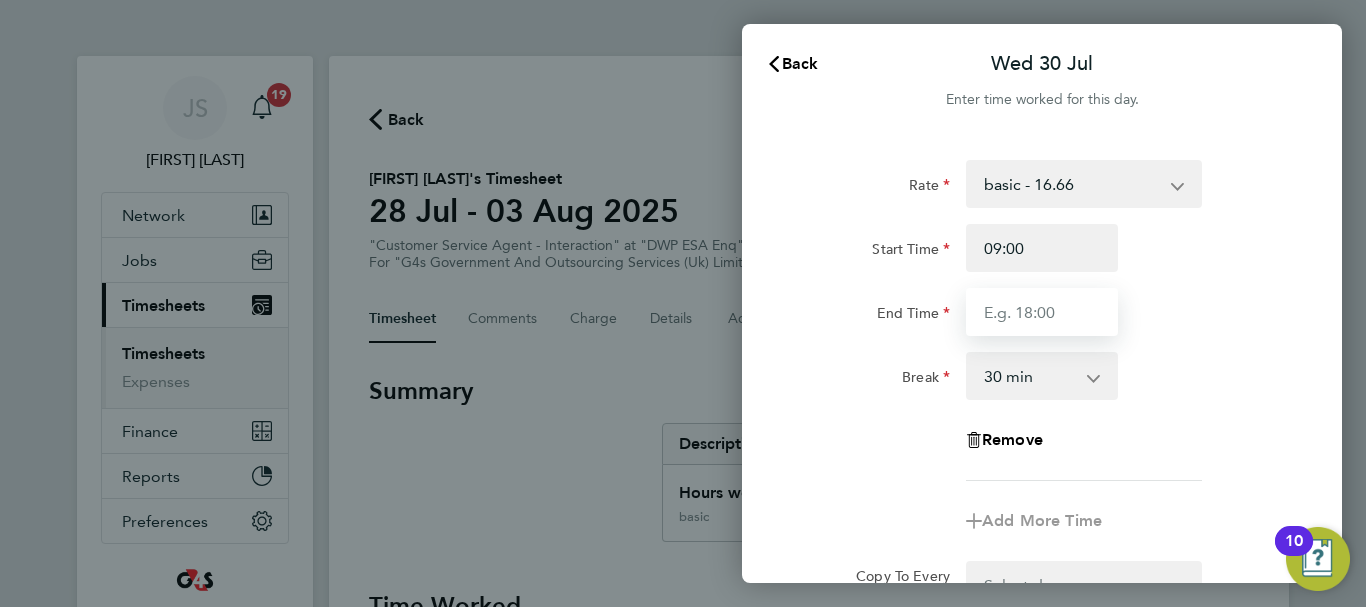 click on "End Time" at bounding box center (1042, 312) 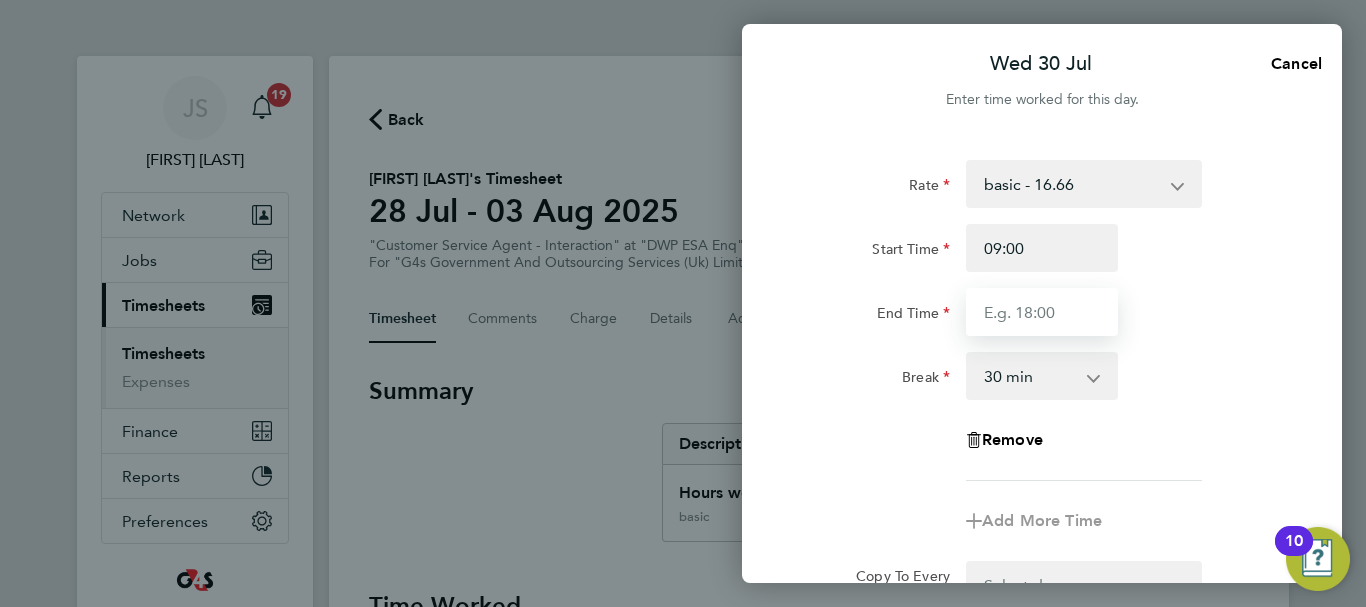 type on "17:00" 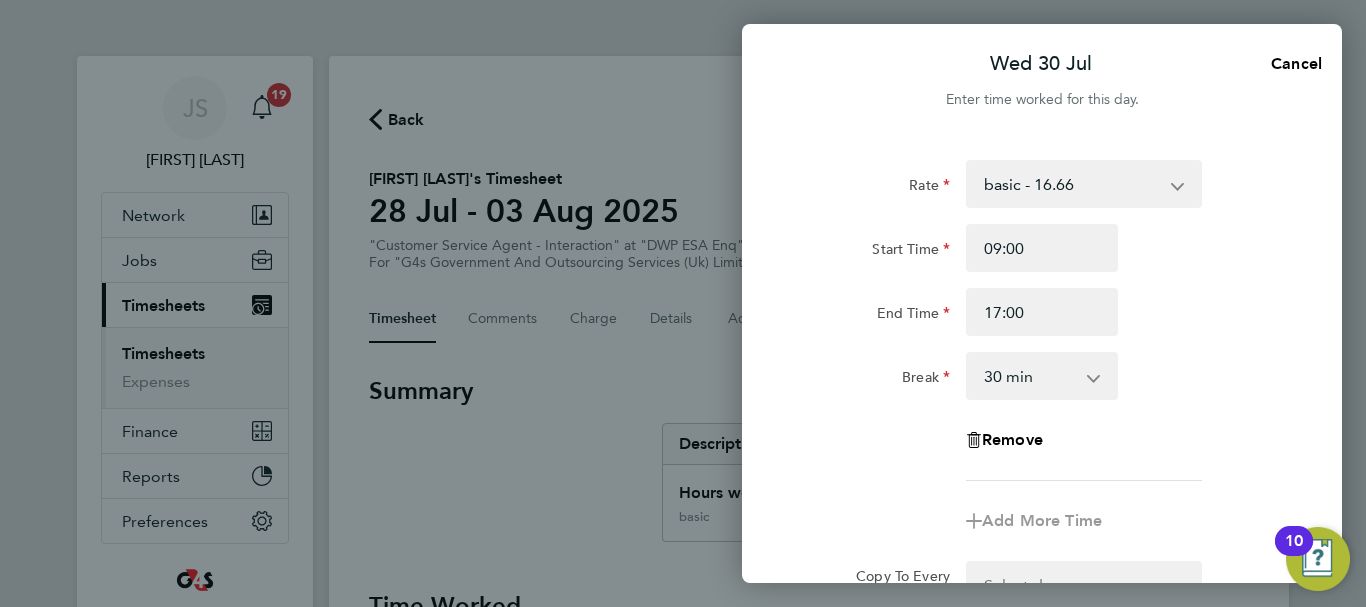 click on "Break  0 min   15 min   30 min   45 min   60 min   75 min   90 min" 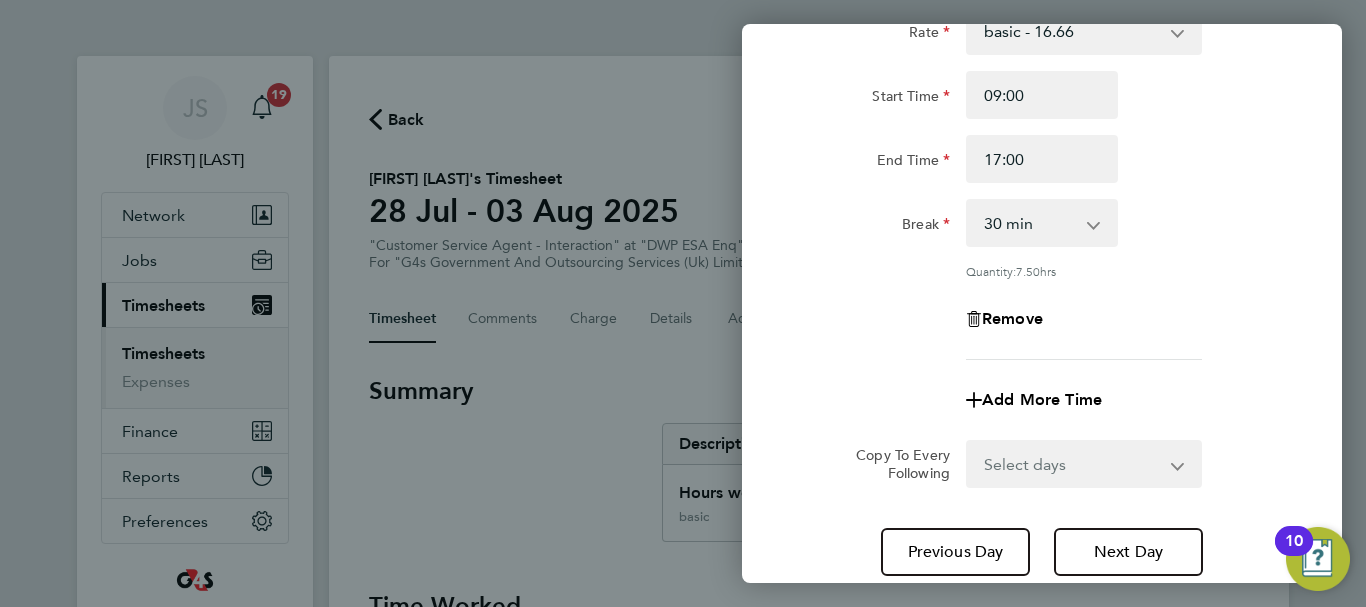 scroll, scrollTop: 296, scrollLeft: 0, axis: vertical 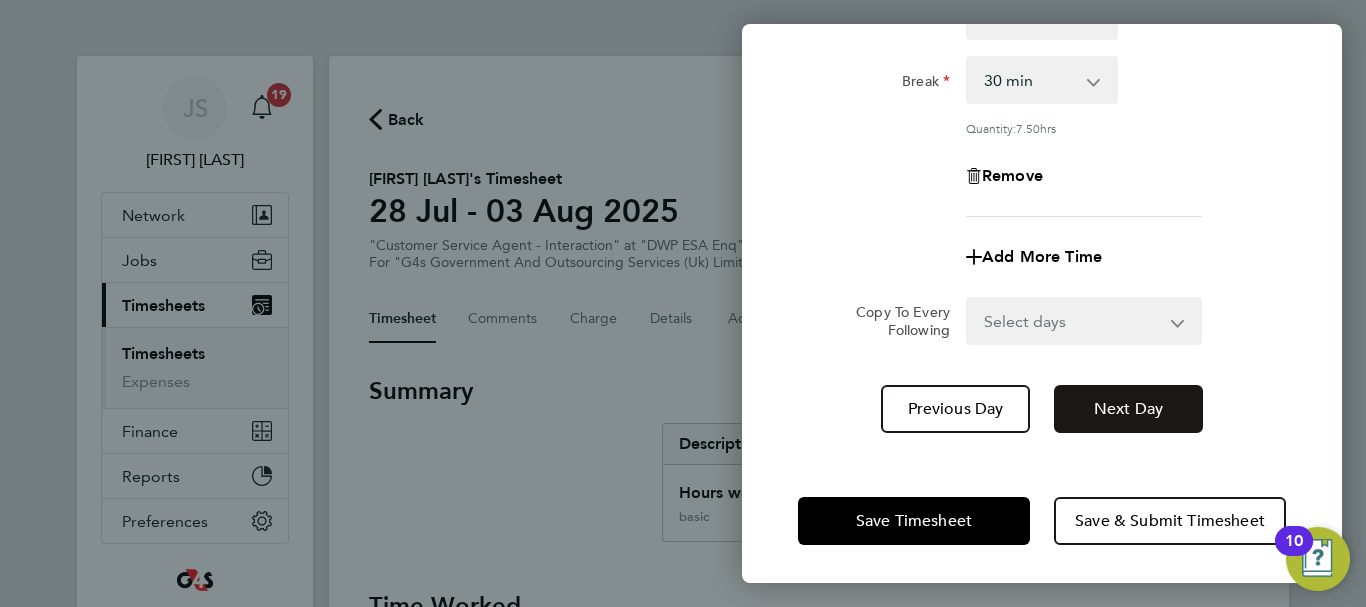 click on "Next Day" 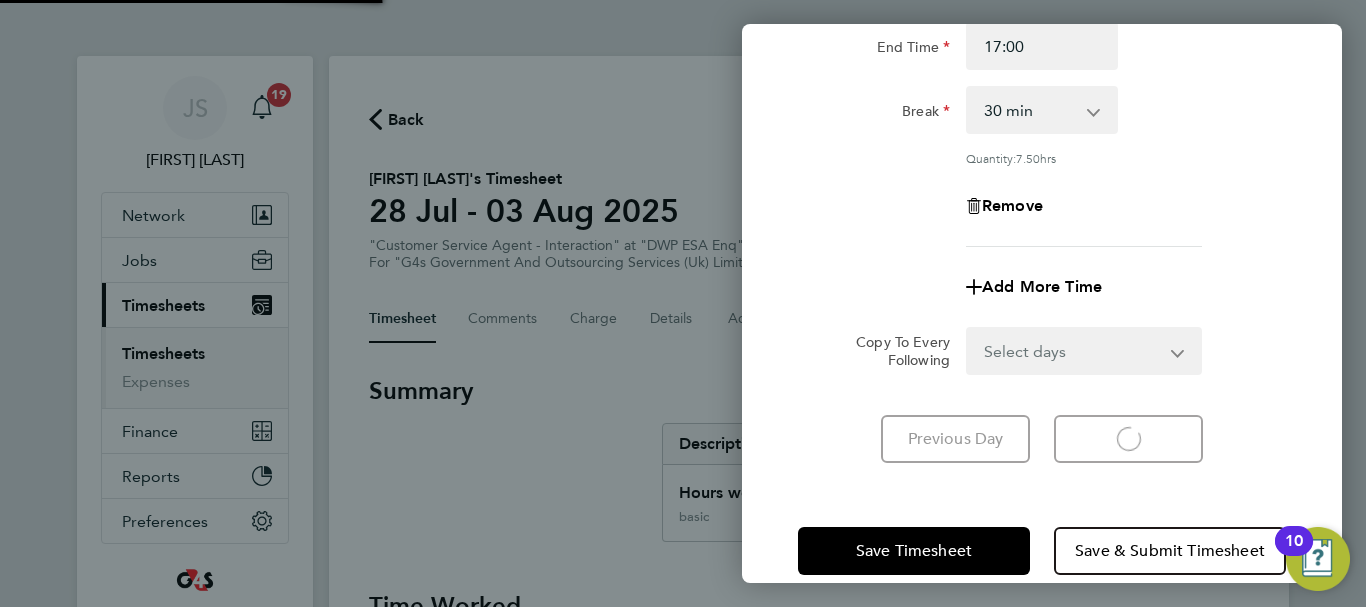 select on "30" 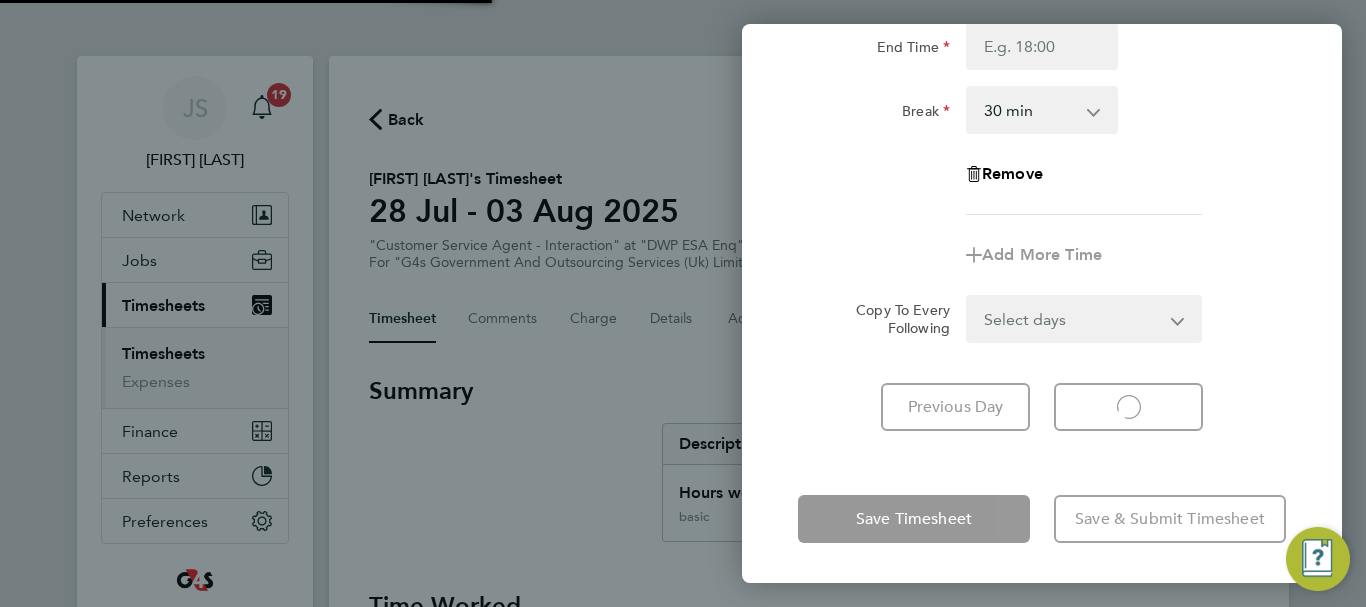 select on "30" 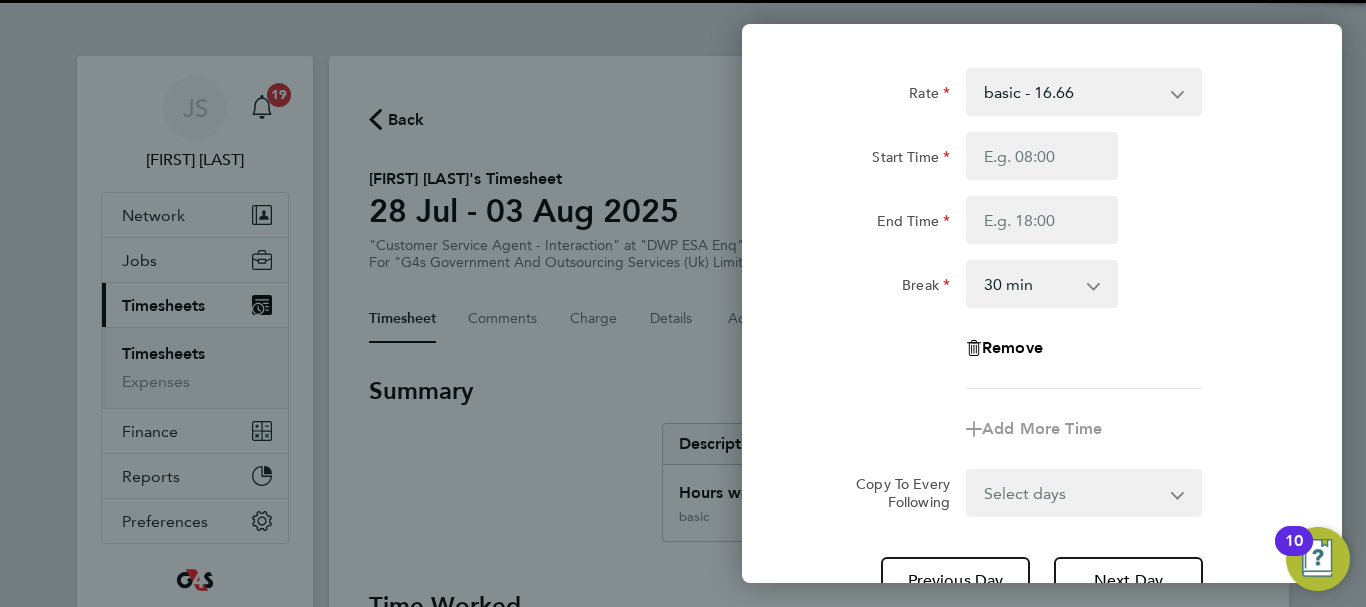 scroll, scrollTop: 66, scrollLeft: 0, axis: vertical 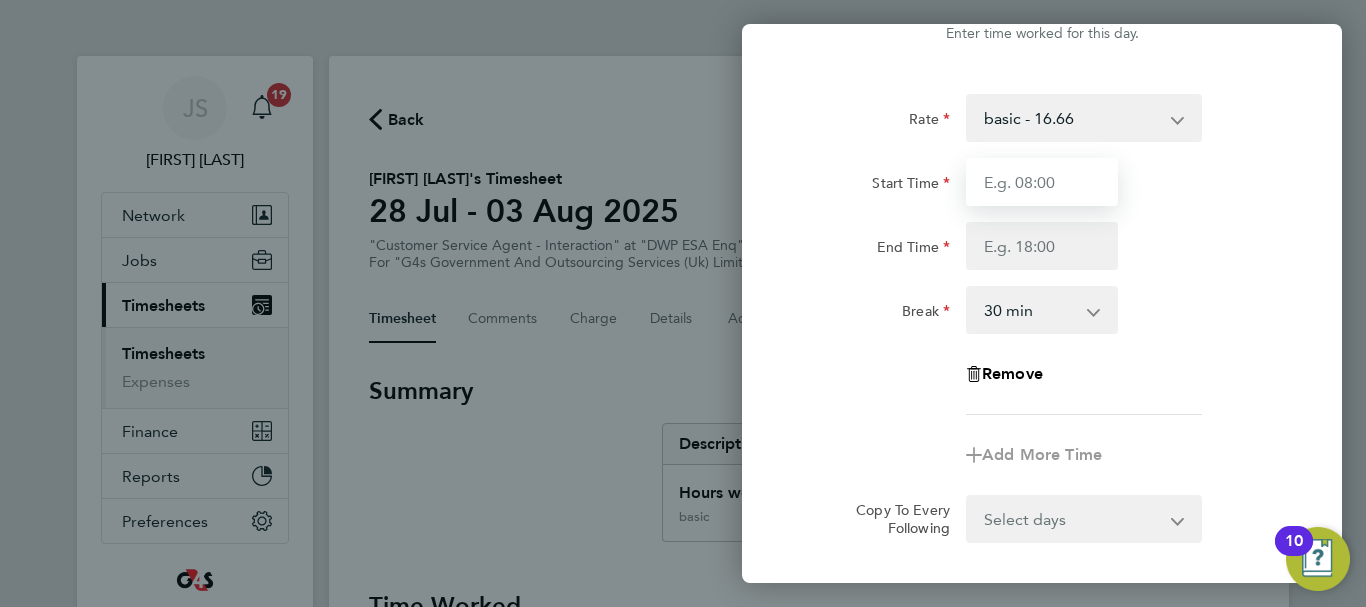 click on "Start Time" at bounding box center [1042, 182] 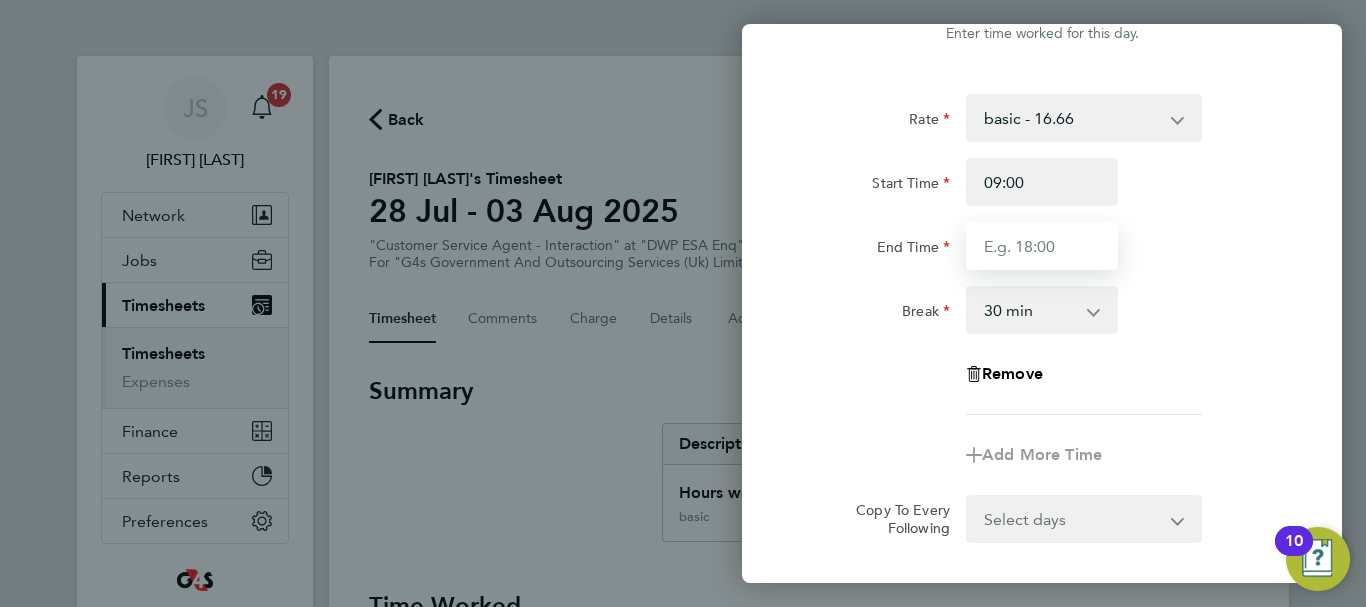 click on "End Time" at bounding box center (1042, 246) 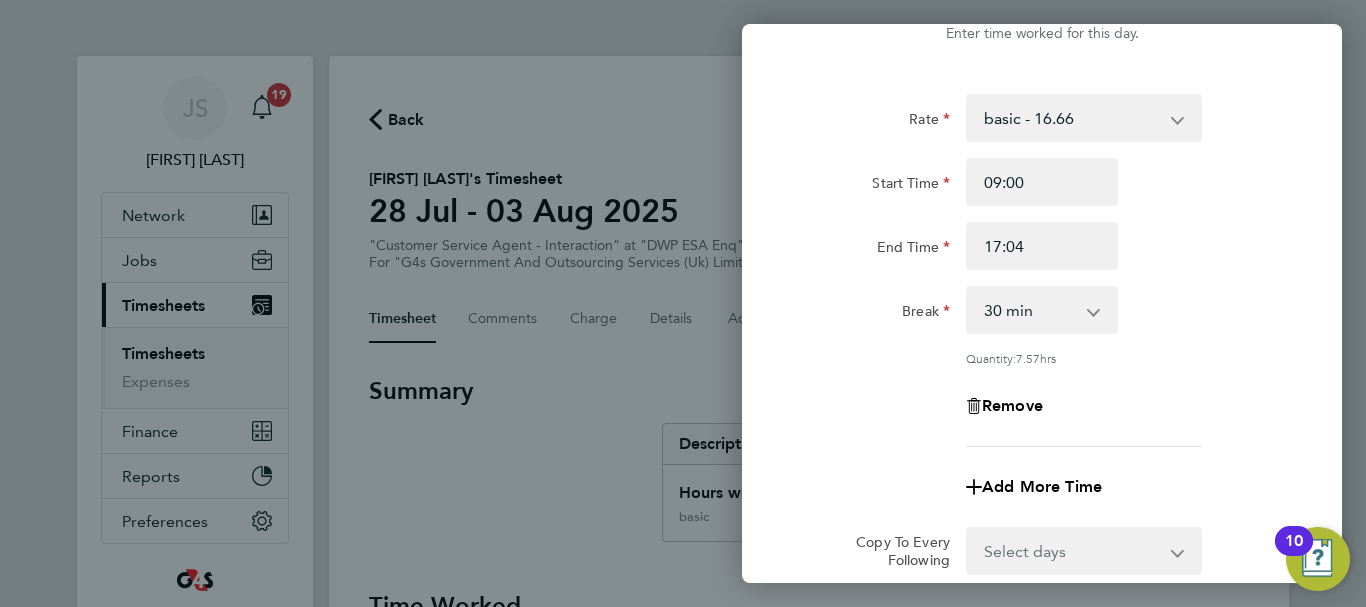 click on "Break  0 min   15 min   30 min   45 min   60 min   75 min   90 min" 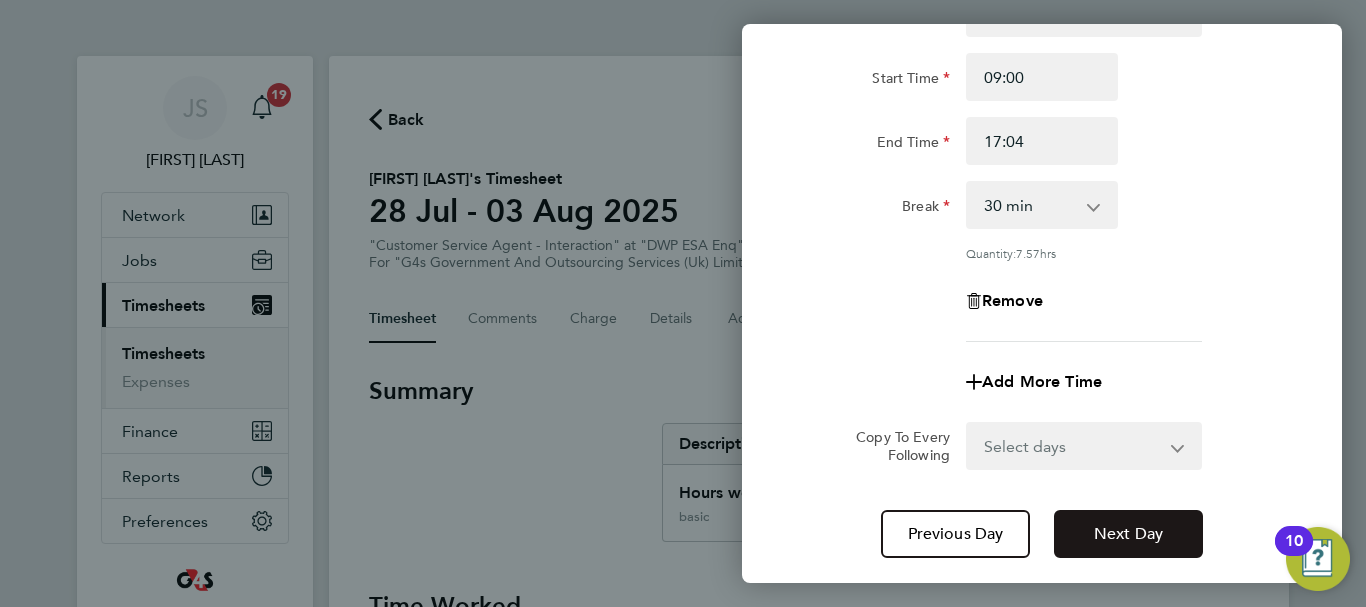 scroll, scrollTop: 296, scrollLeft: 0, axis: vertical 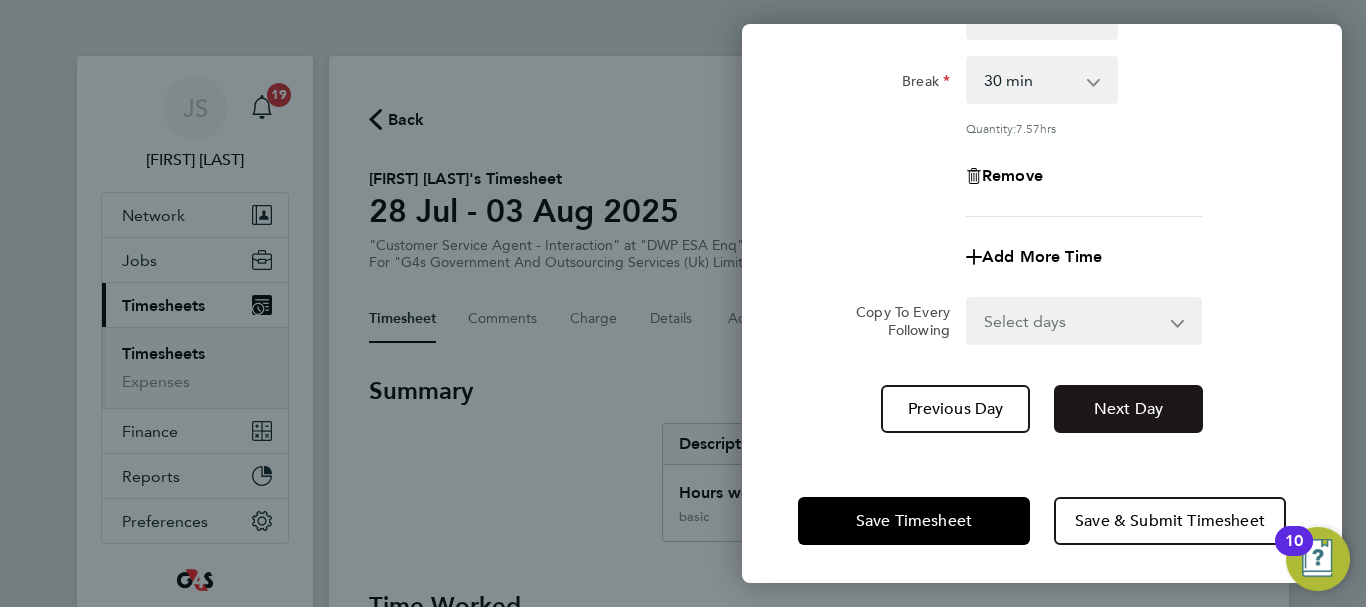 click on "Next Day" 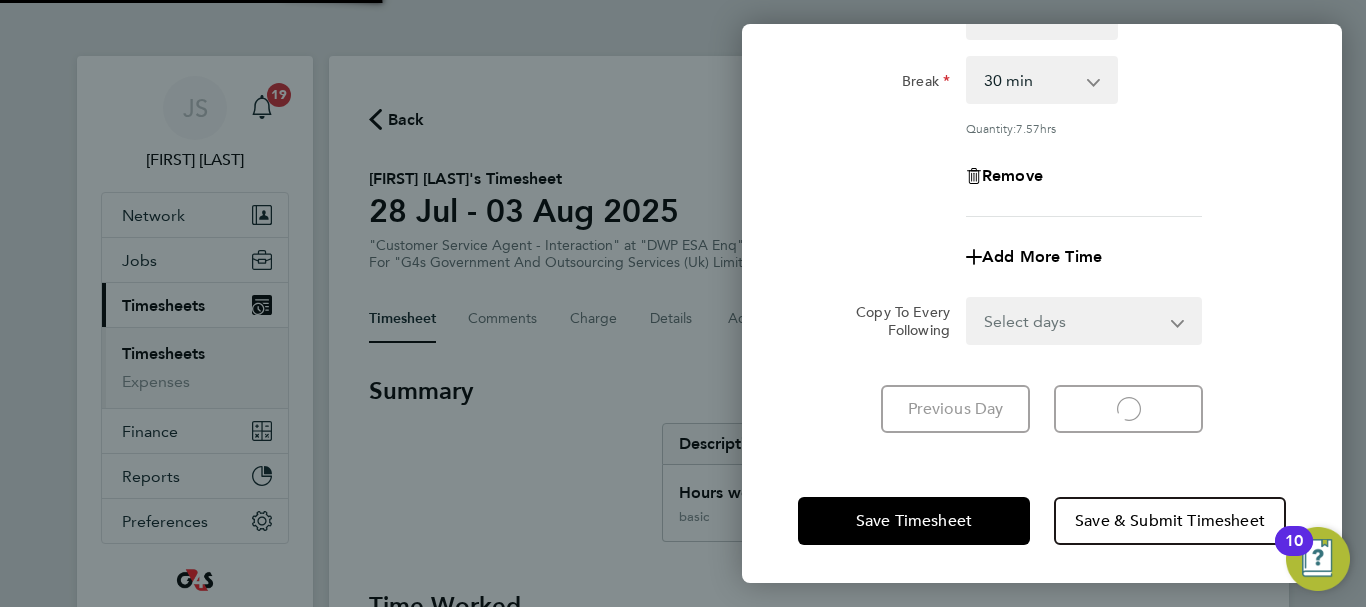 select on "30" 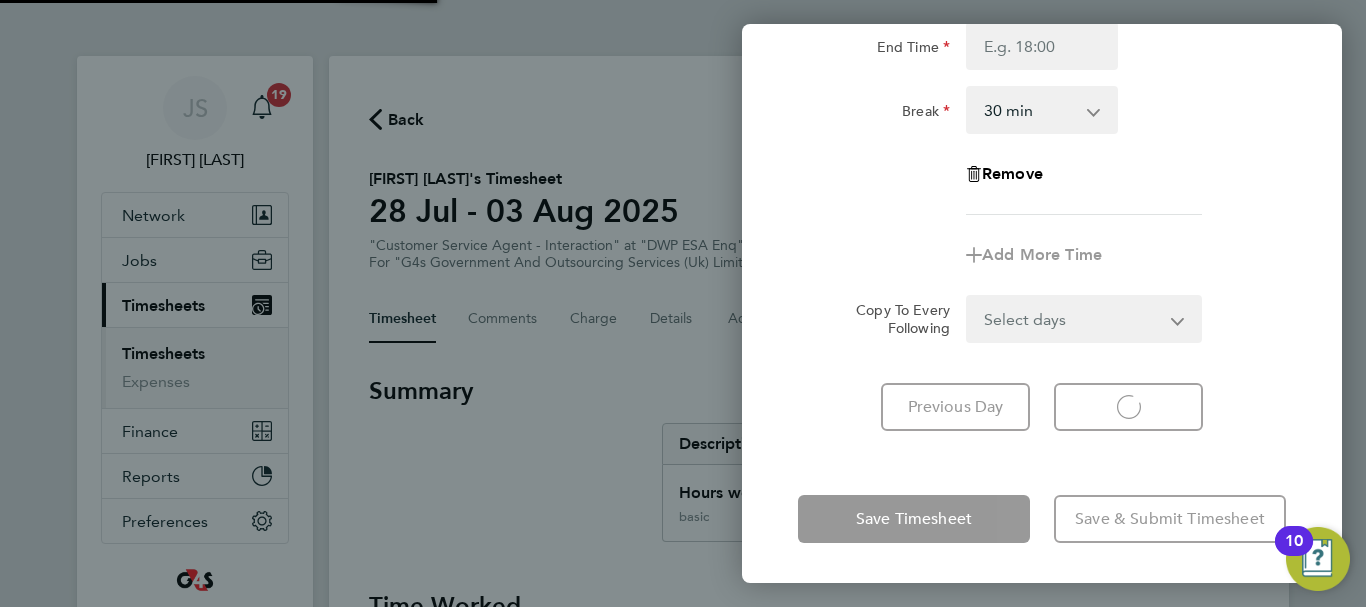 select on "30" 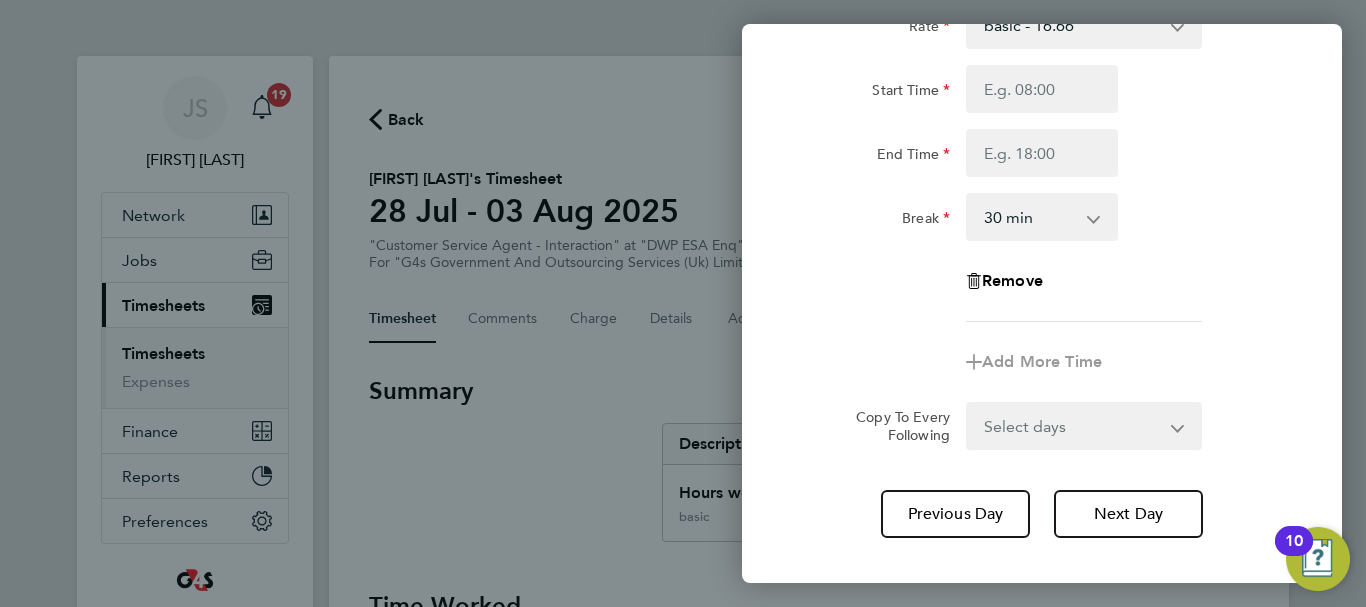 scroll, scrollTop: 0, scrollLeft: 0, axis: both 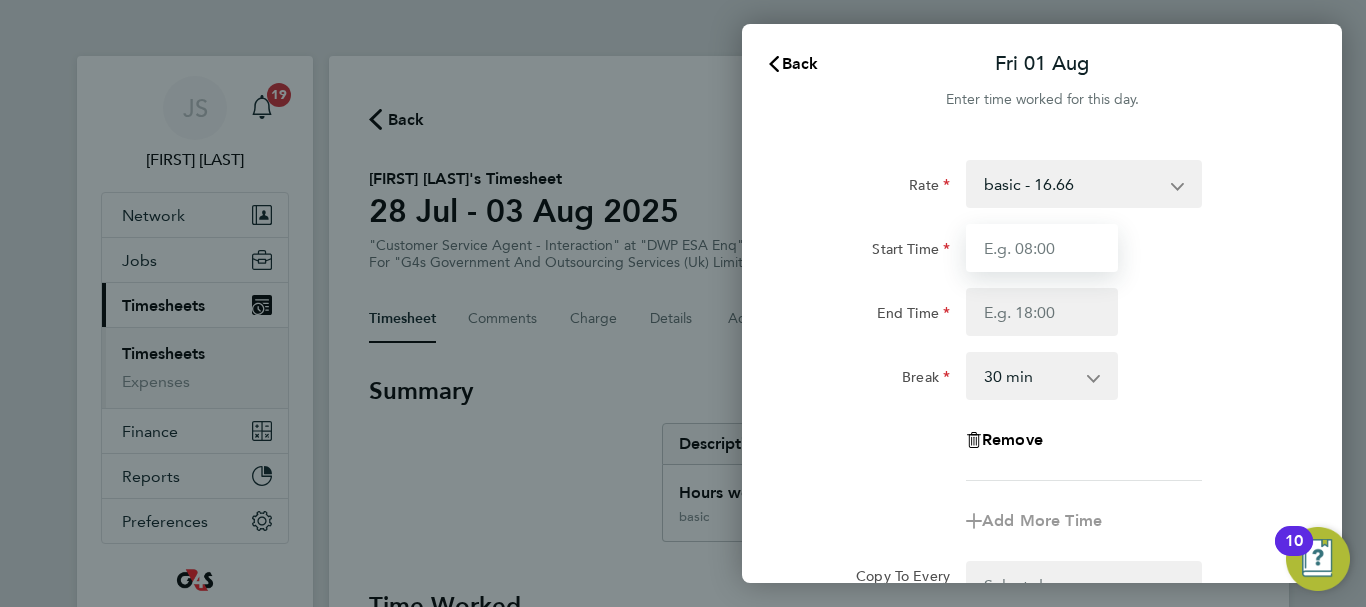 click on "Start Time" at bounding box center [1042, 248] 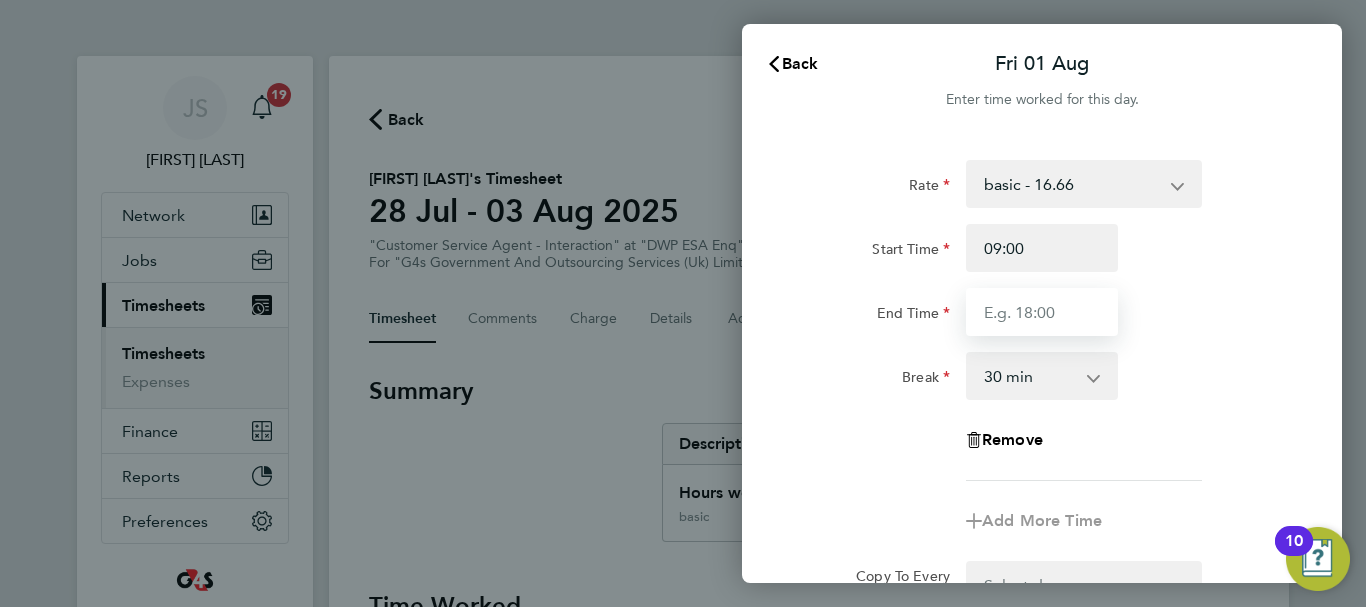 click on "End Time" at bounding box center (1042, 312) 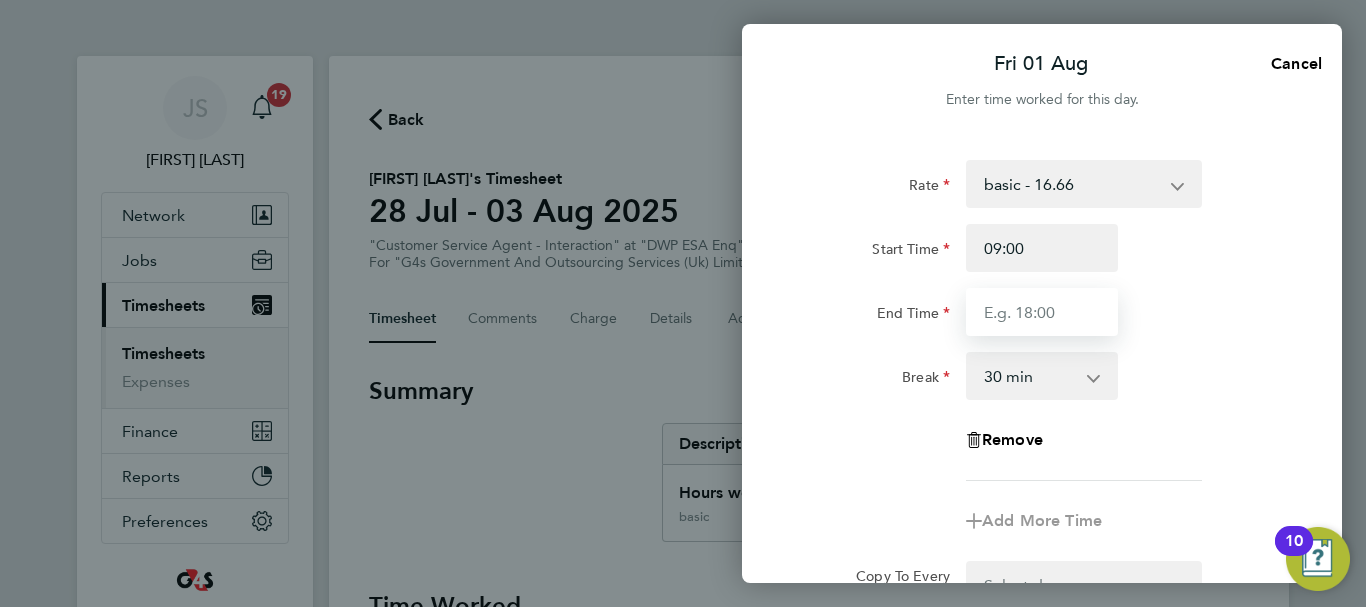 type on "17:00" 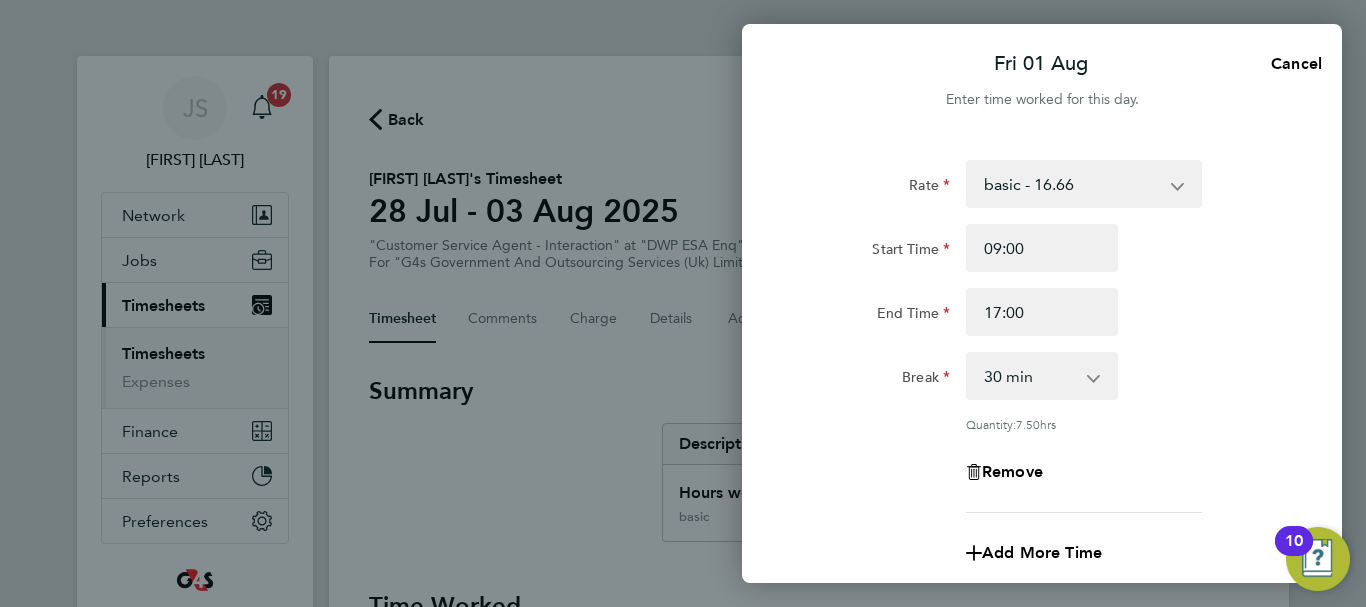 click on "Rate basic - 16.66 System Issue Not Paid Annual Leave System Issue Paid - 16.66 x2 - 32.79 Bank Holiday Sick x1.5 - 24.73
Start Time 09:00 End Time 17:00 Break 0 min 15 min 30 min 45 min 60 min 75 min 90 min
Quantity: 7.50 hrs
Remove" 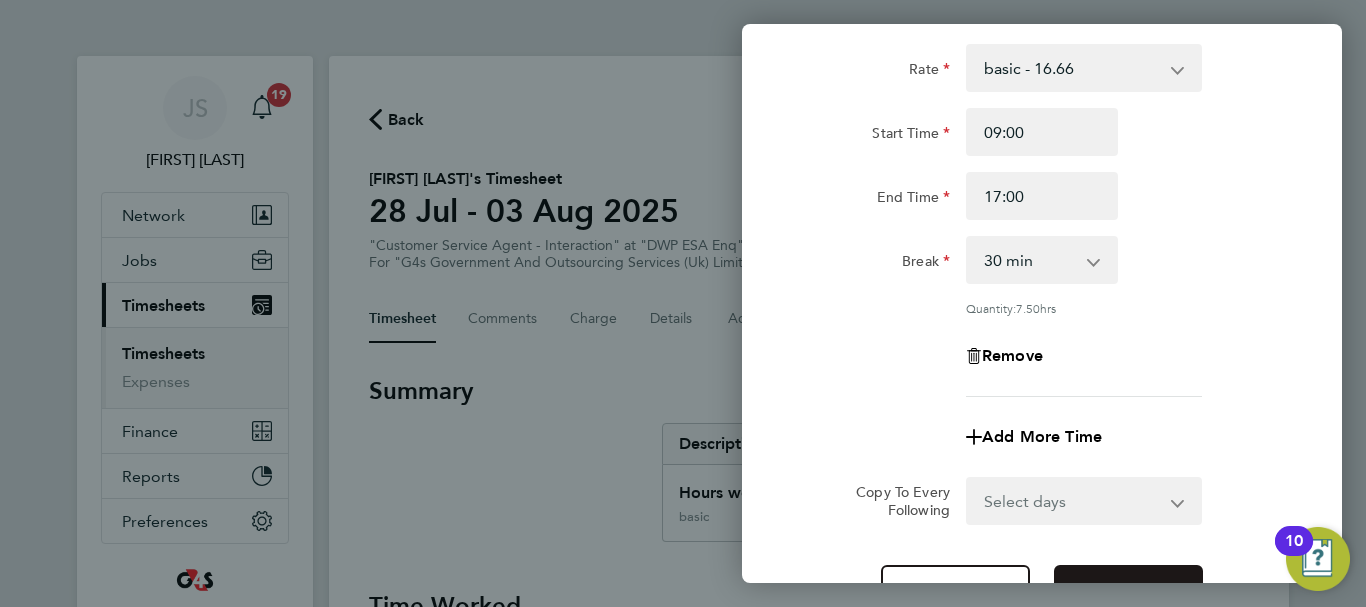 scroll, scrollTop: 296, scrollLeft: 0, axis: vertical 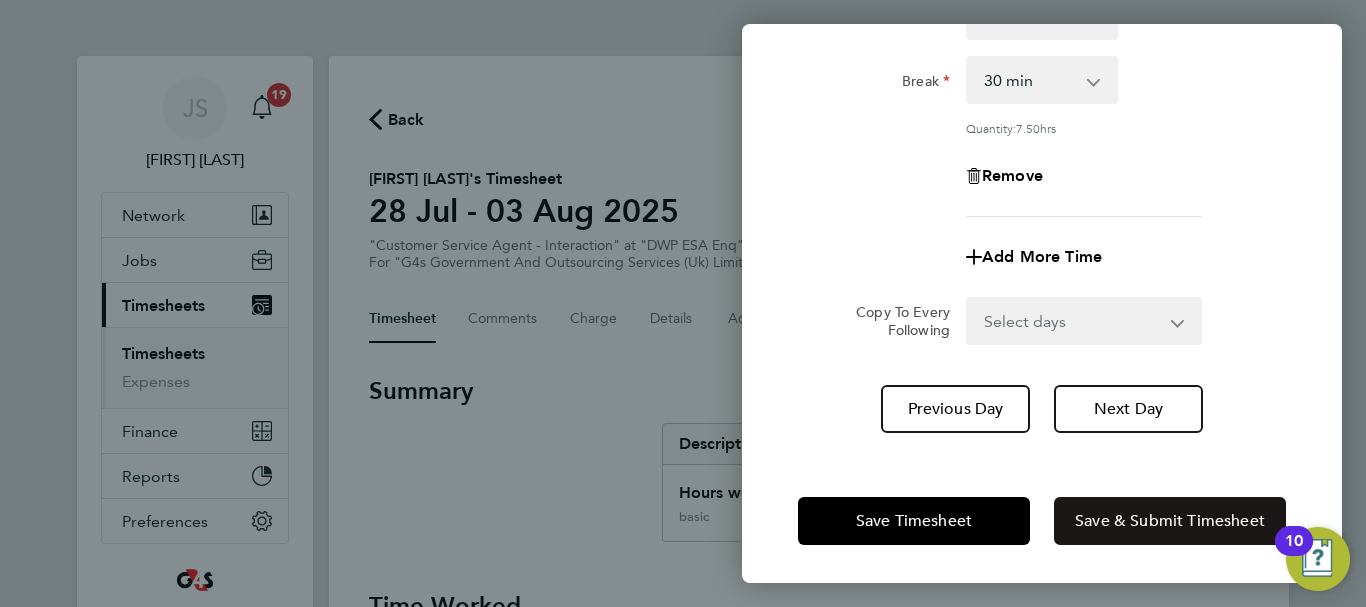 click on "Save & Submit Timesheet" 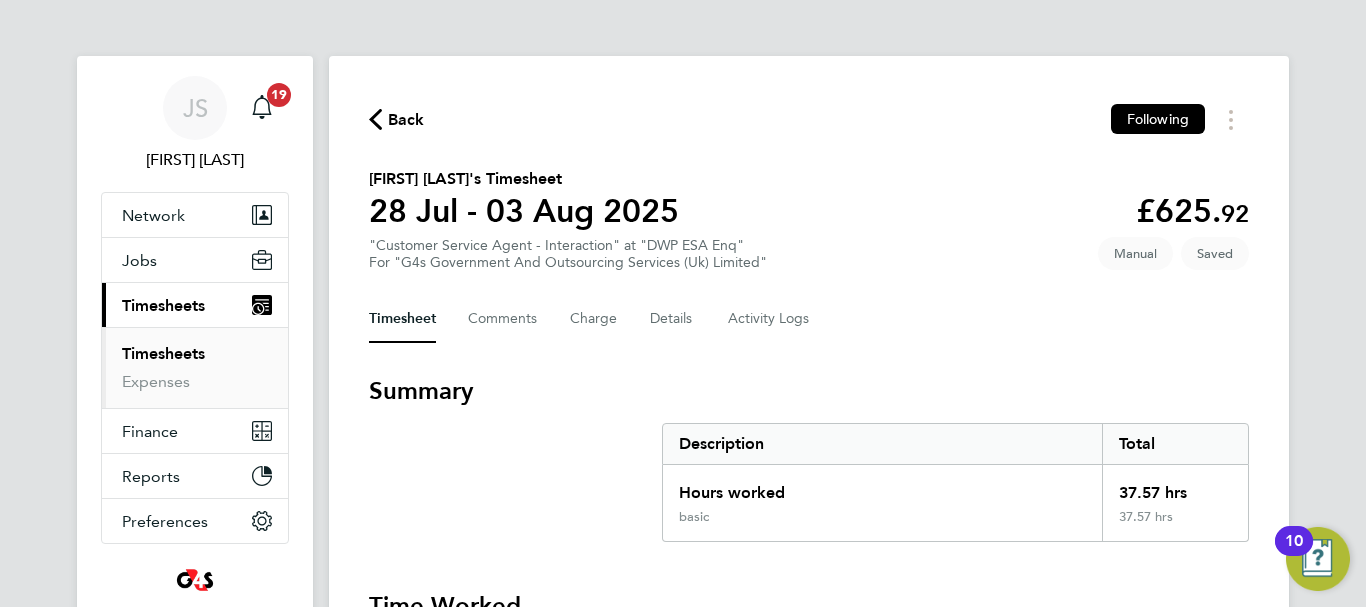 click on "Back" 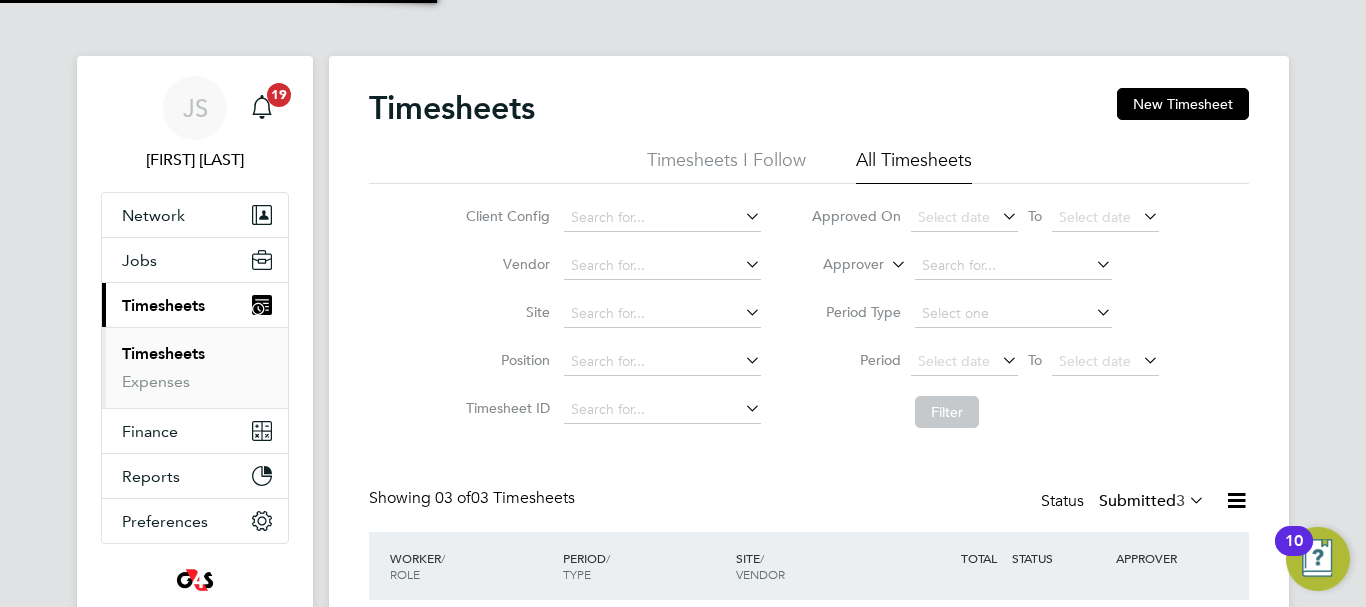 scroll, scrollTop: 10, scrollLeft: 10, axis: both 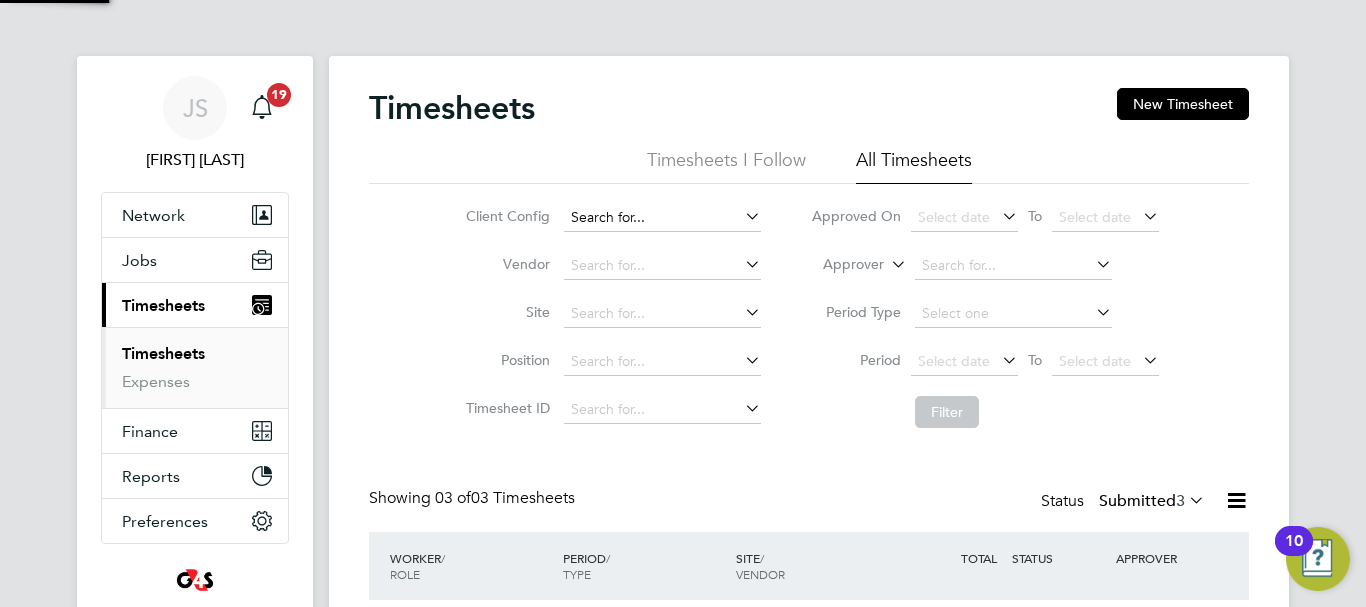 click 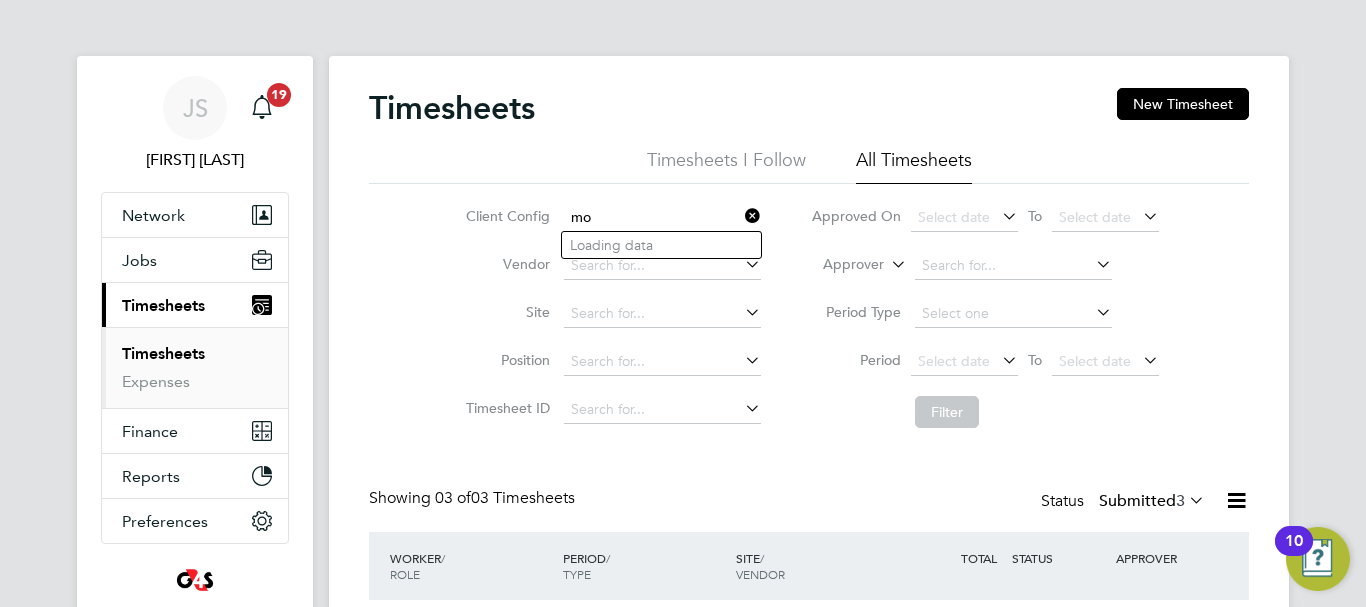 type on "m" 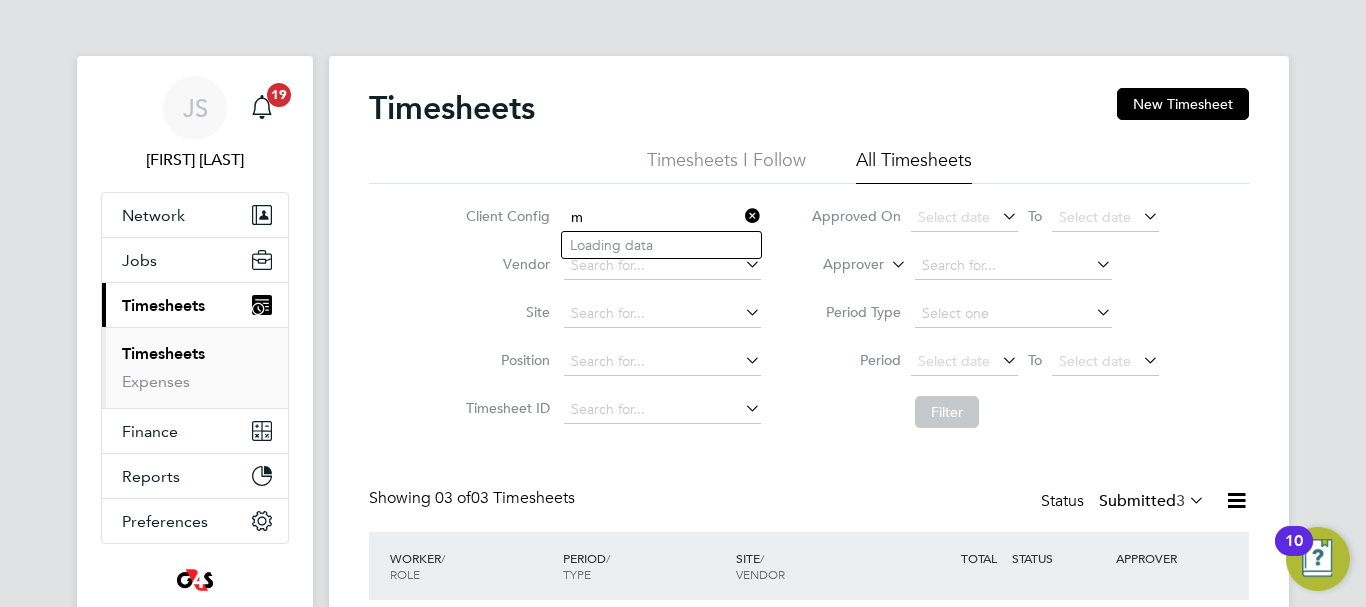 type 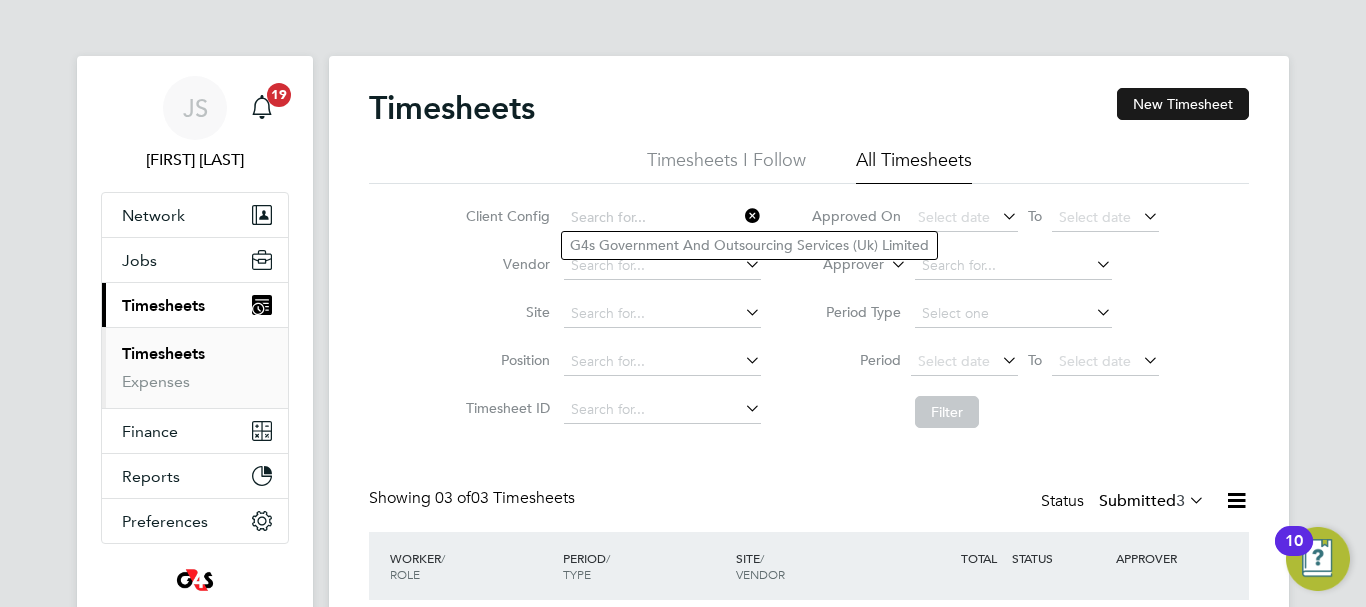 click on "New Timesheet" 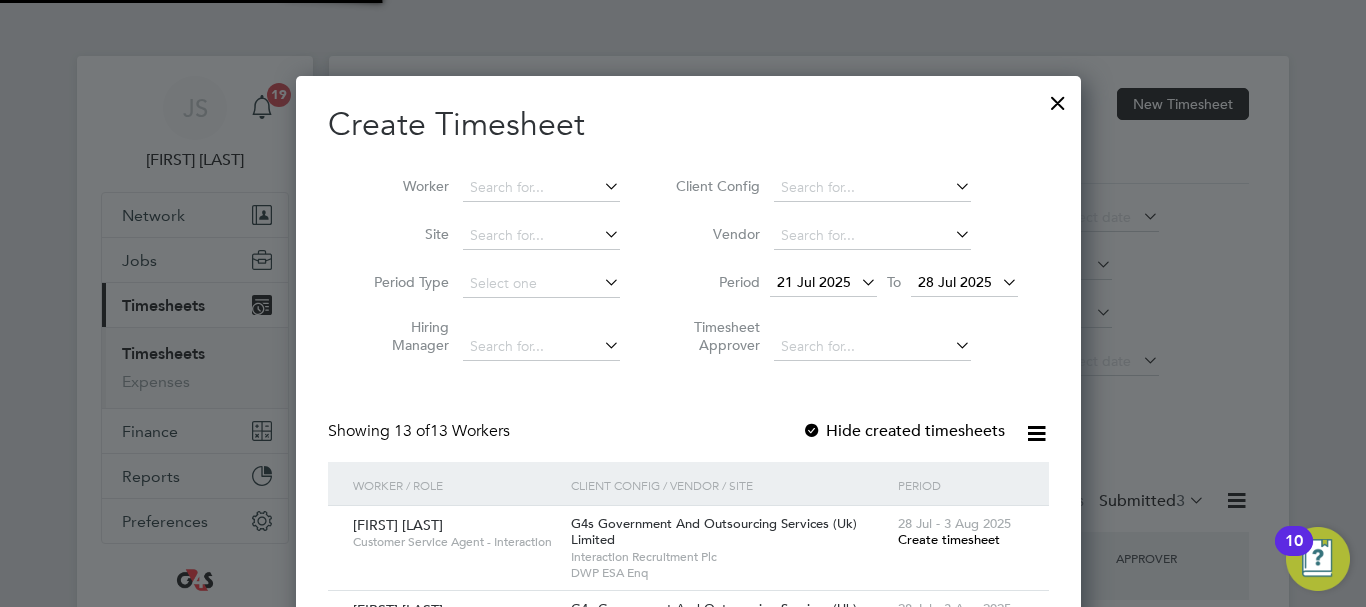 scroll, scrollTop: 10, scrollLeft: 10, axis: both 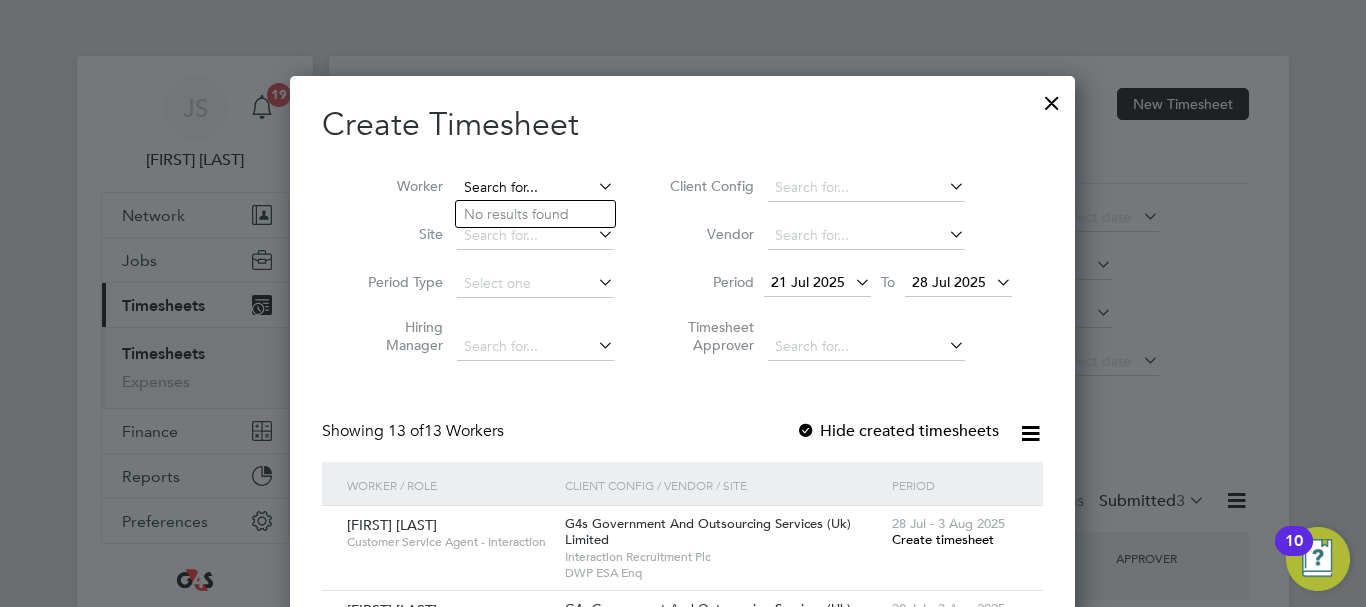 click at bounding box center (535, 188) 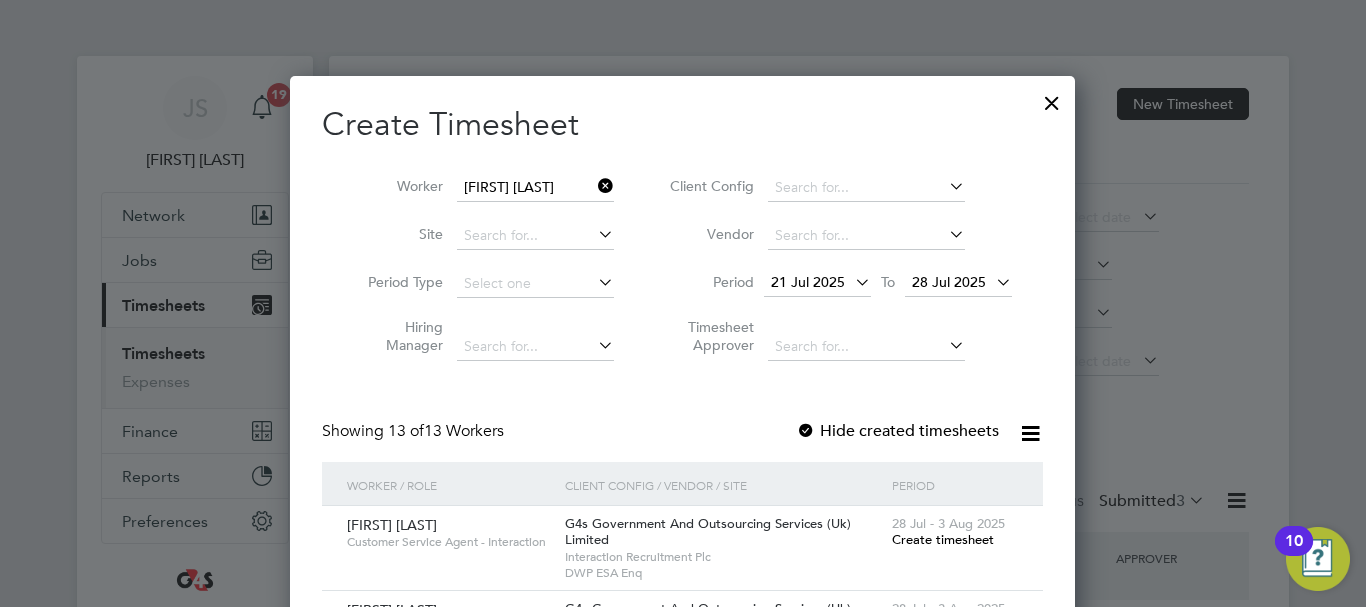 click on "[FIRST]" 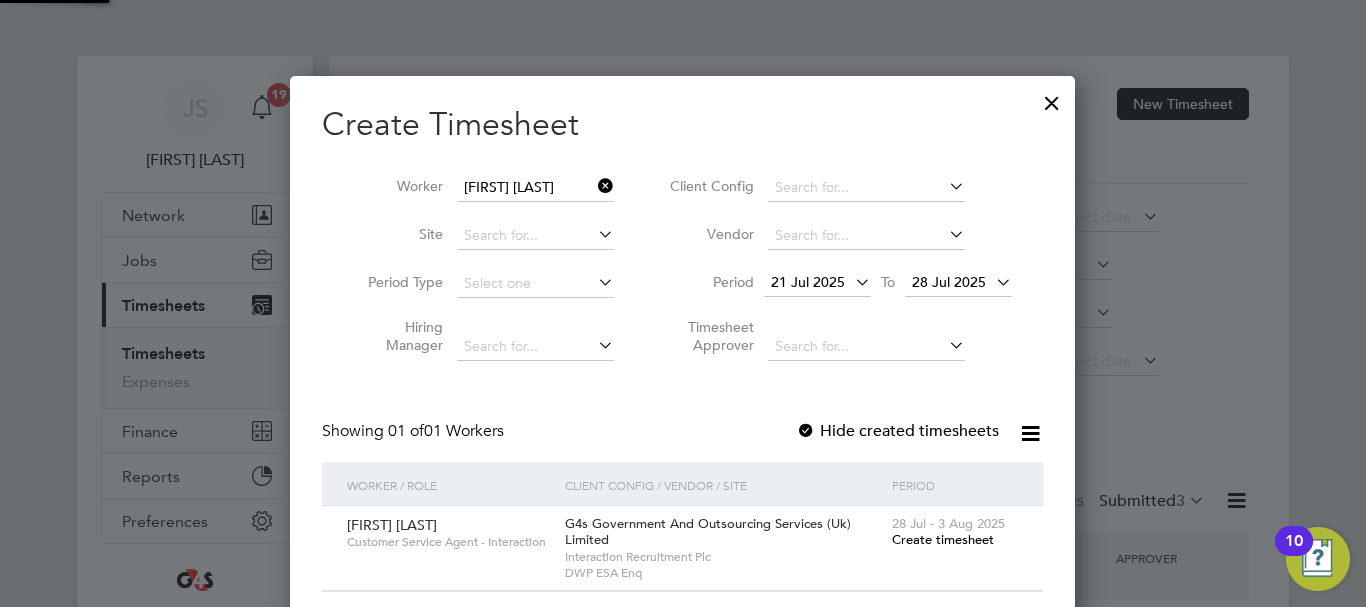 scroll, scrollTop: 10, scrollLeft: 10, axis: both 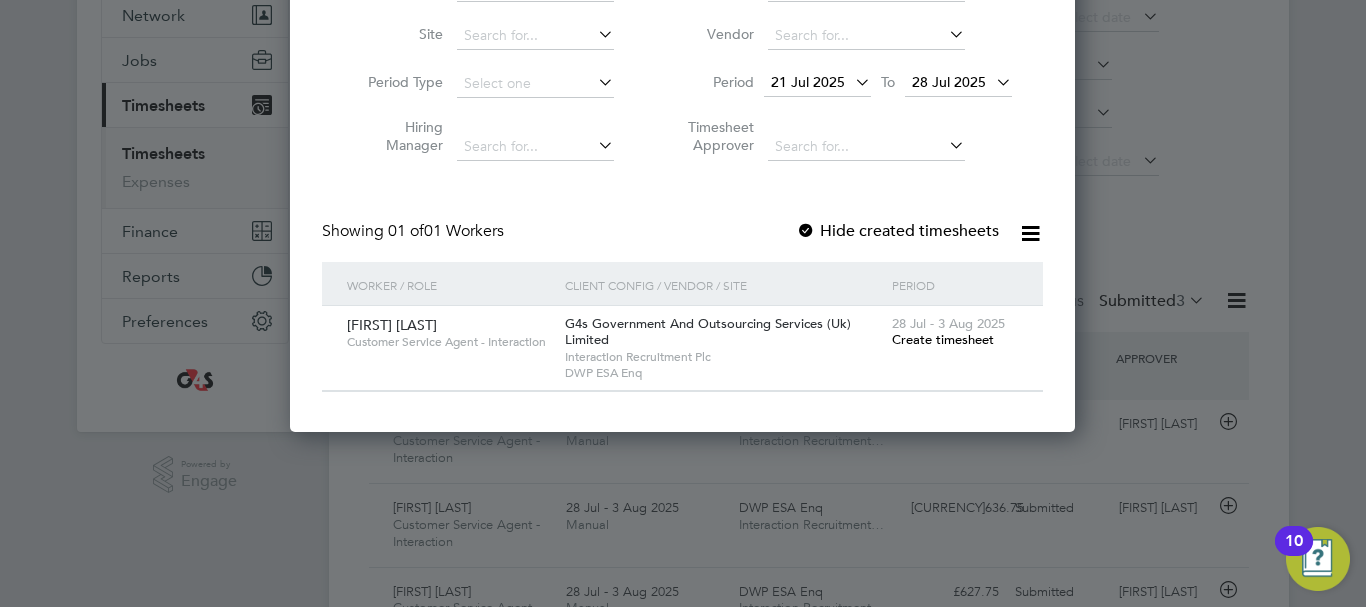 click on "Create timesheet" at bounding box center (943, 339) 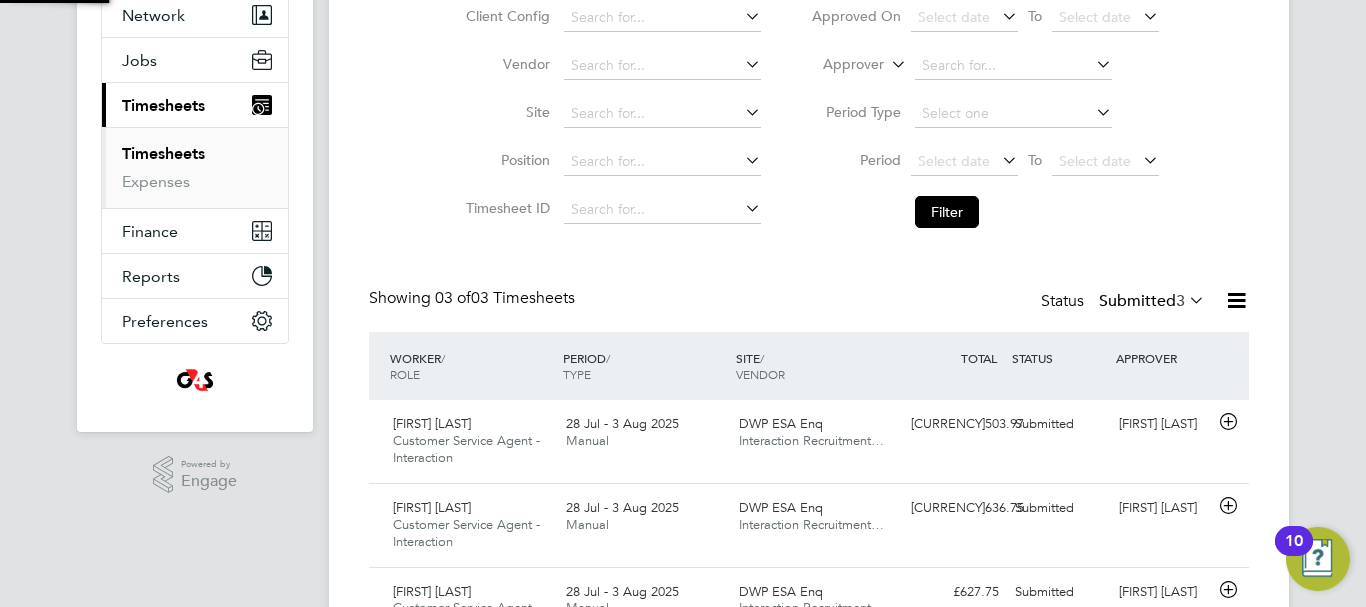 scroll, scrollTop: 100, scrollLeft: 0, axis: vertical 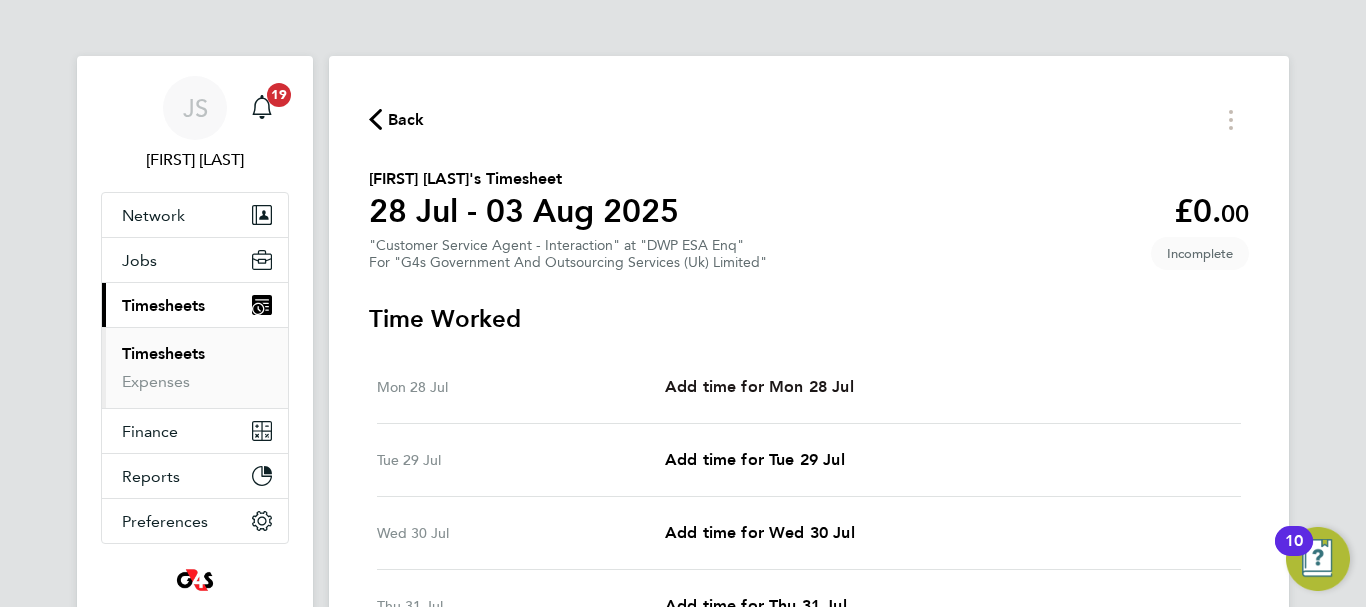 click on "Add time for Mon 28 Jul" at bounding box center (759, 386) 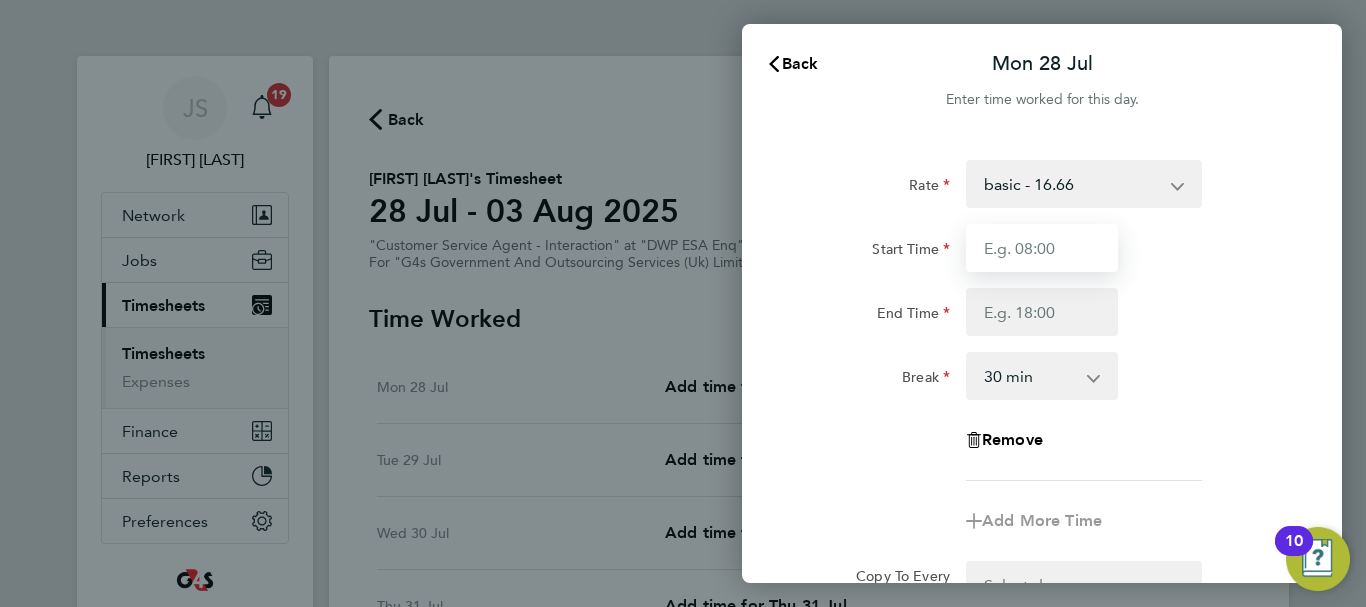 click on "Start Time" at bounding box center (1042, 248) 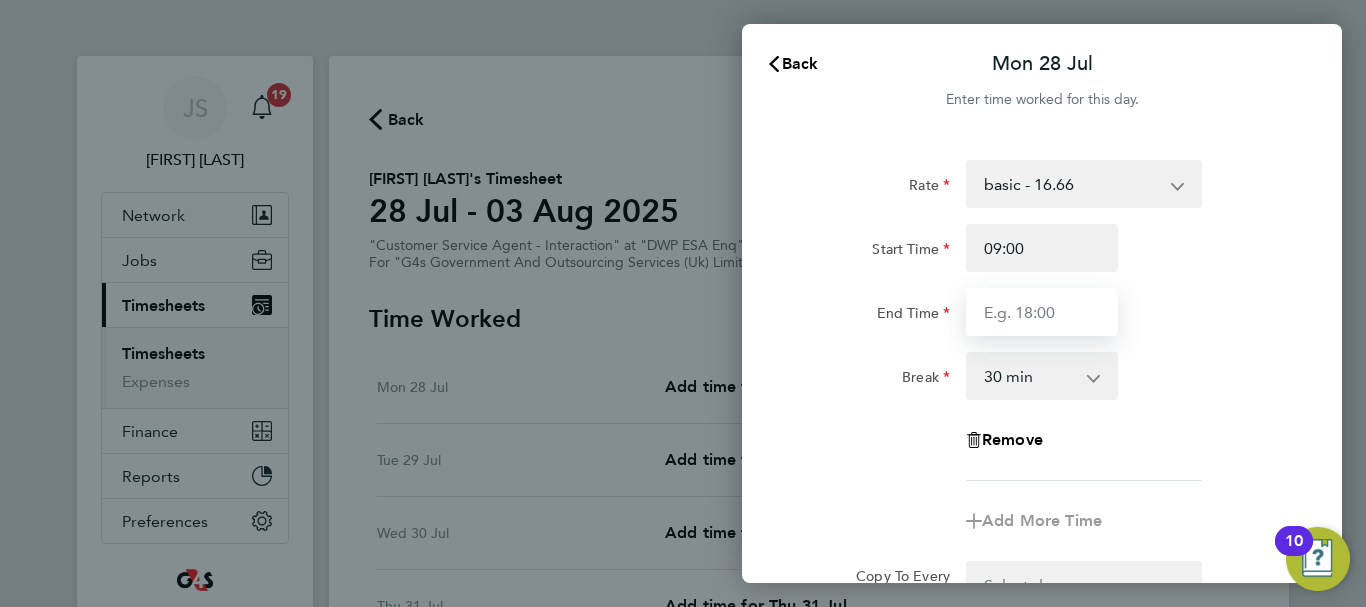 click on "End Time" at bounding box center (1042, 312) 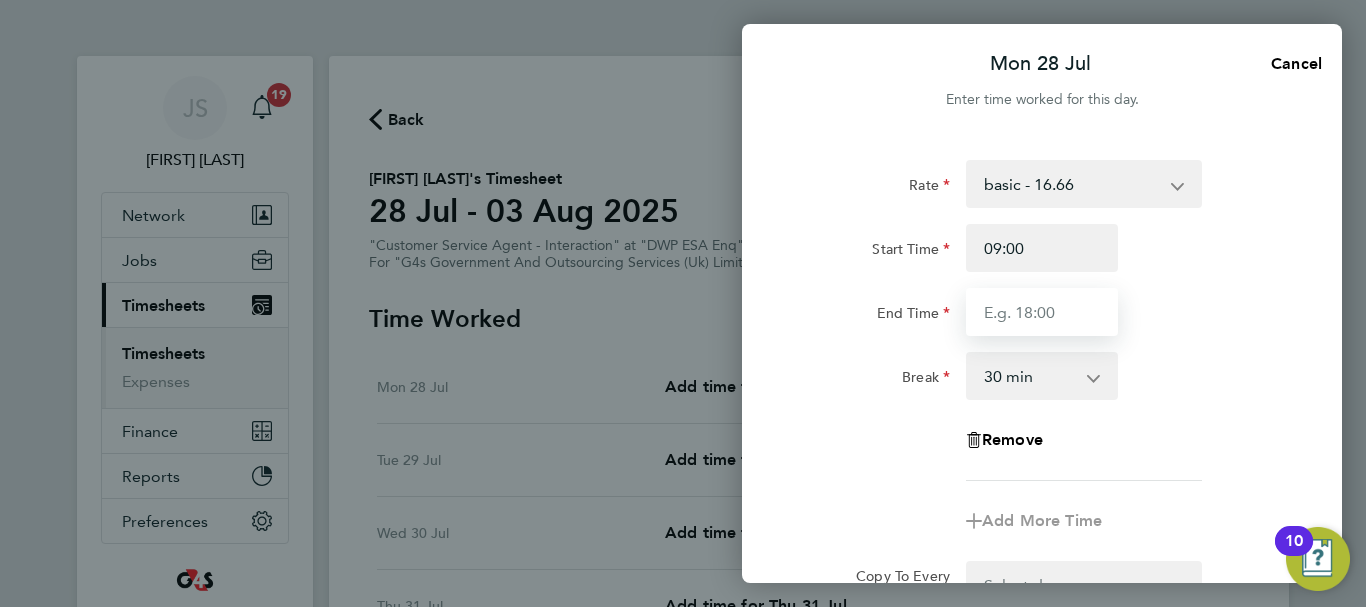 type on "17:00" 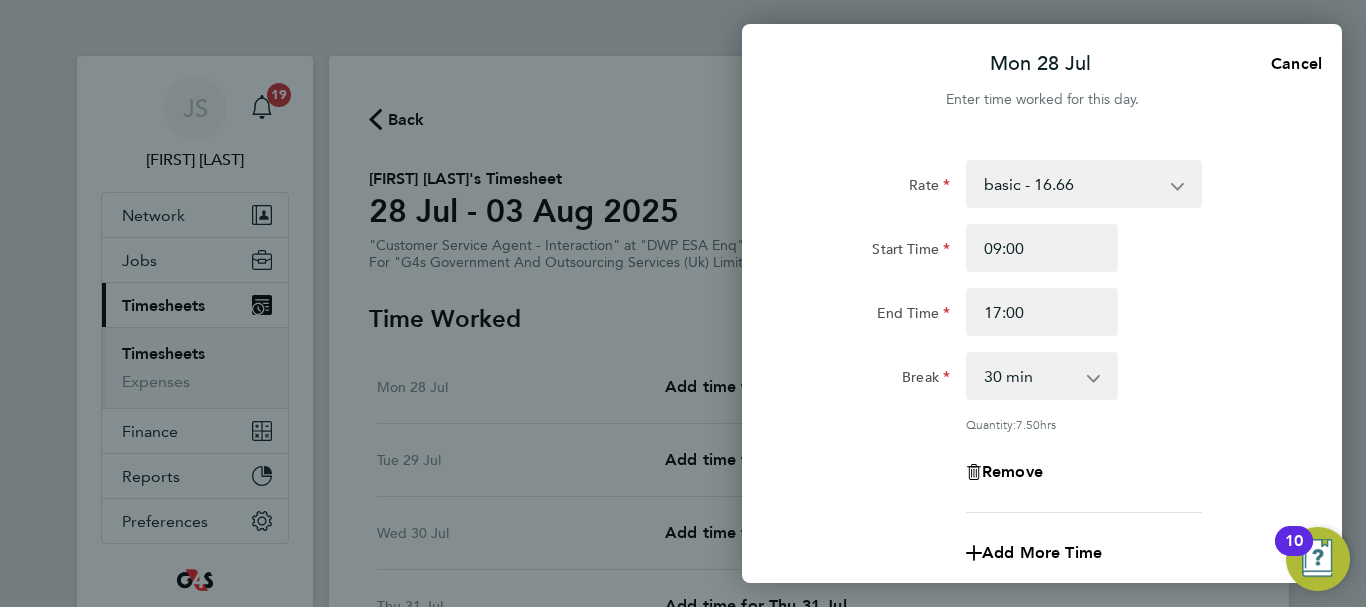 click on "Rate basic - 16.66 Sick Annual Leave x2 - 32.79 Bank Holiday System Issue Not Paid x1.5 - 24.73 System Issue Paid - 16.66
Start Time 09:00 End Time 17:00 Break 0 min 15 min 30 min 45 min 60 min 75 min 90 min
Quantity: 7.50 hrs
Remove" 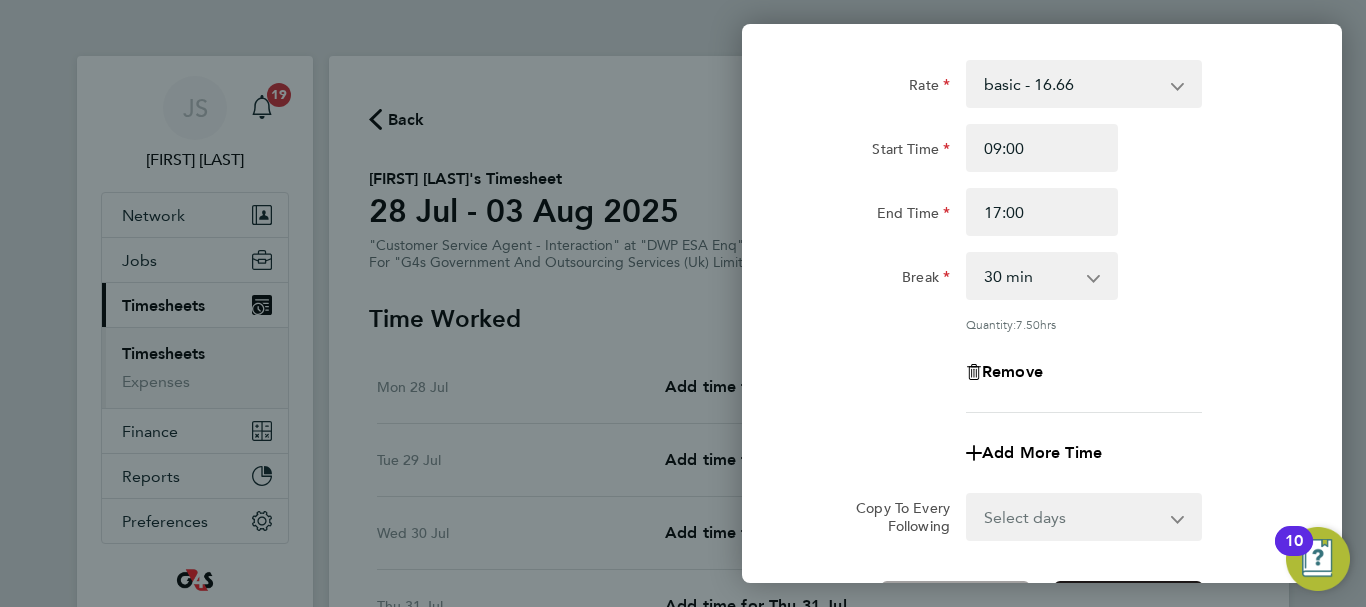 scroll, scrollTop: 296, scrollLeft: 0, axis: vertical 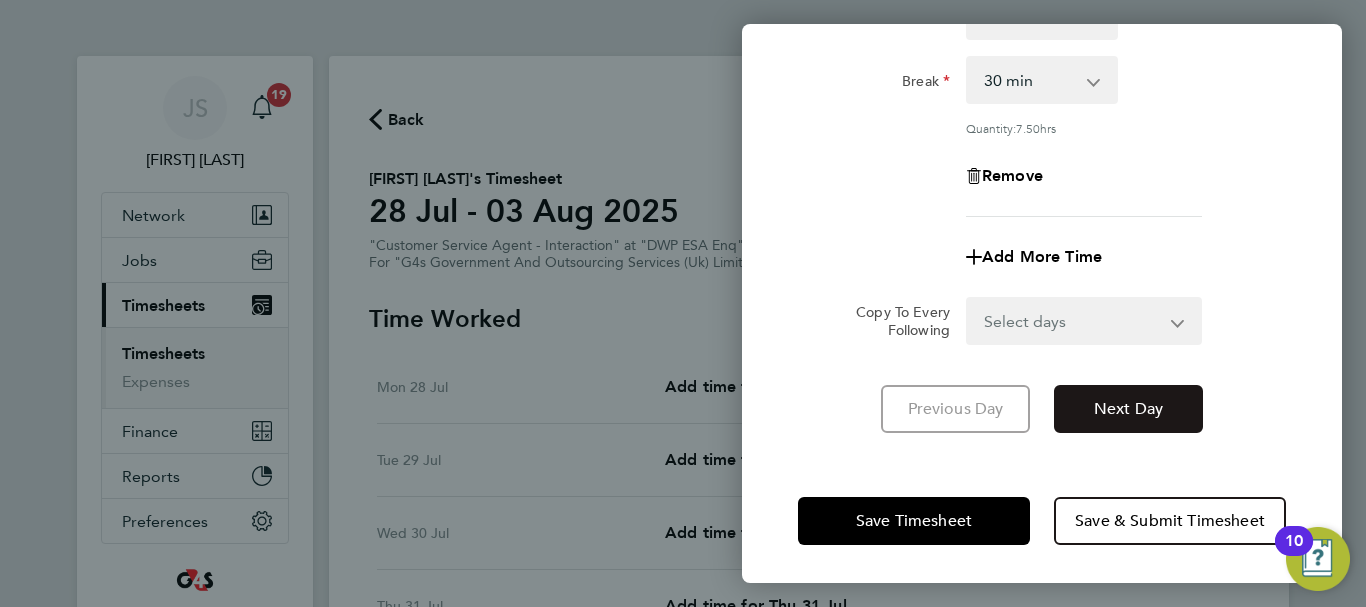 click on "Next Day" 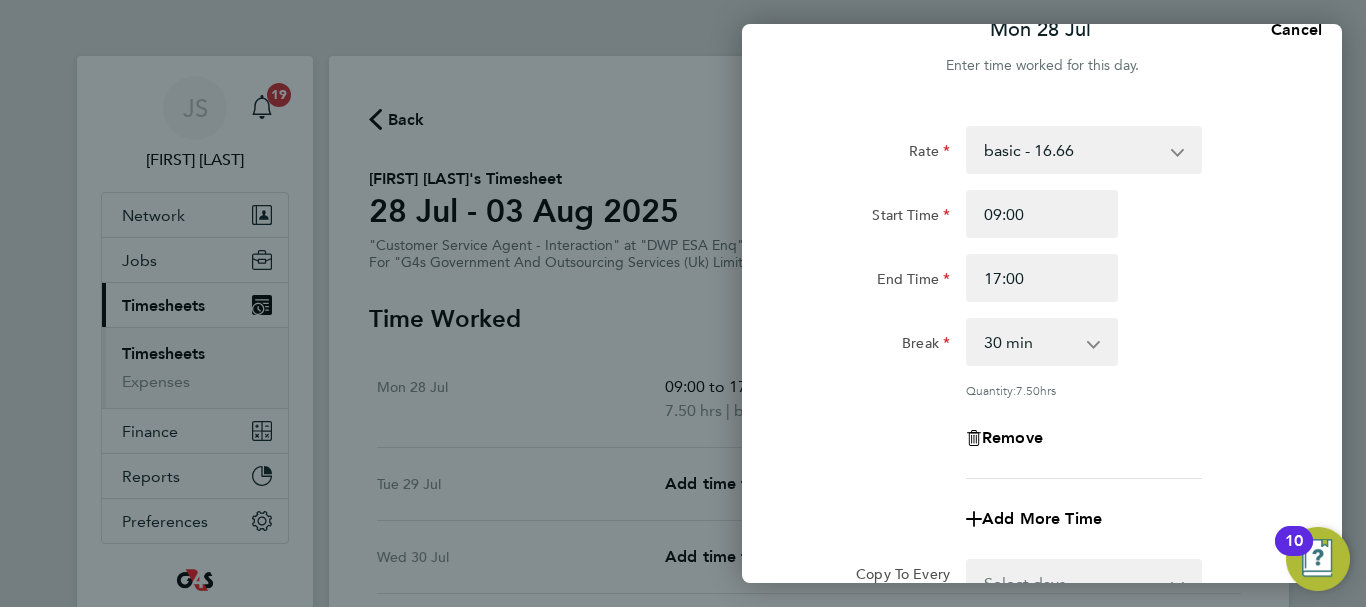 scroll, scrollTop: 0, scrollLeft: 0, axis: both 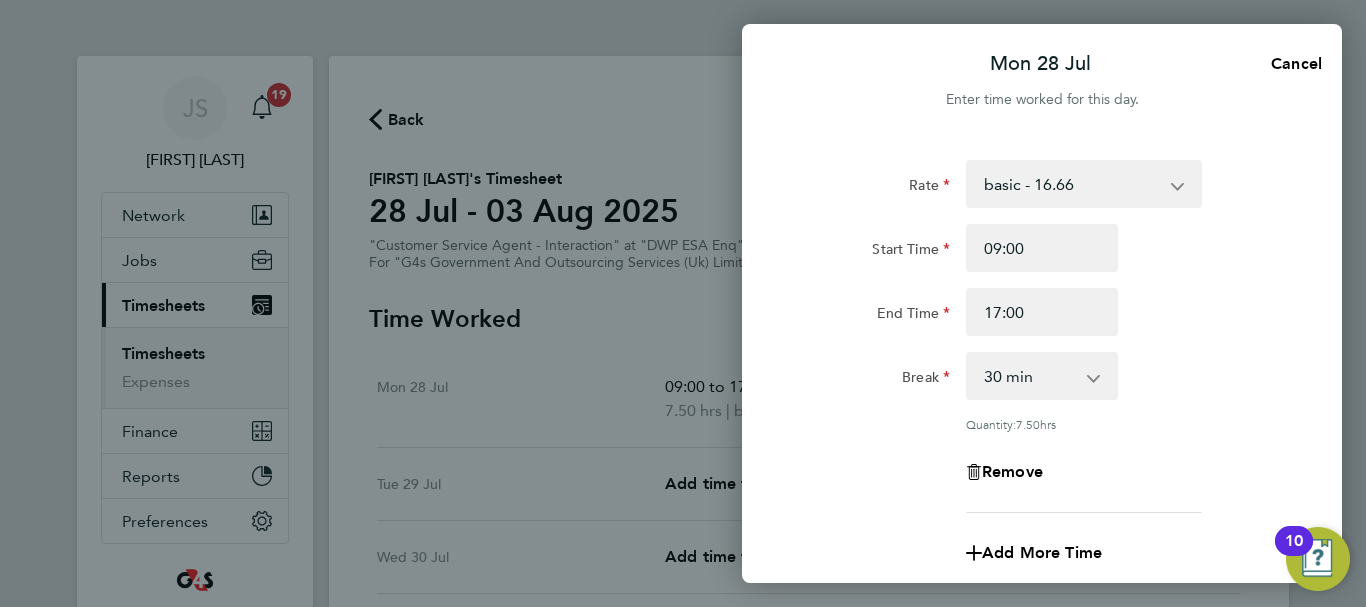 select on "30" 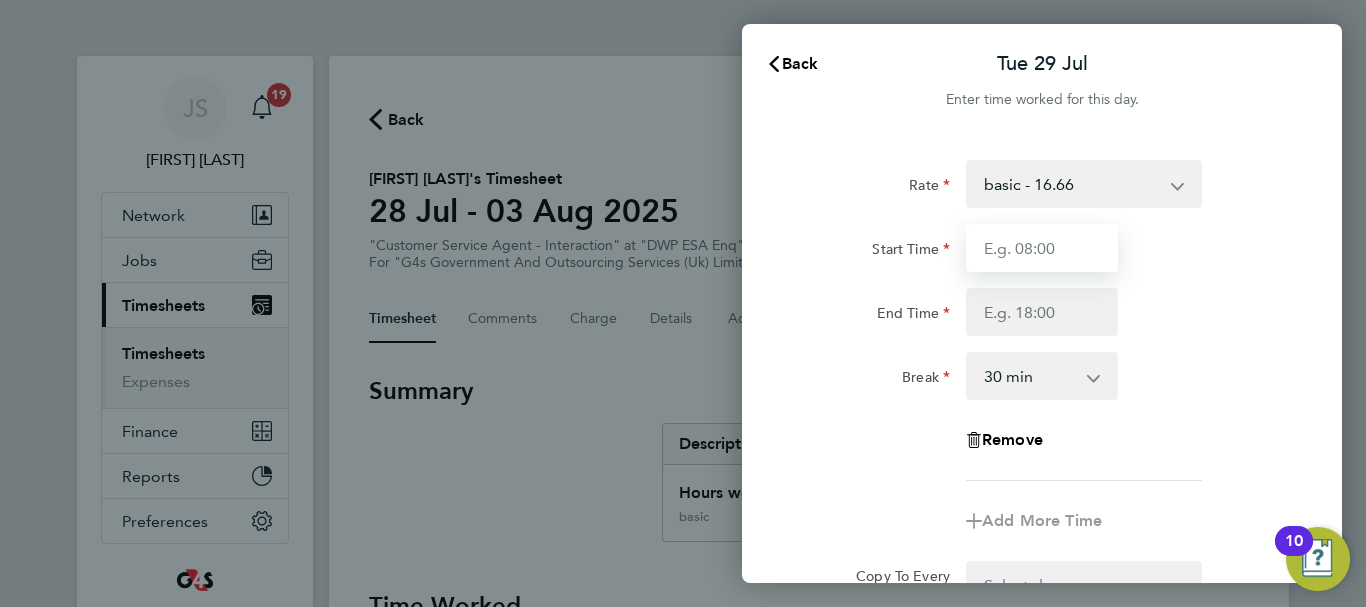 click on "Start Time" at bounding box center (1042, 248) 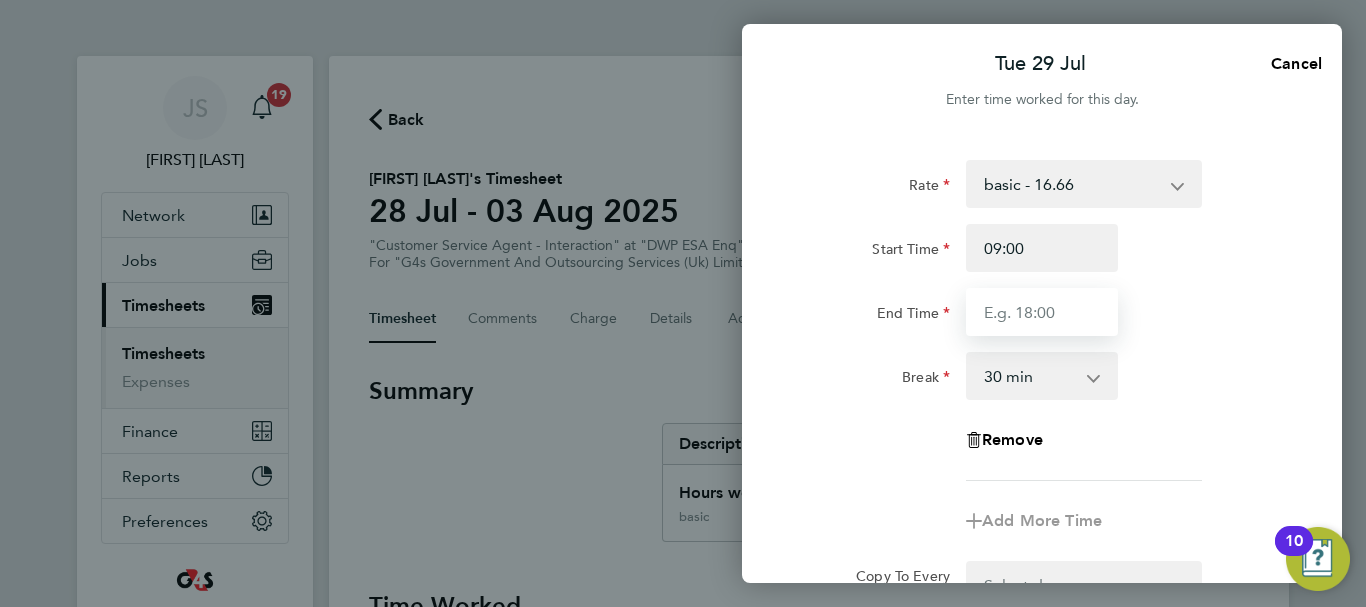 click on "End Time" at bounding box center (1042, 312) 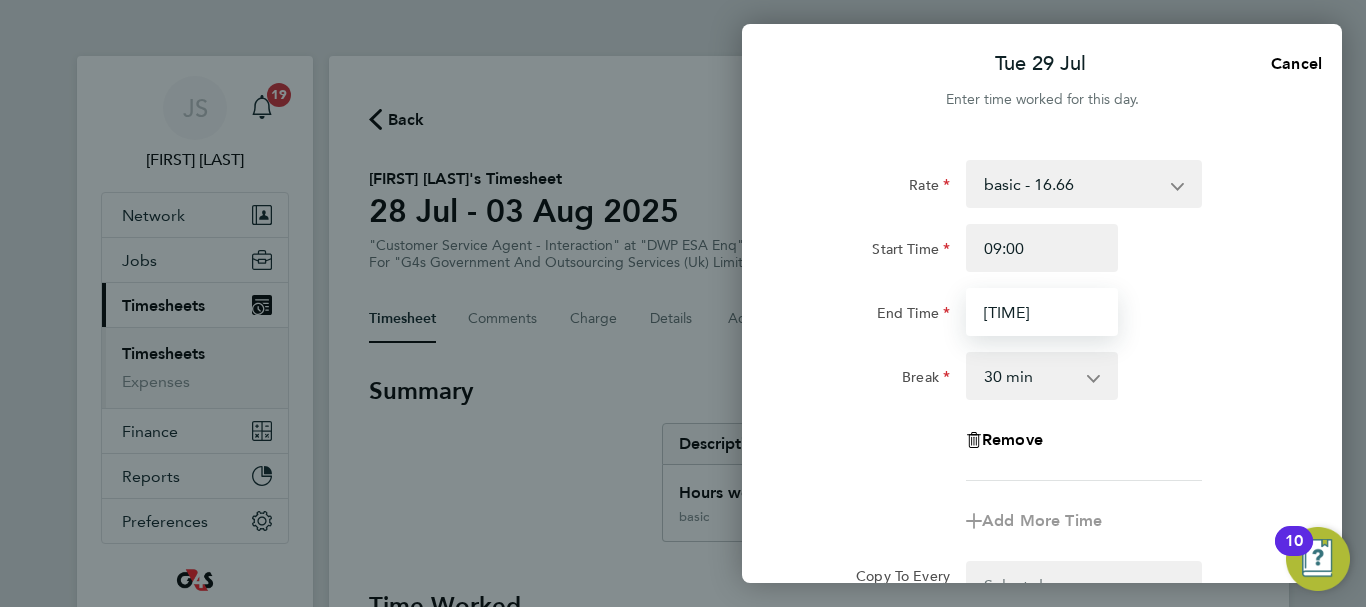 type on "[TIME]" 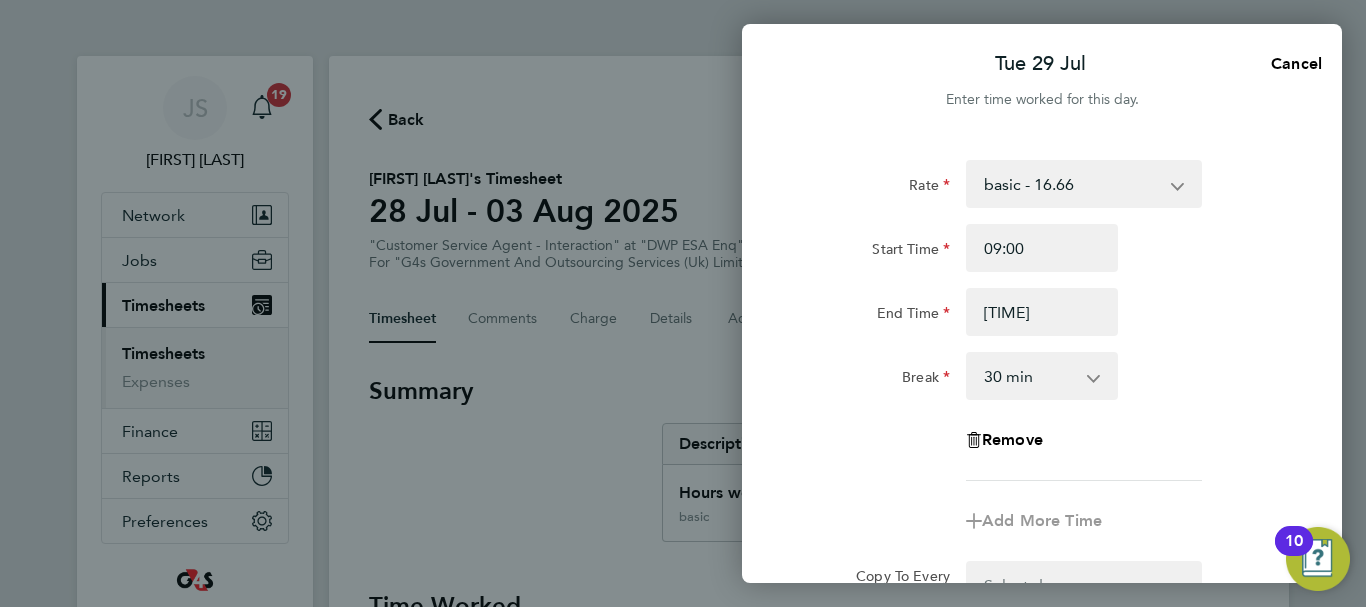 click on "End Time [TIME]" 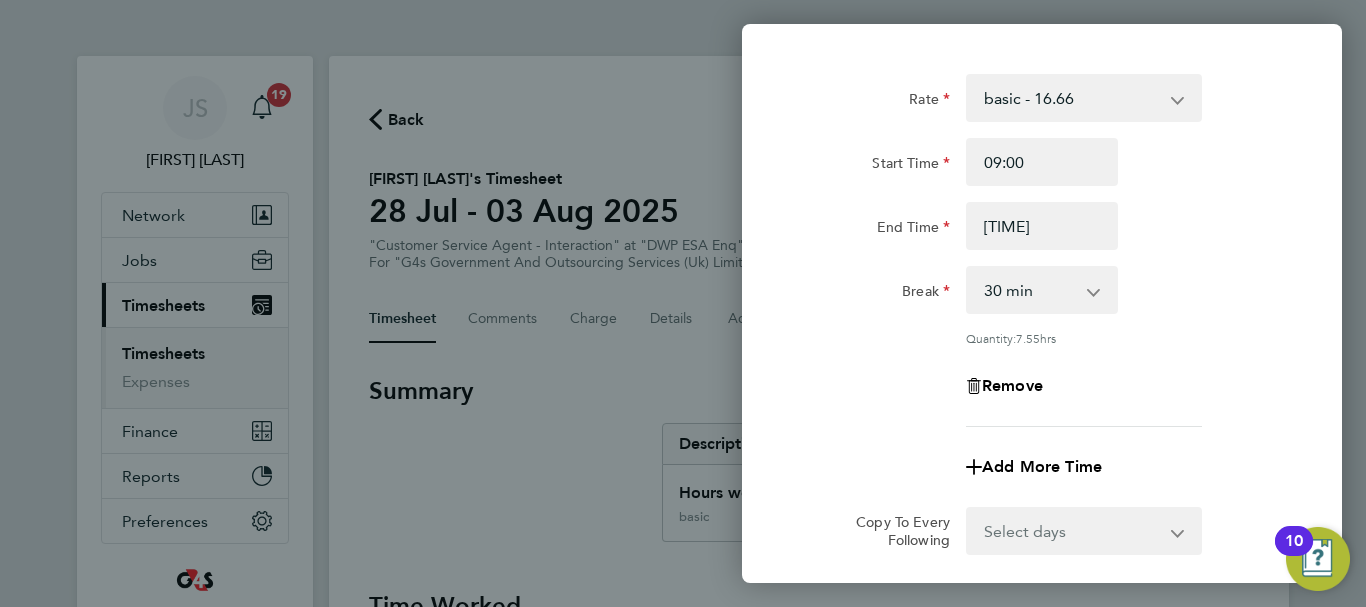 scroll, scrollTop: 296, scrollLeft: 0, axis: vertical 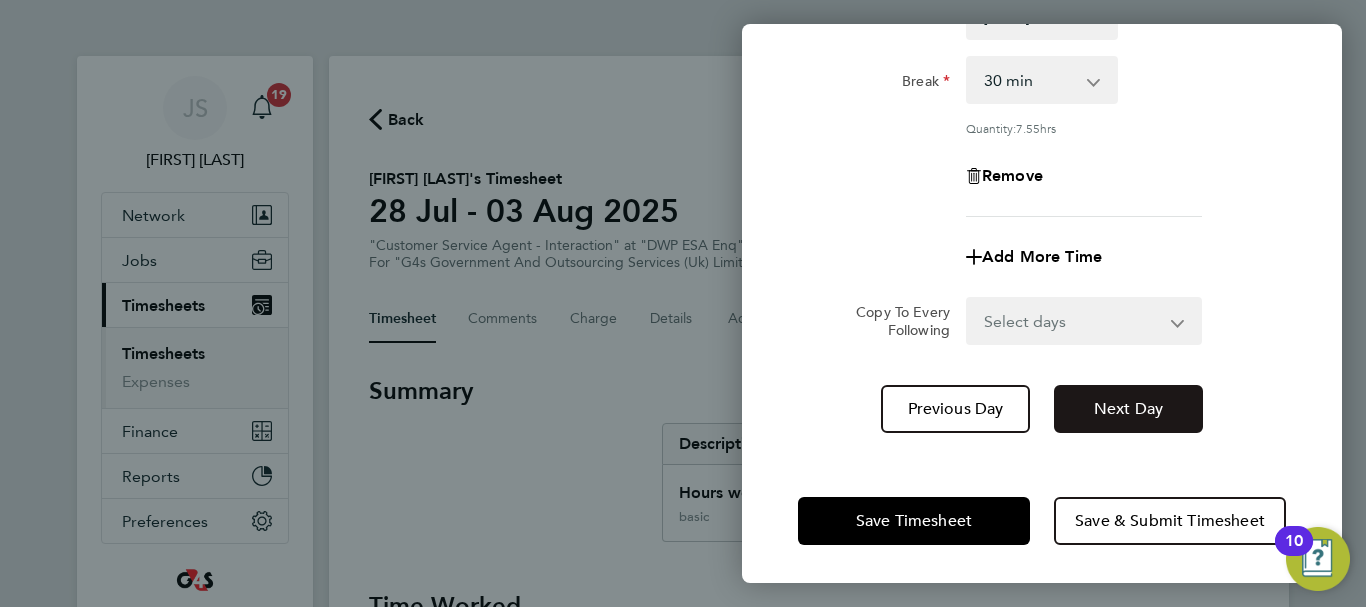 click on "Next Day" 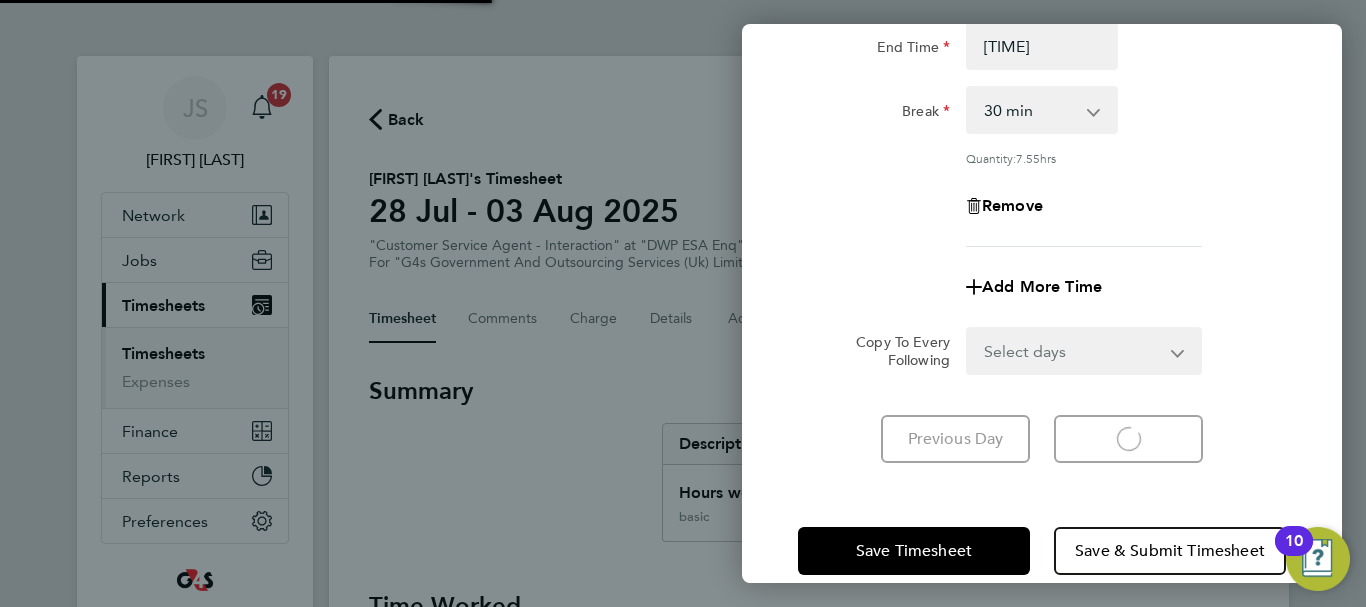 select on "30" 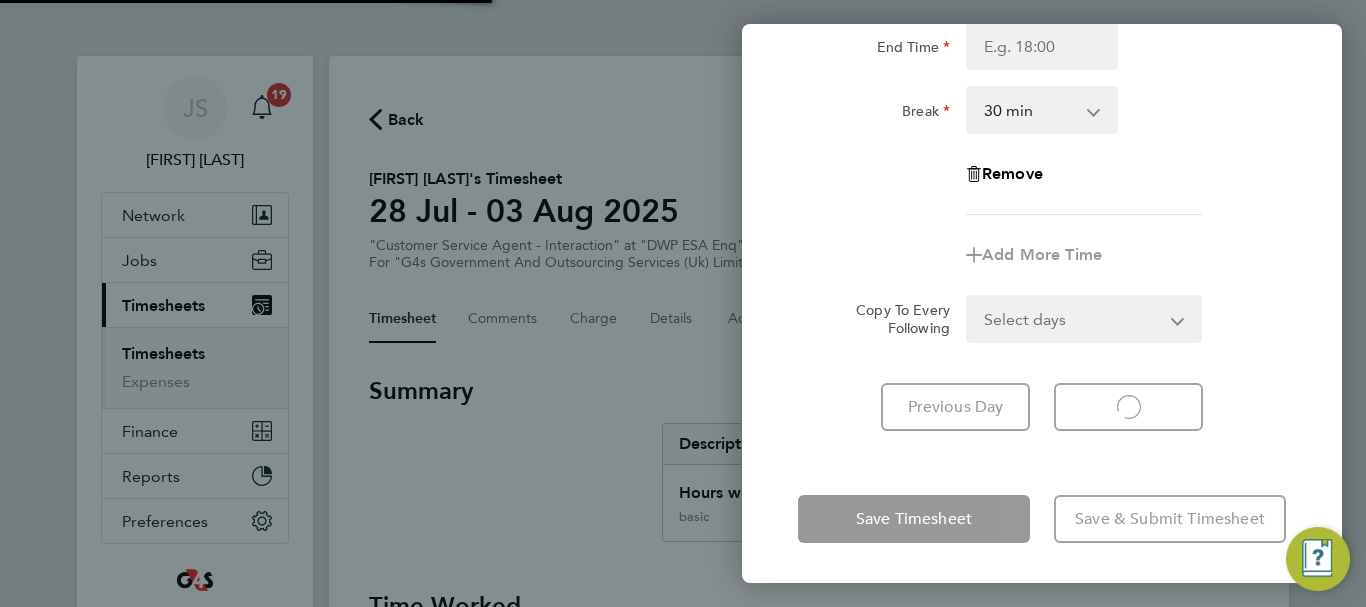 select on "30" 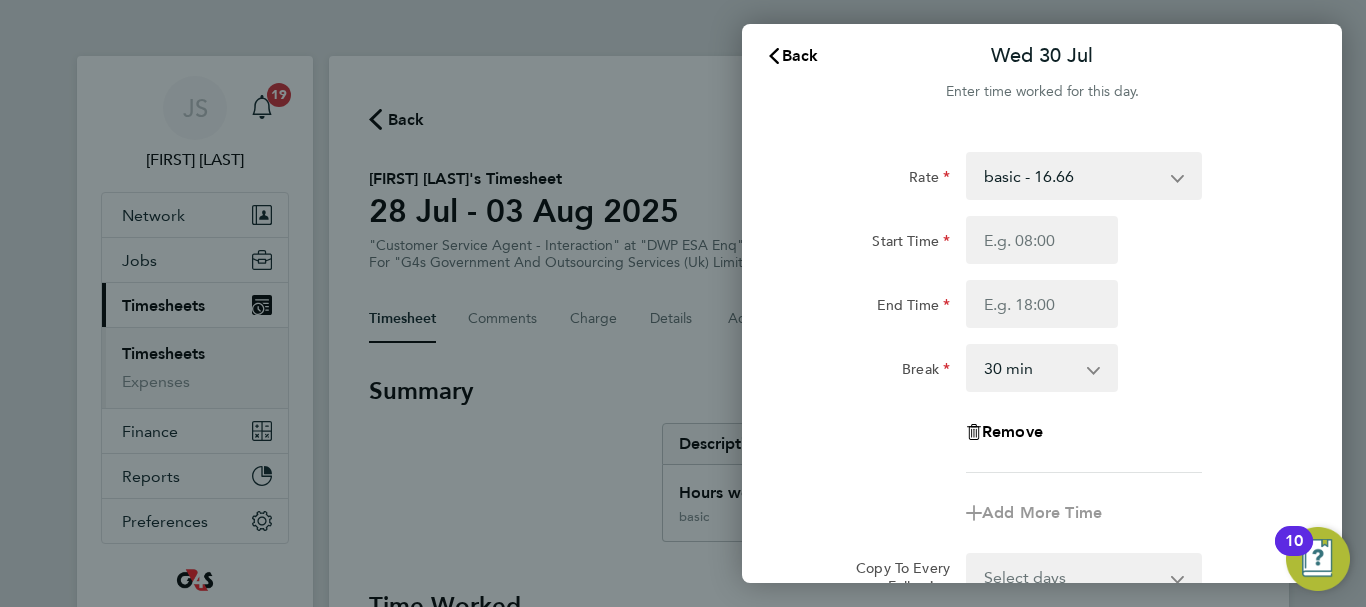 scroll, scrollTop: 0, scrollLeft: 0, axis: both 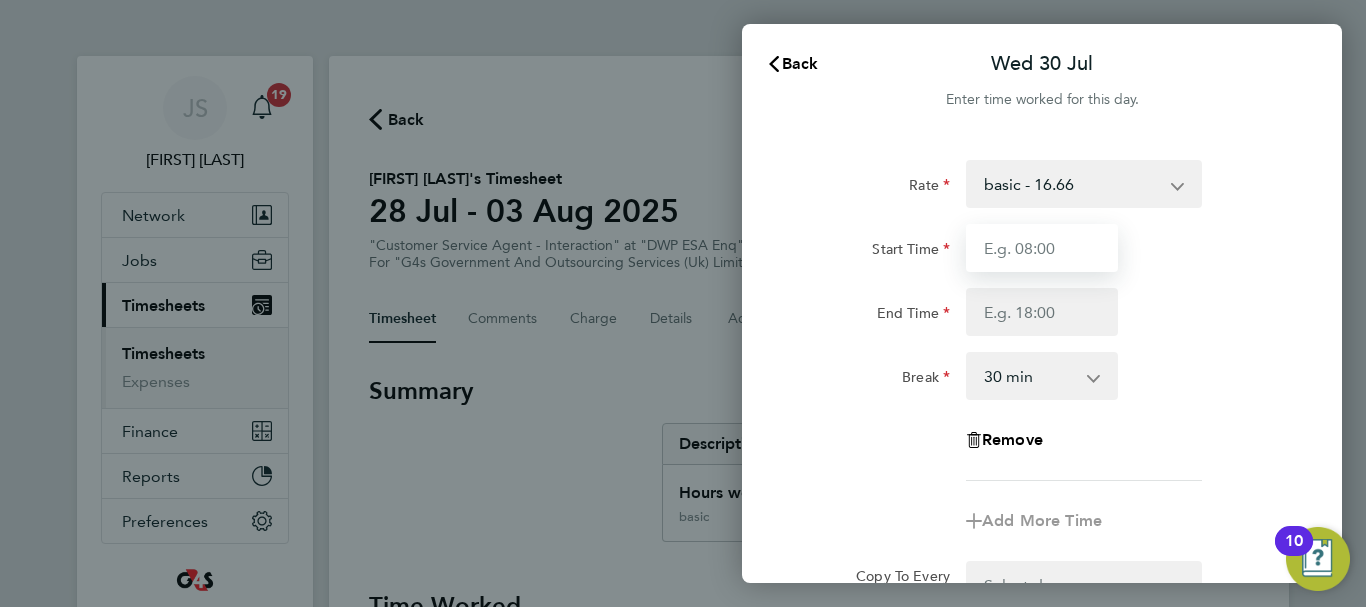 click on "Start Time" at bounding box center [1042, 248] 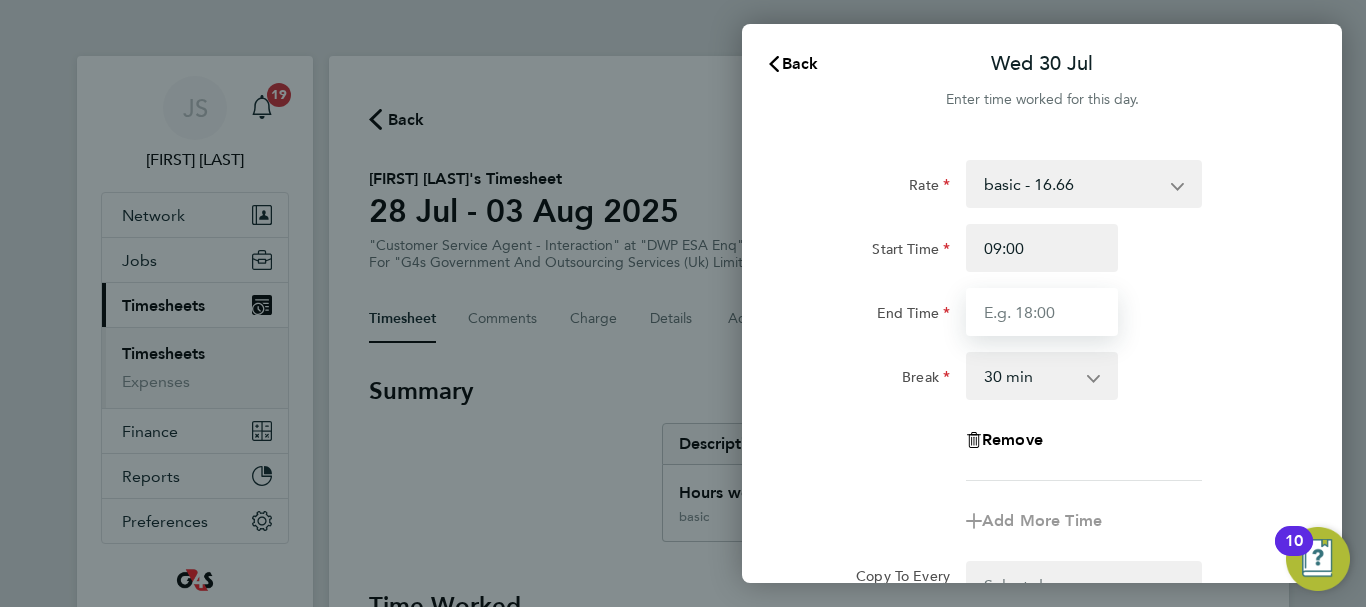 click on "End Time" at bounding box center [1042, 312] 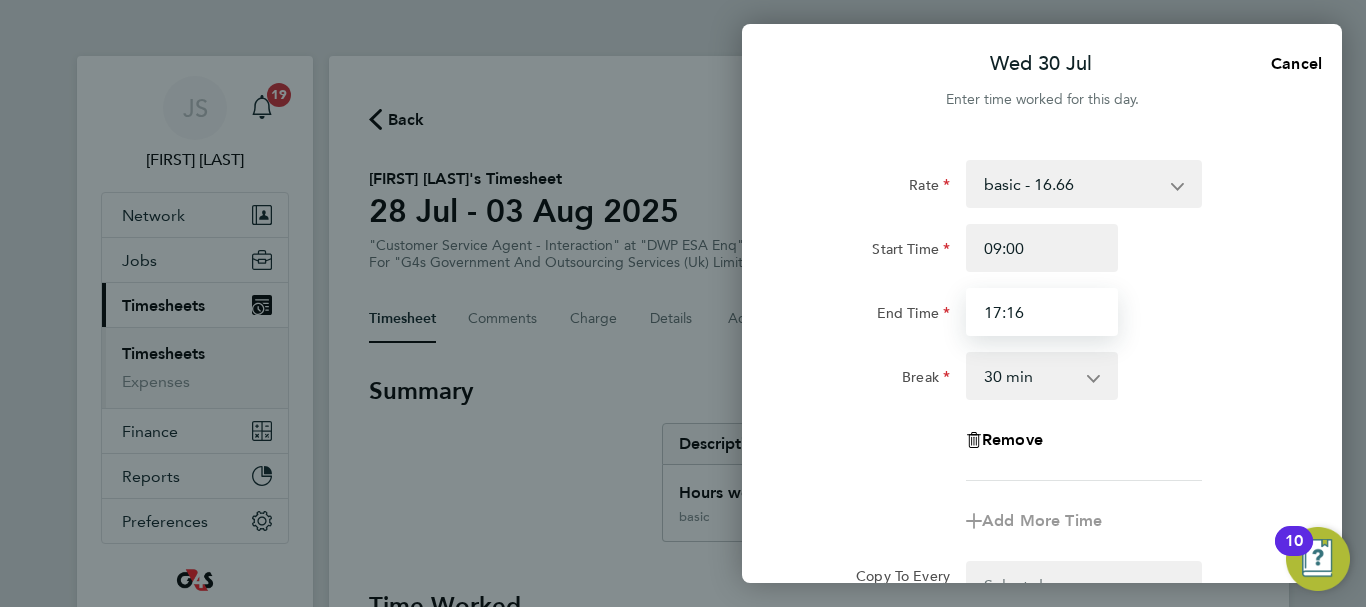 type on "17:16" 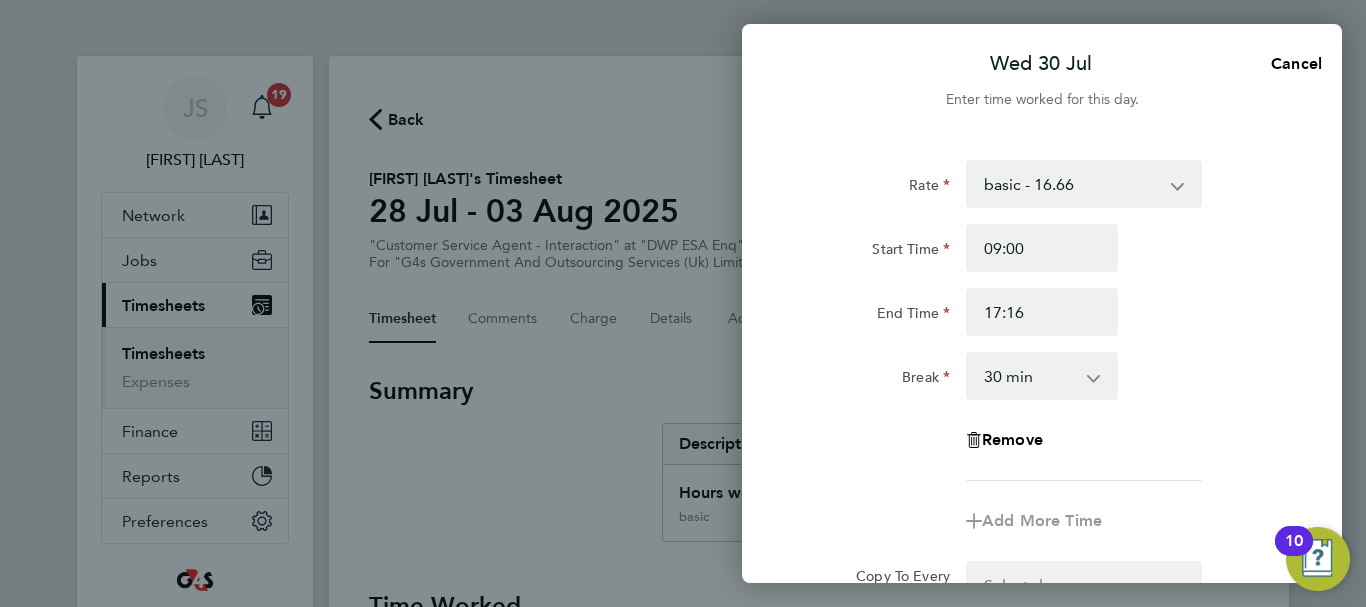 click on "End Time 17:16" 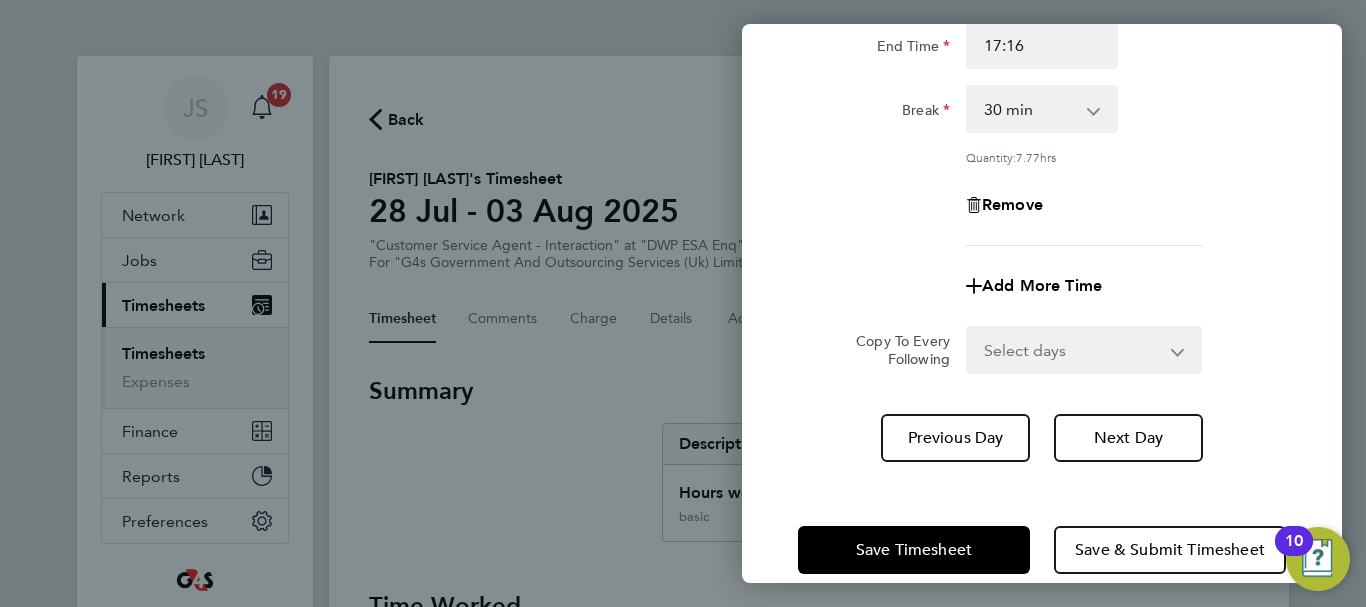 scroll, scrollTop: 296, scrollLeft: 0, axis: vertical 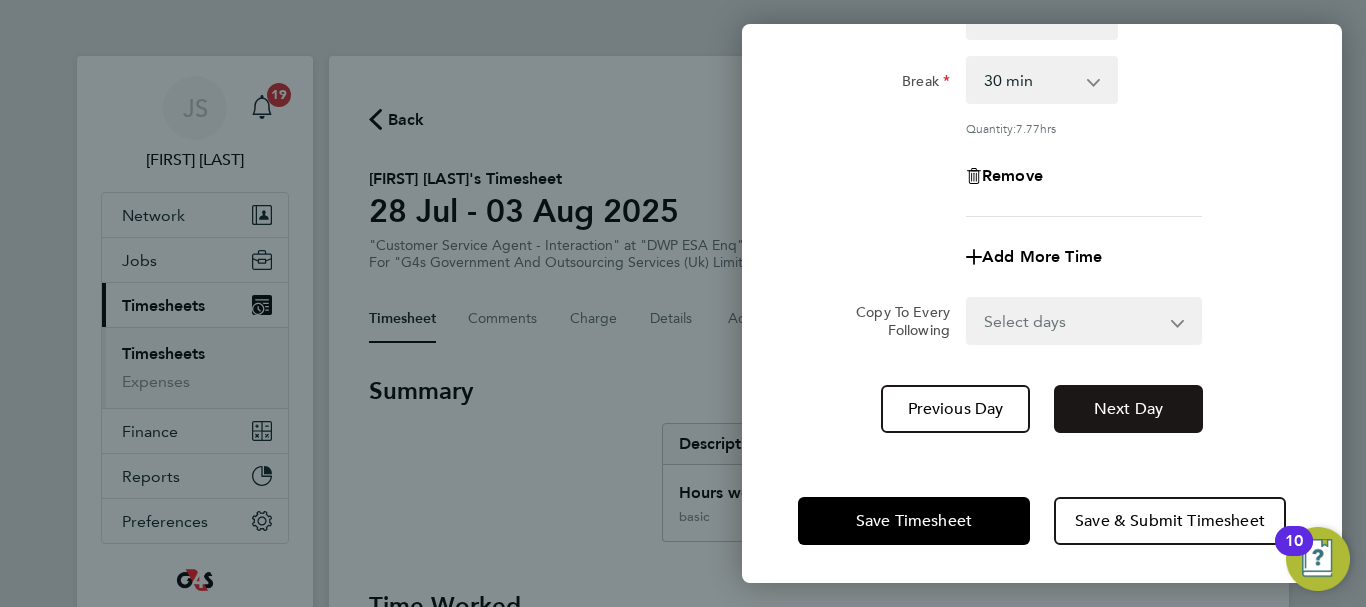 click on "Next Day" 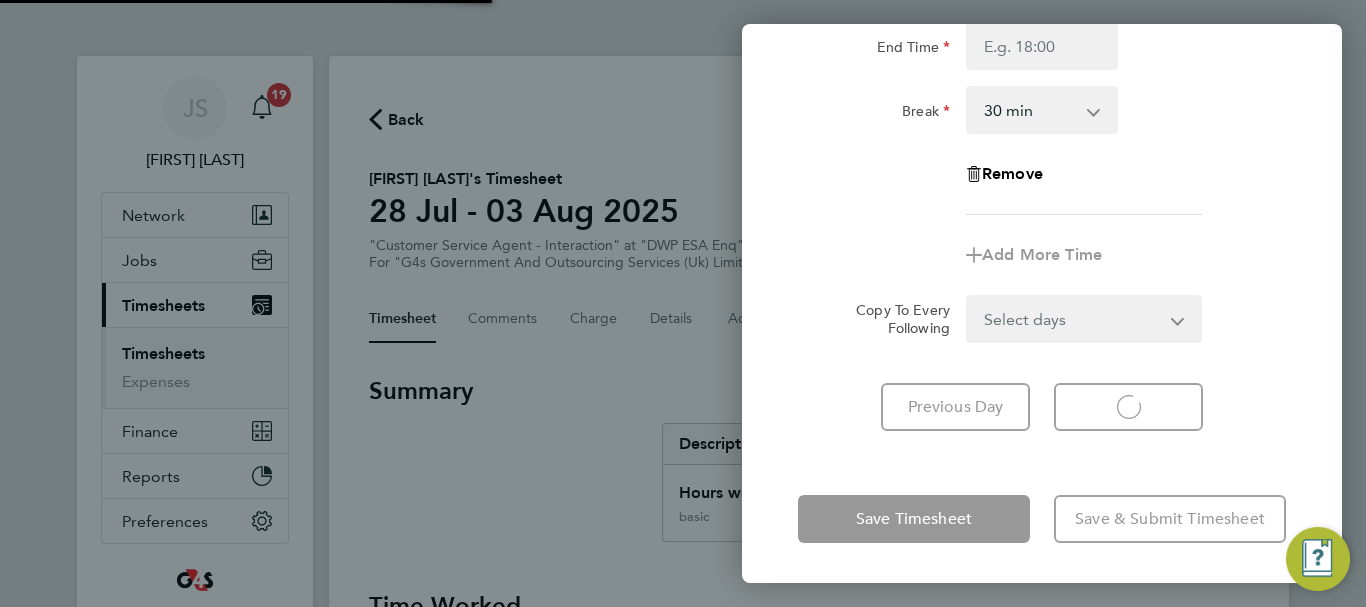 select on "30" 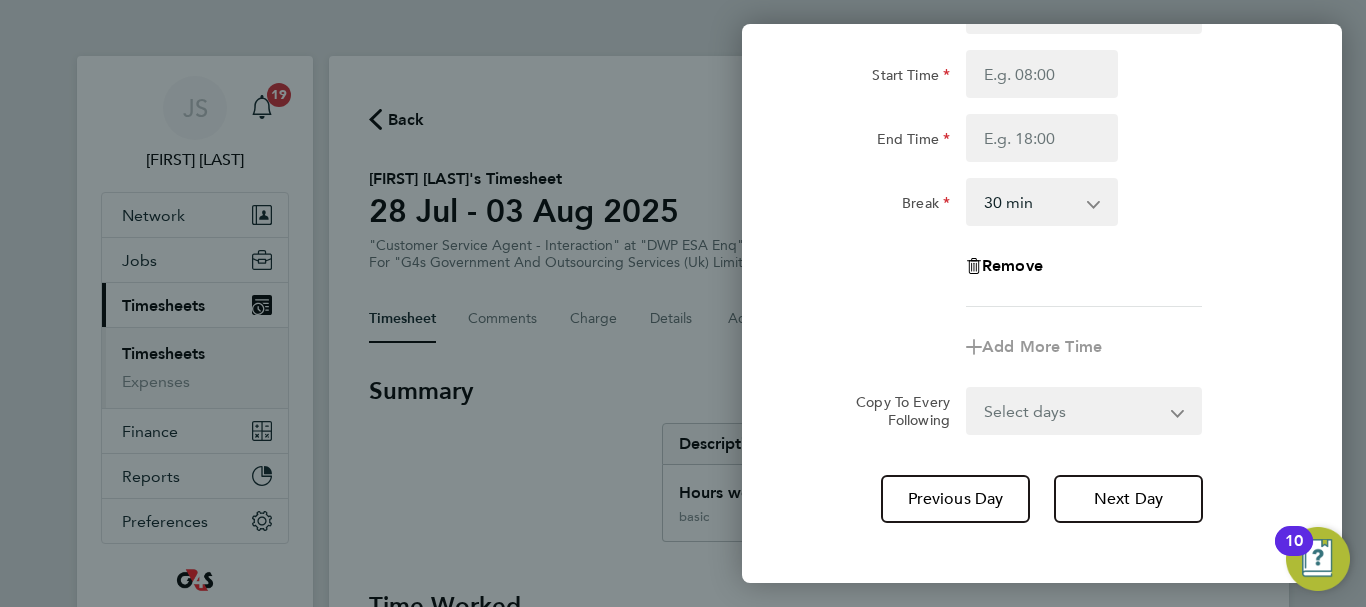 scroll, scrollTop: 66, scrollLeft: 0, axis: vertical 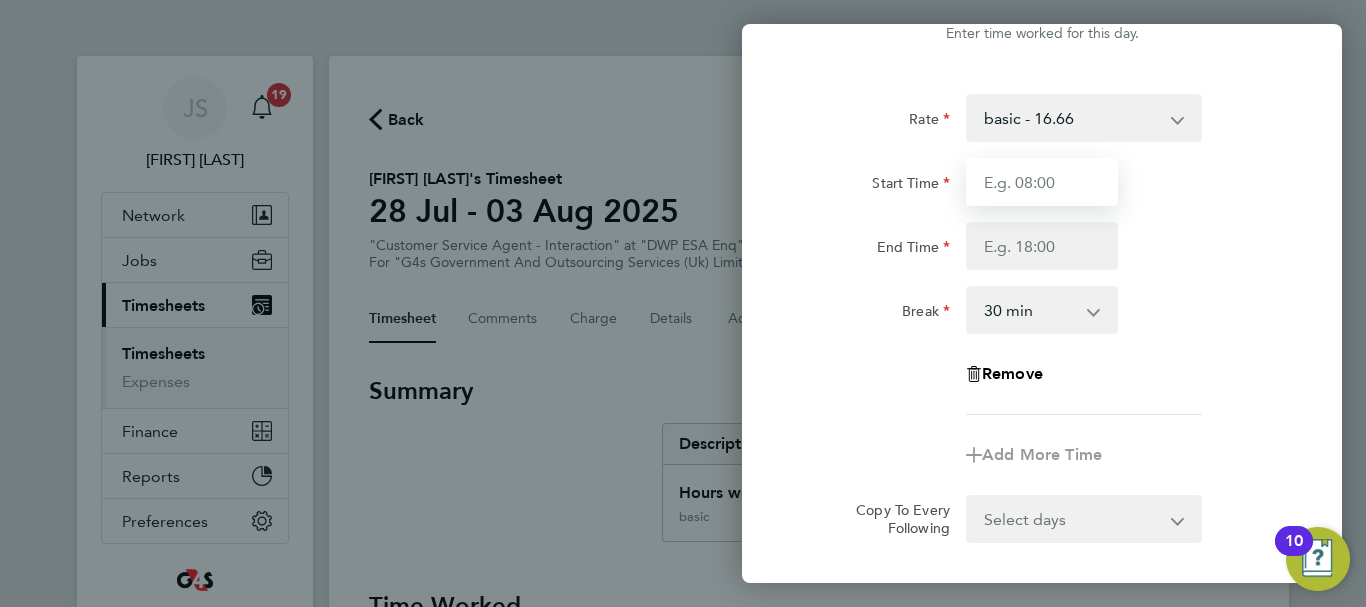 click on "Start Time" at bounding box center [1042, 182] 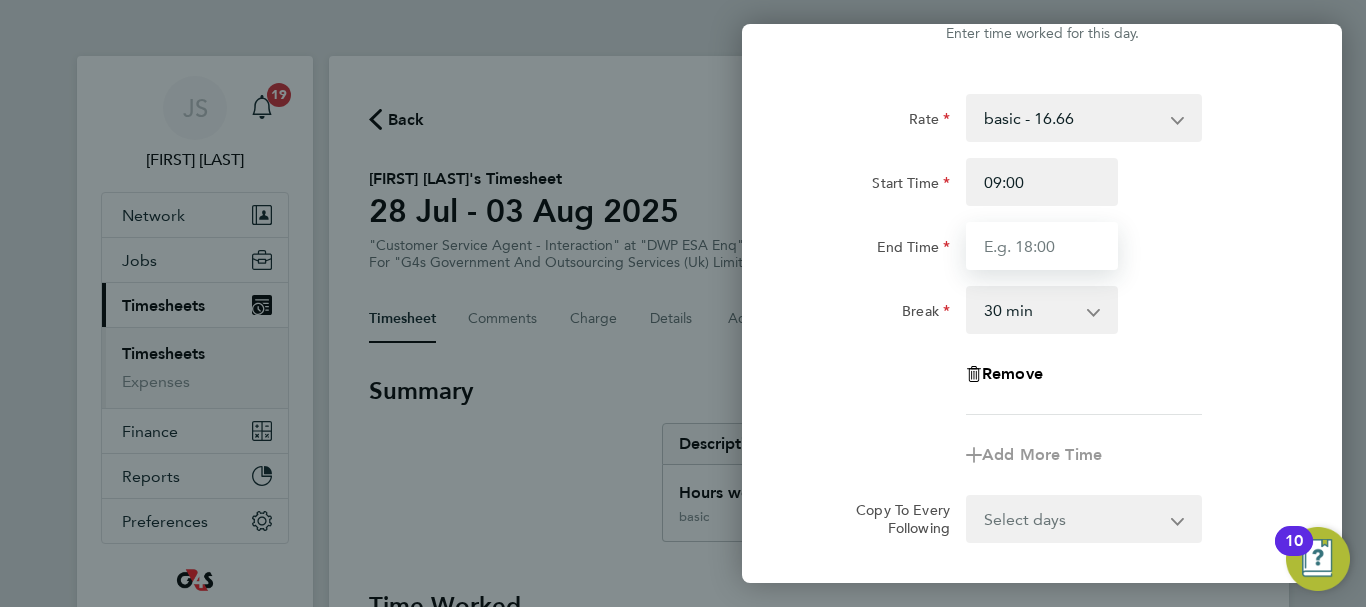 click on "End Time" at bounding box center (1042, 246) 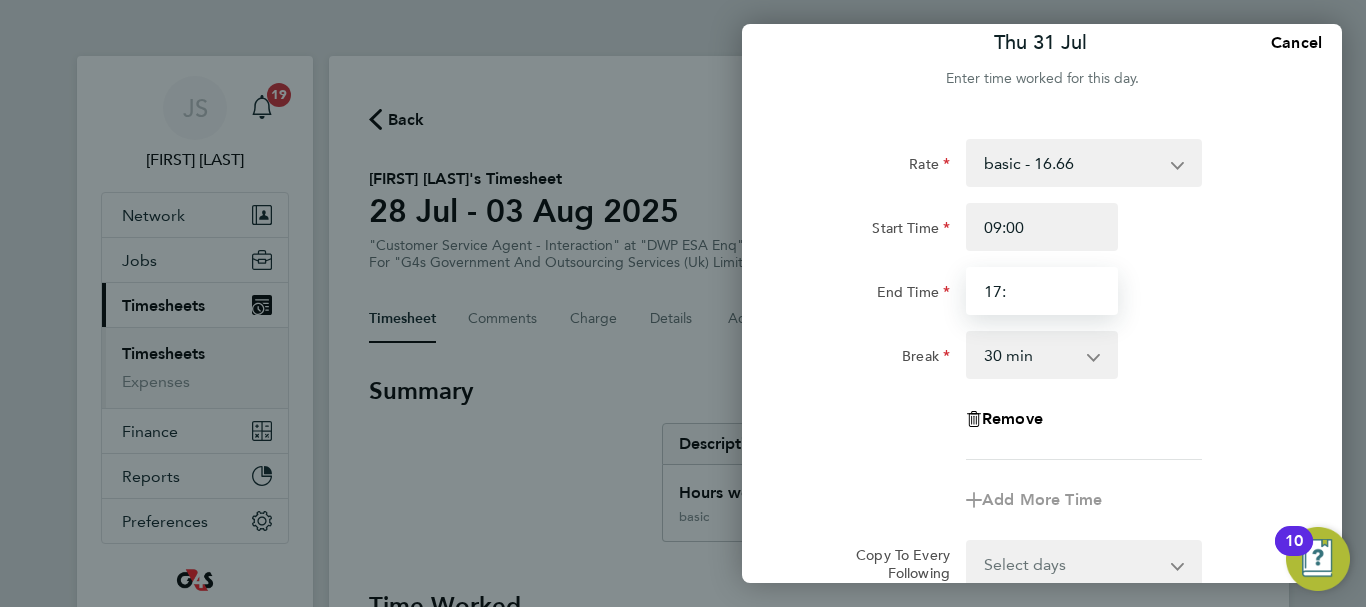 scroll, scrollTop: 0, scrollLeft: 0, axis: both 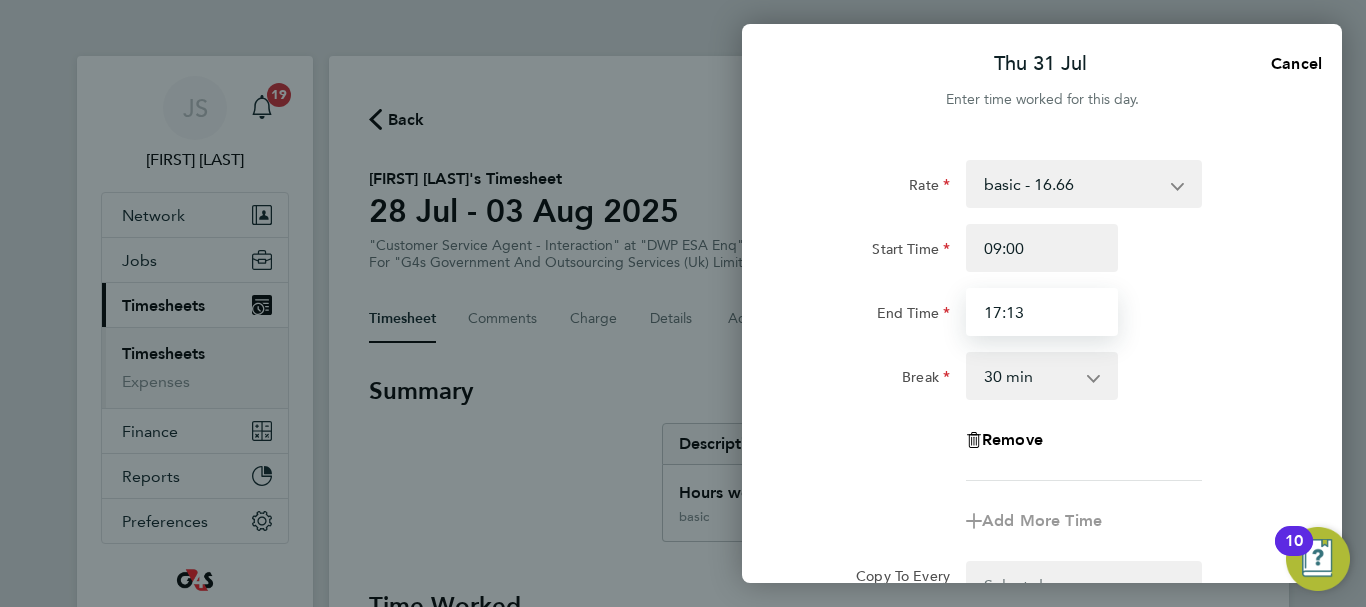 type on "17:13" 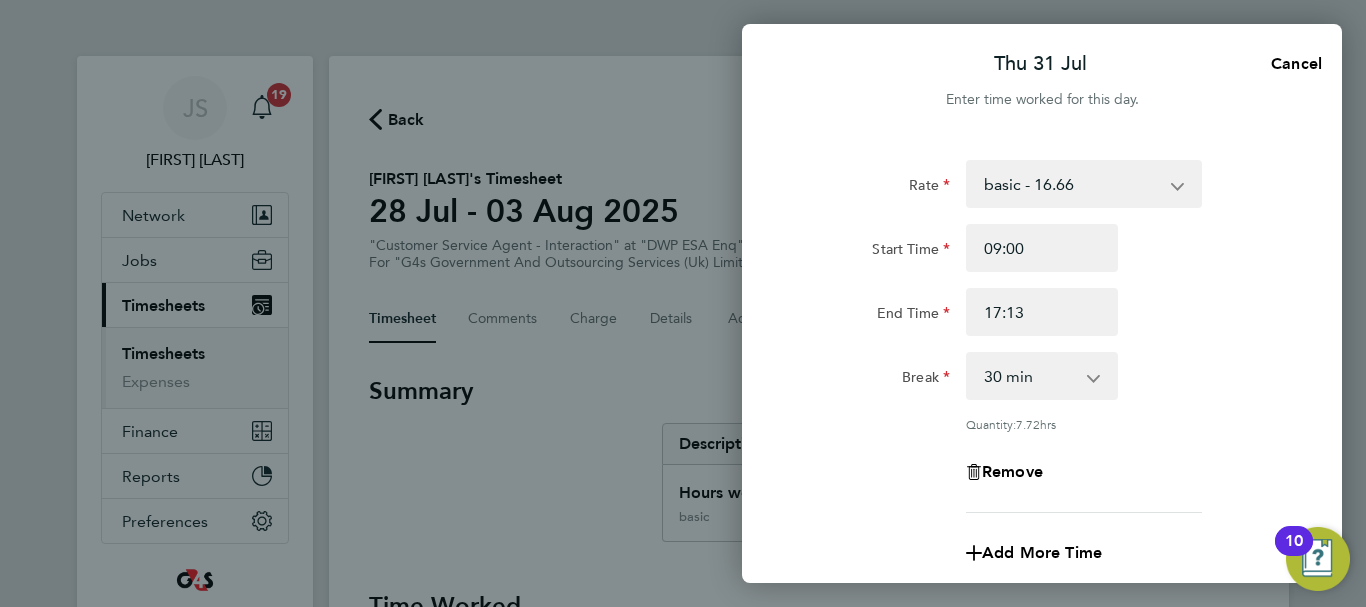 click on "Break  0 min   15 min   30 min   45 min   60 min   75 min   90 min" 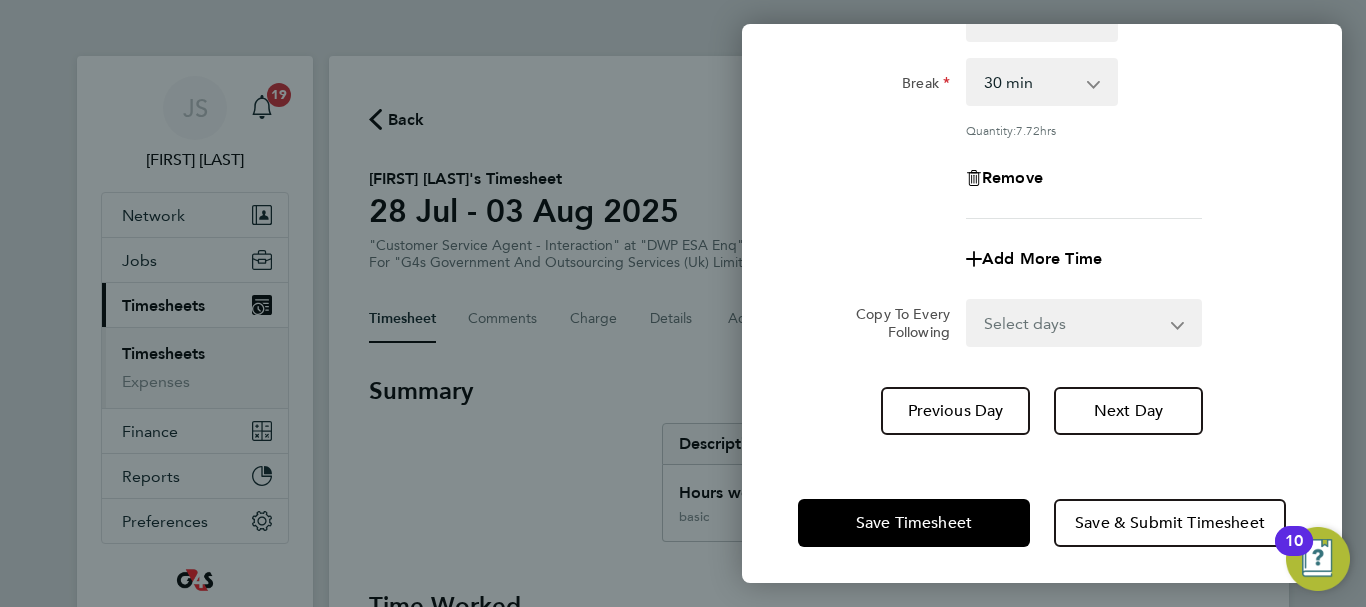 scroll, scrollTop: 296, scrollLeft: 0, axis: vertical 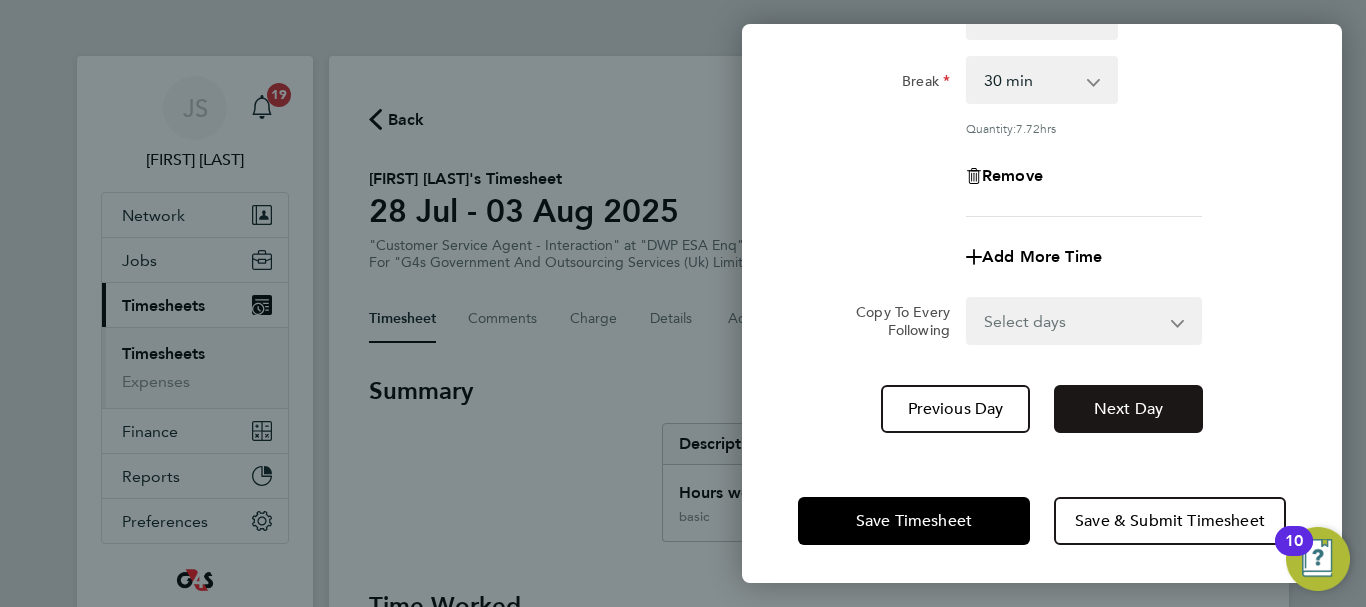 click on "Next Day" 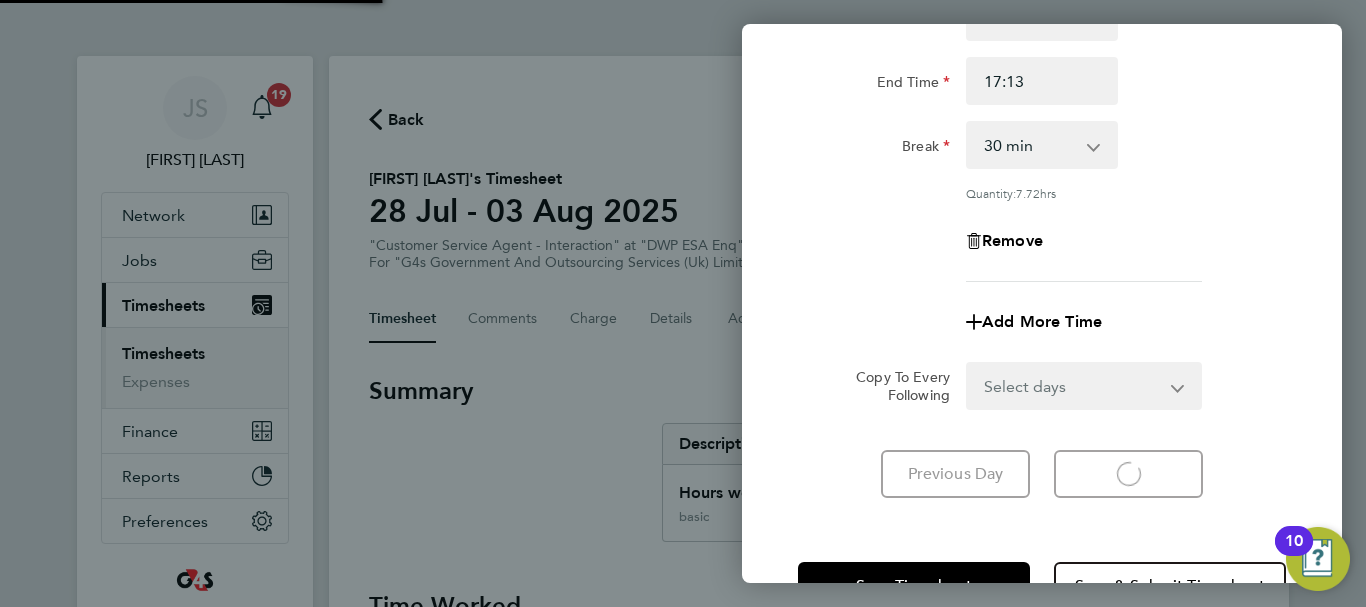 scroll, scrollTop: 196, scrollLeft: 0, axis: vertical 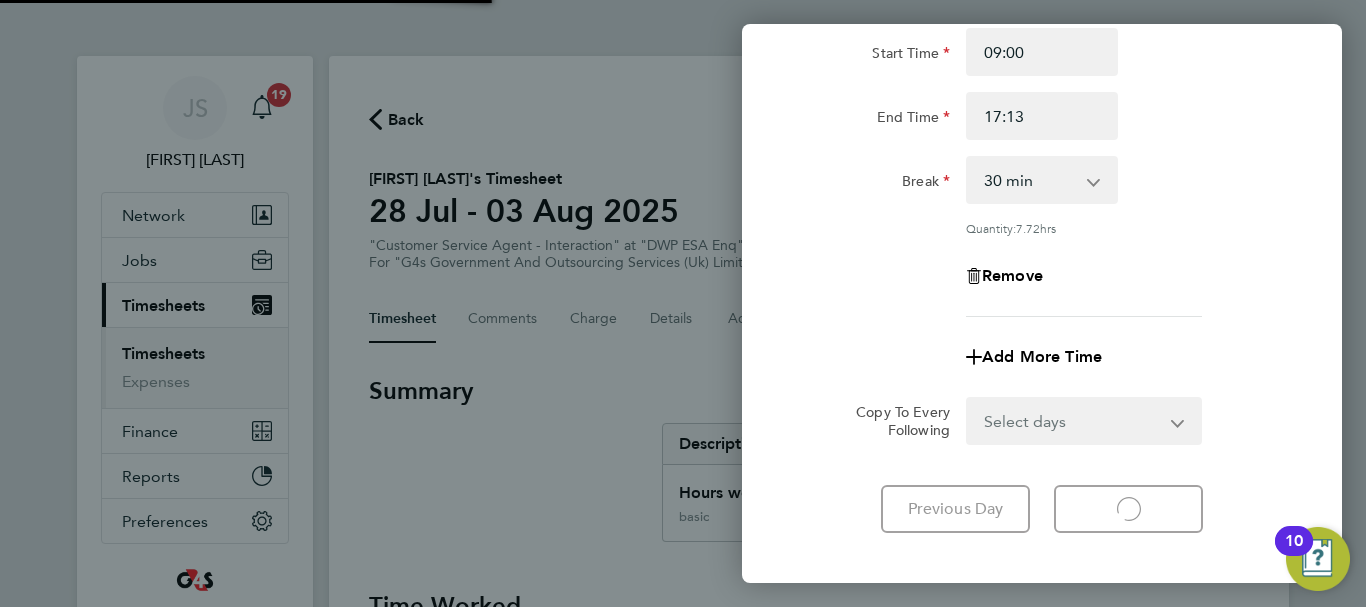 select on "30" 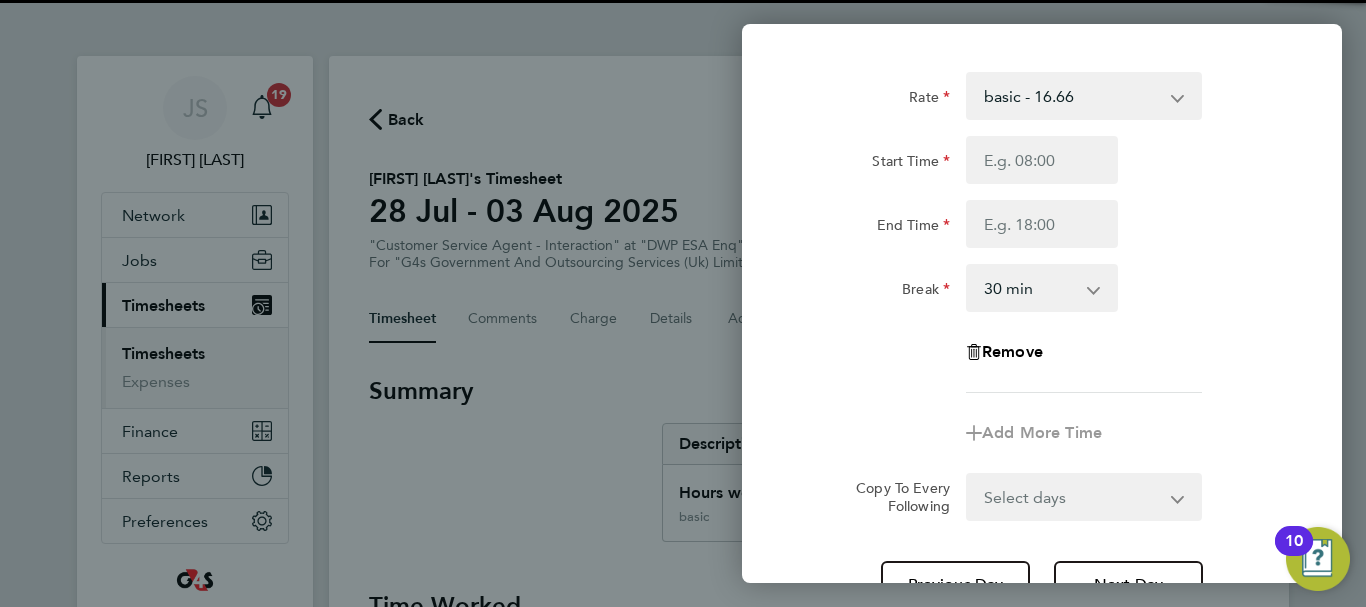 scroll, scrollTop: 0, scrollLeft: 0, axis: both 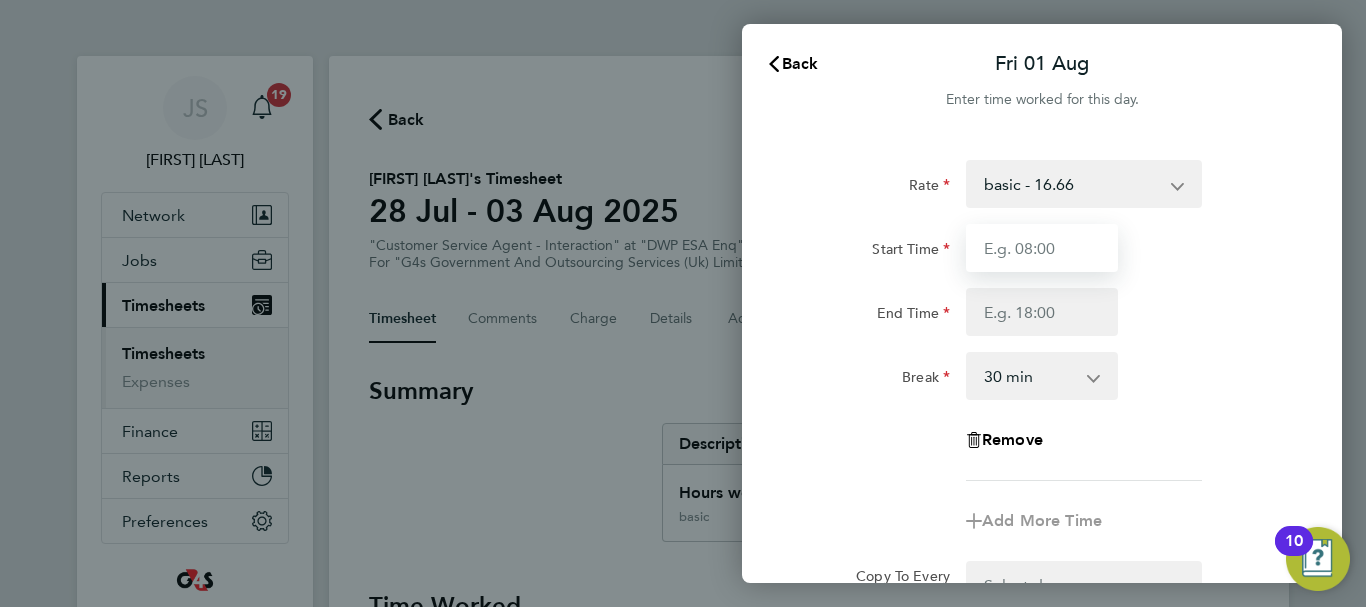 click on "Start Time" at bounding box center (1042, 248) 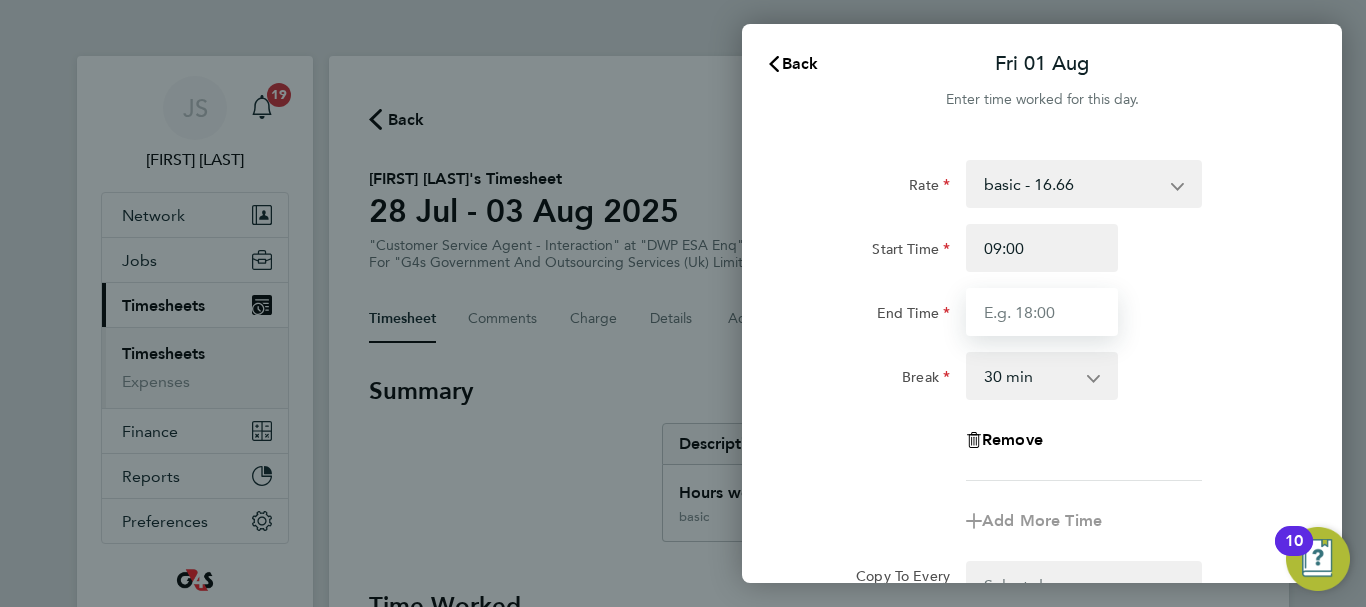 click on "End Time" at bounding box center (1042, 312) 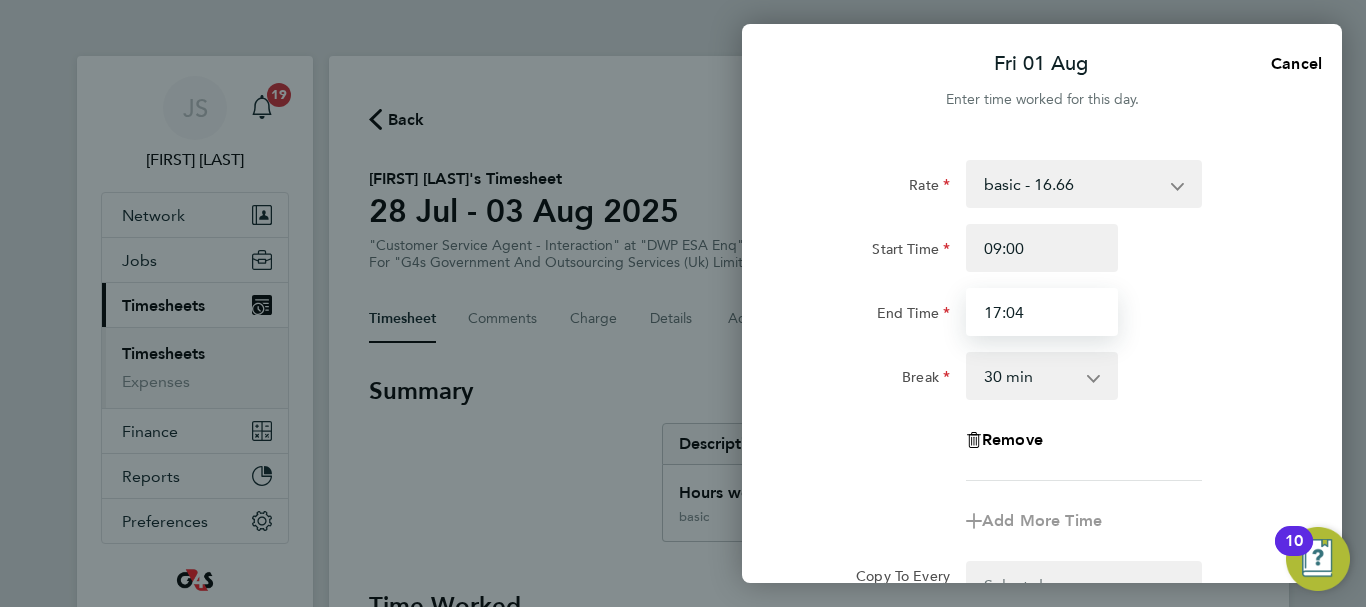 type on "17:04" 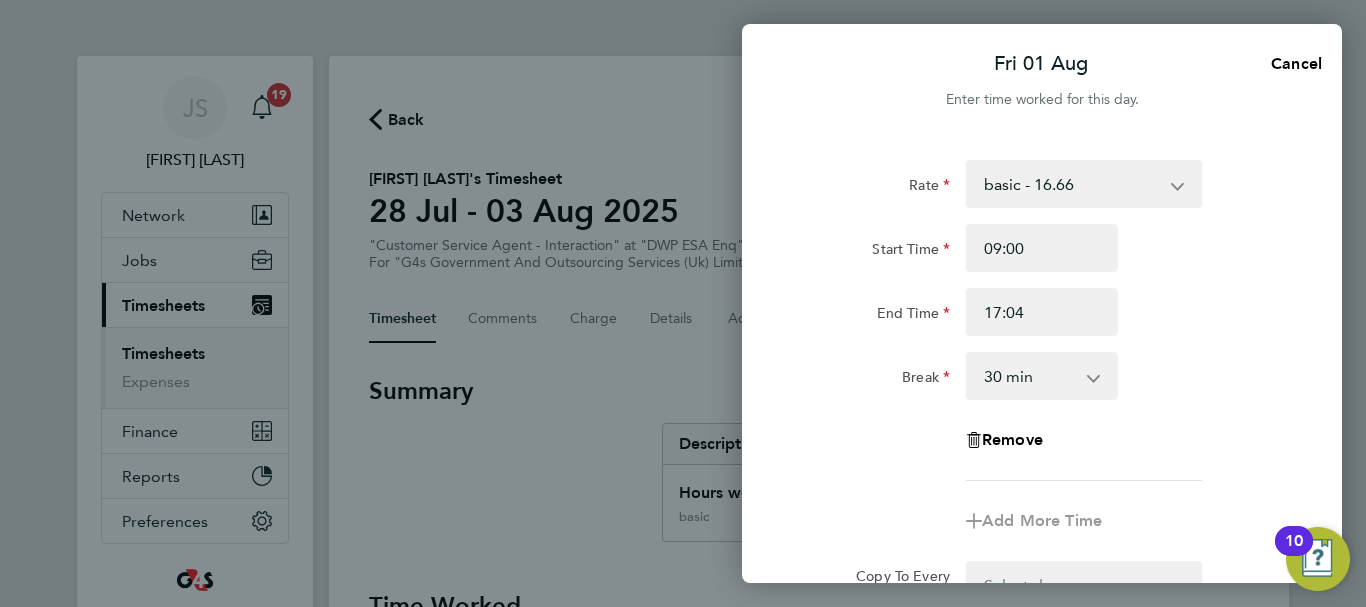 click on "End Time 17:04" 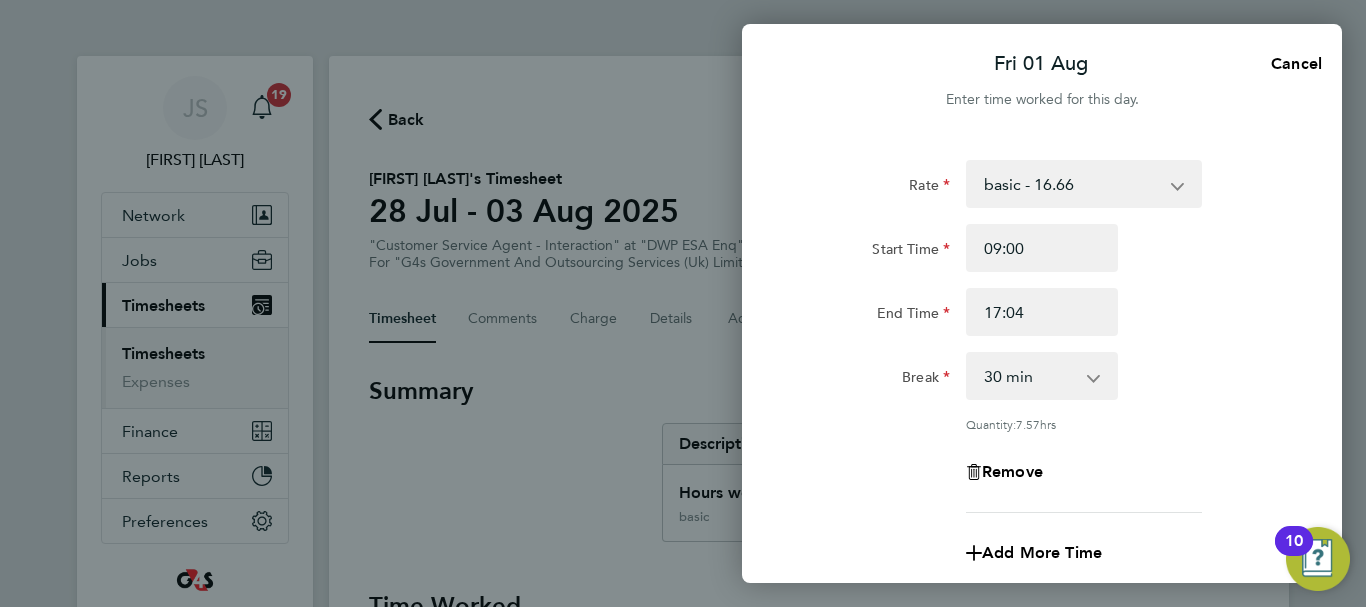 click on "Rate basic - 16.66 Sick Annual Leave x2 - 32.79 Bank Holiday System Issue Not Paid x1.5 - 24.73 System Issue Paid - 16.66
Start Time 09:00 End Time 17:04 Break 0 min 15 min 30 min 45 min 60 min 75 min 90 min
Quantity: 7.57 hrs
Remove" 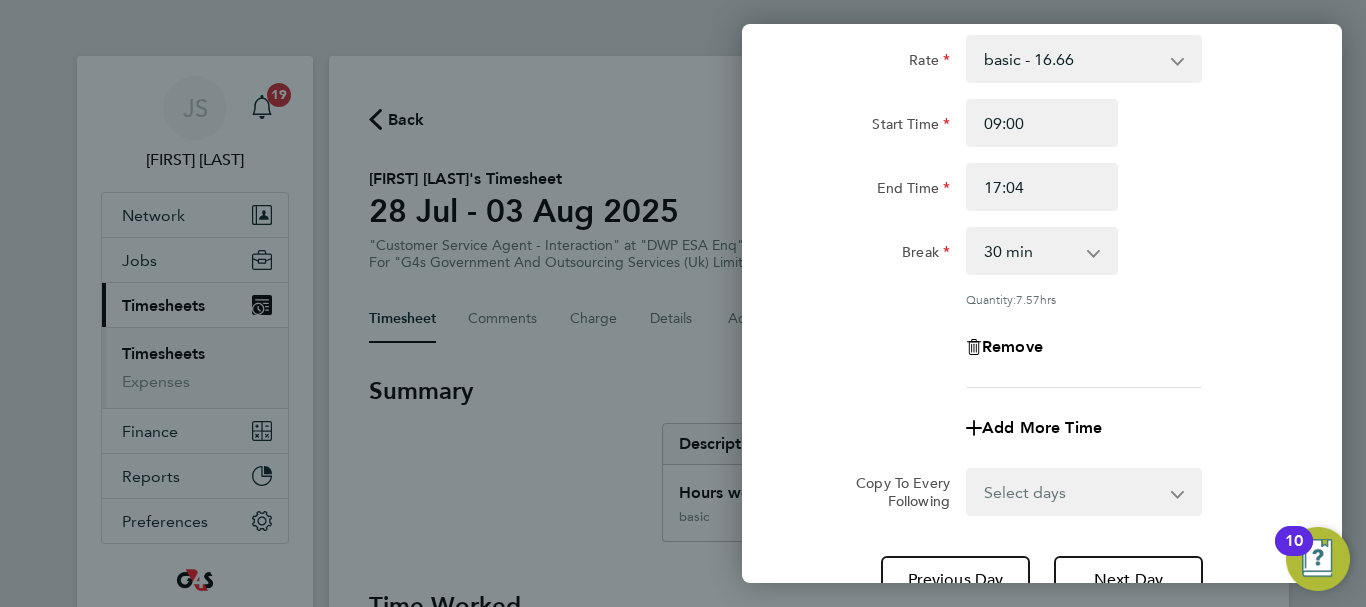 scroll, scrollTop: 296, scrollLeft: 0, axis: vertical 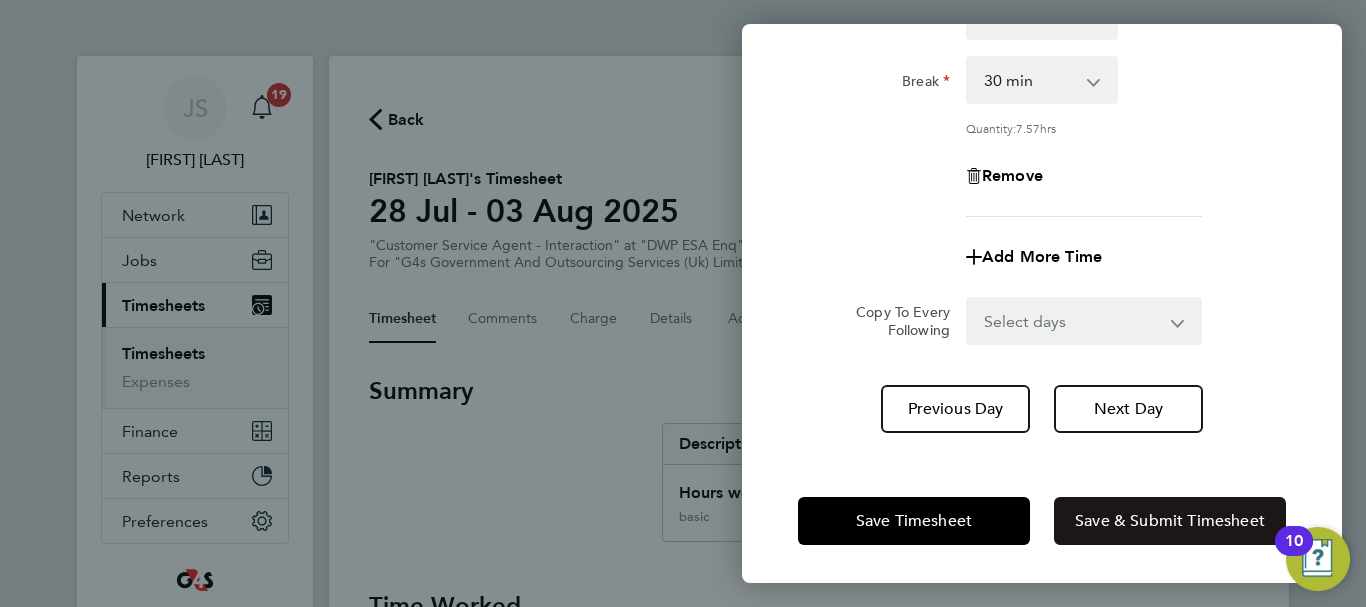 click on "Save & Submit Timesheet" 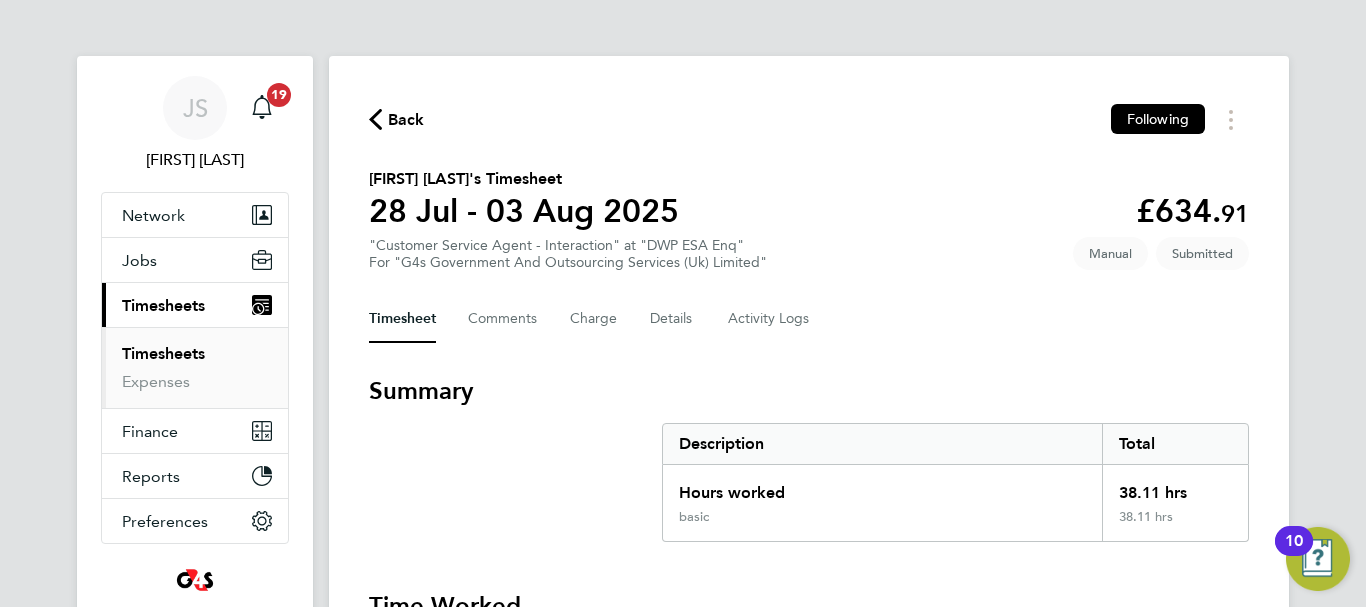 click on "Back" 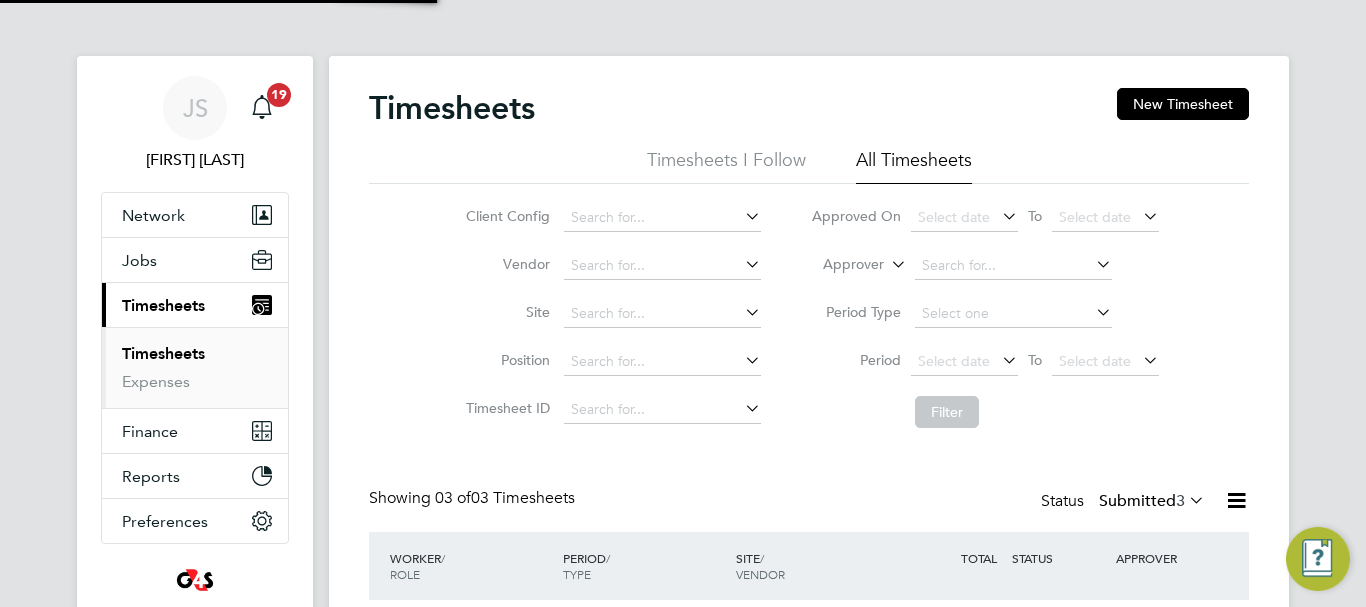 scroll, scrollTop: 10, scrollLeft: 10, axis: both 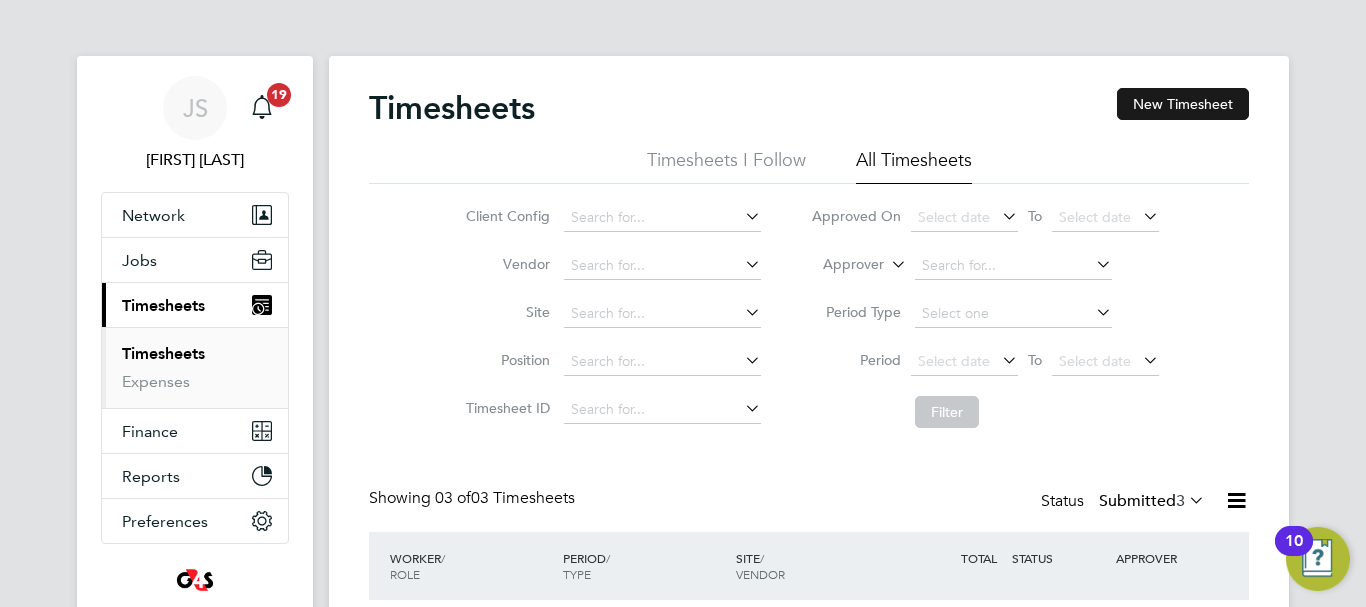 click on "New Timesheet" 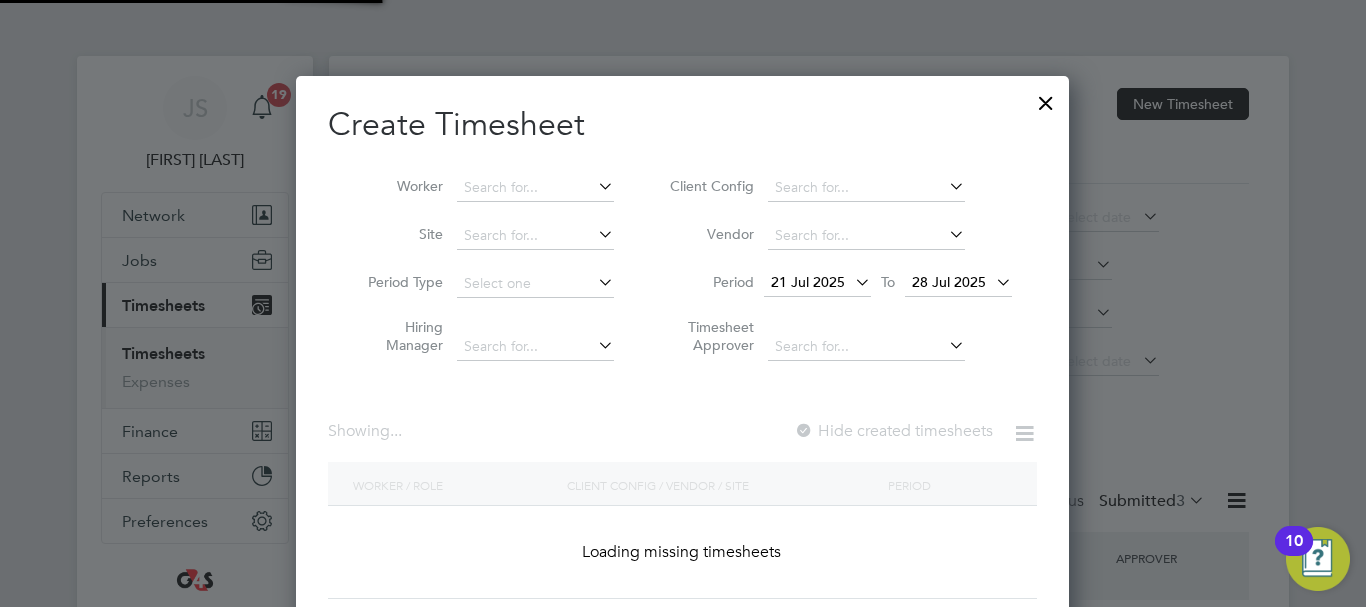 scroll, scrollTop: 10, scrollLeft: 10, axis: both 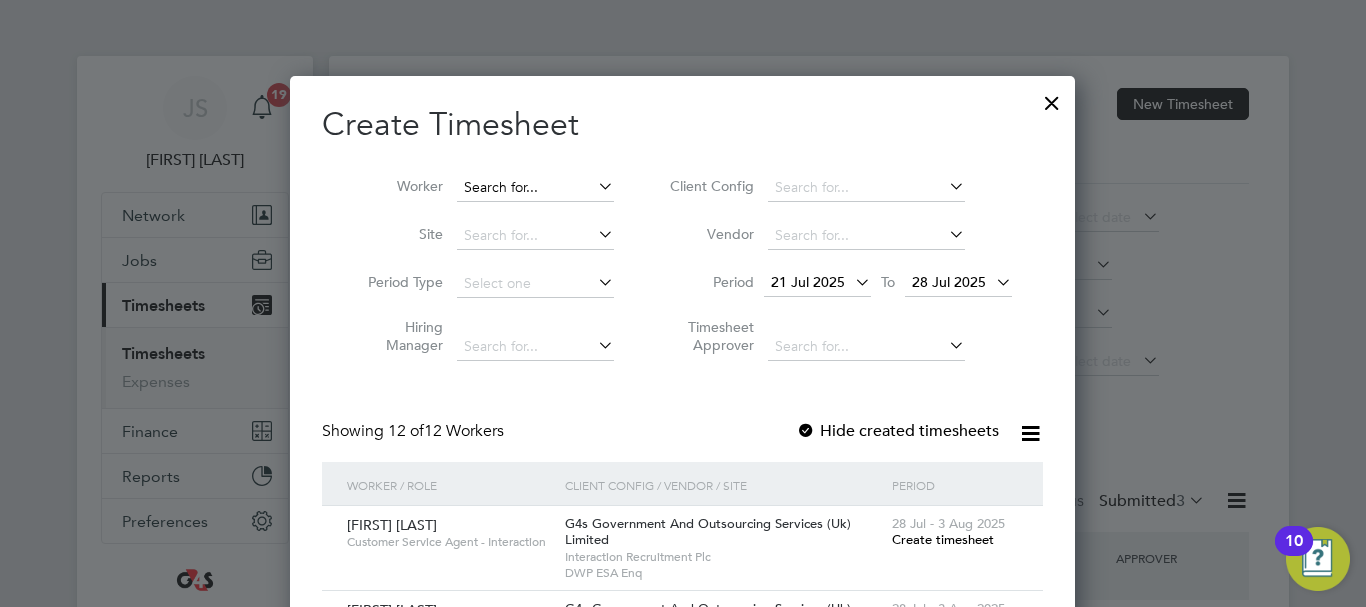click on "Worker" at bounding box center (483, 188) 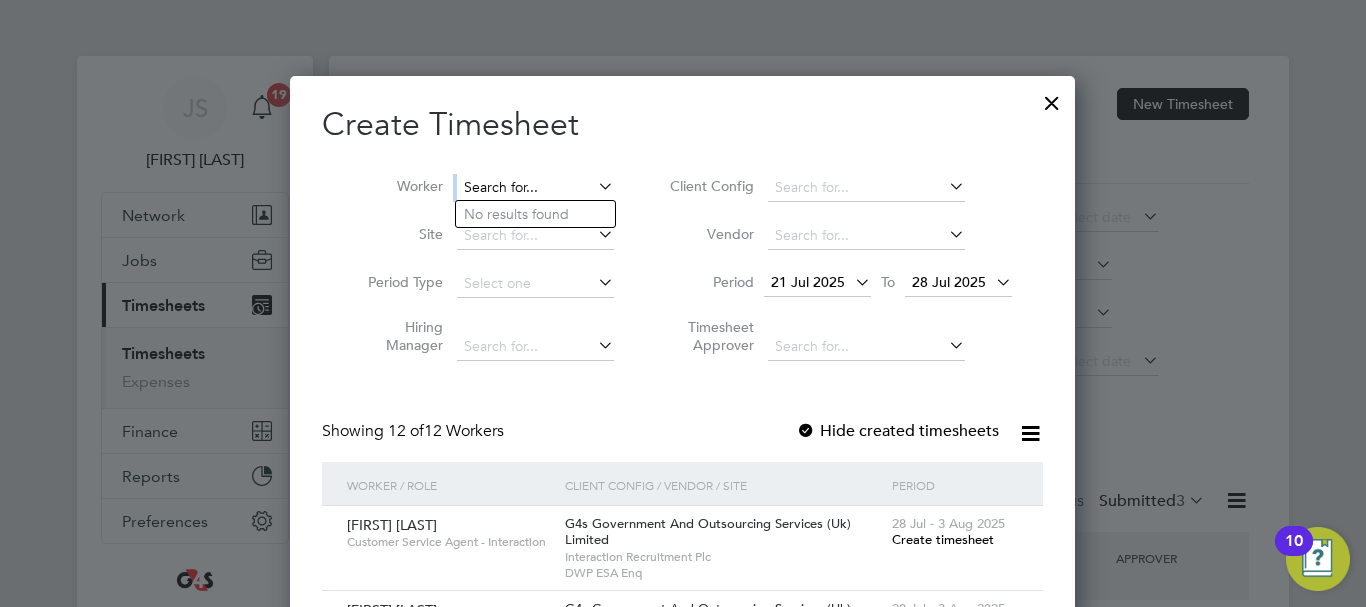 click at bounding box center (535, 188) 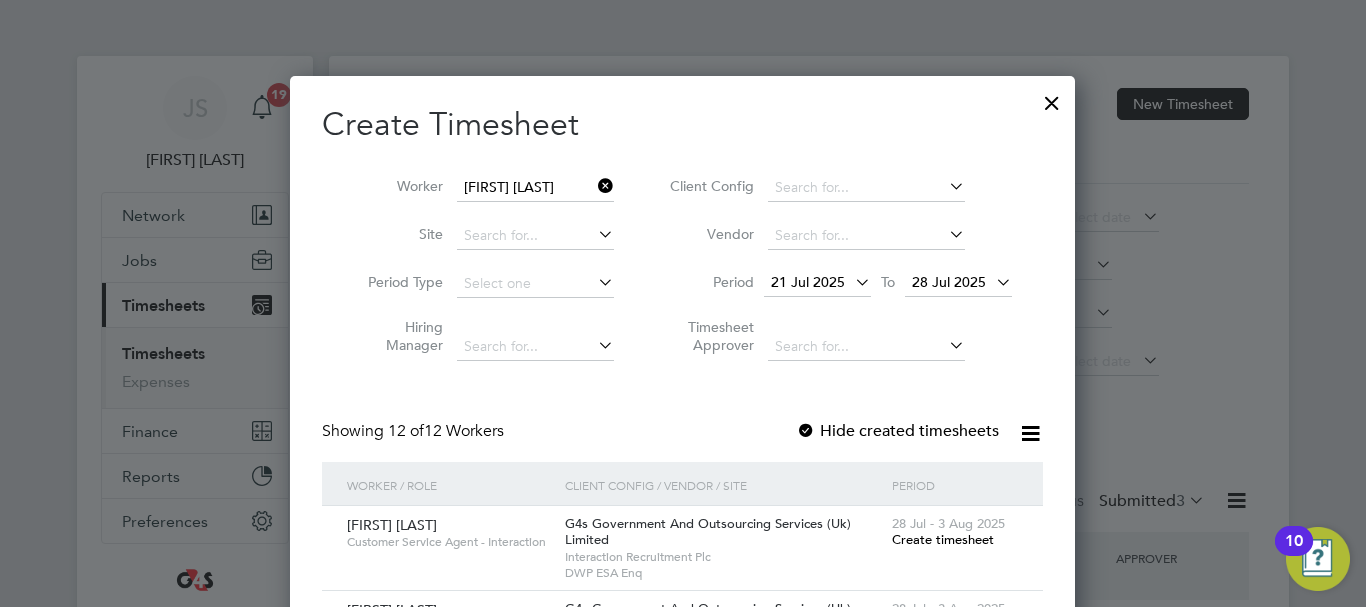 click on "[FIRST] [LAST]" 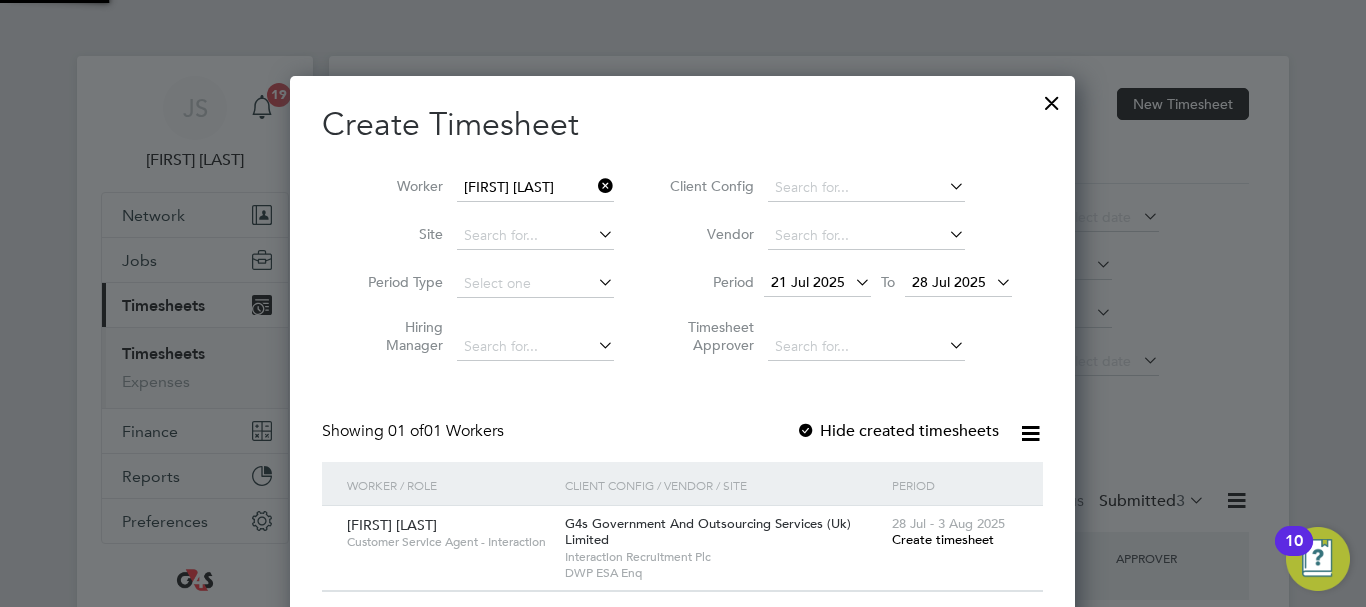 scroll, scrollTop: 10, scrollLeft: 10, axis: both 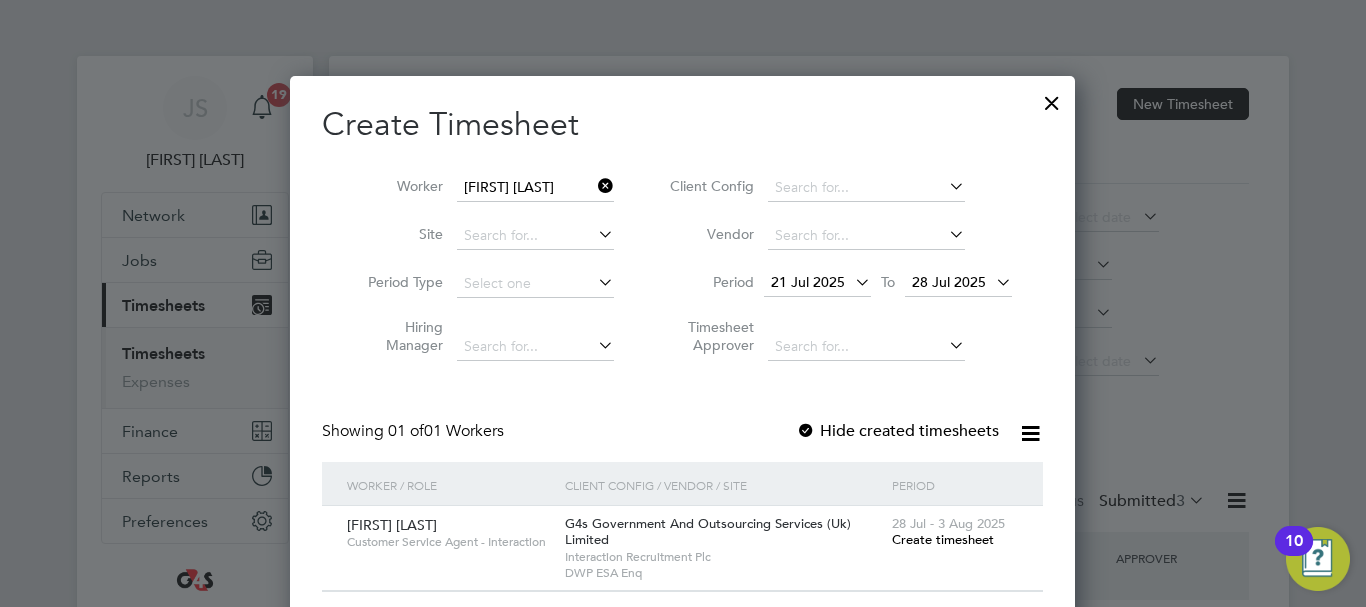 click at bounding box center (594, 186) 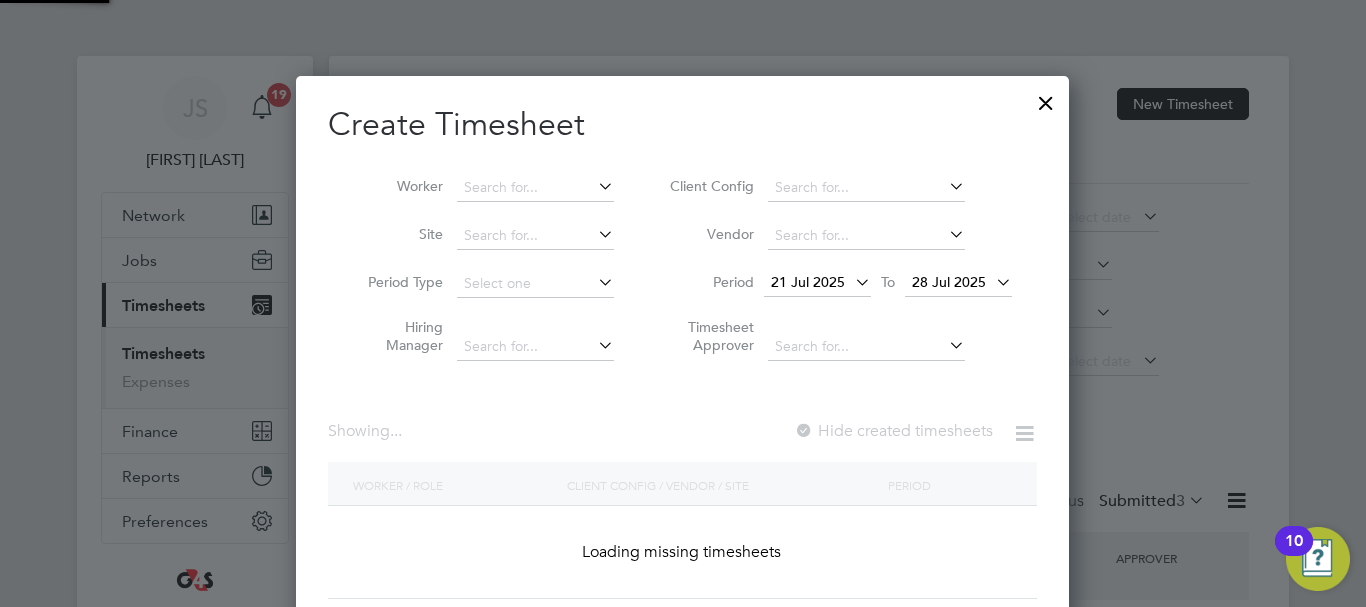 scroll, scrollTop: 10, scrollLeft: 10, axis: both 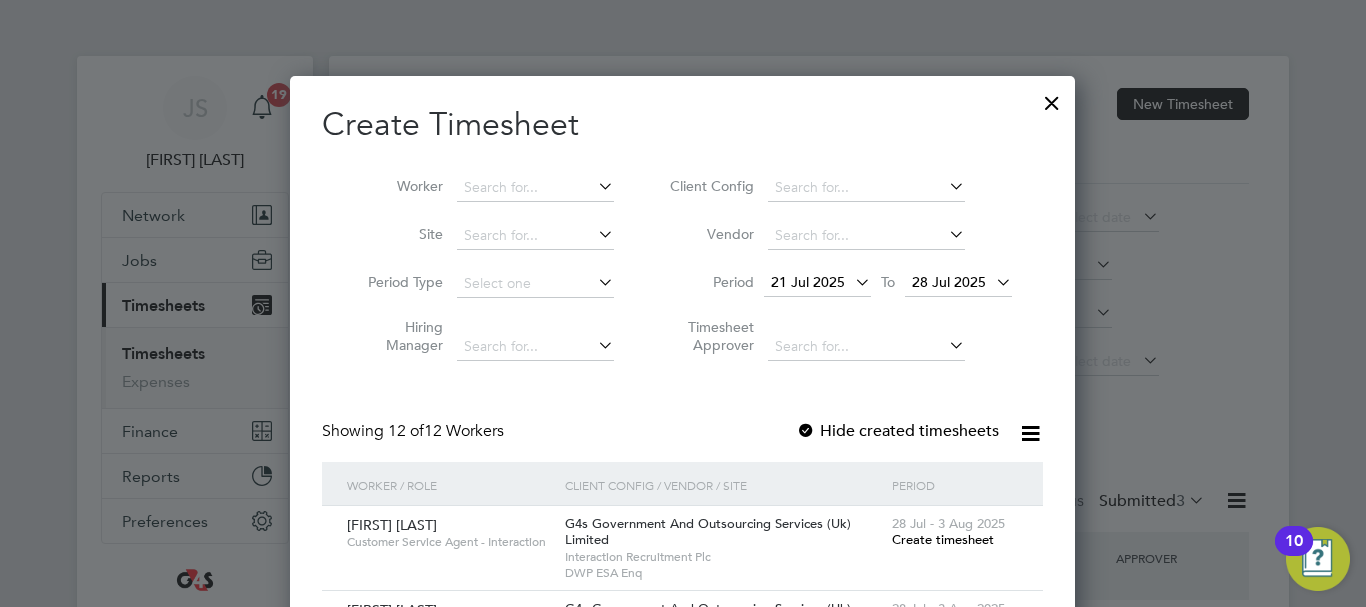 click at bounding box center (1052, 98) 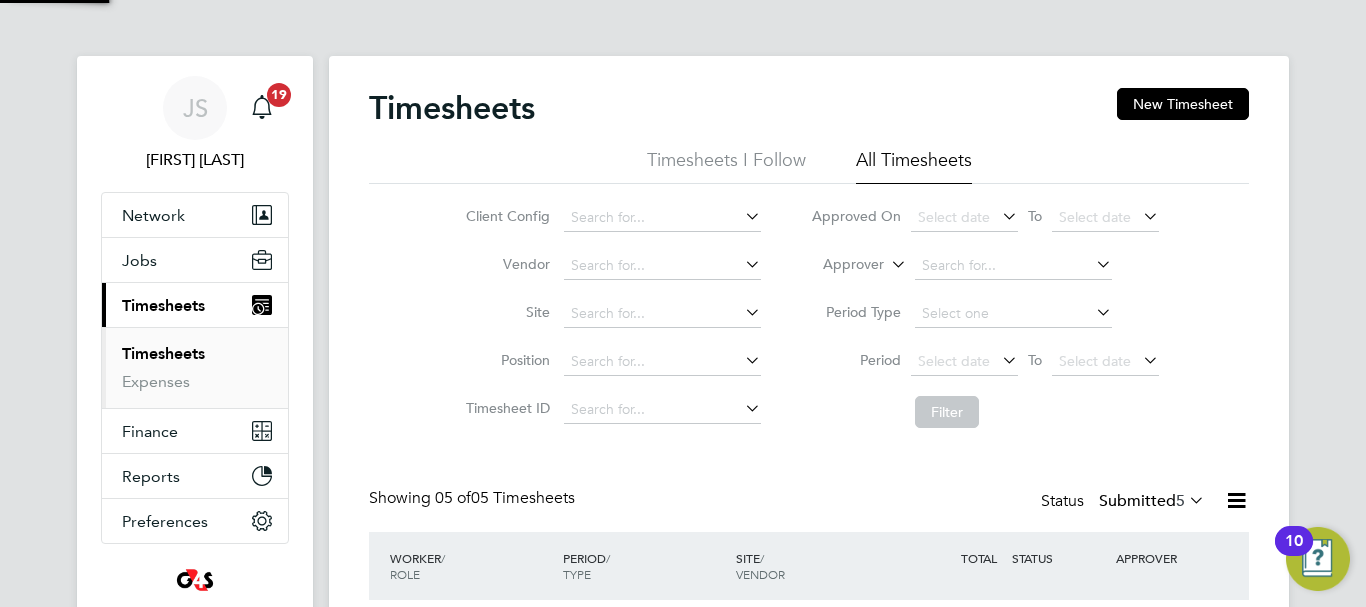 scroll, scrollTop: 10, scrollLeft: 10, axis: both 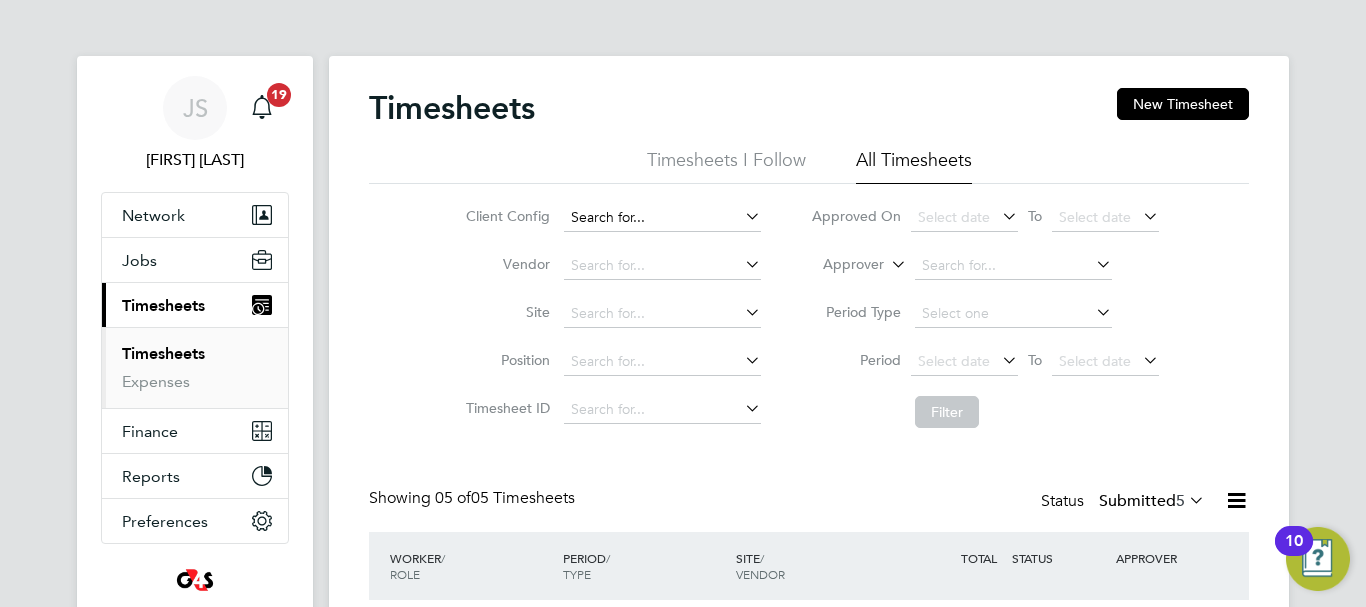 click 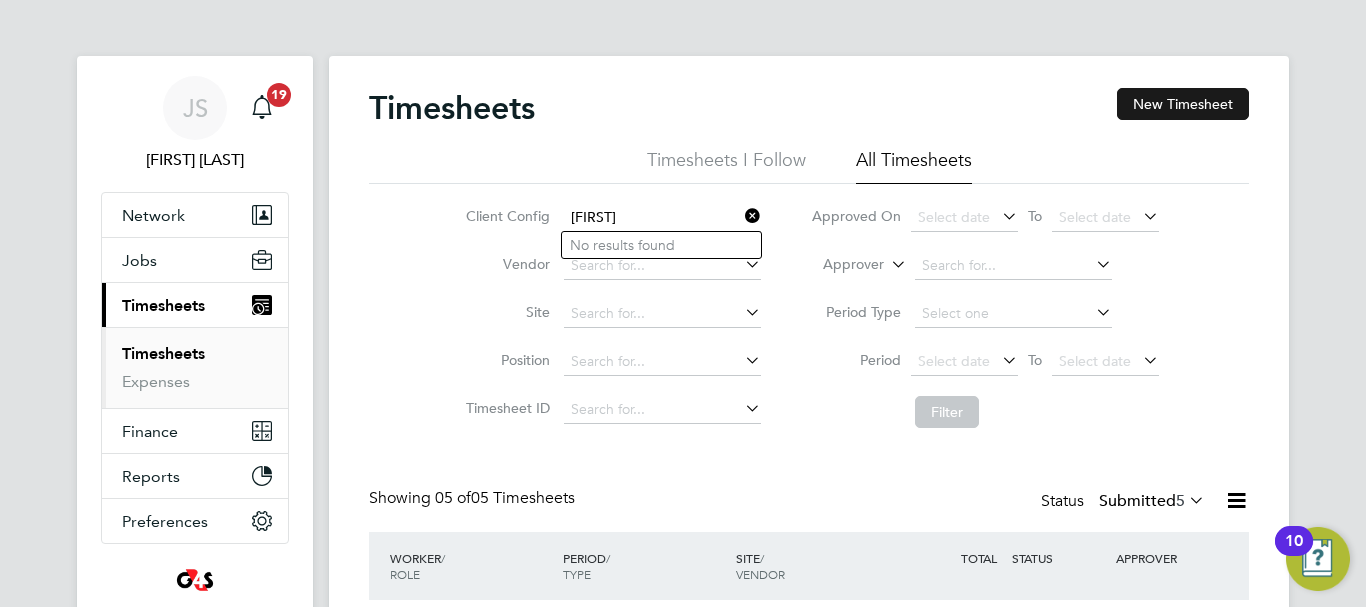 type on "[FIRST]" 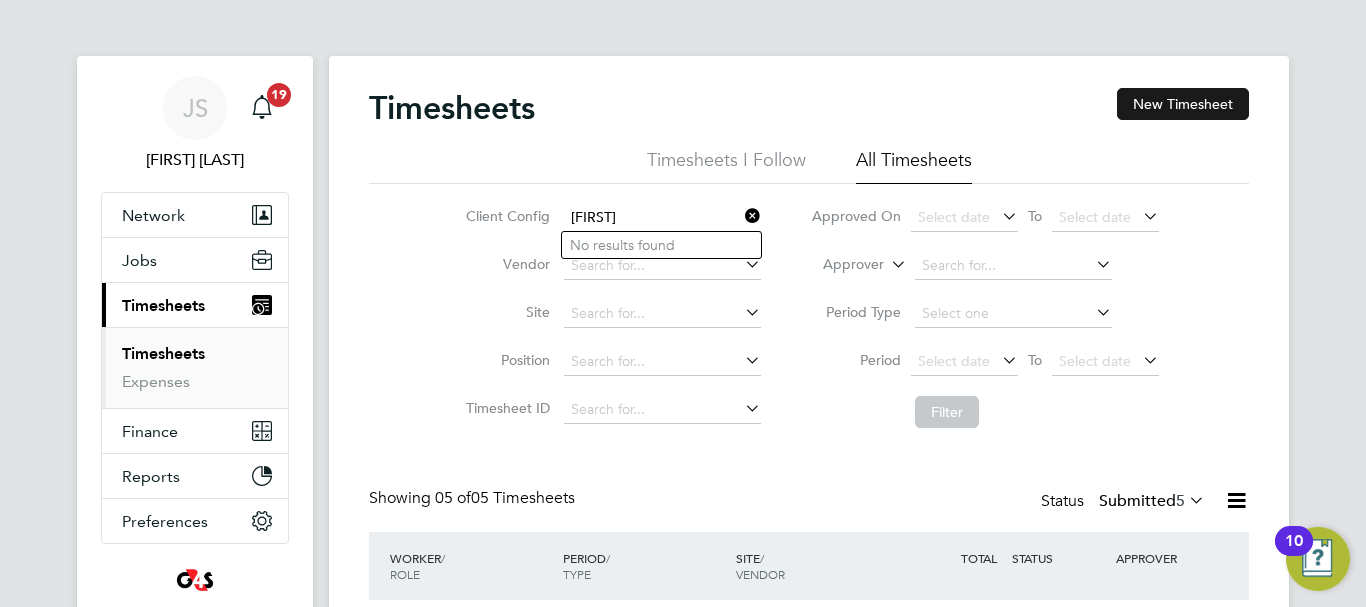 click on "New Timesheet" 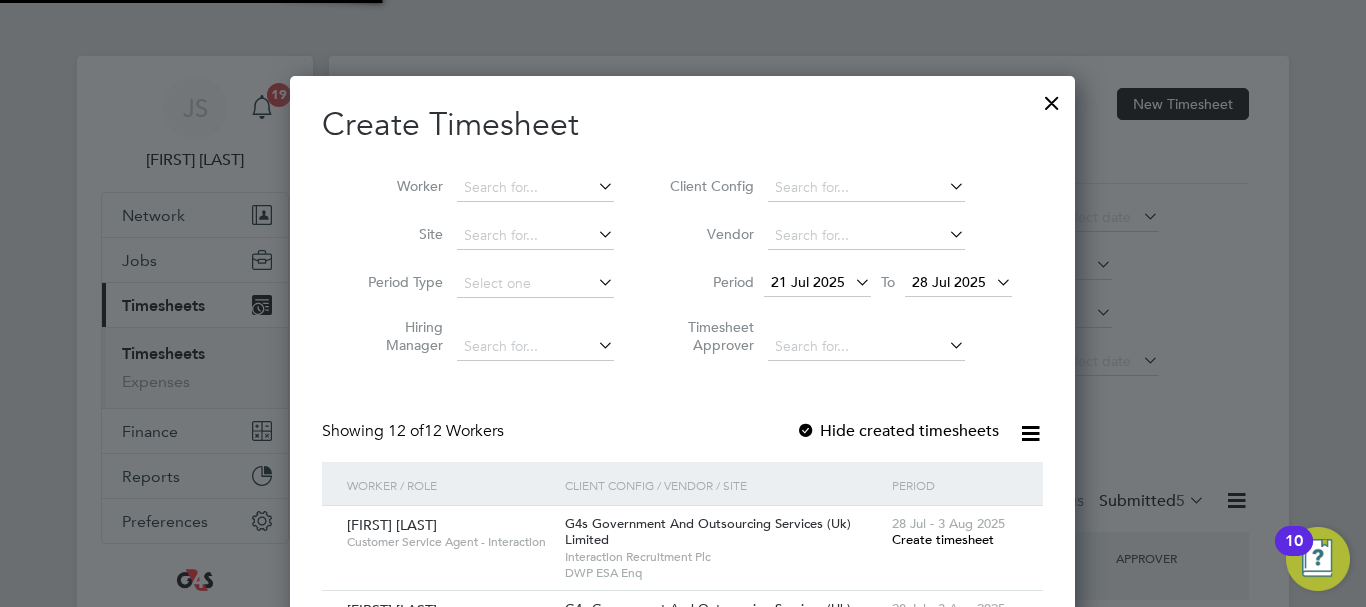 scroll, scrollTop: 10, scrollLeft: 10, axis: both 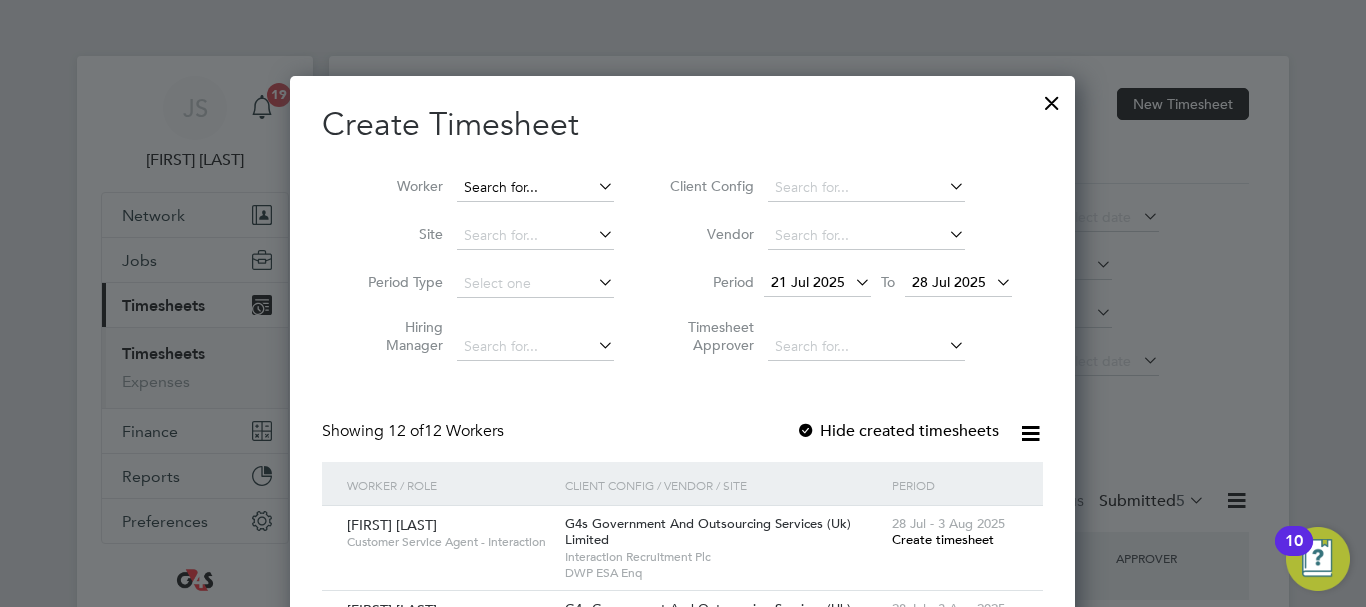 click at bounding box center [535, 188] 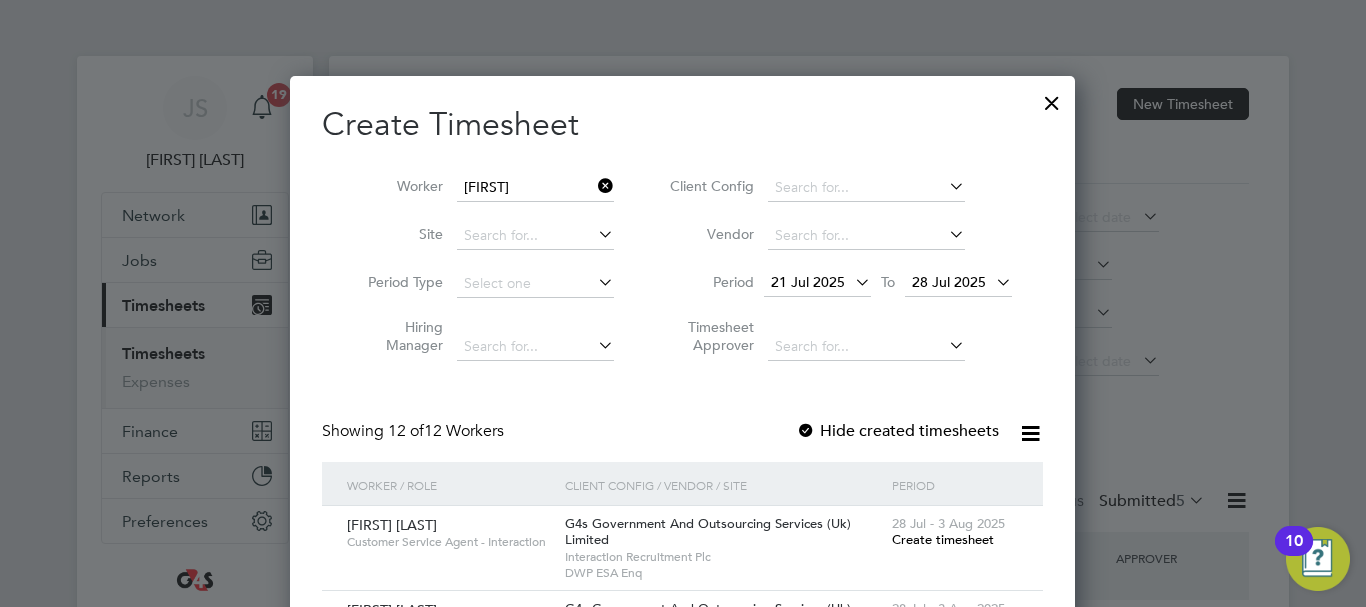 click on "[FIRST]  [LAST]" 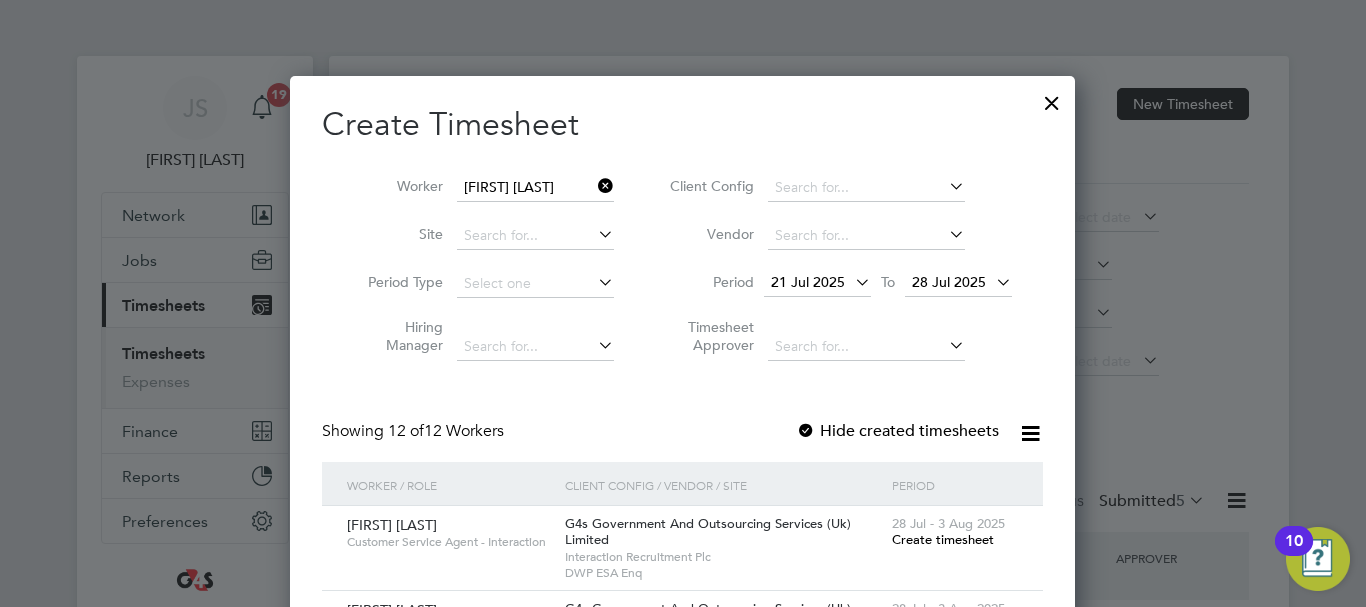 scroll, scrollTop: 10, scrollLeft: 10, axis: both 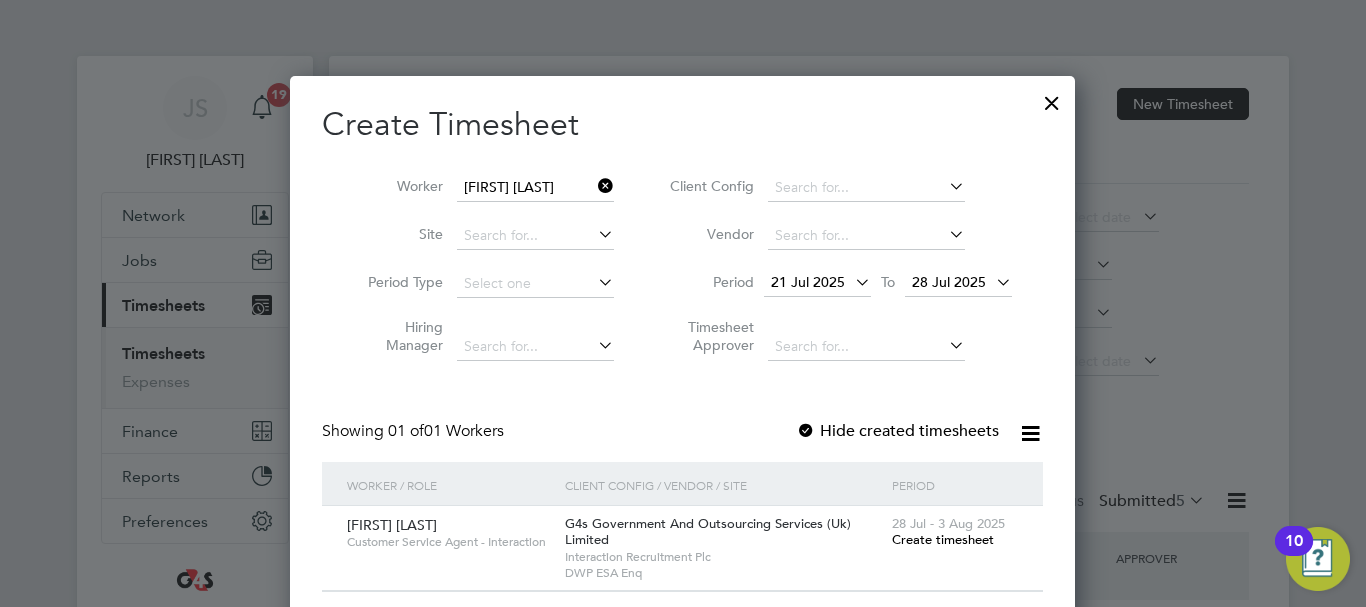 click on "Create Timesheet Worker [FIRST] [LAST] Site Period Type Hiring Manager Client Config Vendor Period
21 Jul 2025
To
28 Jul 2025
Timesheet Approver Showing 01 of 01 Workers Hide created timesheets Worker / Role Client Config / Vendor / Site Period [FIRST] [LAST] Customer Service Agent - Interaction G4s Government And Outsourcing Services (Uk) Limited Interaction Recruitment Plc DWP ESA Enq 28 Jul - 3 Aug 2025 Create timesheet Show more" at bounding box center (682, 348) 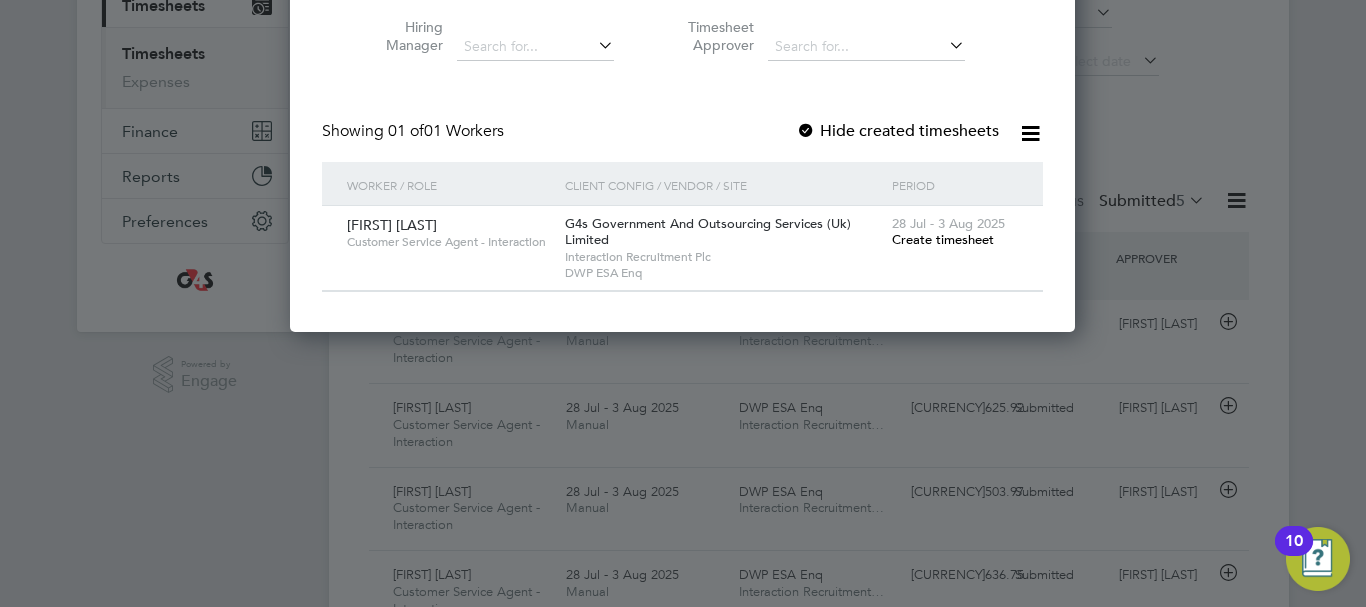 click on "Create timesheet" at bounding box center (943, 239) 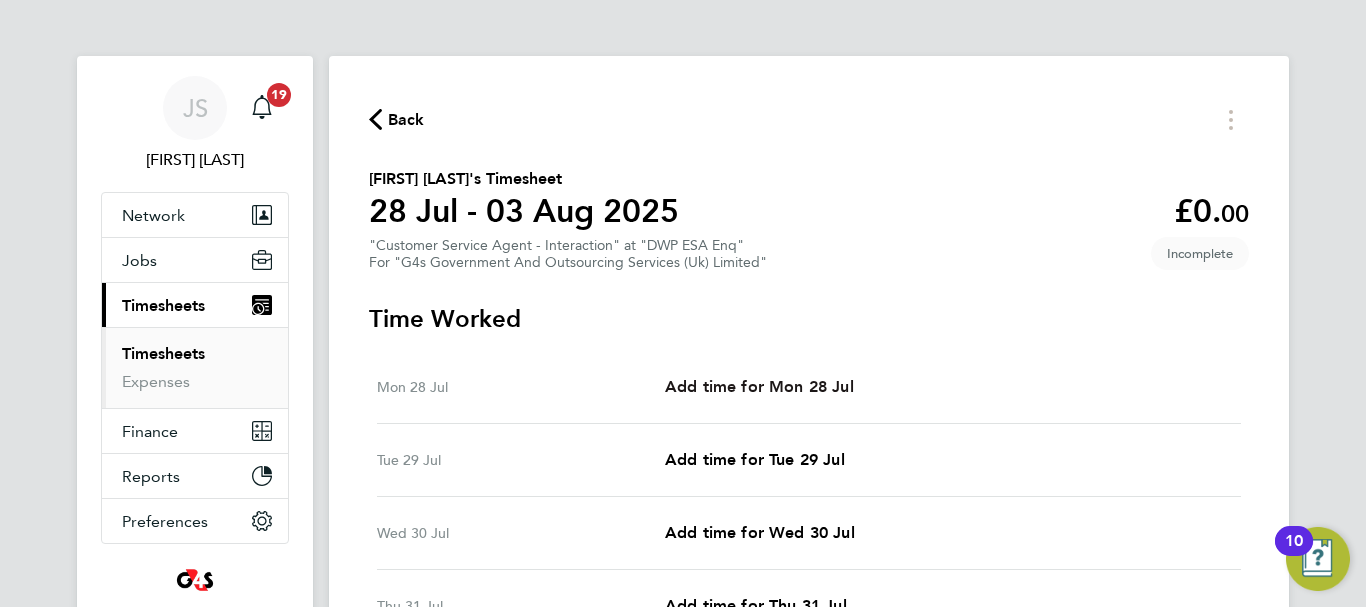 click on "Add time for Mon 28 Jul" at bounding box center [759, 386] 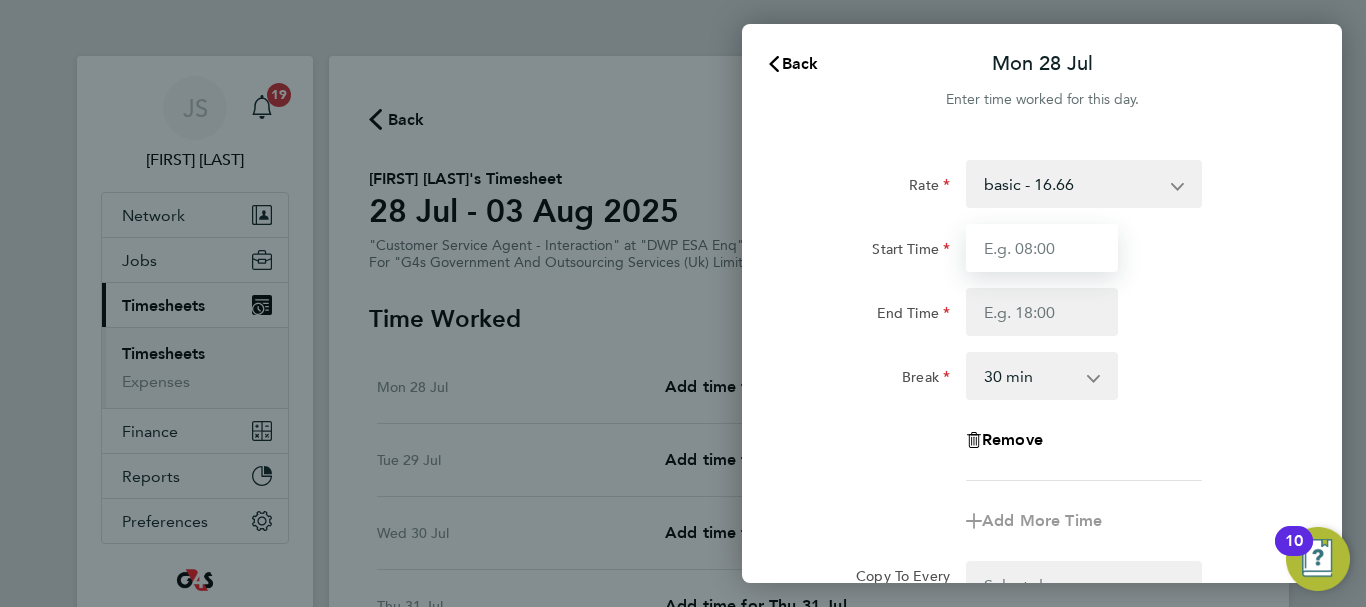 click on "Start Time" at bounding box center (1042, 248) 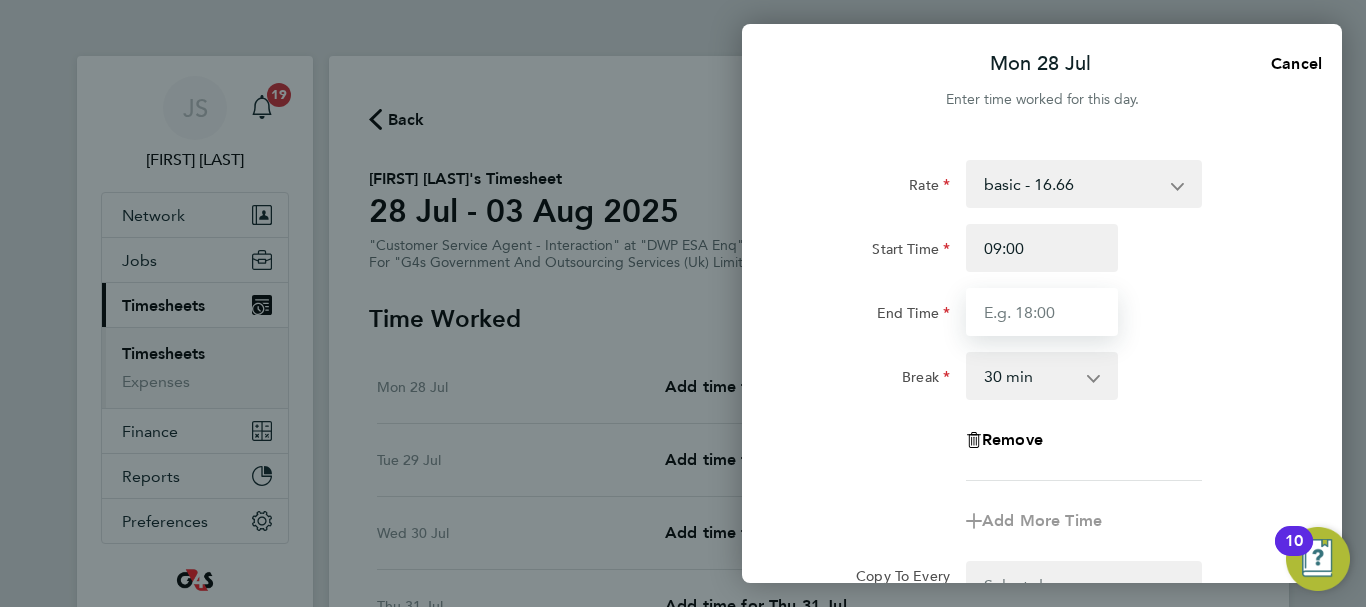 click on "End Time" at bounding box center (1042, 312) 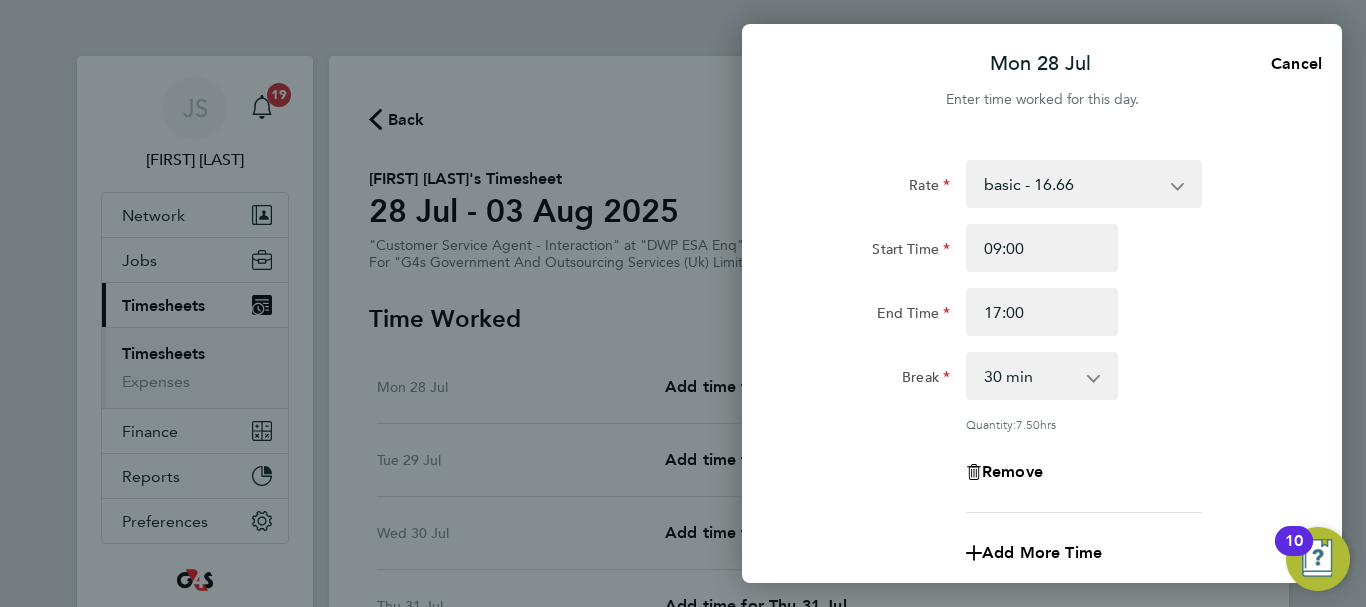 drag, startPoint x: 1194, startPoint y: 321, endPoint x: 1202, endPoint y: 334, distance: 15.264338 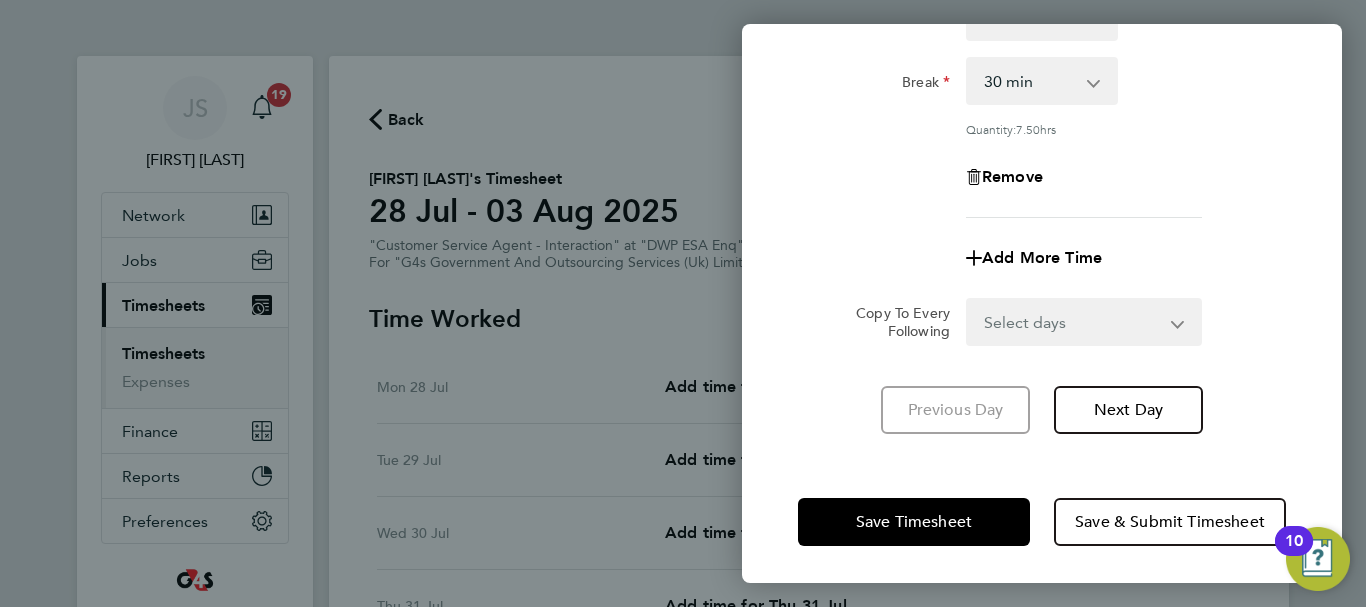 scroll, scrollTop: 296, scrollLeft: 0, axis: vertical 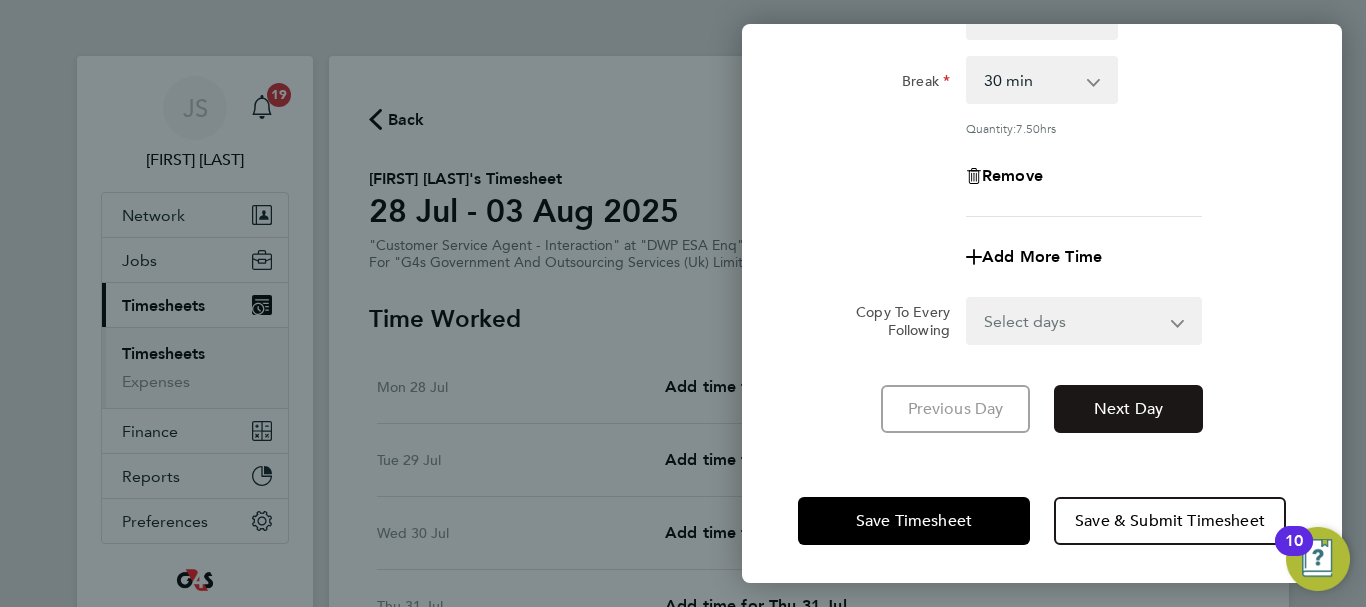 click on "Next Day" 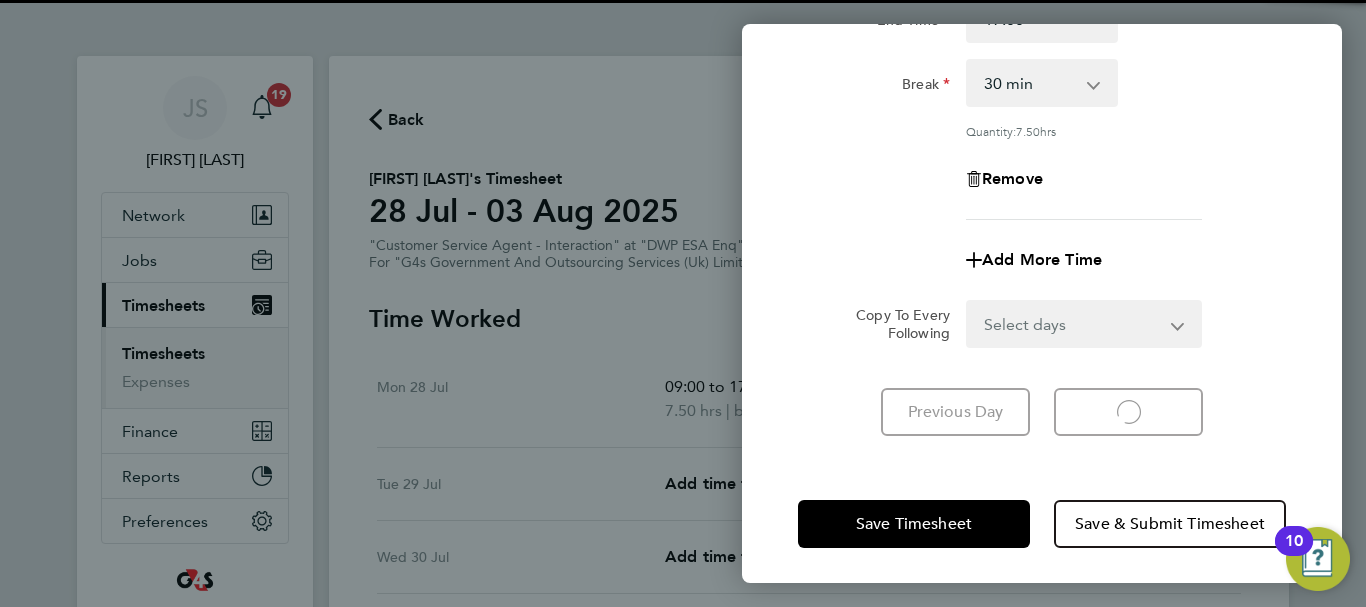 scroll, scrollTop: 296, scrollLeft: 0, axis: vertical 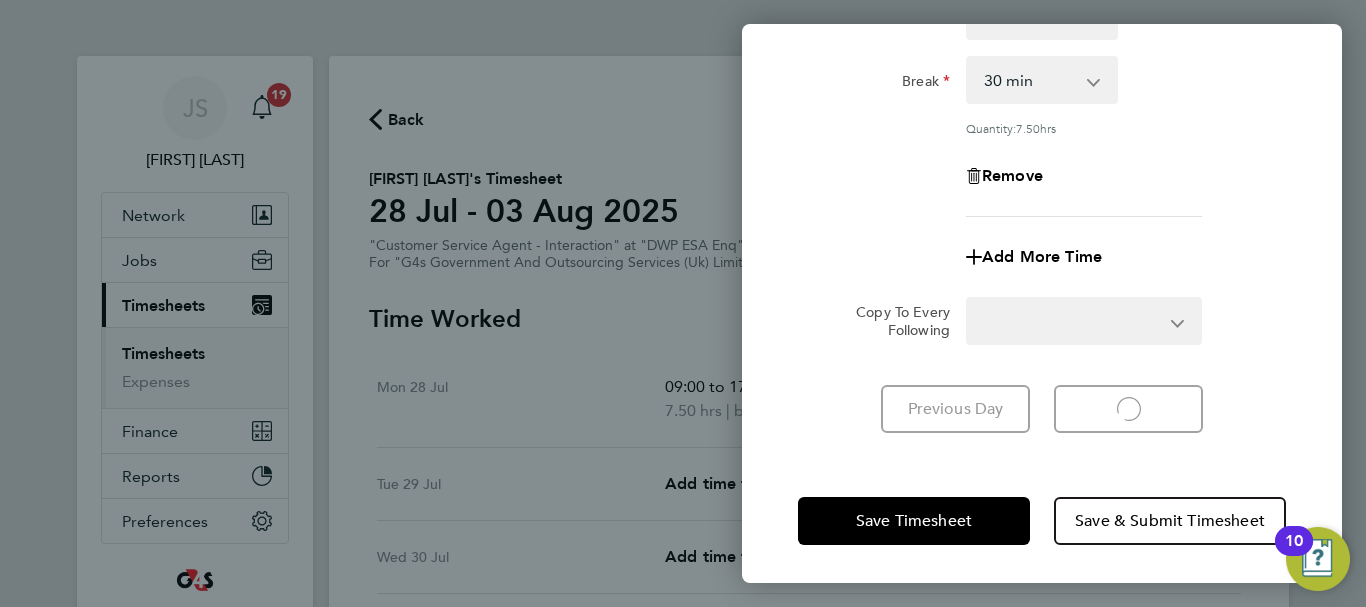 select on "30" 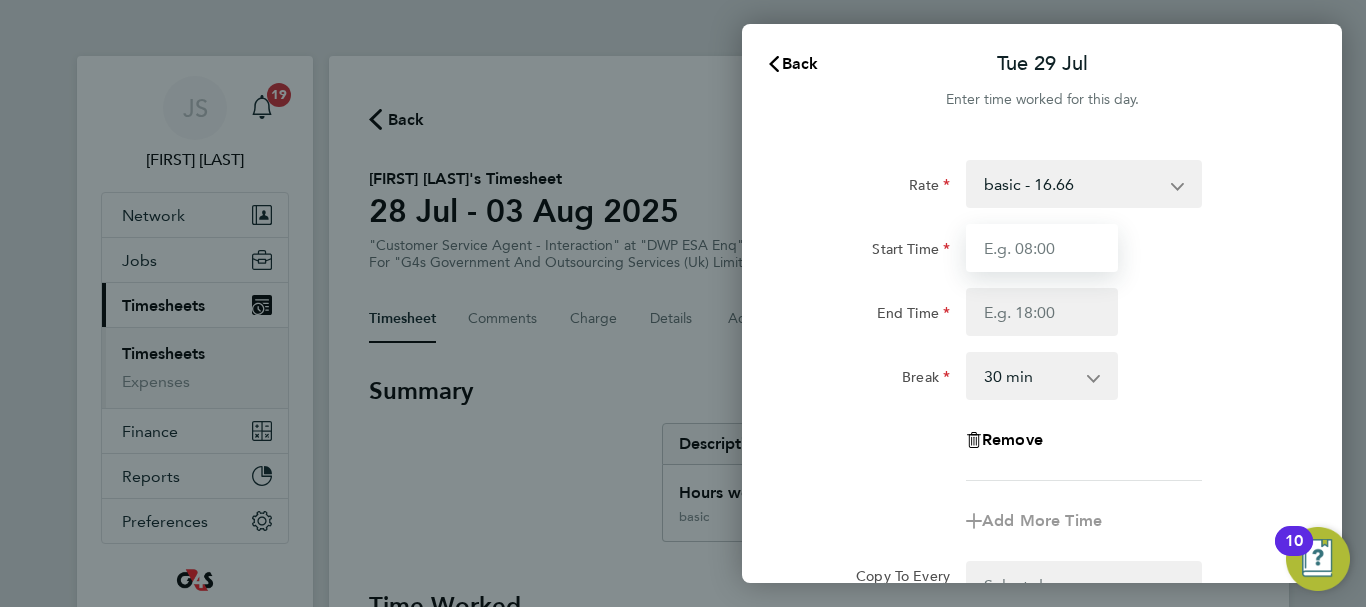 click on "Start Time" at bounding box center (1042, 248) 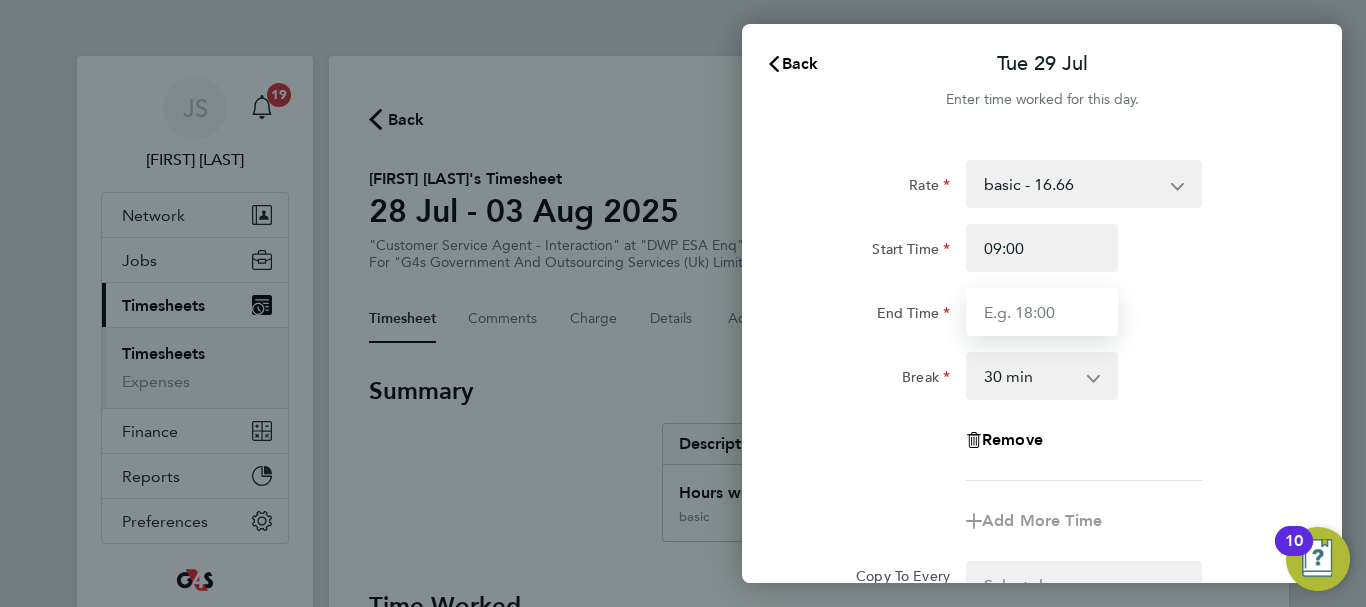 click on "End Time" at bounding box center (1042, 312) 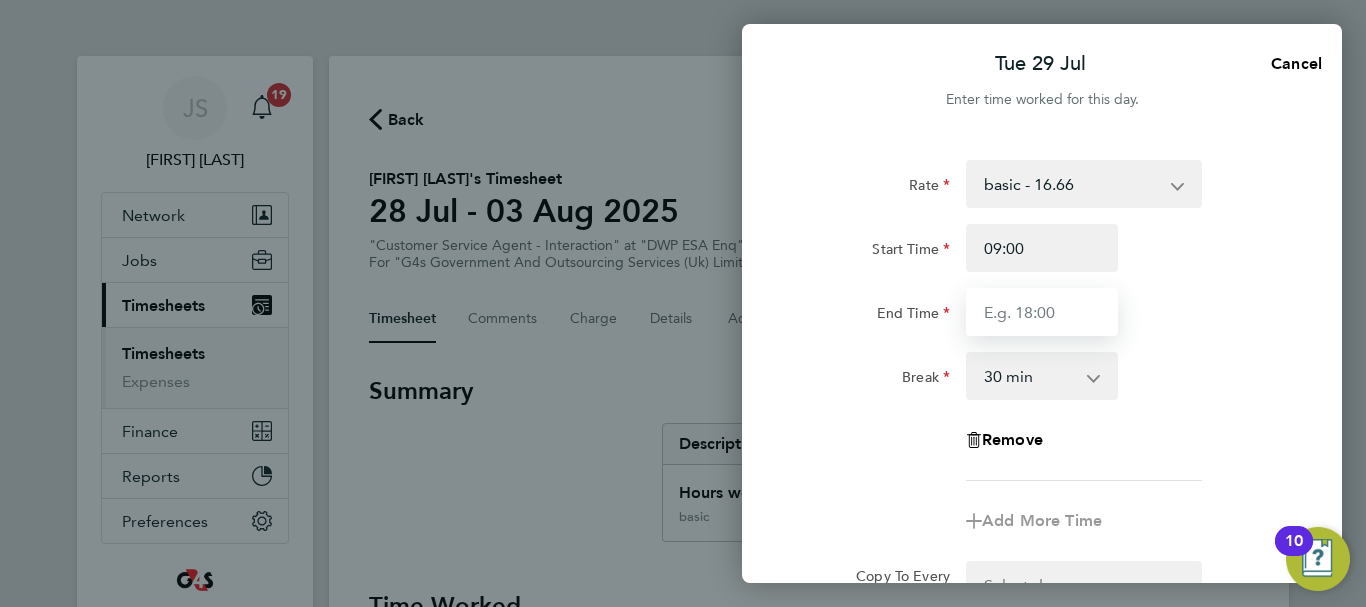 type on "17:00" 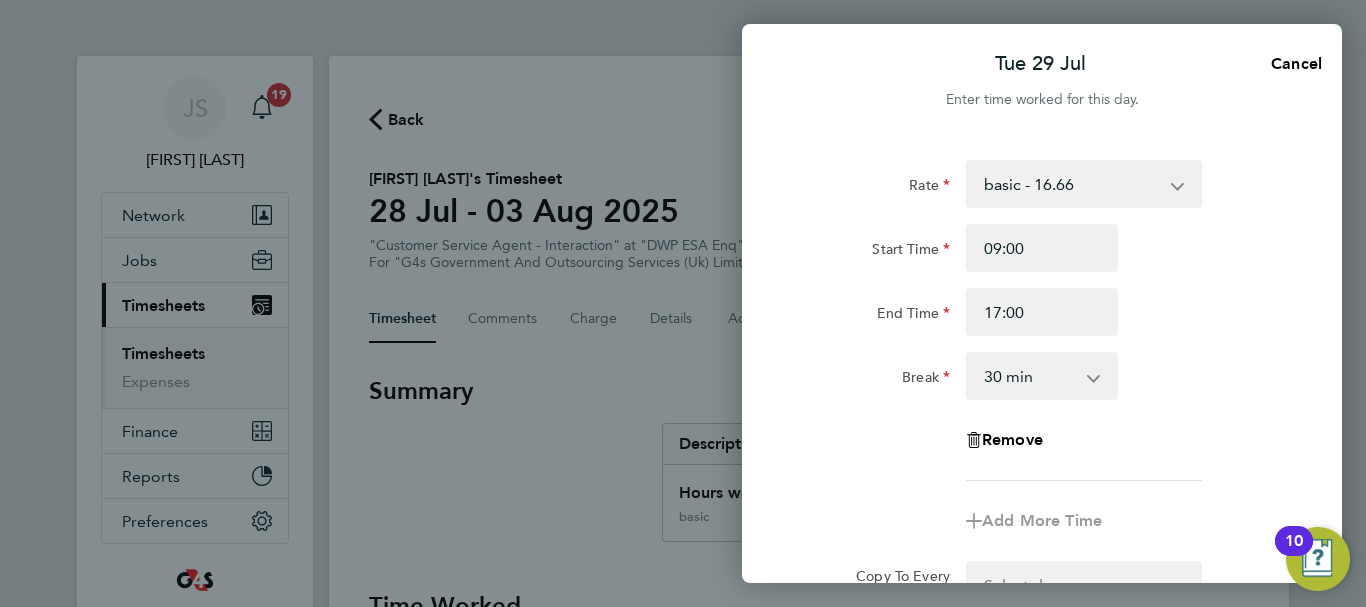 click on "Rate basic - 16.66 x1.5 - 24.73 System Issue Not Paid System Issue Paid - 16.66 Bank Holiday Sick Annual Leave x2 - 32.79
Start Time 09:00 End Time 17:00 Break 0 min 15 min 30 min 45 min 60 min 75 min 90 min
Remove
Add More Time" 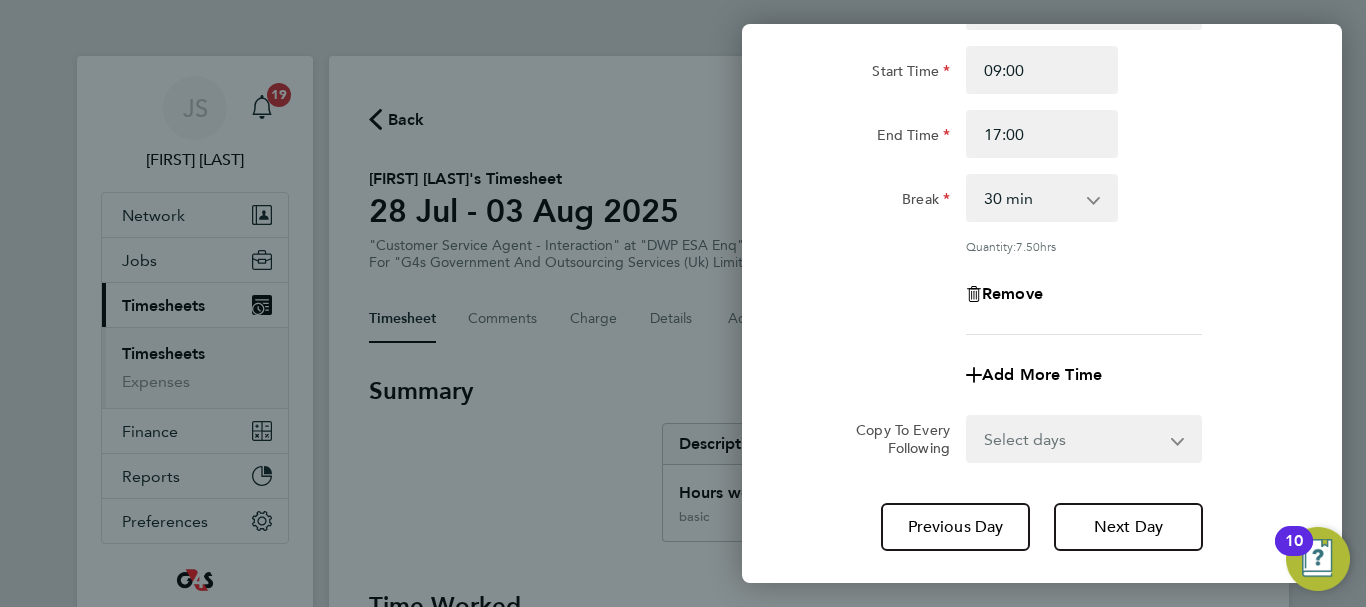 scroll, scrollTop: 200, scrollLeft: 0, axis: vertical 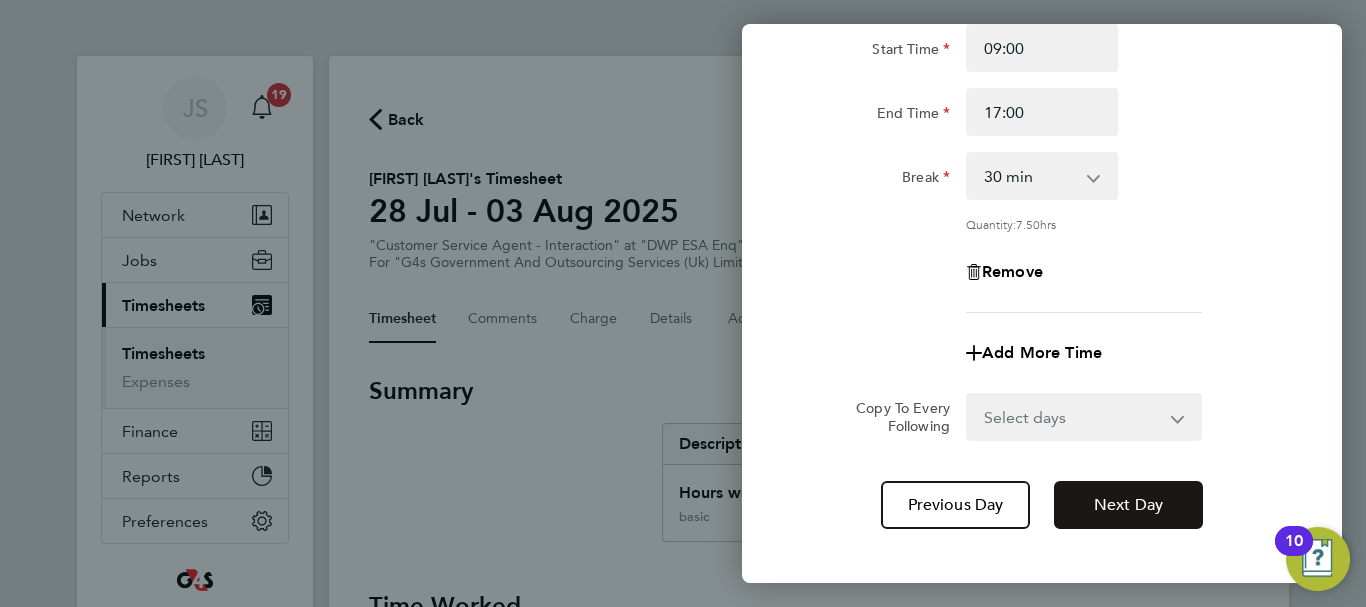 click on "Next Day" 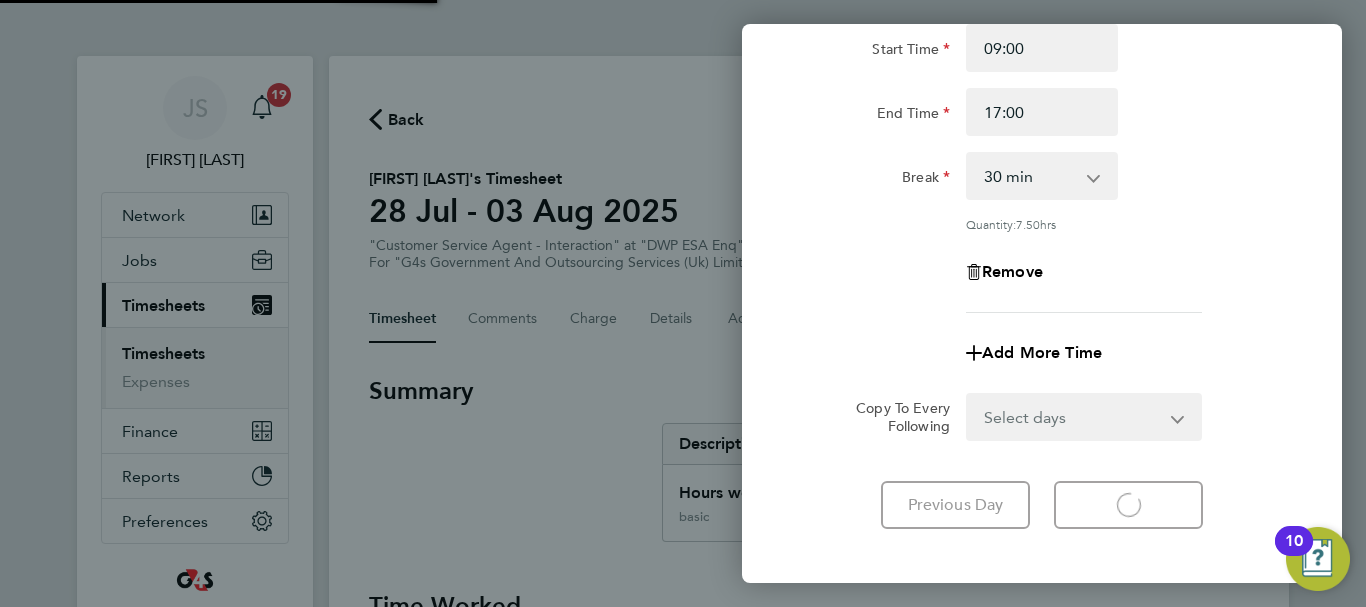 select on "30" 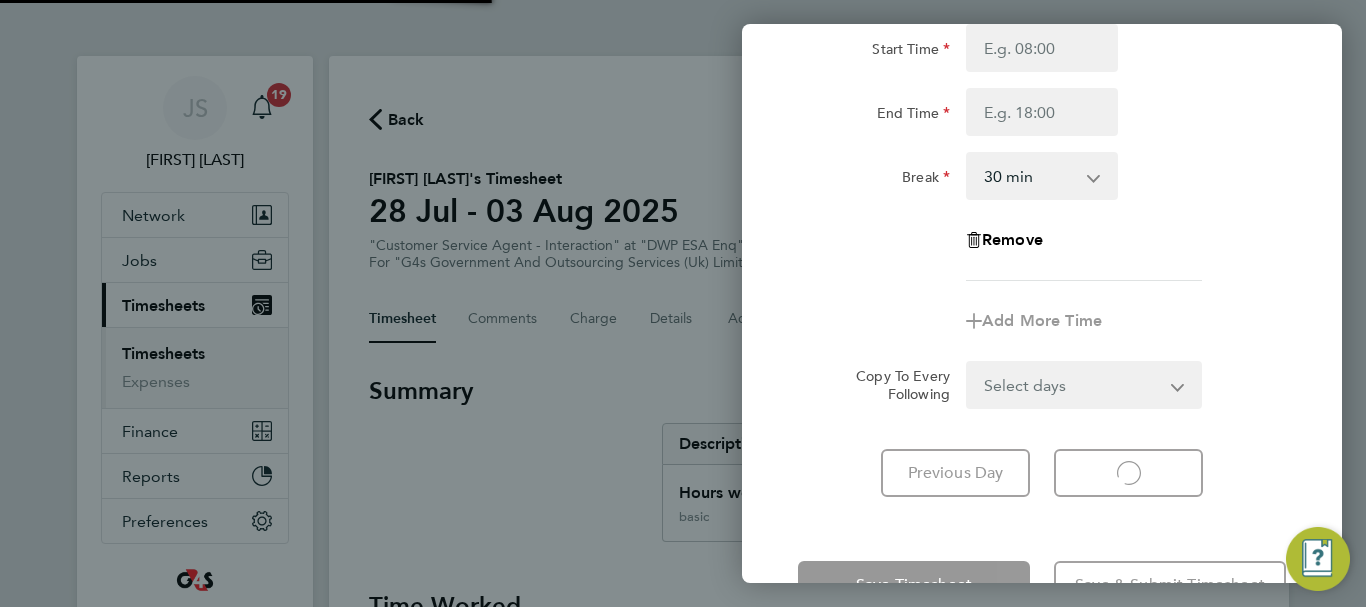 select on "30" 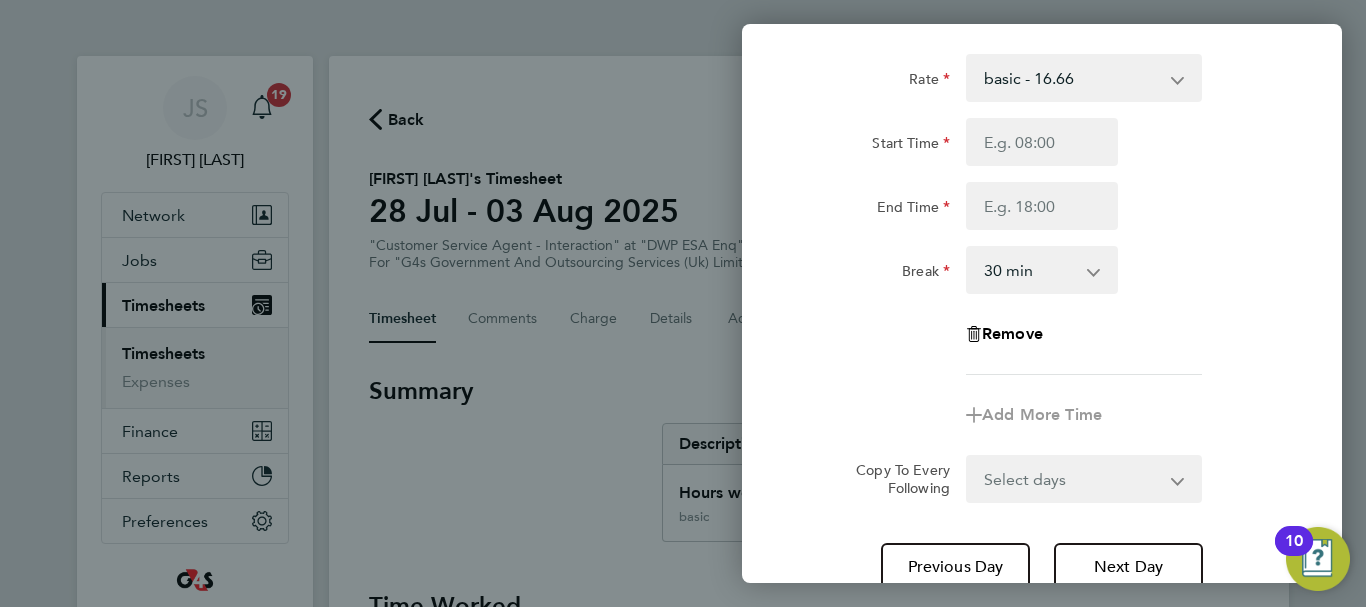 scroll, scrollTop: 0, scrollLeft: 0, axis: both 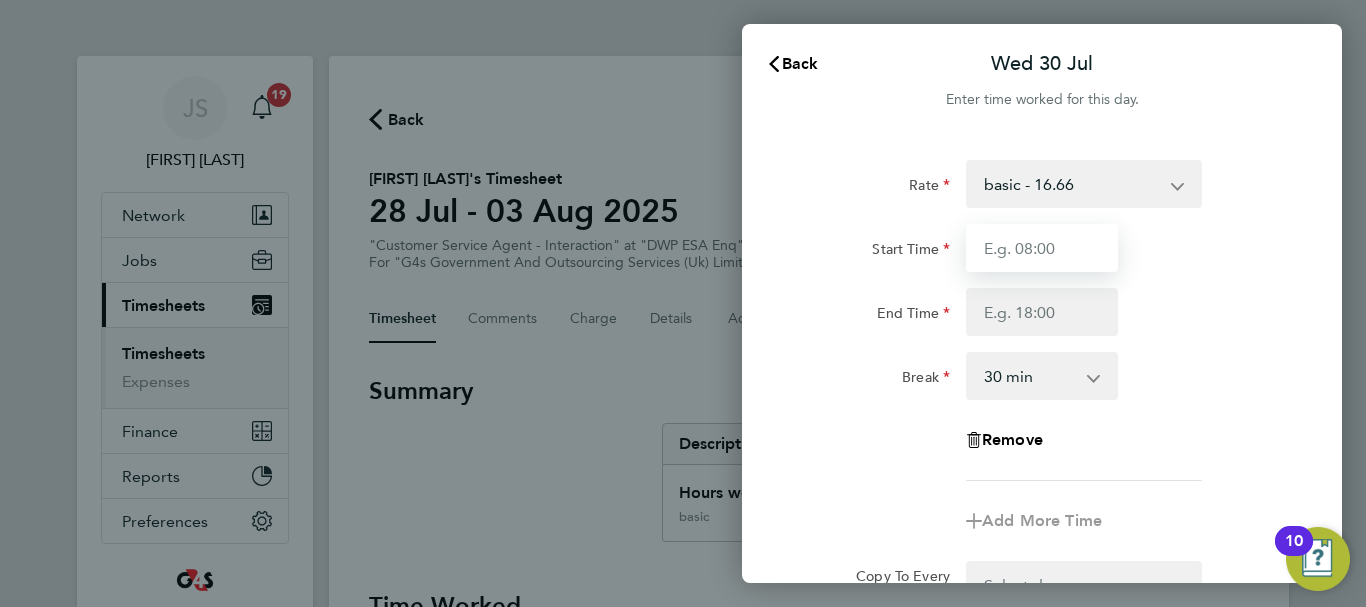 click on "Start Time" at bounding box center [1042, 248] 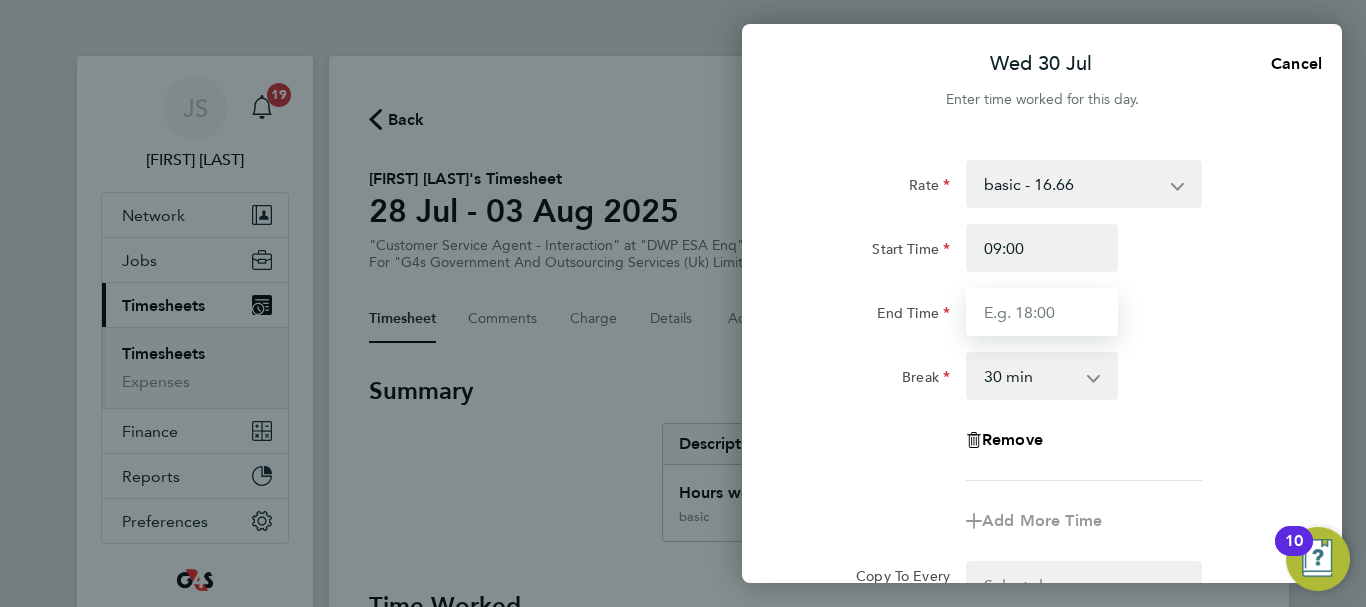 click on "End Time" at bounding box center [1042, 312] 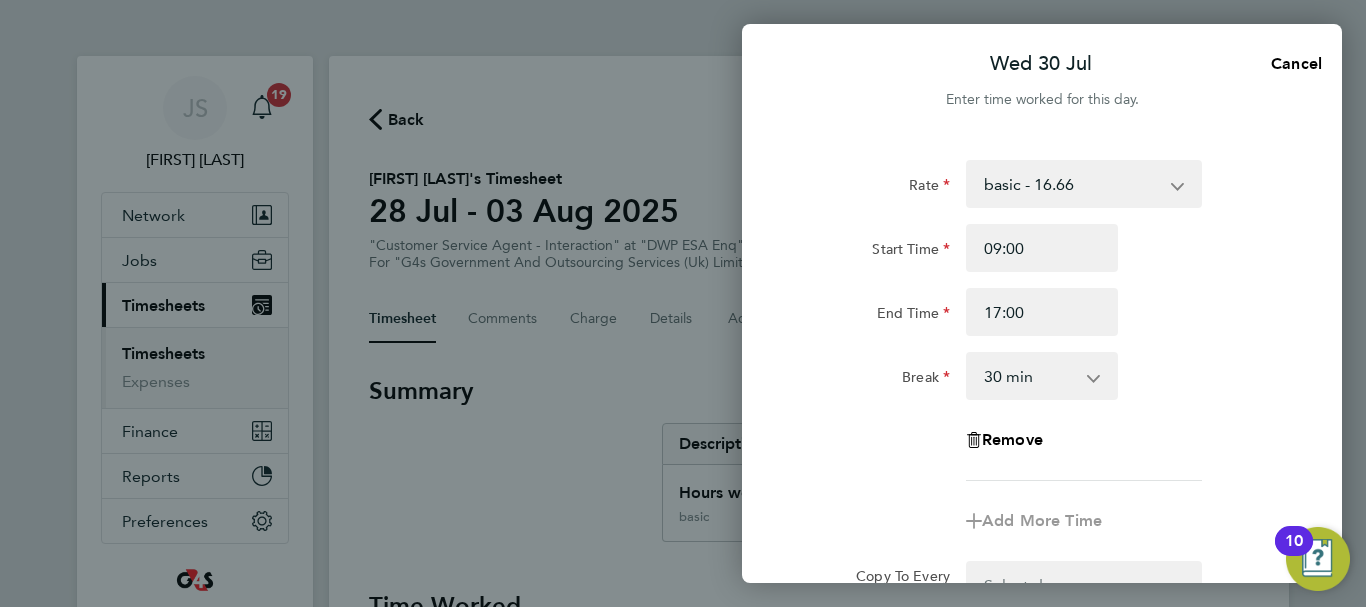 click on "Rate  basic - 16.66   x1.5 - 24.73   System Issue Not Paid   System Issue Paid - 16.66   Bank Holiday   Sick   Annual Leave   x2 - 32.79
Start Time 09:00 End Time 17:00 Break  0 min   15 min   30 min   45 min   60 min   75 min   90 min
Remove" 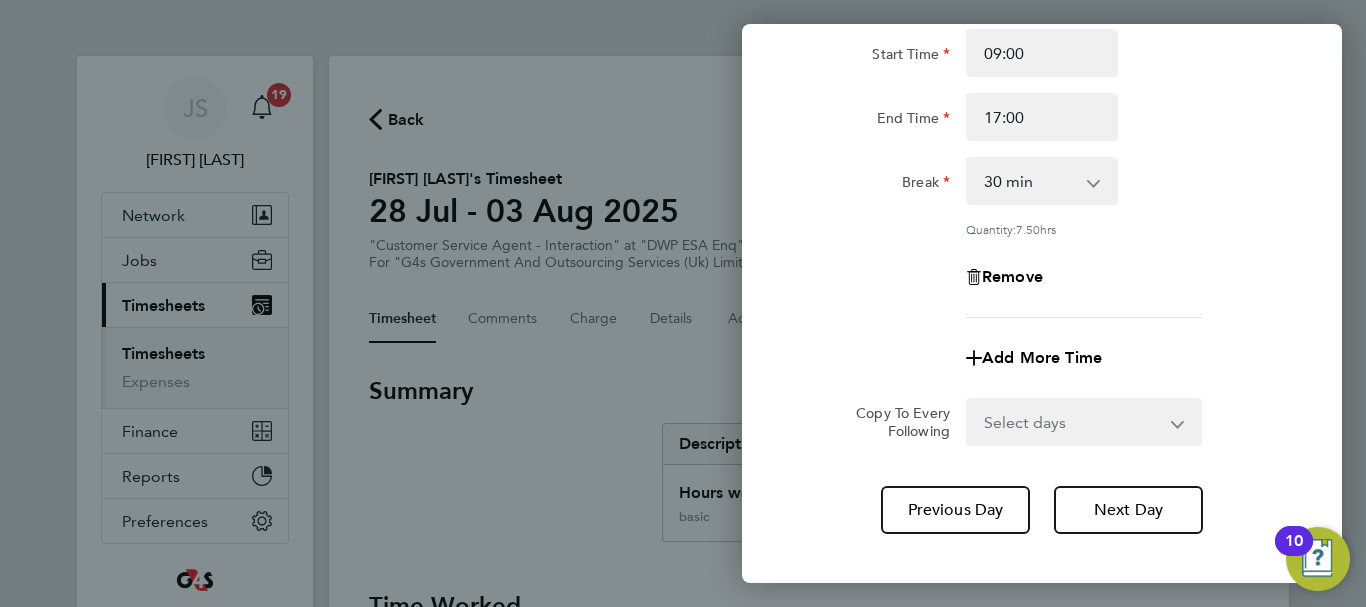 scroll, scrollTop: 200, scrollLeft: 0, axis: vertical 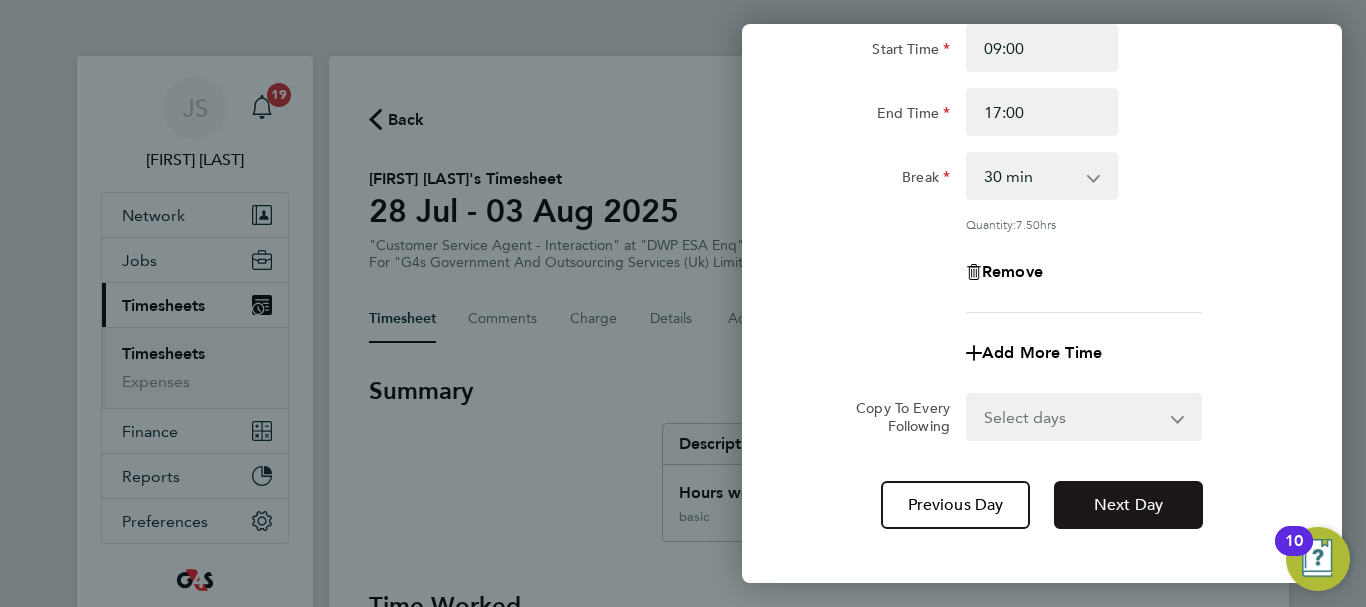 click on "Next Day" 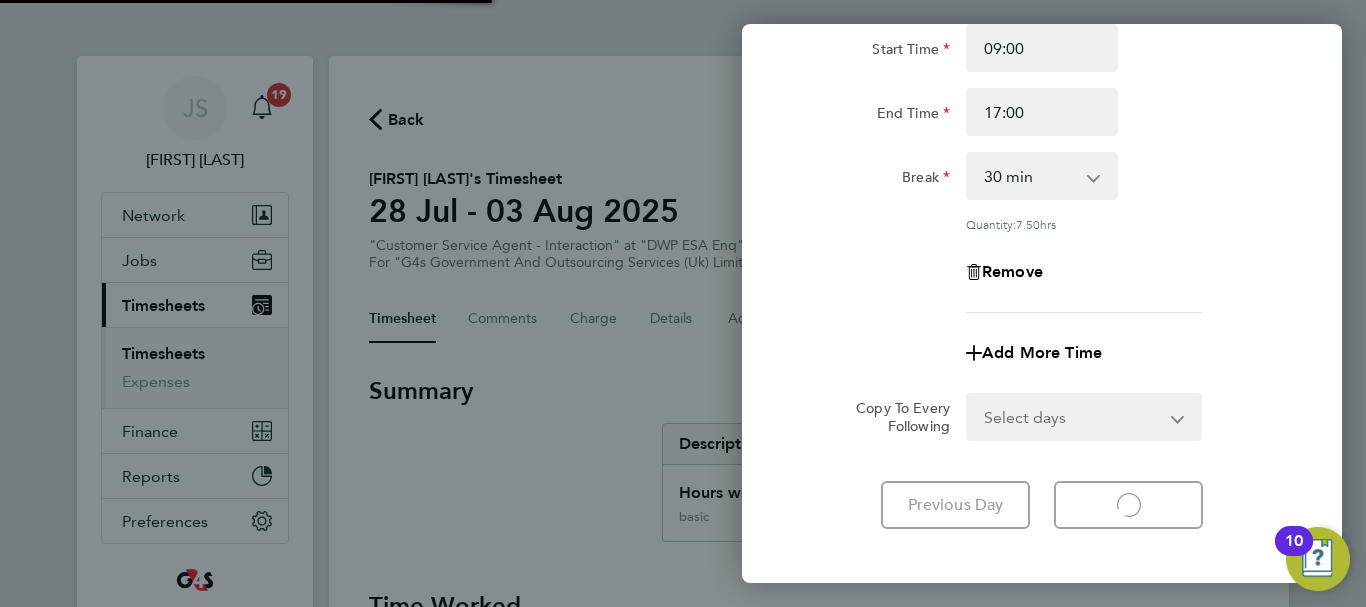 select on "30" 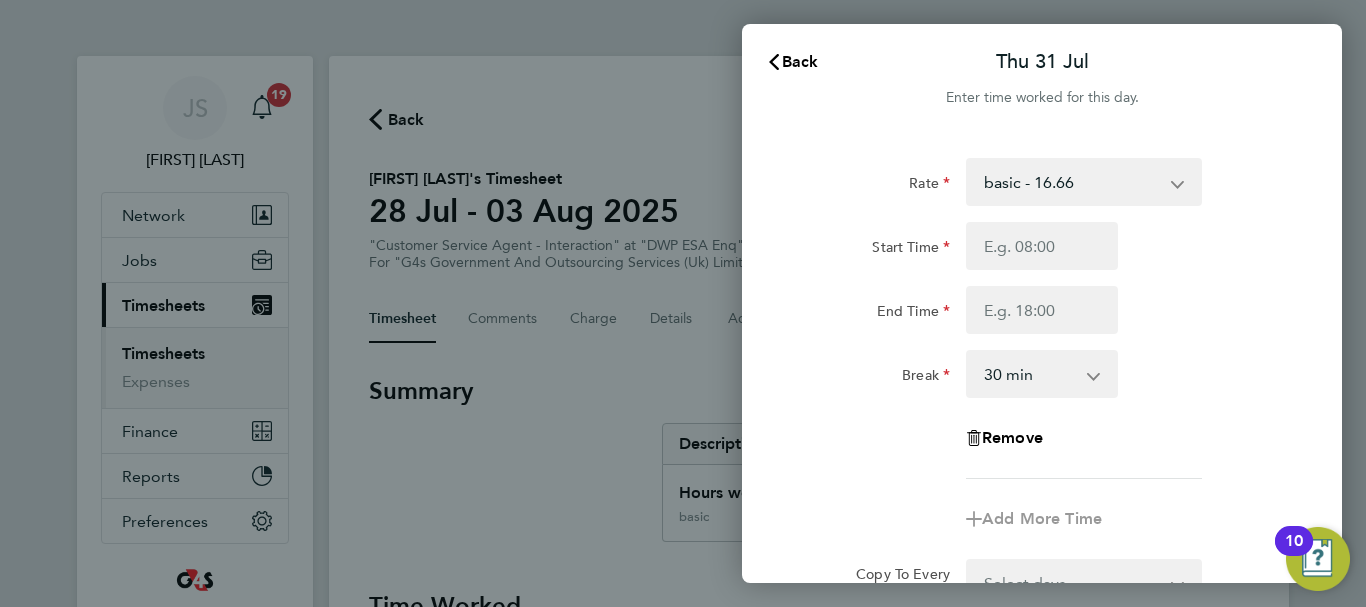 scroll, scrollTop: 0, scrollLeft: 0, axis: both 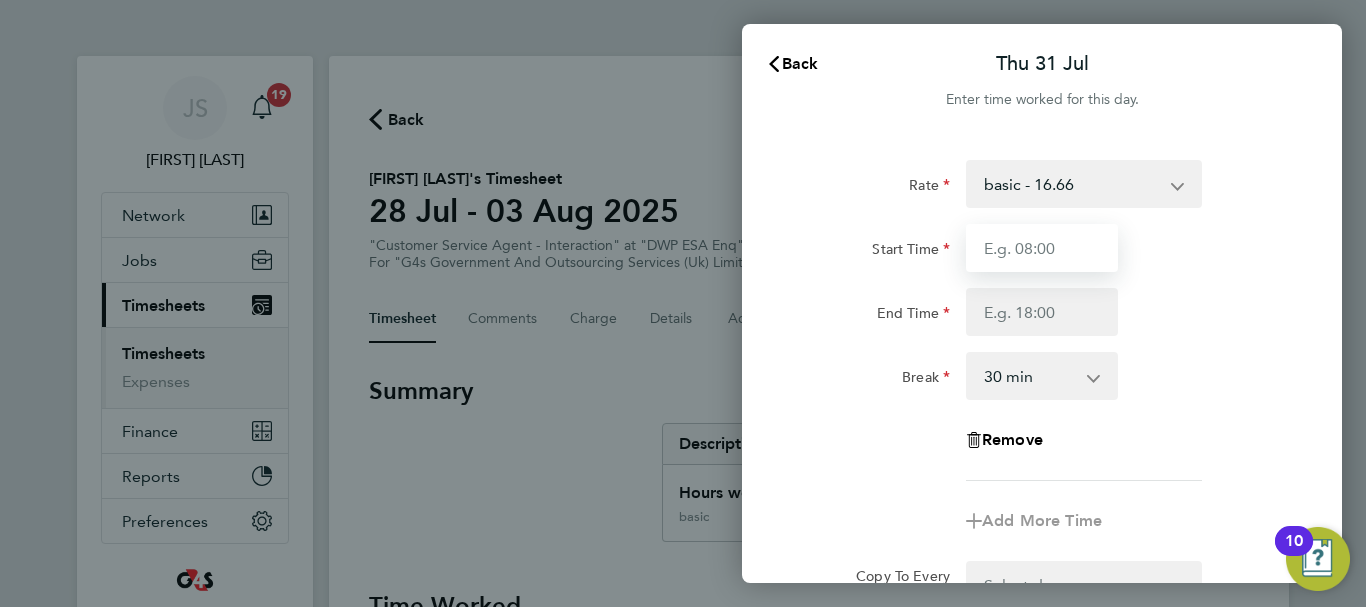 click on "Start Time" at bounding box center (1042, 248) 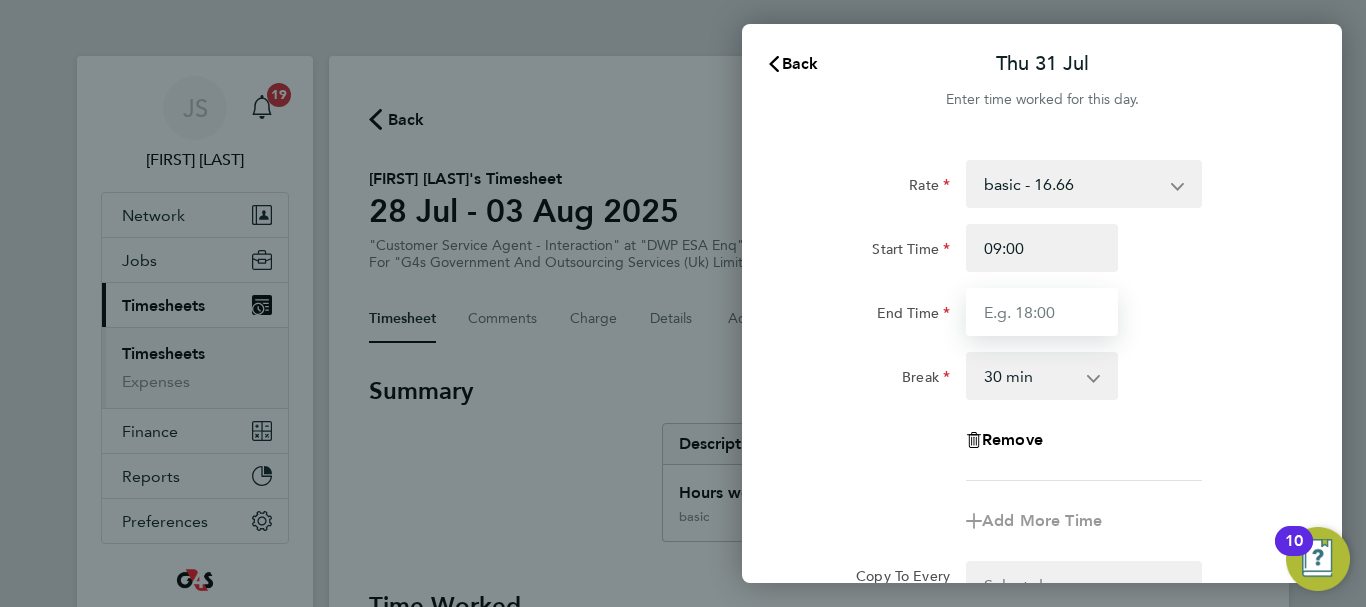 click on "End Time" at bounding box center (1042, 312) 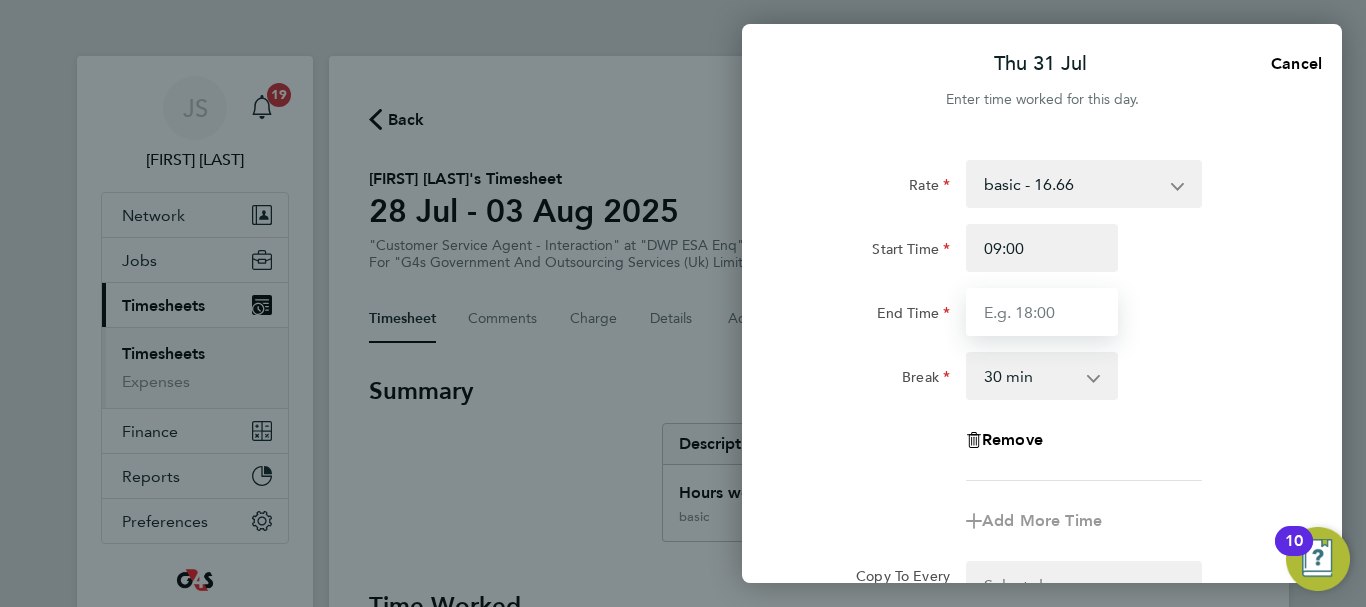 type on "17:00" 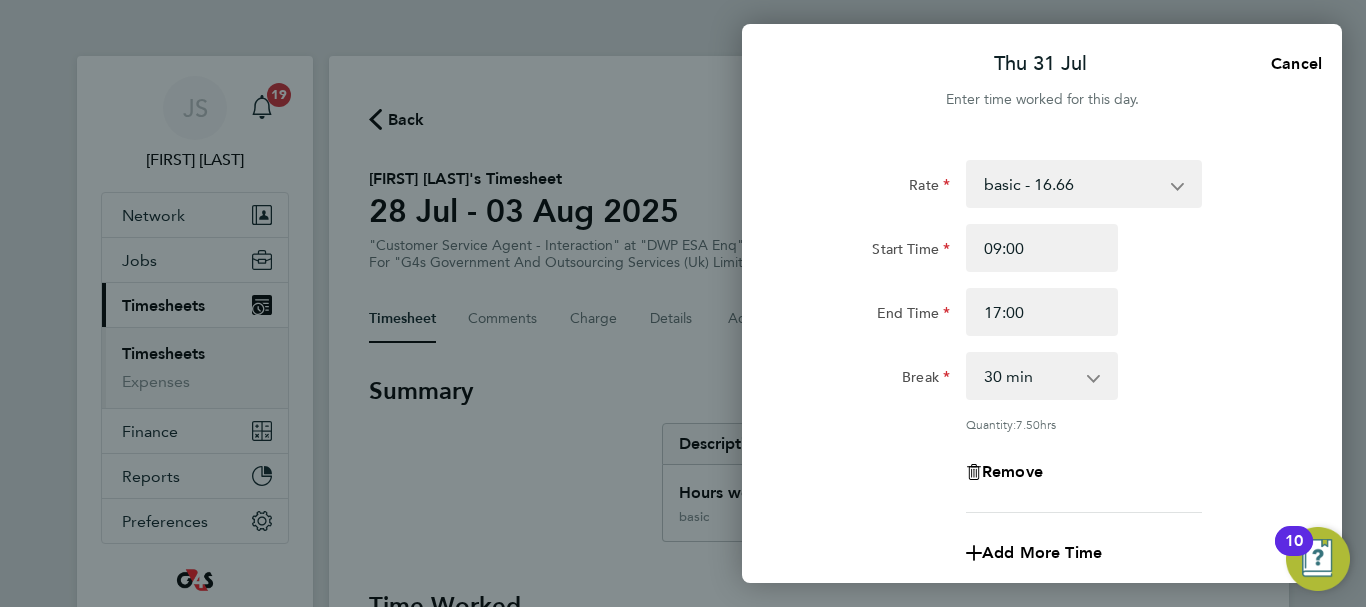 drag, startPoint x: 1226, startPoint y: 387, endPoint x: 1245, endPoint y: 410, distance: 29.832869 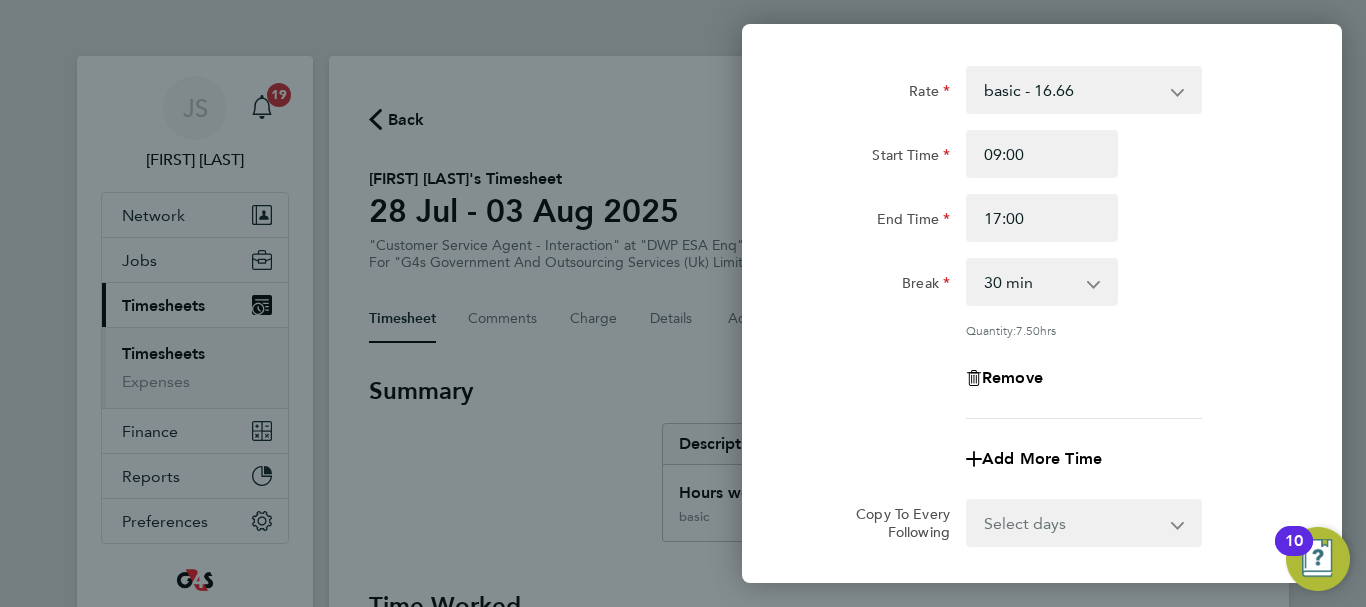 scroll, scrollTop: 200, scrollLeft: 0, axis: vertical 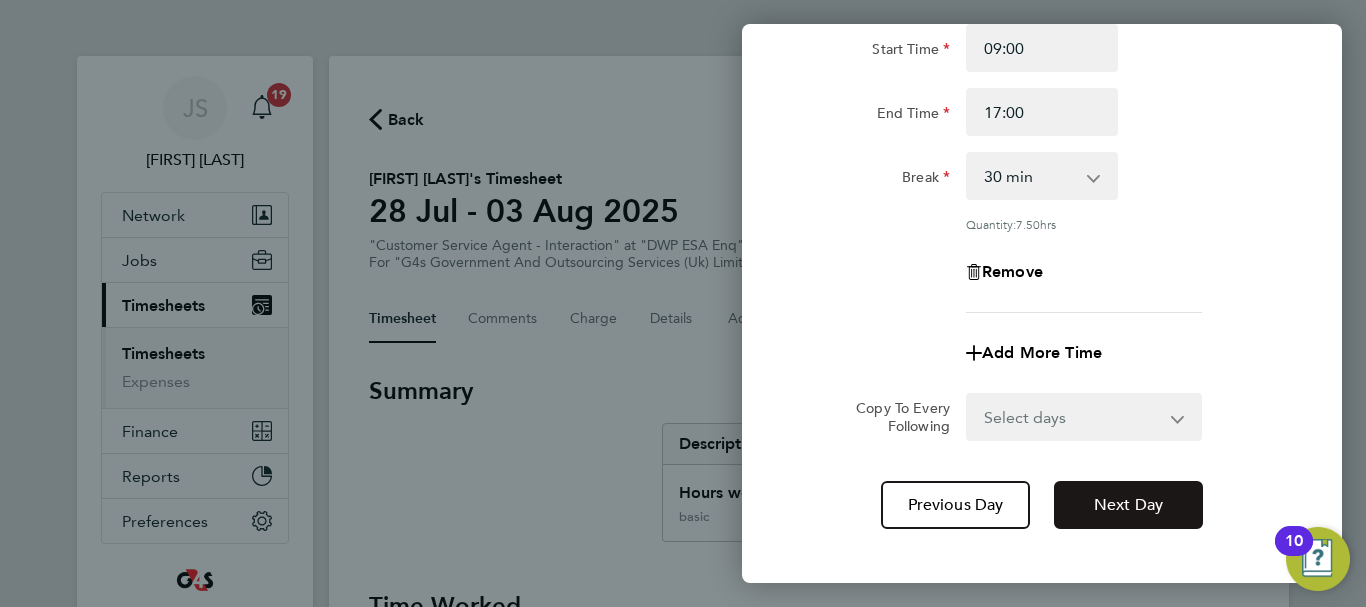 click on "Next Day" 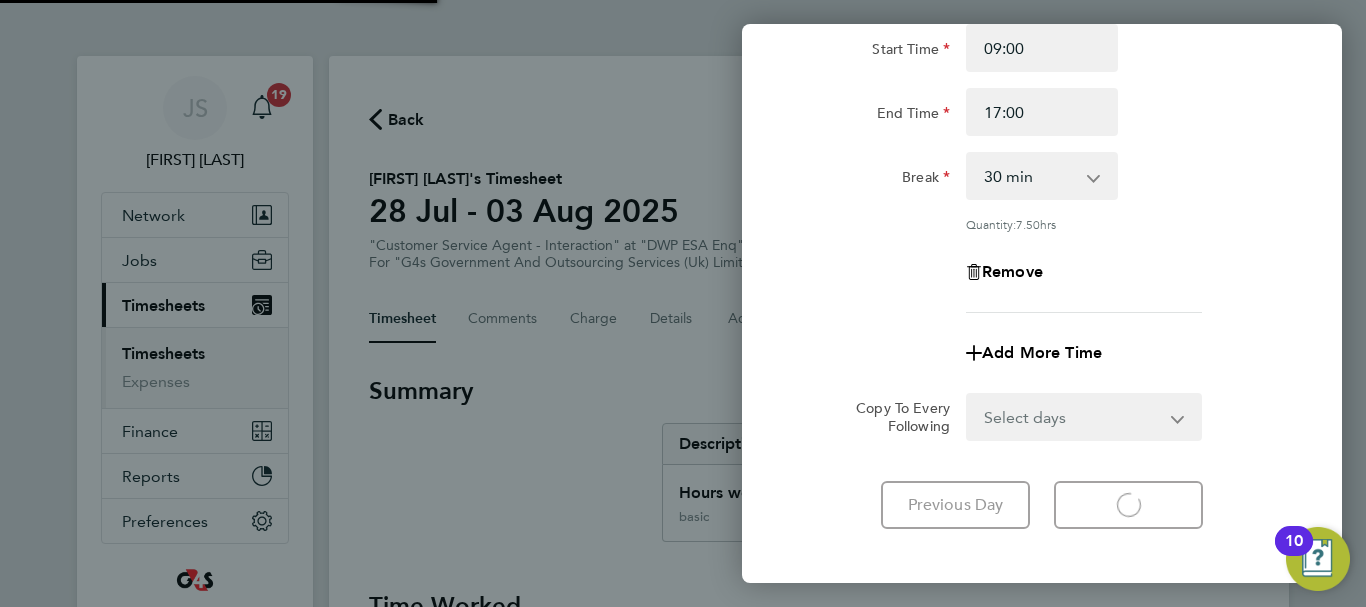 select on "30" 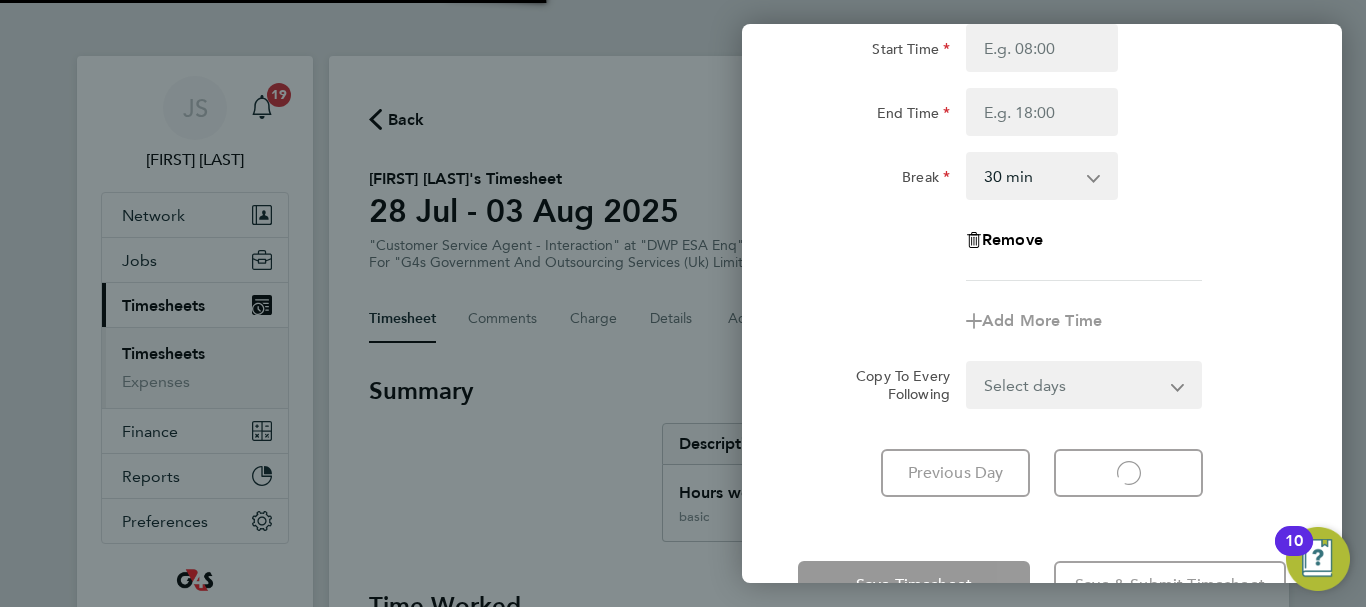 select on "30" 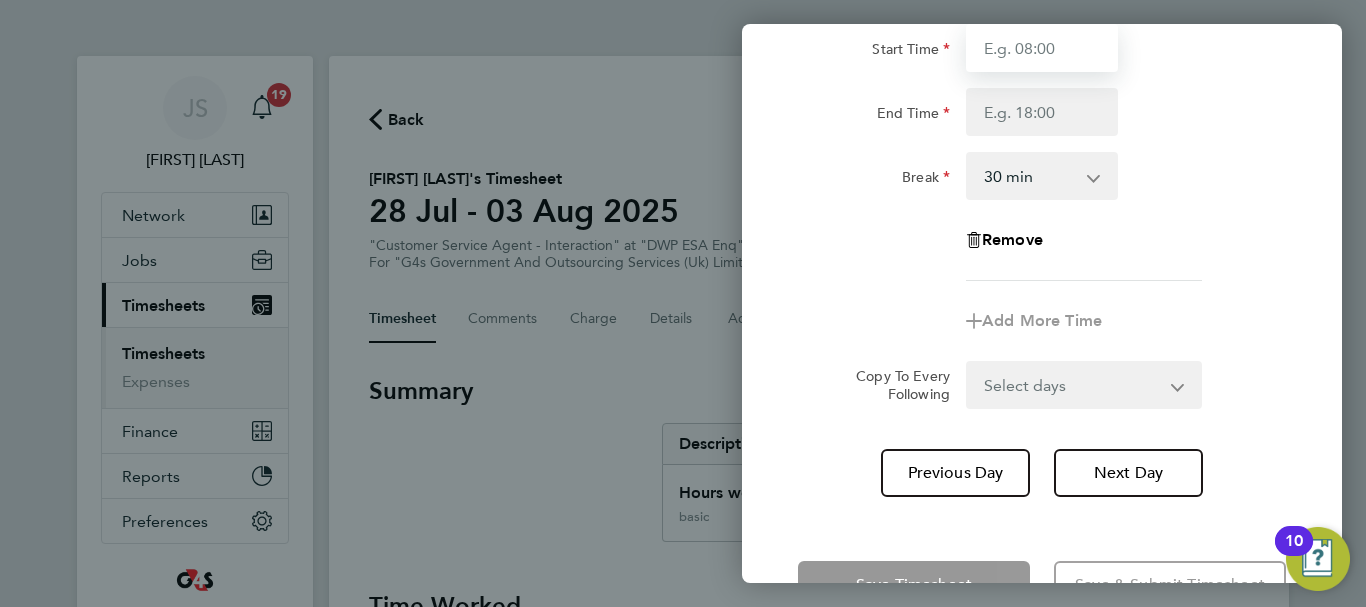 click on "Start Time" at bounding box center (1042, 48) 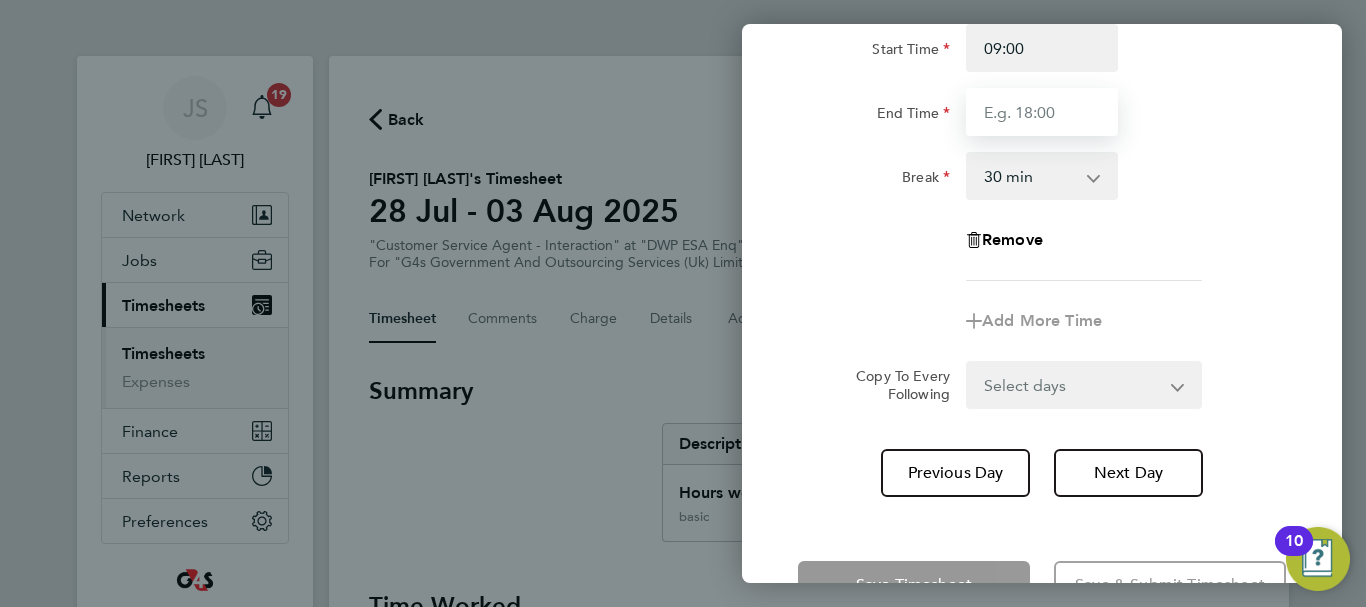 click on "End Time" at bounding box center [1042, 112] 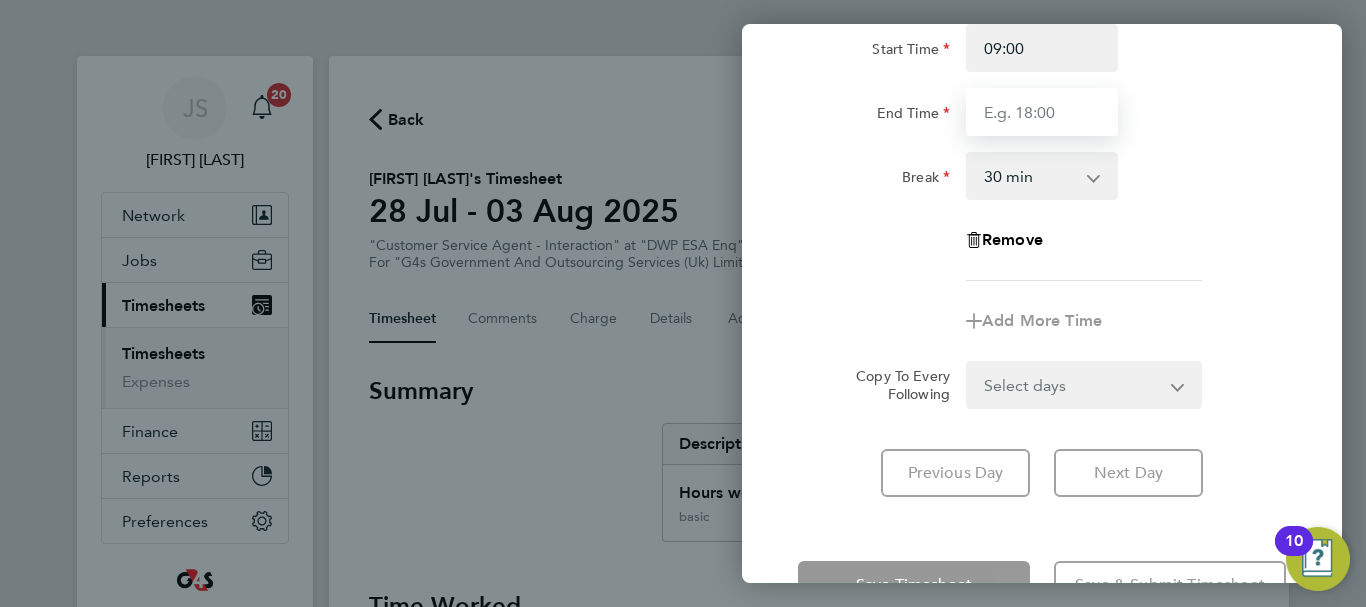 type on "17:00" 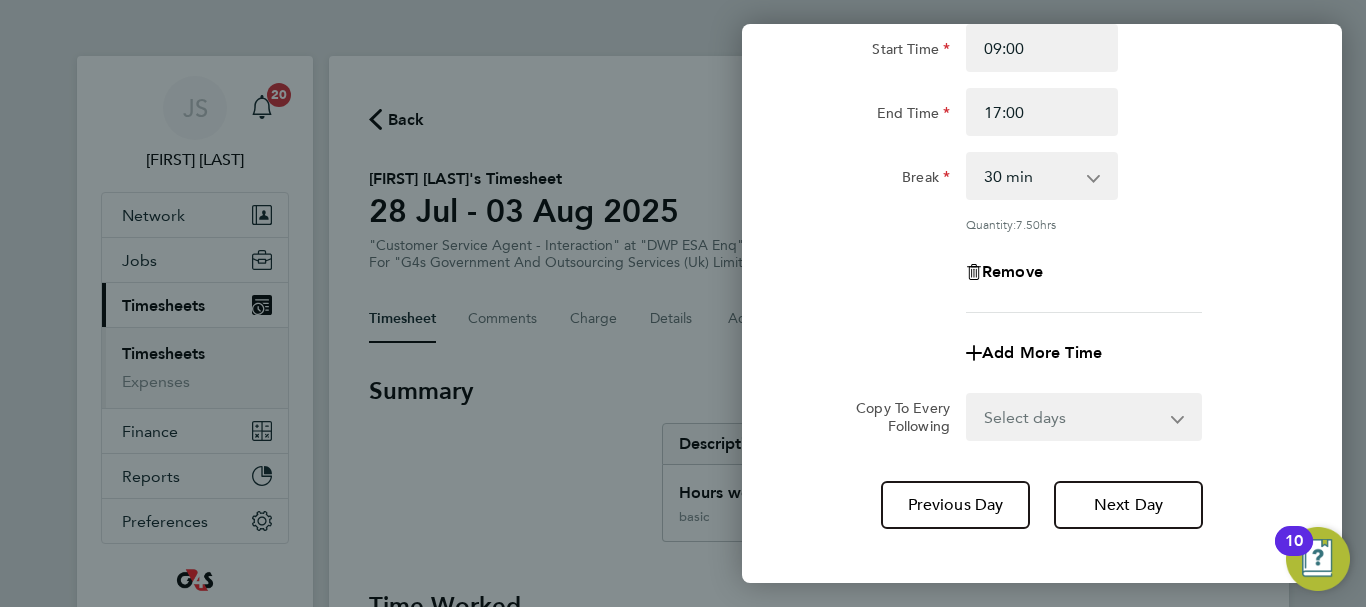 click on "Rate  basic - 16.66   x1.5 - 24.73   System Issue Not Paid   System Issue Paid - 16.66   Bank Holiday   Sick   Annual Leave   x2 - 32.79
Start Time 09:00 End Time 17:00 Break  0 min   15 min   30 min   45 min   60 min   75 min   90 min
Quantity:  7.50  hrs
Remove" 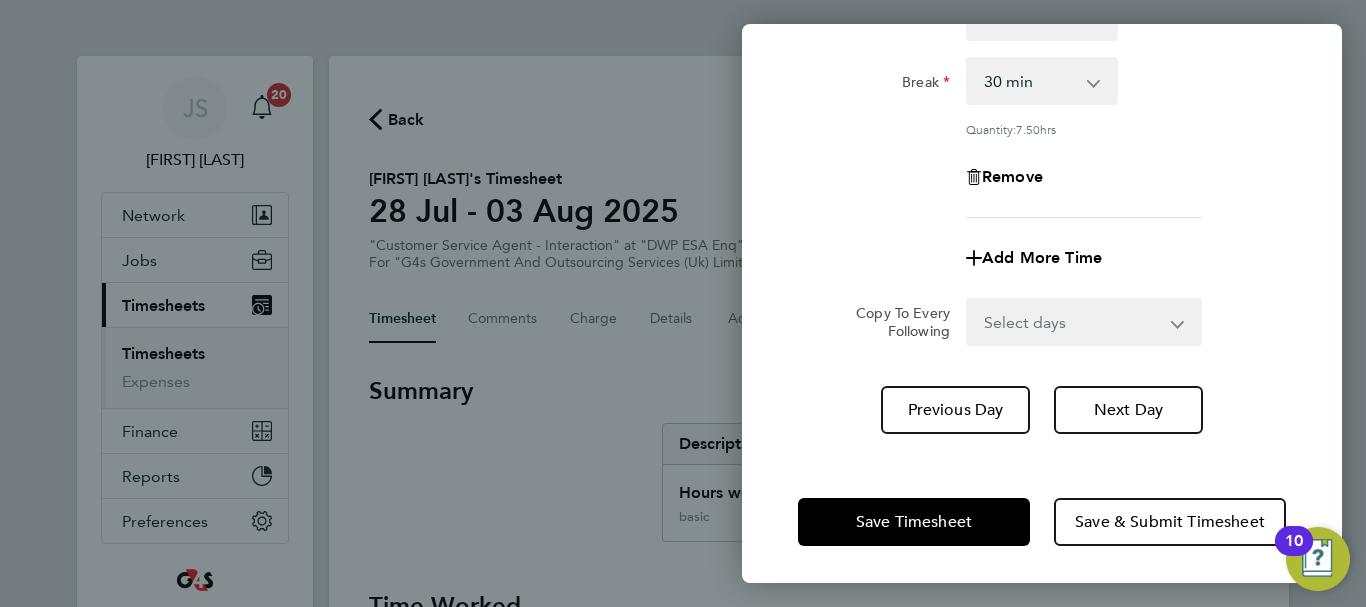 scroll, scrollTop: 296, scrollLeft: 0, axis: vertical 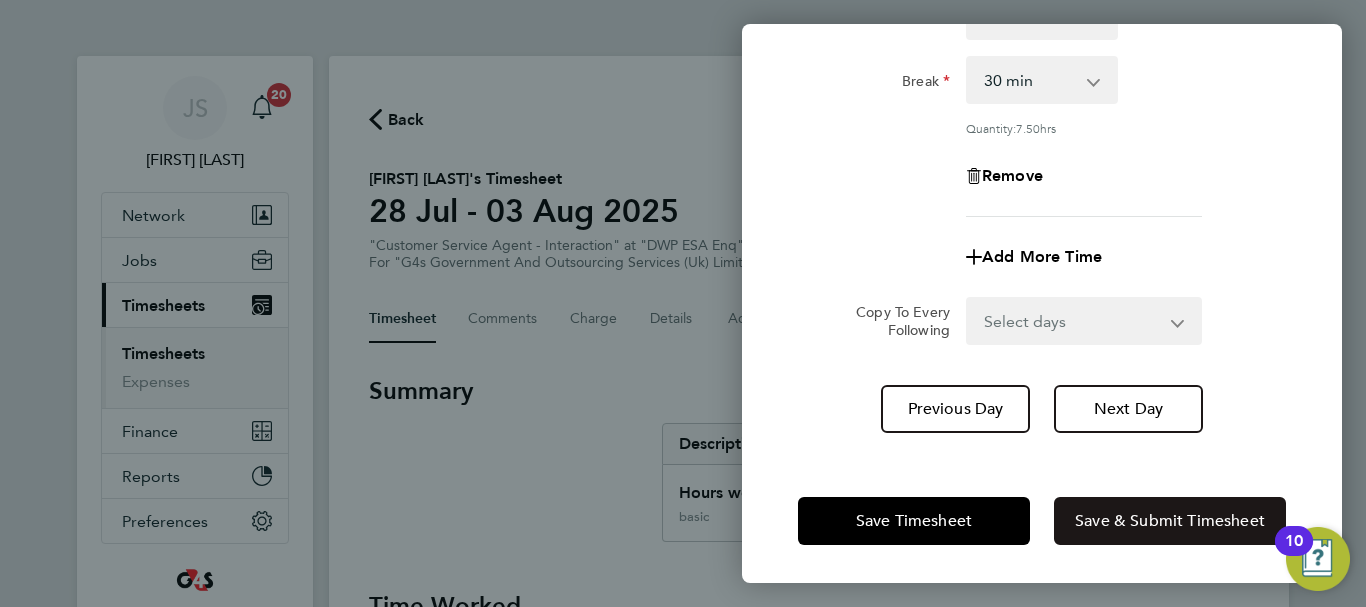 click on "Save & Submit Timesheet" 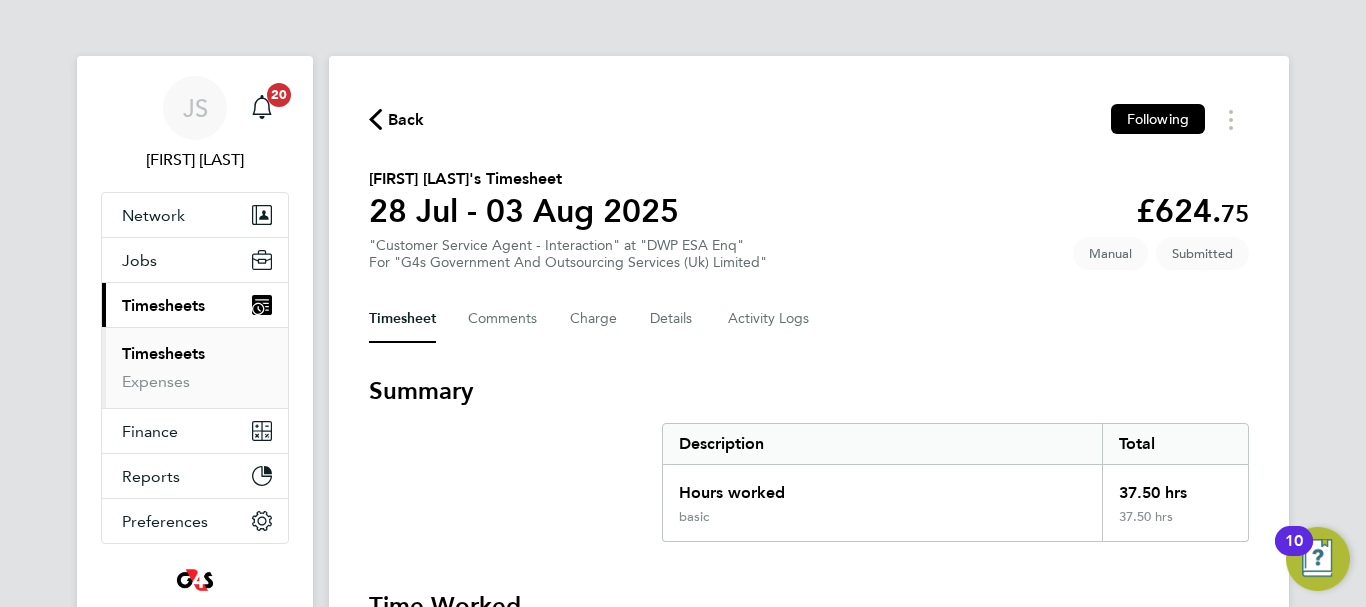 click on "Back" 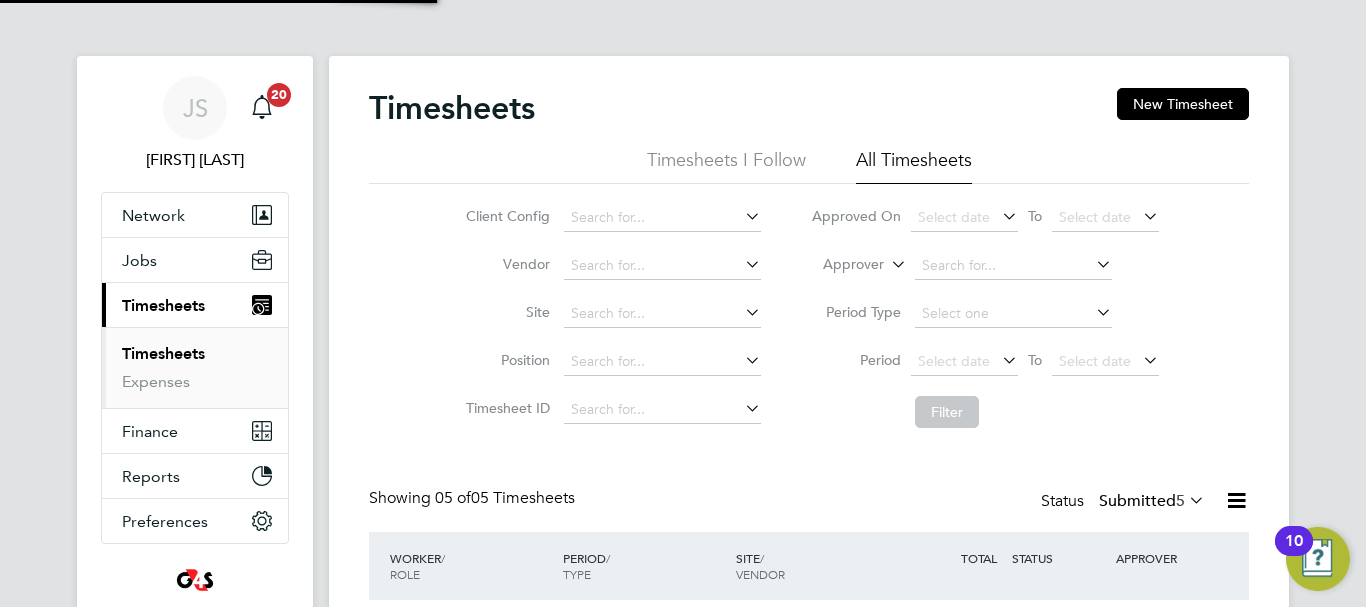 scroll, scrollTop: 10, scrollLeft: 10, axis: both 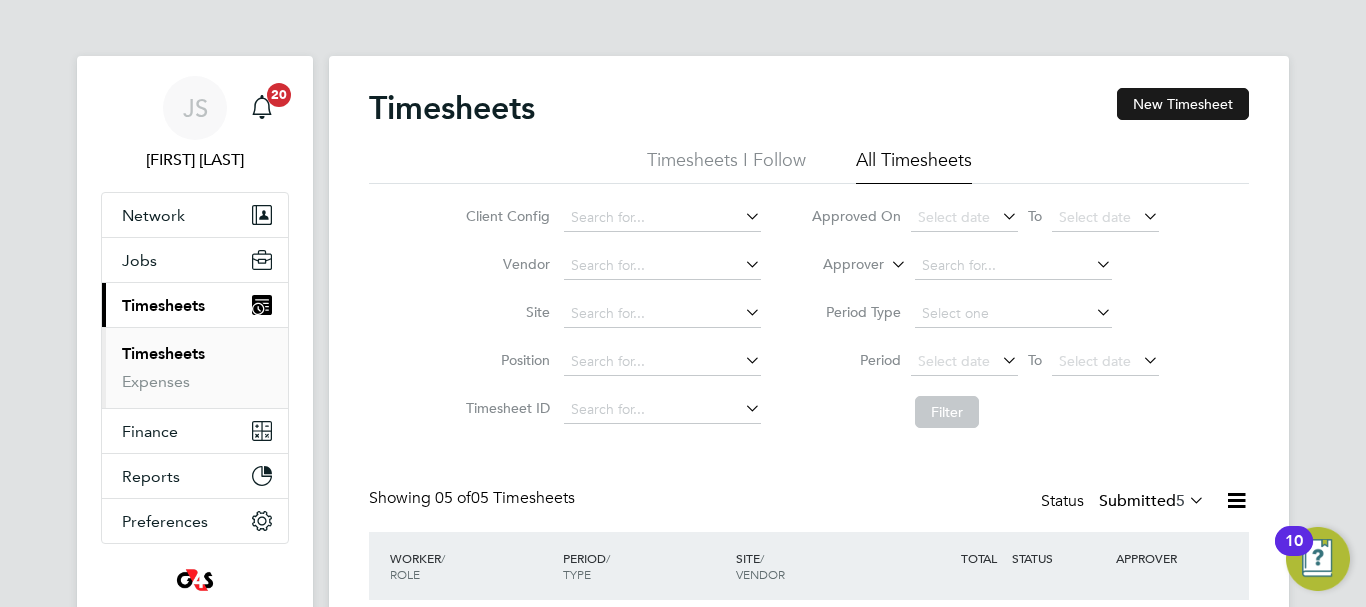 click on "New Timesheet" 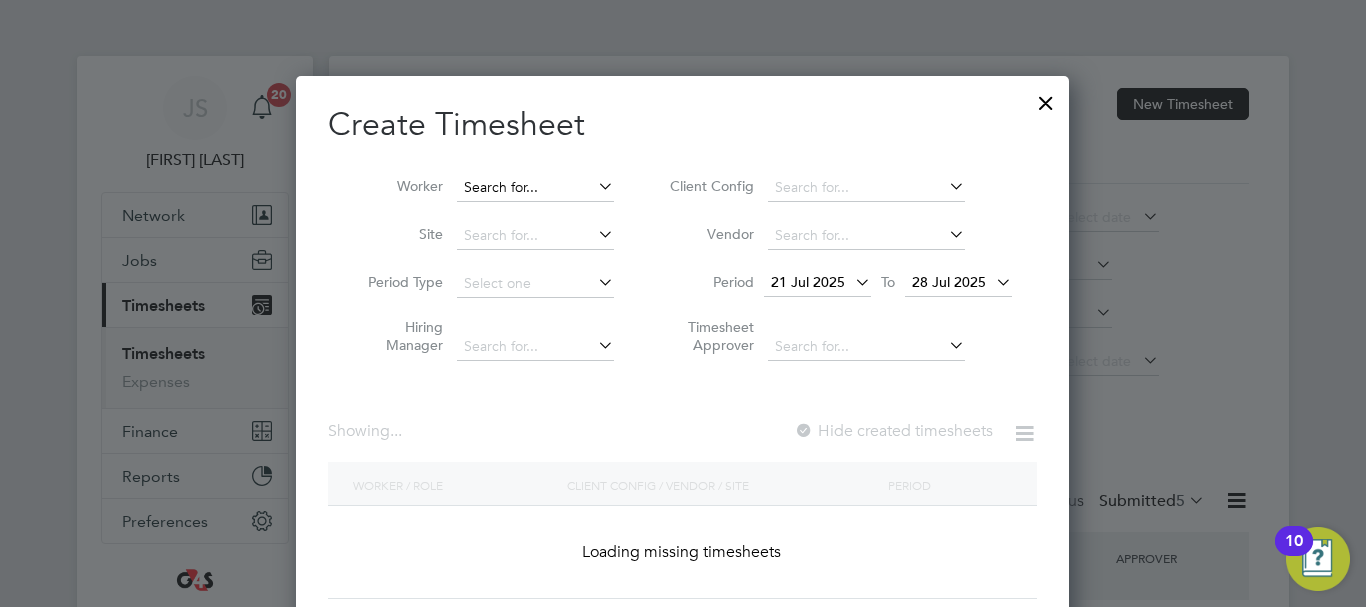 click at bounding box center [535, 188] 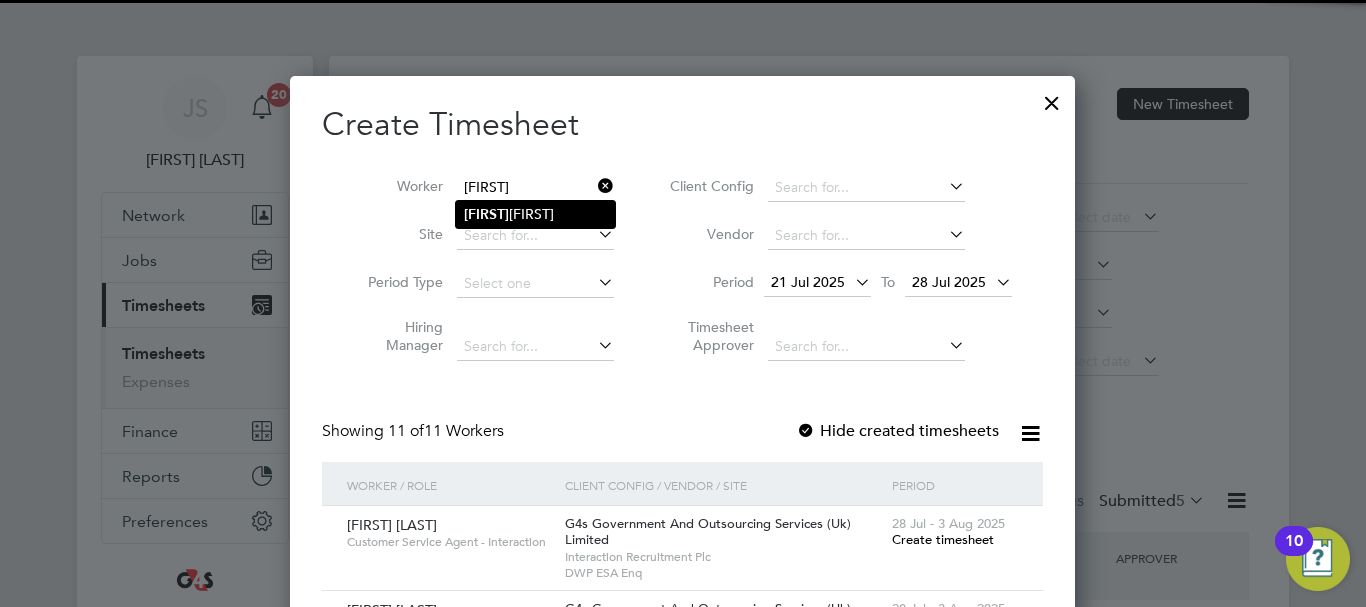 click on "[FIRST] [LAST]" 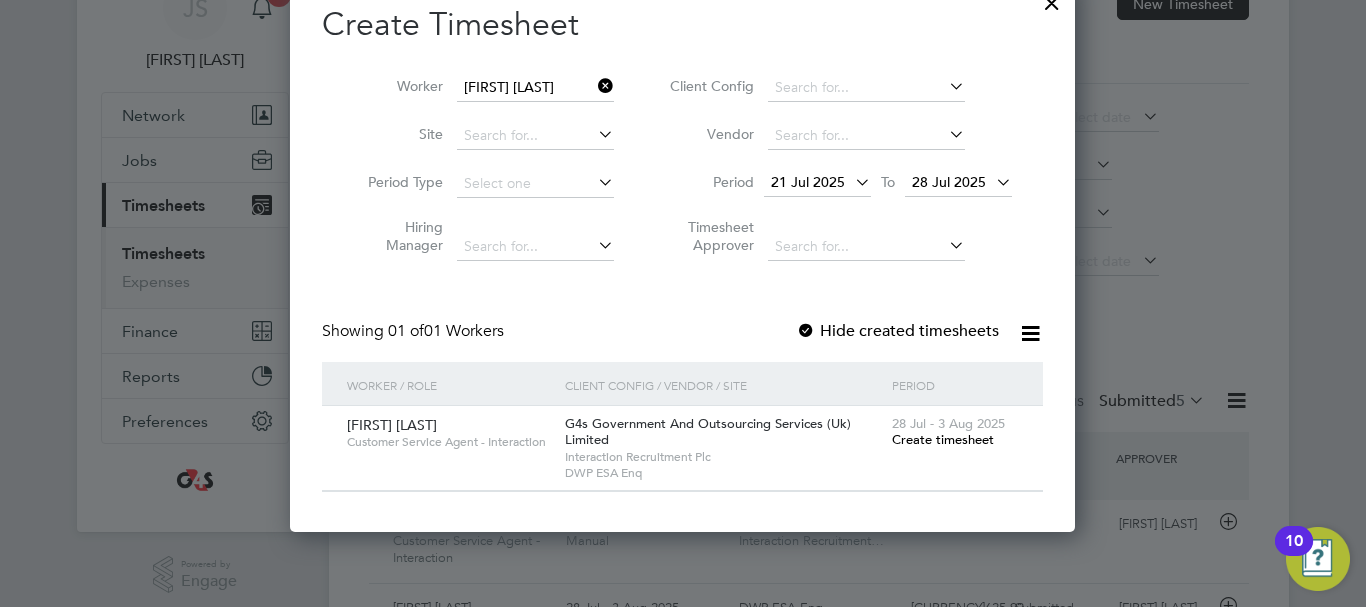 click on "Create timesheet" at bounding box center (943, 439) 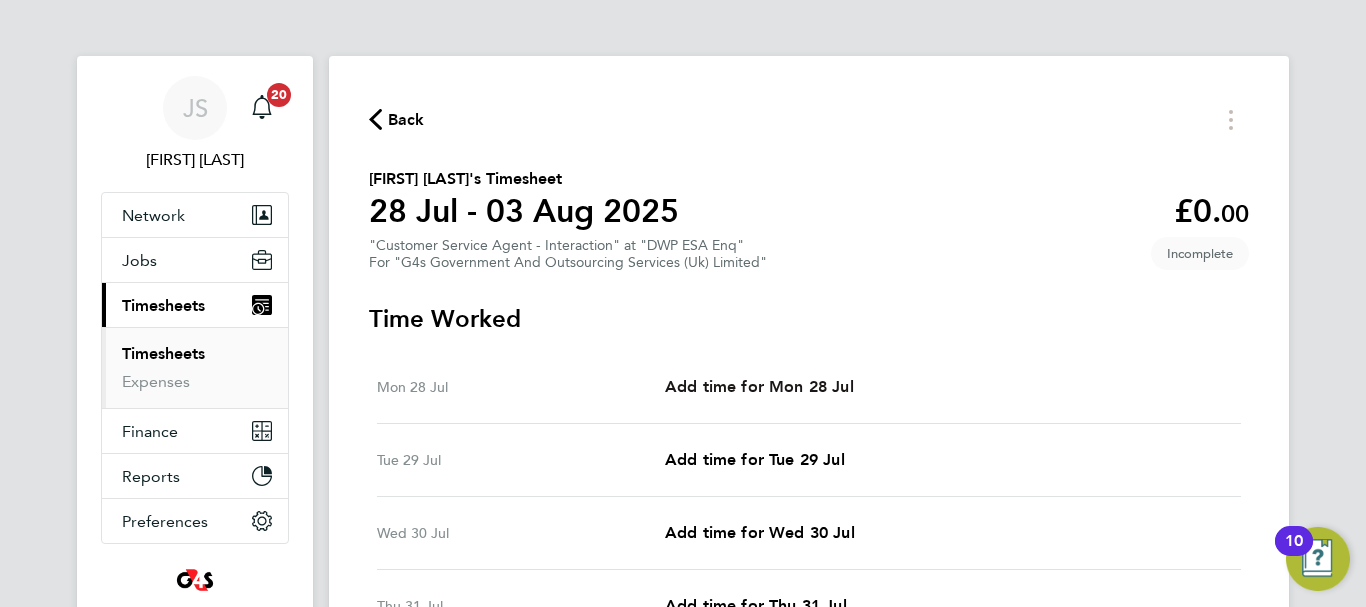 click on "Add time for Mon 28 Jul" at bounding box center (759, 386) 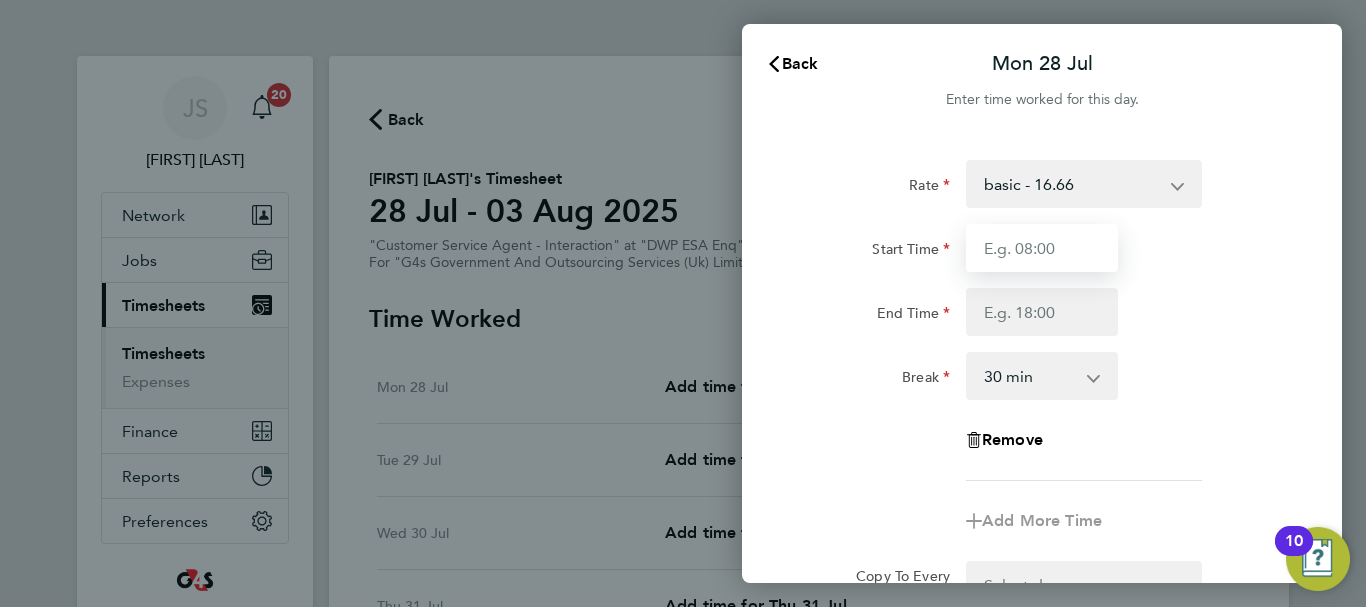 click on "Start Time" at bounding box center [1042, 248] 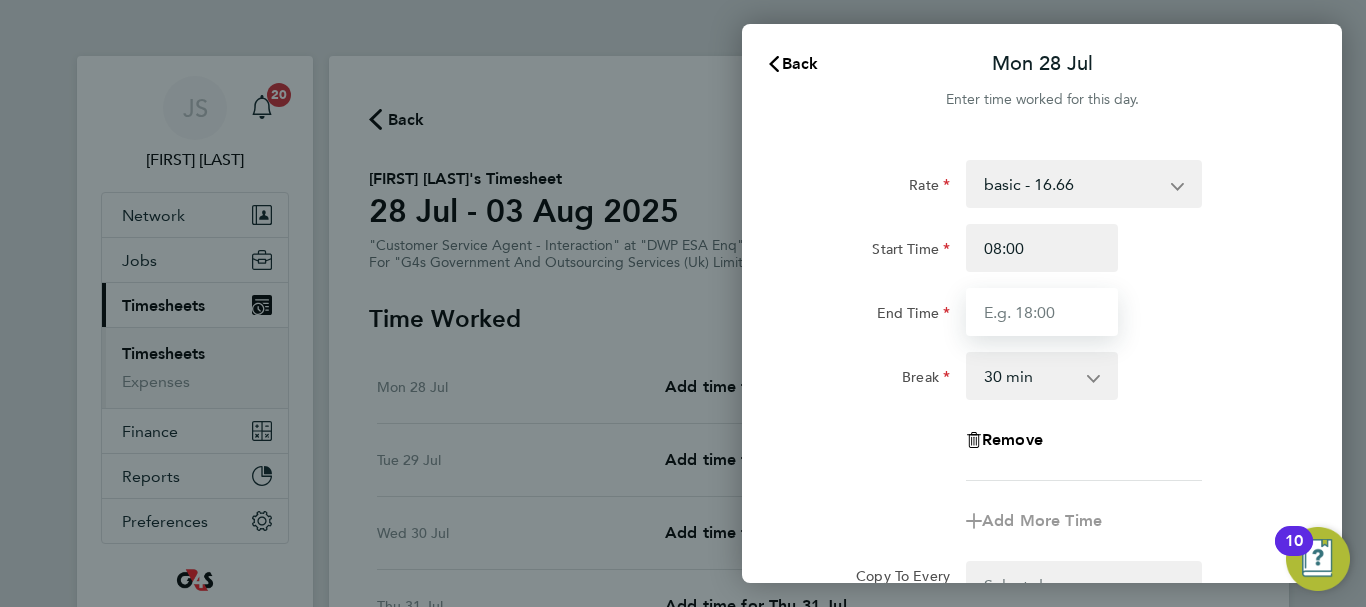 click on "End Time" at bounding box center (1042, 312) 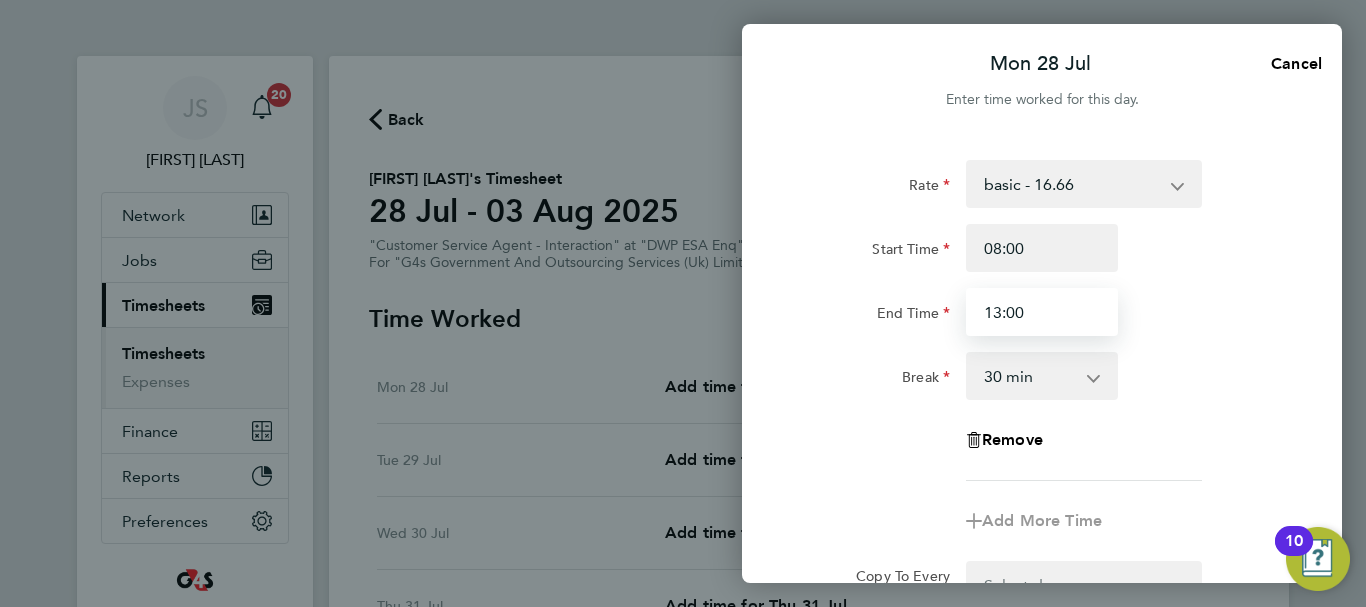 type on "13:00" 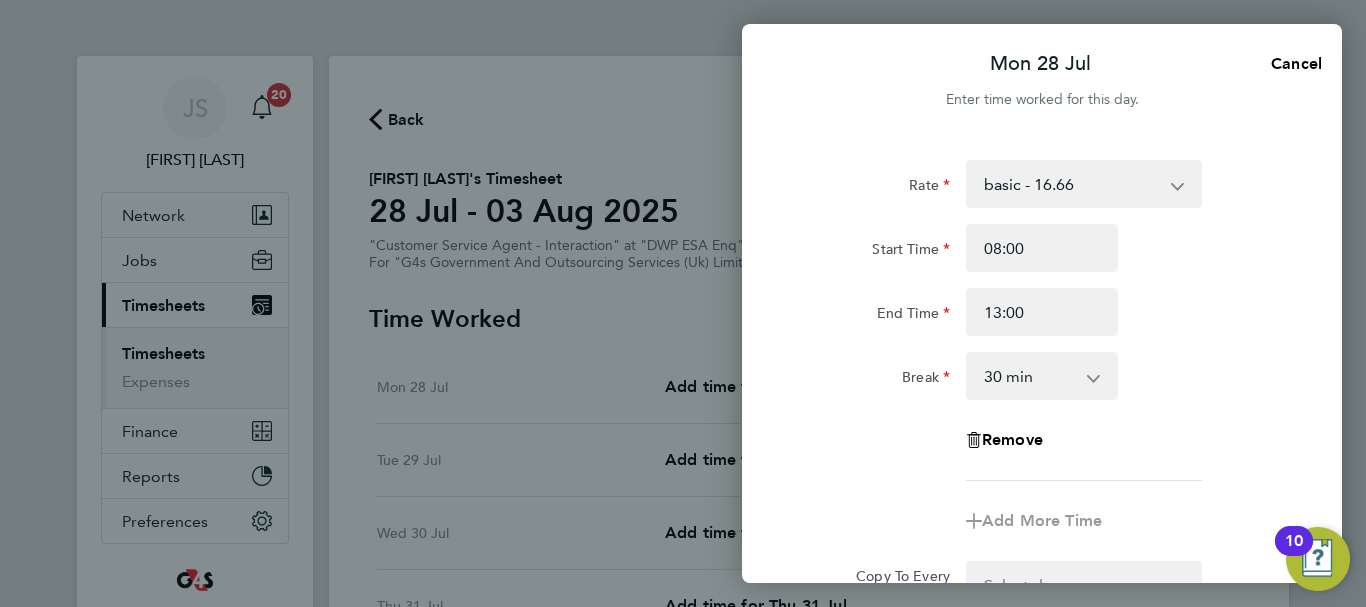 drag, startPoint x: 1273, startPoint y: 366, endPoint x: 1257, endPoint y: 366, distance: 16 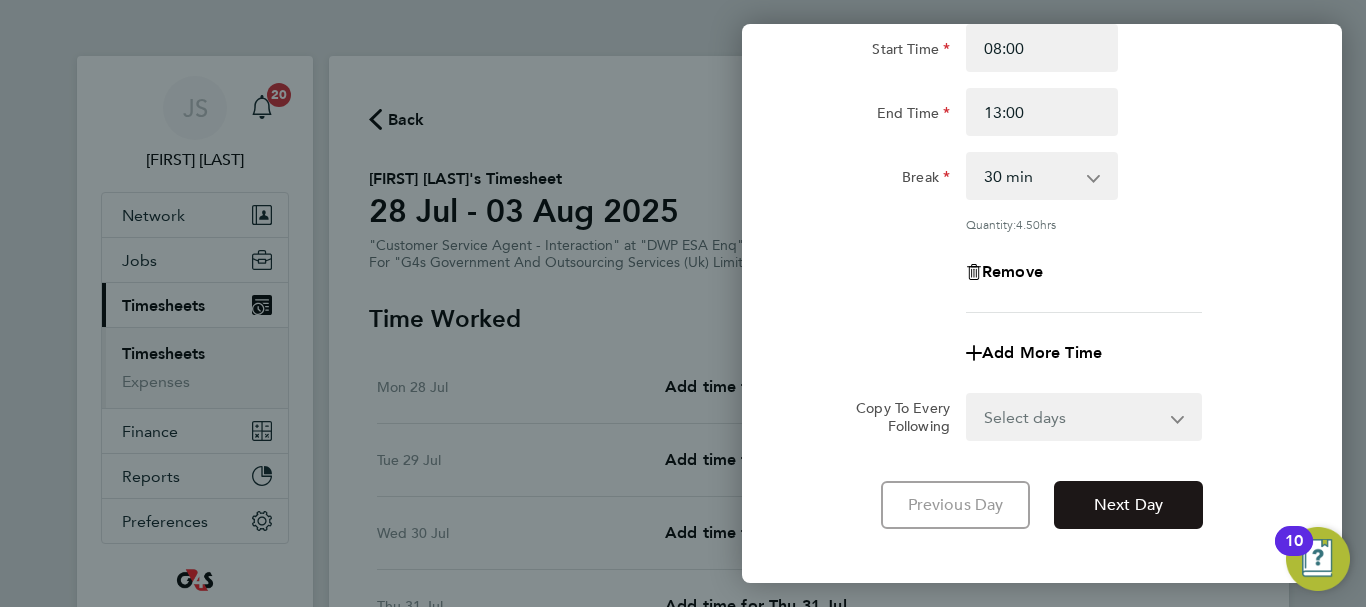 click on "Next Day" 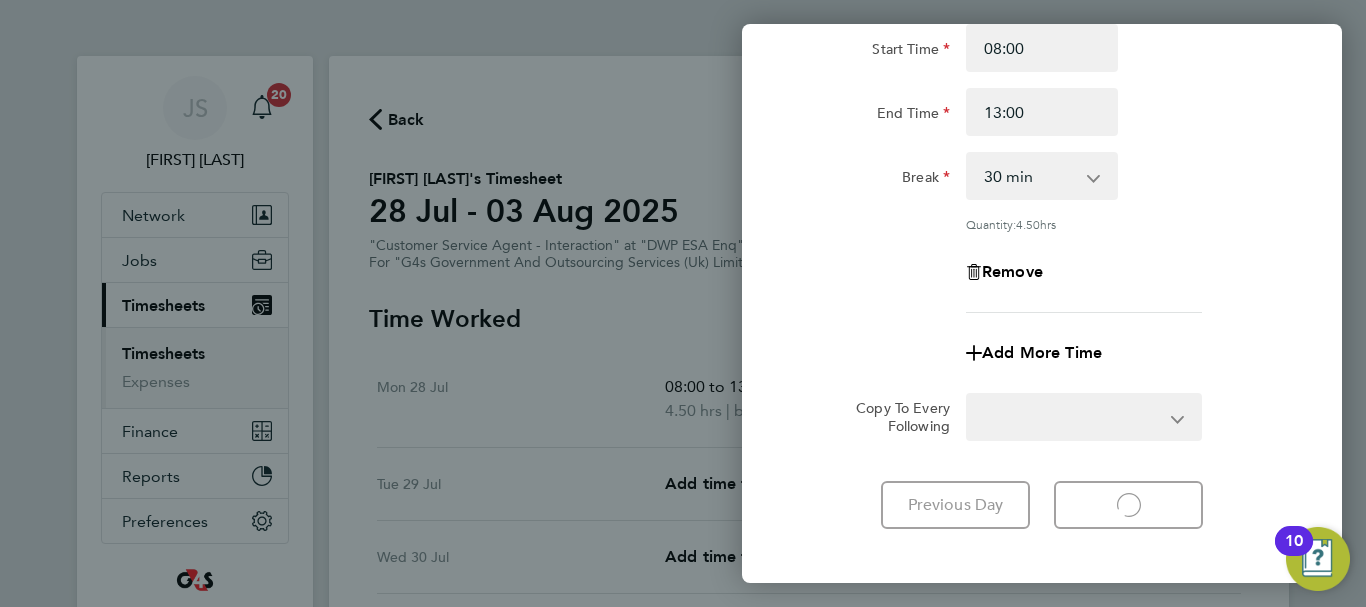 select on "30" 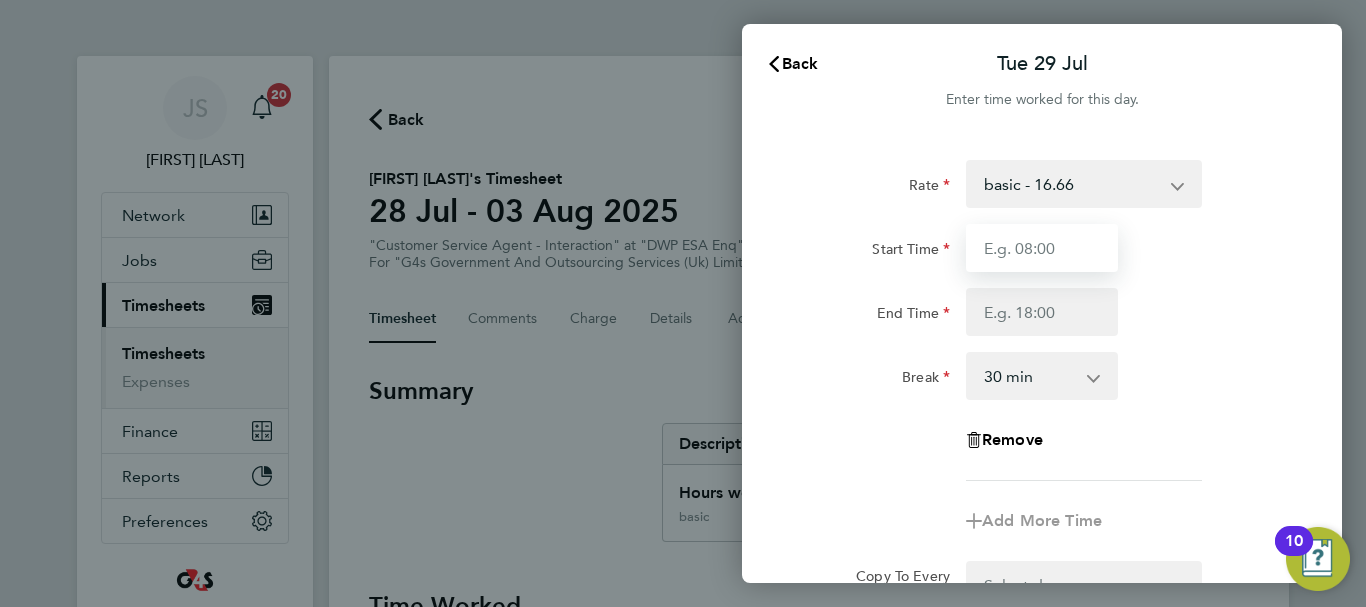 click on "Start Time" at bounding box center [1042, 248] 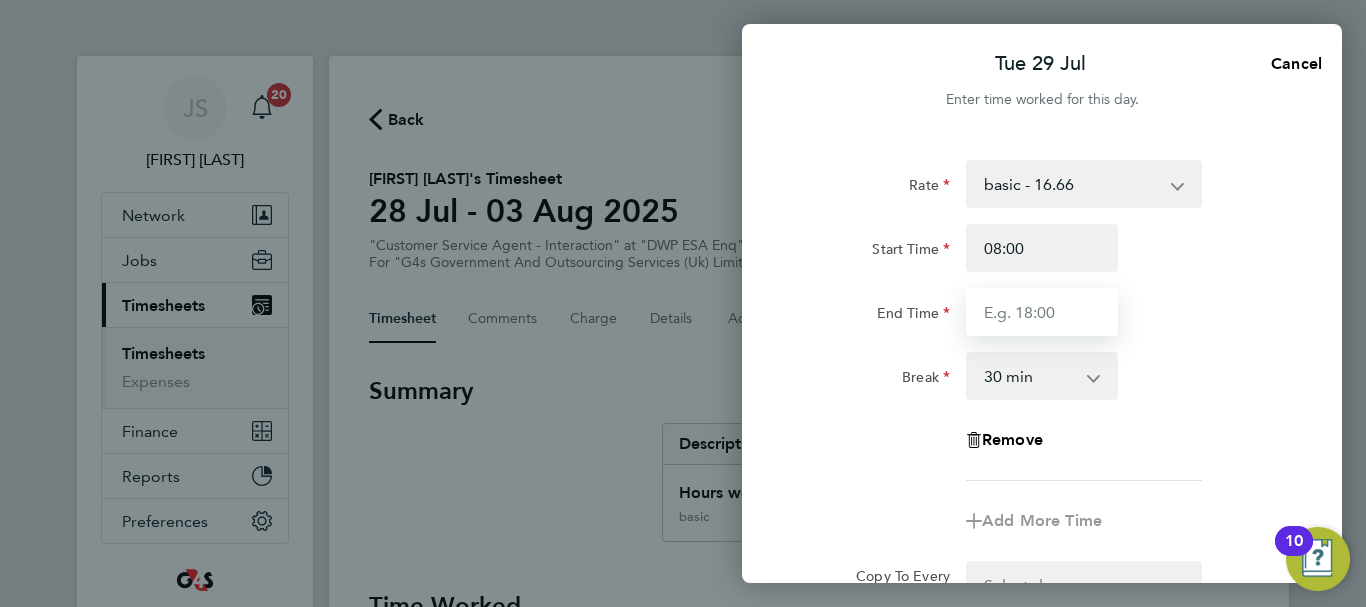 click on "End Time" at bounding box center (1042, 312) 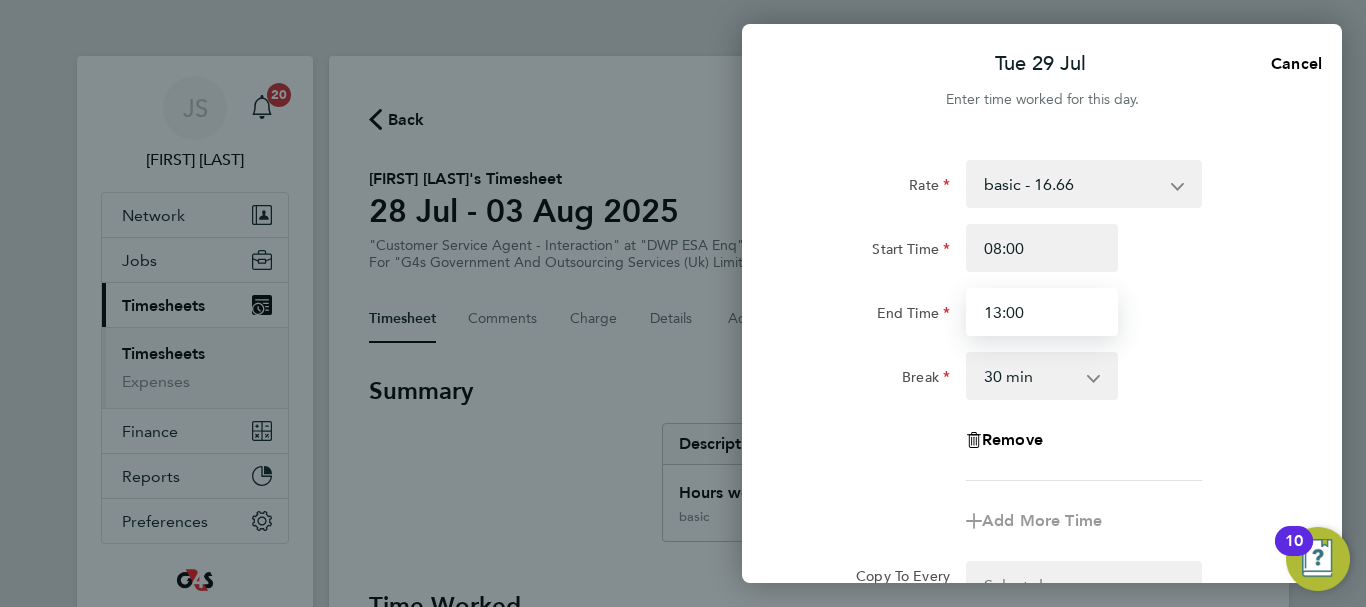 type on "13:00" 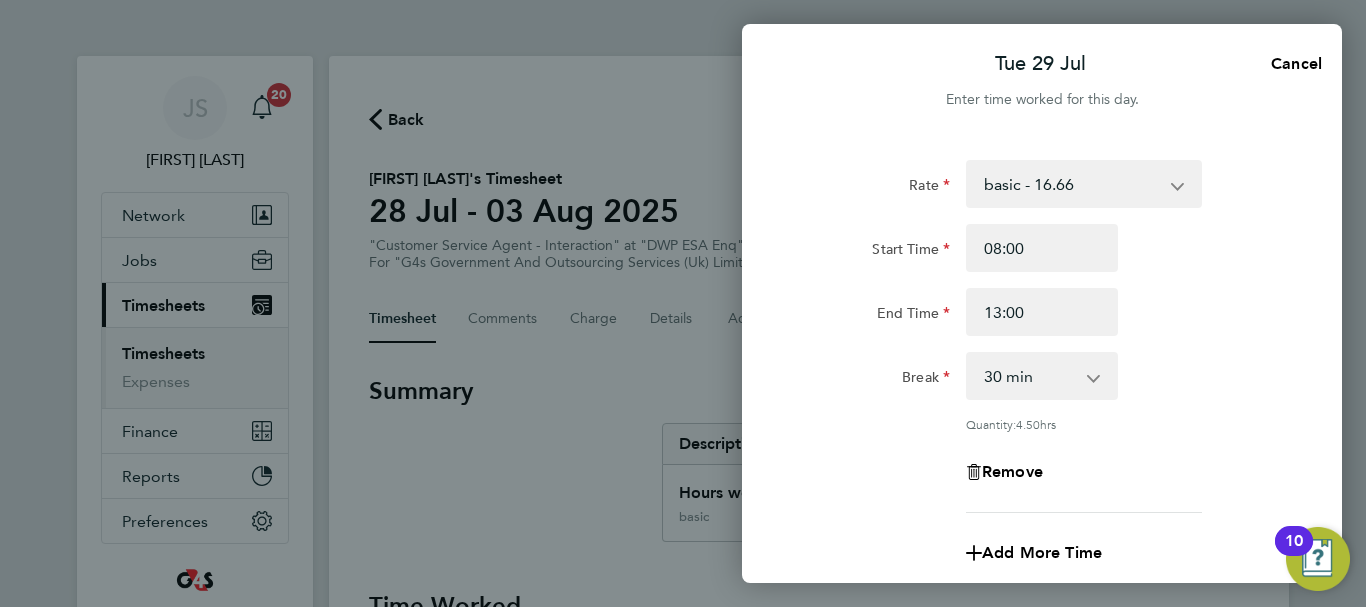 click on "Rate  basic - 16.66   x2 - 32.79   System Issue Not Paid   Sick   x1.5 - 24.73   Annual Leave   Bank Holiday   System Issue Paid - 16.66
Start Time 08:00 End Time 13:00 Break  0 min   15 min   30 min   45 min   60 min   75 min   90 min
Quantity:  4.50  hrs
Remove" 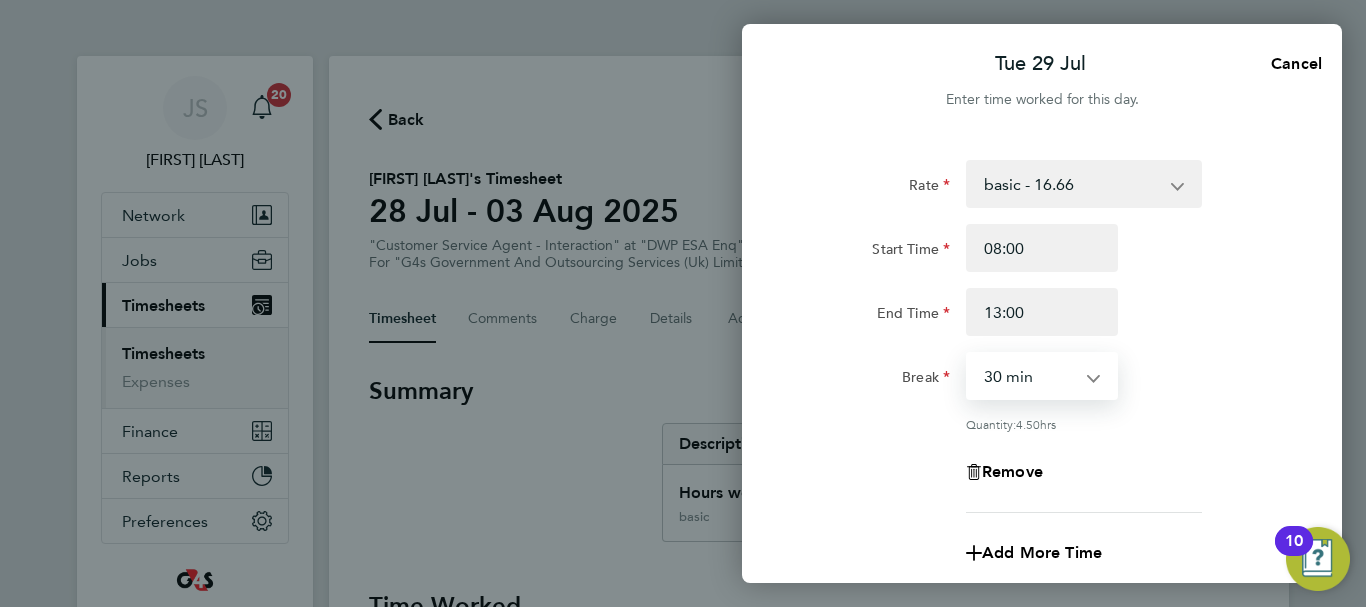click on "0 min   15 min   30 min   45 min   60 min   75 min   90 min" at bounding box center [1030, 376] 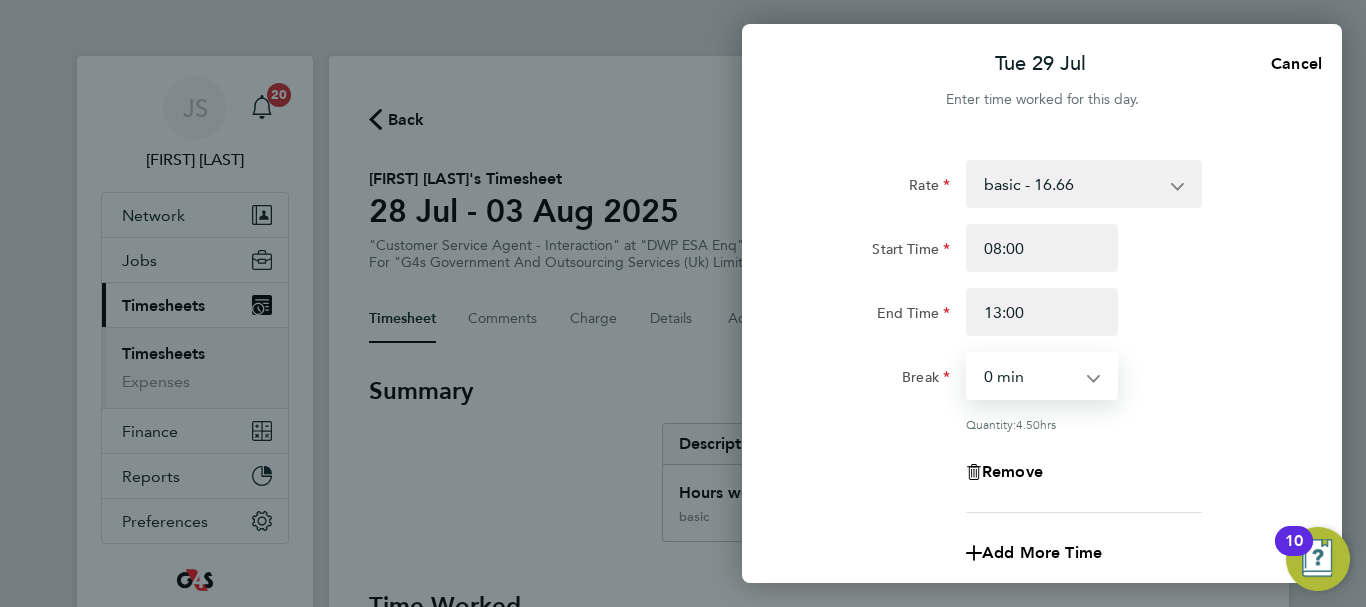 click on "0 min   15 min   30 min   45 min   60 min   75 min   90 min" at bounding box center [1030, 376] 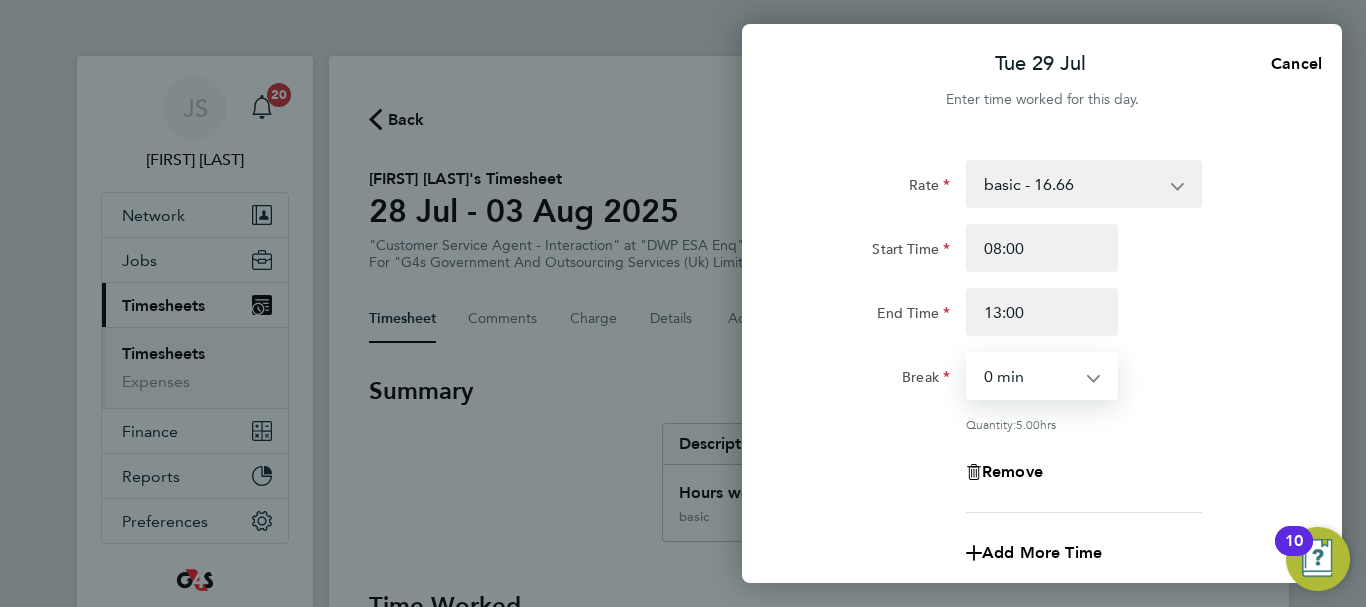 click on "Break  0 min   15 min   30 min   45 min   60 min   75 min   90 min" 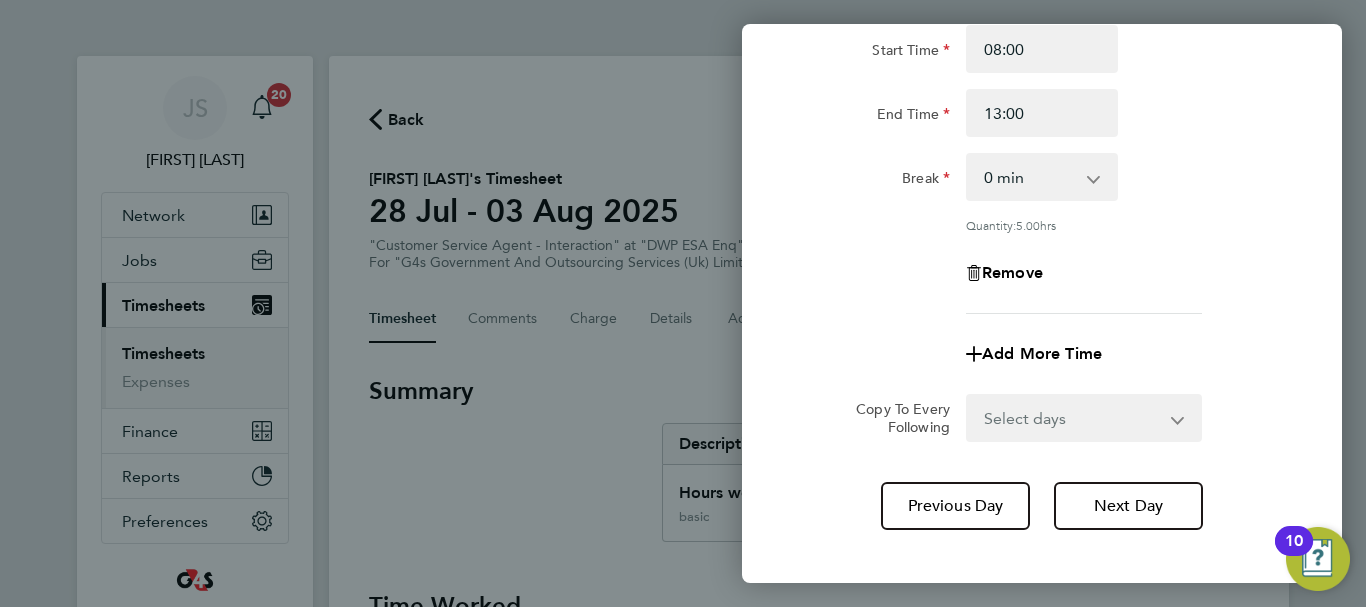 scroll, scrollTop: 200, scrollLeft: 0, axis: vertical 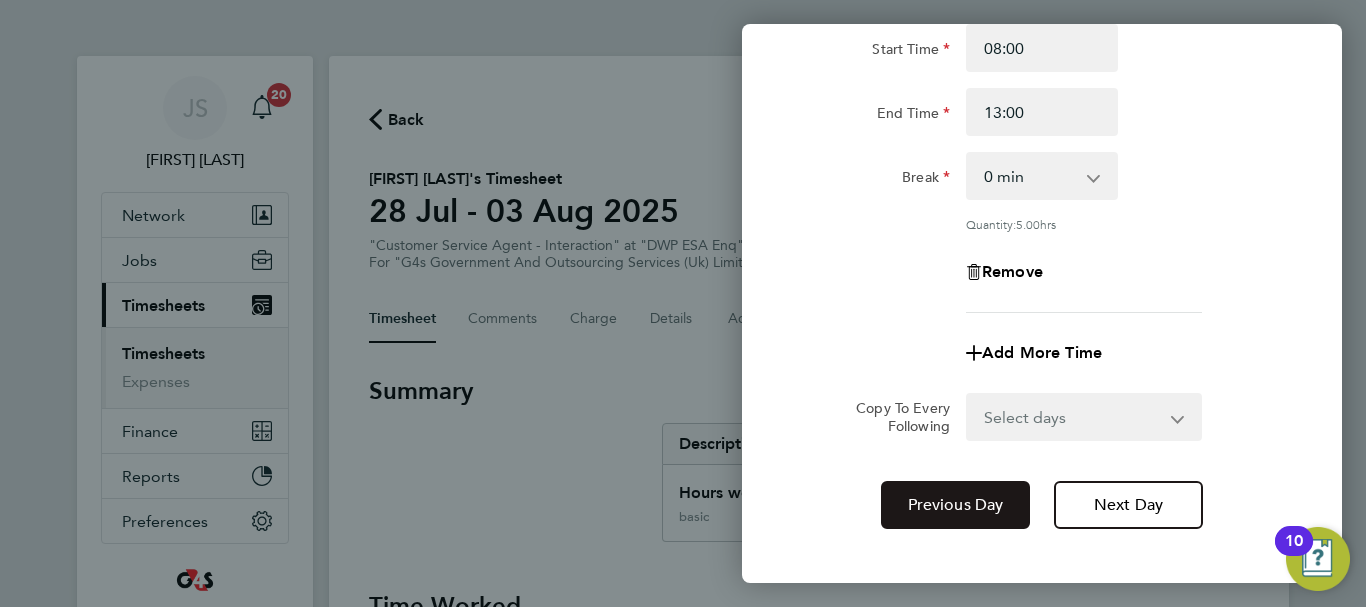 click on "Previous Day" 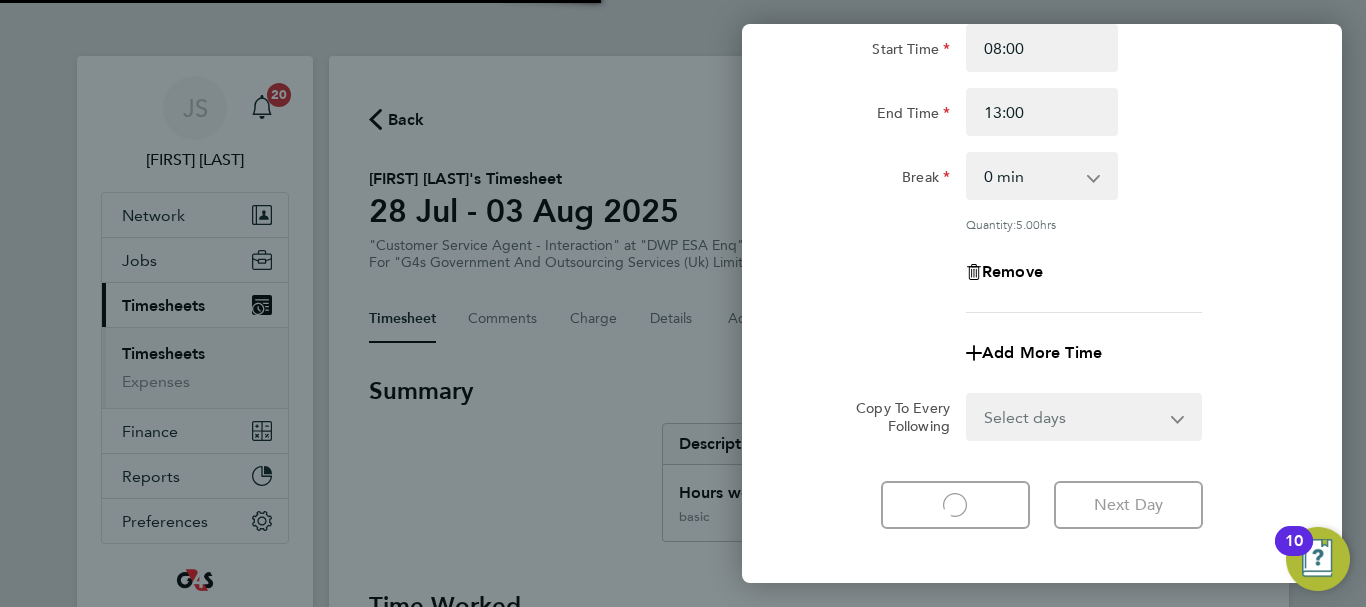 select on "30" 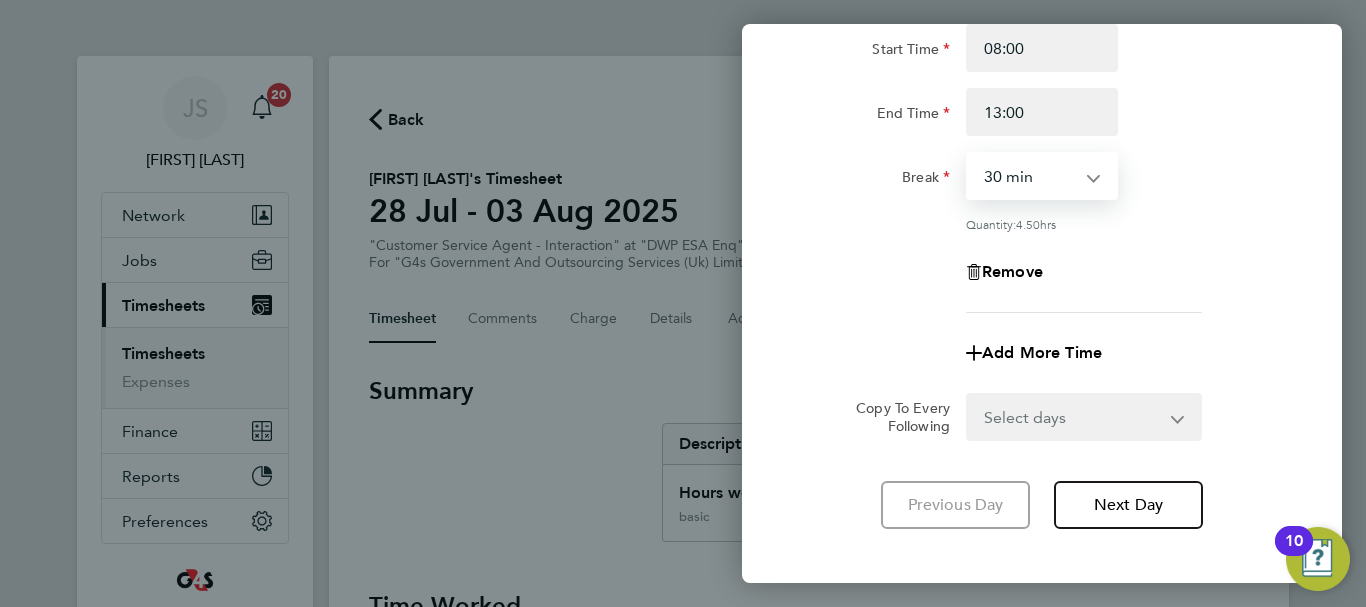 drag, startPoint x: 1043, startPoint y: 170, endPoint x: 912, endPoint y: 182, distance: 131.54848 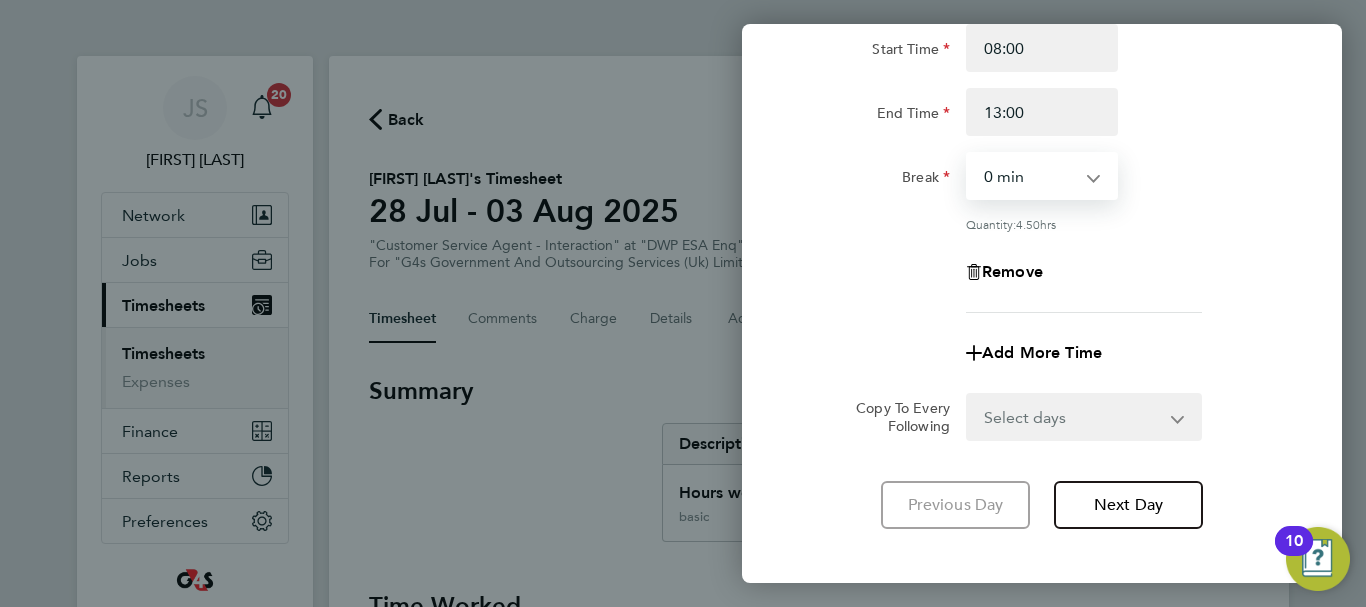 click on "0 min   15 min   30 min   45 min   60 min   75 min   90 min" at bounding box center [1030, 176] 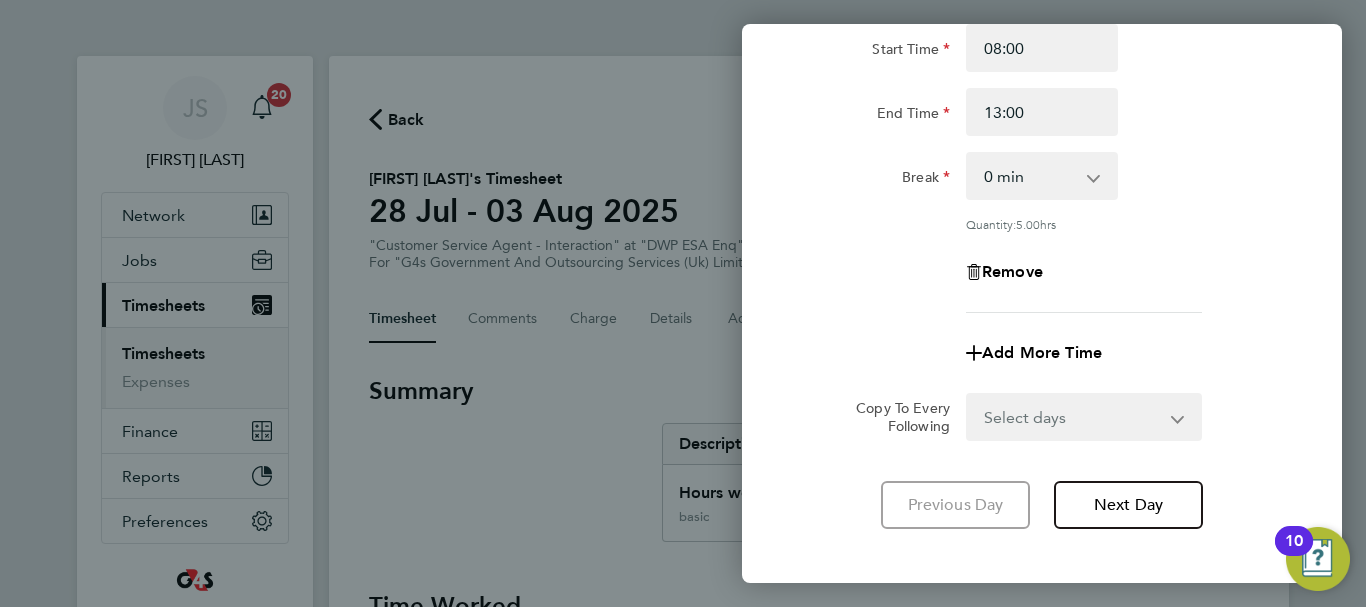 click on "Remove" 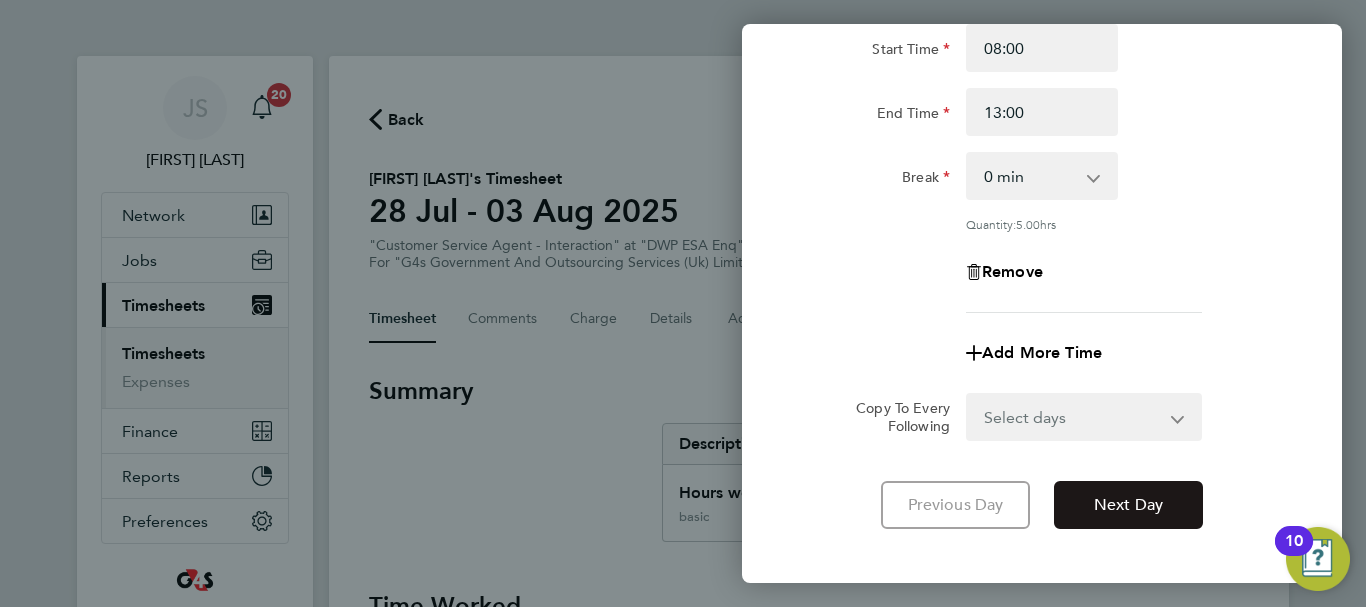 click on "Next Day" 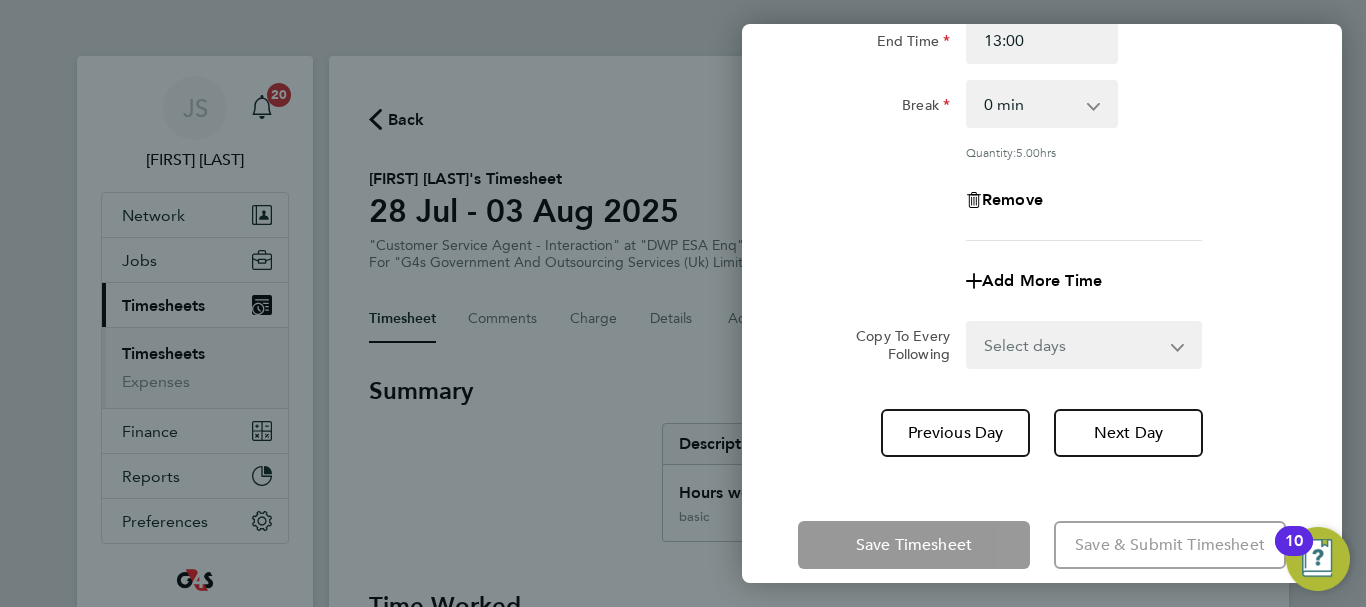 scroll, scrollTop: 296, scrollLeft: 0, axis: vertical 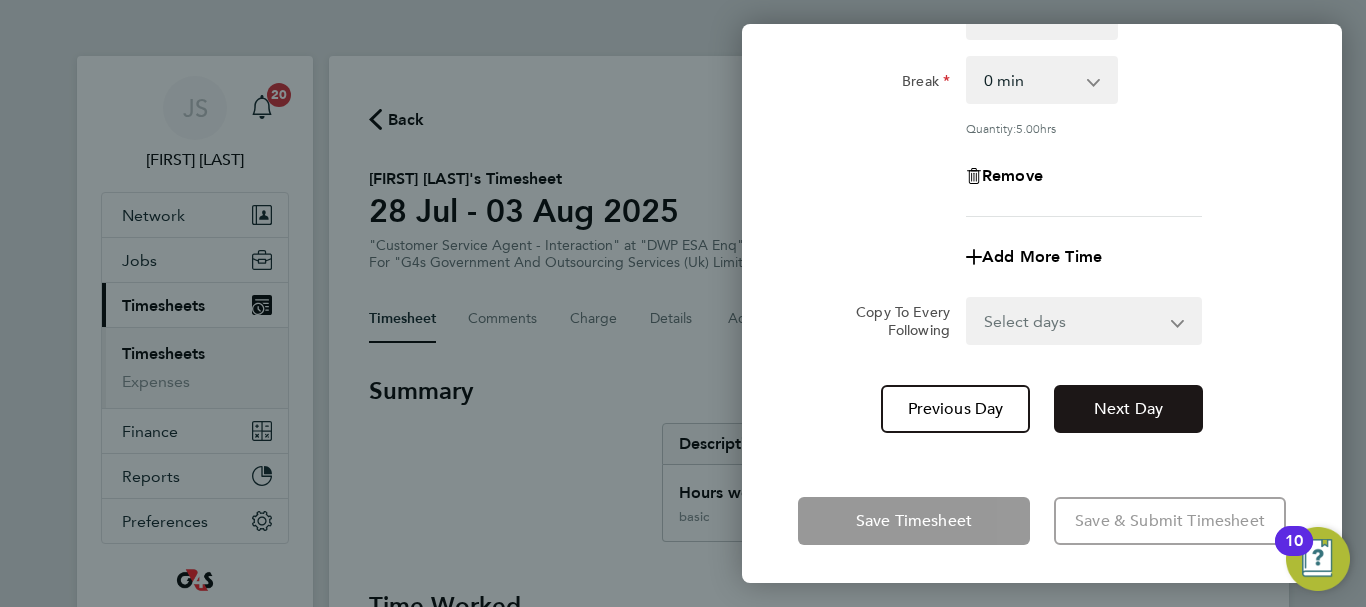 click on "Next Day" 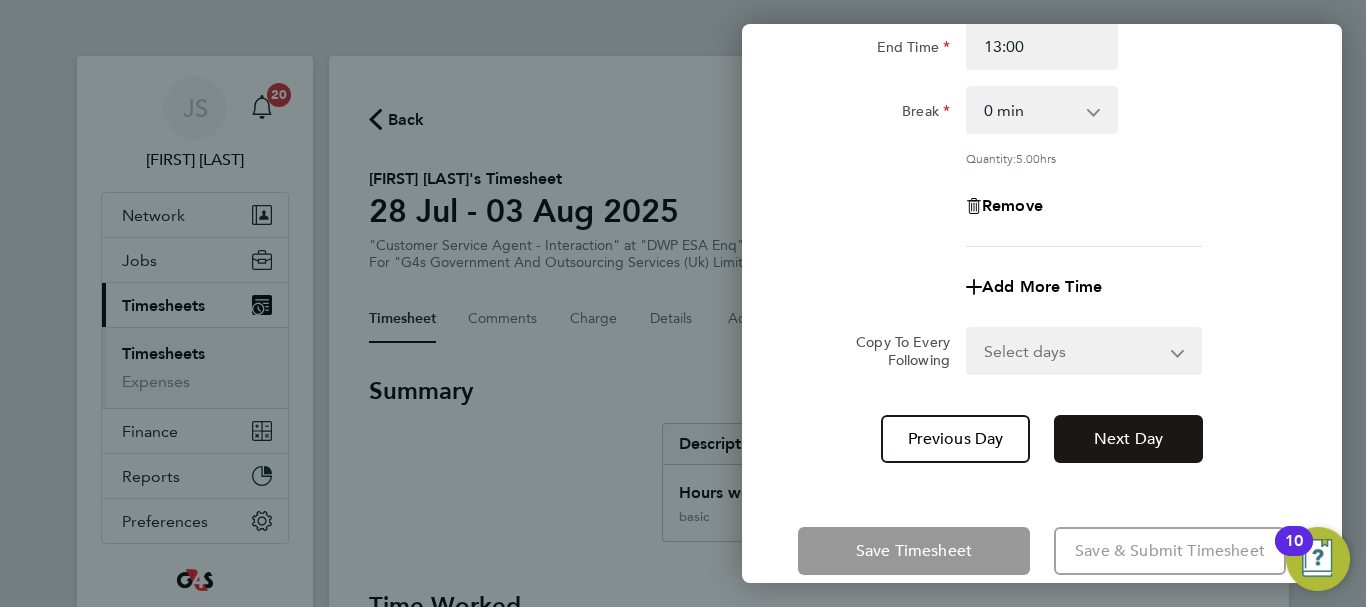 select on "30" 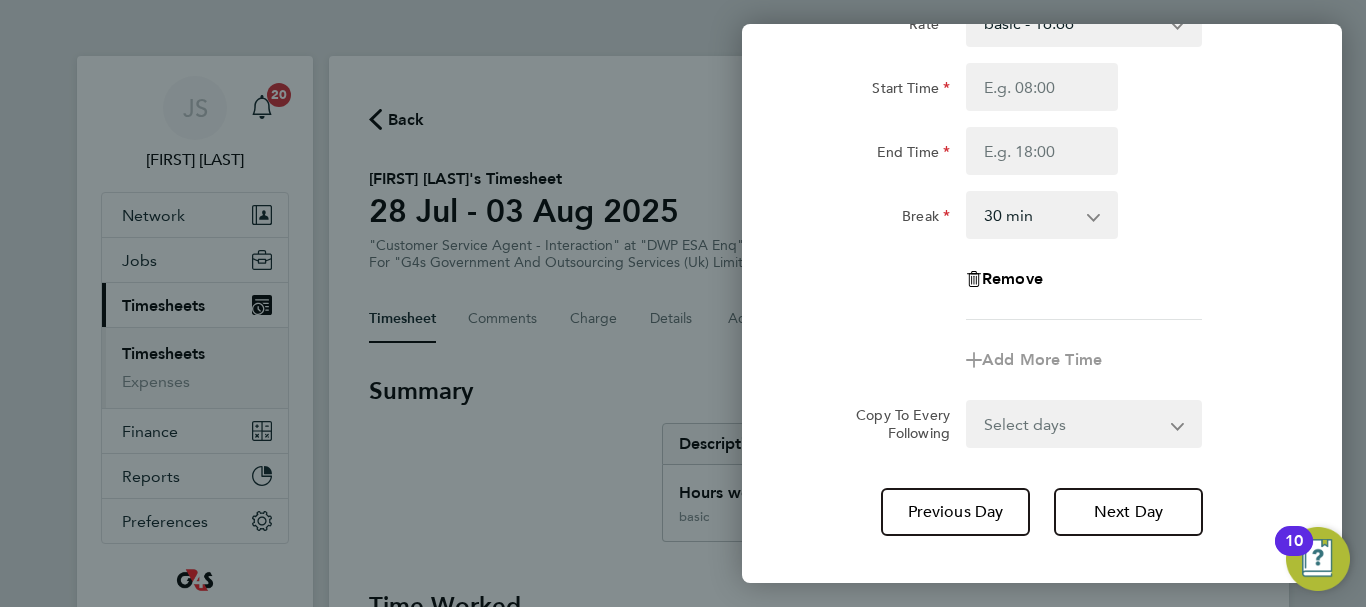 scroll, scrollTop: 0, scrollLeft: 0, axis: both 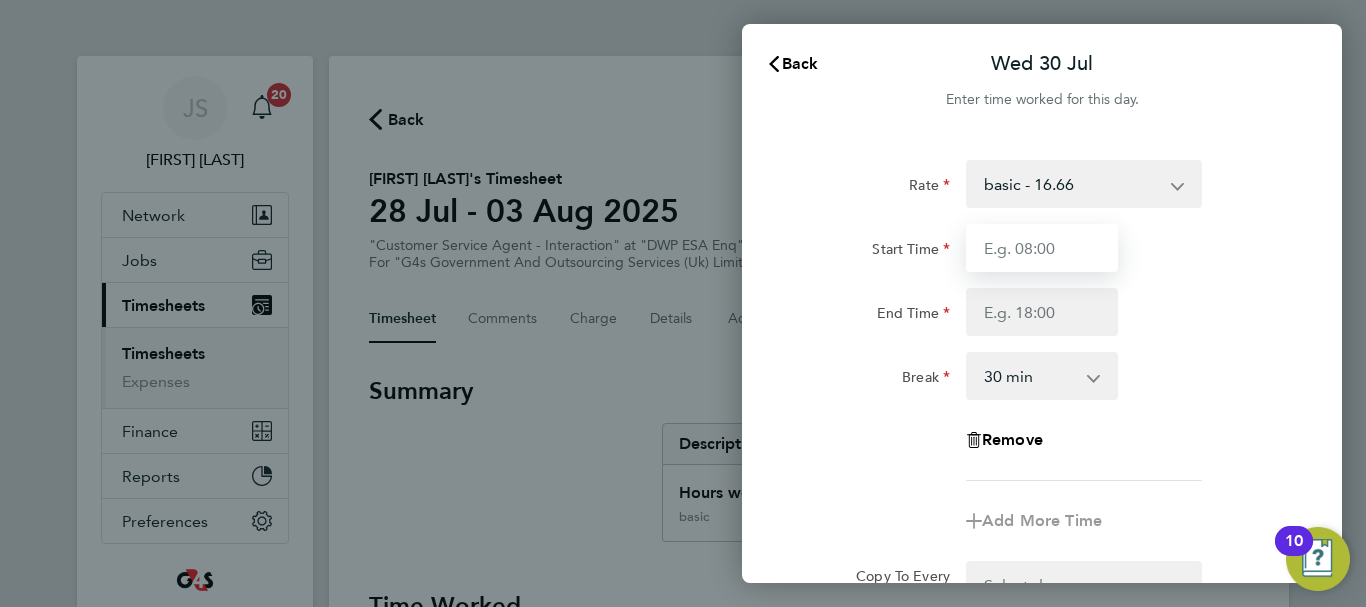 click on "Start Time" at bounding box center [1042, 248] 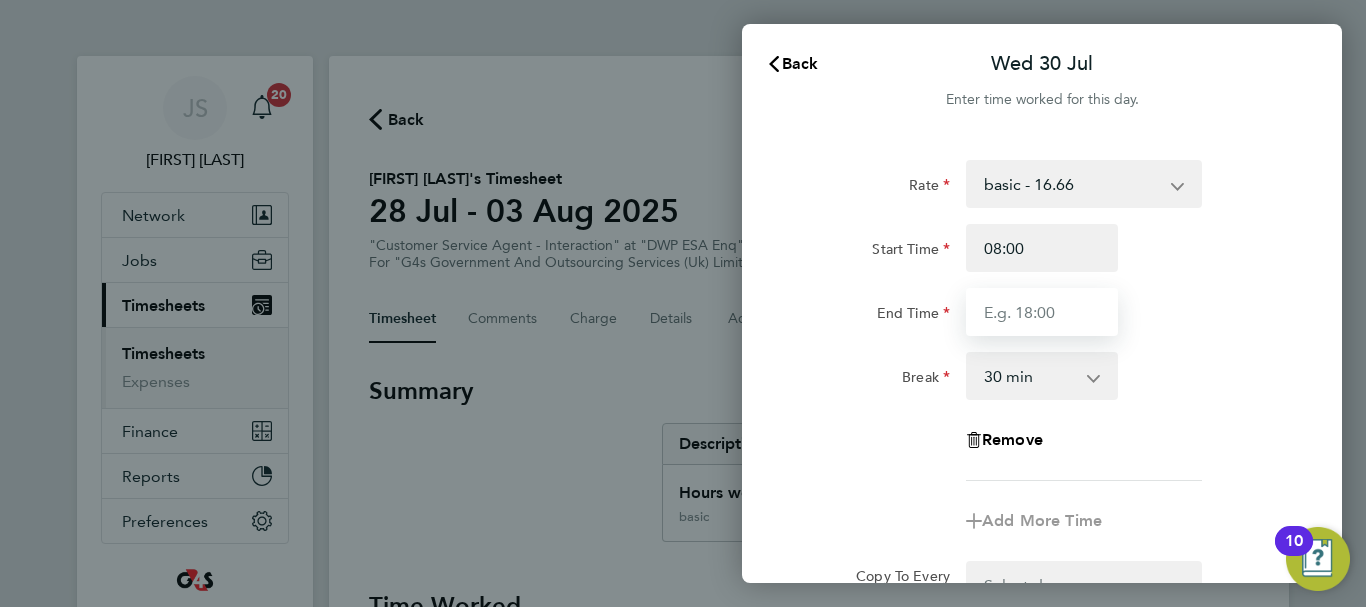 click on "End Time" at bounding box center (1042, 312) 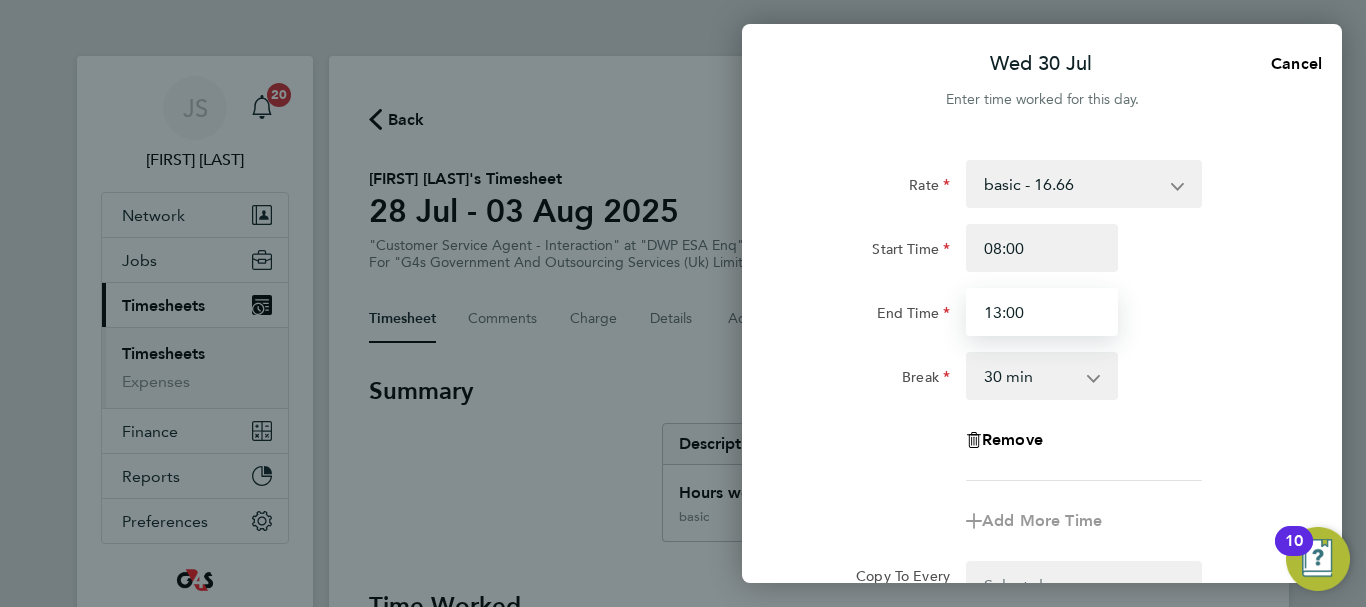 type on "13:00" 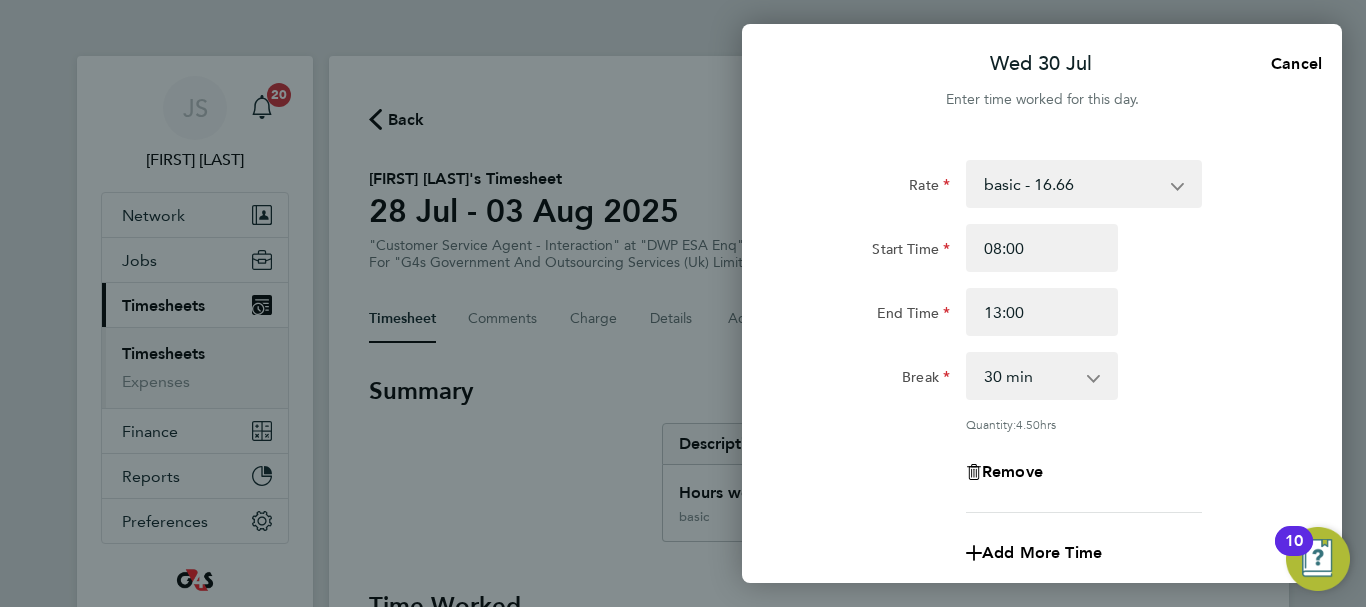 click on "Rate  basic - 16.66   x2 - 32.79   System Issue Not Paid   Sick   x1.5 - 24.73   Annual Leave   Bank Holiday   System Issue Paid - 16.66
Start Time 08:00 End Time 13:00 Break  0 min   15 min   30 min   45 min   60 min   75 min   90 min
Quantity:  4.50  hrs
Remove" 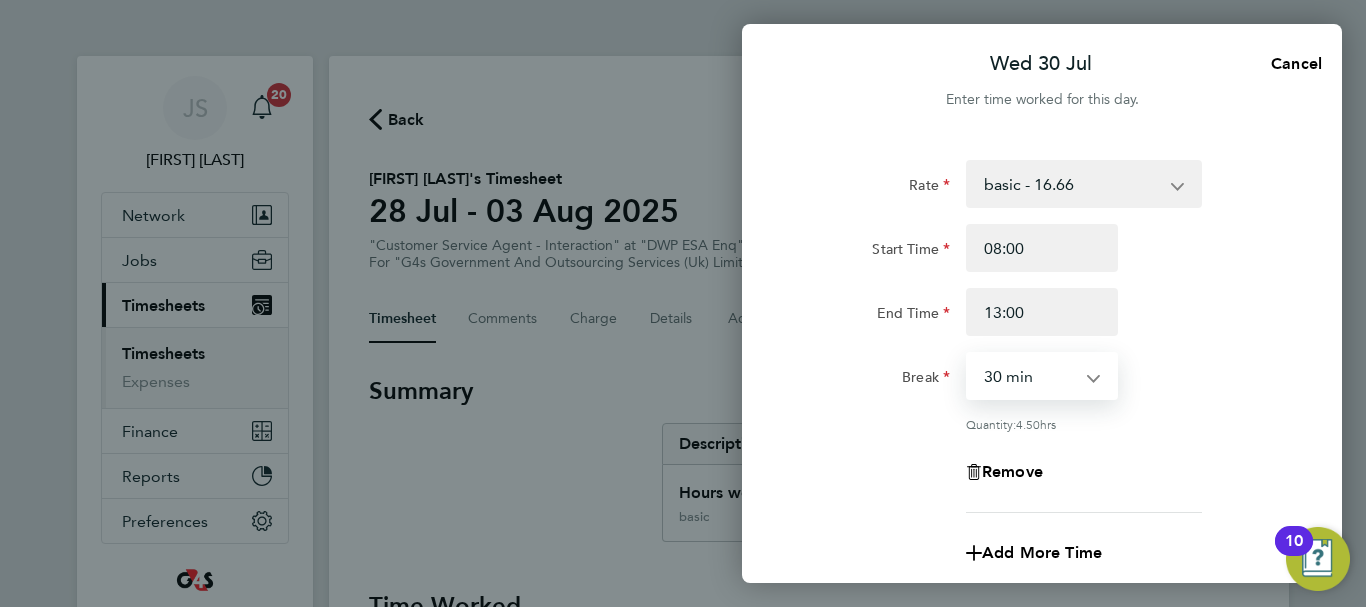 select on "0" 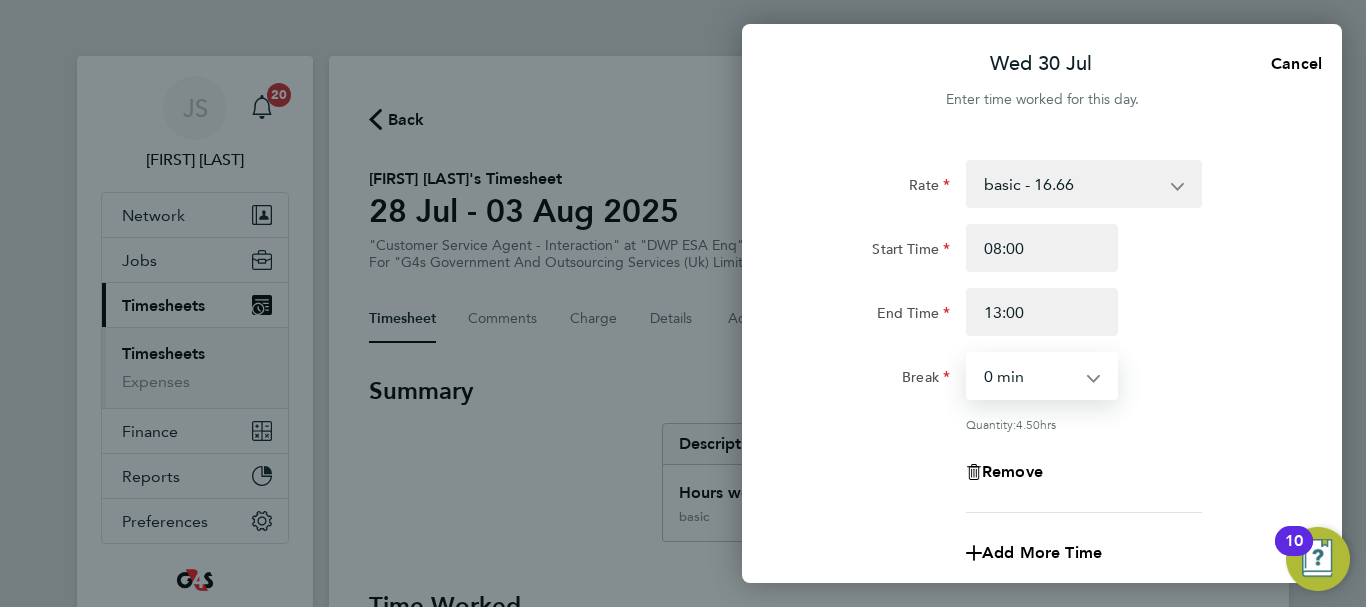 click on "0 min   15 min   30 min   45 min   60 min   75 min   90 min" at bounding box center (1030, 376) 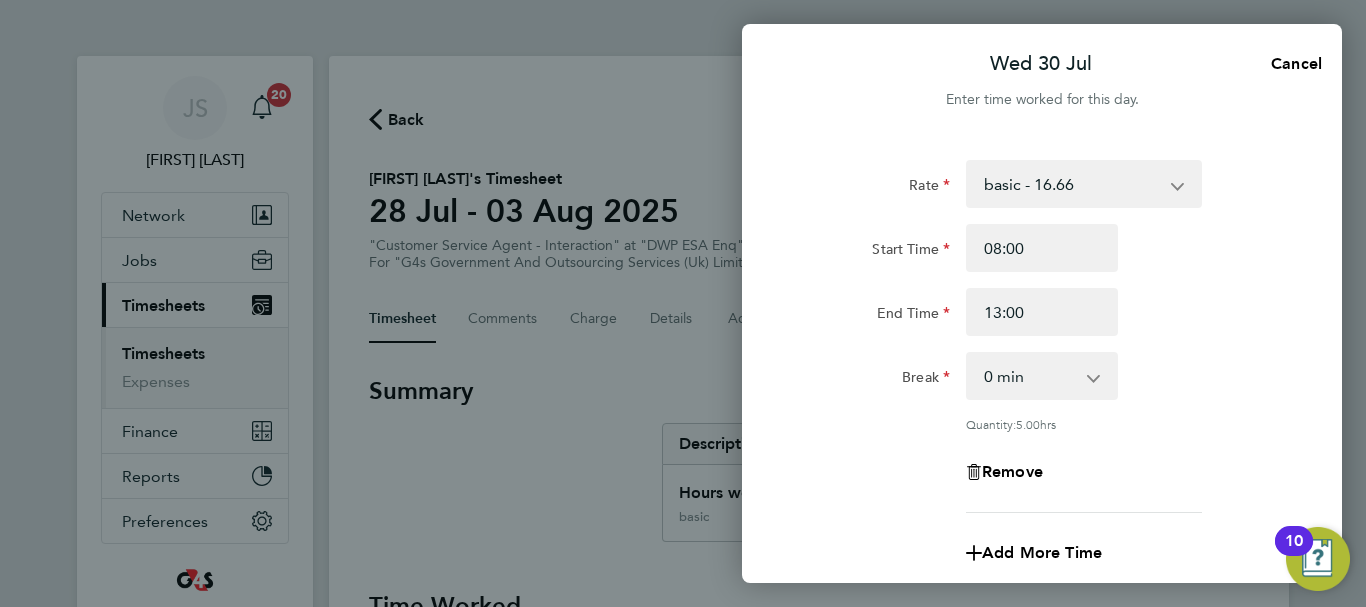 click on "Break  0 min   15 min   30 min   45 min   60 min   75 min   90 min" 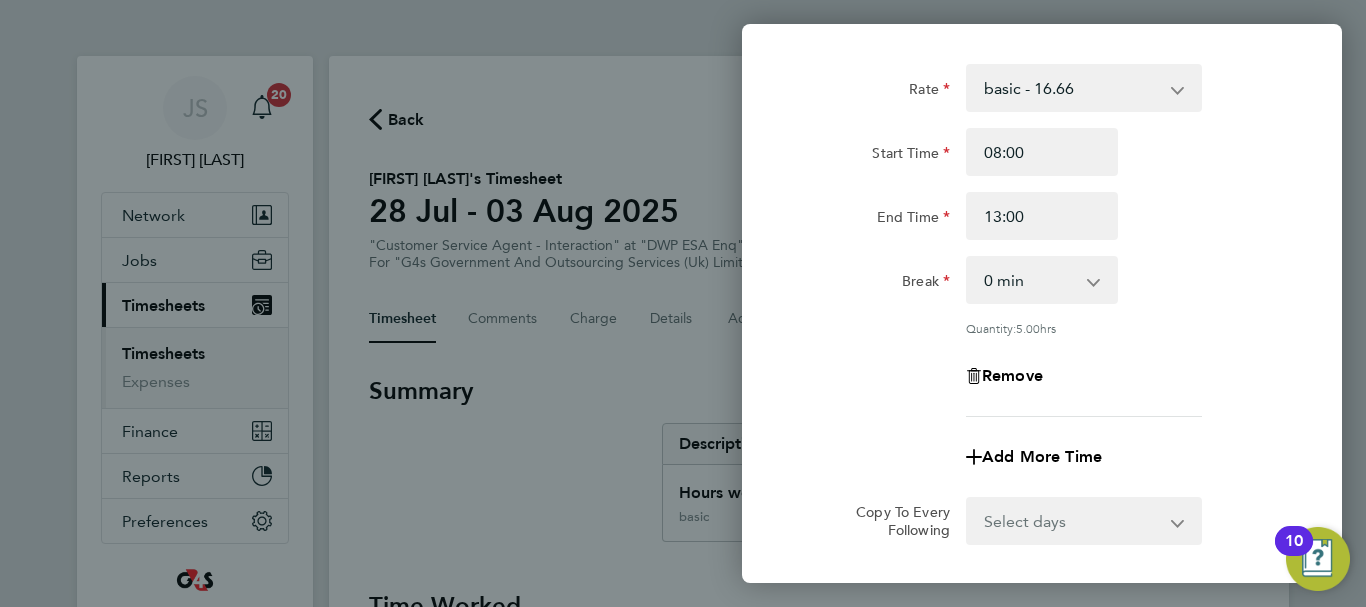 scroll, scrollTop: 296, scrollLeft: 0, axis: vertical 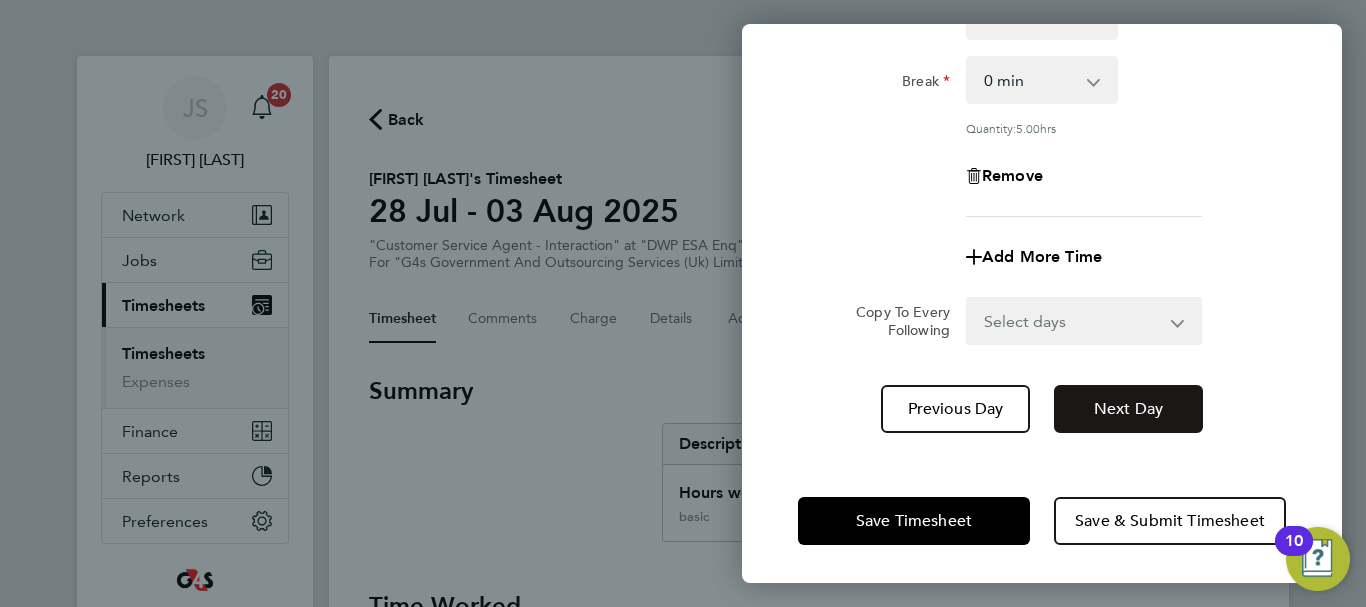 click on "Next Day" 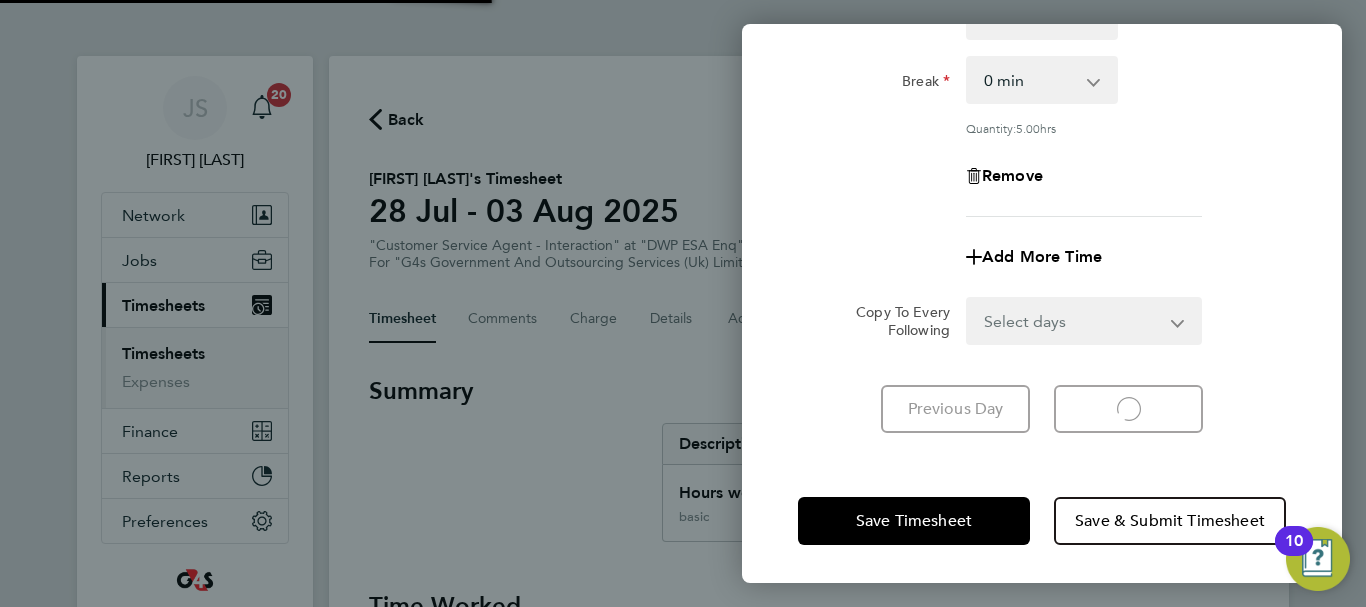 select on "30" 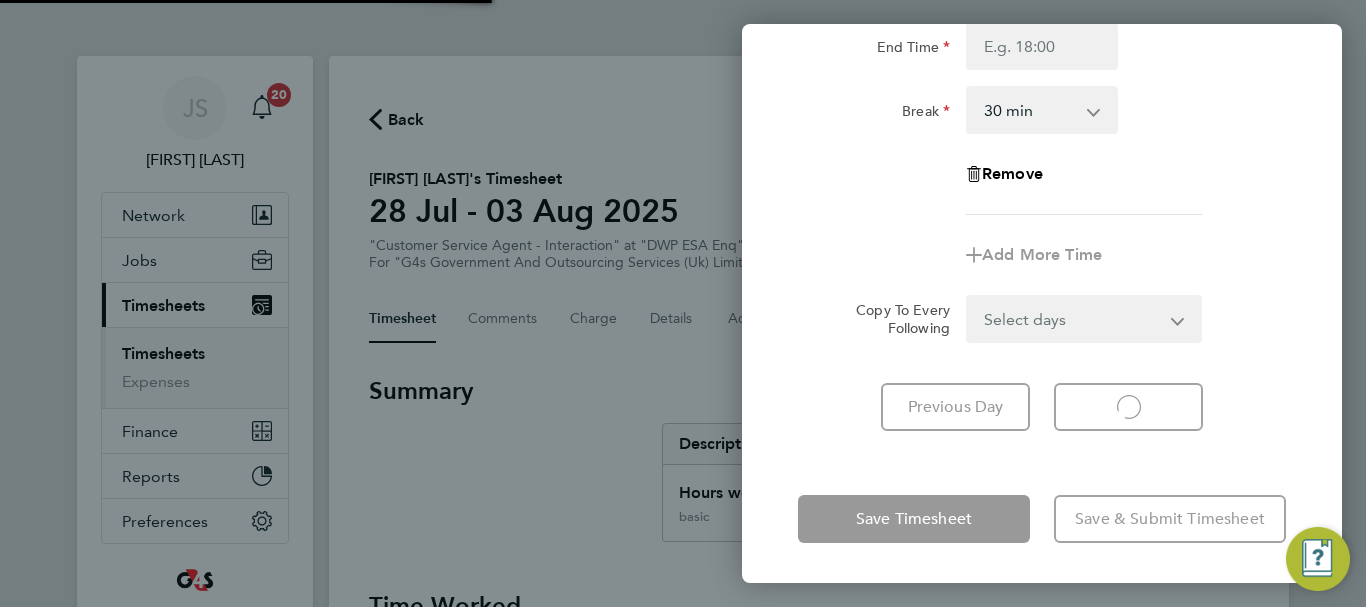 scroll, scrollTop: 266, scrollLeft: 0, axis: vertical 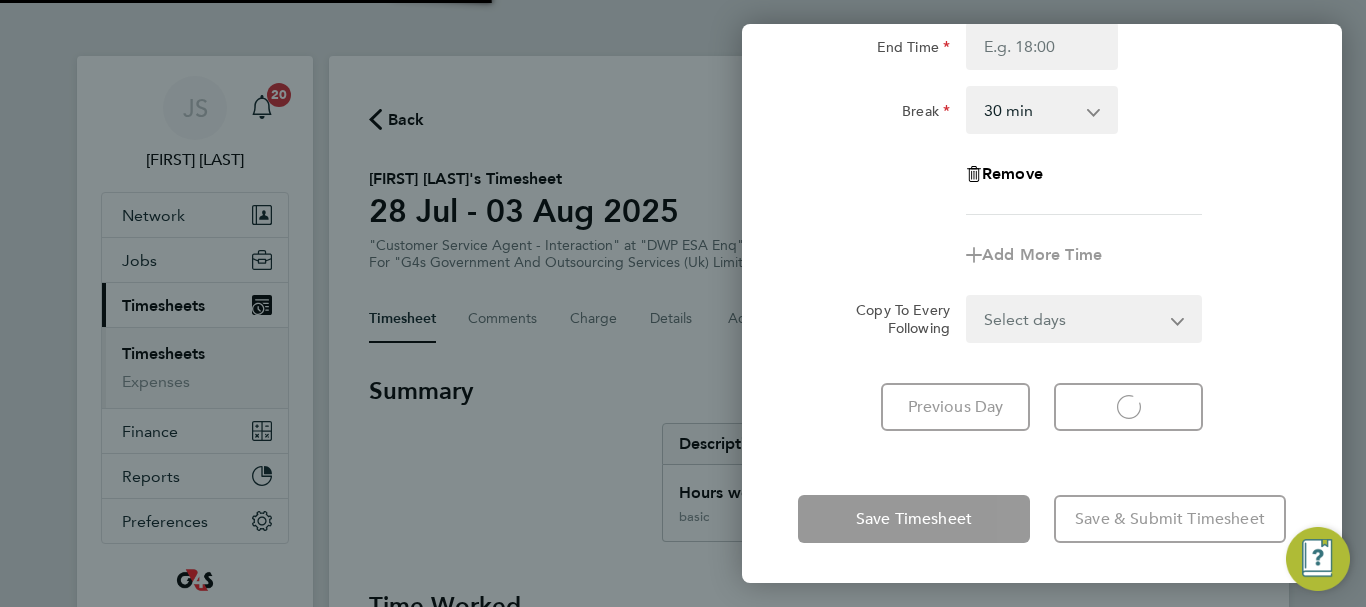 select on "30" 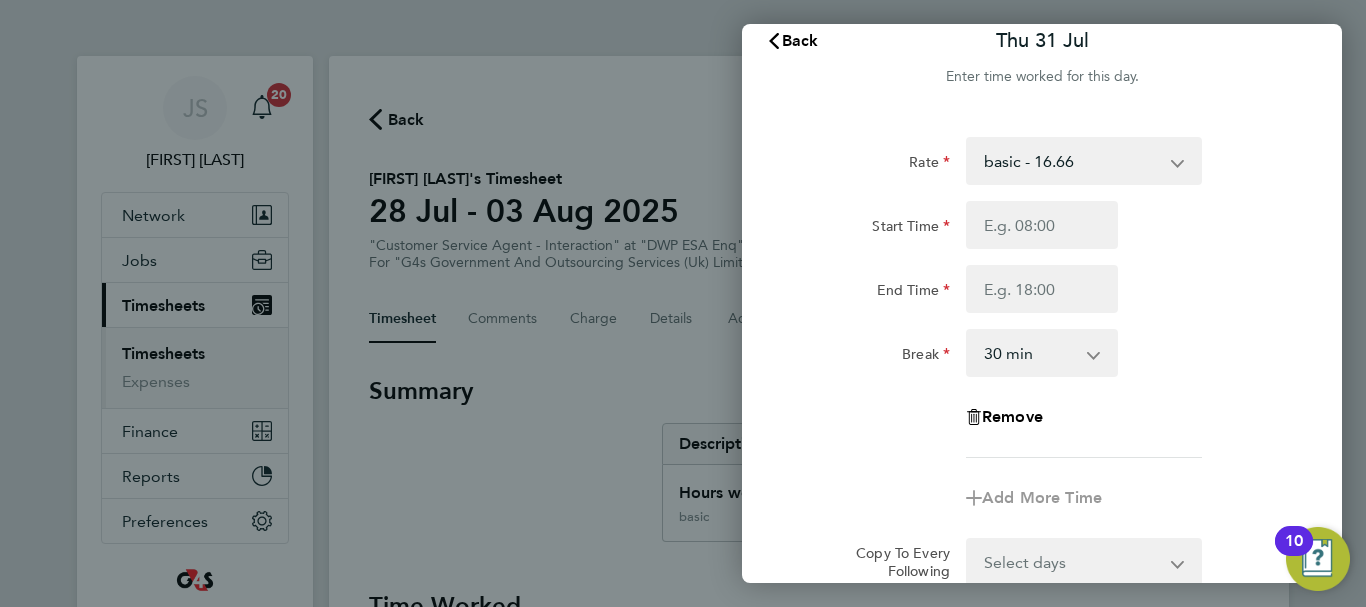 scroll, scrollTop: 0, scrollLeft: 0, axis: both 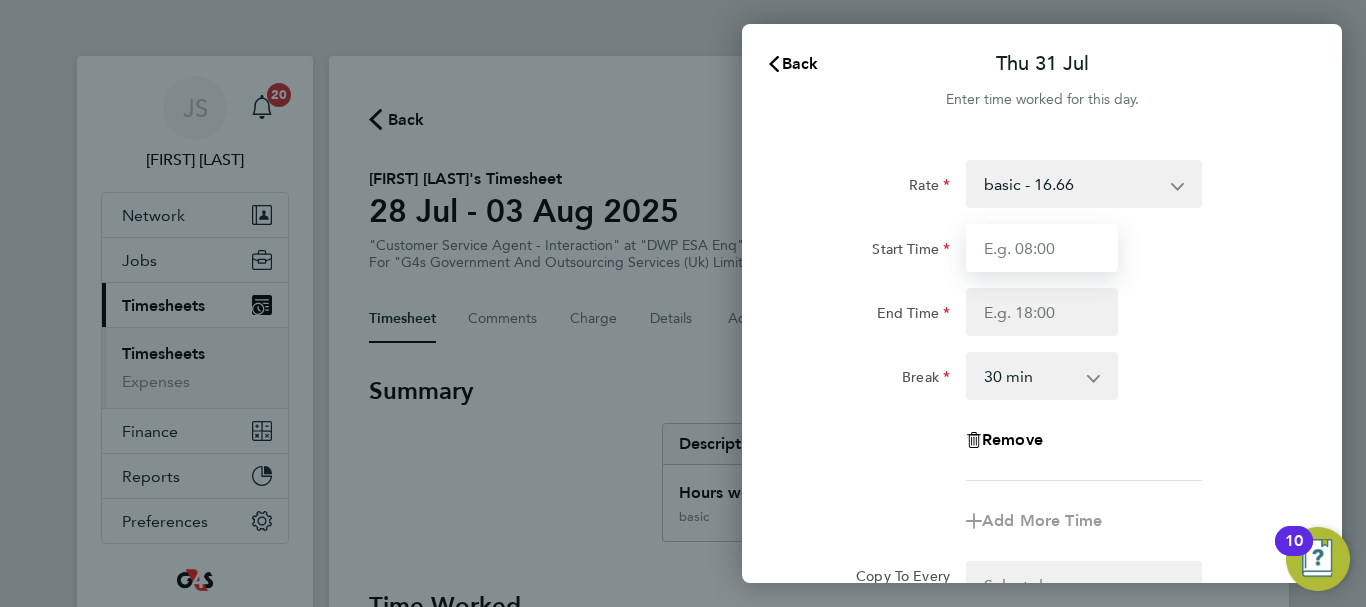 click on "Start Time" at bounding box center [1042, 248] 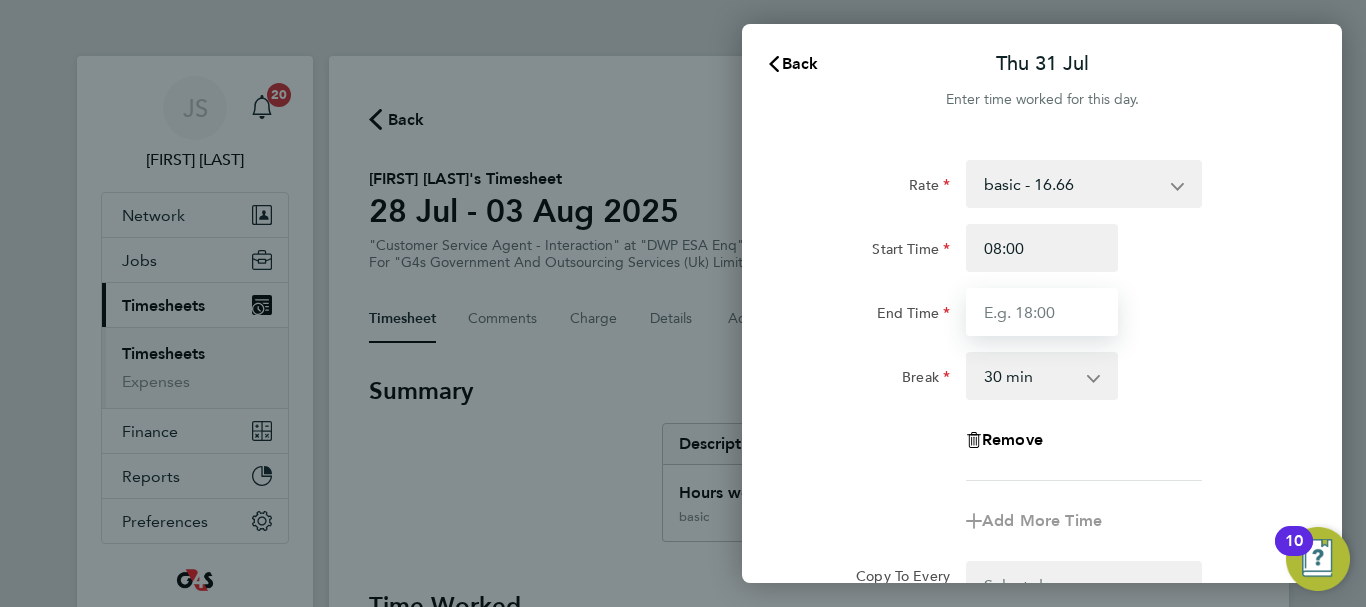 click on "End Time" at bounding box center [1042, 312] 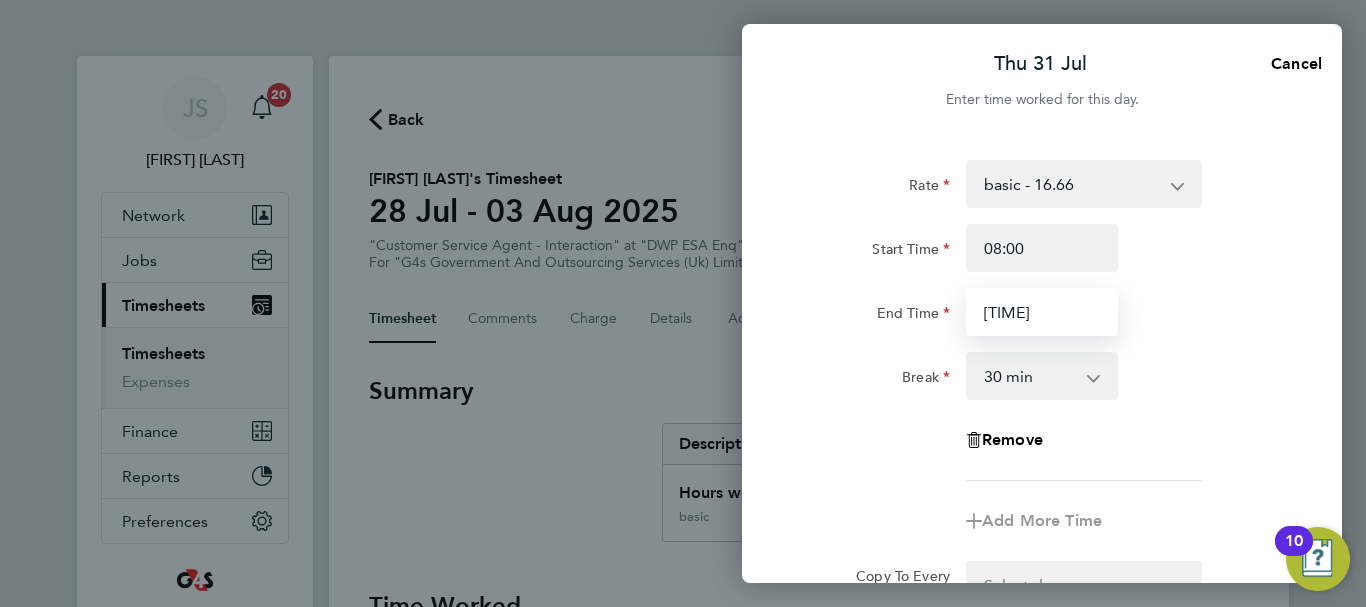 type on "[TIME]" 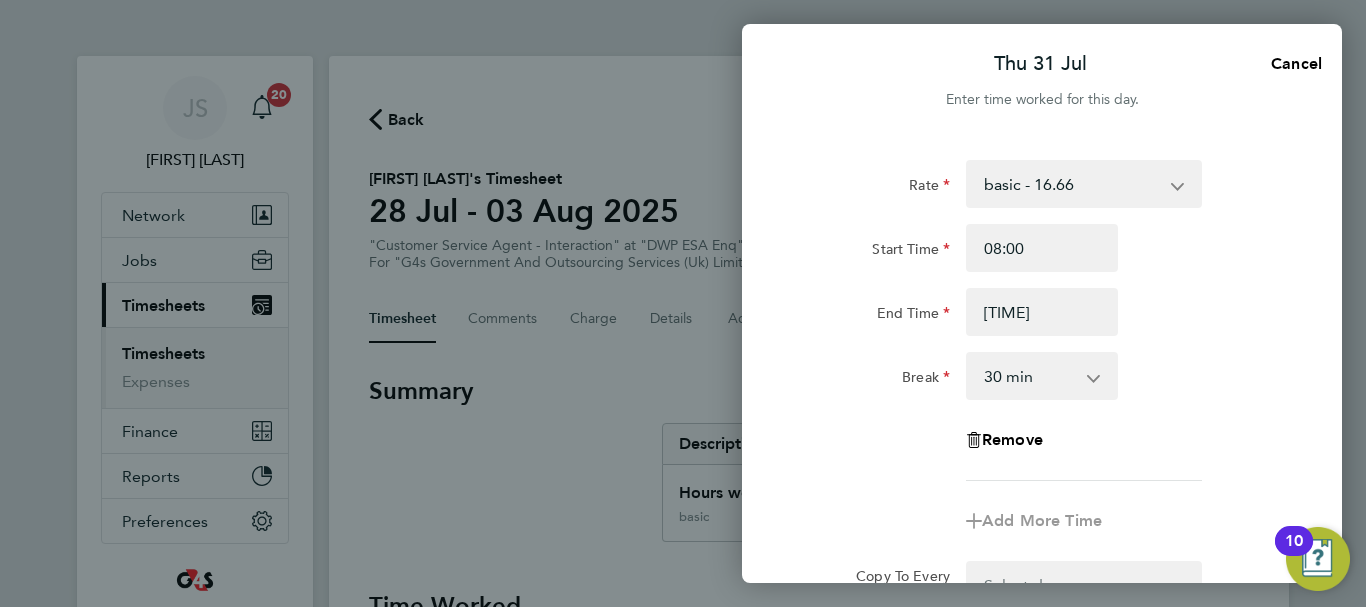 click on "Rate basic - 16.66 x2 - 32.79 System Issue Not Paid Sick x1.5 - 24.73 Annual Leave Bank Holiday System Issue Paid - 16.66
Start Time 08:00 End Time 13:07 Break 0 min 15 min 30 min 45 min 60 min 75 min 90 min
Remove" 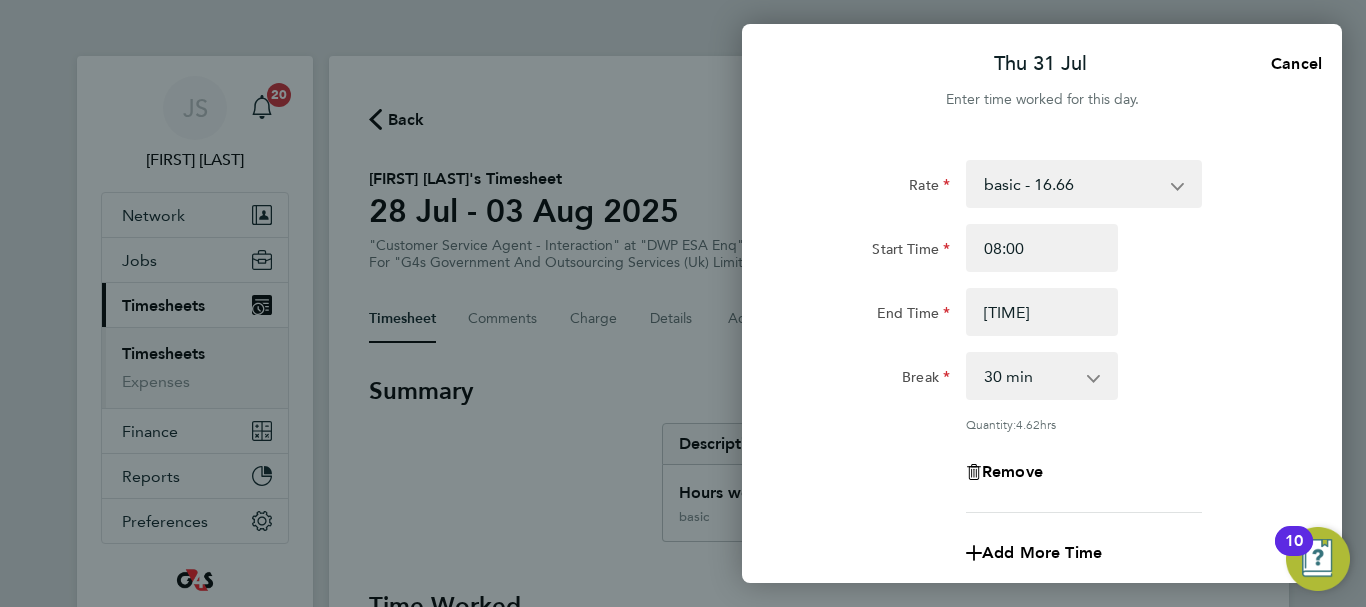 click on "0 min   15 min   30 min   45 min   60 min   75 min   90 min" at bounding box center [1030, 376] 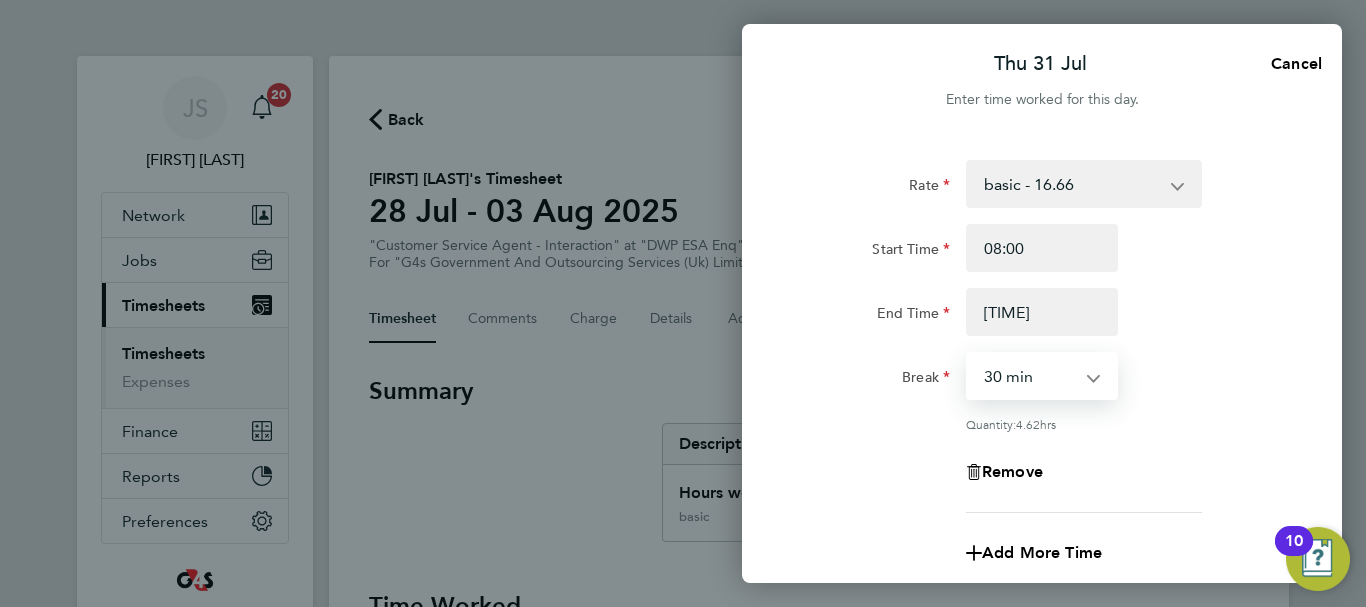 select on "0" 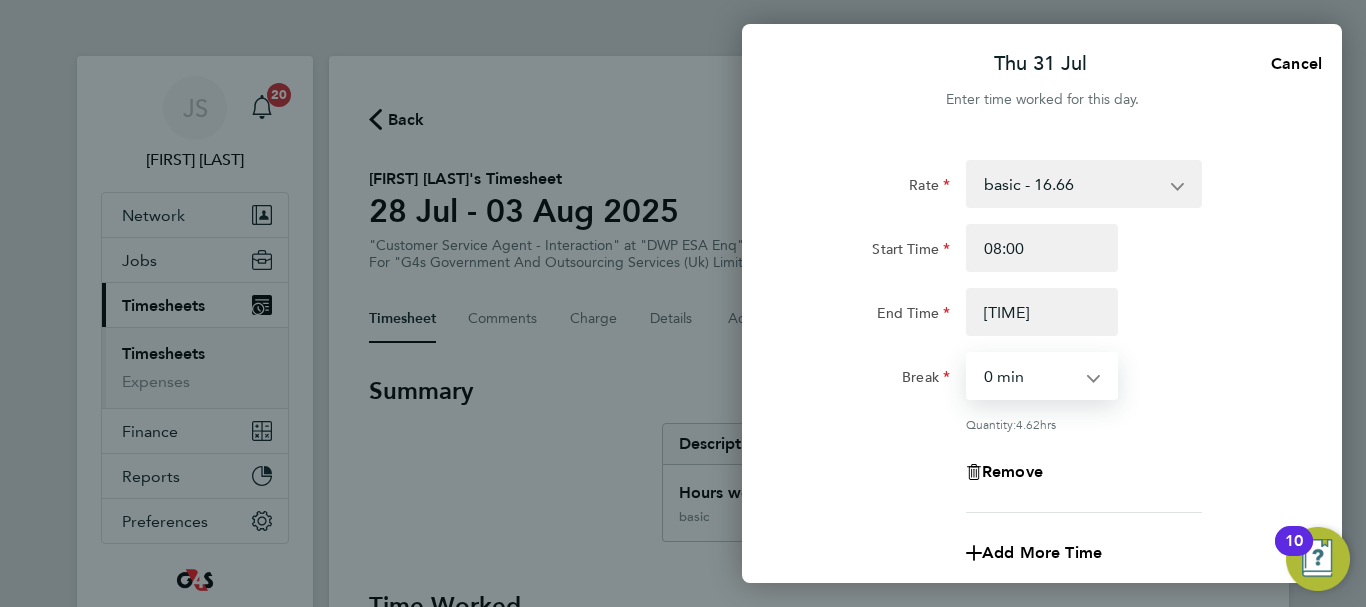 click on "0 min   15 min   30 min   45 min   60 min   75 min   90 min" at bounding box center (1030, 376) 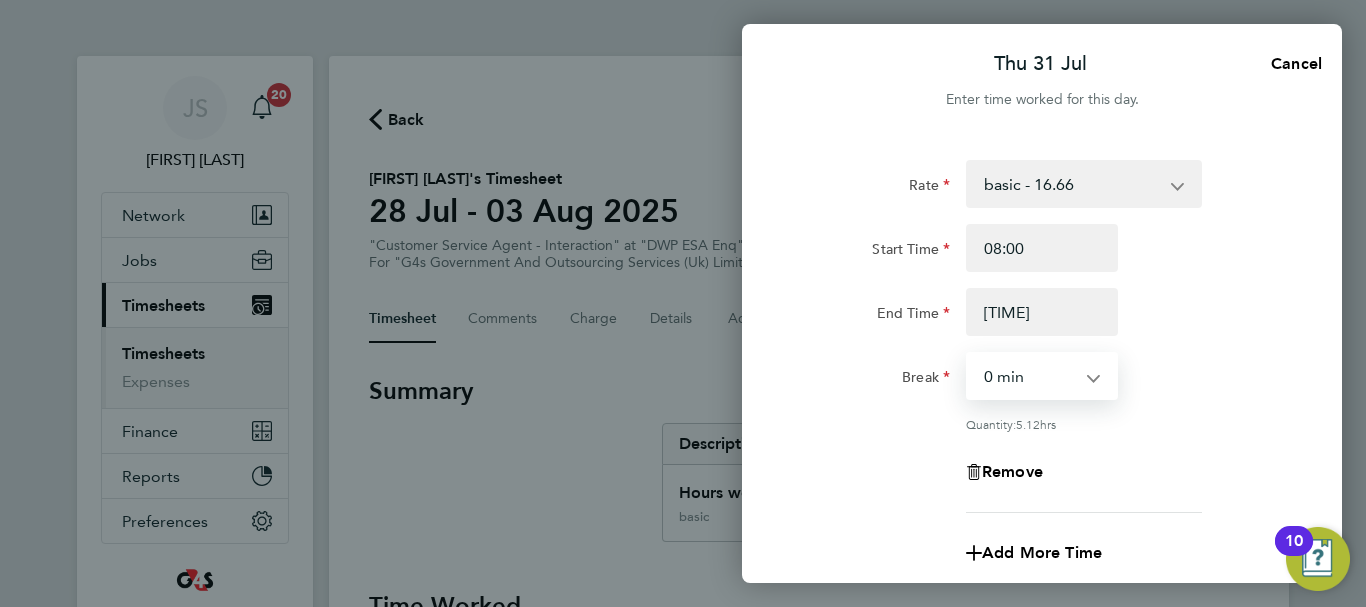 click on "Rate basic - 16.66 x2 - 32.79 System Issue Not Paid Sick x1.5 - 24.73 Annual Leave Bank Holiday System Issue Paid - 16.66
Start Time 08:00 End Time 13:07 Break 0 min 15 min 30 min 45 min 60 min 75 min 90 min
Quantity: 5.12 hrs
Remove" 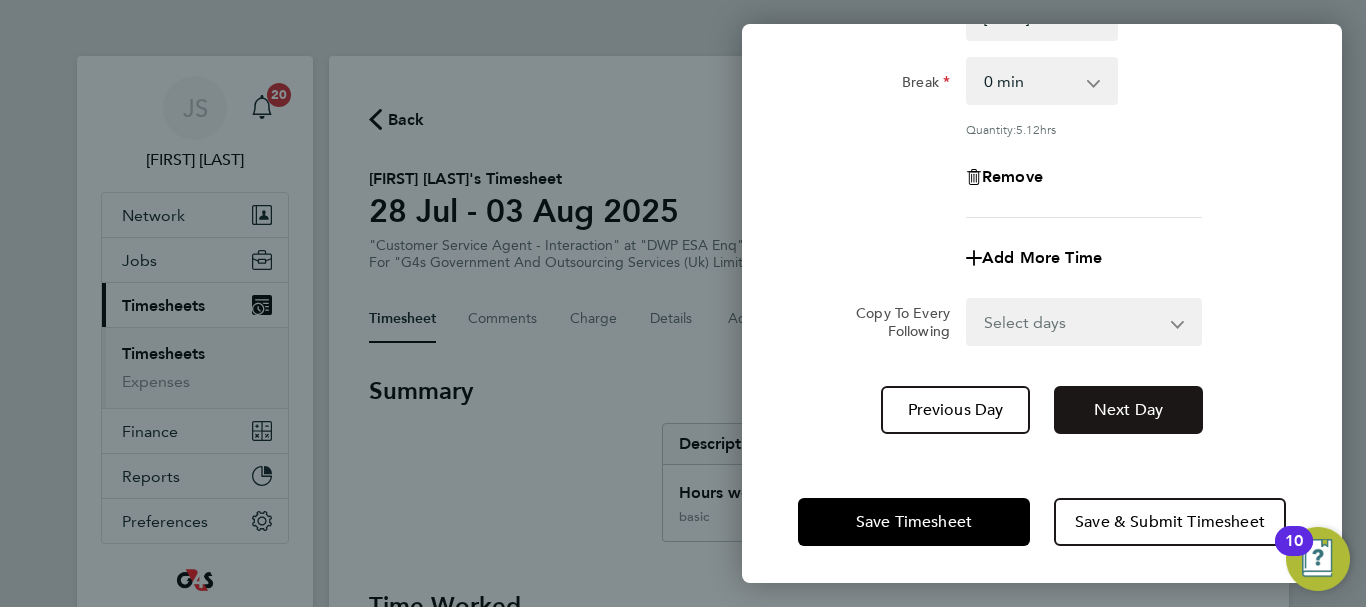 scroll, scrollTop: 296, scrollLeft: 0, axis: vertical 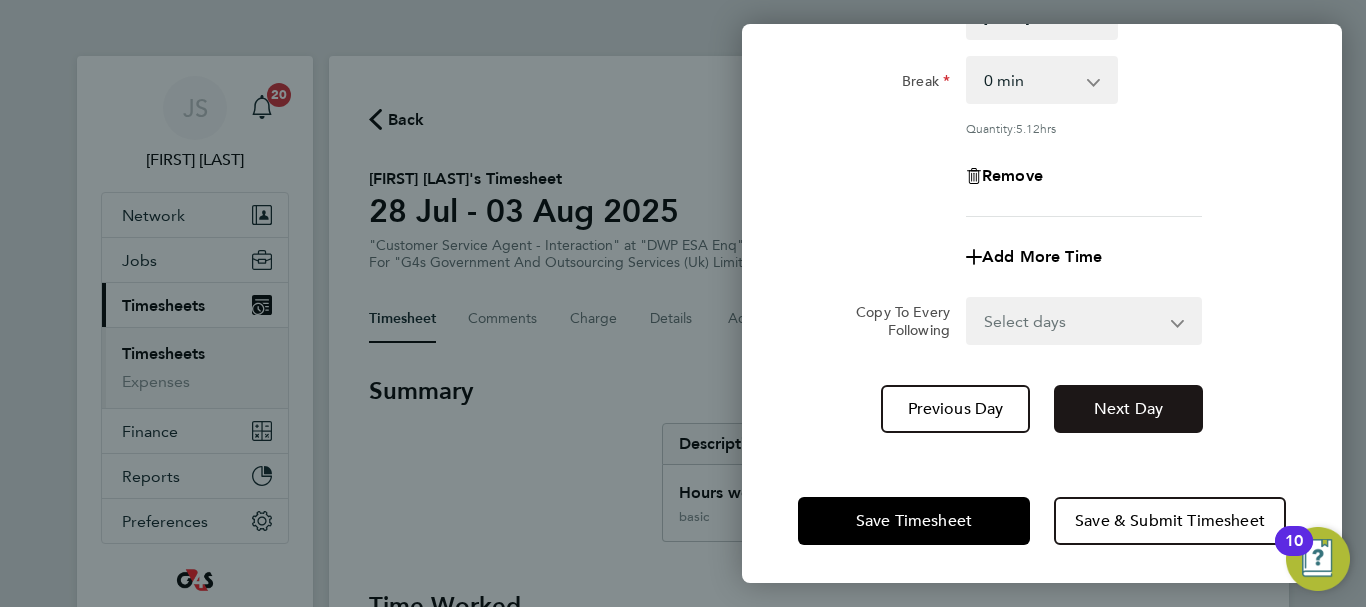 click on "Next Day" 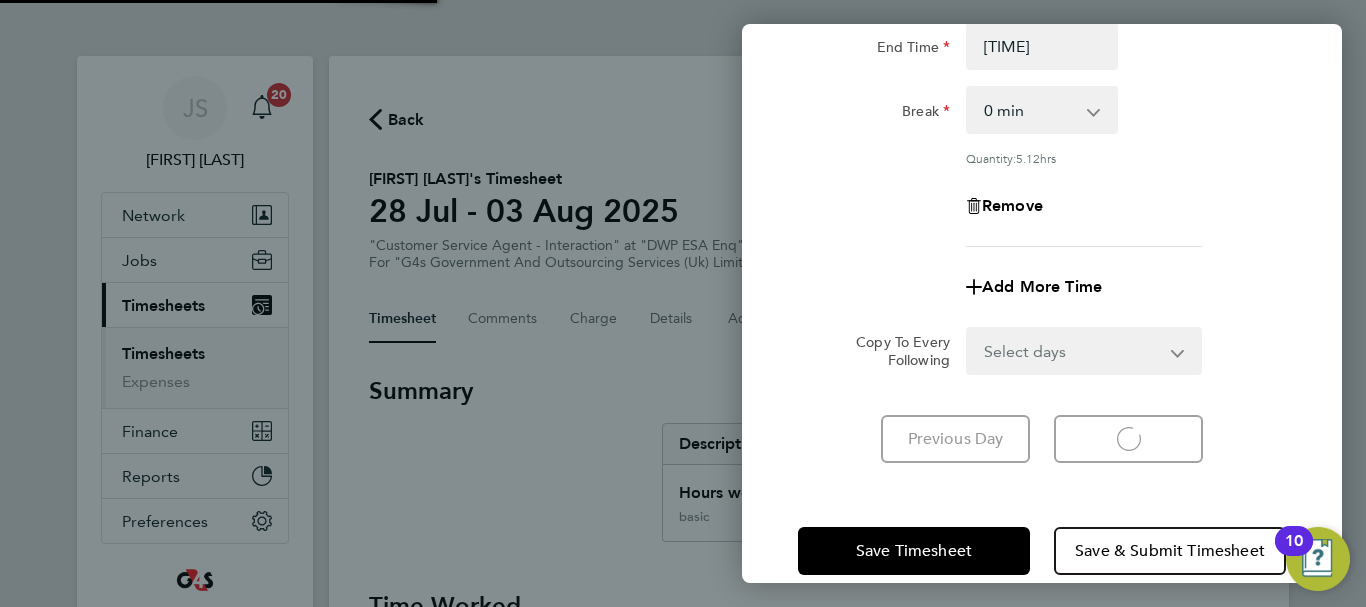 select on "30" 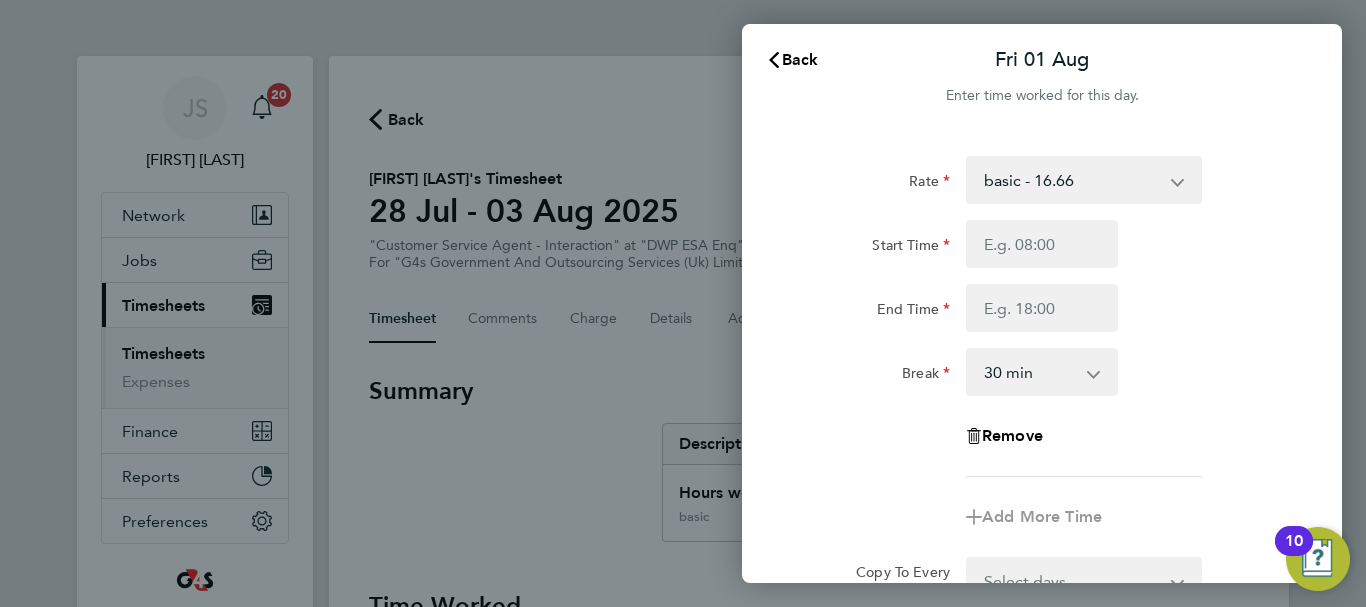 scroll, scrollTop: 0, scrollLeft: 0, axis: both 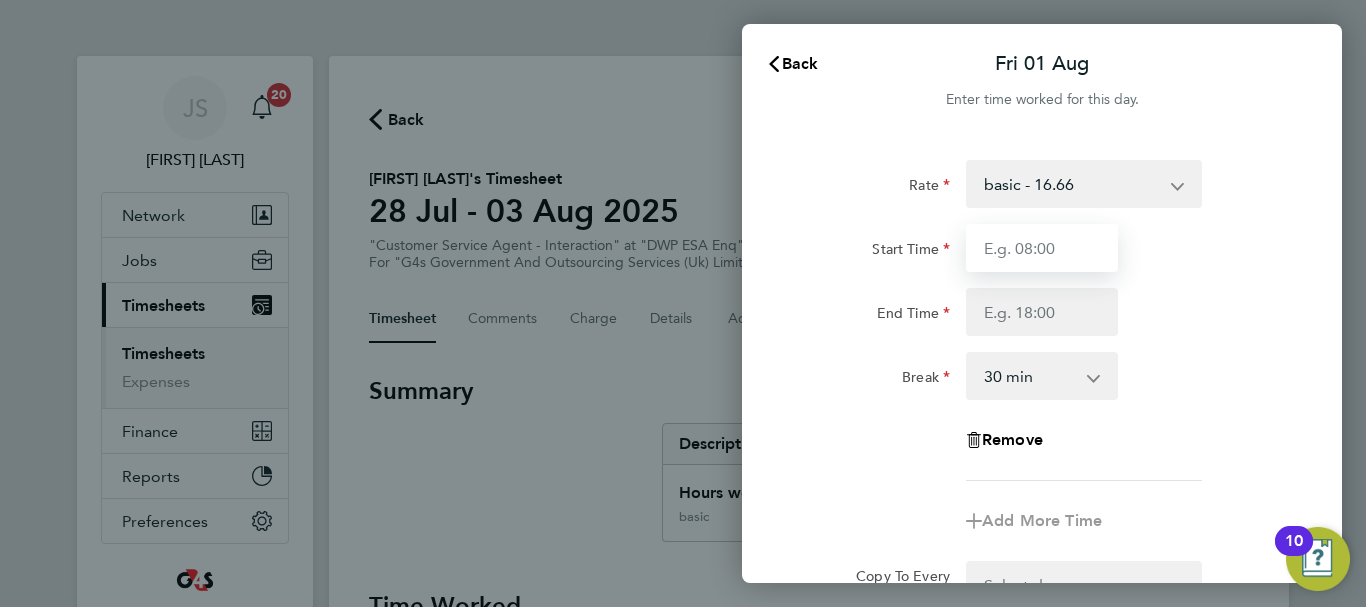 click on "Start Time" at bounding box center [1042, 248] 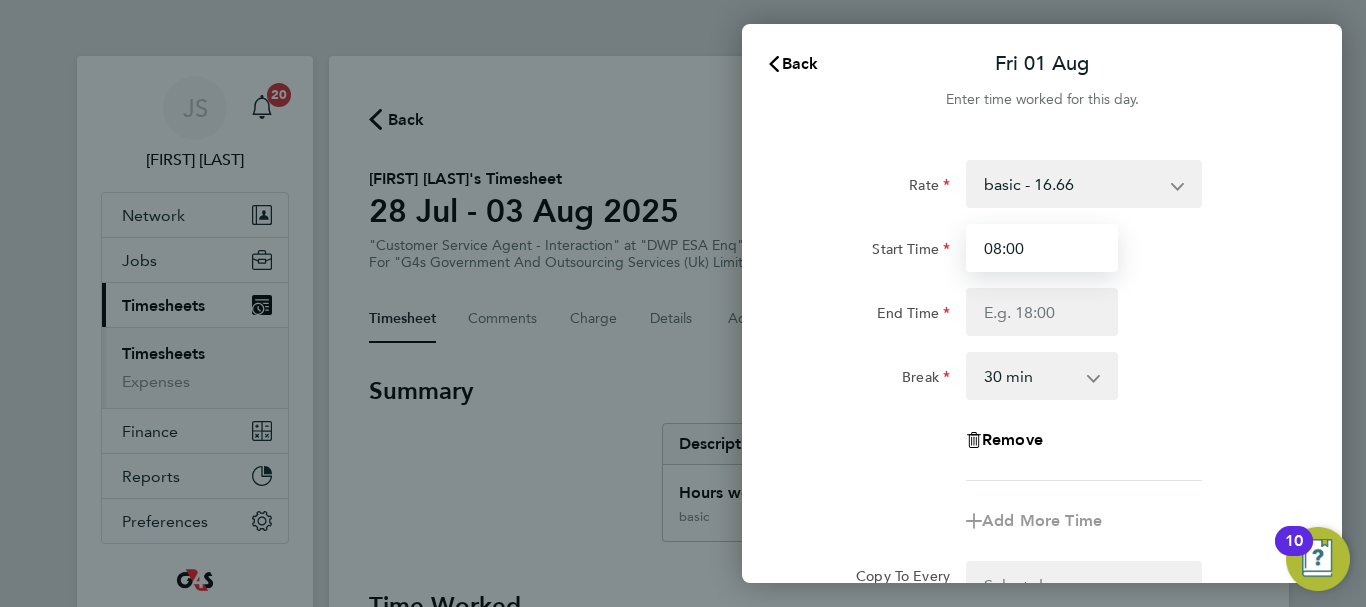 type on "08:00" 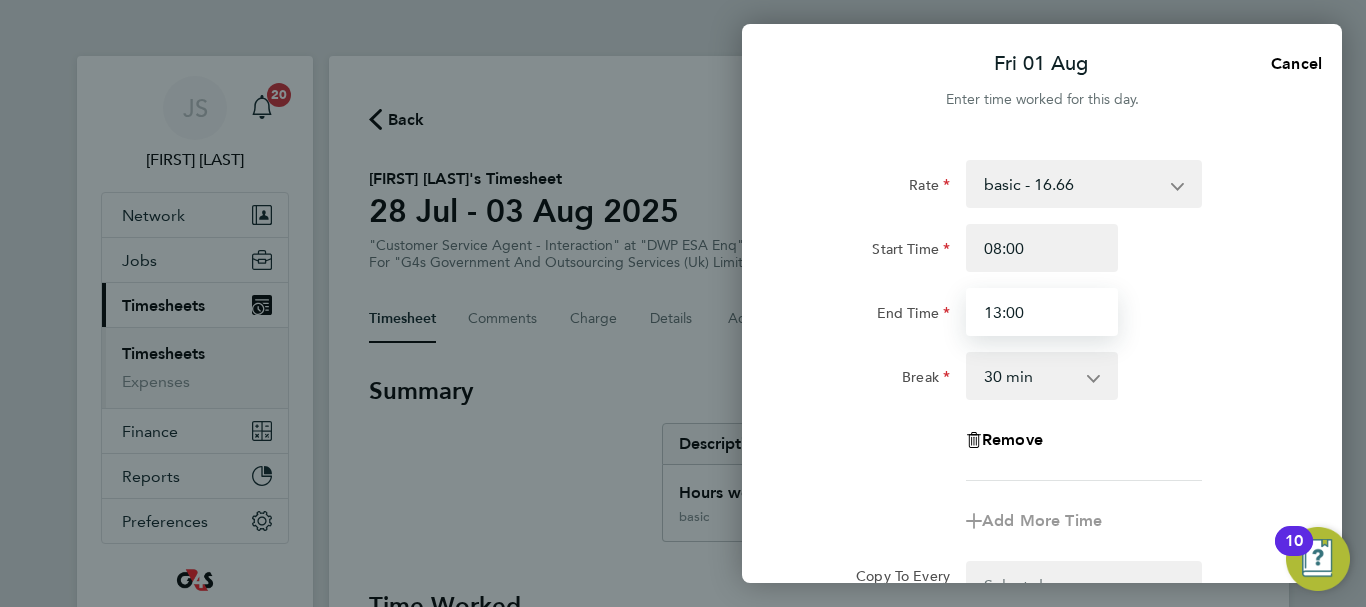 type on "13:00" 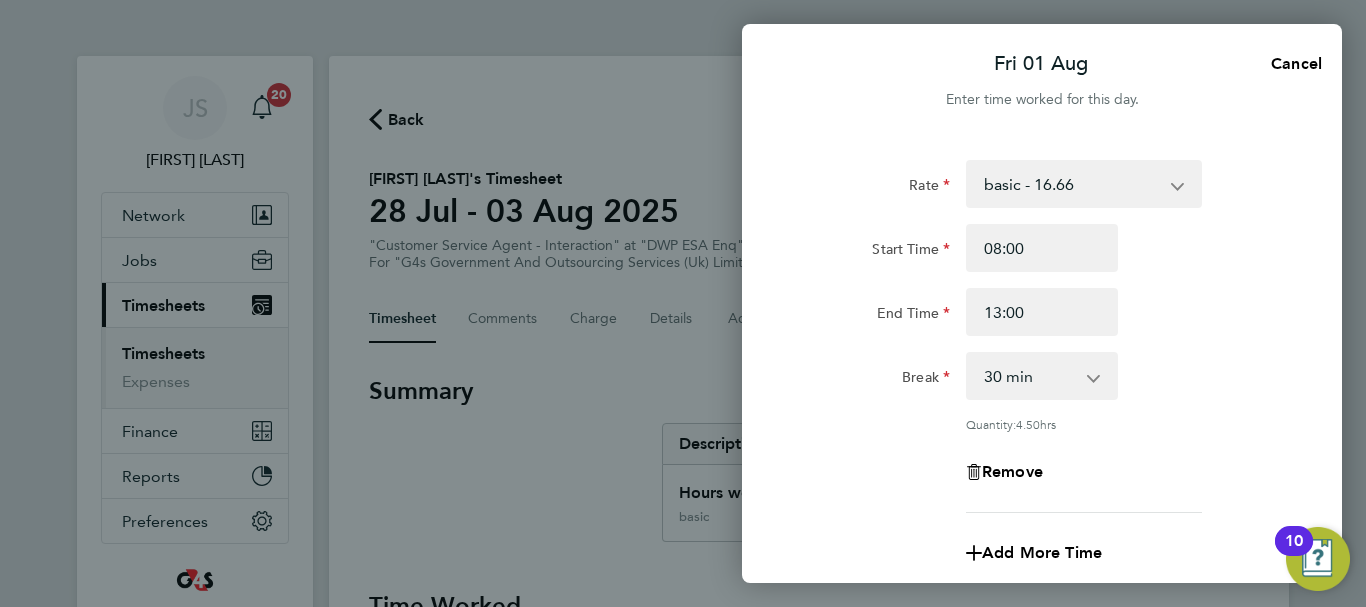 click 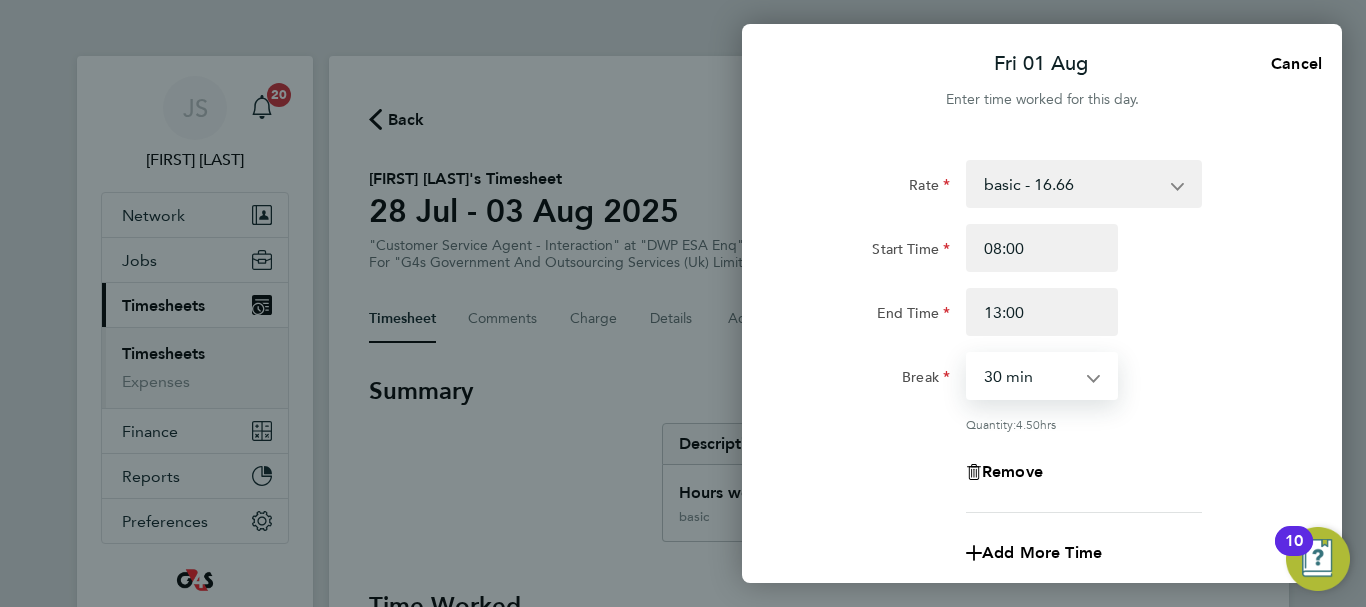 select on "0" 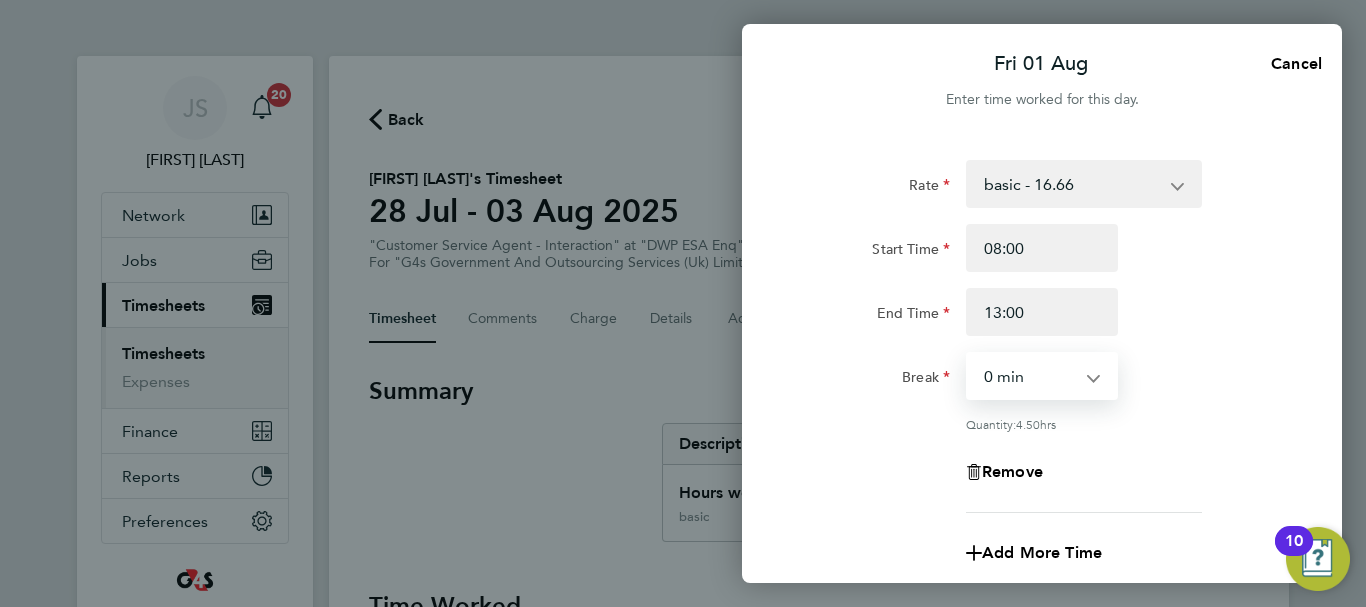 click on "0 min   15 min   30 min   45 min   60 min   75 min   90 min" at bounding box center [1030, 376] 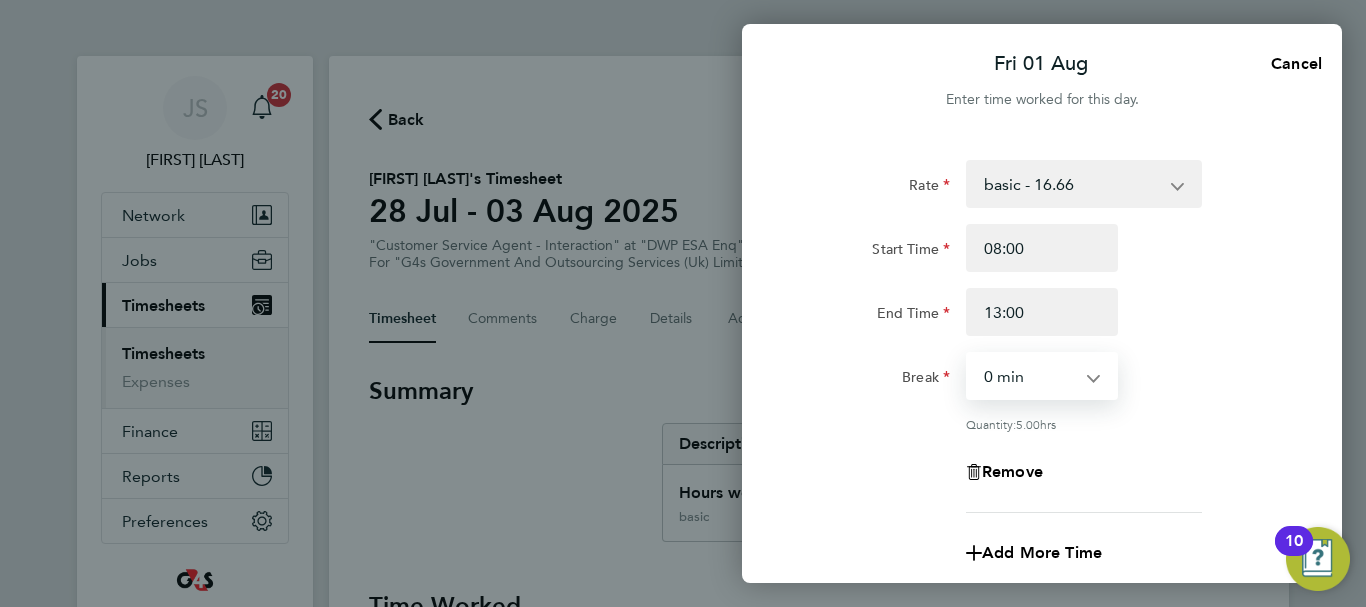 click on "Break  0 min   15 min   30 min   45 min   60 min   75 min   90 min" 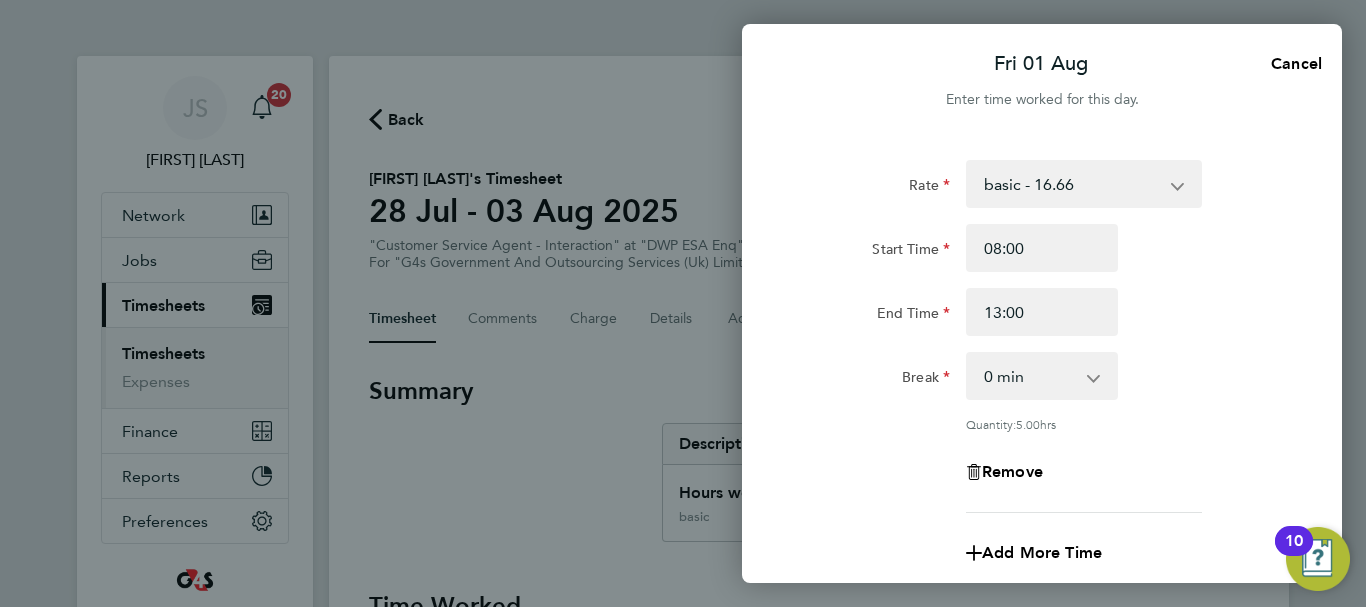 scroll, scrollTop: 296, scrollLeft: 0, axis: vertical 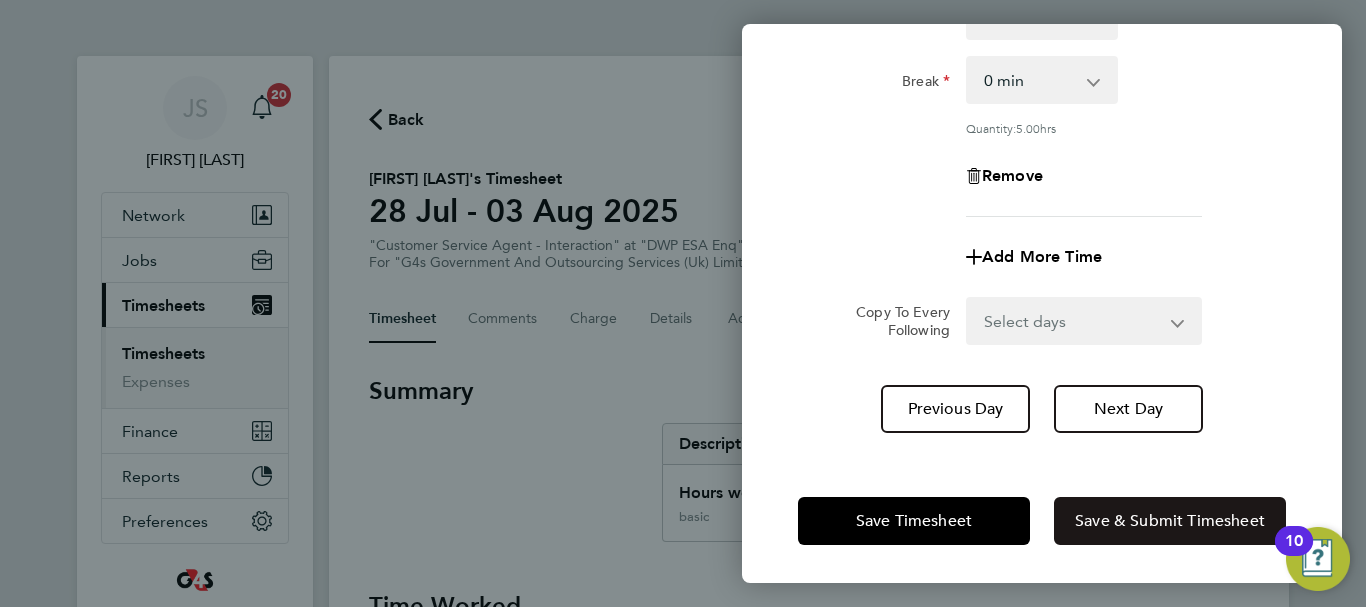 click on "Save & Submit Timesheet" 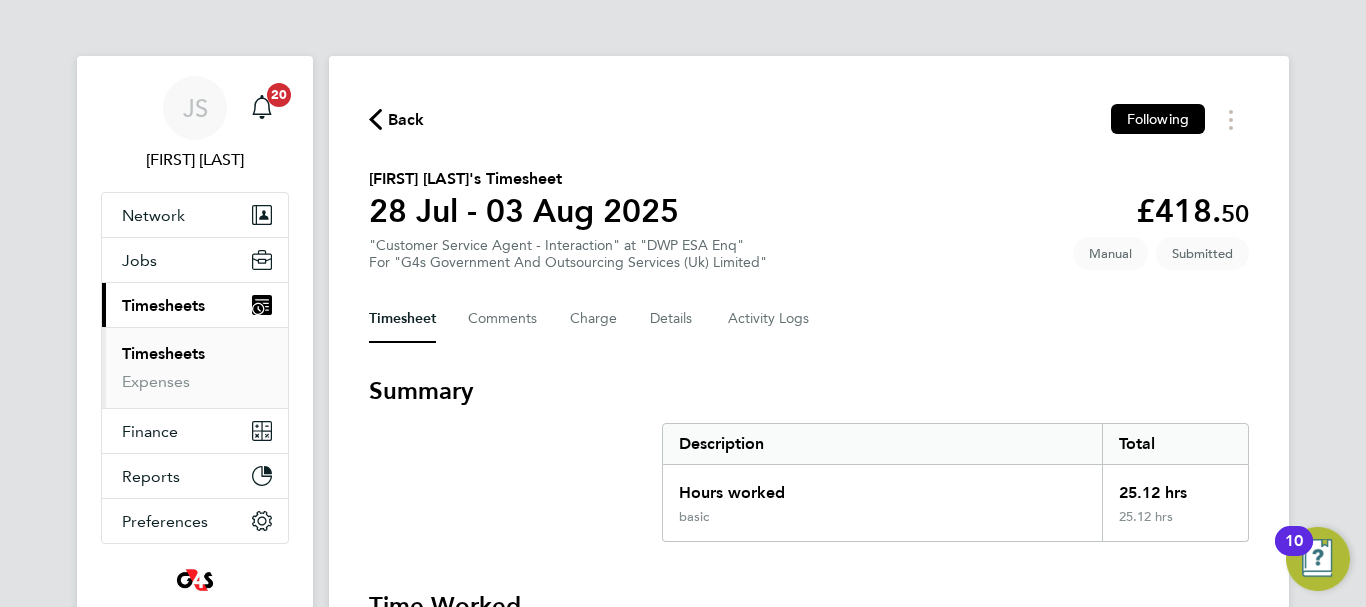 click on "Back" 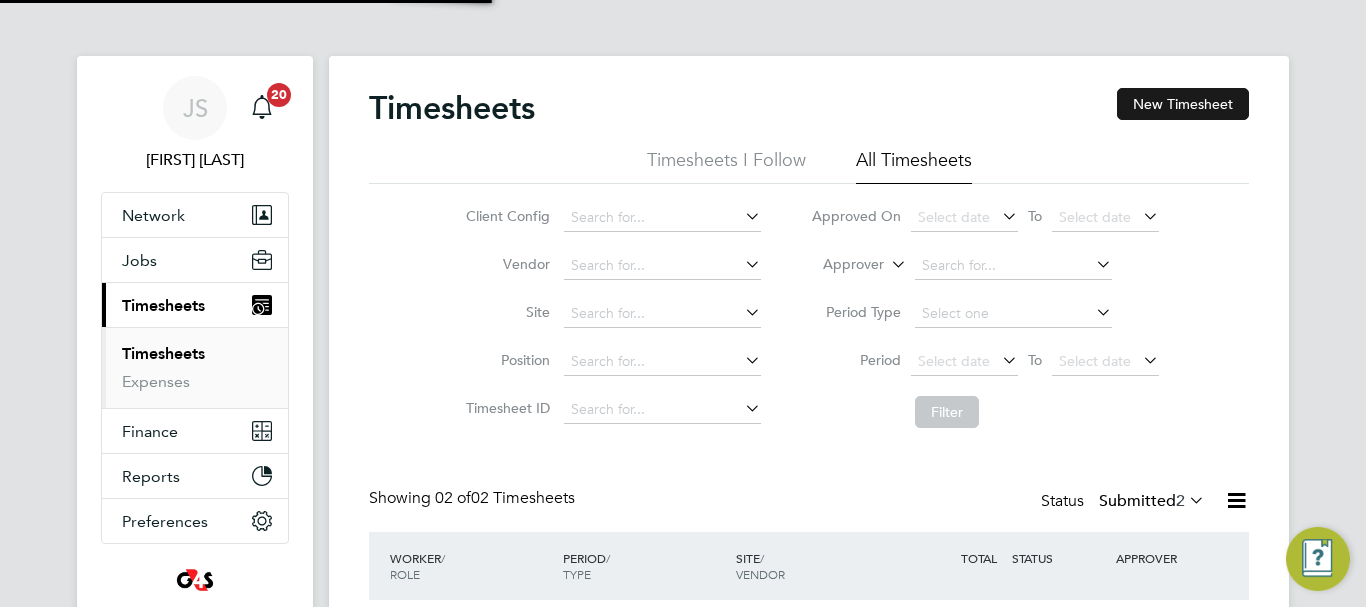 scroll, scrollTop: 10, scrollLeft: 10, axis: both 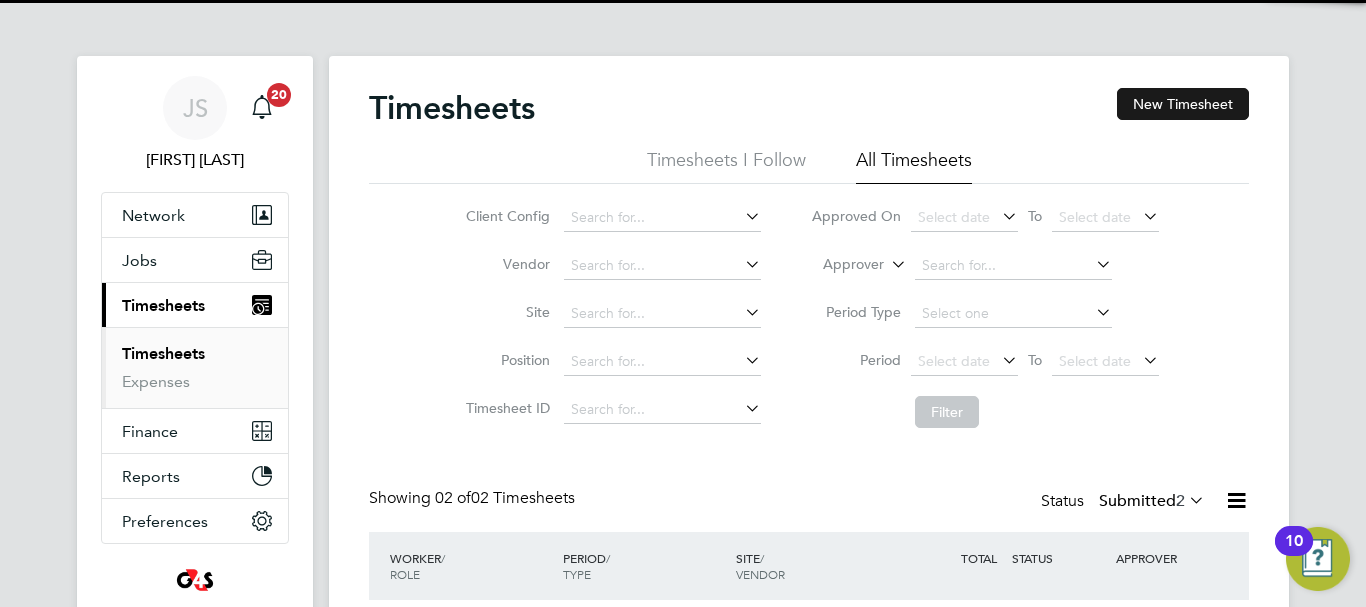 click on "New Timesheet" 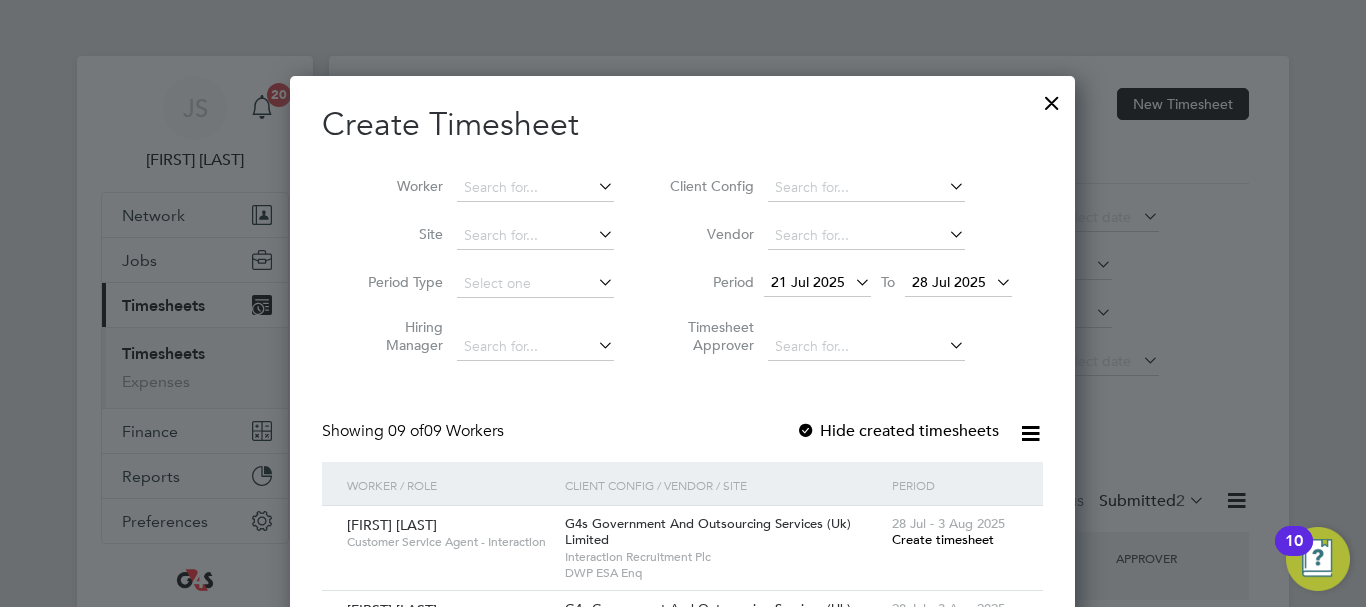 scroll, scrollTop: 10, scrollLeft: 10, axis: both 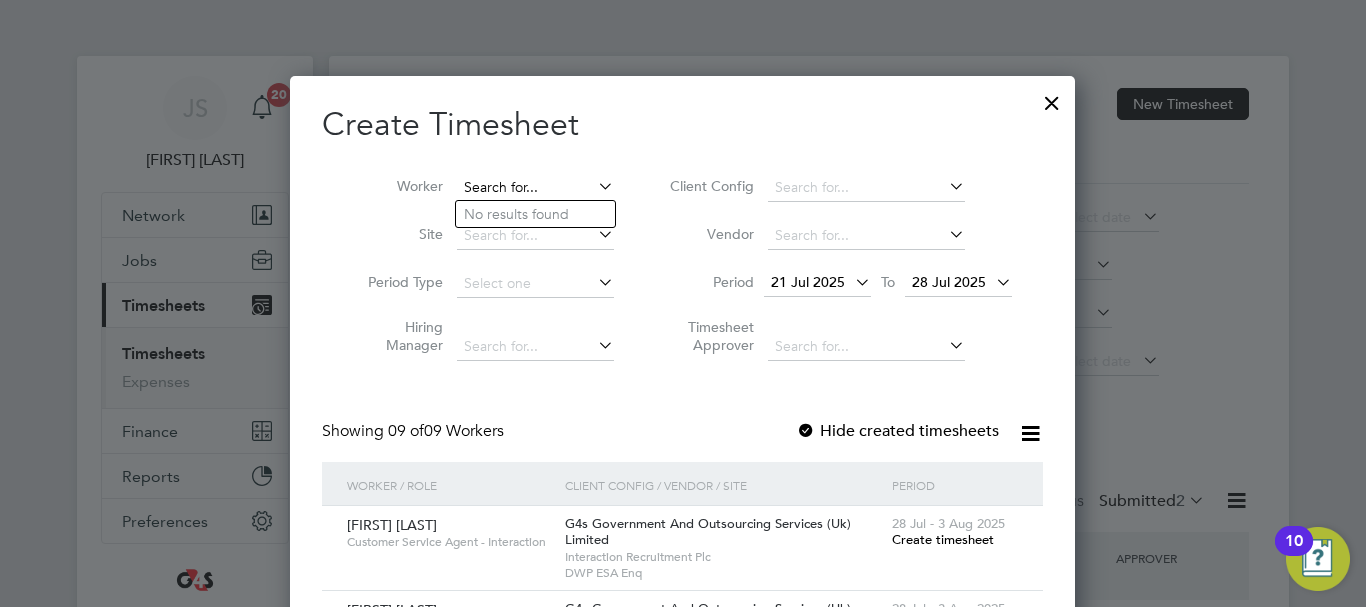 click at bounding box center [535, 188] 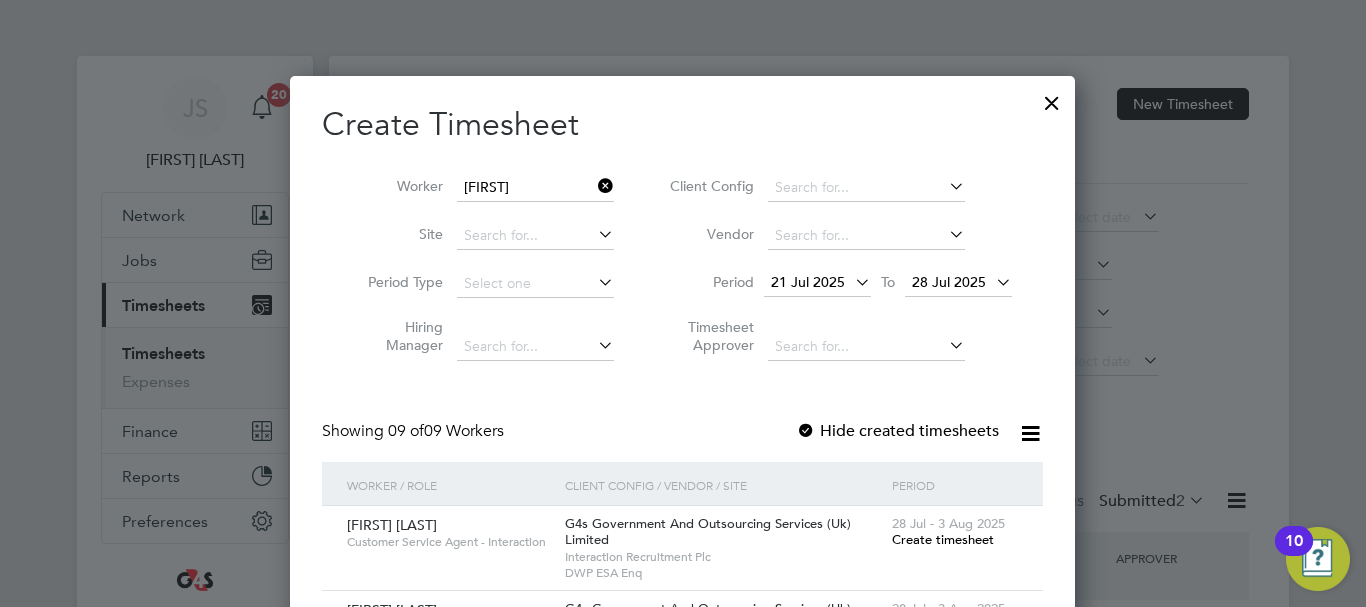 click on "[FIRST]  [LAST]" 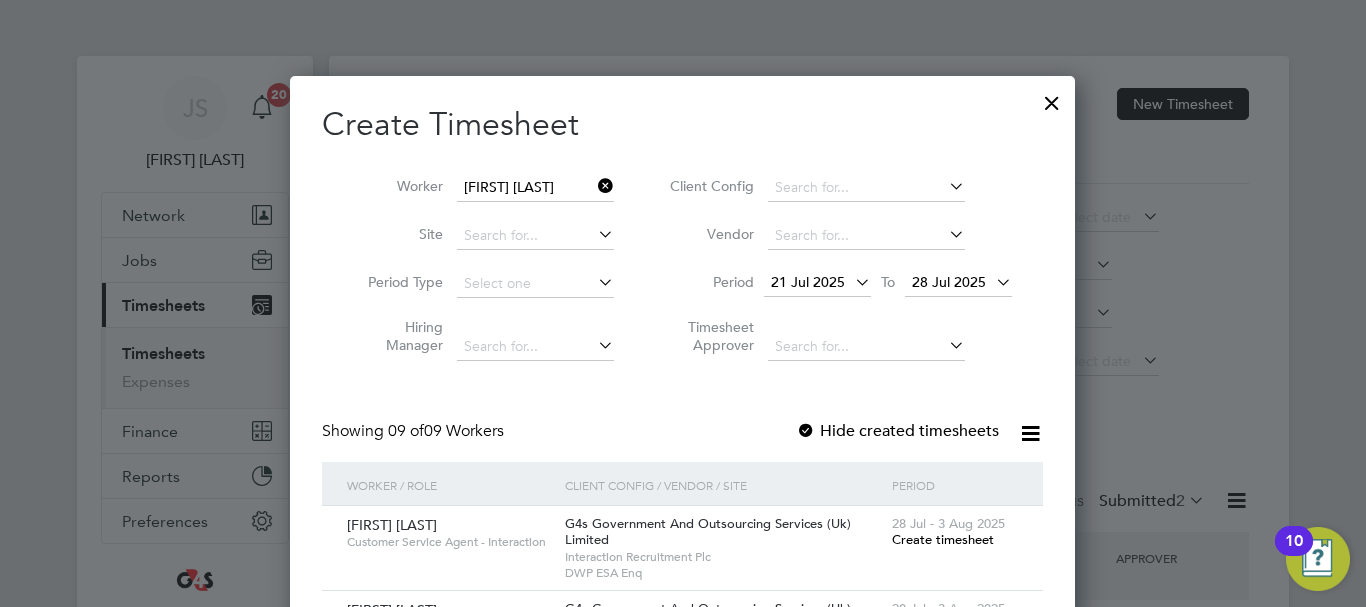 scroll, scrollTop: 10, scrollLeft: 10, axis: both 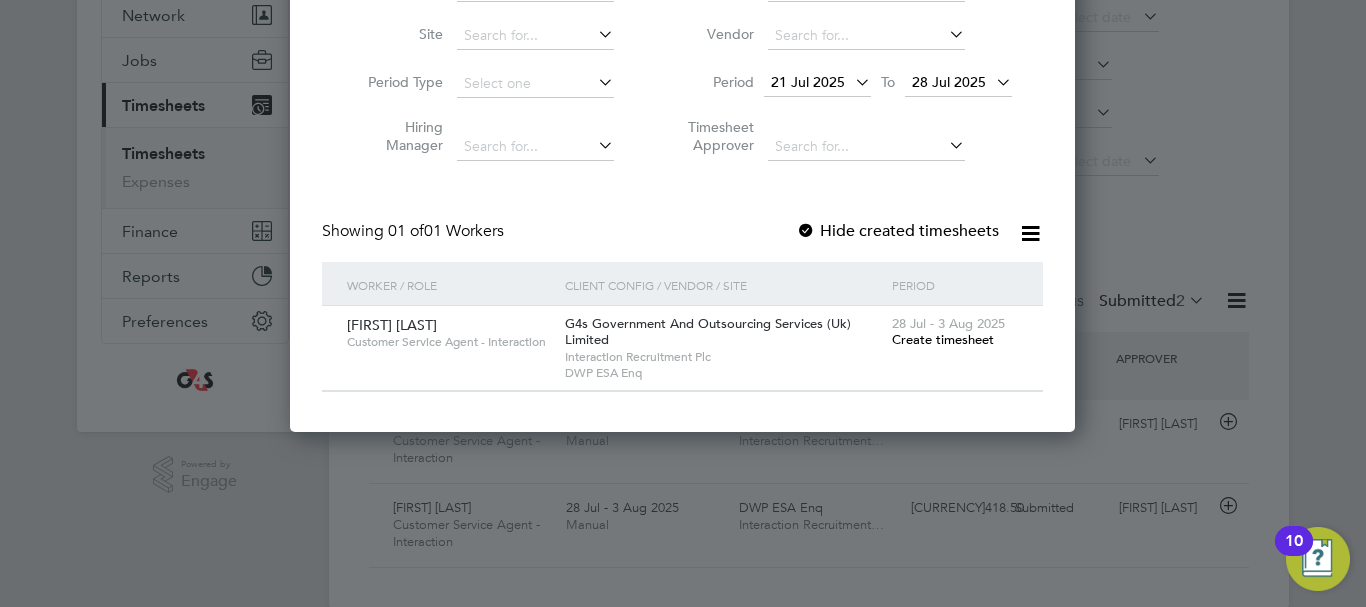 click on "Create timesheet" at bounding box center (943, 339) 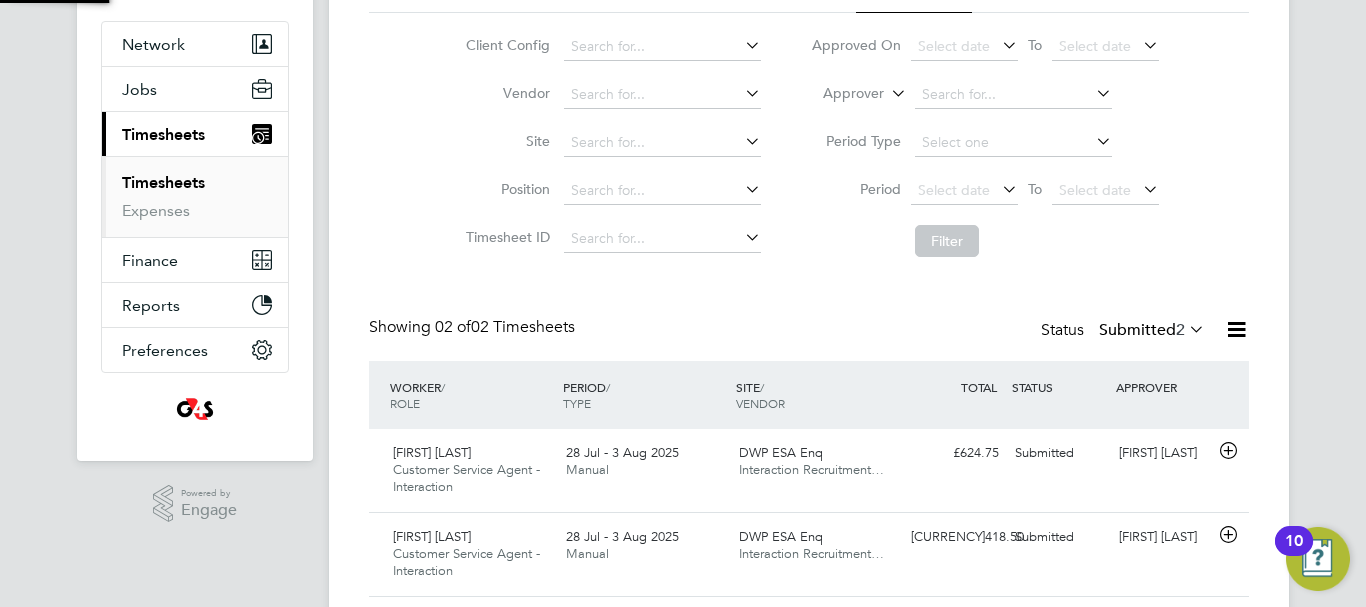 scroll, scrollTop: 108, scrollLeft: 0, axis: vertical 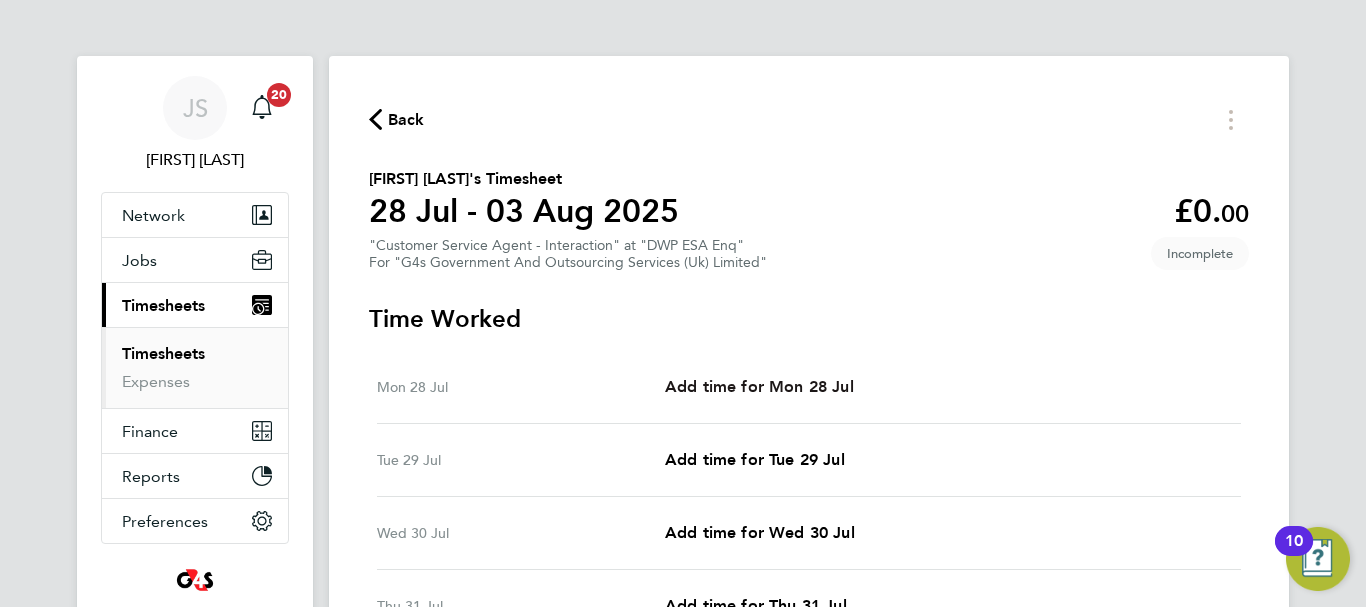 click on "Add time for Mon 28 Jul" at bounding box center (759, 386) 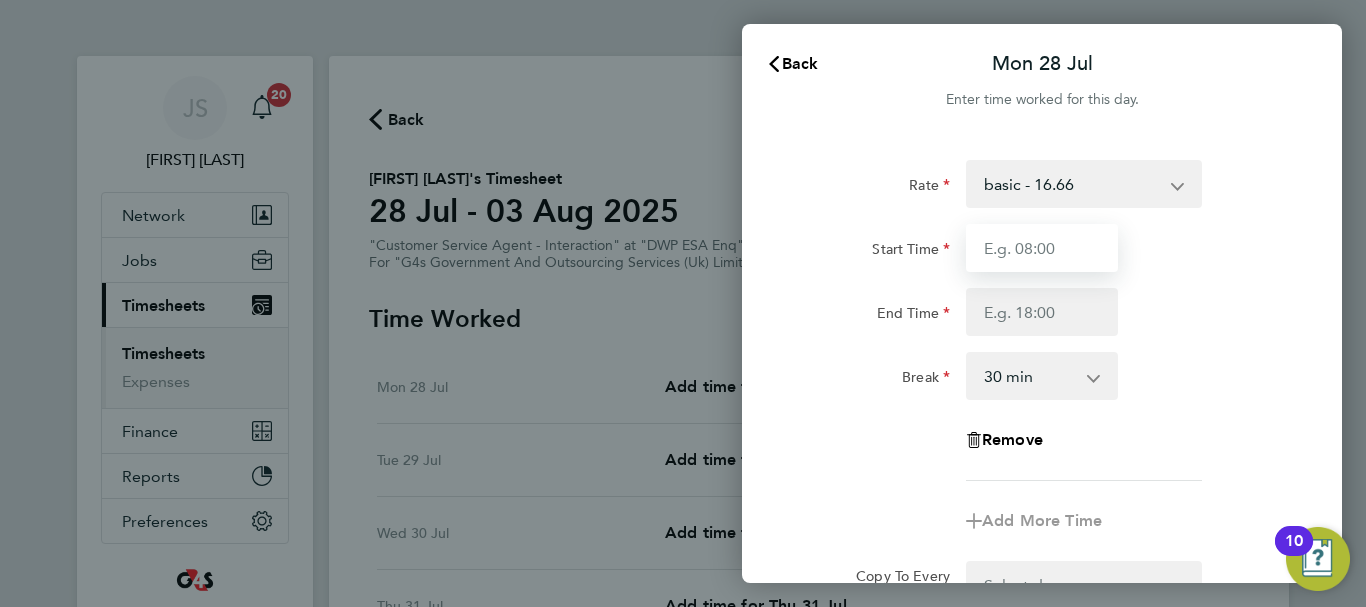 click on "Start Time" at bounding box center [1042, 248] 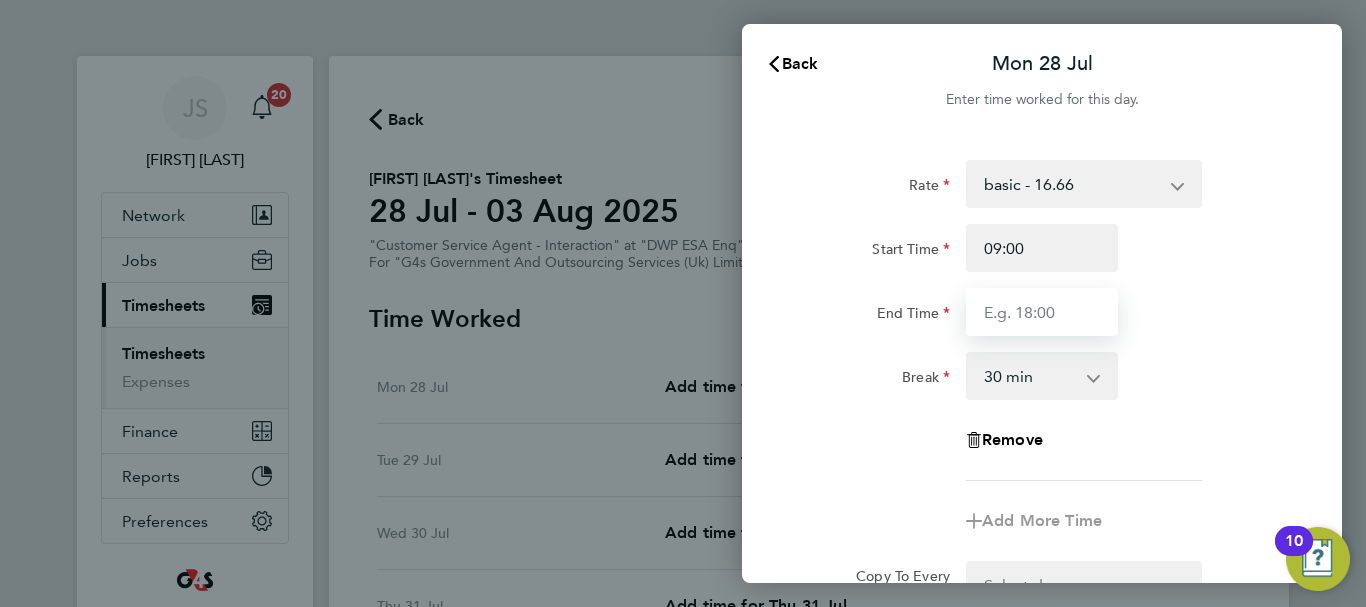 click on "End Time" at bounding box center [1042, 312] 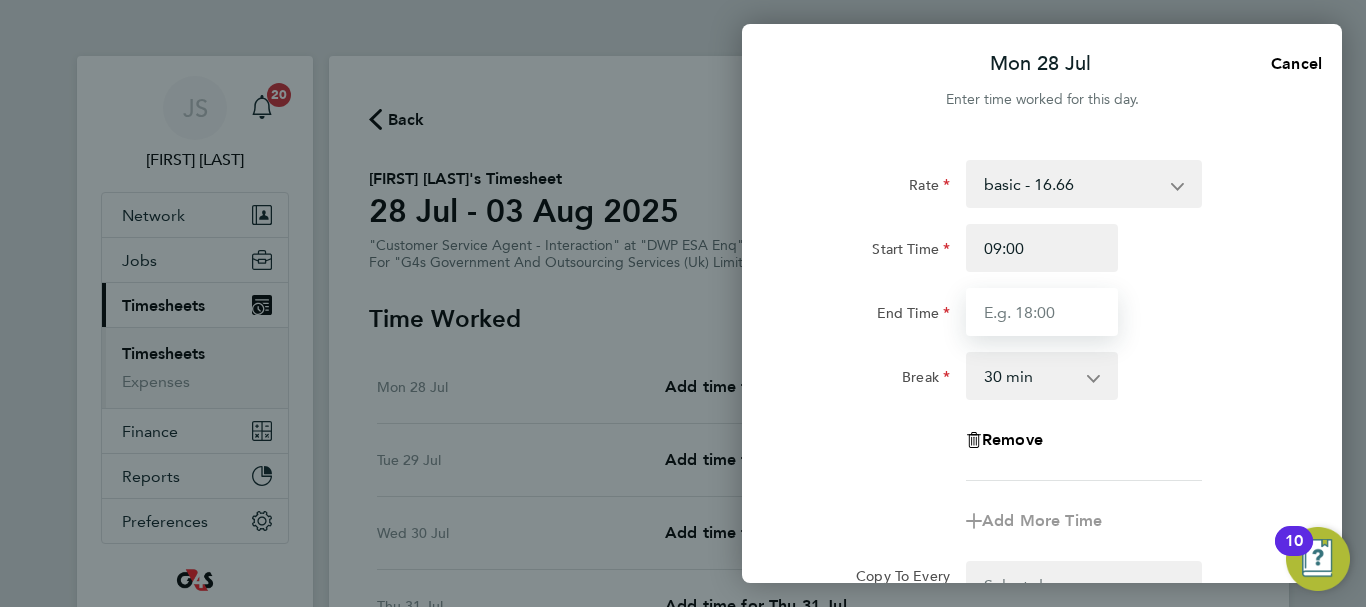 type on "17:04" 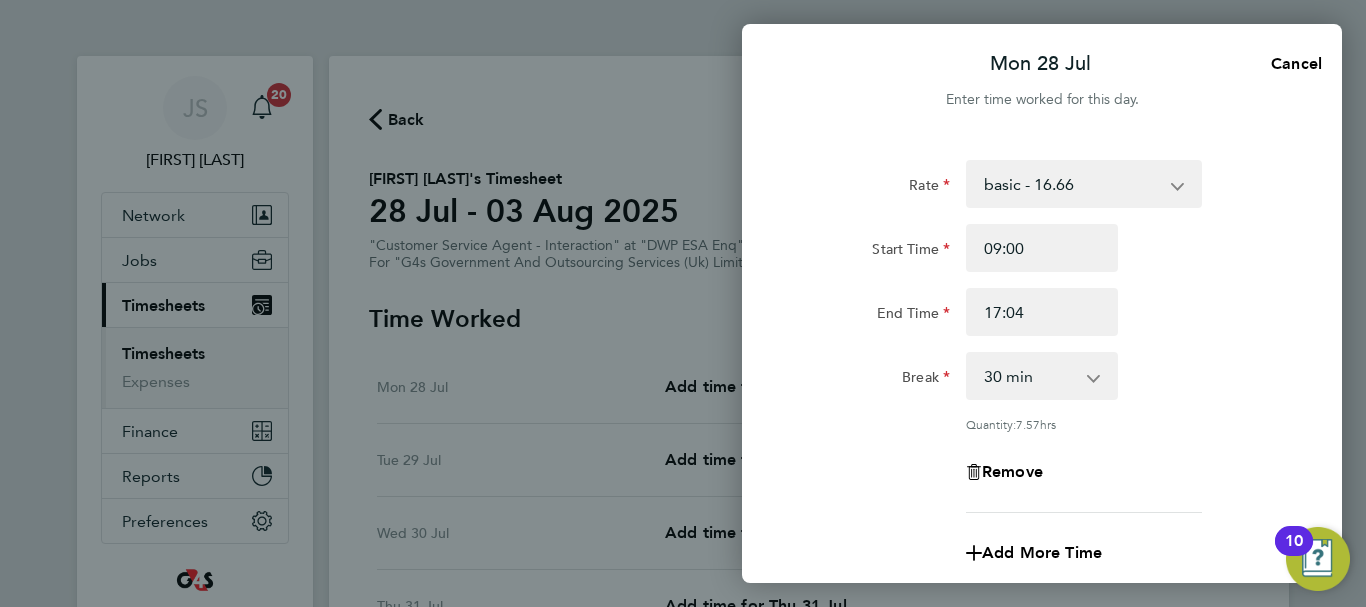 click on "Rate  basic - 16.66   Annual Leave   Bank Holiday   System Issue Paid - 16.66   System Issue Not Paid   x2 - 32.79   Sick   x1.5 - 24.73
Start Time 09:00 End Time 17:04 Break  0 min   15 min   30 min   45 min   60 min   75 min   90 min
Quantity:  7.57  hrs
Remove" 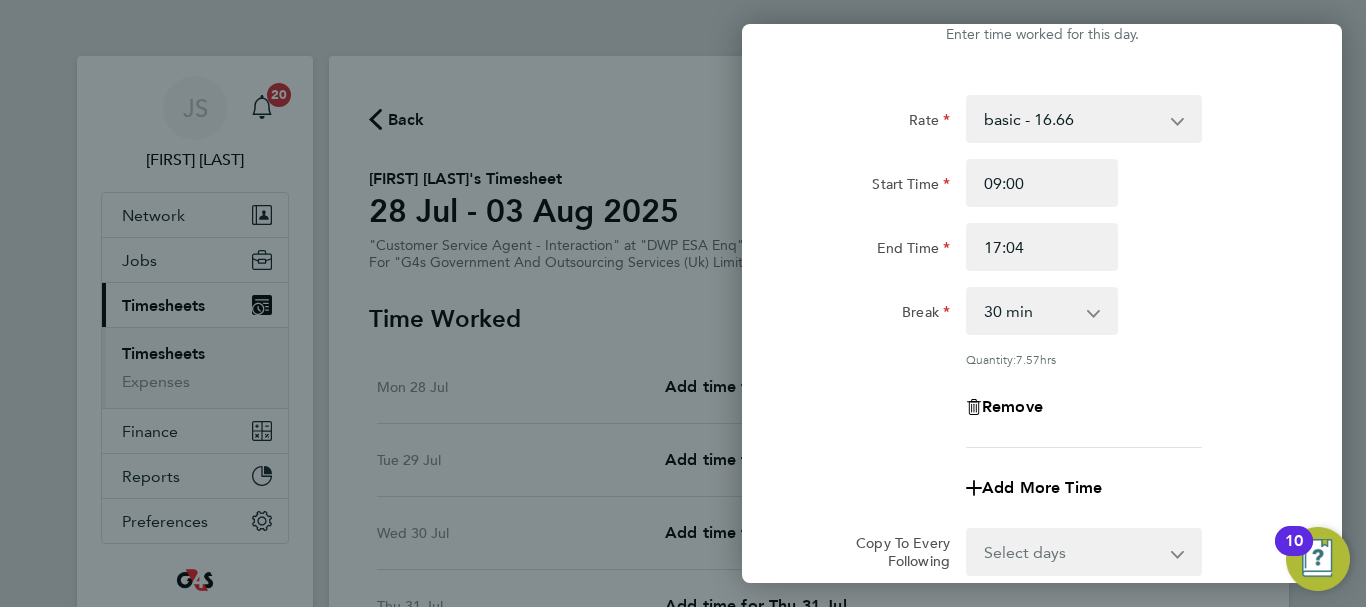 scroll, scrollTop: 200, scrollLeft: 0, axis: vertical 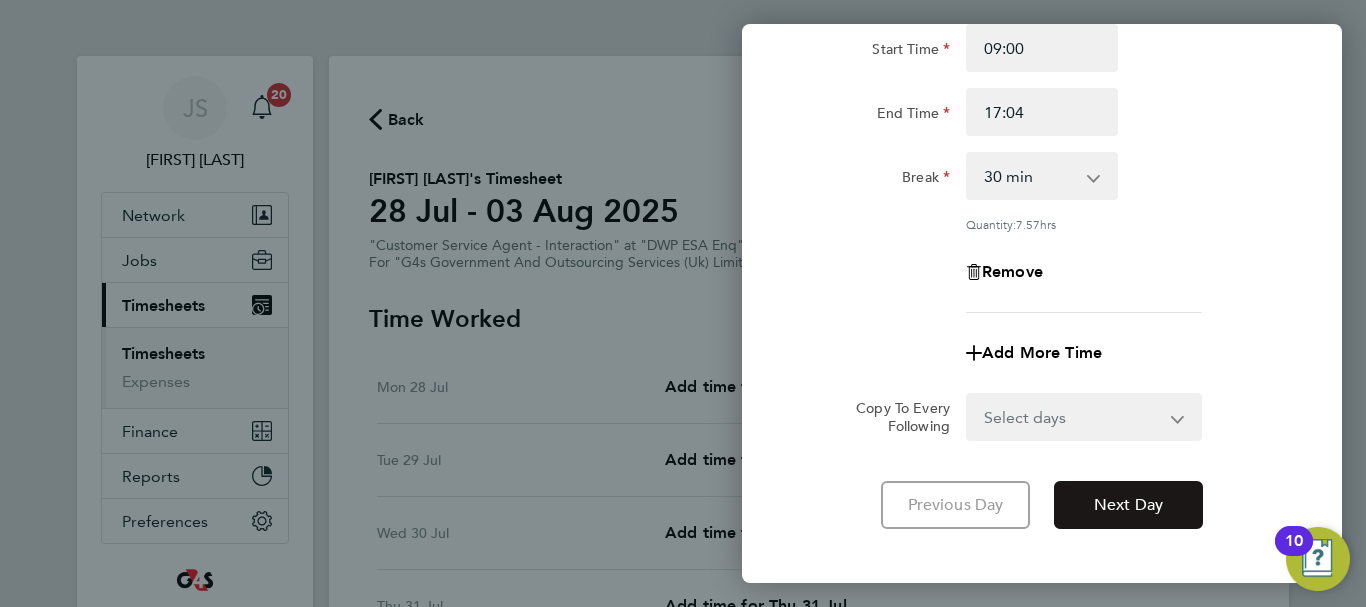 click on "Next Day" 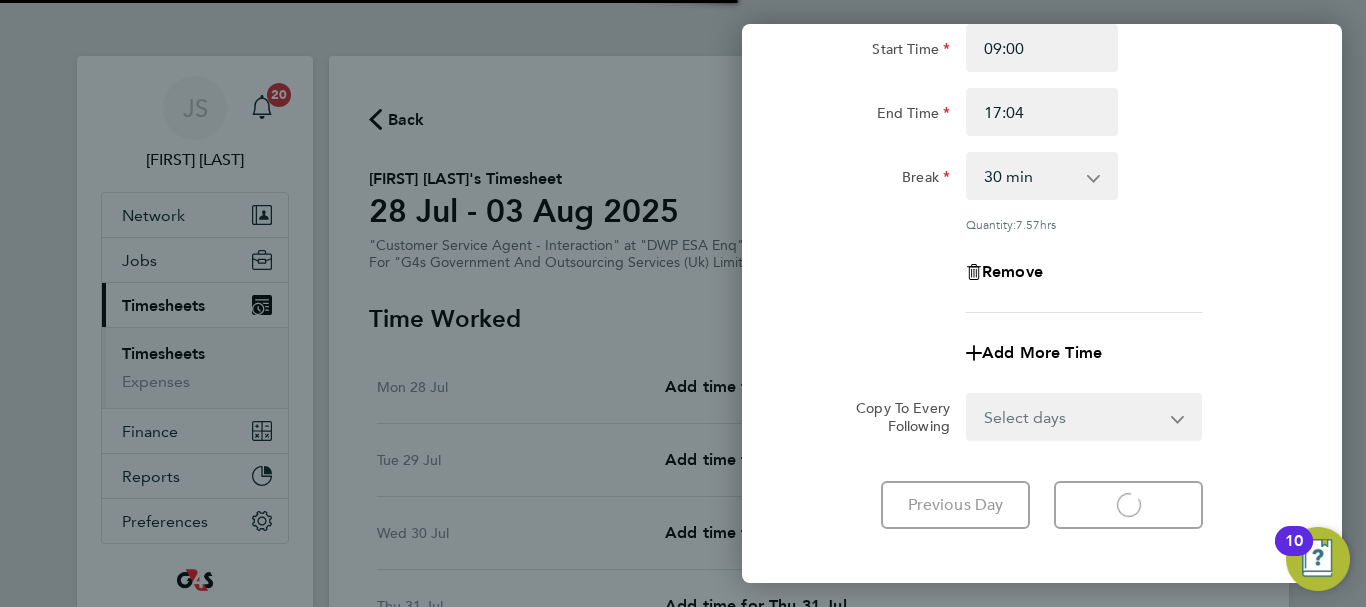 scroll, scrollTop: 0, scrollLeft: 0, axis: both 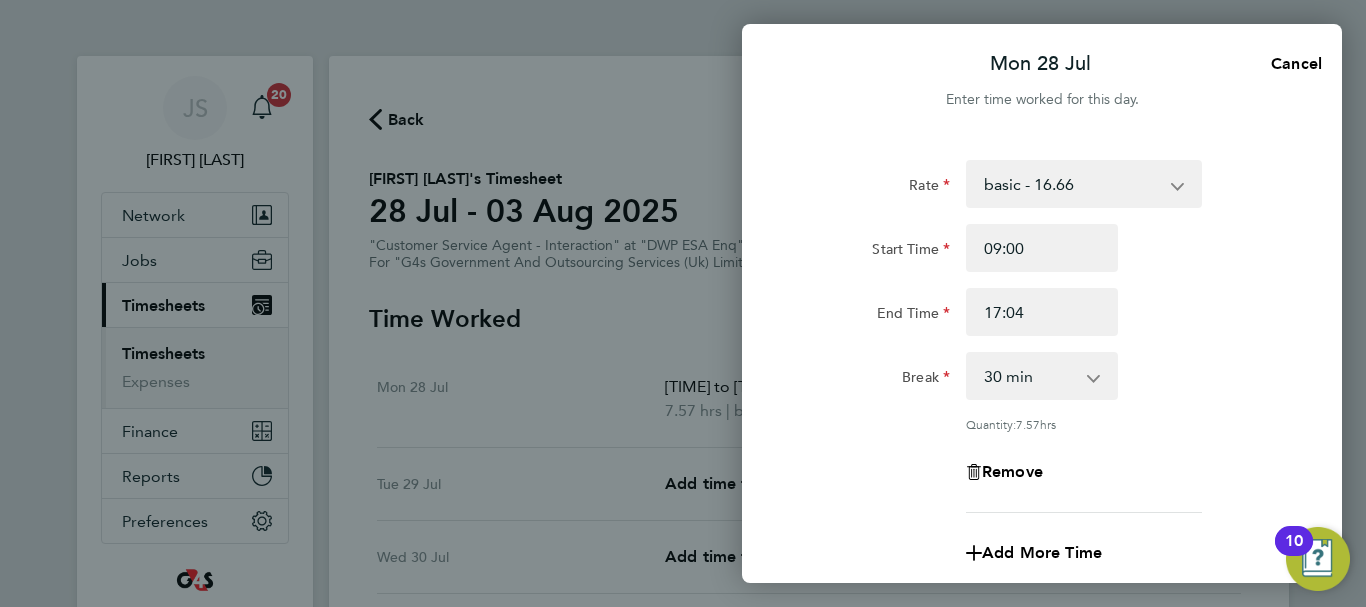 select on "30" 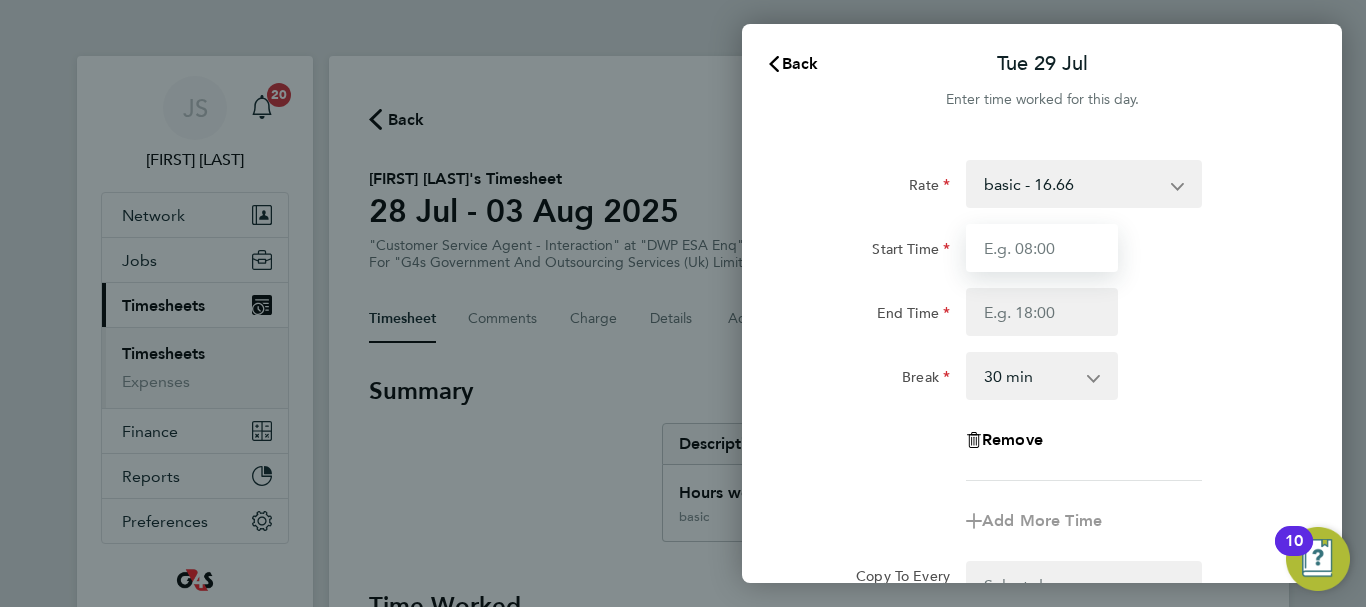 click on "Start Time" at bounding box center (1042, 248) 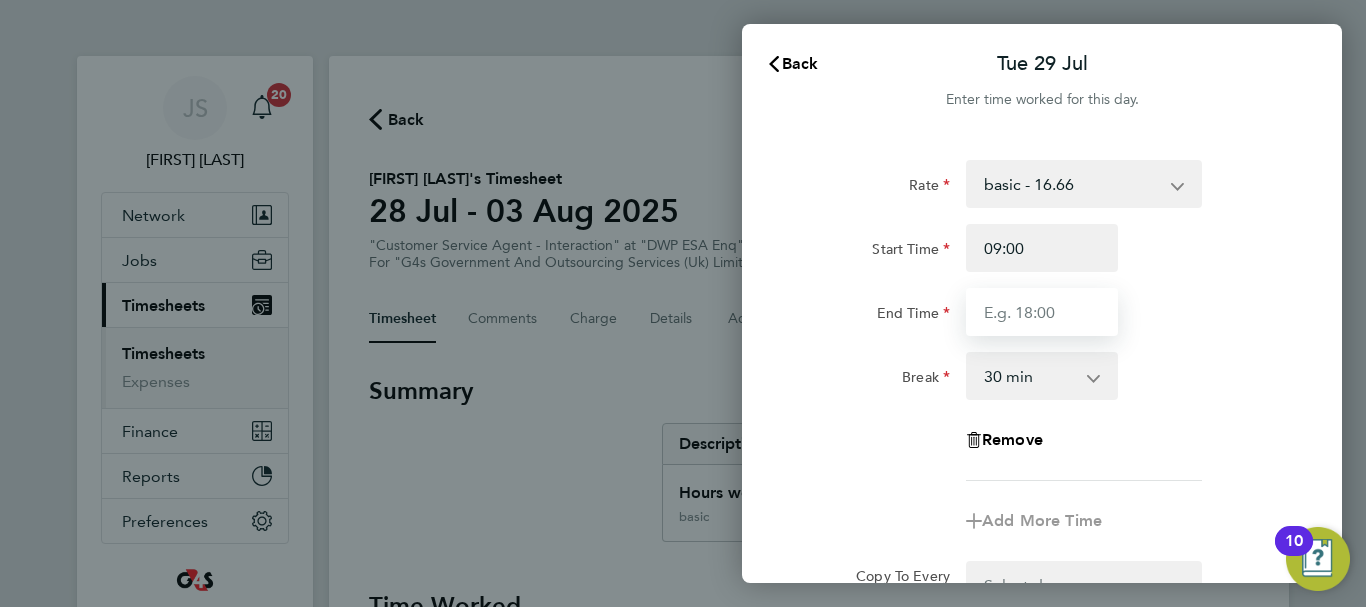 drag, startPoint x: 1039, startPoint y: 314, endPoint x: 1052, endPoint y: 314, distance: 13 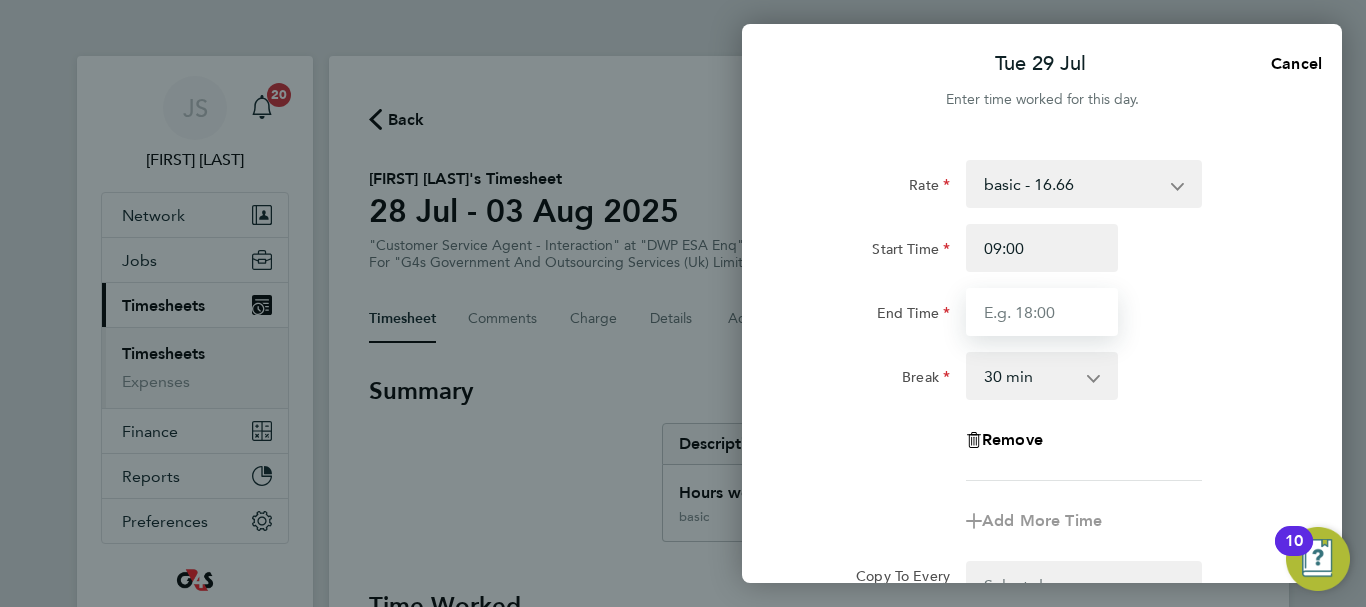 type on "17:00" 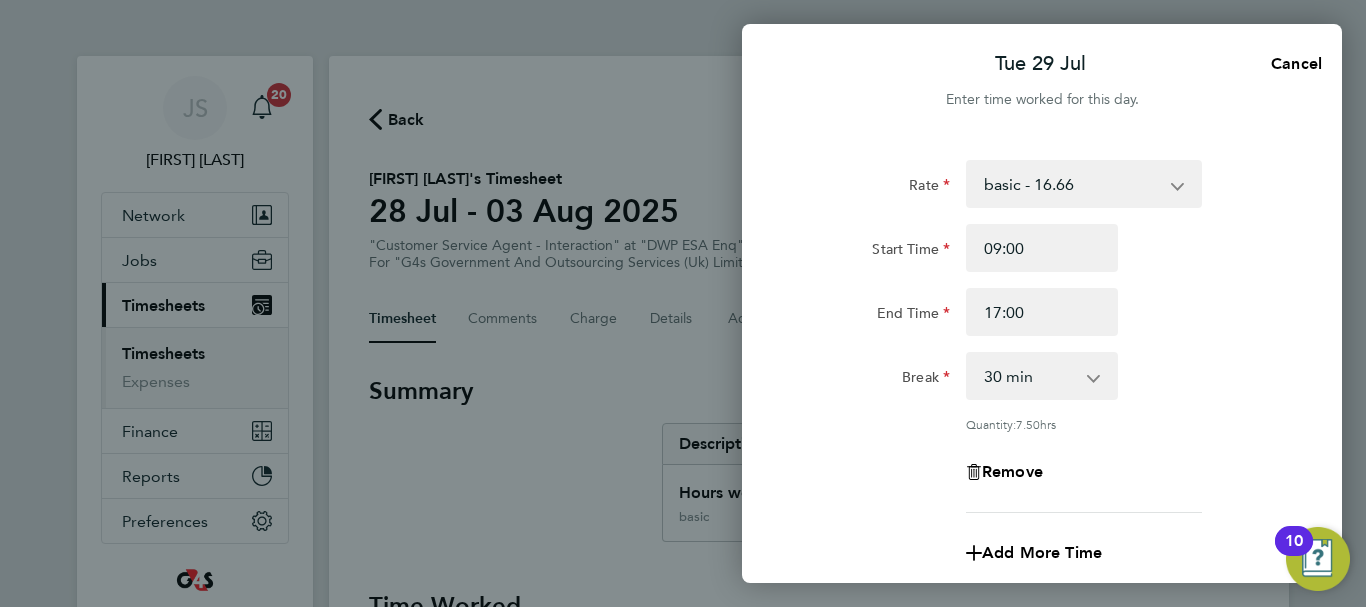 click on "Rate  basic - 16.66   Annual Leave   Bank Holiday   System Issue Paid - 16.66   System Issue Not Paid   x2 - 32.79   Sick   x1.5 - 24.73
Start Time 09:00 End Time 17:00 Break  0 min   15 min   30 min   45 min   60 min   75 min   90 min
Quantity:  7.50  hrs
Remove" 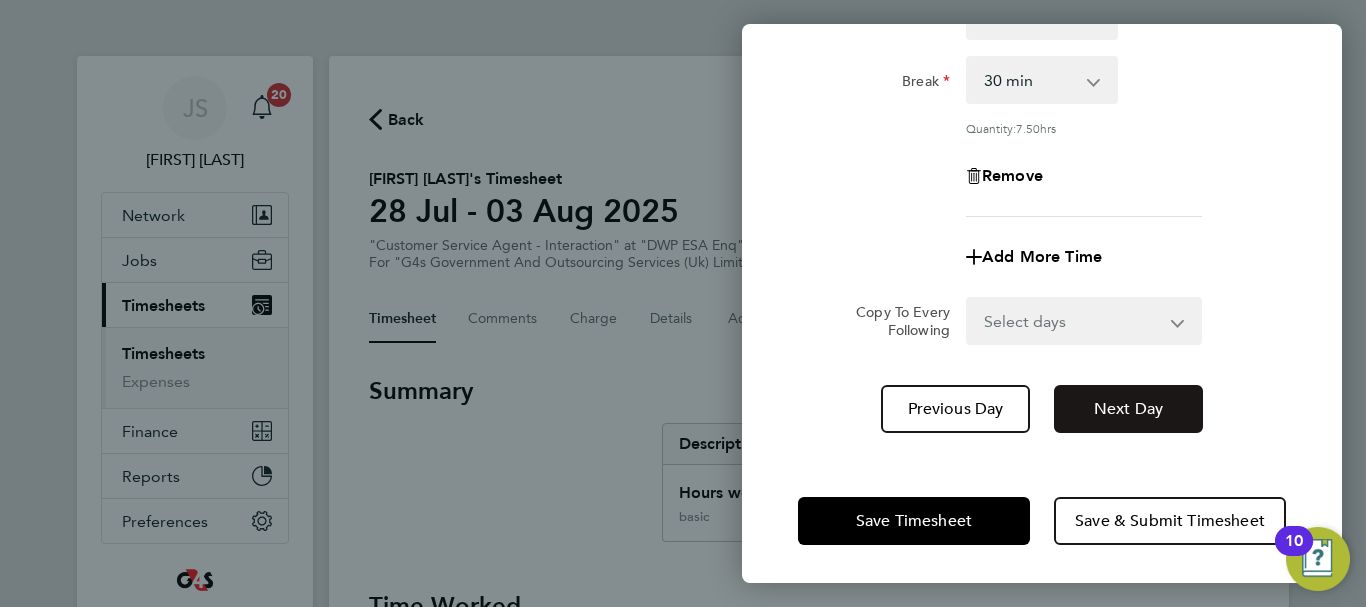 click on "Next Day" 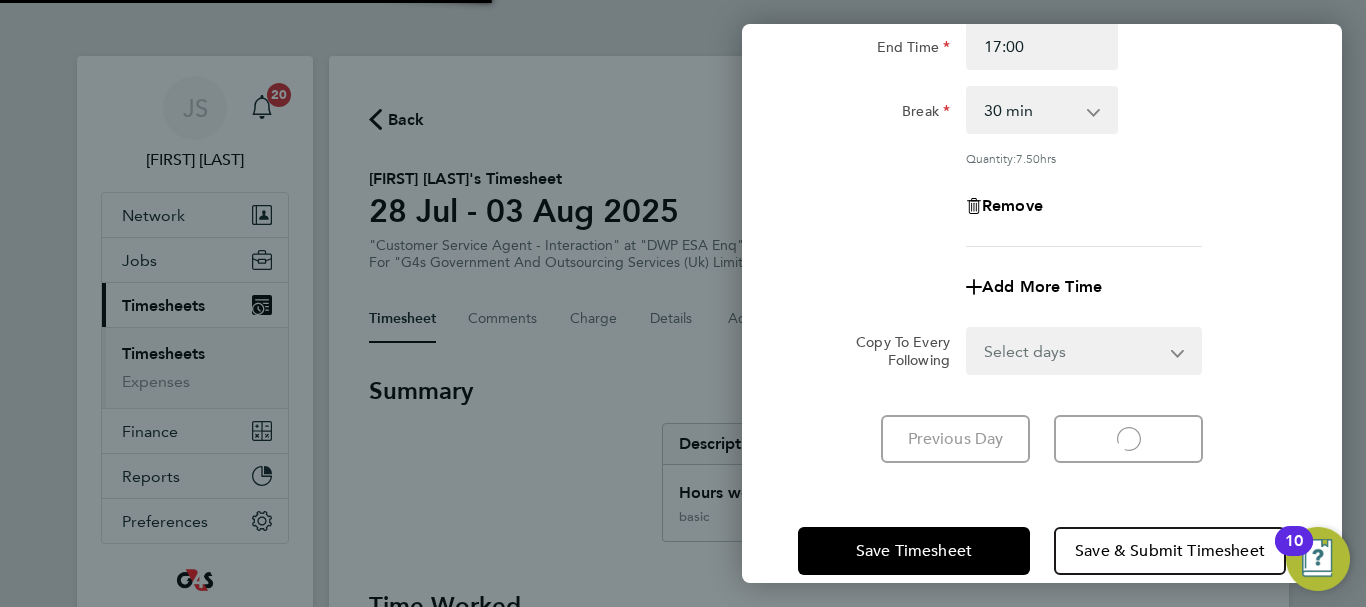 select on "30" 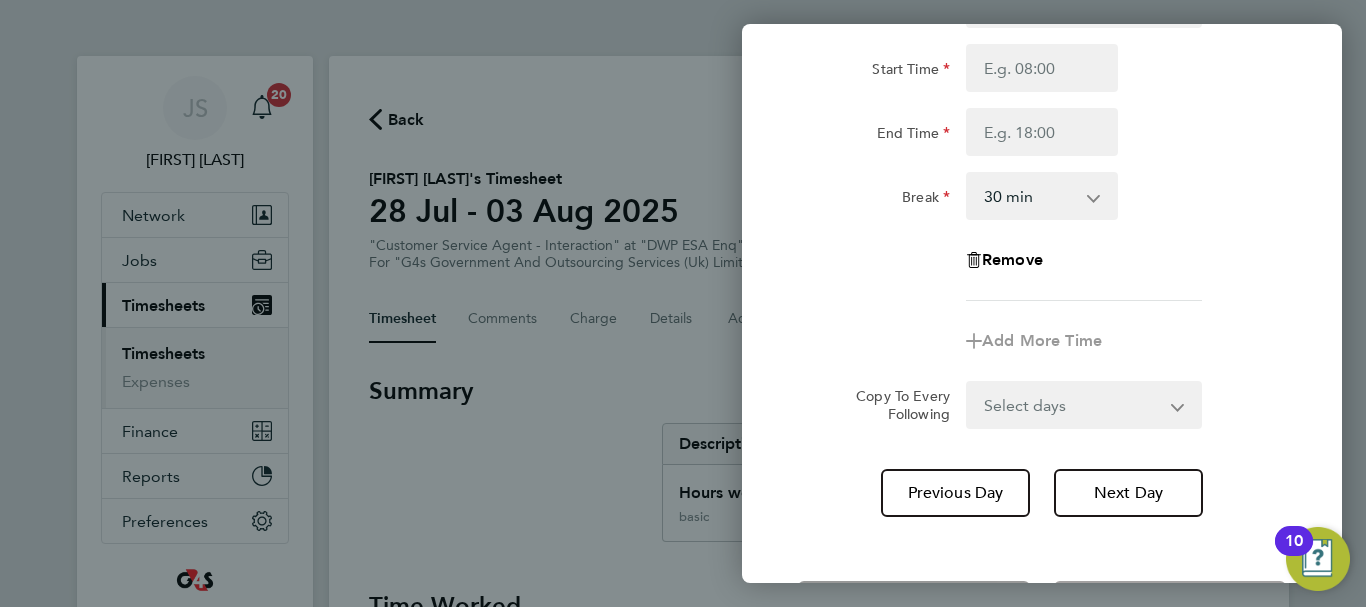 scroll, scrollTop: 0, scrollLeft: 0, axis: both 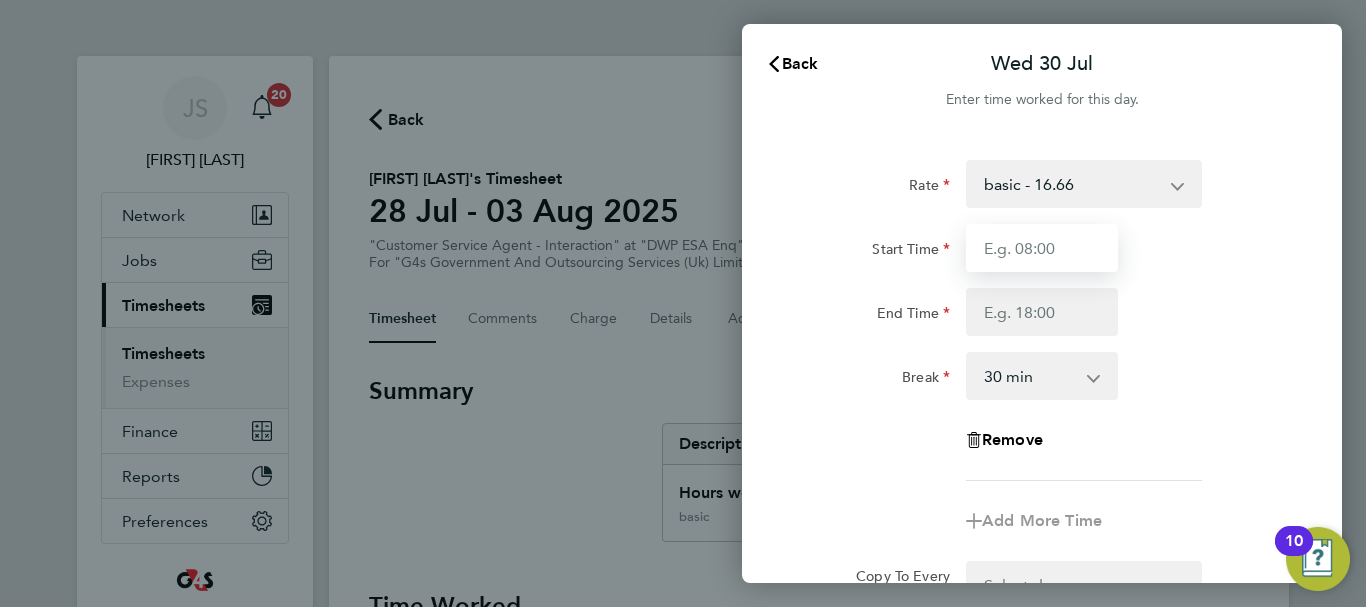 click on "Start Time" at bounding box center (1042, 248) 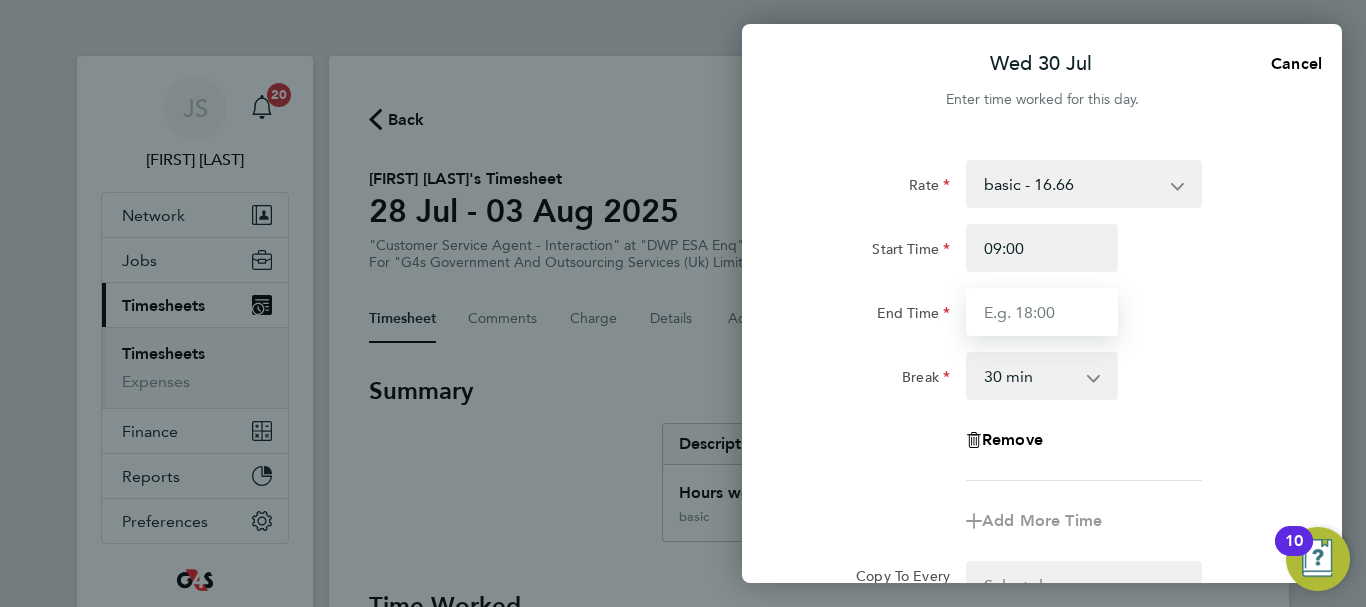 click on "End Time" at bounding box center [1042, 312] 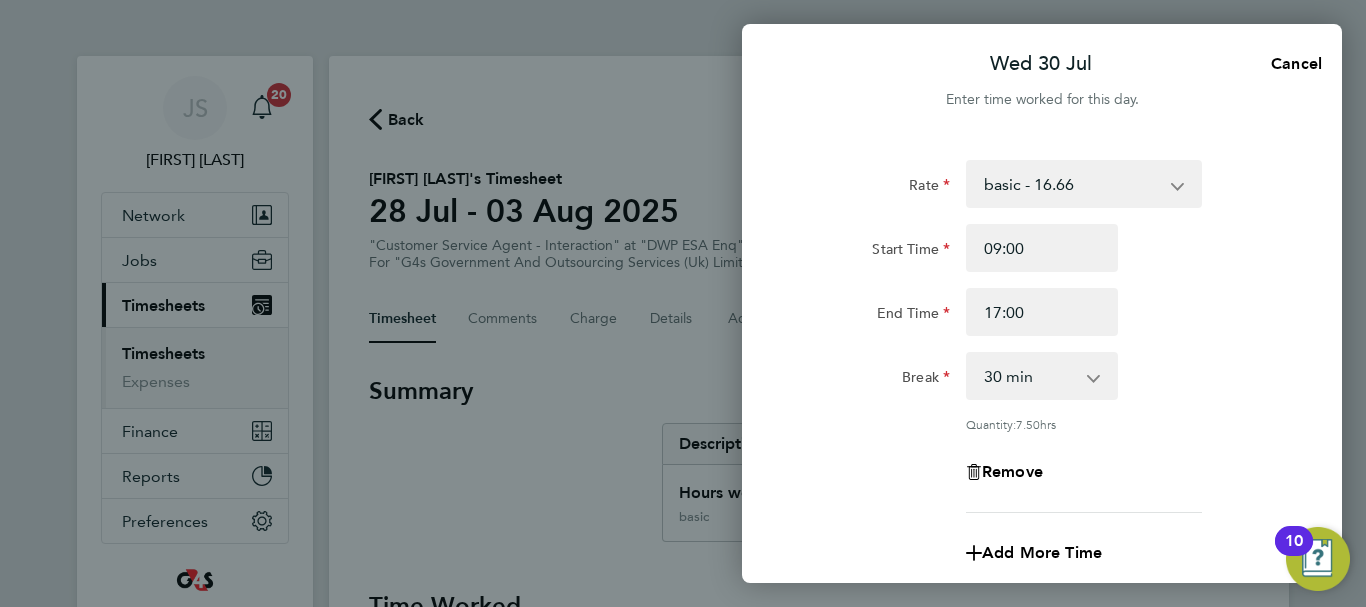click on "Rate  basic - 16.66   Annual Leave   Bank Holiday   System Issue Paid - 16.66   System Issue Not Paid   x2 - 32.79   Sick   x1.5 - 24.73
Start Time 09:00 End Time 17:00 Break  0 min   15 min   30 min   45 min   60 min   75 min   90 min
Quantity:  7.50  hrs
Remove" 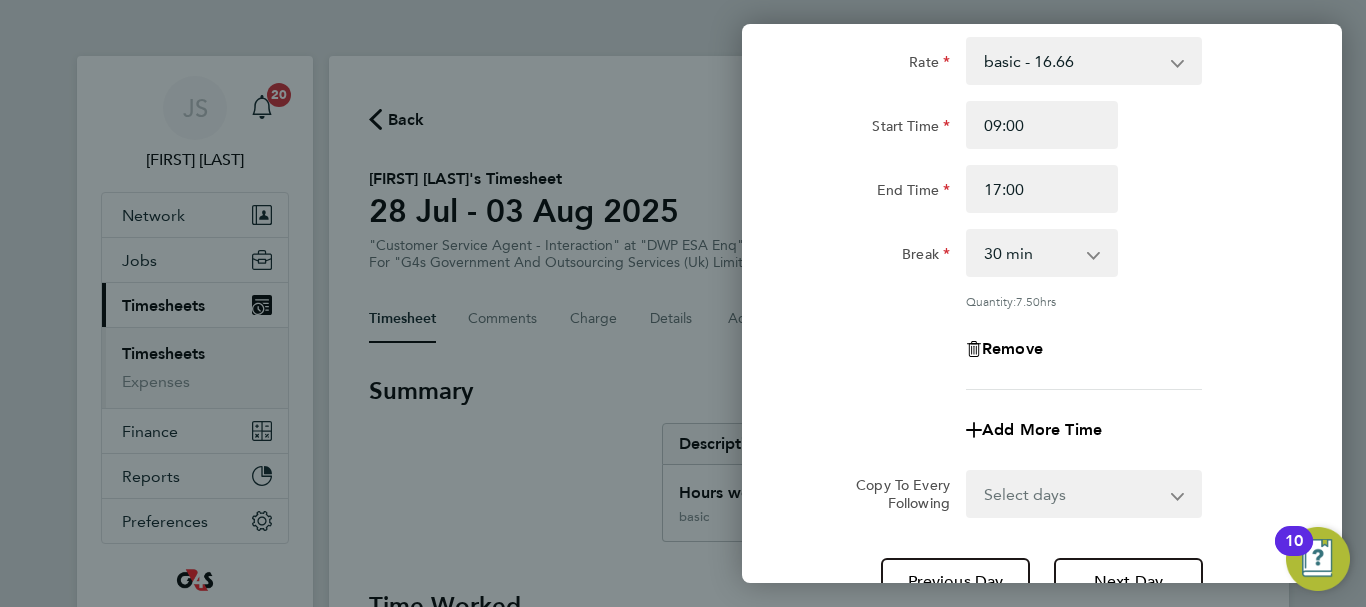 scroll, scrollTop: 296, scrollLeft: 0, axis: vertical 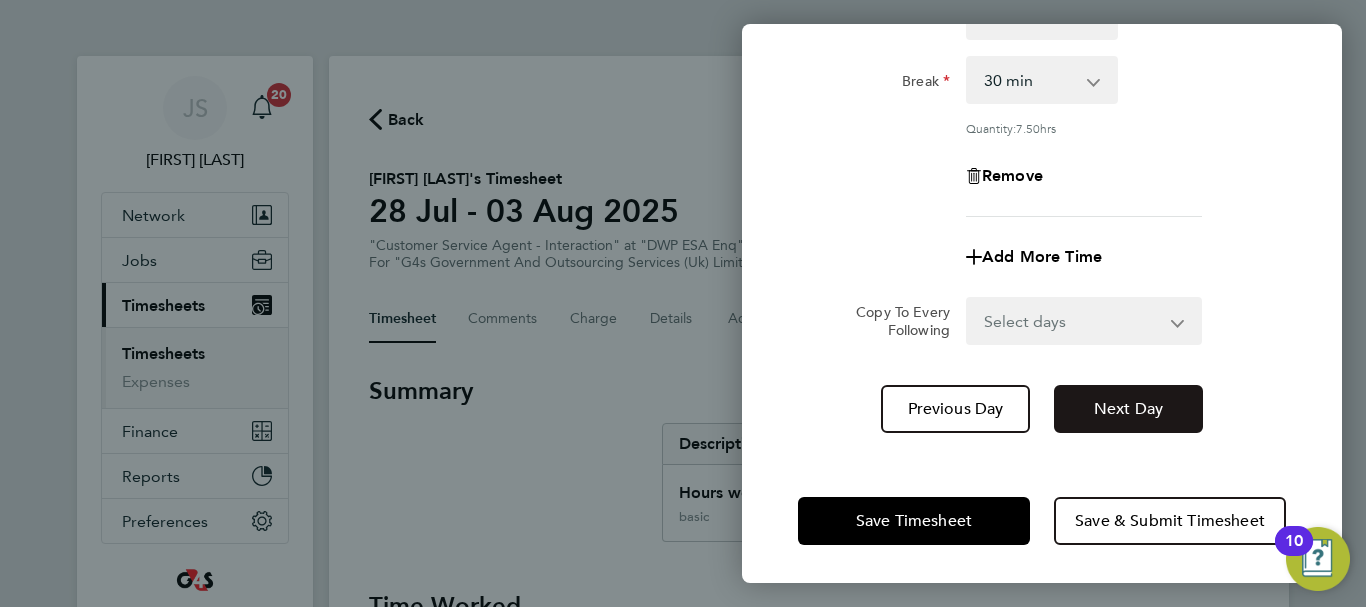 click on "Next Day" 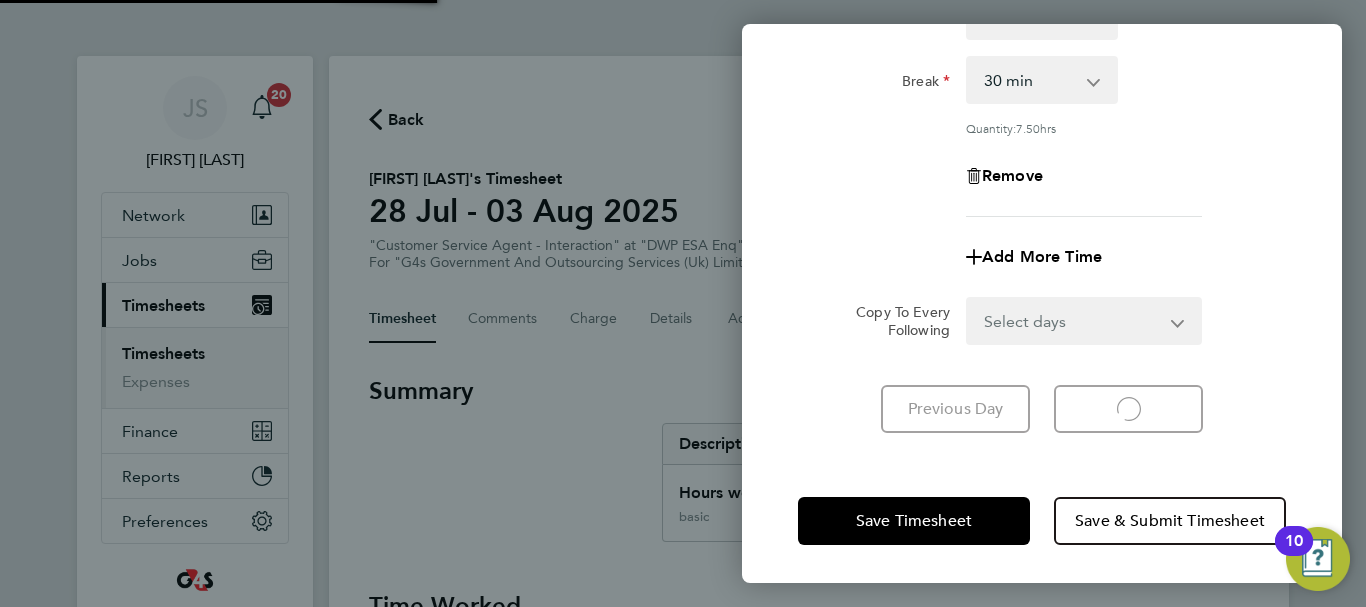 select on "30" 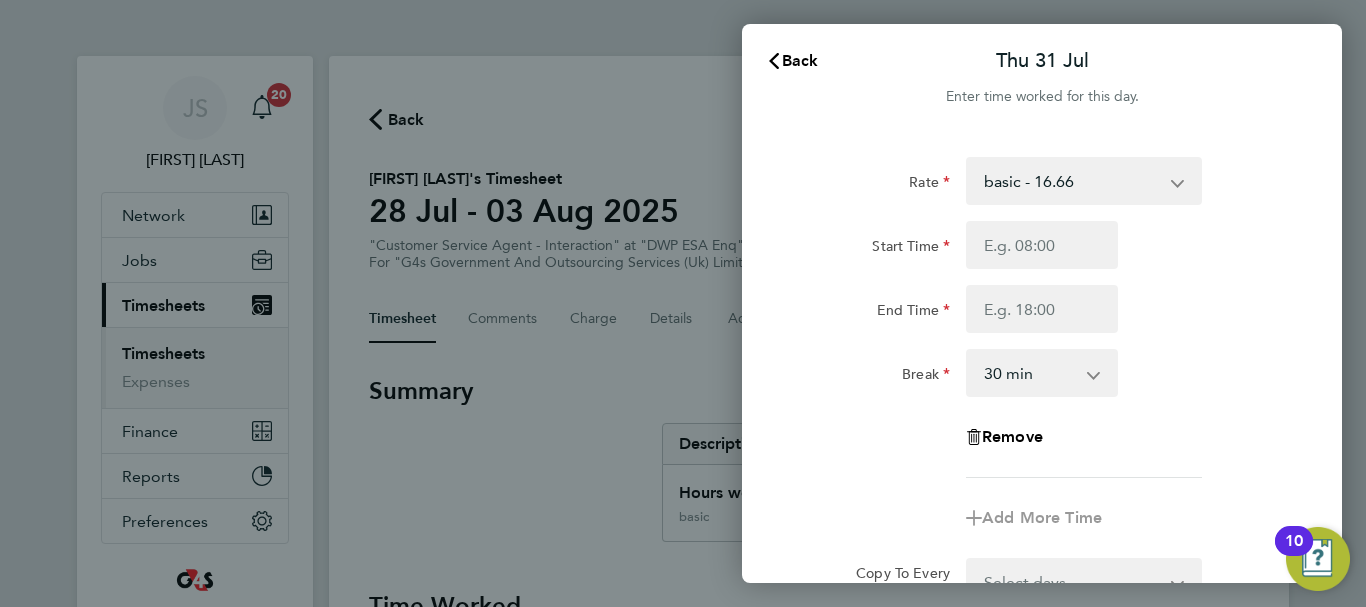 scroll, scrollTop: 0, scrollLeft: 0, axis: both 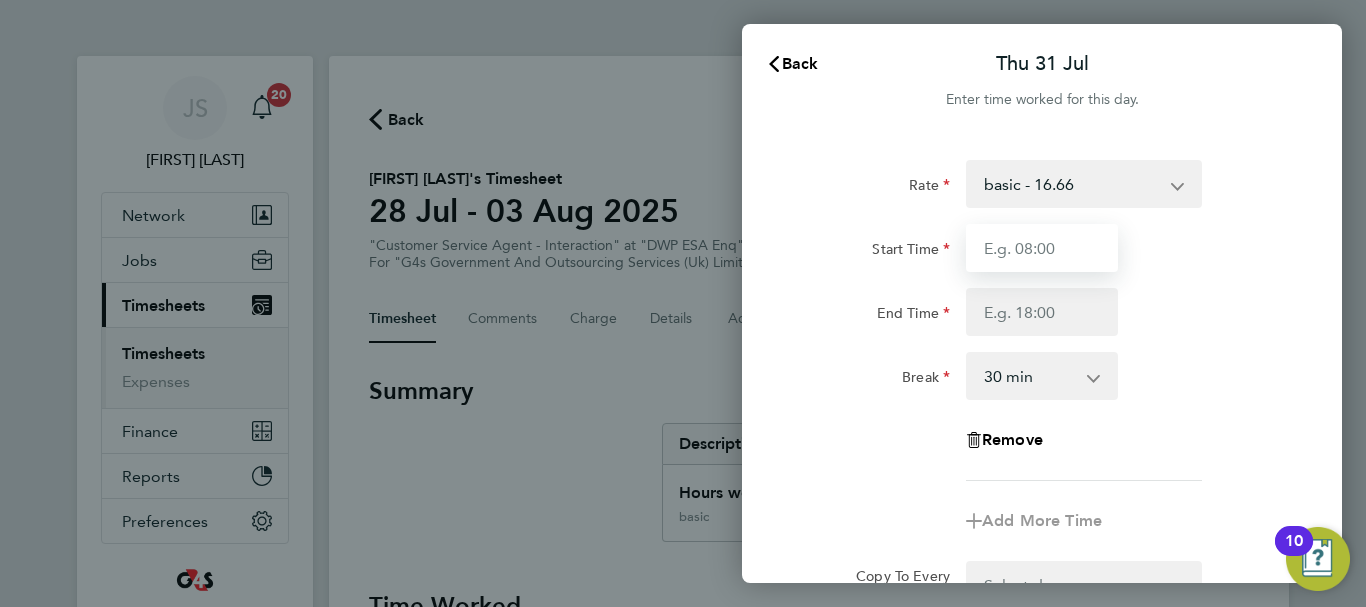 click on "Start Time" at bounding box center [1042, 248] 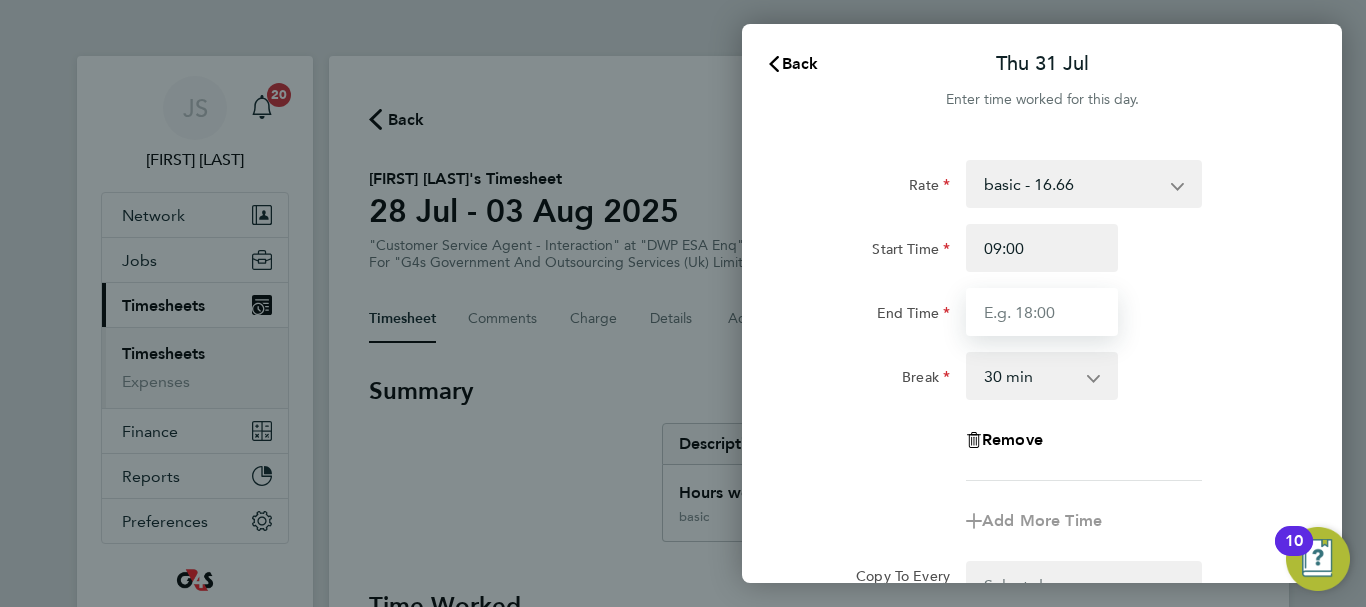 click on "End Time" at bounding box center (1042, 312) 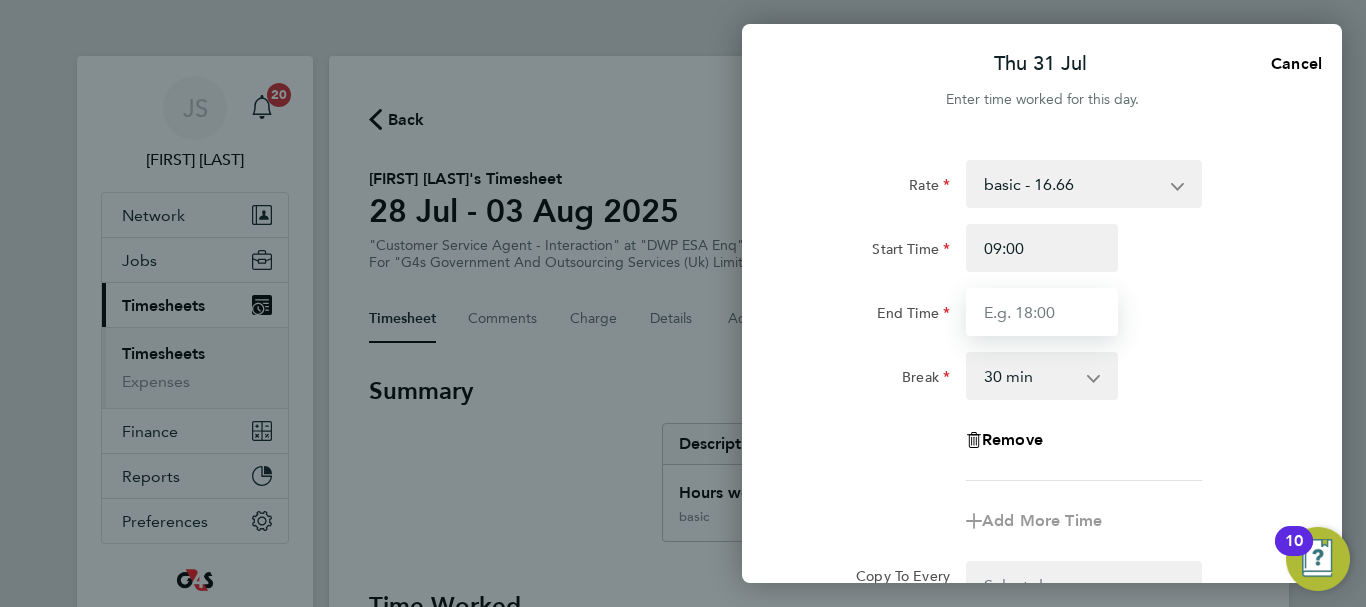 type on "17:00" 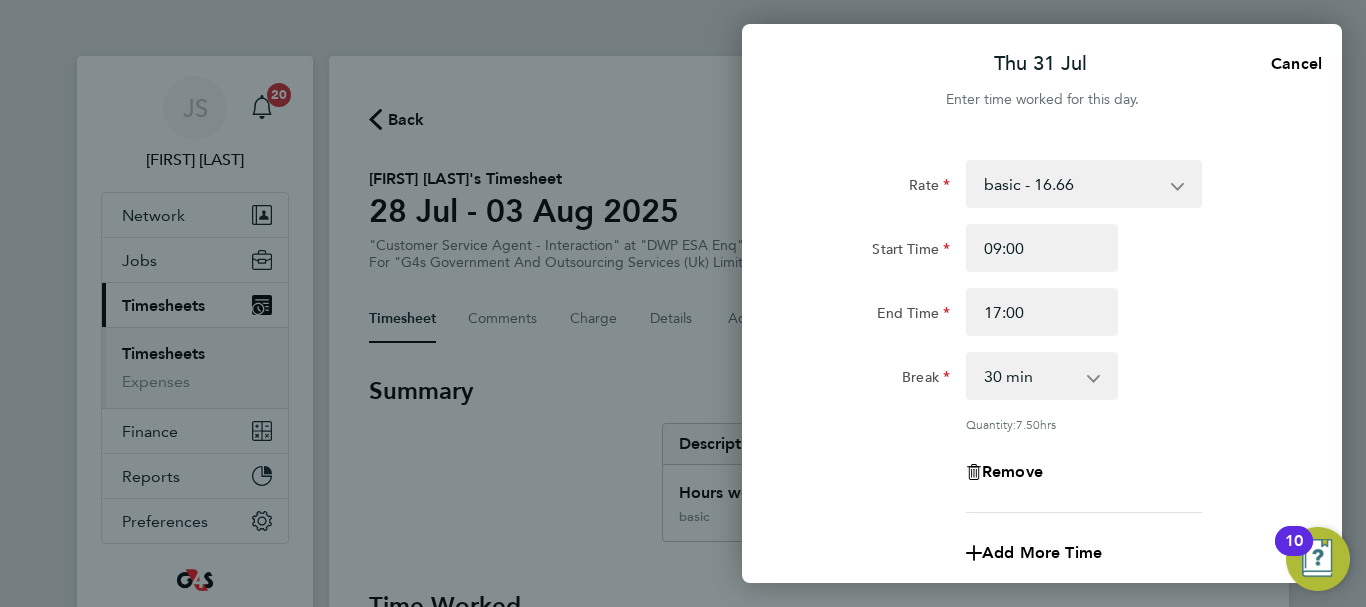 click on "Rate  basic - 16.66   Annual Leave   Bank Holiday   System Issue Paid - 16.66   System Issue Not Paid   x2 - 32.79   Sick   x1.5 - 24.73
Start Time 09:00 End Time 17:00 Break  0 min   15 min   30 min   45 min   60 min   75 min   90 min
Quantity:  7.50  hrs
Remove" 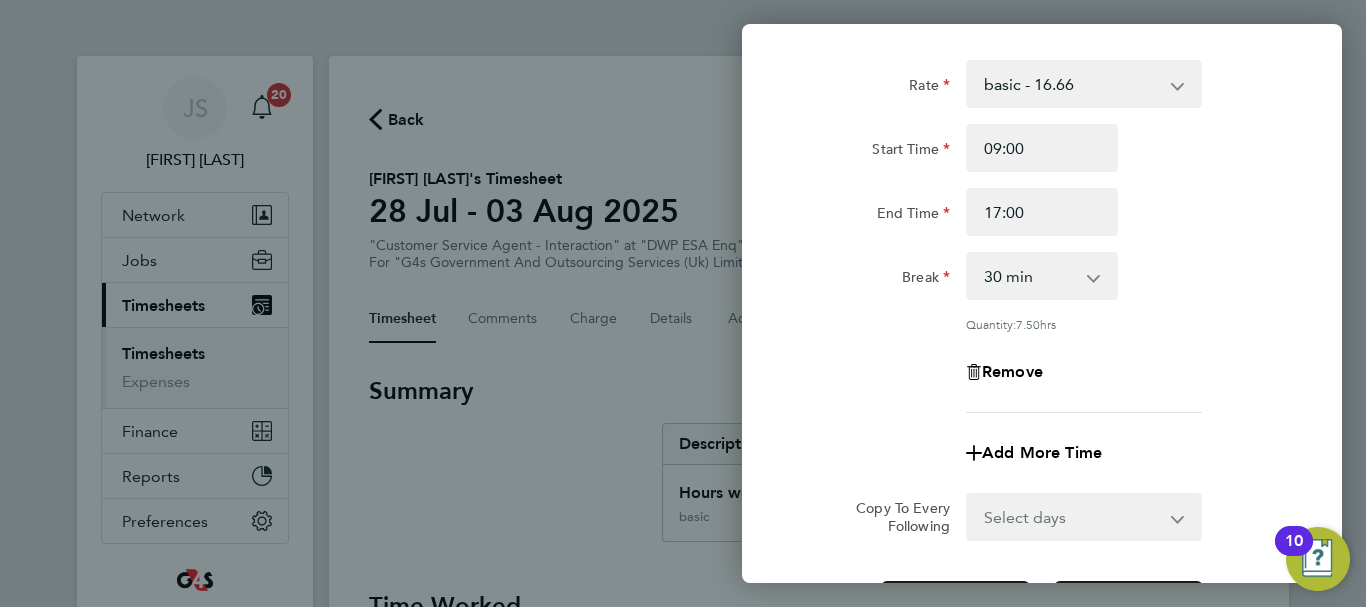 scroll, scrollTop: 296, scrollLeft: 0, axis: vertical 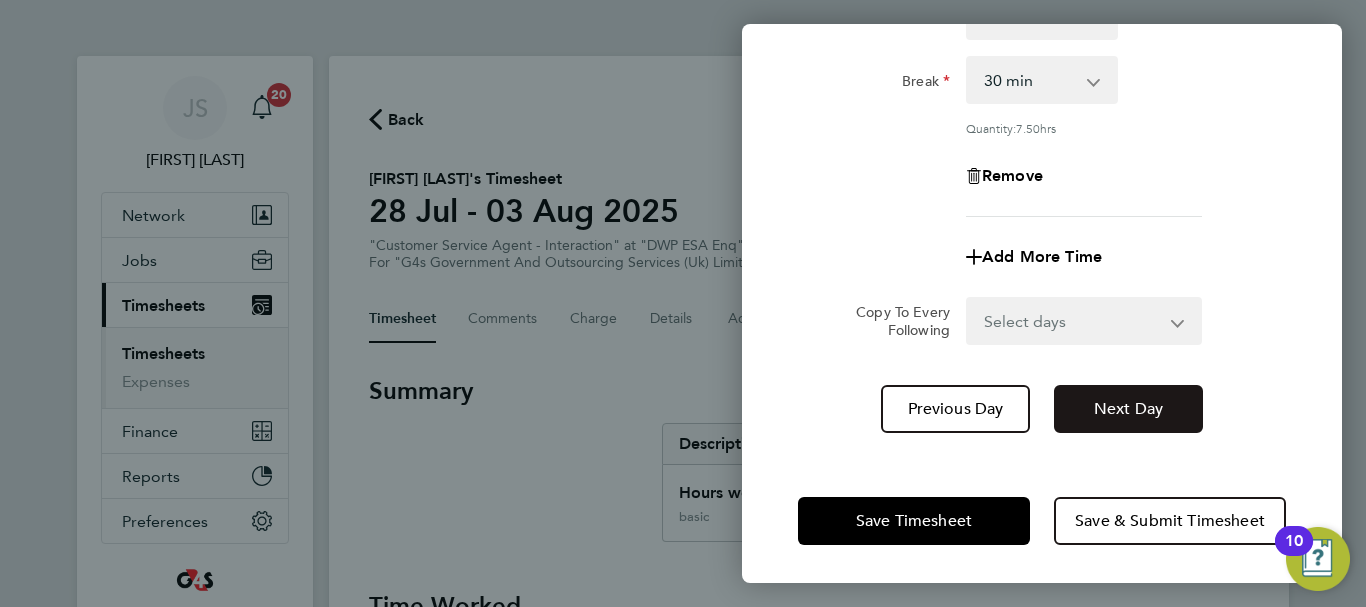 click on "Next Day" 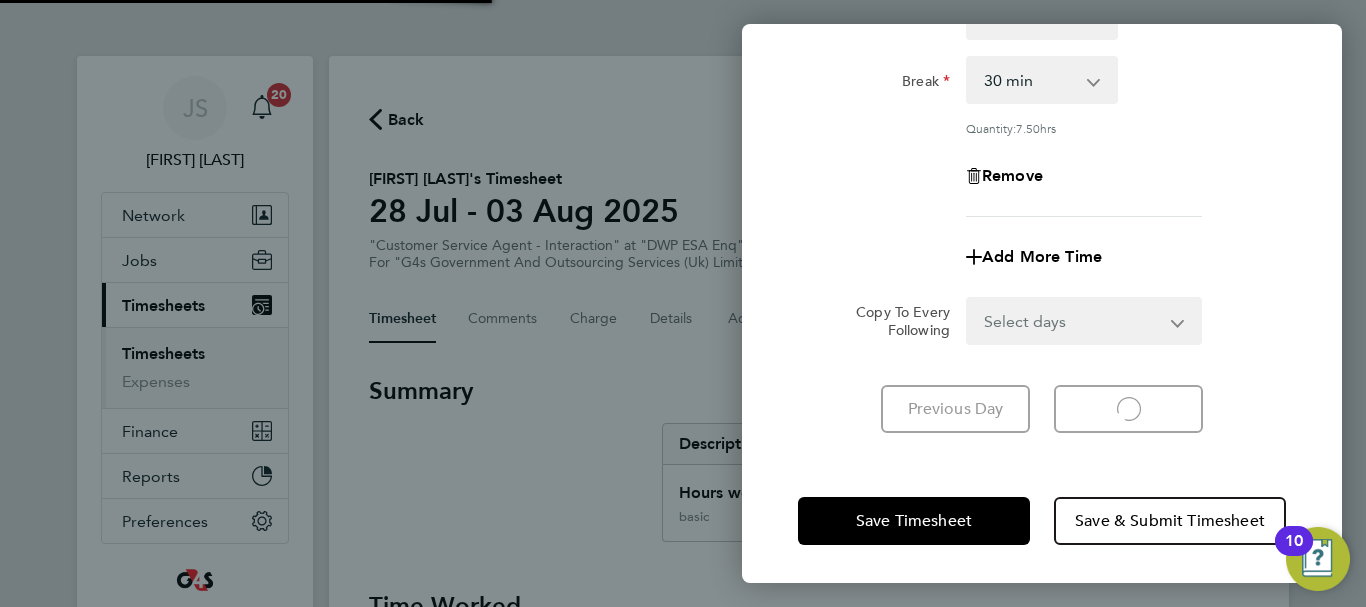 scroll, scrollTop: 266, scrollLeft: 0, axis: vertical 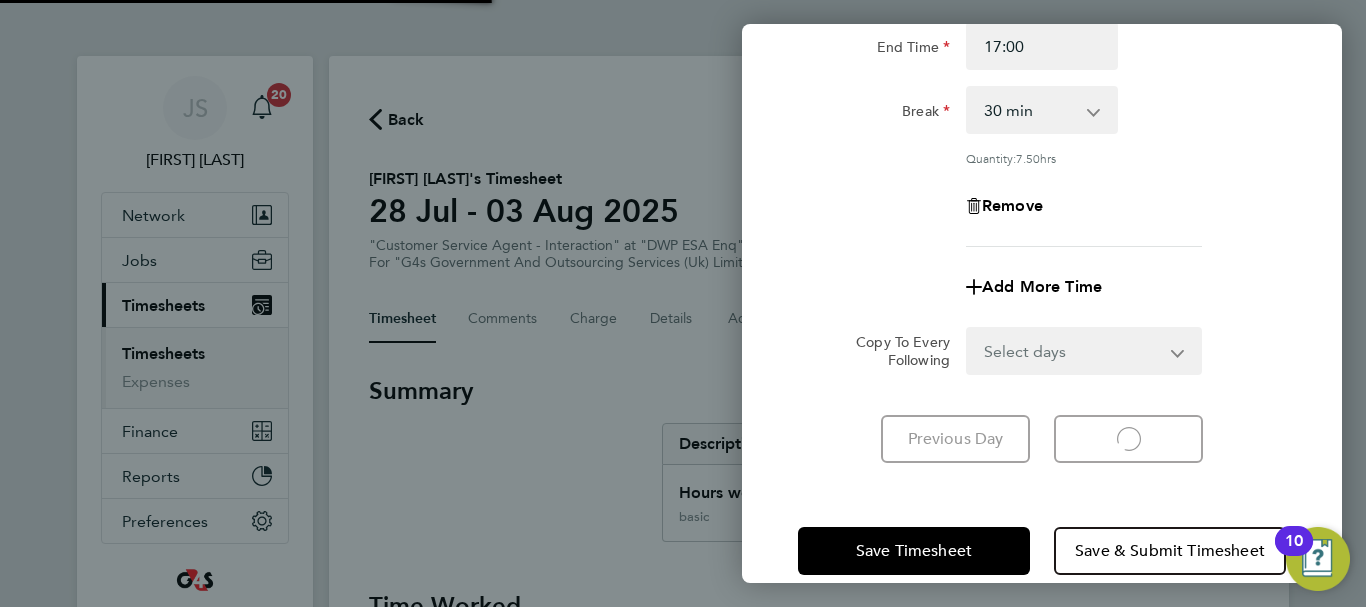 select on "30" 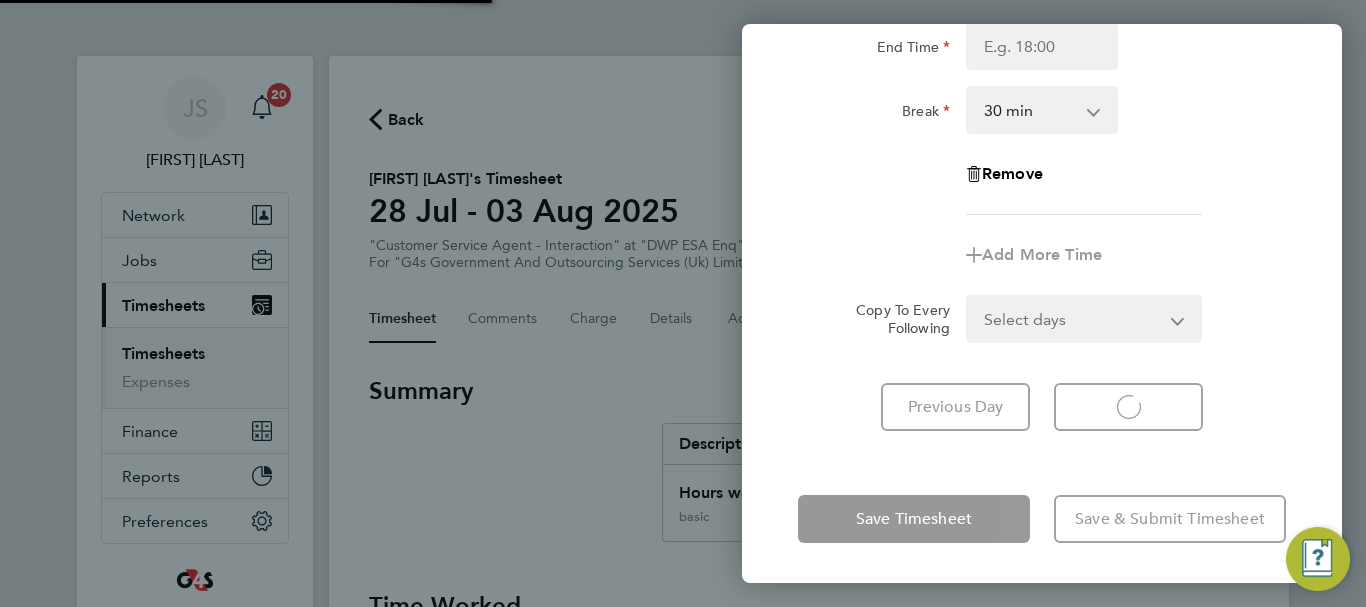 select on "30" 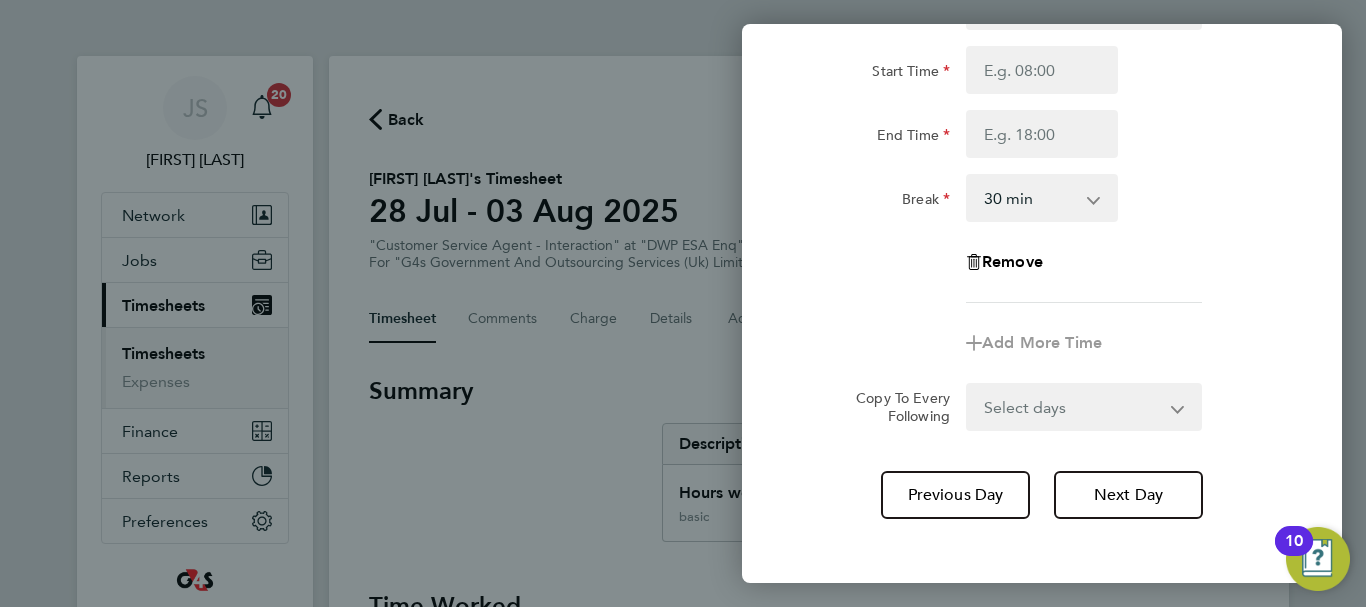 scroll, scrollTop: 0, scrollLeft: 0, axis: both 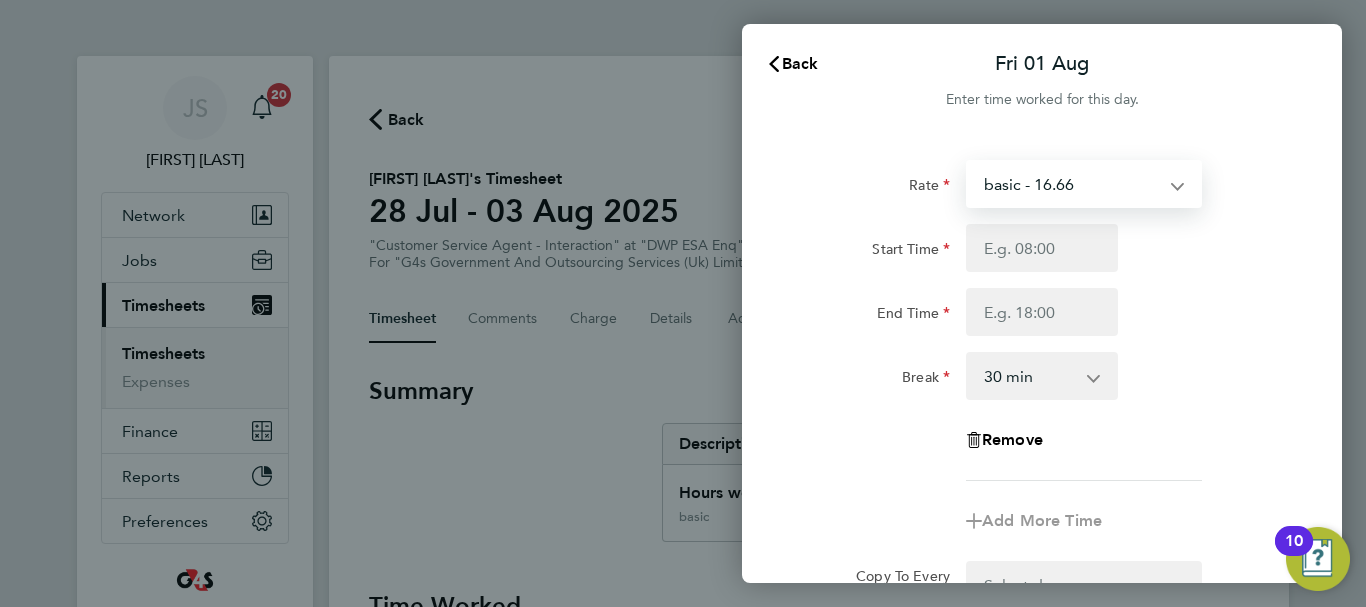 click on "basic - 16.66   Annual Leave   Bank Holiday   System Issue Paid - 16.66   System Issue Not Paid   x2 - 32.79   Sick   x1.5 - 24.73" at bounding box center (1072, 184) 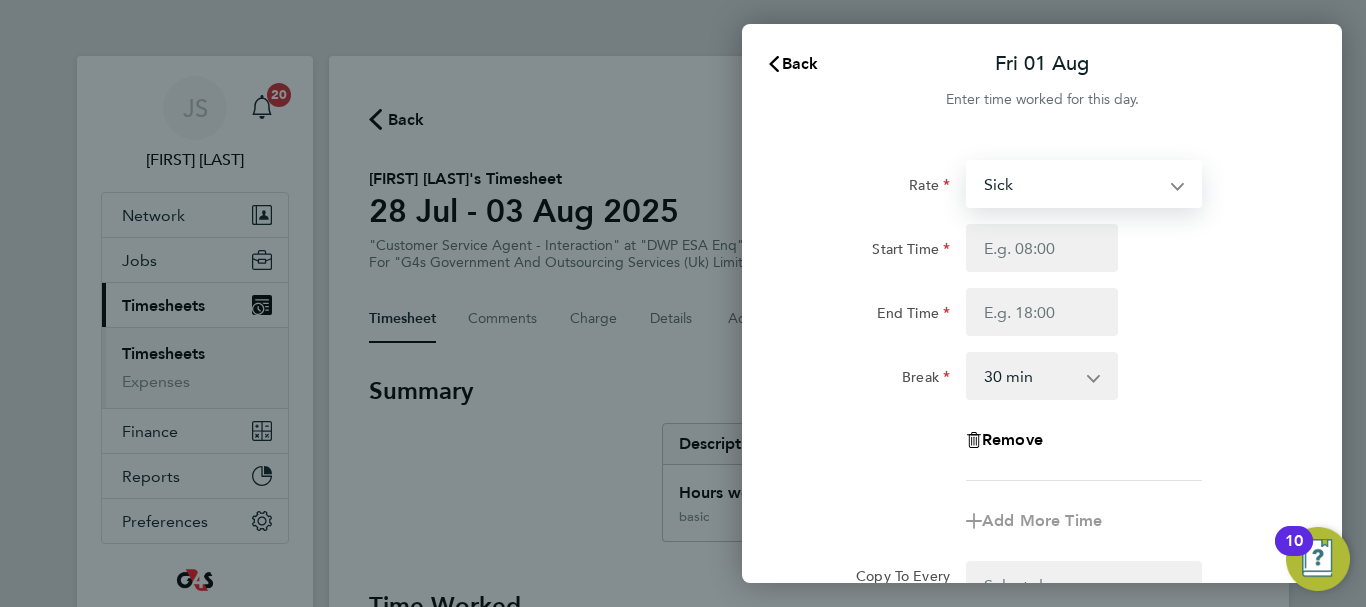 select on "30" 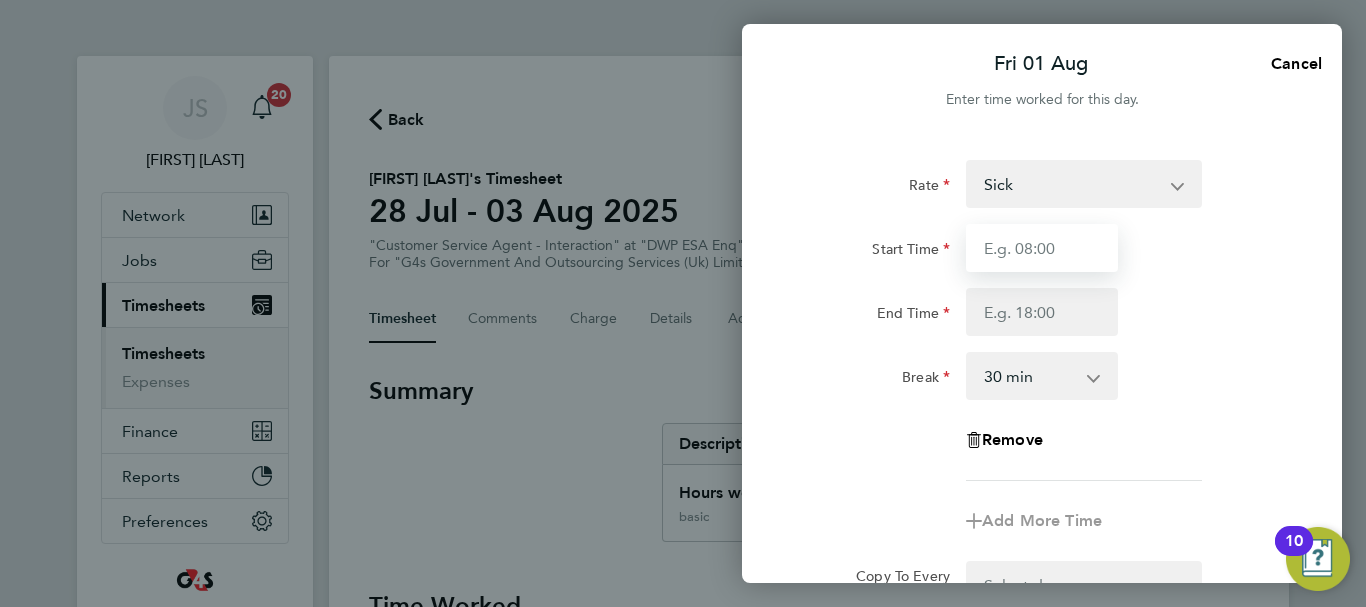 click on "Start Time" at bounding box center [1042, 248] 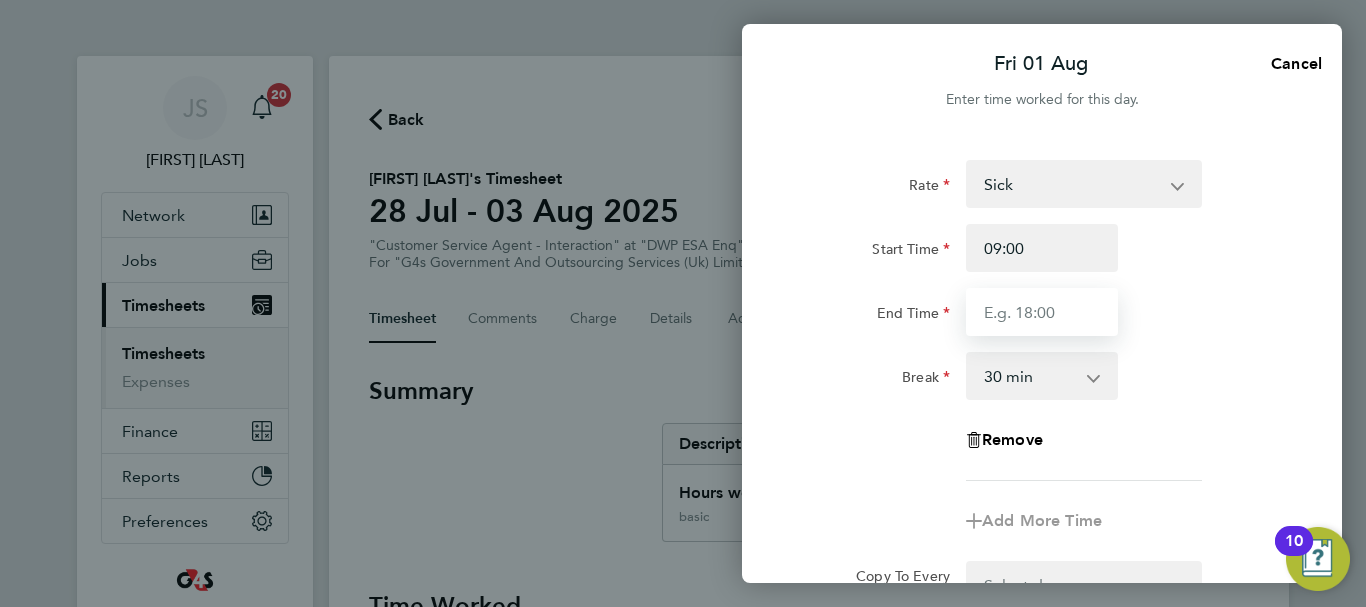click on "End Time" at bounding box center (1042, 312) 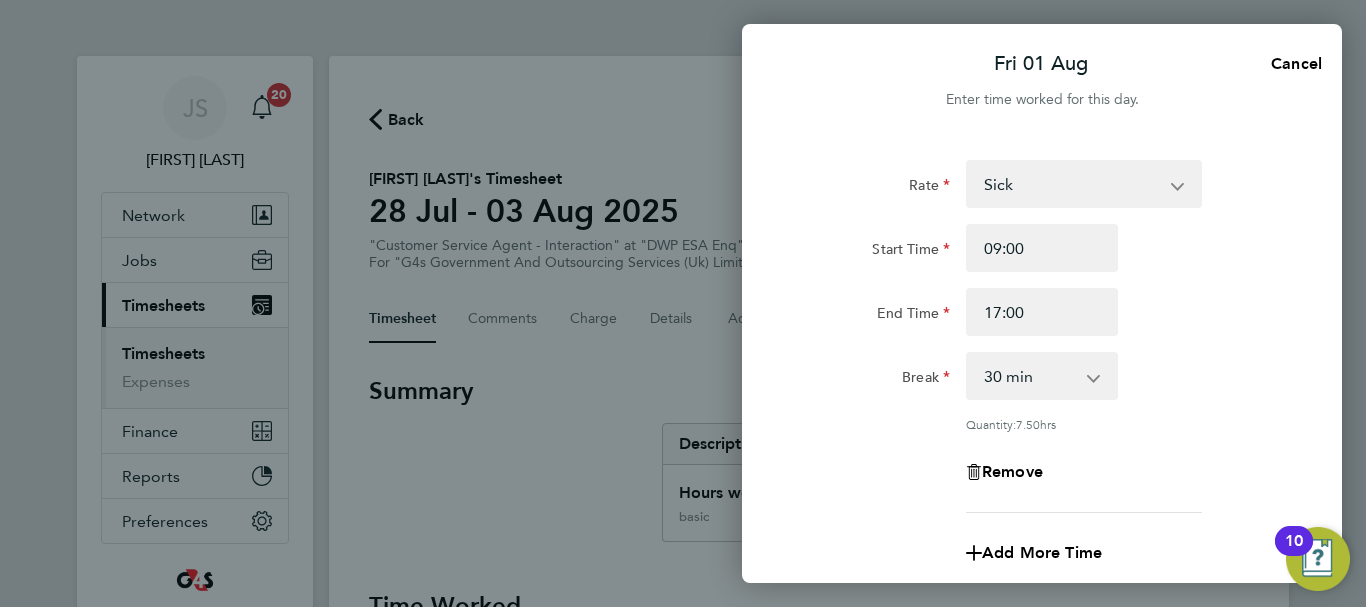 click on "End Time 17:00" 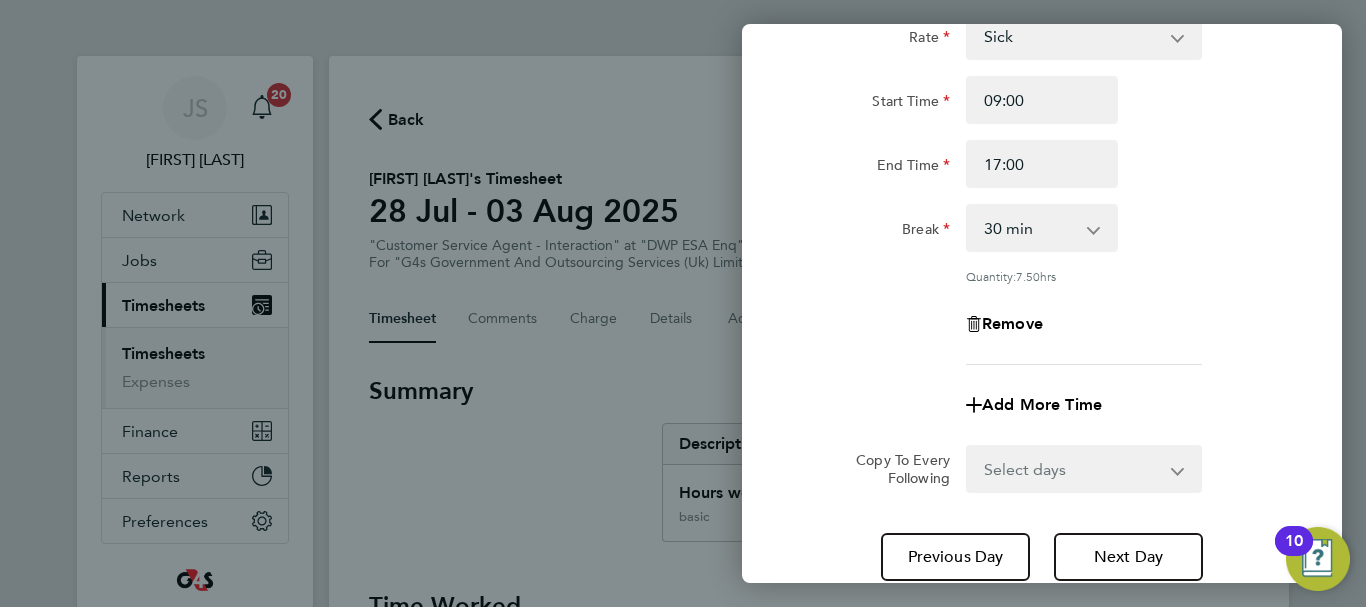 scroll, scrollTop: 296, scrollLeft: 0, axis: vertical 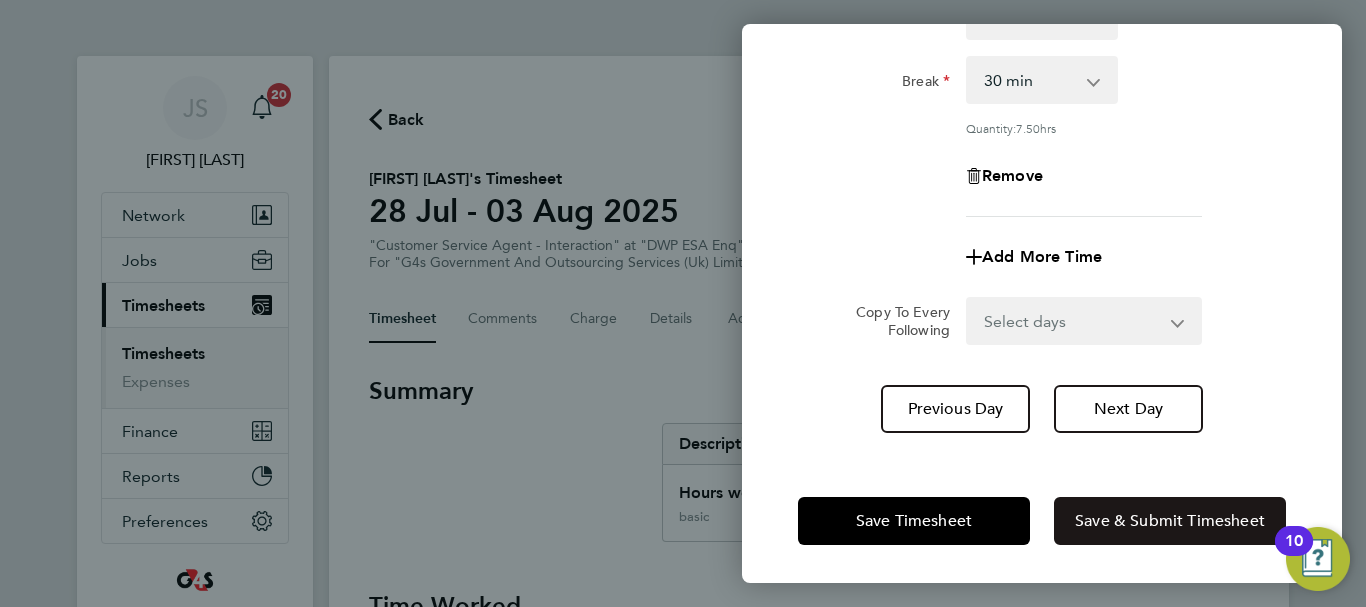 click on "Save & Submit Timesheet" 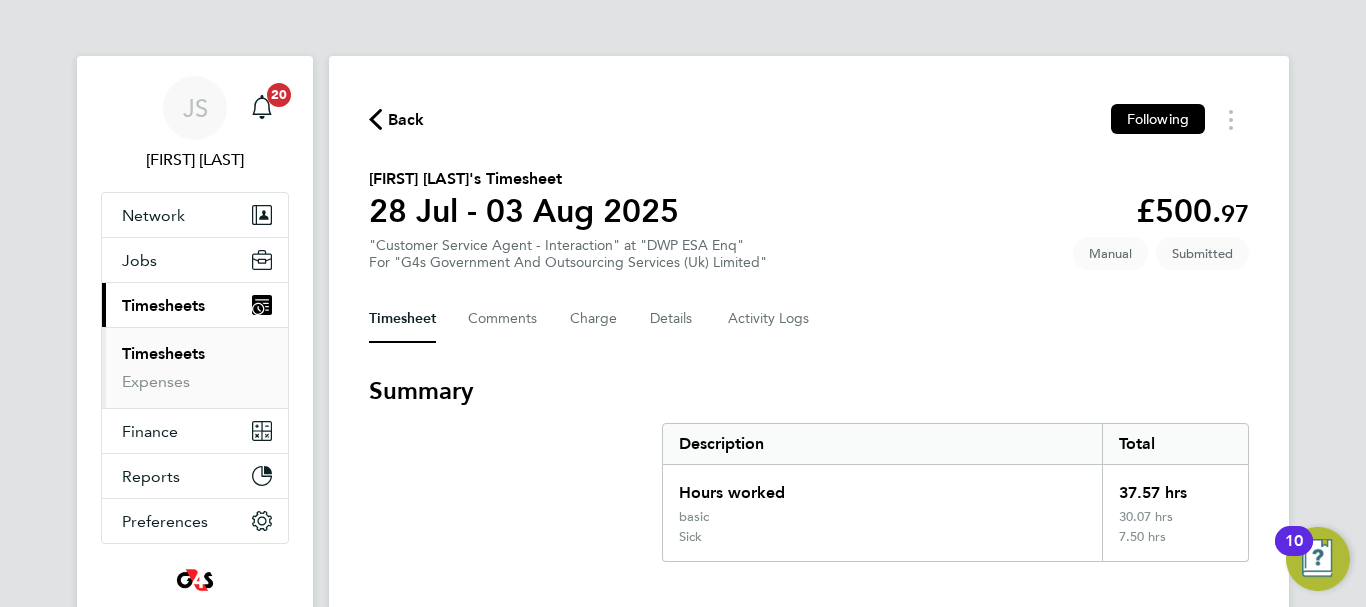 click on "Back" 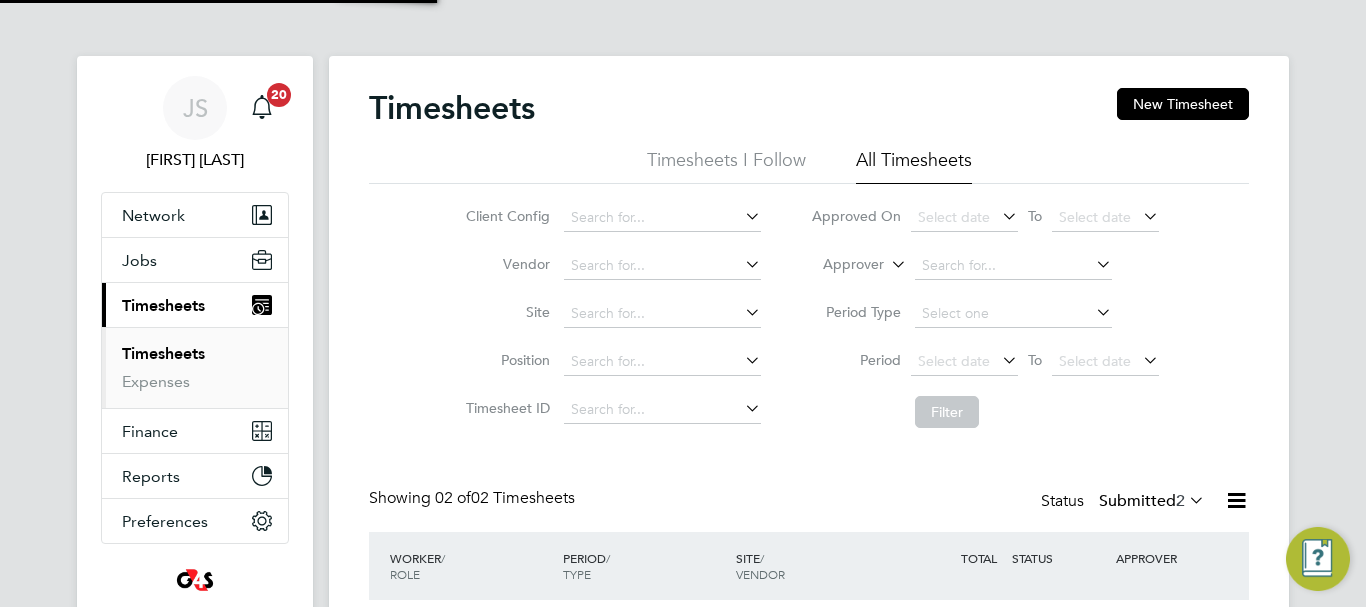 scroll, scrollTop: 10, scrollLeft: 10, axis: both 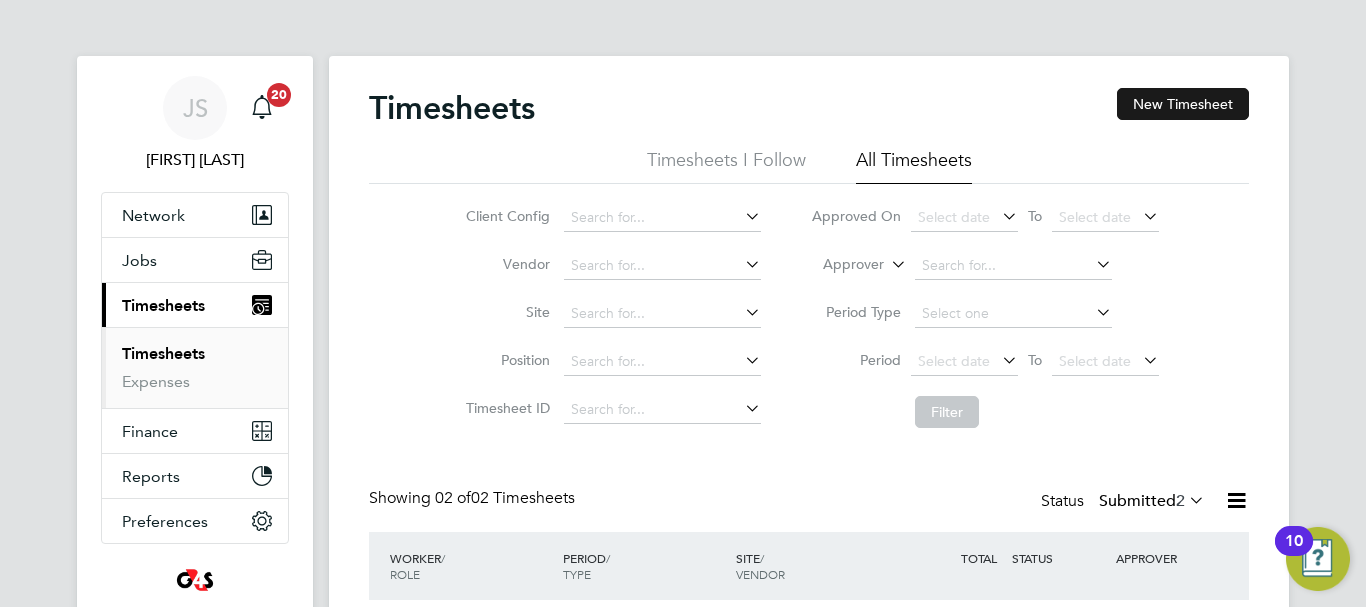 click on "New Timesheet" 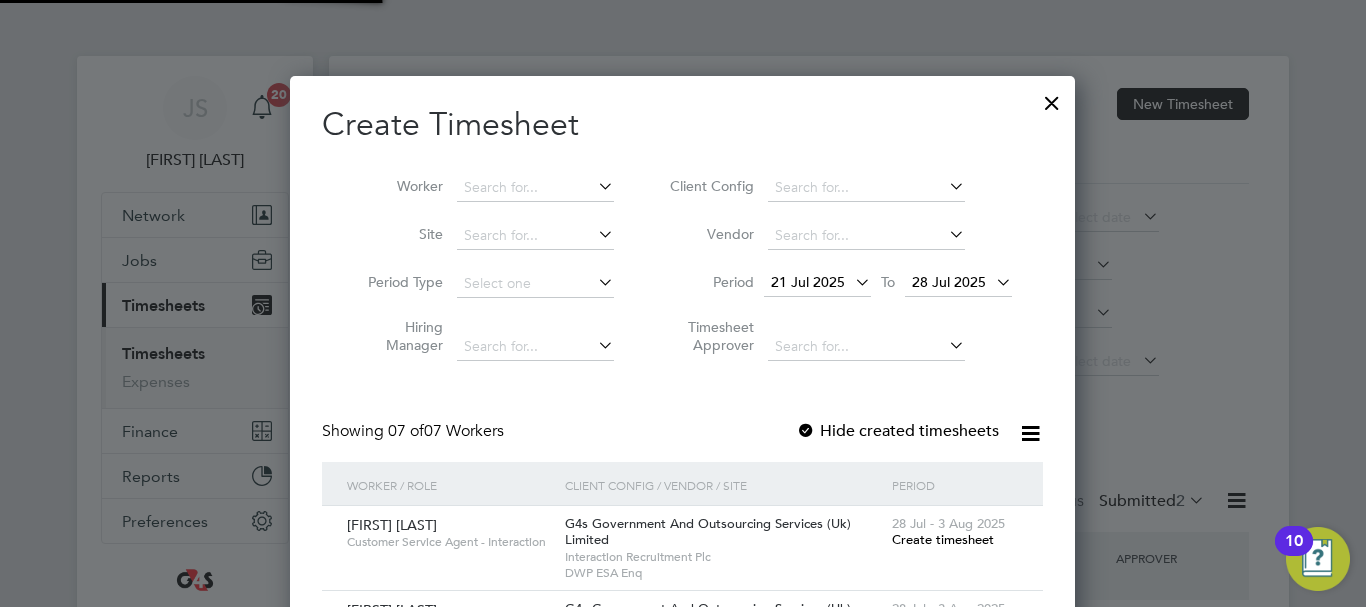 scroll, scrollTop: 10, scrollLeft: 10, axis: both 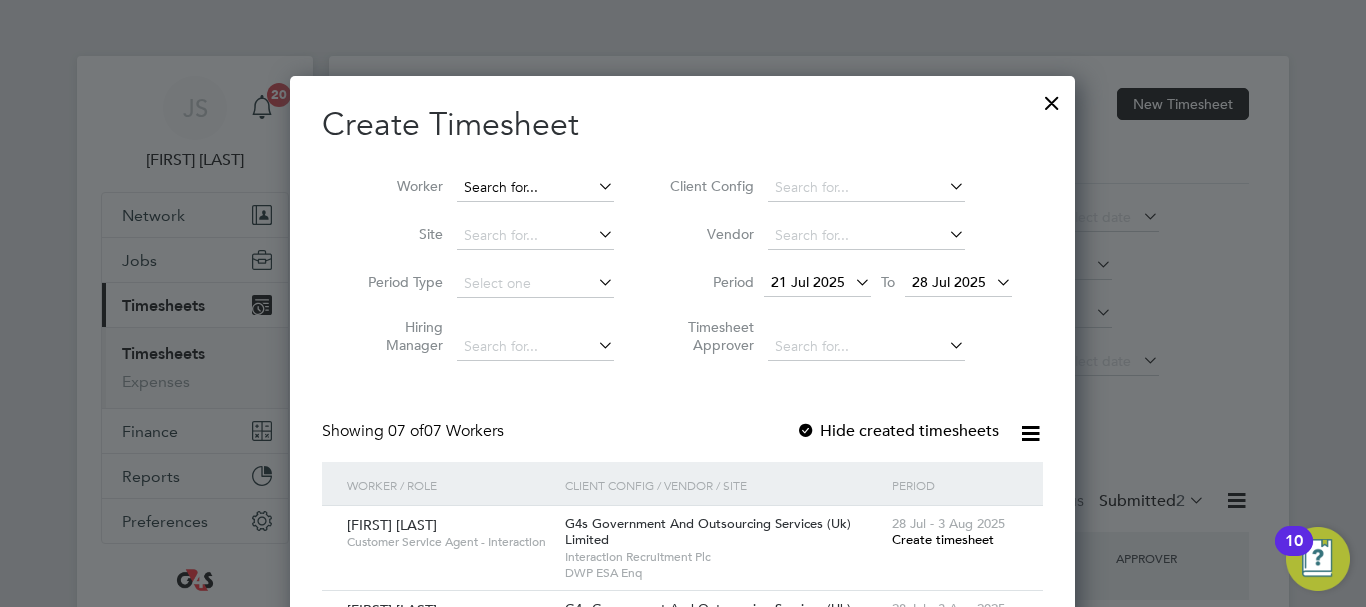 click at bounding box center (535, 188) 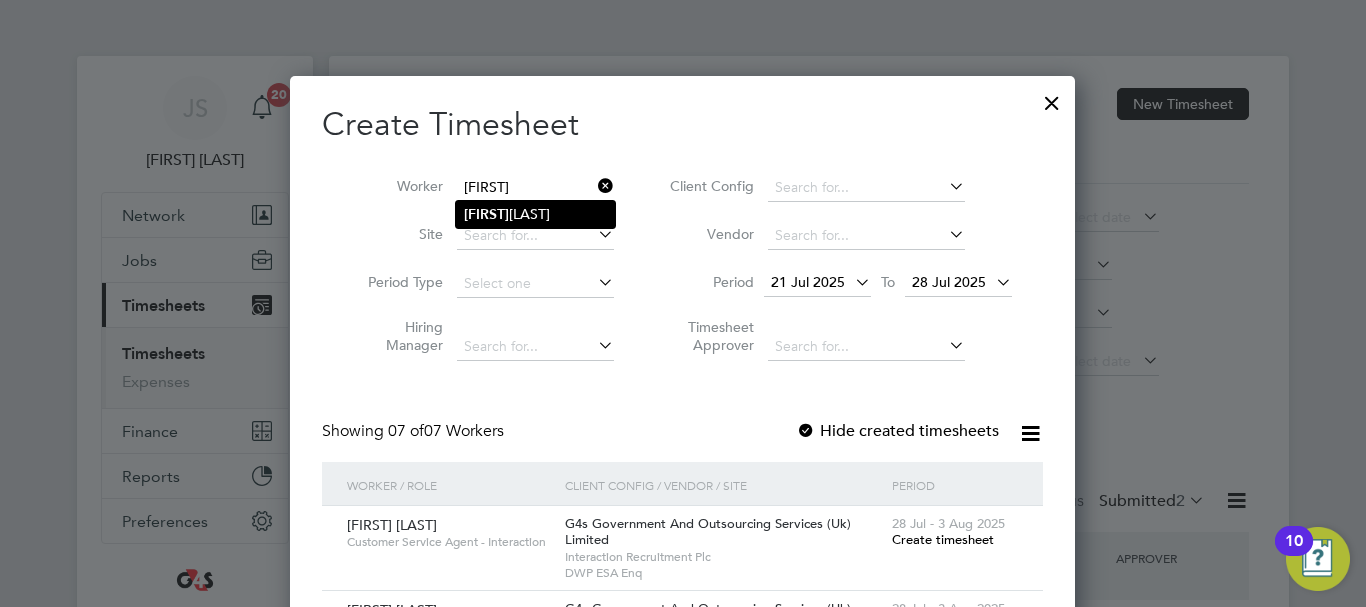 click on "[FIRST]  [LAST]" 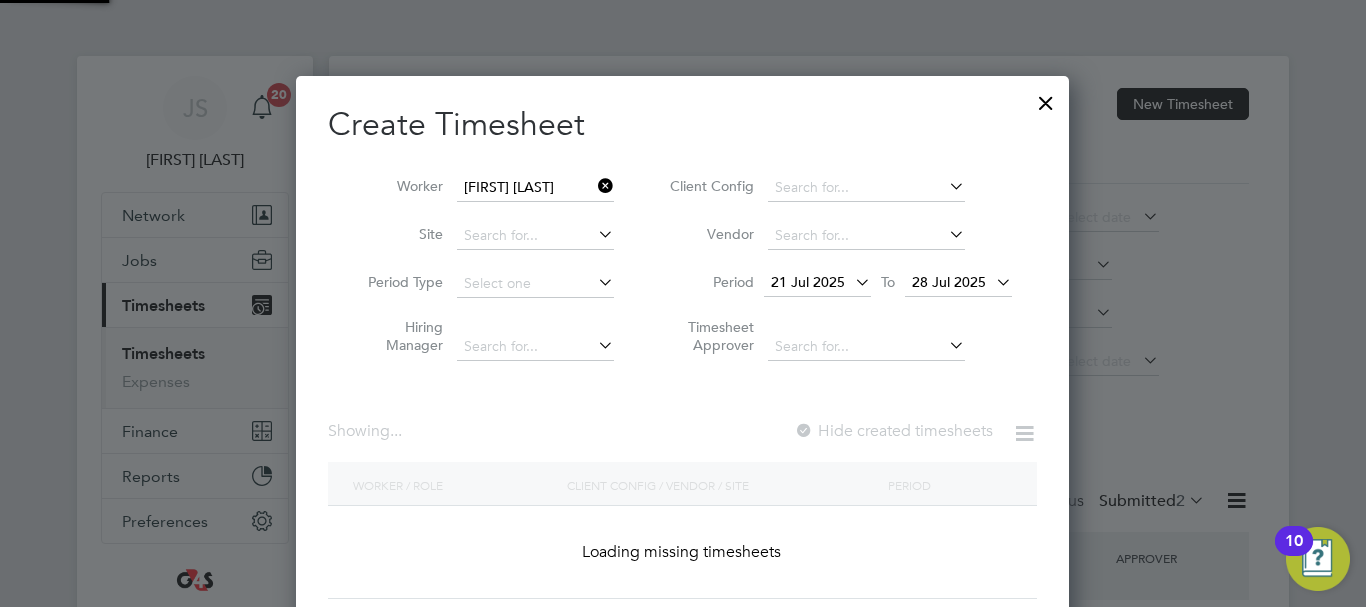 scroll, scrollTop: 10, scrollLeft: 10, axis: both 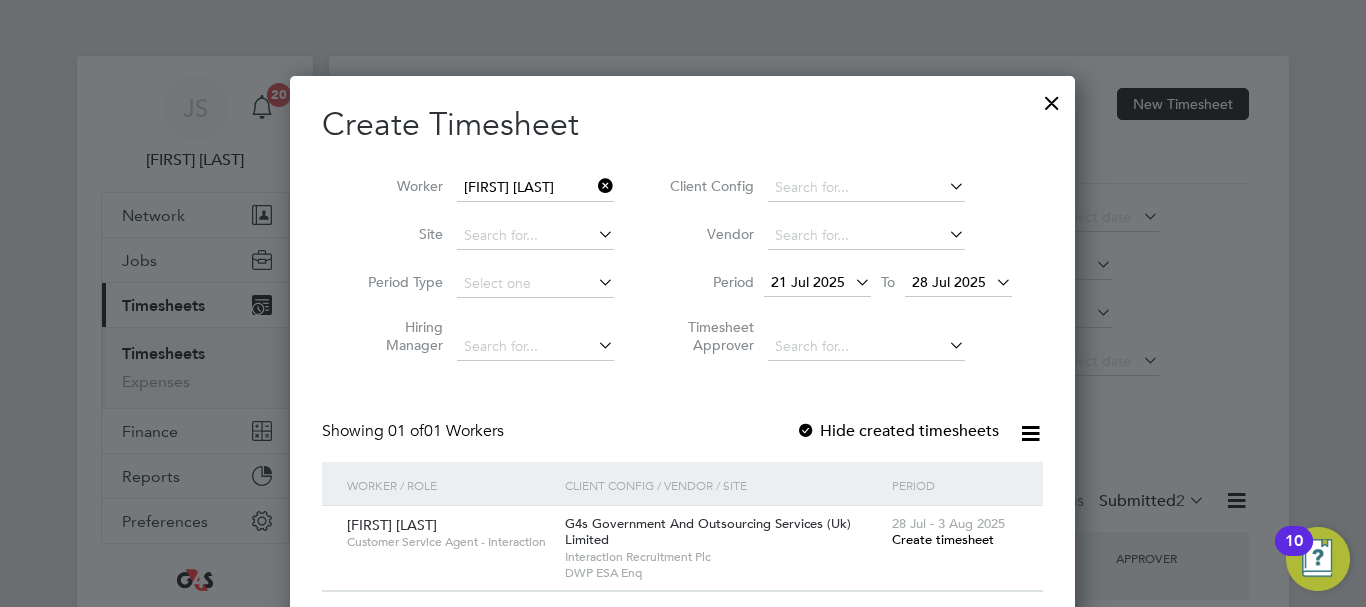 click on "Create timesheet" at bounding box center [943, 539] 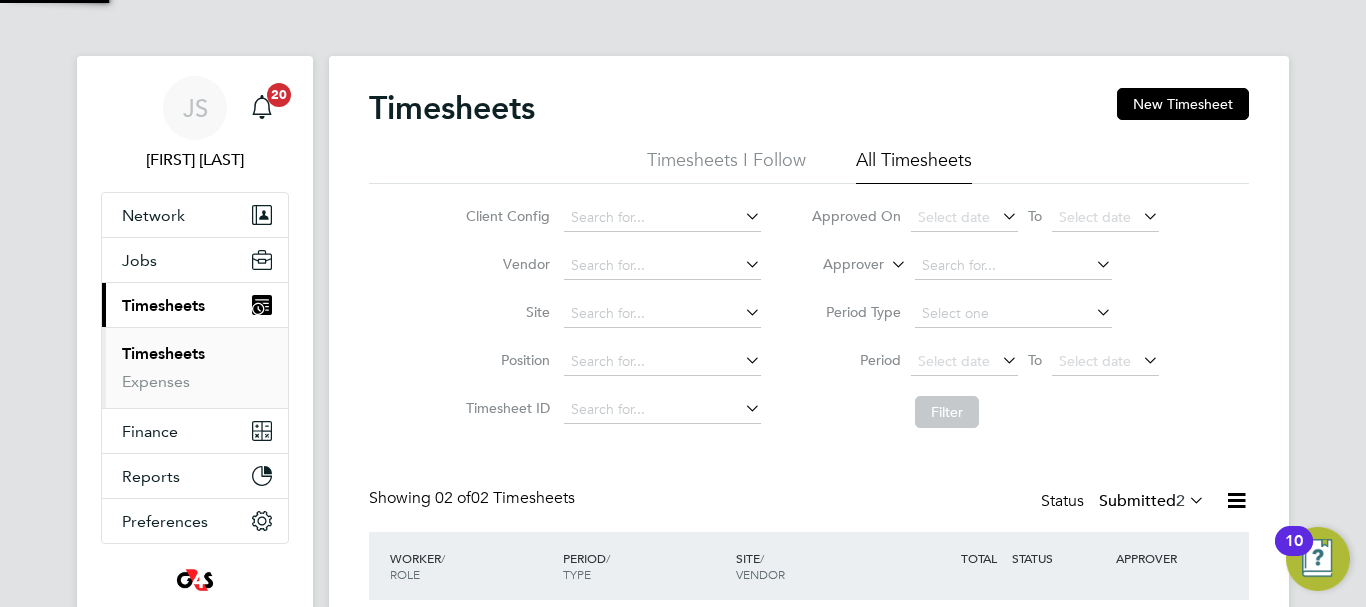 scroll, scrollTop: 10, scrollLeft: 10, axis: both 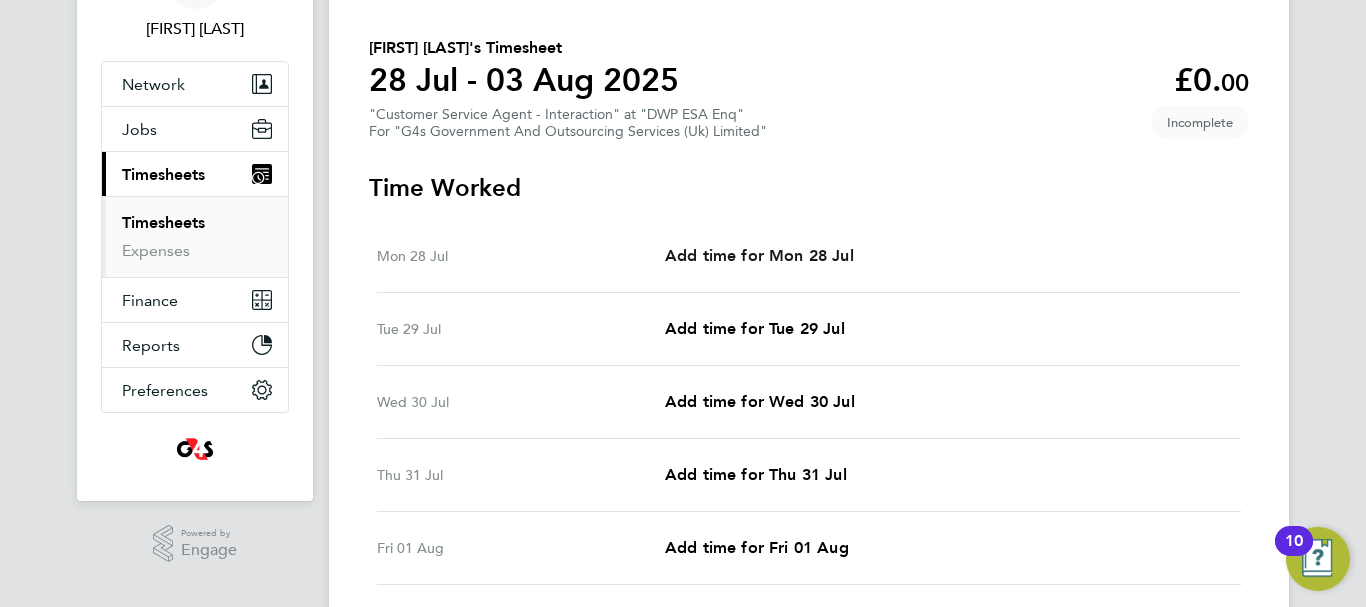 click on "Add time for Mon 28 Jul" at bounding box center (759, 255) 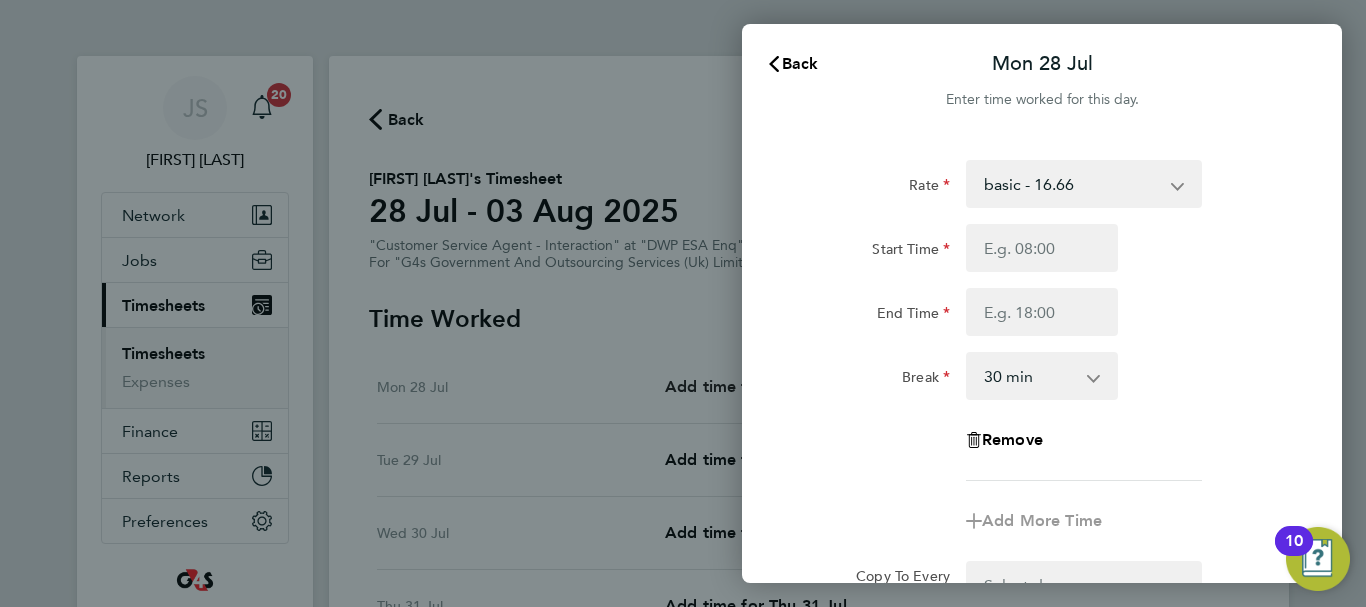 scroll, scrollTop: 0, scrollLeft: 0, axis: both 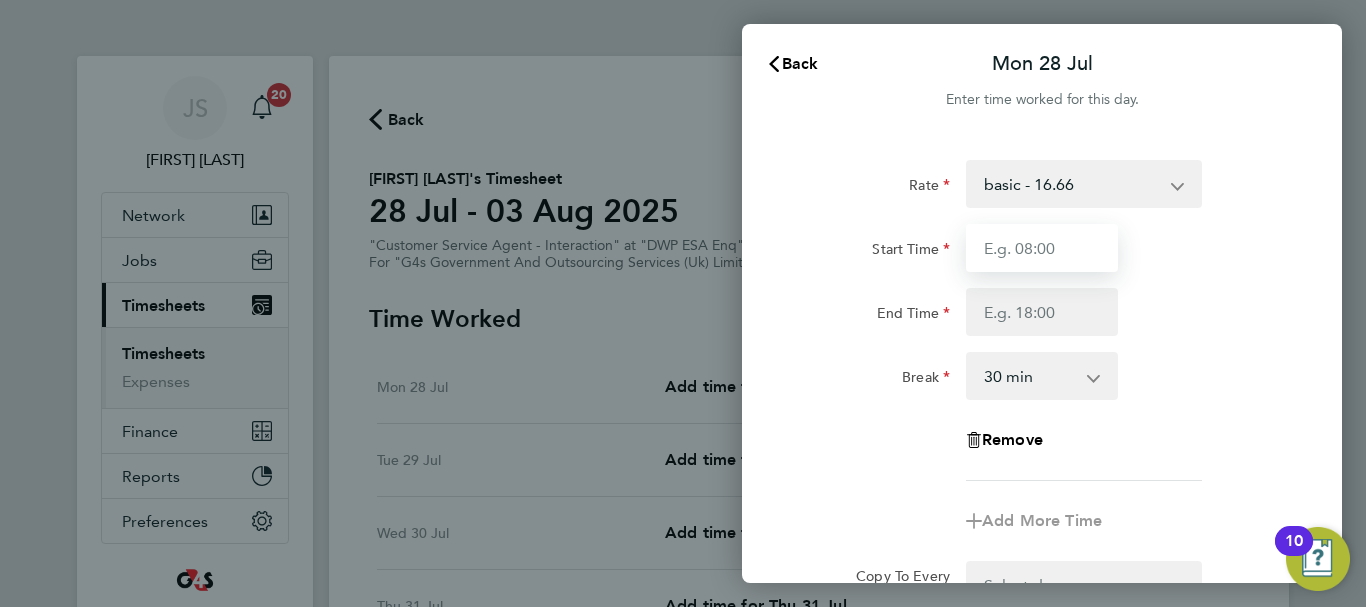 drag, startPoint x: 1016, startPoint y: 241, endPoint x: 1027, endPoint y: 240, distance: 11.045361 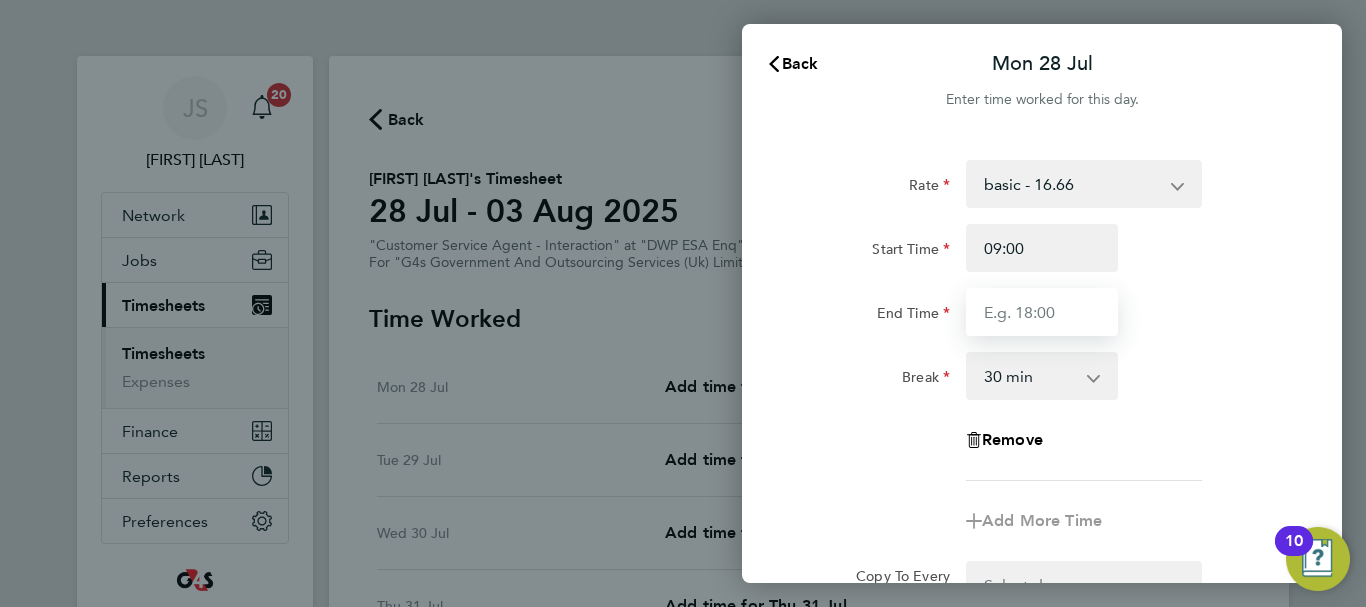 click on "End Time" at bounding box center [1042, 312] 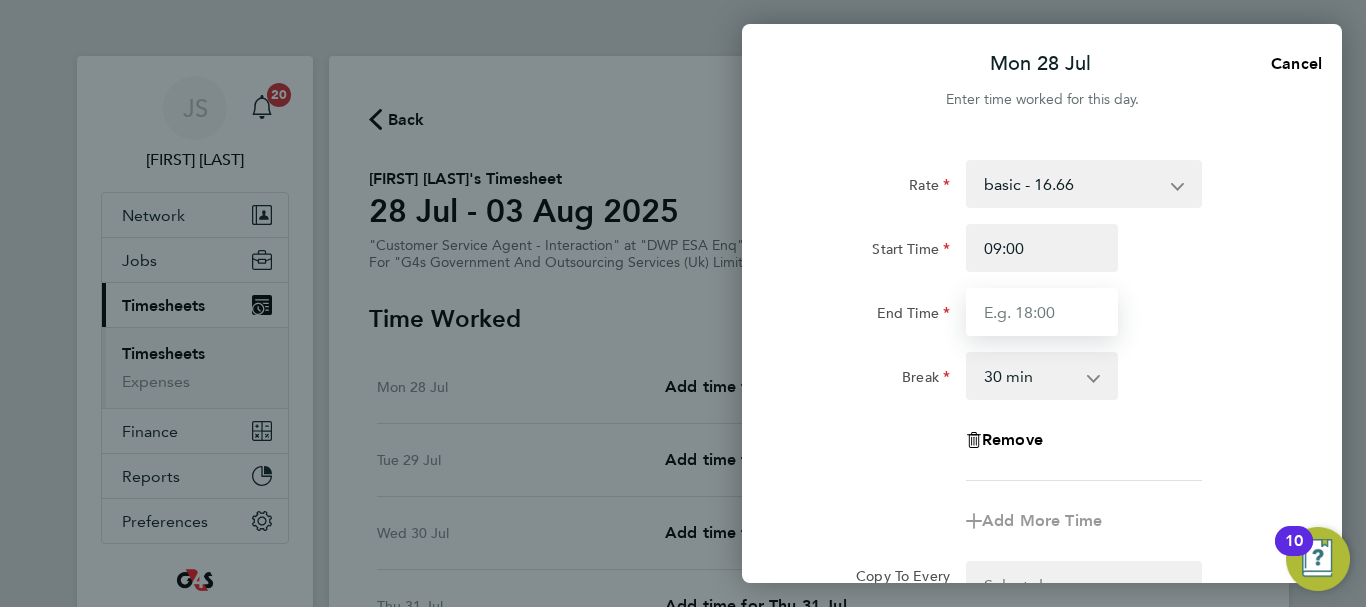 type on "17:00" 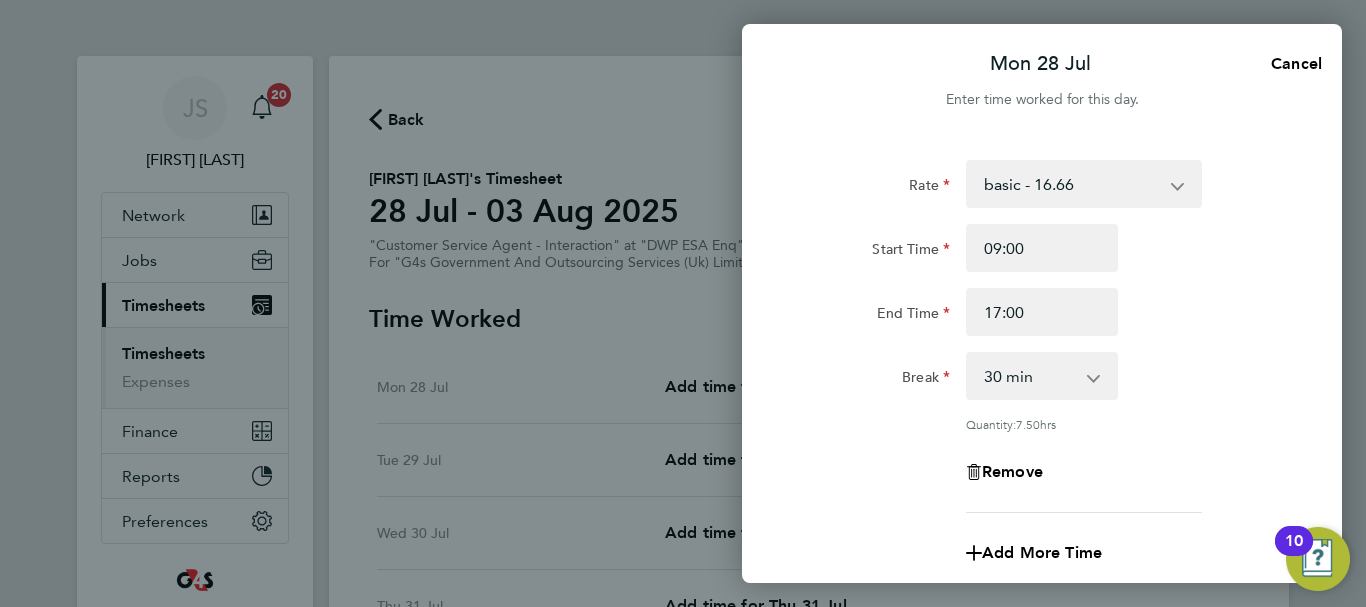 click on "Break  0 min   15 min   30 min   45 min   60 min   75 min   90 min" 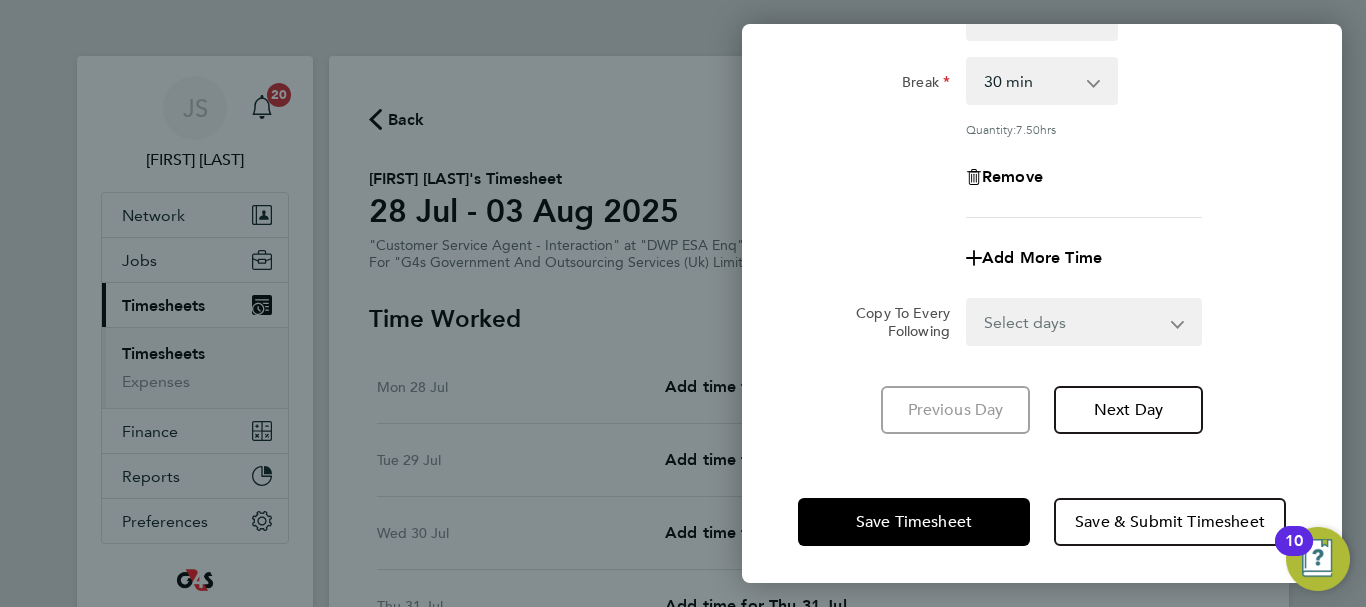 scroll, scrollTop: 296, scrollLeft: 0, axis: vertical 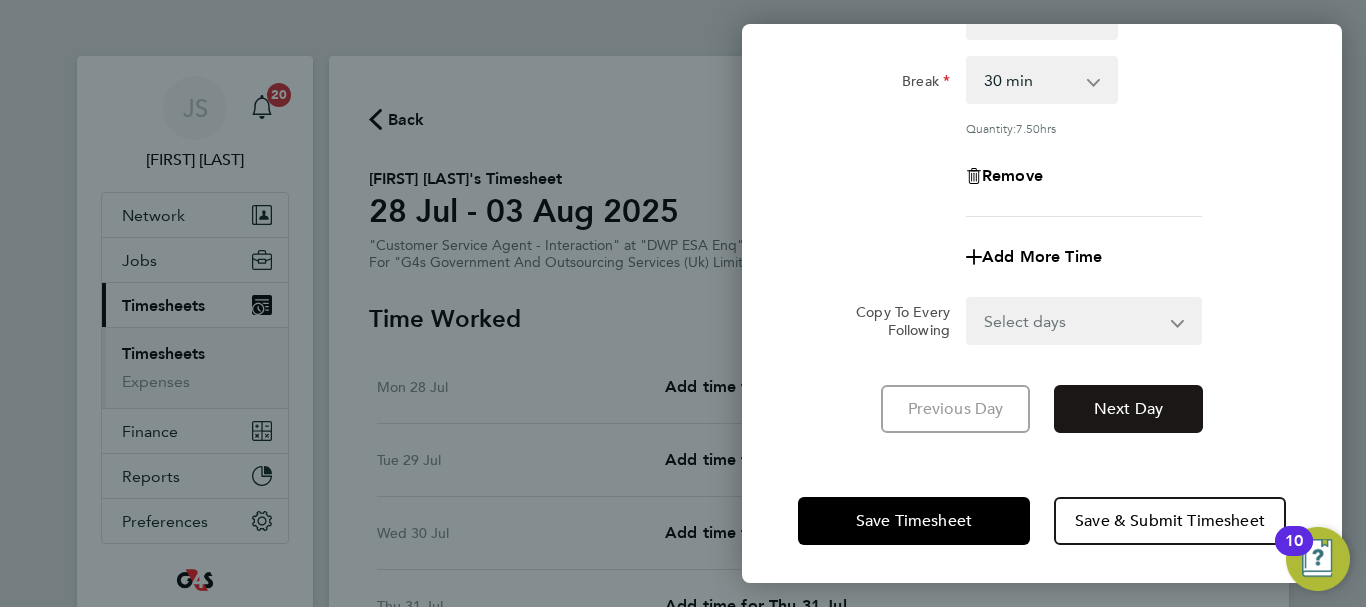 click on "Next Day" 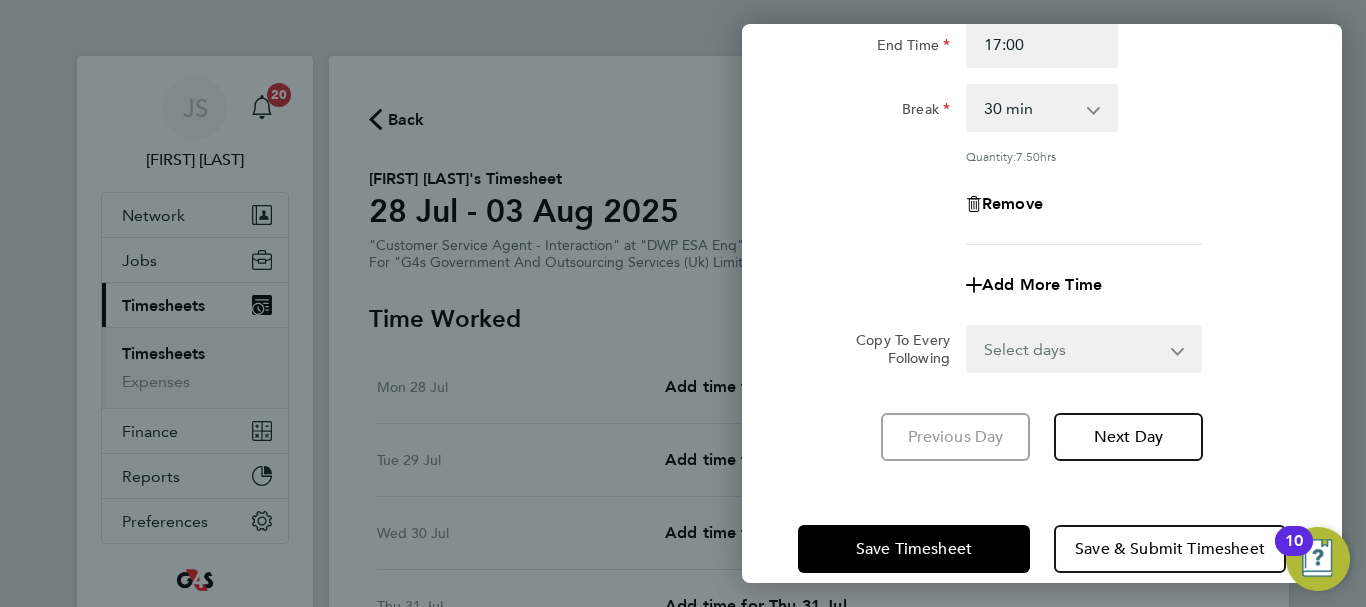 scroll, scrollTop: 296, scrollLeft: 0, axis: vertical 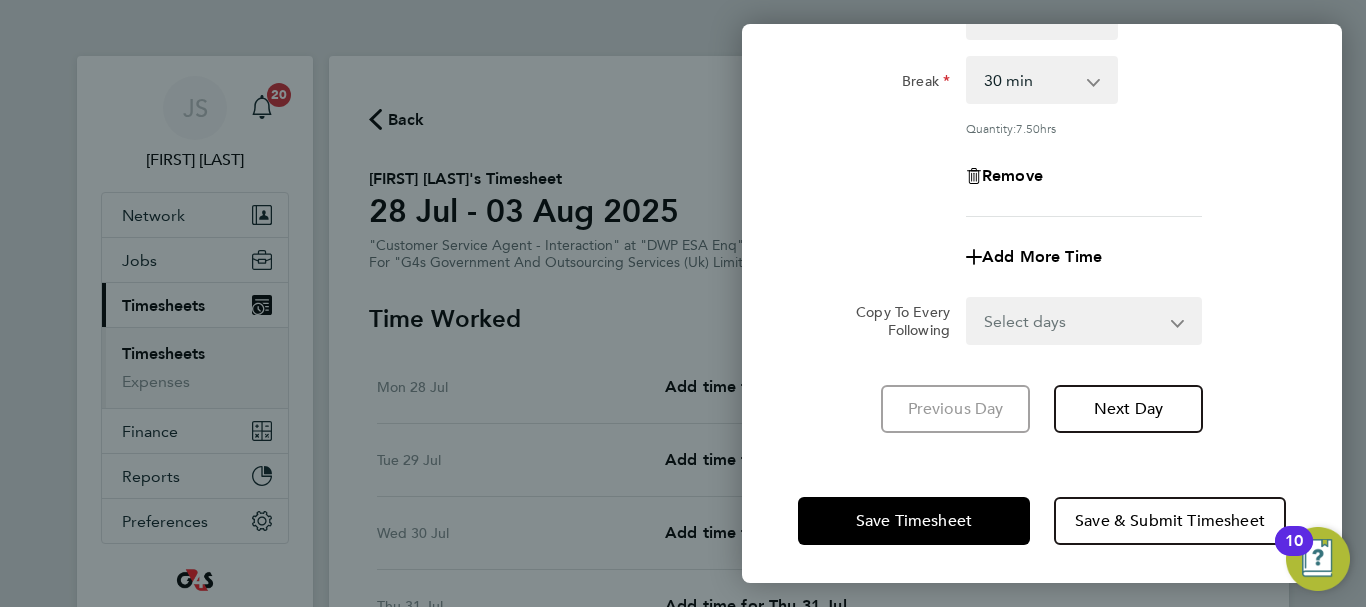 click on "Select days   Day   Weekday (Mon-Fri)   Weekend (Sat-Sun)   Tuesday   Wednesday   Thursday   Friday   Saturday   Sunday" at bounding box center [1073, 321] 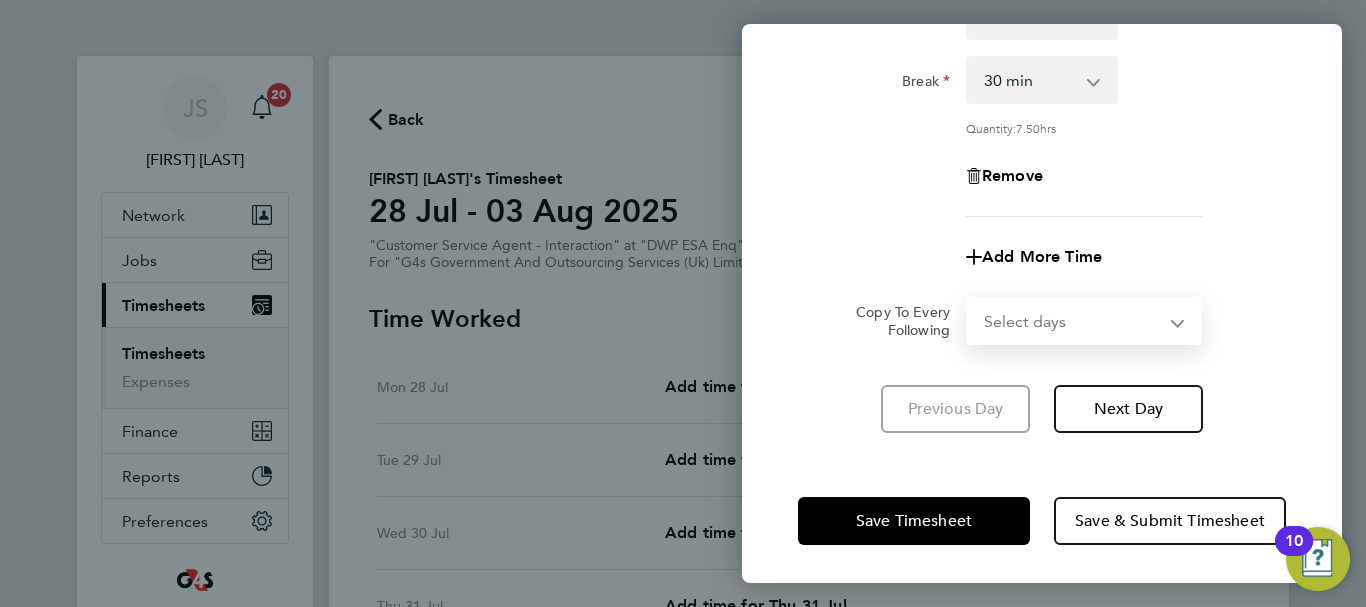 select on "WEEKDAY" 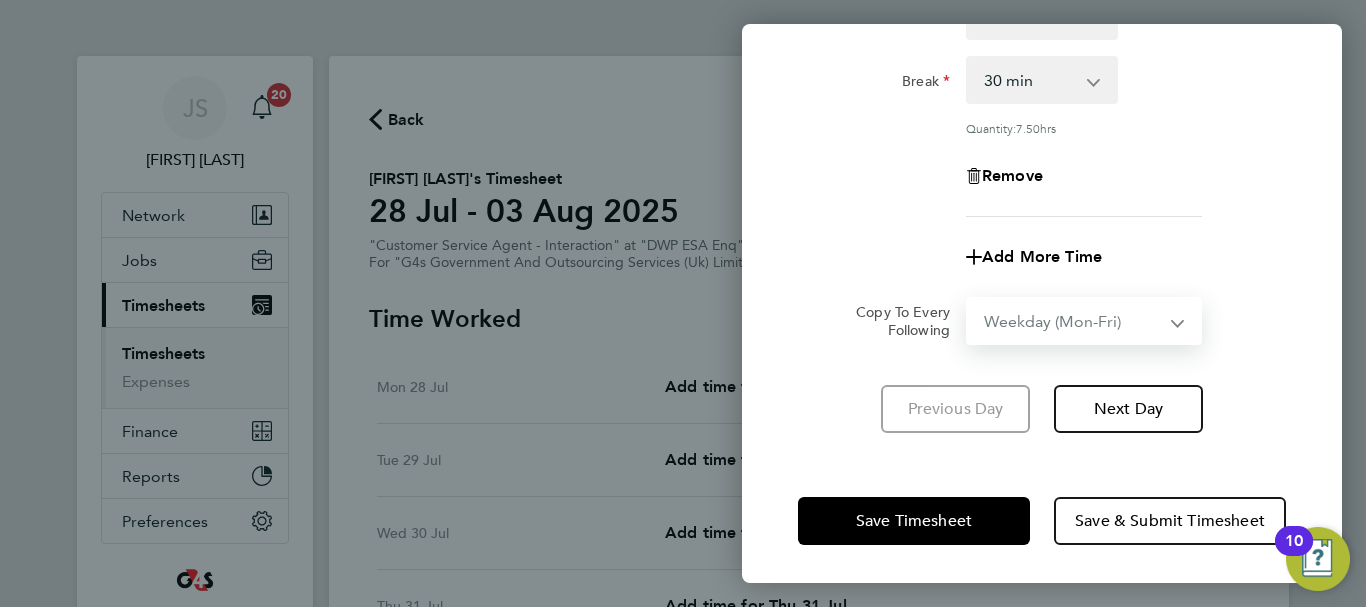 click on "Select days   Day   Weekday (Mon-Fri)   Weekend (Sat-Sun)   Tuesday   Wednesday   Thursday   Friday   Saturday   Sunday" at bounding box center (1073, 321) 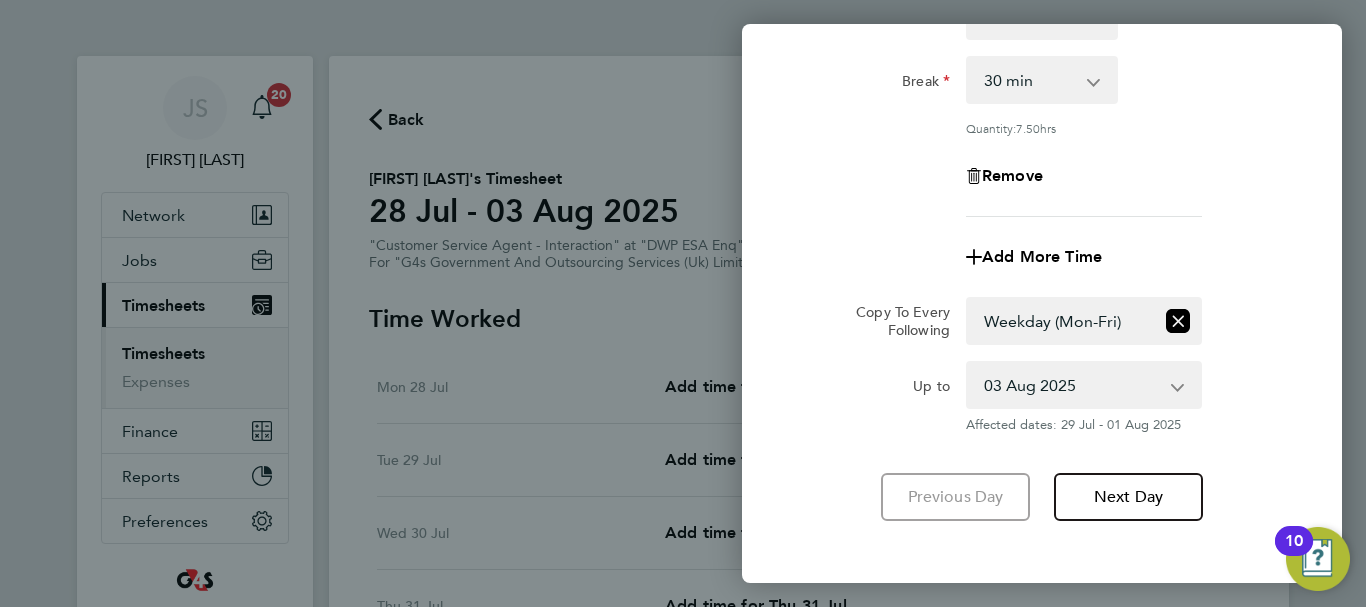 click on "Remove" 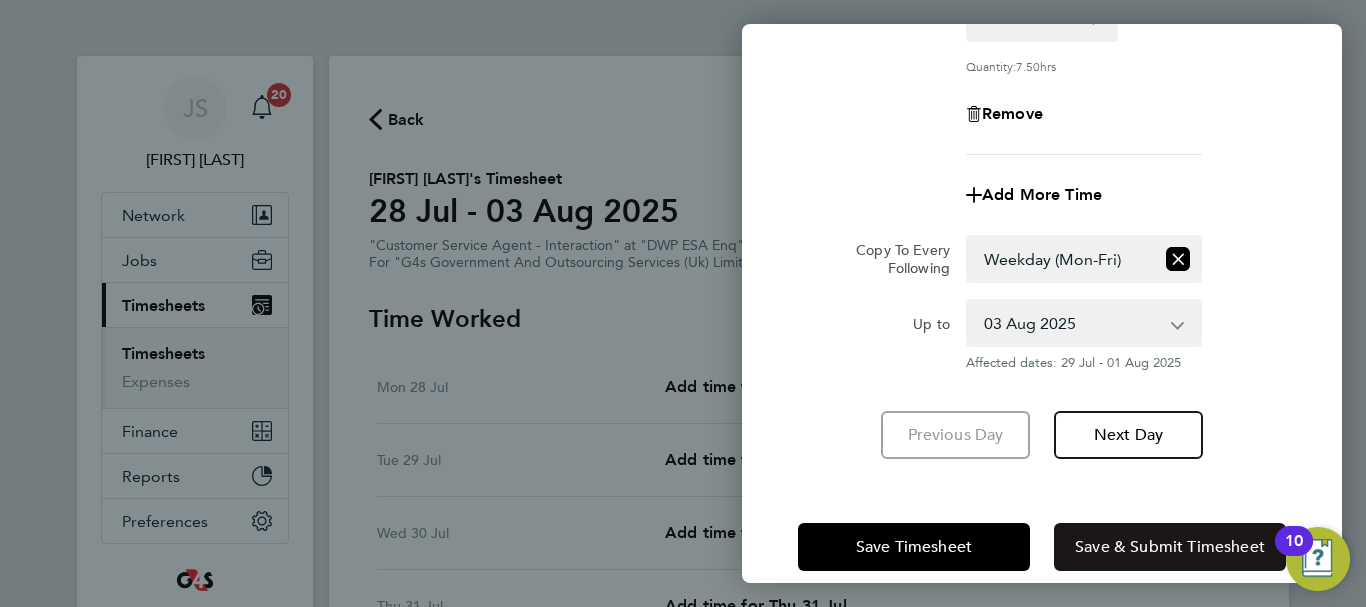 scroll, scrollTop: 384, scrollLeft: 0, axis: vertical 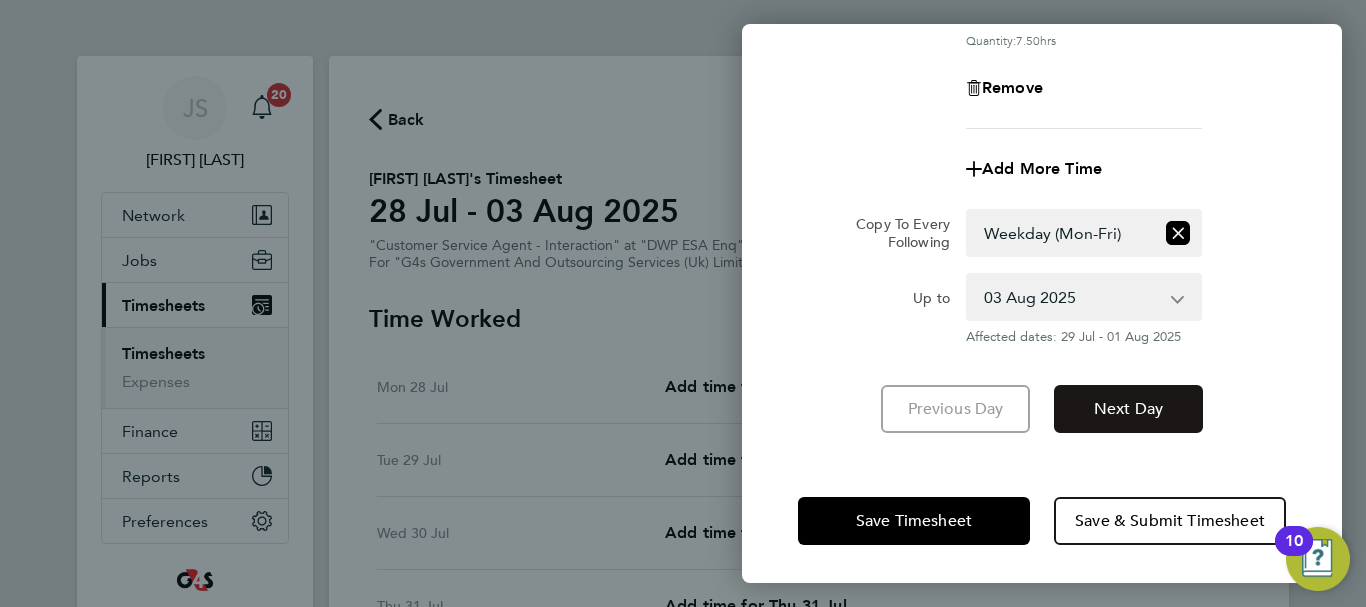 click on "Next Day" 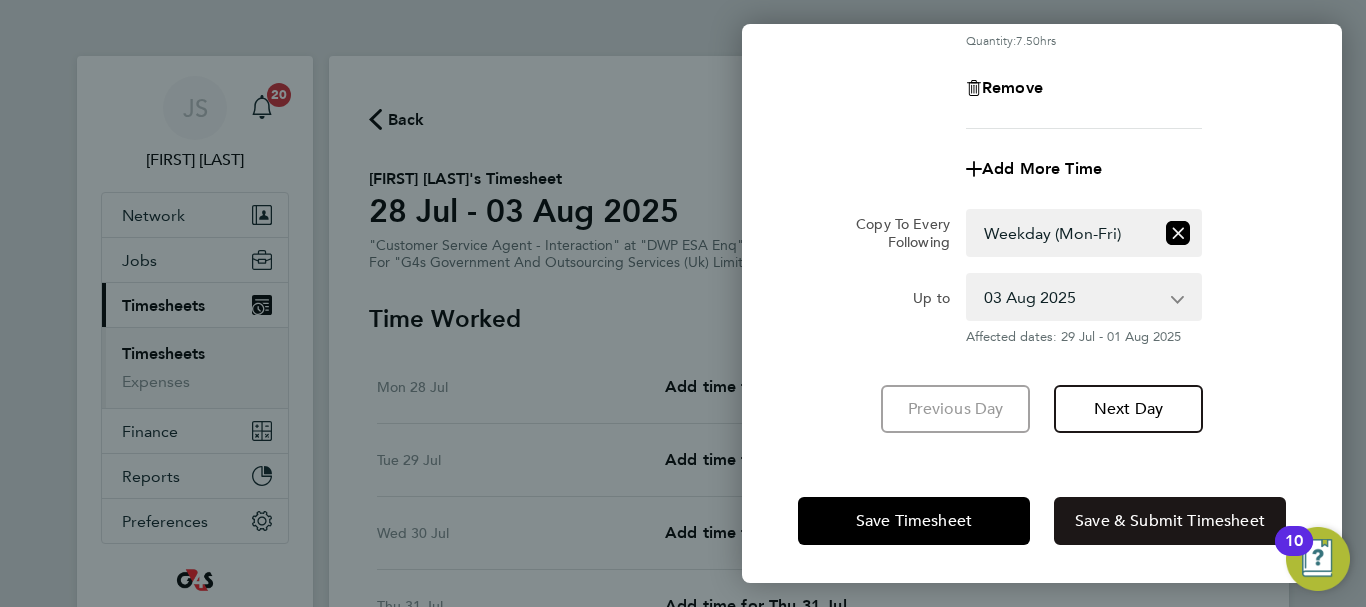 click on "Save & Submit Timesheet" 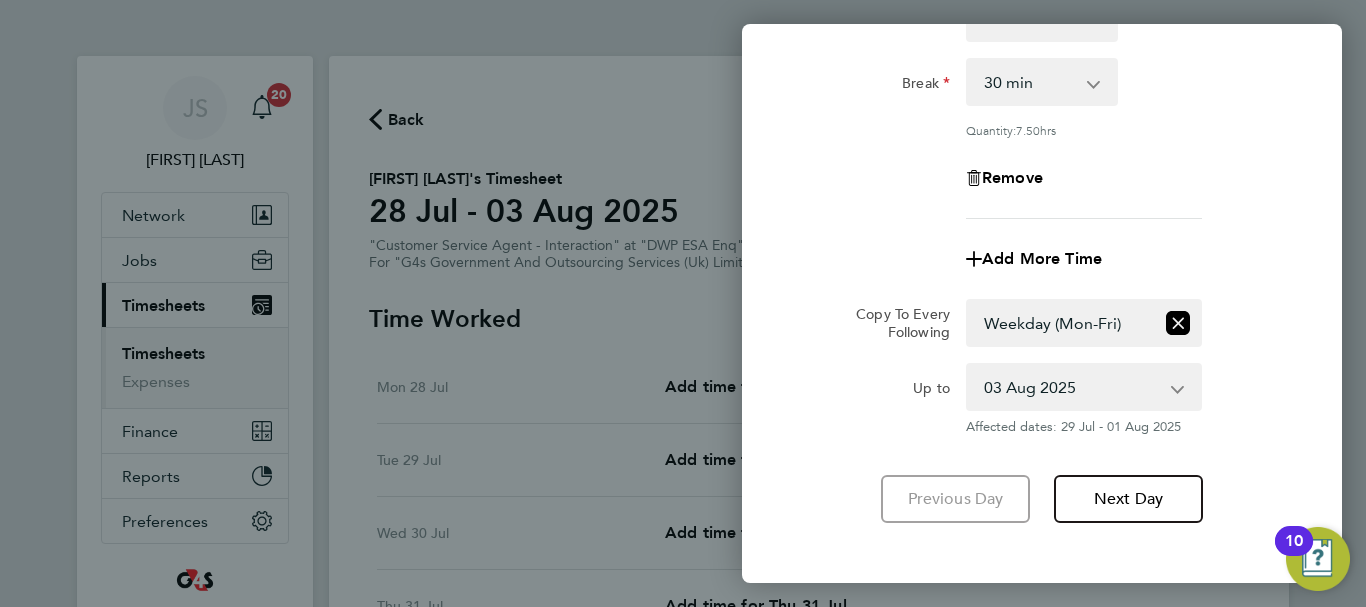 scroll, scrollTop: 300, scrollLeft: 0, axis: vertical 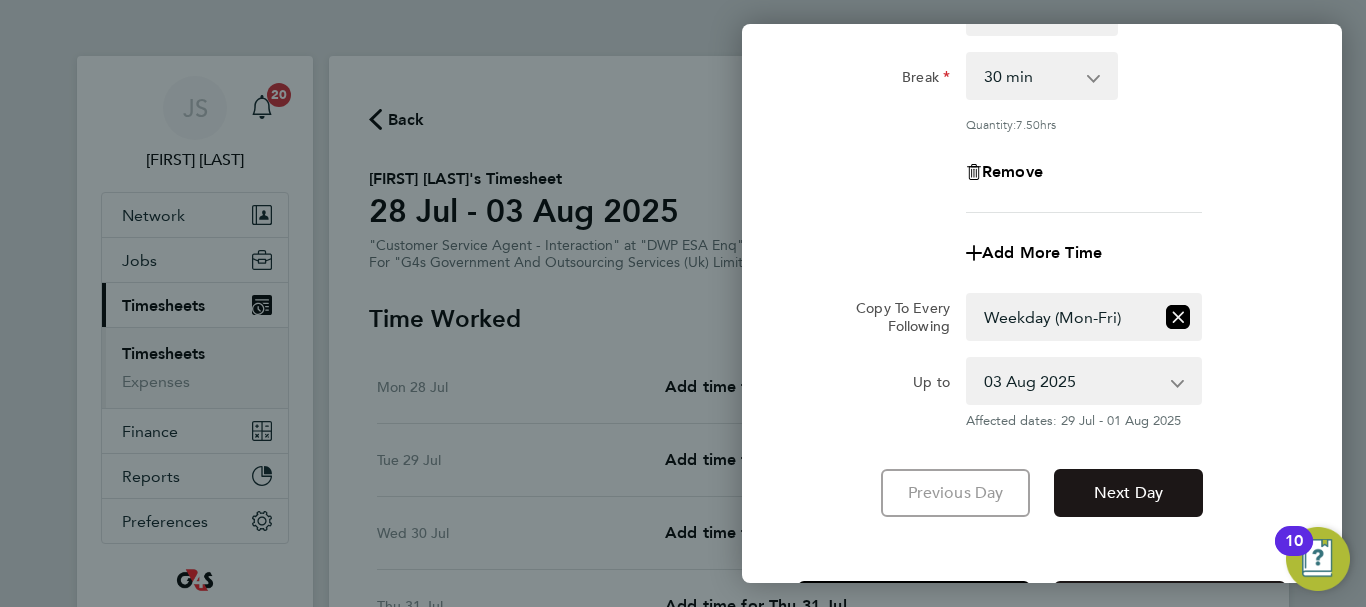 click on "Next Day" 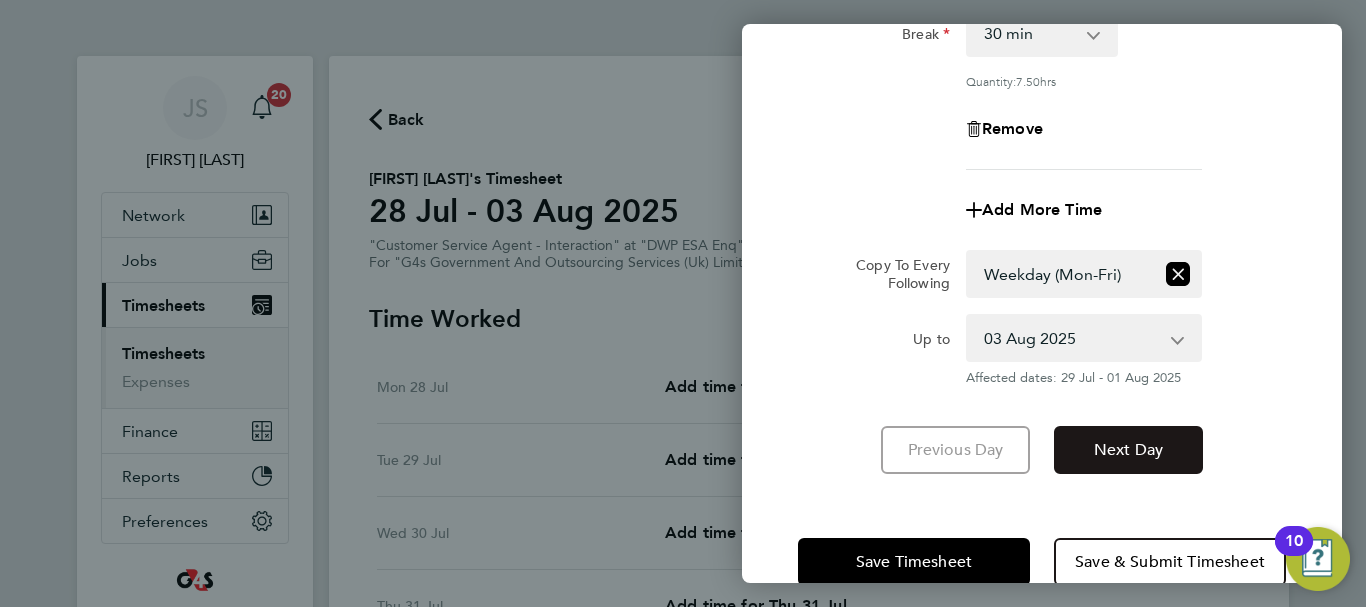 scroll, scrollTop: 384, scrollLeft: 0, axis: vertical 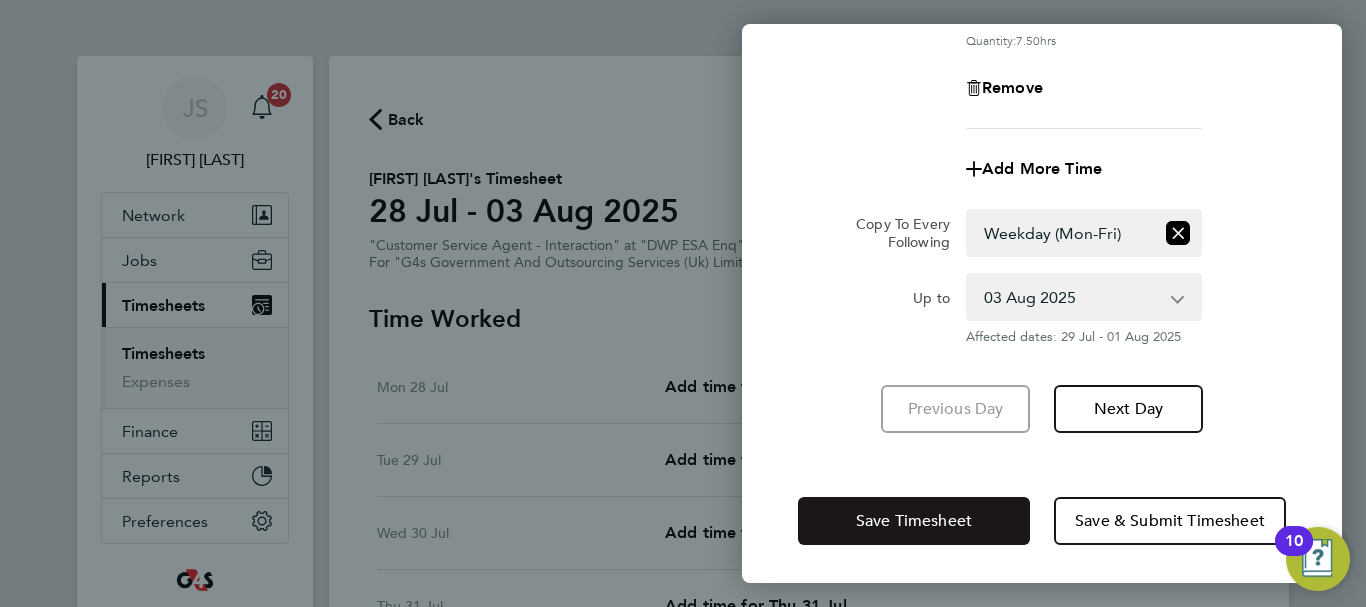 click on "Save Timesheet" 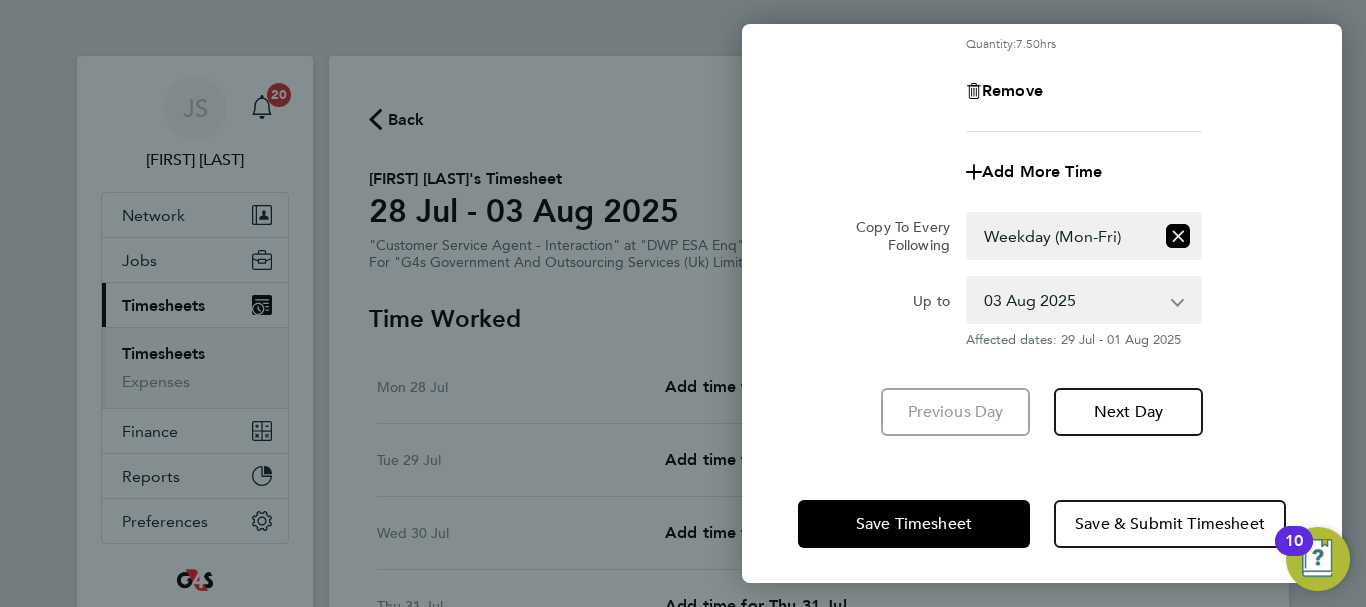 scroll, scrollTop: 384, scrollLeft: 0, axis: vertical 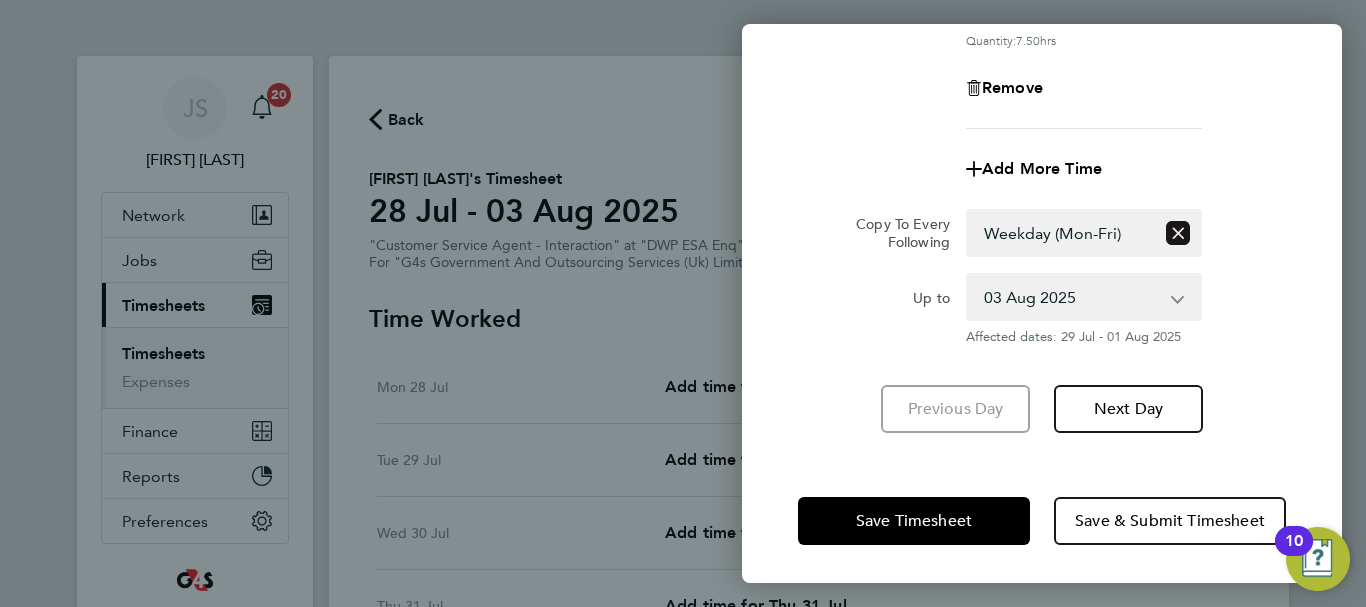 click 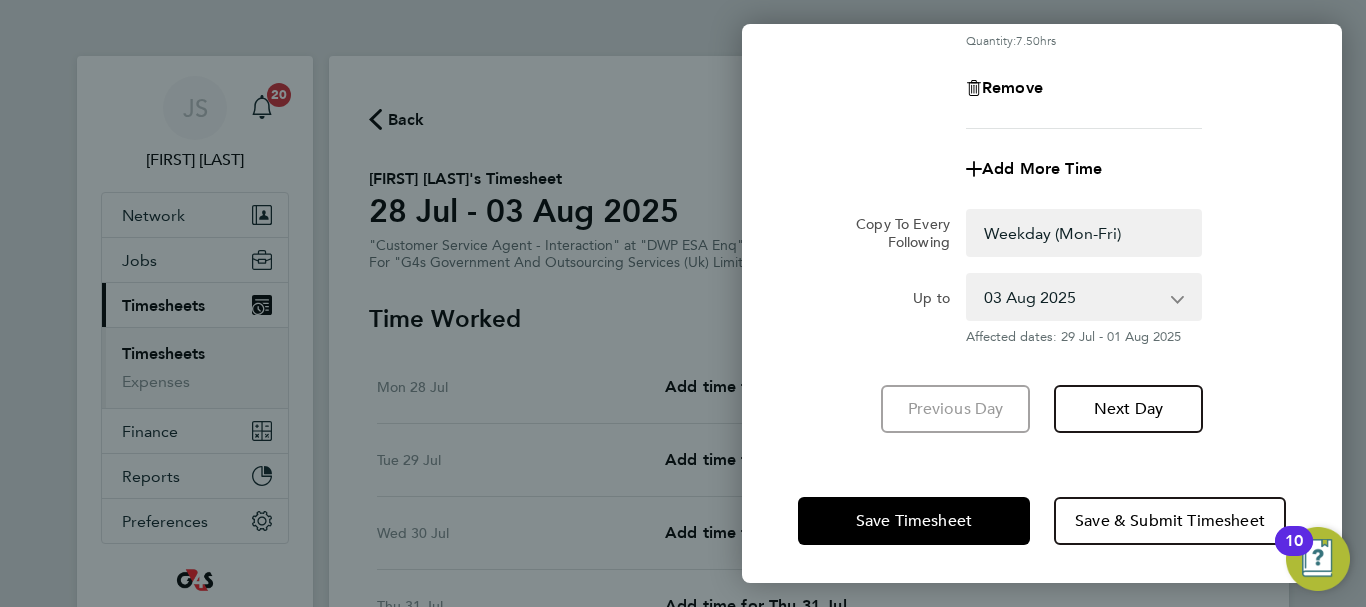 select on "0: null" 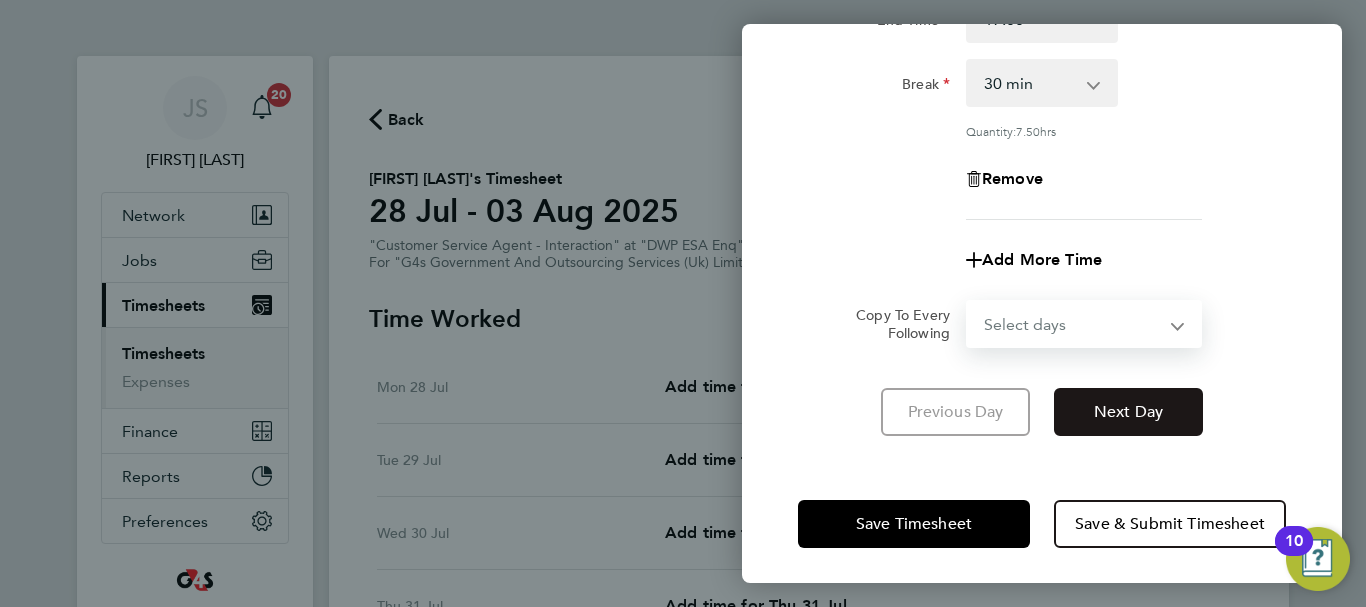 scroll, scrollTop: 296, scrollLeft: 0, axis: vertical 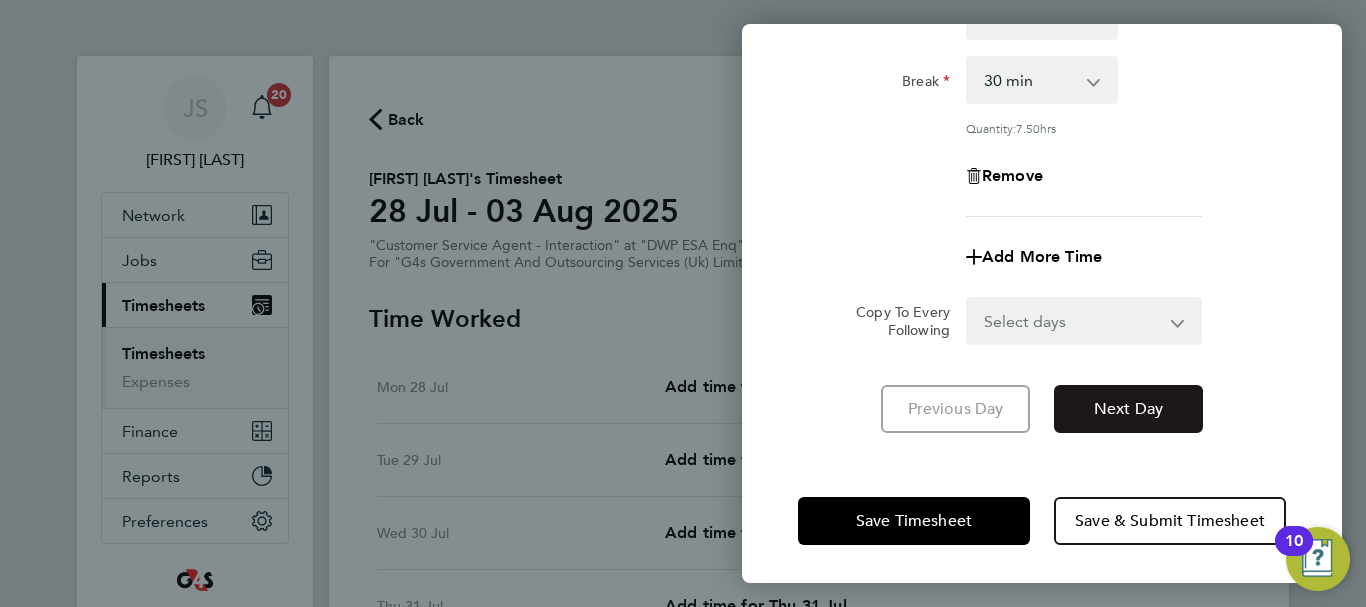 click on "Next Day" 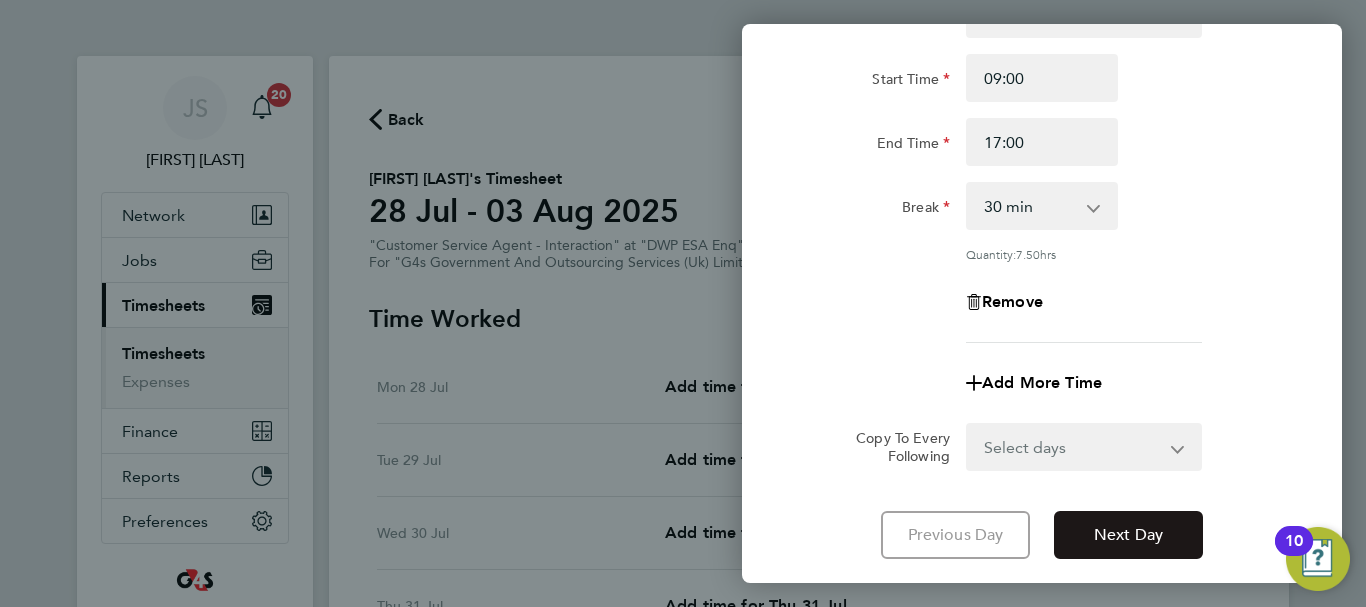 scroll, scrollTop: 0, scrollLeft: 0, axis: both 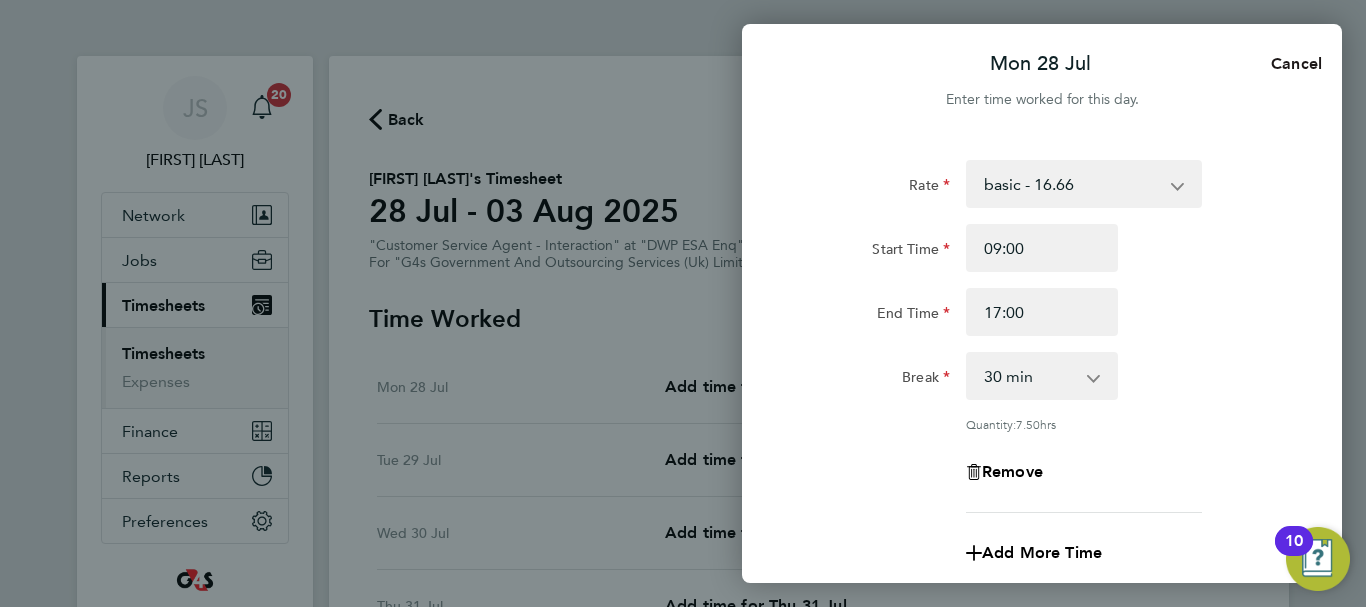 click on "Cancel" 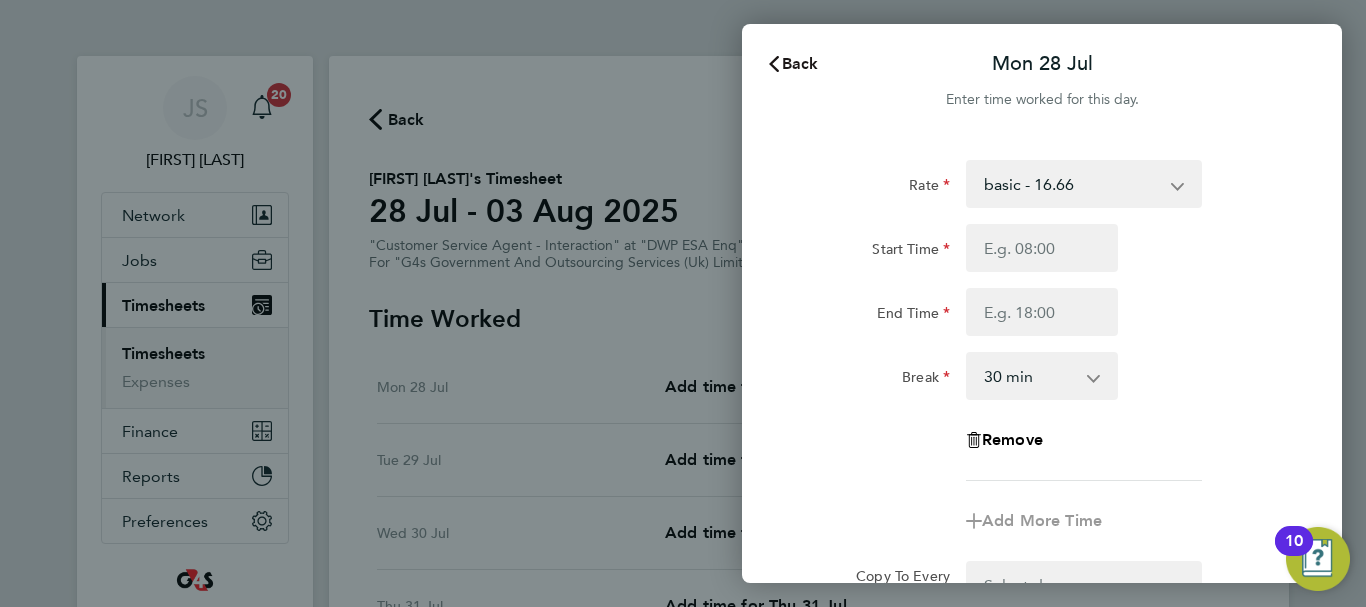 click 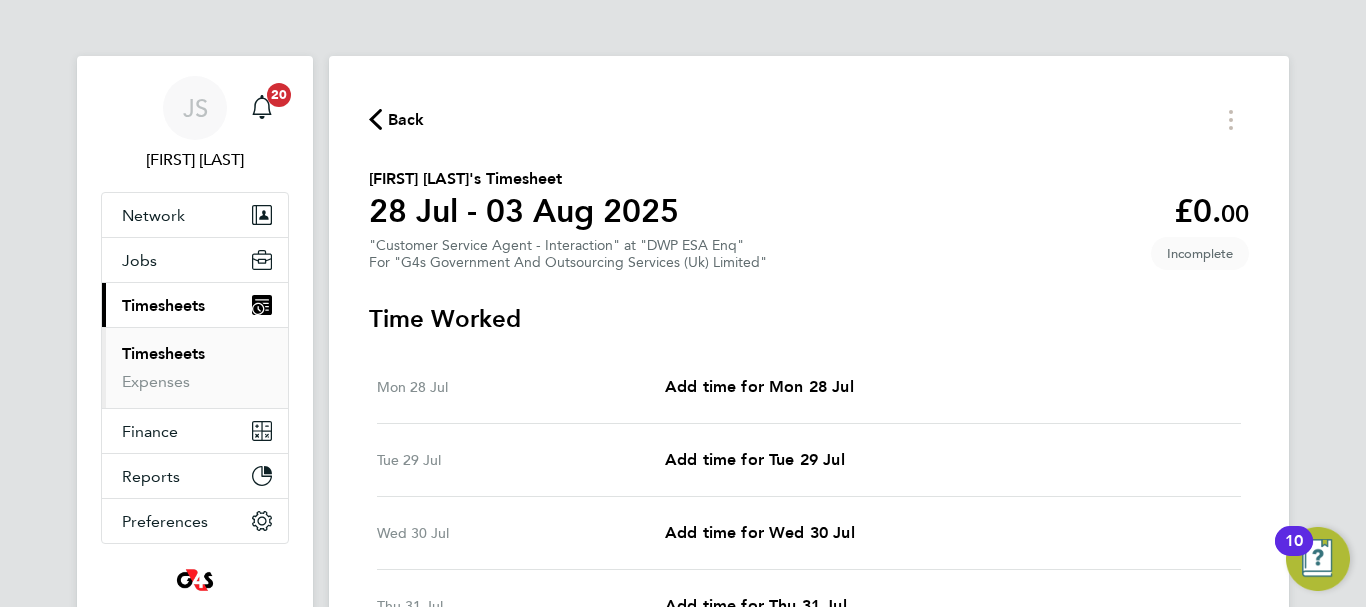 click on "Back
[FIRST] [LAST]'s Timesheet   28 Jul - 03 Aug 2025   £0. 00  "Customer Service Agent - Interaction" at "DWP ESA Enq"  For "G4s Government And Outsourcing Services (Uk) Limited"  Incomplete   Time Worked   Mon 28 Jul   Add time for Mon 28 Jul   Add time for Mon 28 Jul   Tue 29 Jul   Add time for Tue 29 Jul   Add time for Tue 29 Jul   Wed 30 Jul   Add time for Wed 30 Jul   Add time for Wed 30 Jul   Thu 31 Jul   Add time for Thu 31 Jul   Add time for Thu 31 Jul   Fri 01 Aug   Add time for Fri 01 Aug   Add time for Fri 01 Aug   Sat 02 Aug   Add time for Sat 02 Aug   Add time for Sat 02 Aug   Sun 03 Aug   Add time for Sun 03 Aug   Add time for Sun 03 Aug   Submit For Approval" 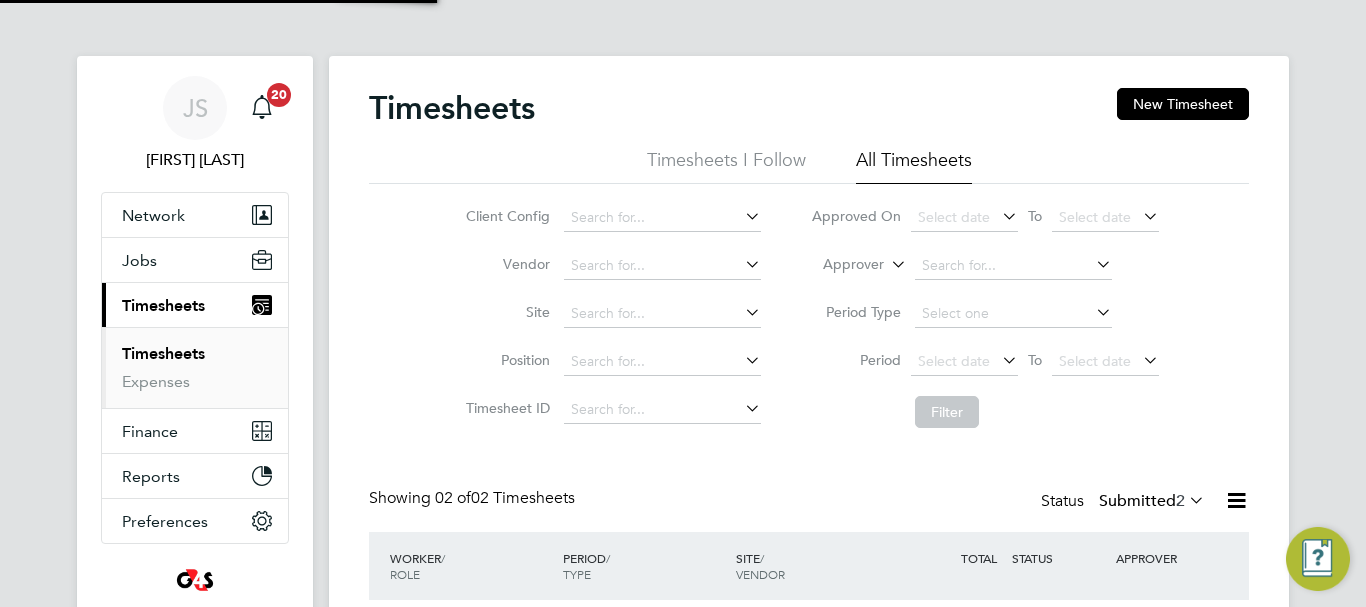 scroll, scrollTop: 10, scrollLeft: 10, axis: both 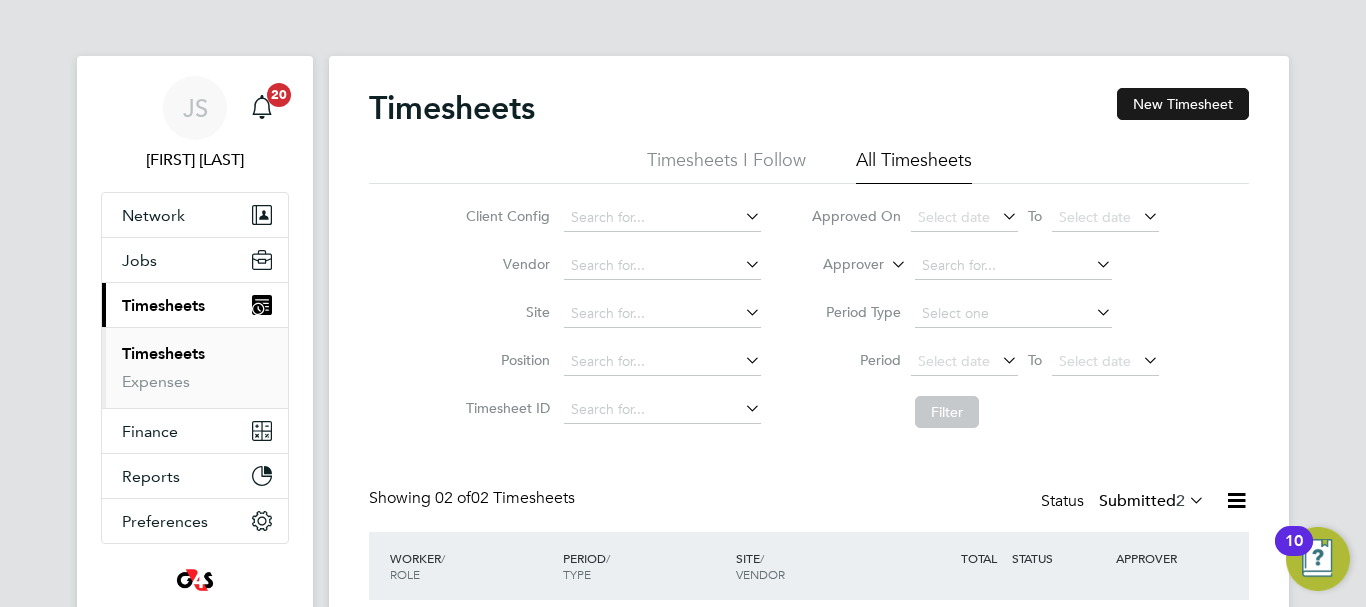 click on "New Timesheet" 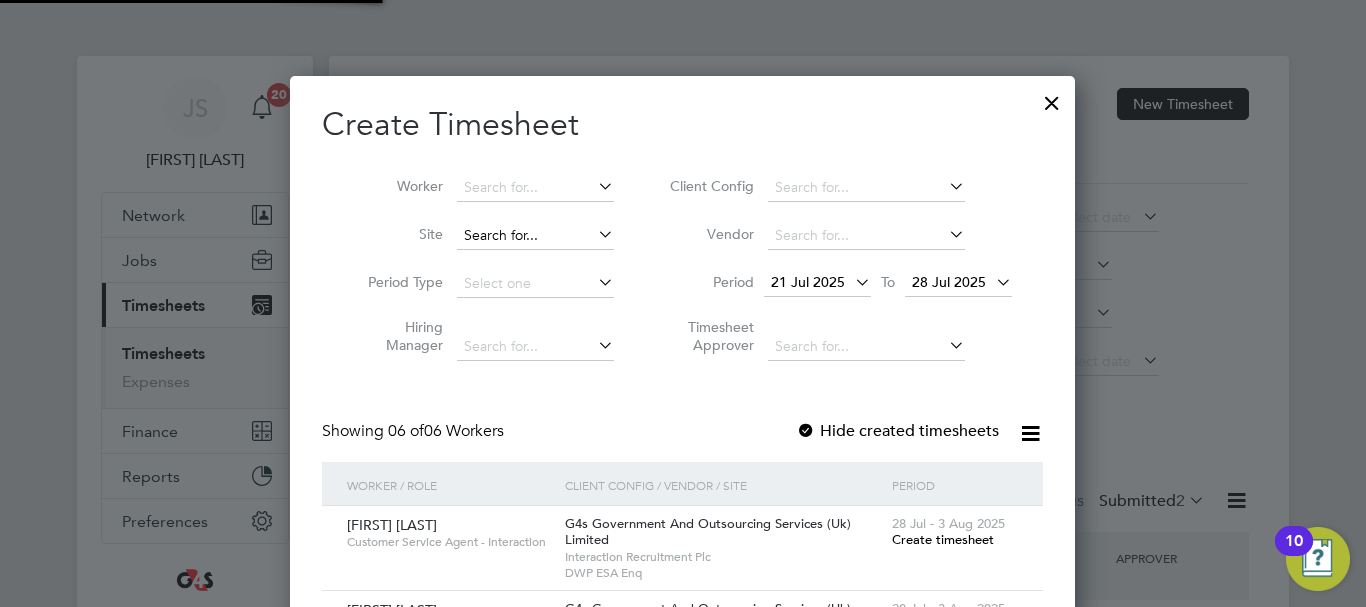scroll, scrollTop: 10, scrollLeft: 10, axis: both 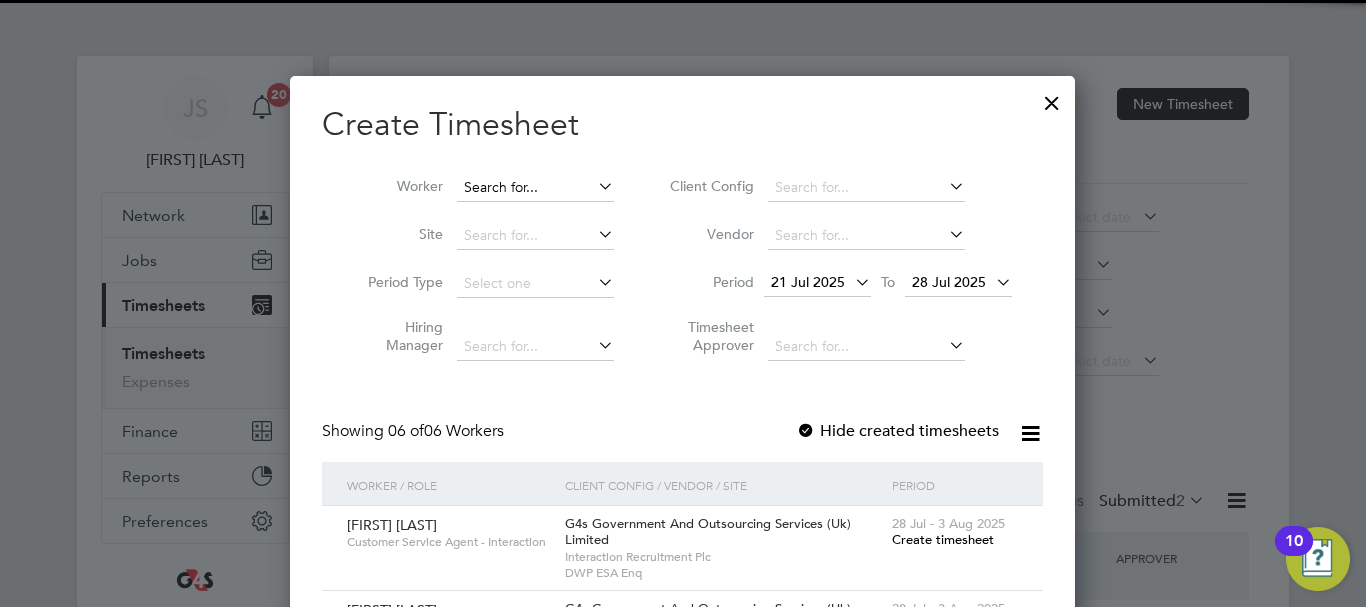 click at bounding box center [535, 188] 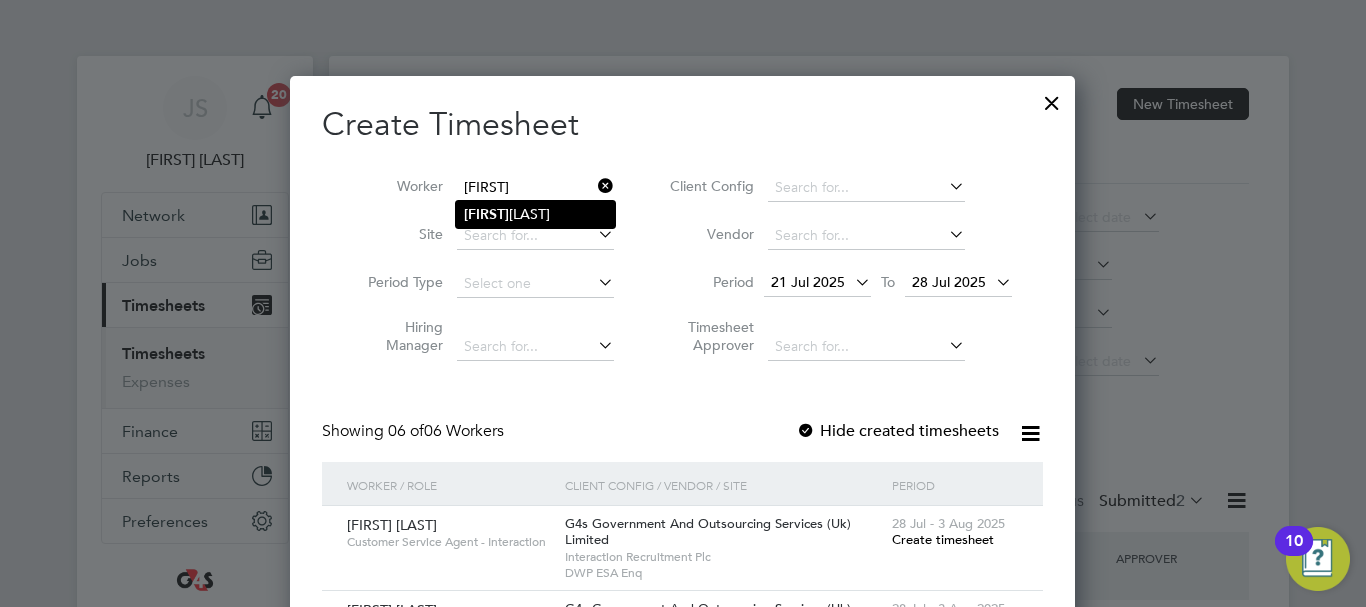 click on "[FIRST]  [LAST]" 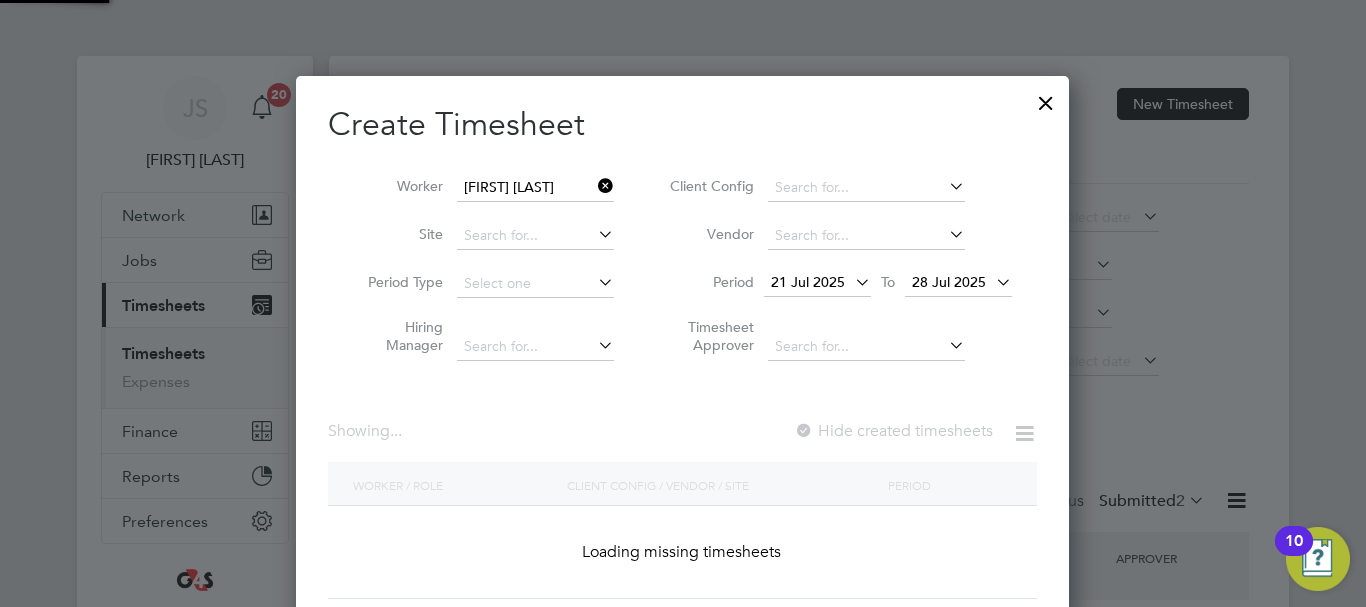 scroll, scrollTop: 10, scrollLeft: 10, axis: both 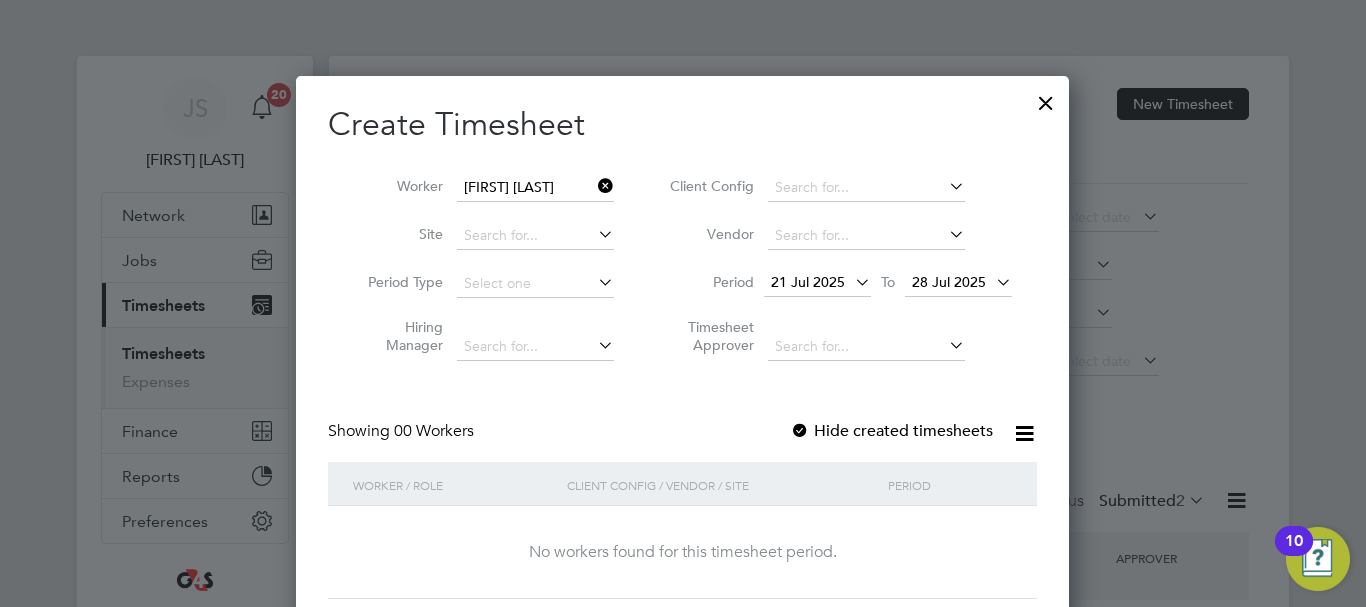 drag, startPoint x: 1032, startPoint y: 102, endPoint x: 1048, endPoint y: 102, distance: 16 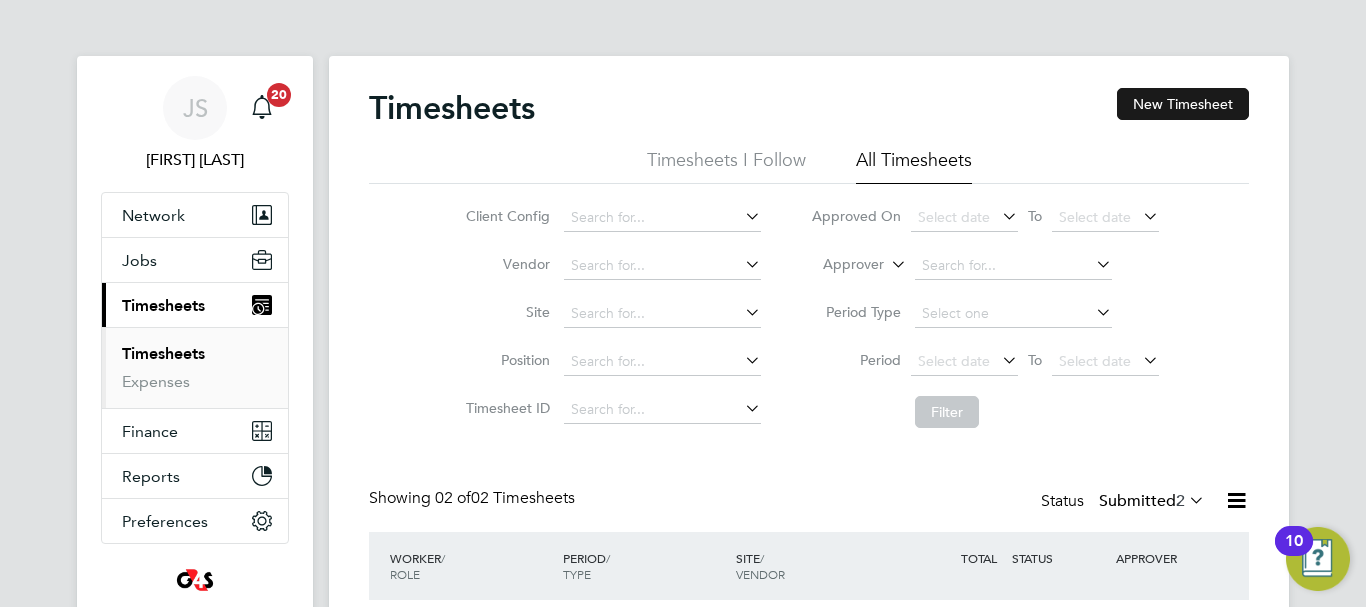 click on "New Timesheet" 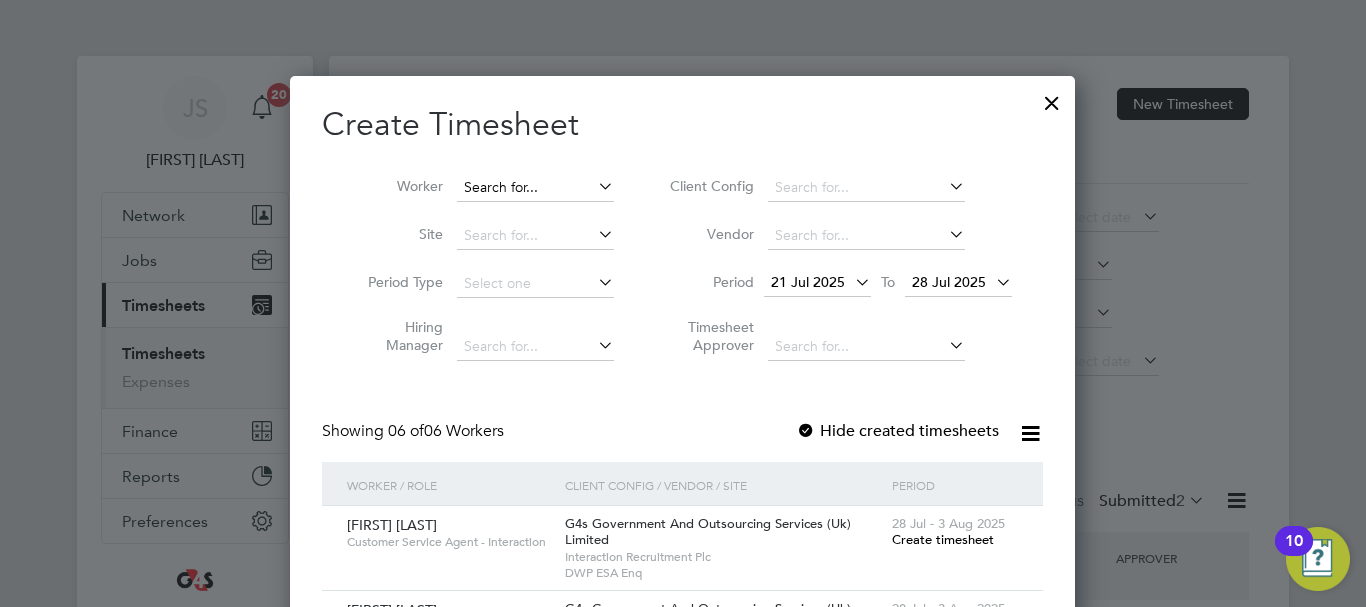 click at bounding box center [535, 188] 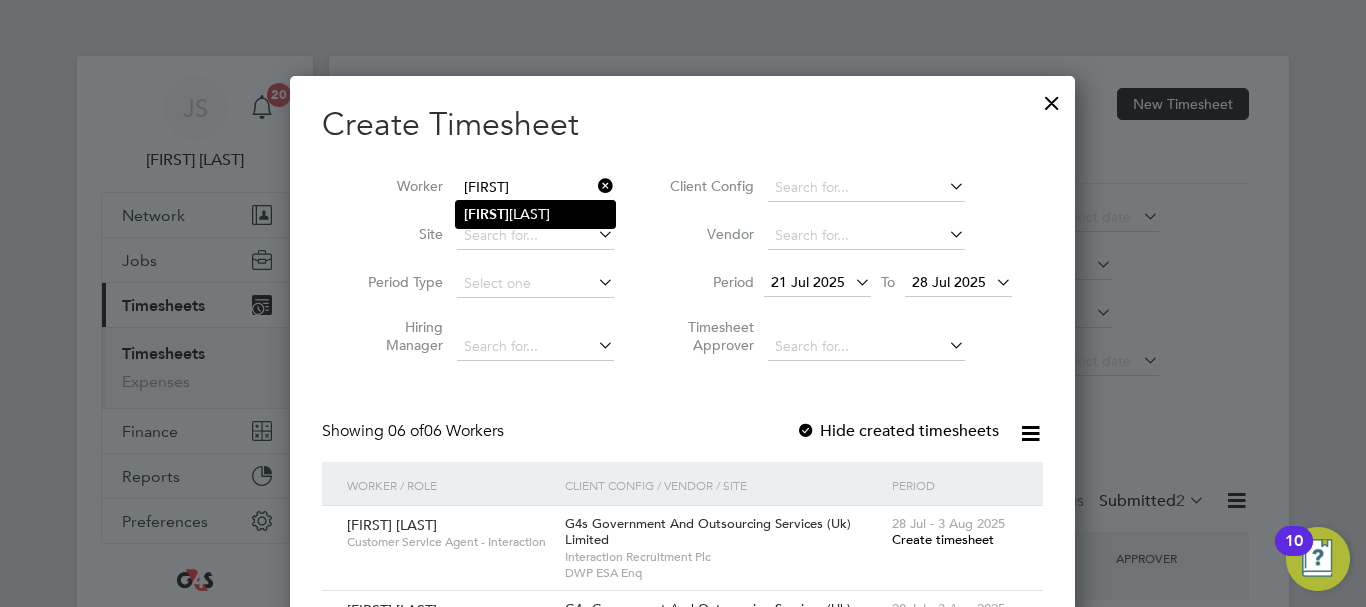 click on "[FIRST]  [LAST]" 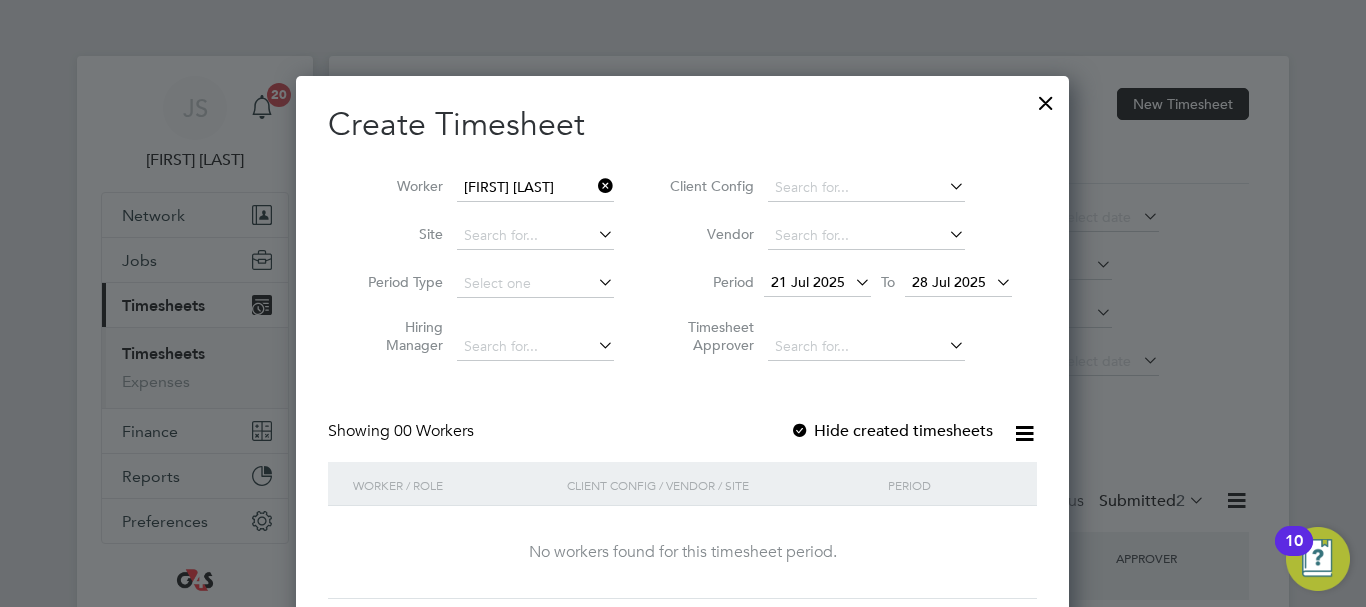 click at bounding box center [800, 432] 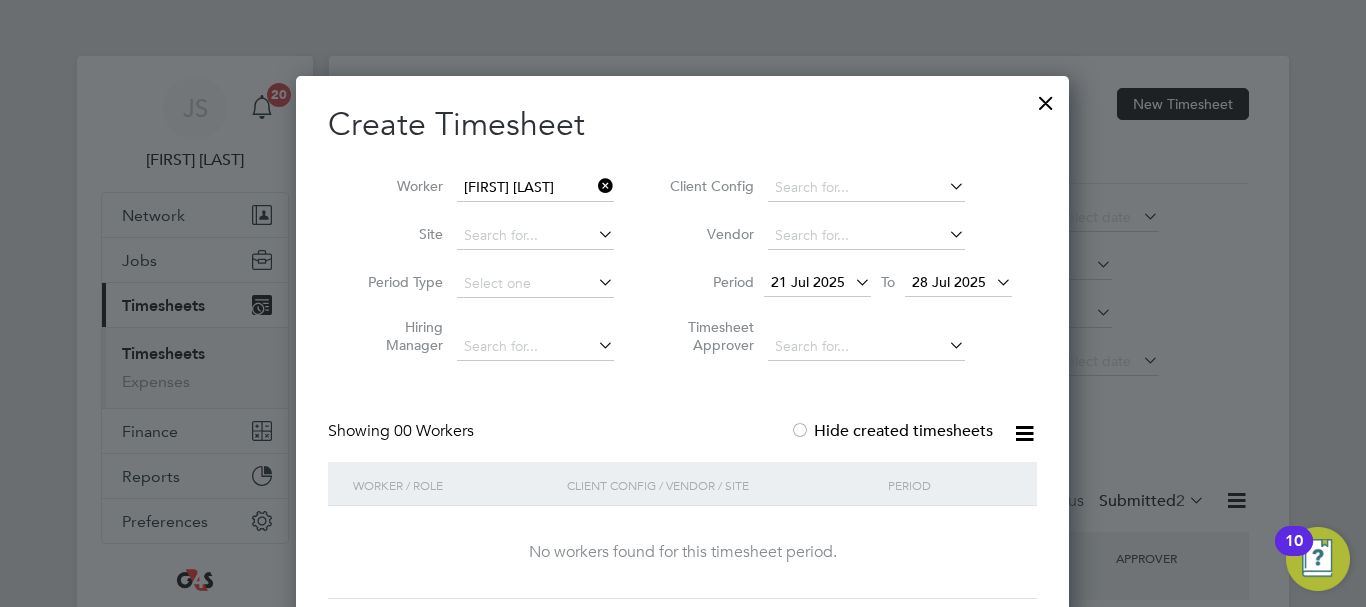 click on "Hide created timesheets" at bounding box center [891, 431] 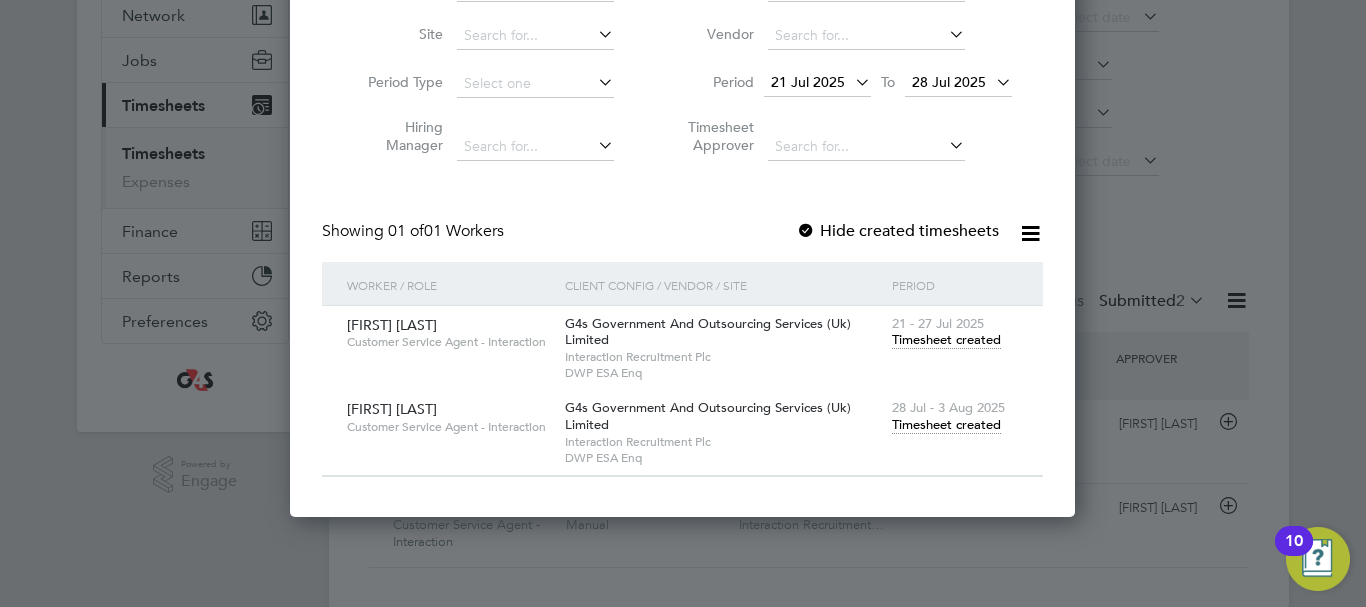click 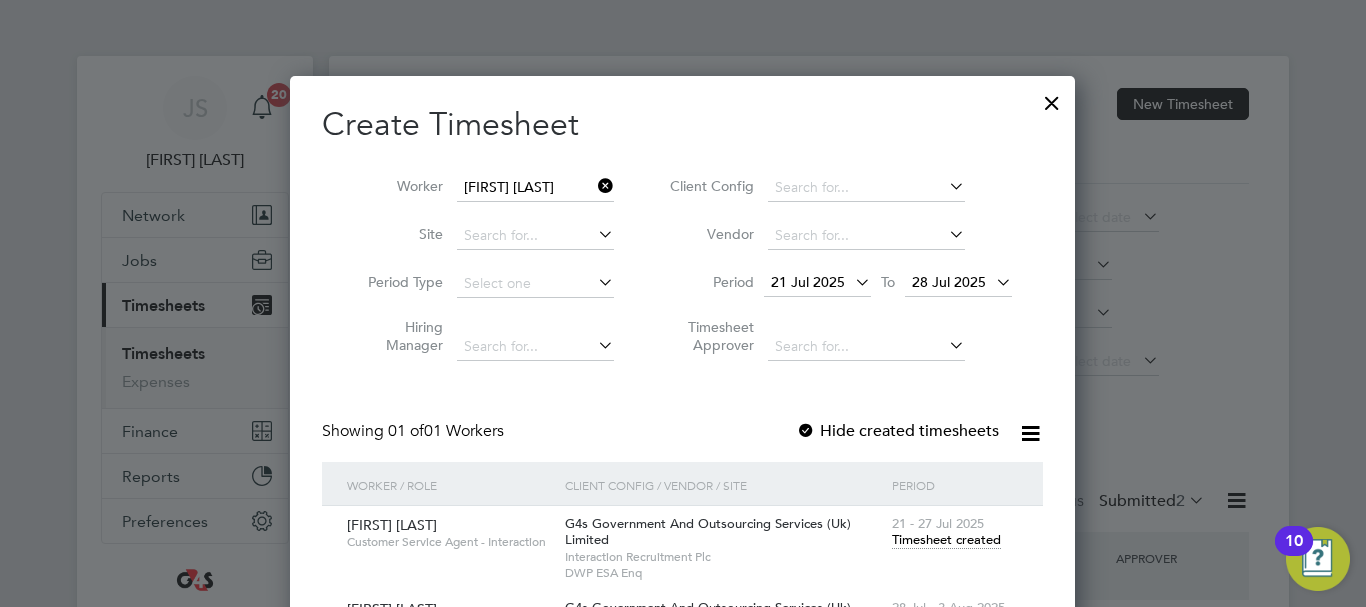 click at bounding box center (1052, 98) 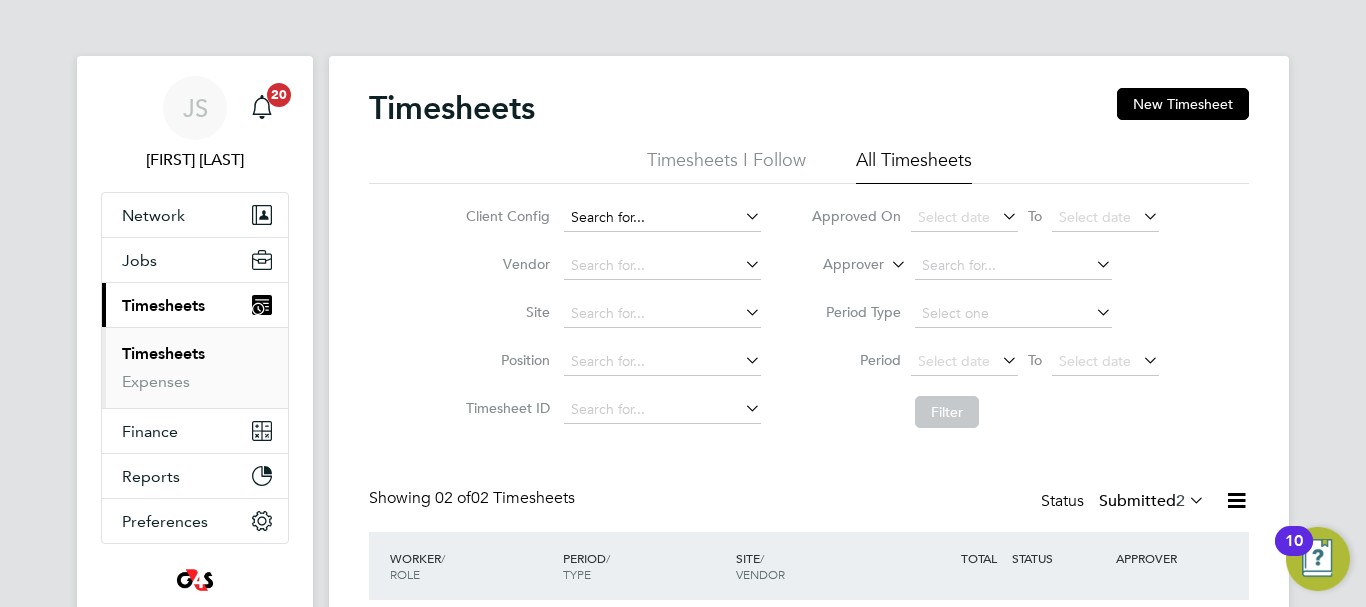 click 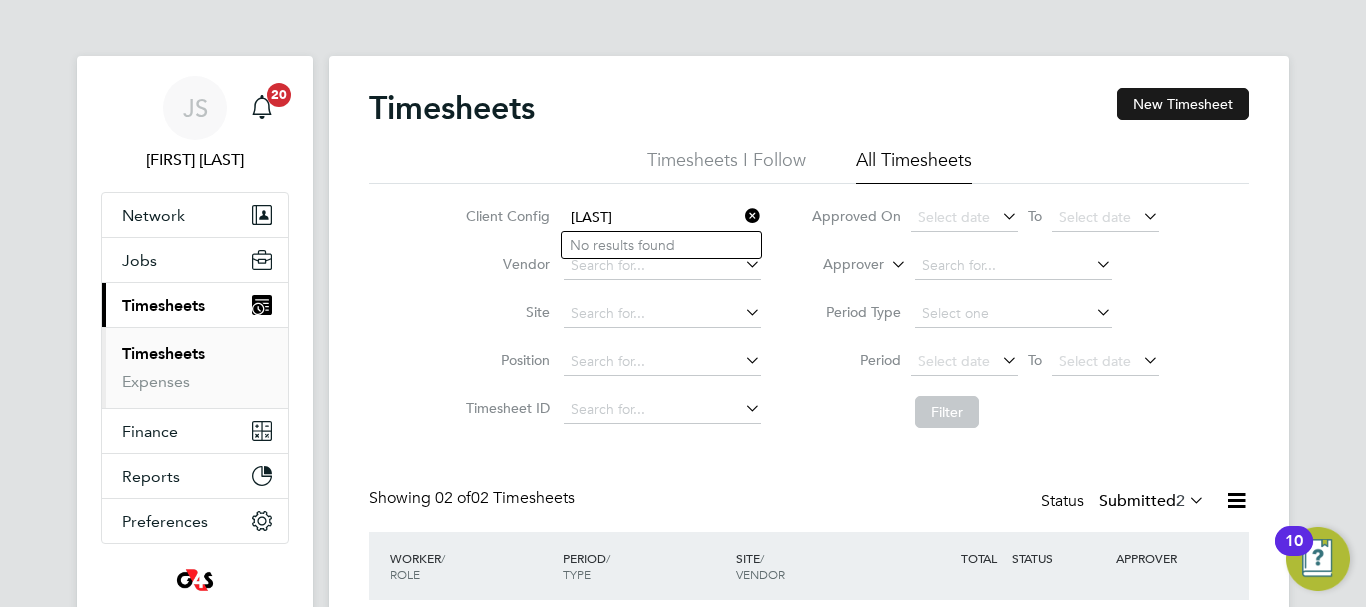 type on "[LAST]" 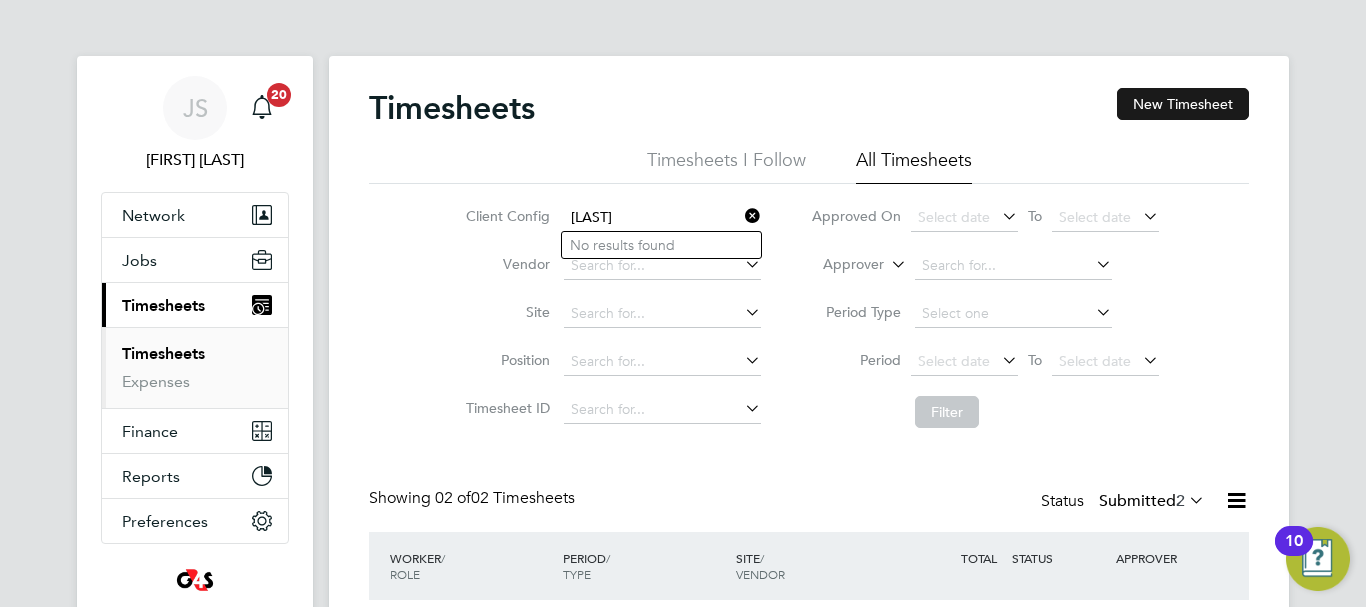 click on "New Timesheet" 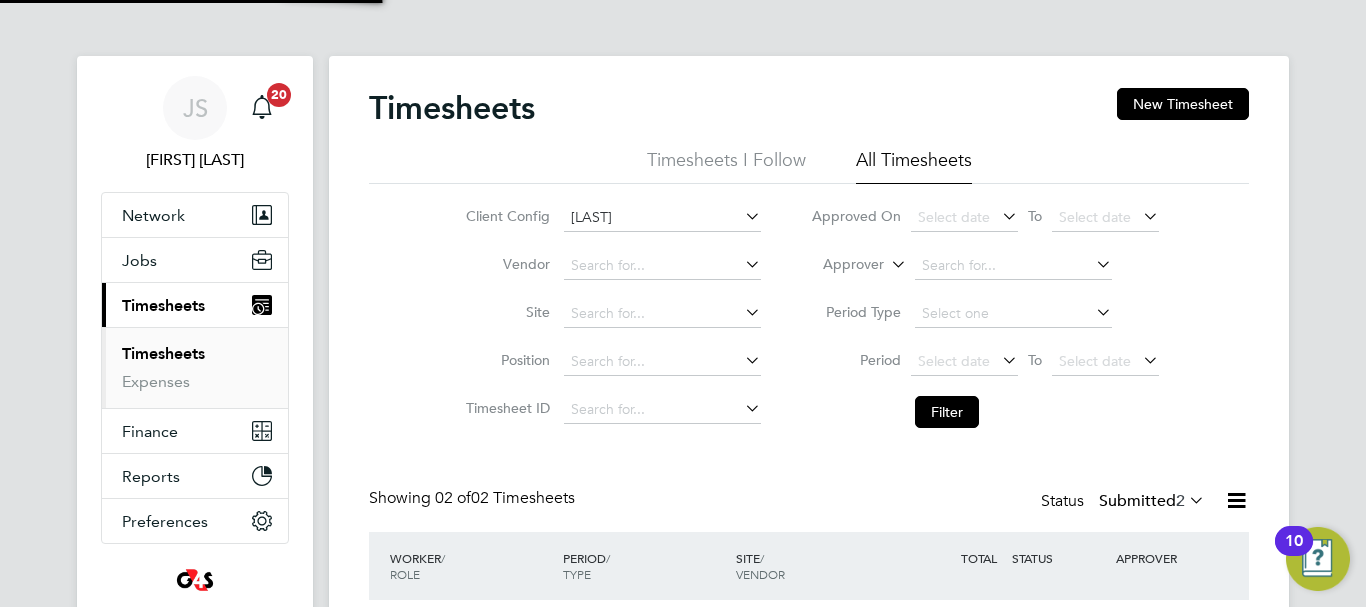 type 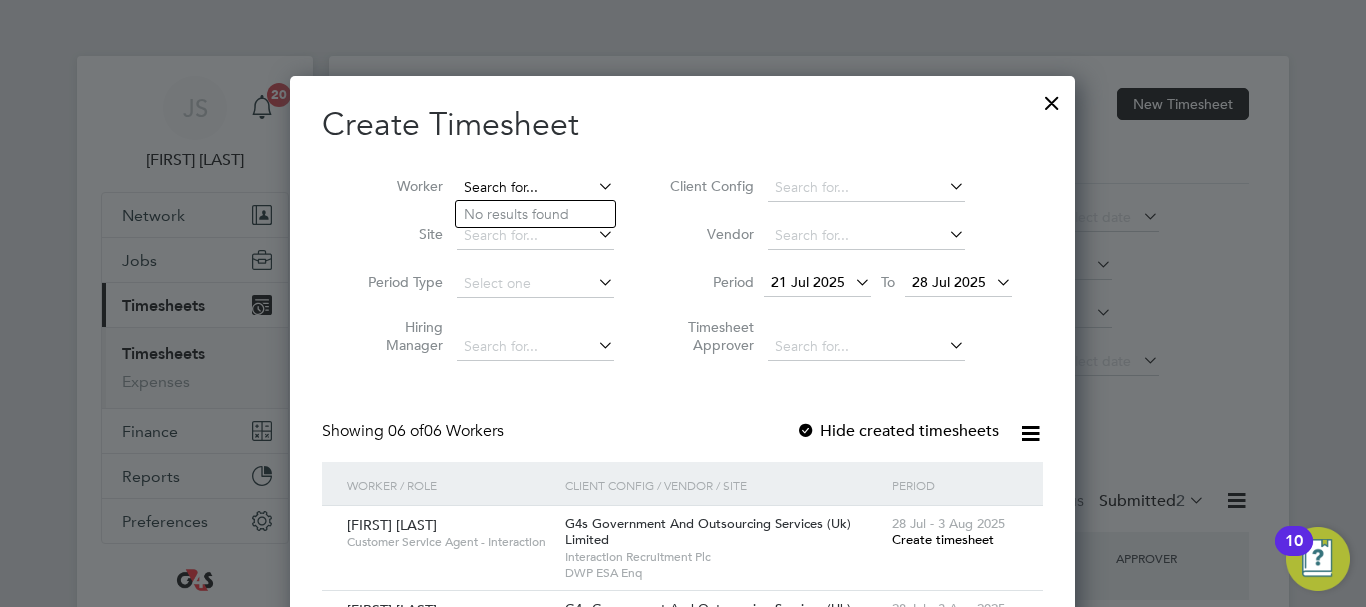 click at bounding box center [535, 188] 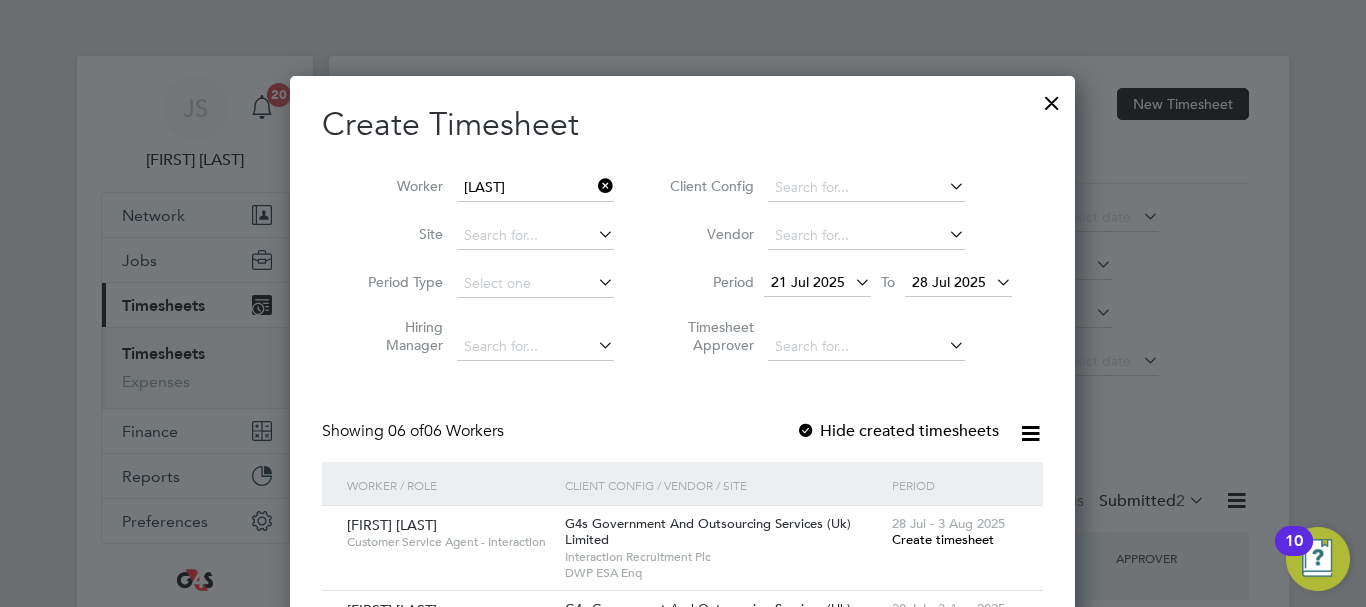 click on "[FIRST] [LAST]" 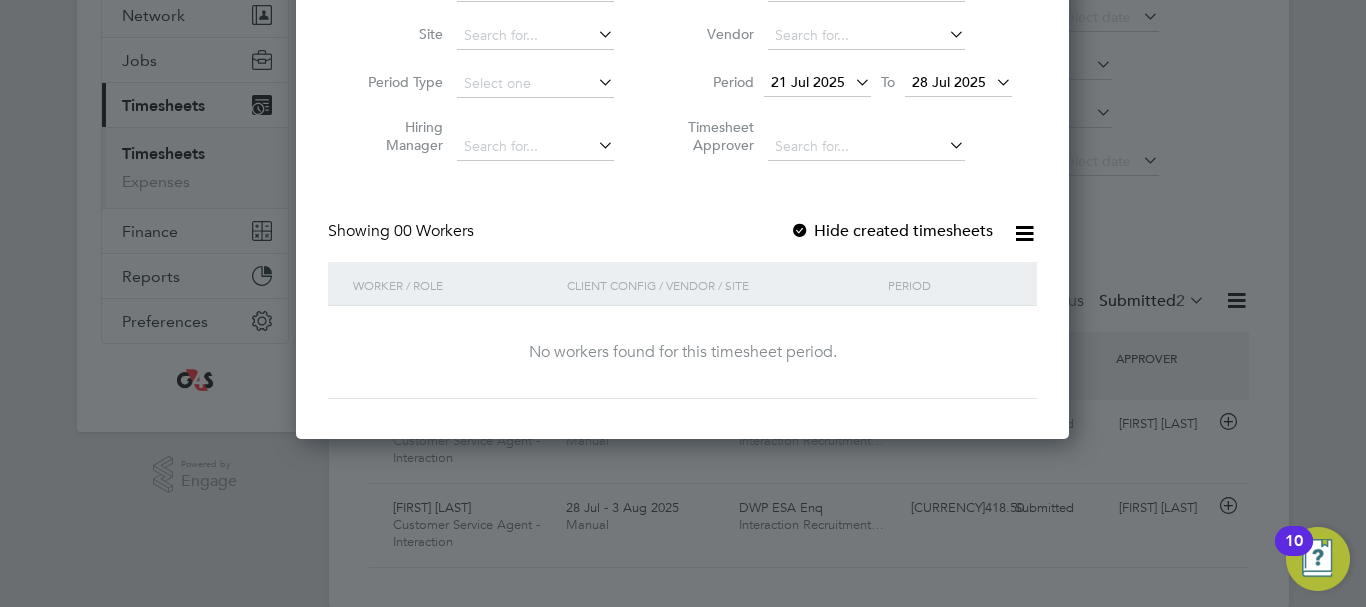 click at bounding box center [800, 232] 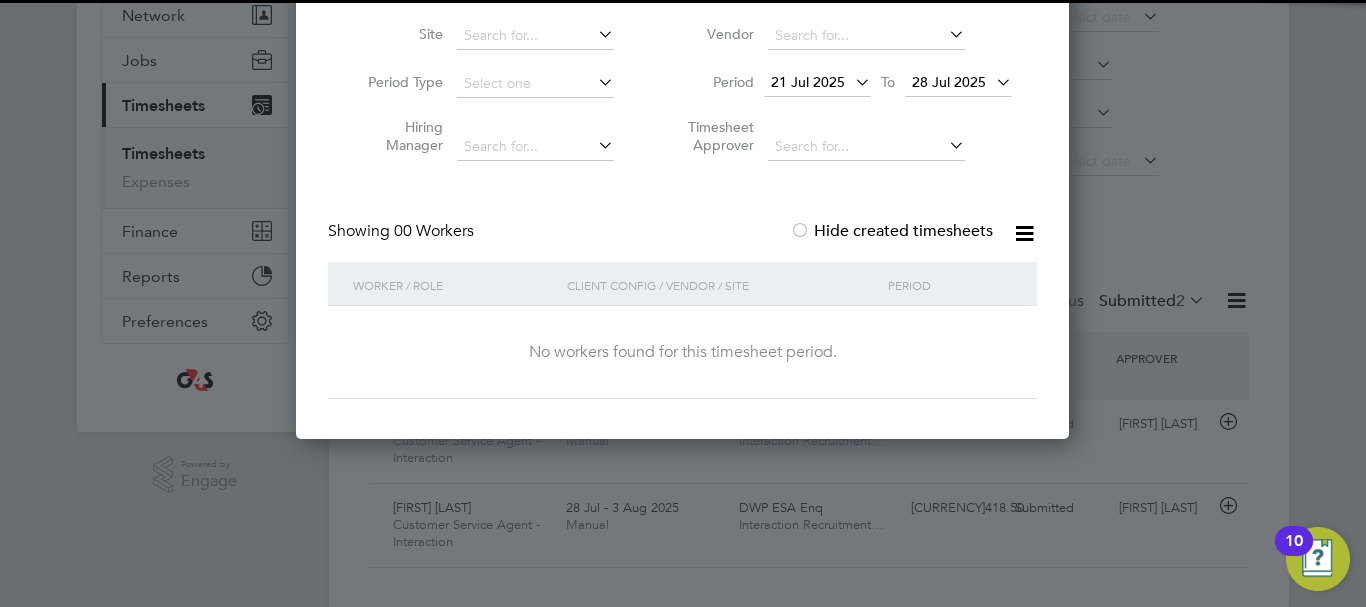 click at bounding box center [800, 232] 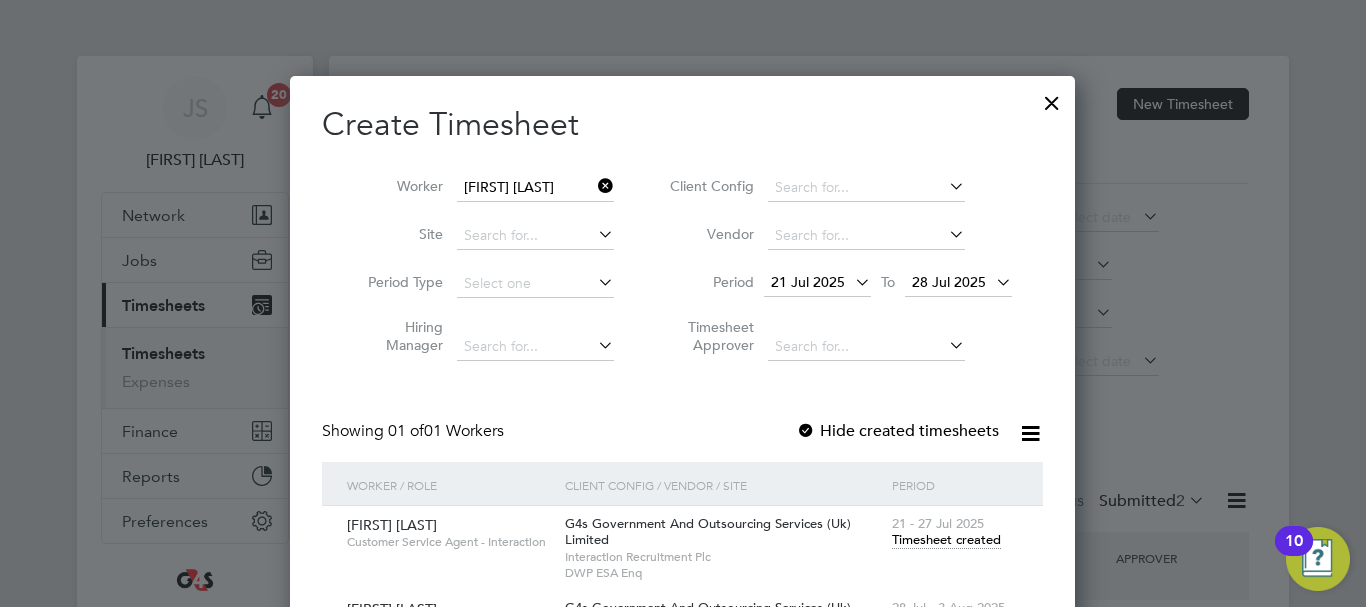 drag, startPoint x: 612, startPoint y: 182, endPoint x: 738, endPoint y: 183, distance: 126.00397 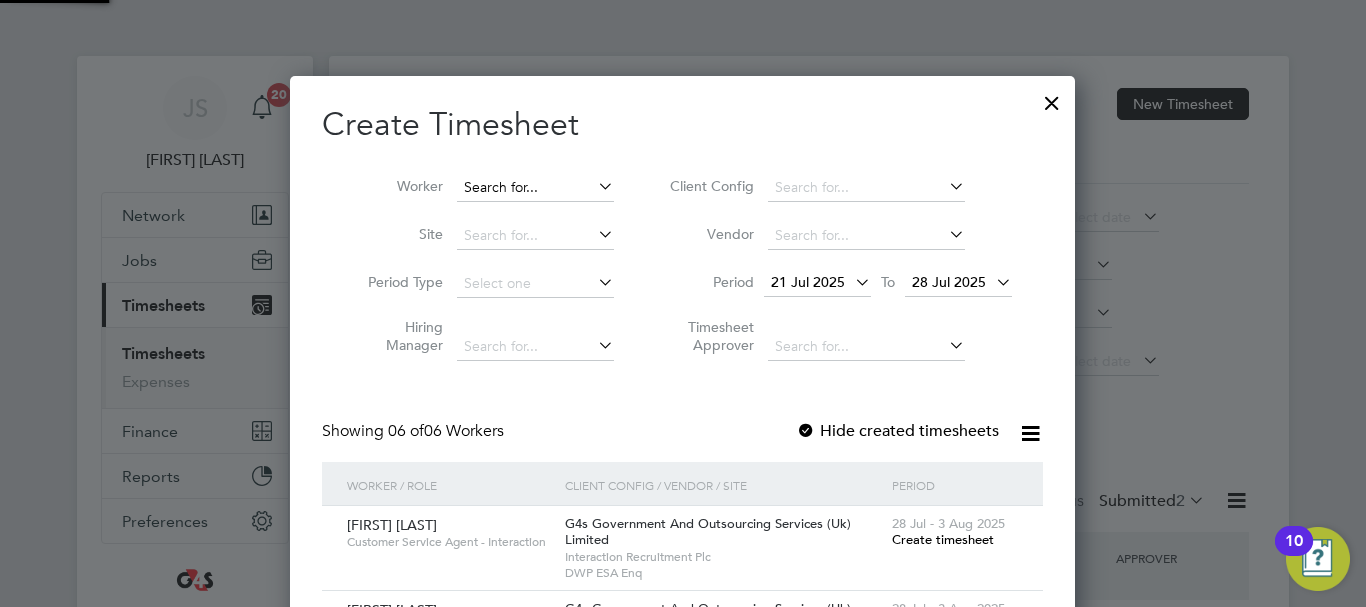click at bounding box center [535, 188] 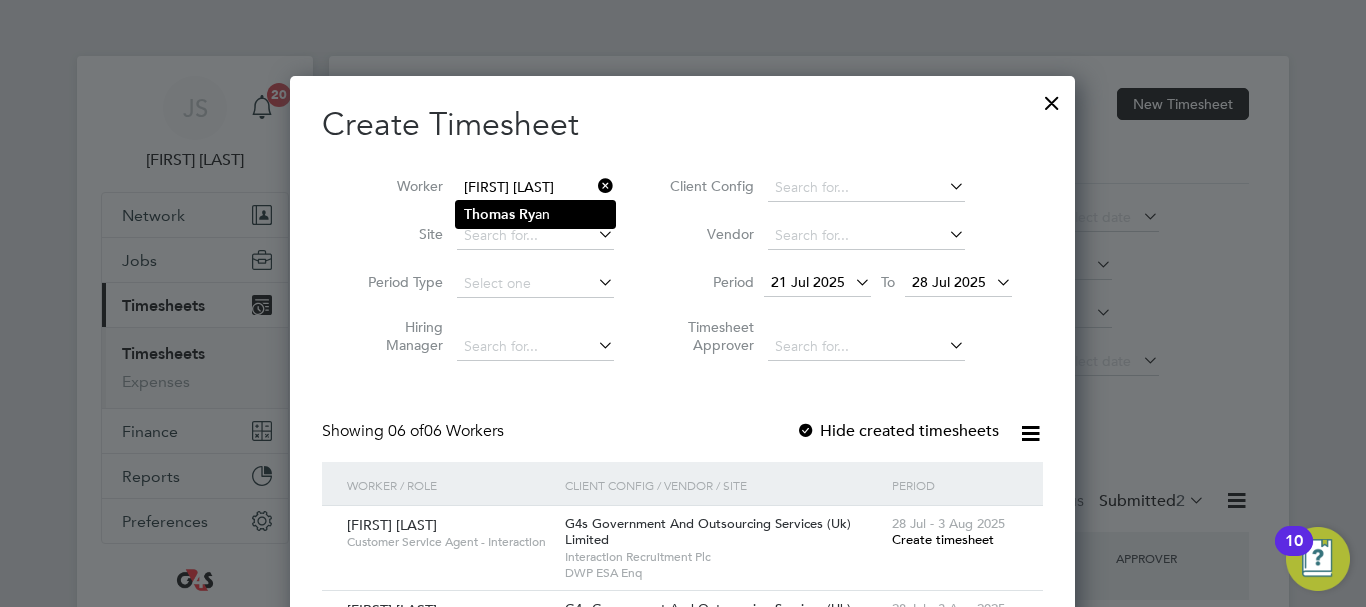 click on "[FIRST] [LAST]" 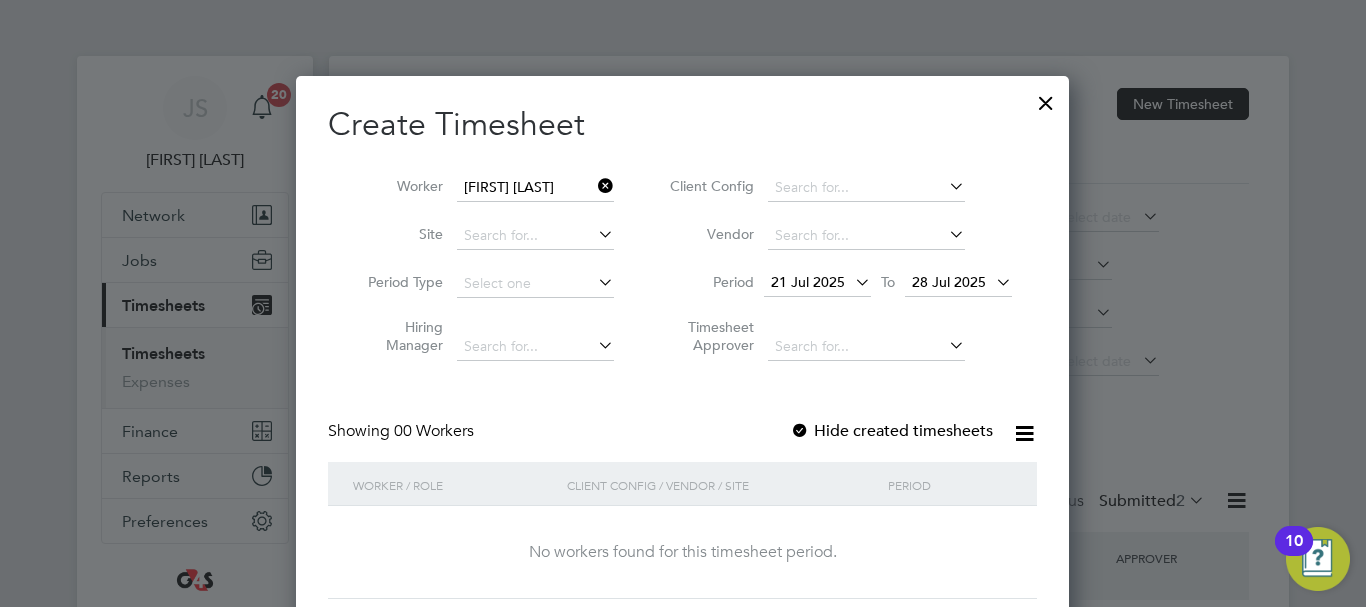 click on "Timesheet Approver" at bounding box center (709, 336) 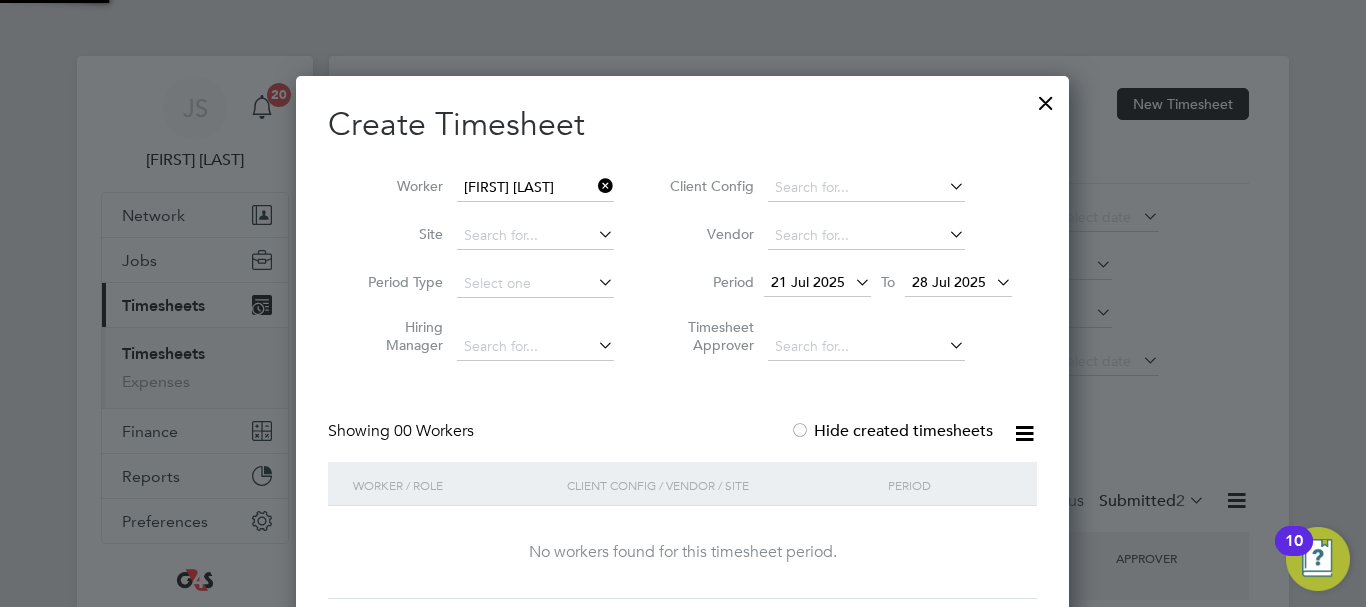 click at bounding box center (800, 432) 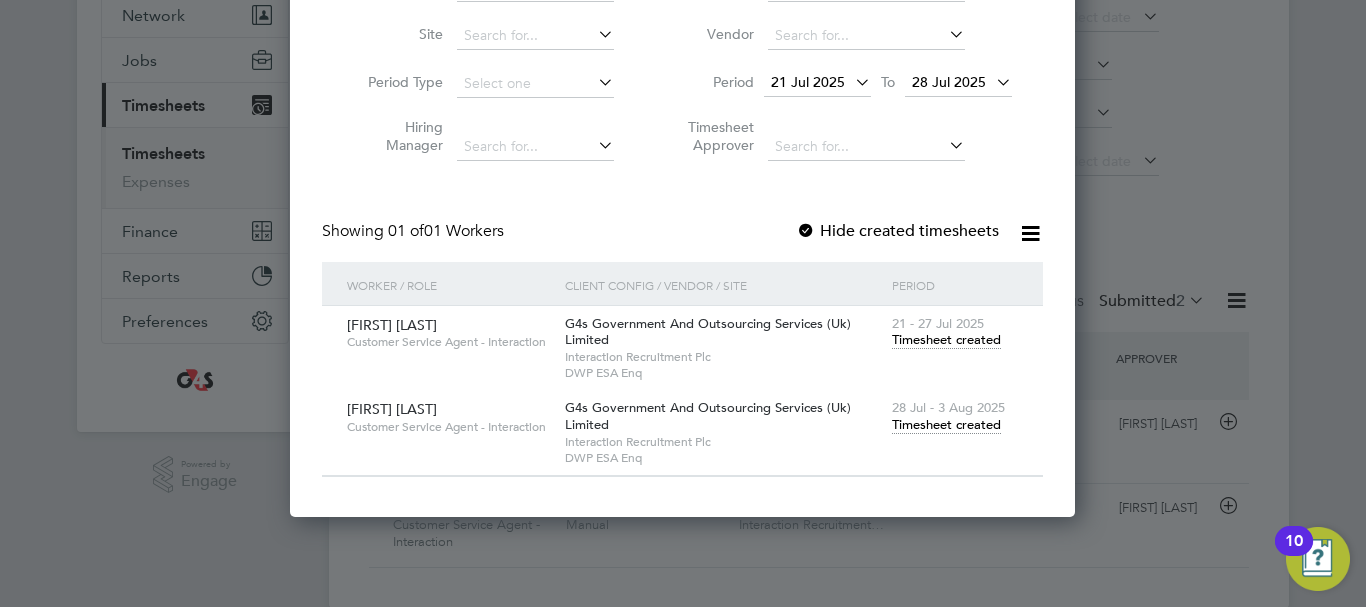 click 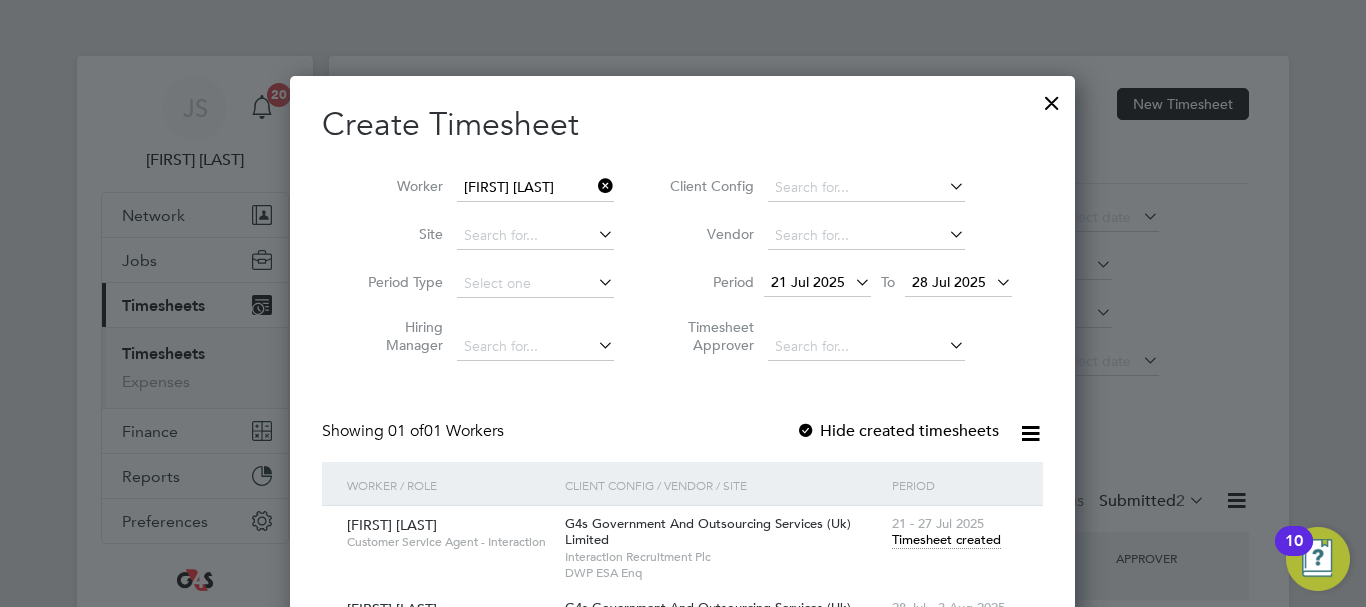 click at bounding box center (1052, 98) 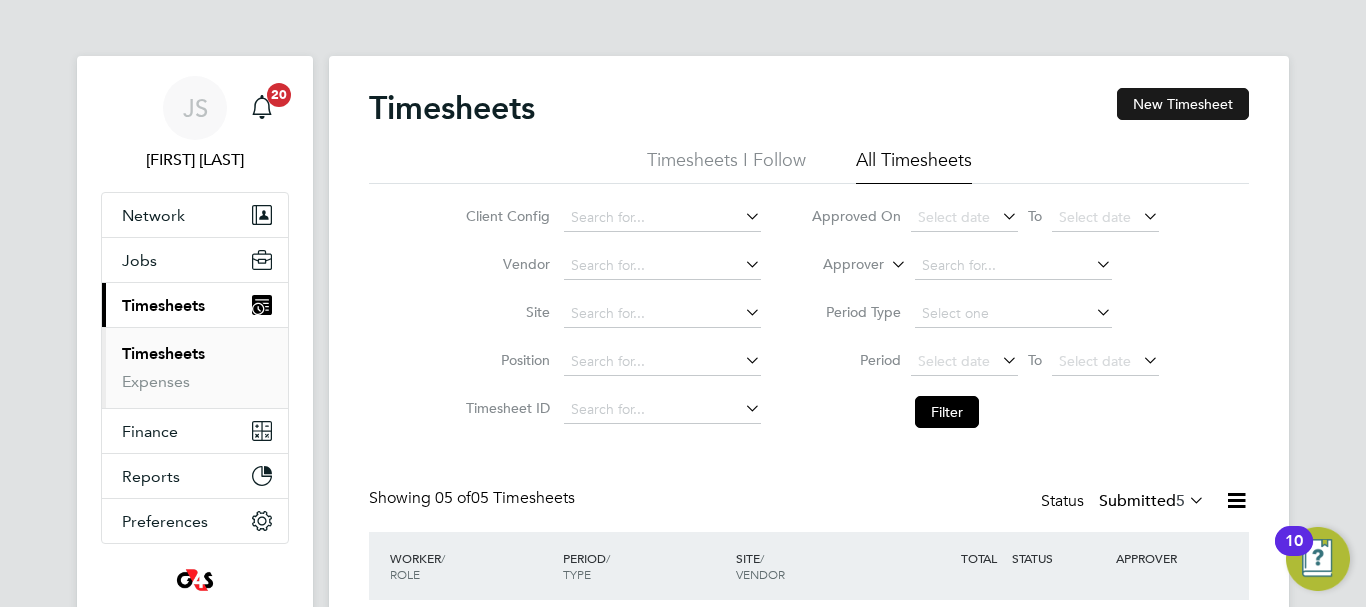 click on "New Timesheet" 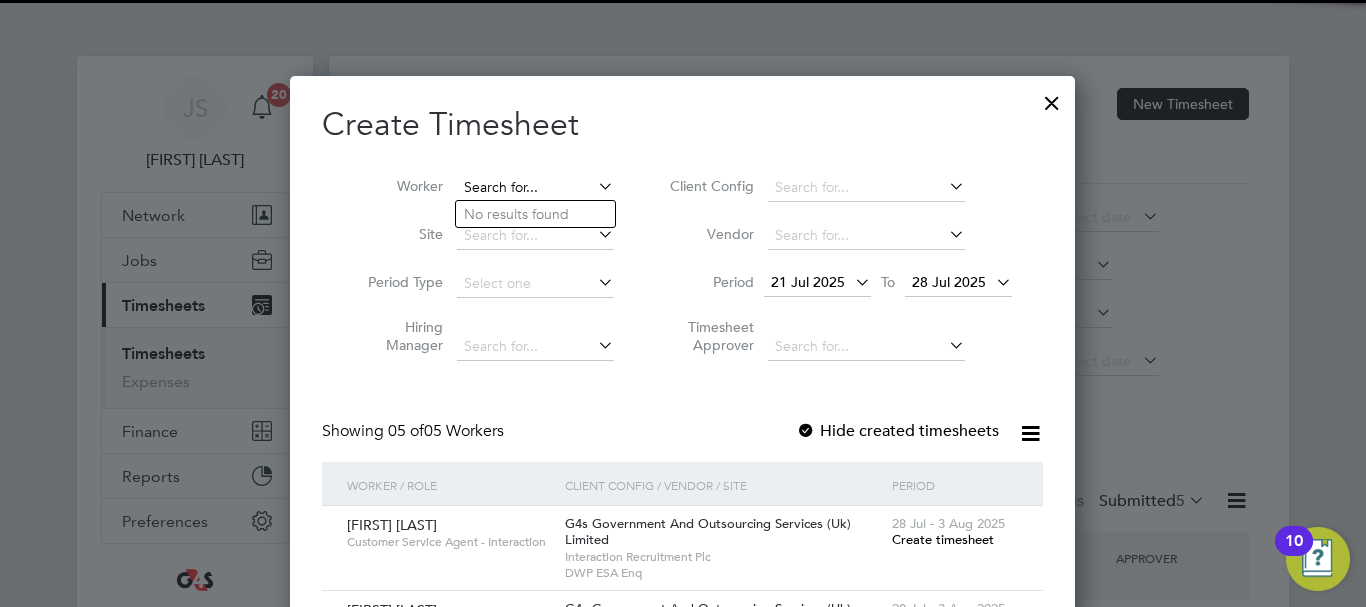 click at bounding box center [535, 188] 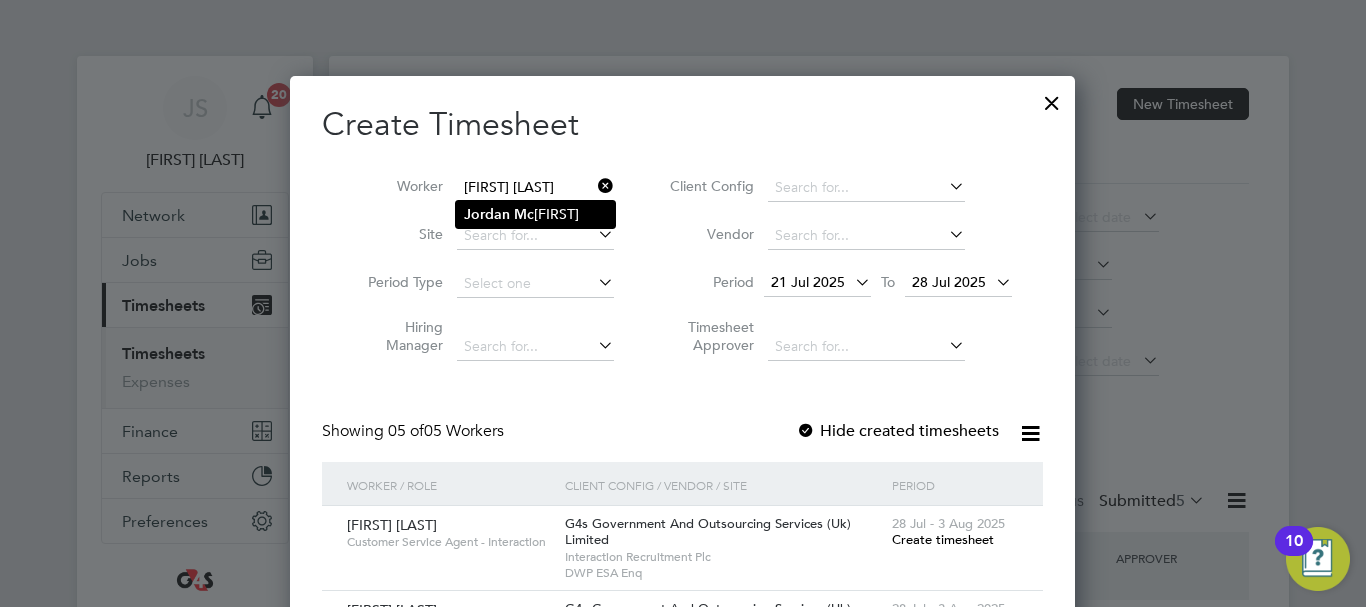 click on "[FIRST]   [LAST]" 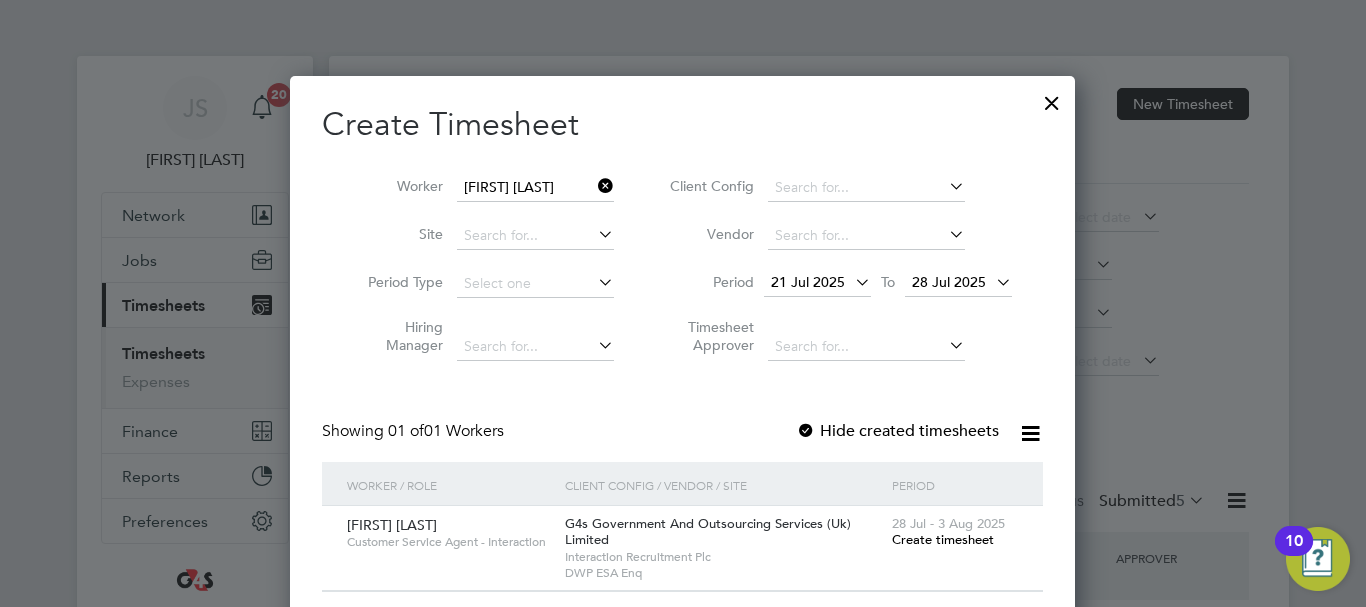 click on "Create timesheet" at bounding box center [943, 539] 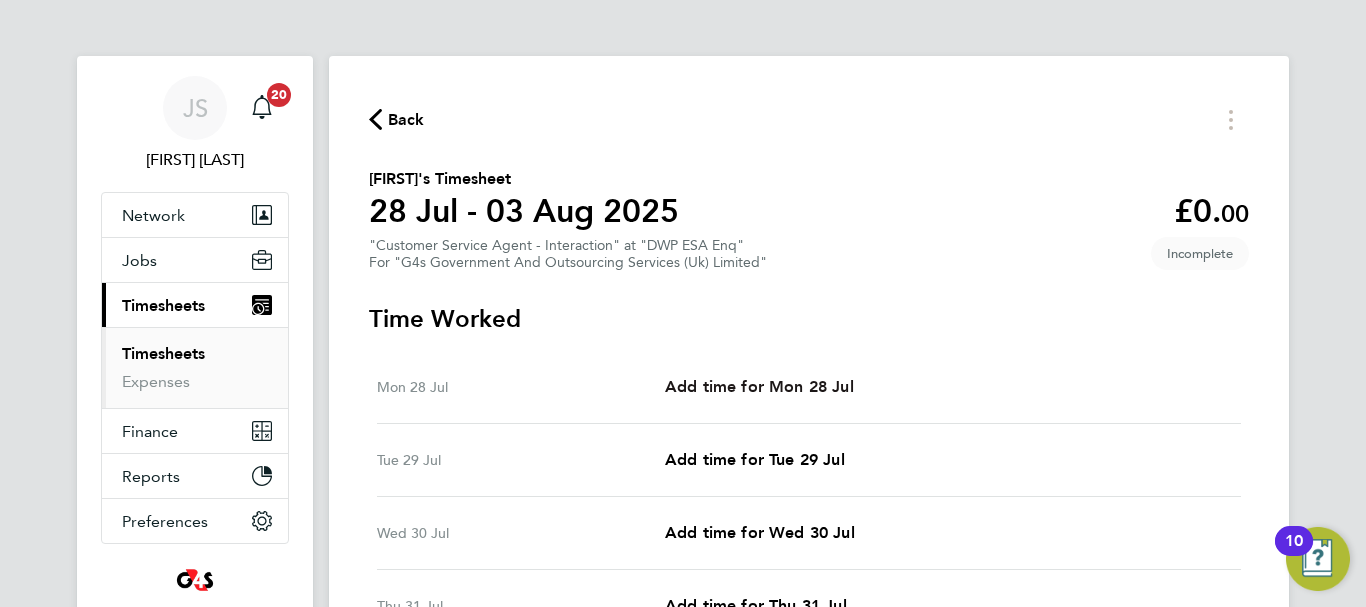 click on "Add time for Mon 28 Jul" at bounding box center [759, 386] 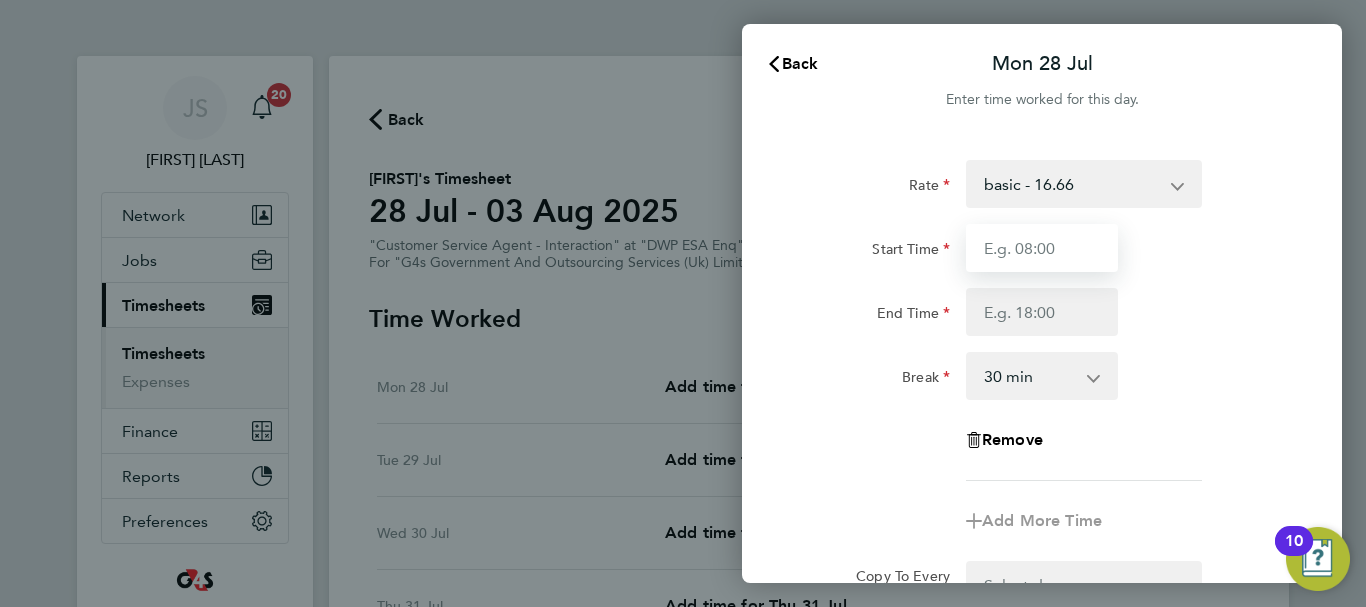 click on "Start Time" at bounding box center (1042, 248) 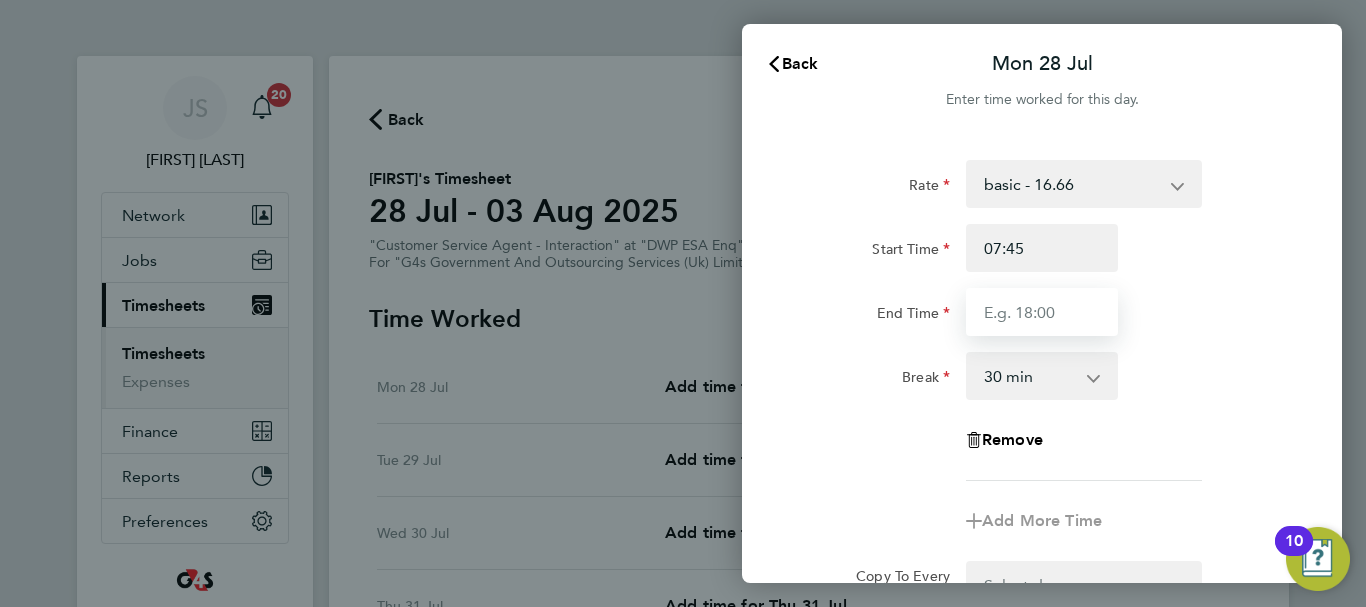 click on "End Time" at bounding box center [1042, 312] 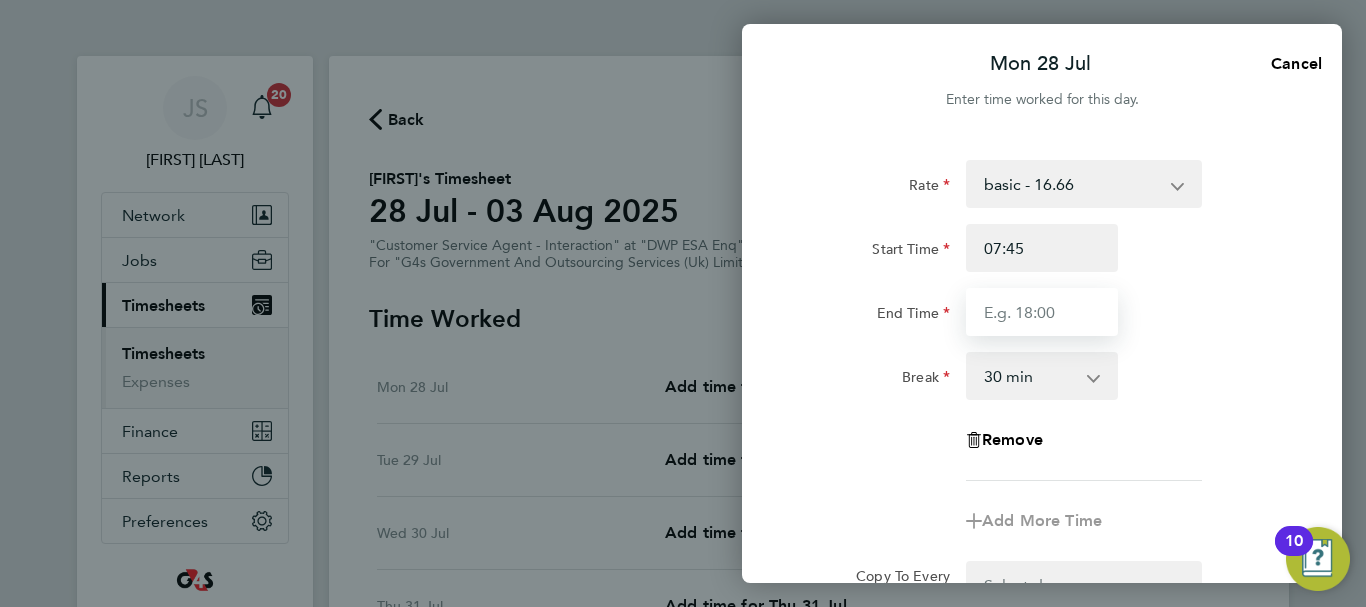 type on "17:00" 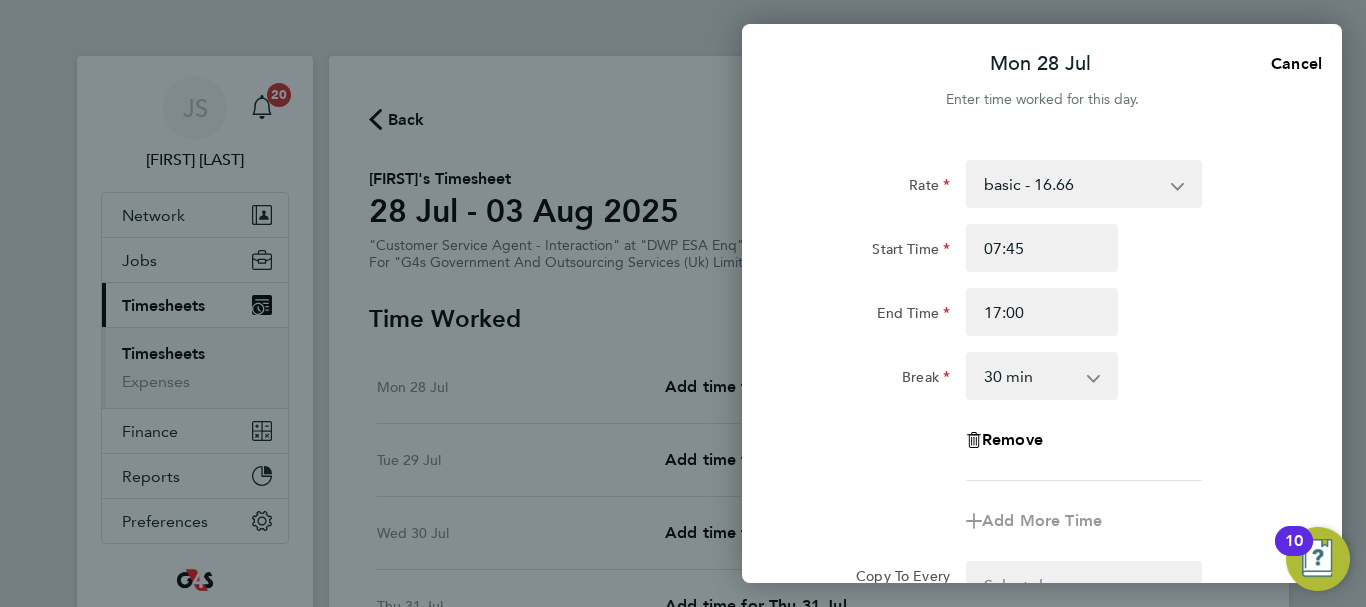 click on "Remove" 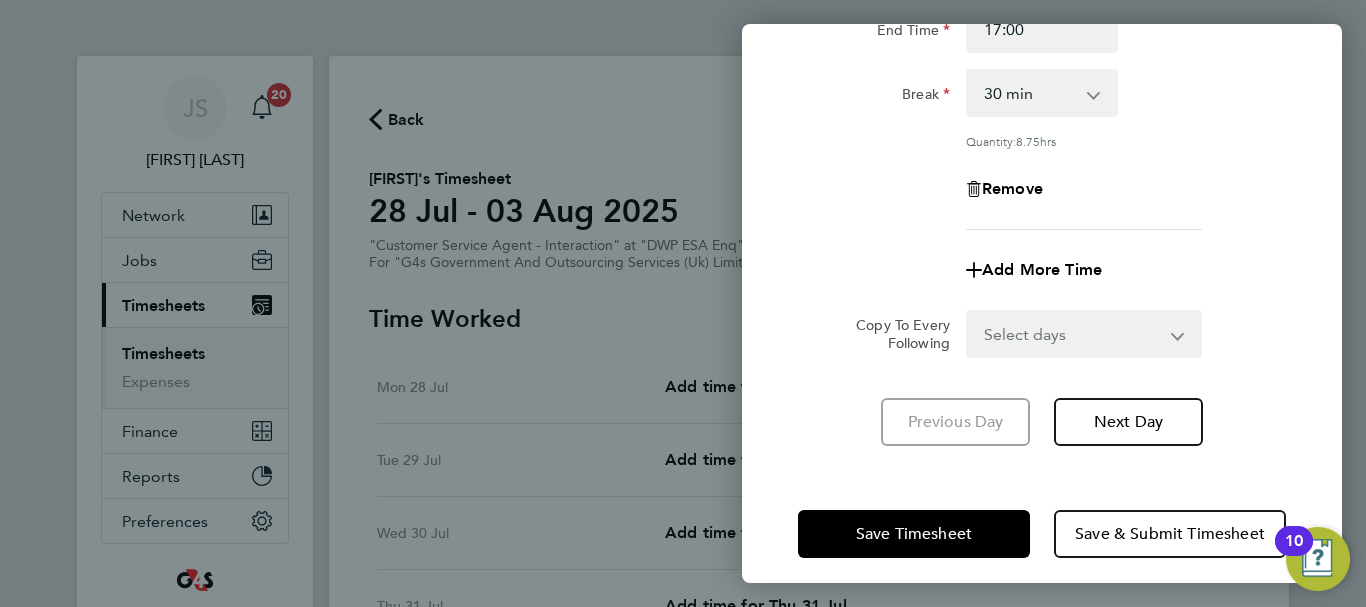 scroll, scrollTop: 296, scrollLeft: 0, axis: vertical 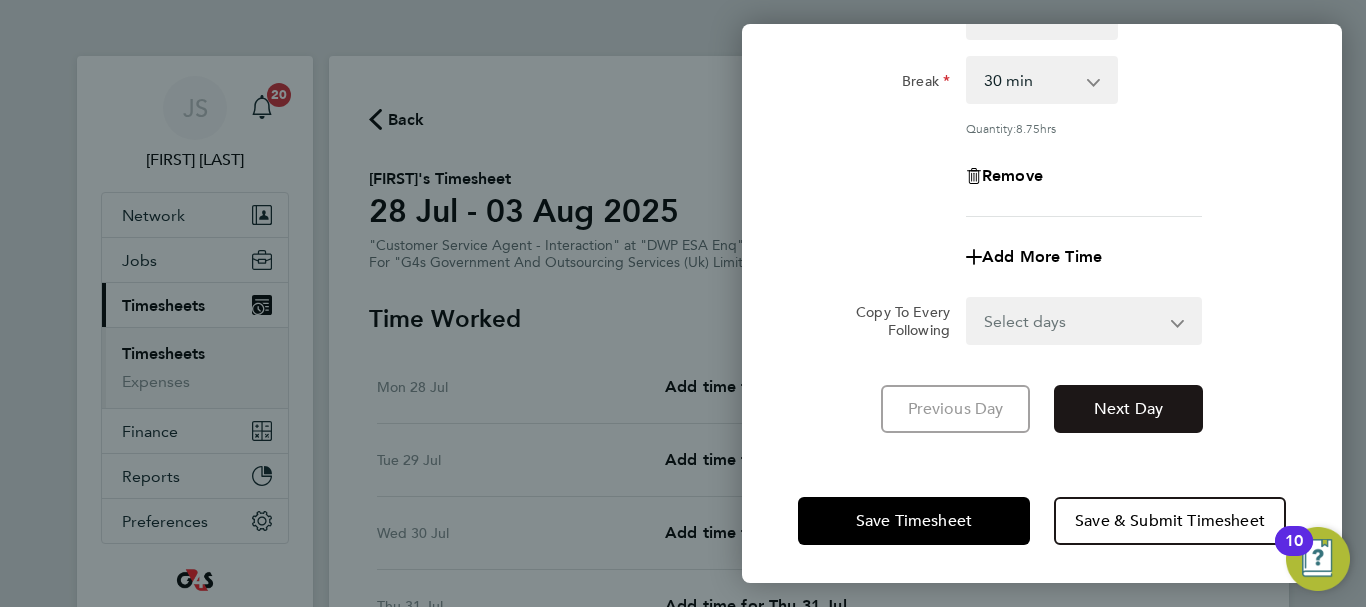 click on "Next Day" 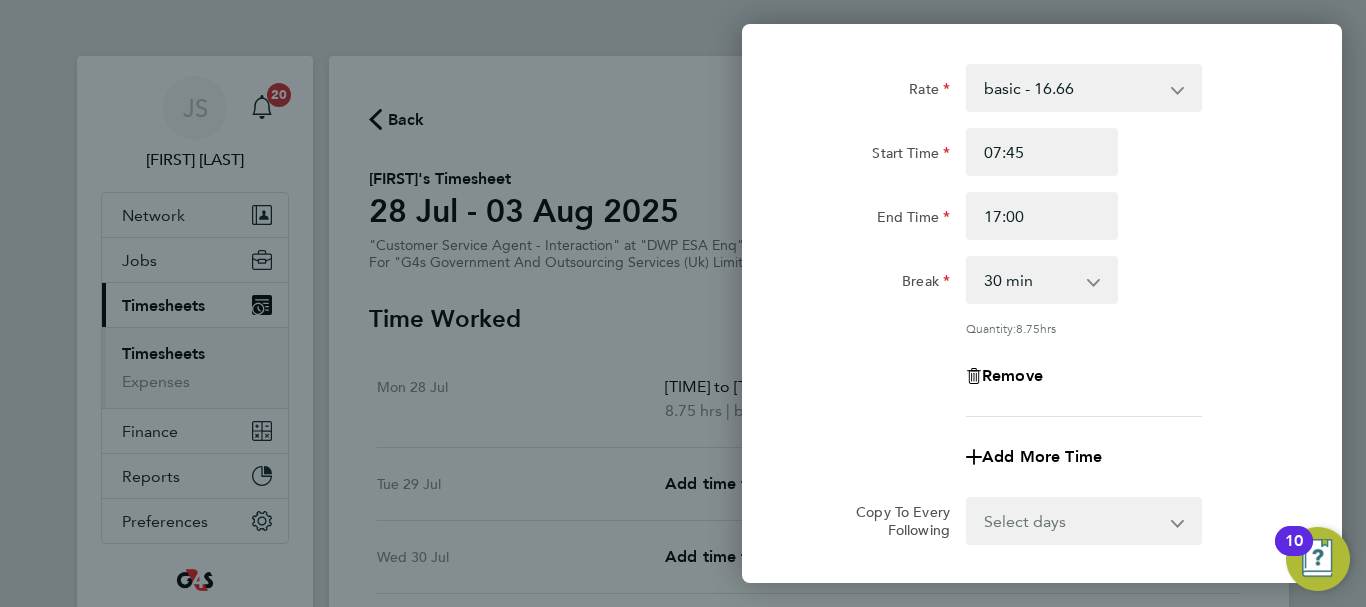 scroll, scrollTop: 0, scrollLeft: 0, axis: both 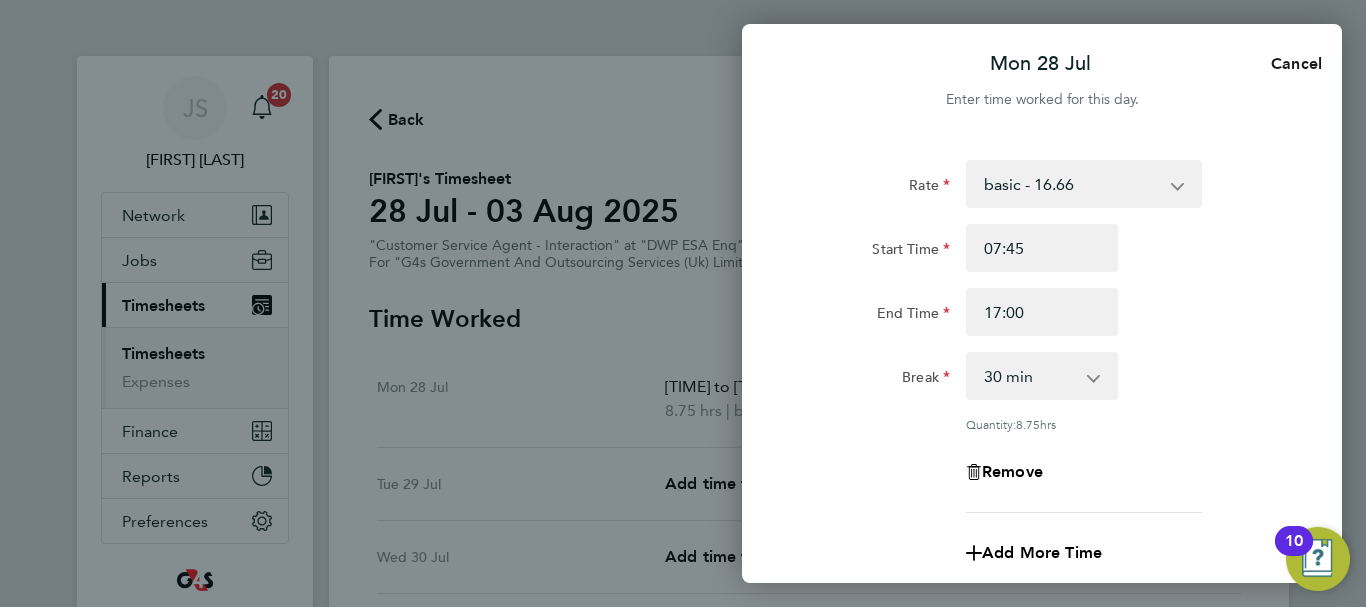 select on "30" 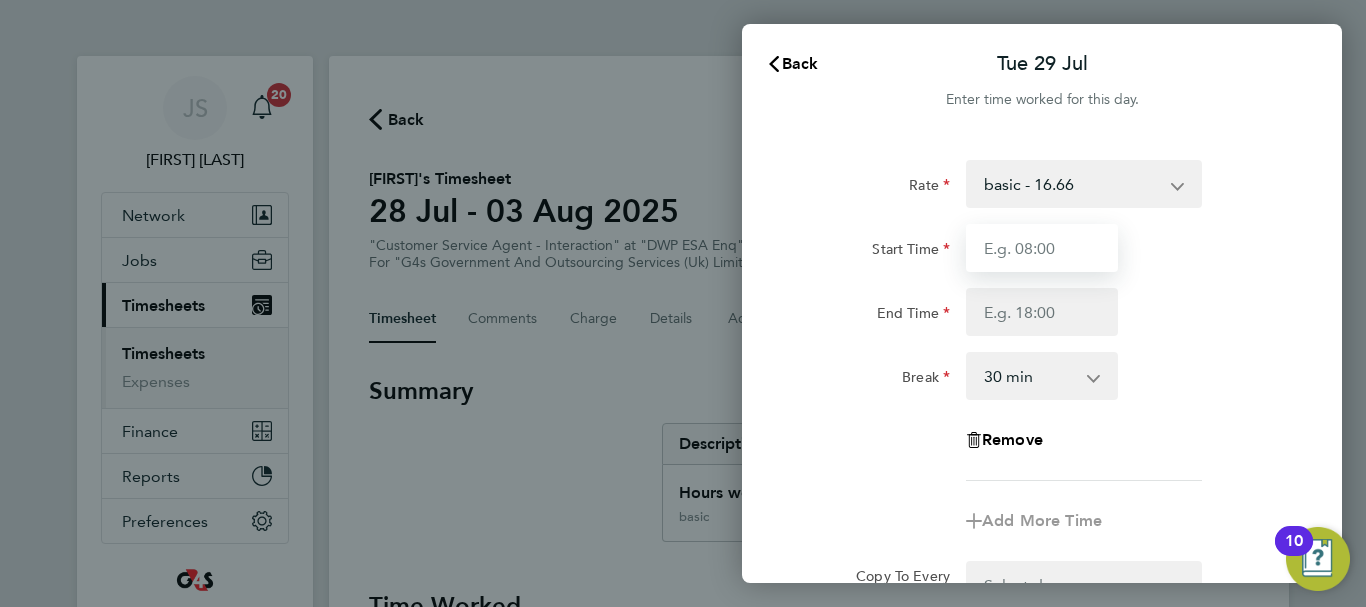 click on "Start Time" at bounding box center [1042, 248] 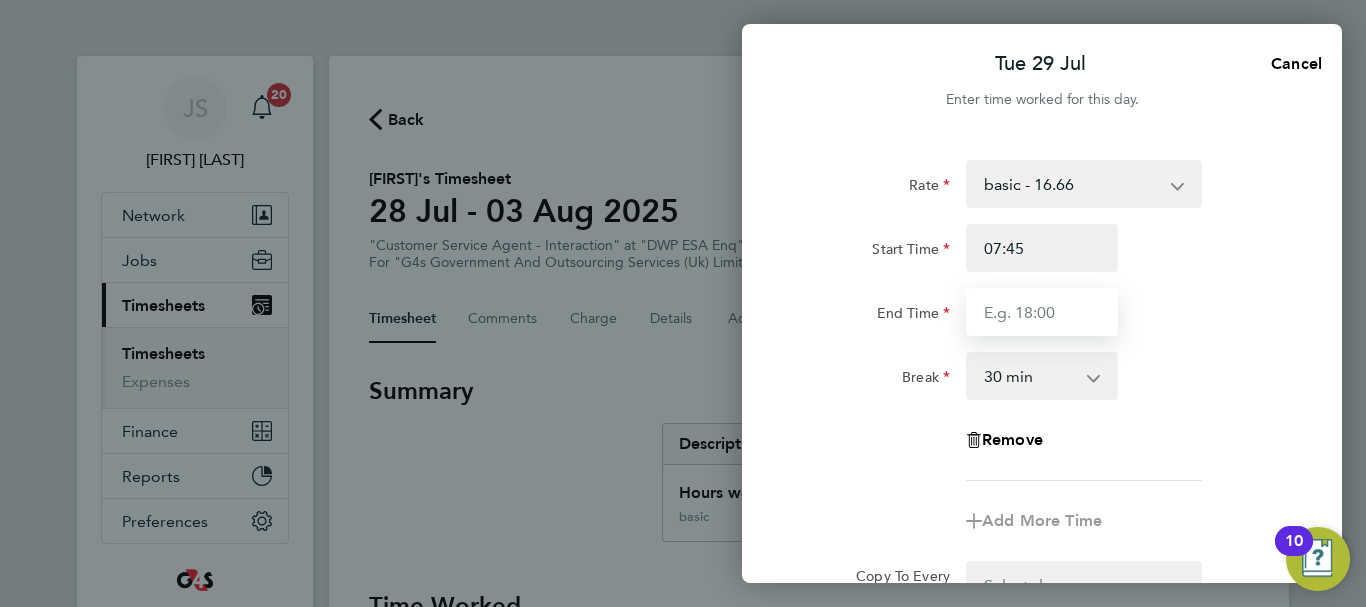 click on "End Time" at bounding box center (1042, 312) 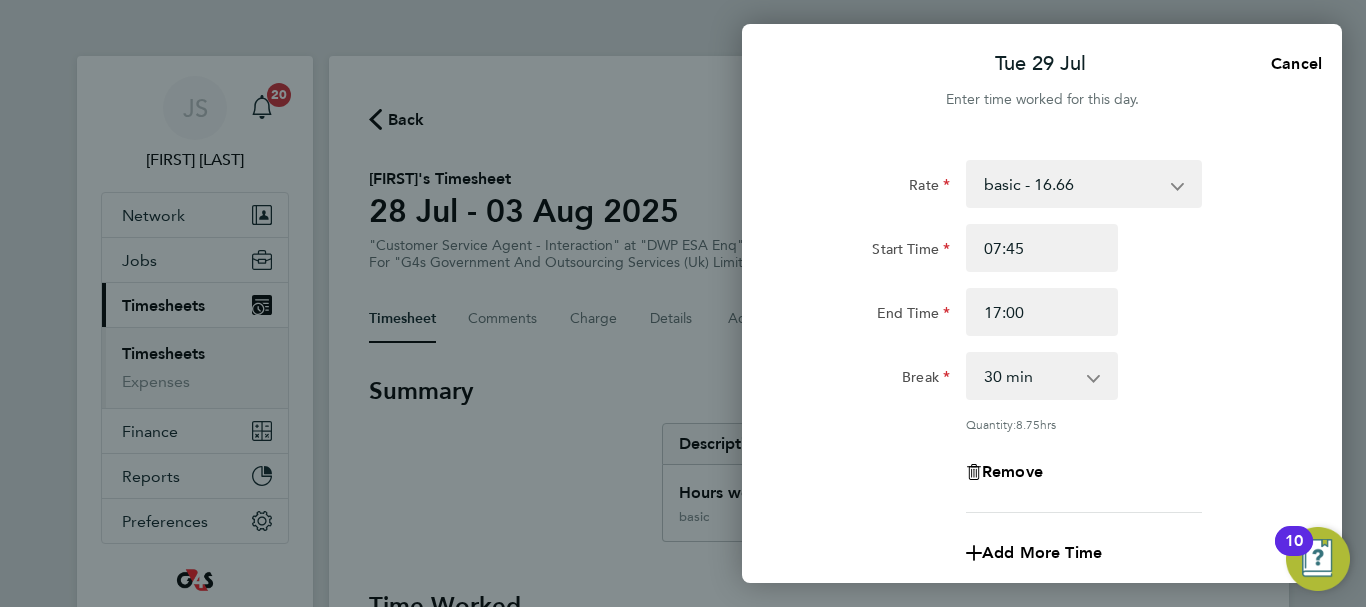 click on "End Time 17:00" 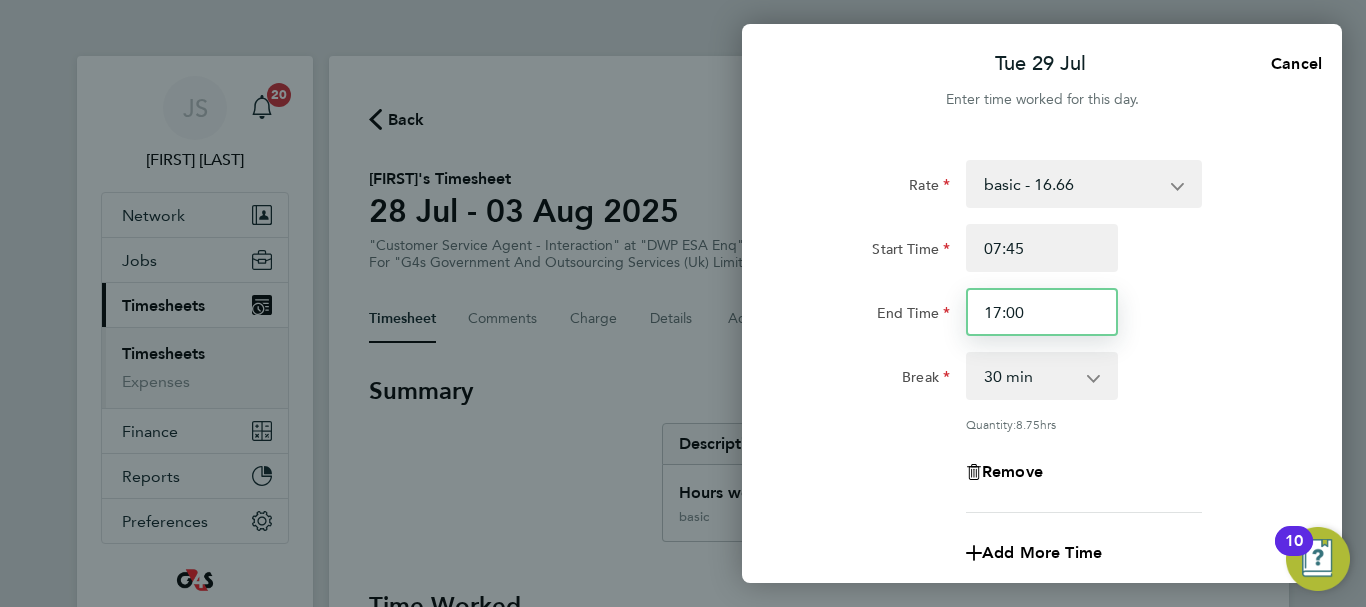 click on "17:00" at bounding box center [1042, 312] 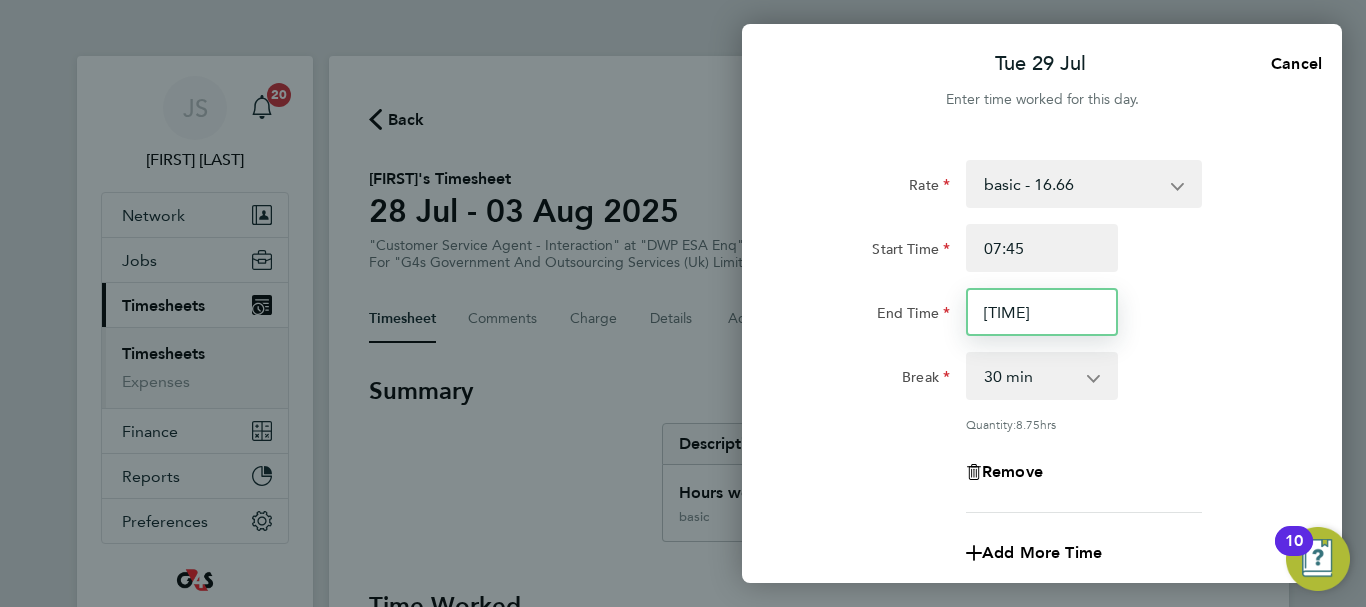 type on "[TIME]" 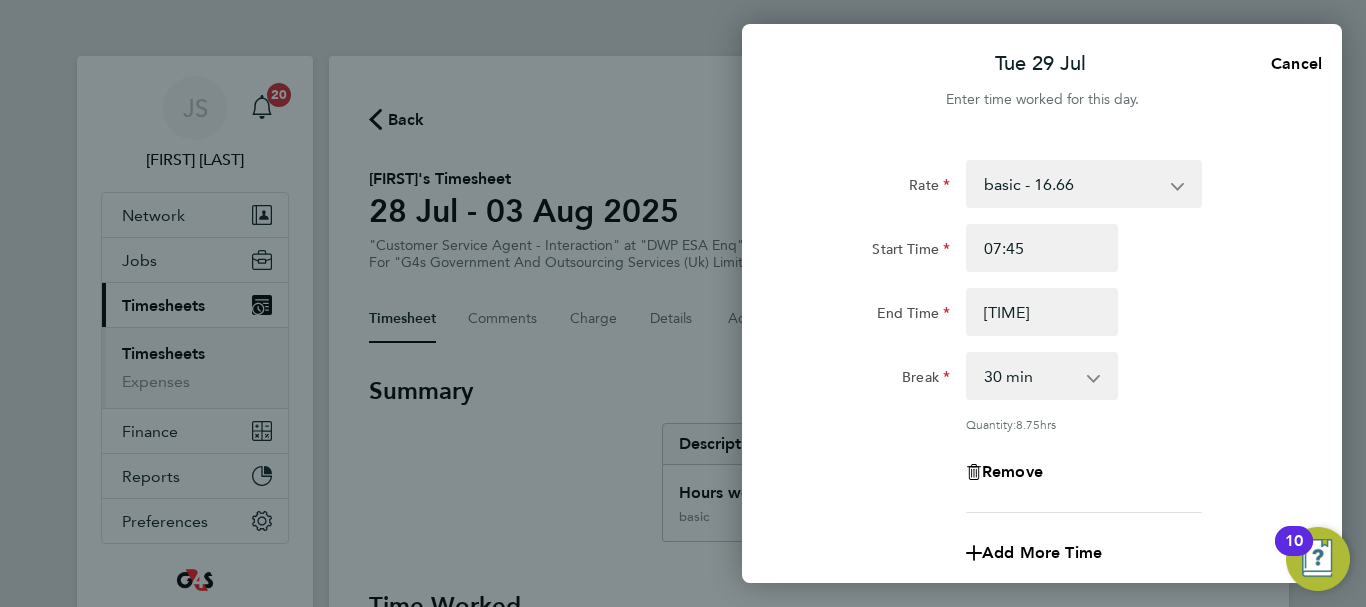 click on "End Time [TIME]" 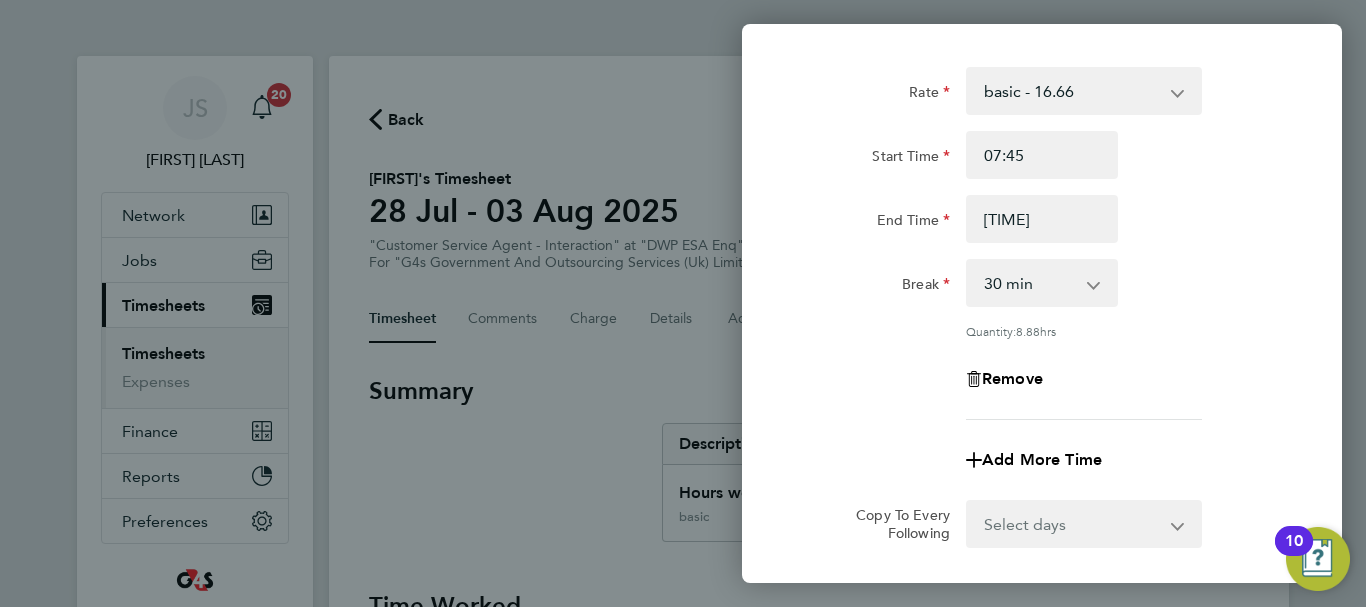 scroll, scrollTop: 200, scrollLeft: 0, axis: vertical 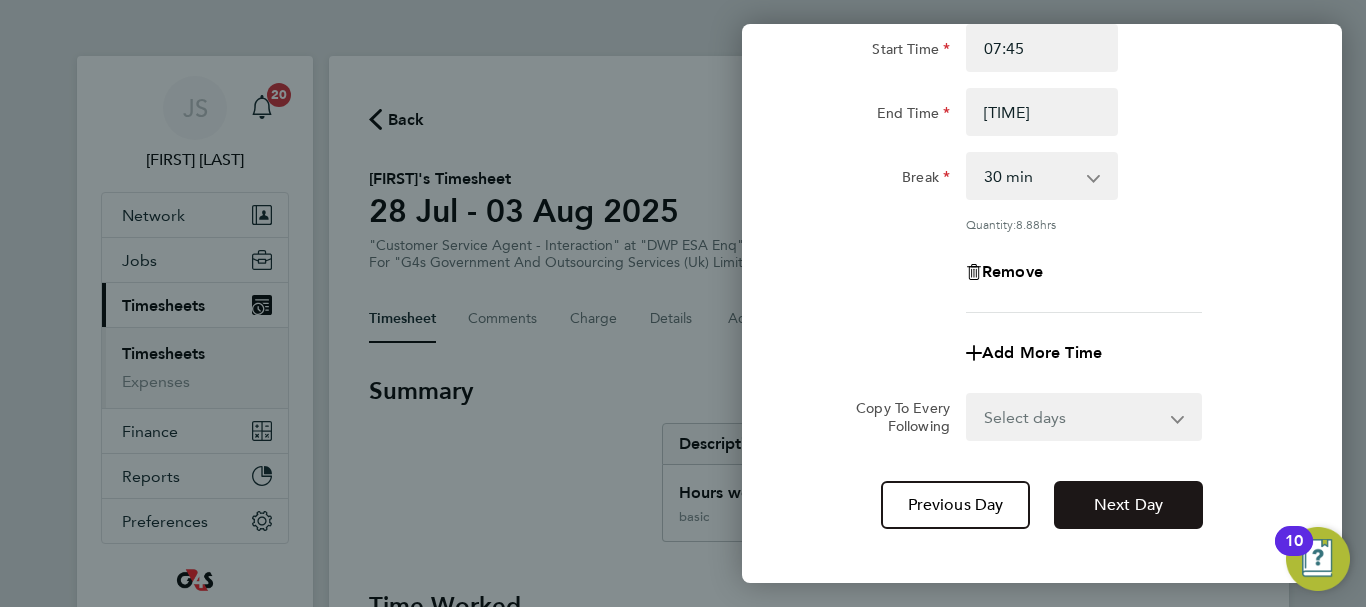 click on "Next Day" 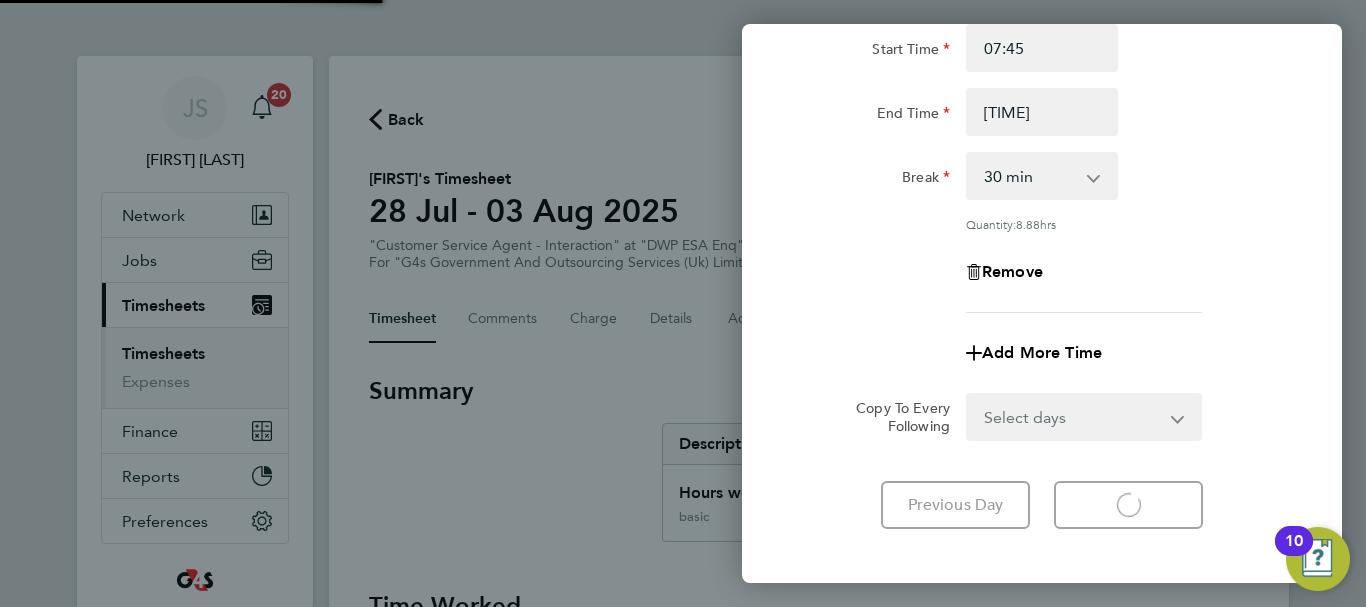select on "30" 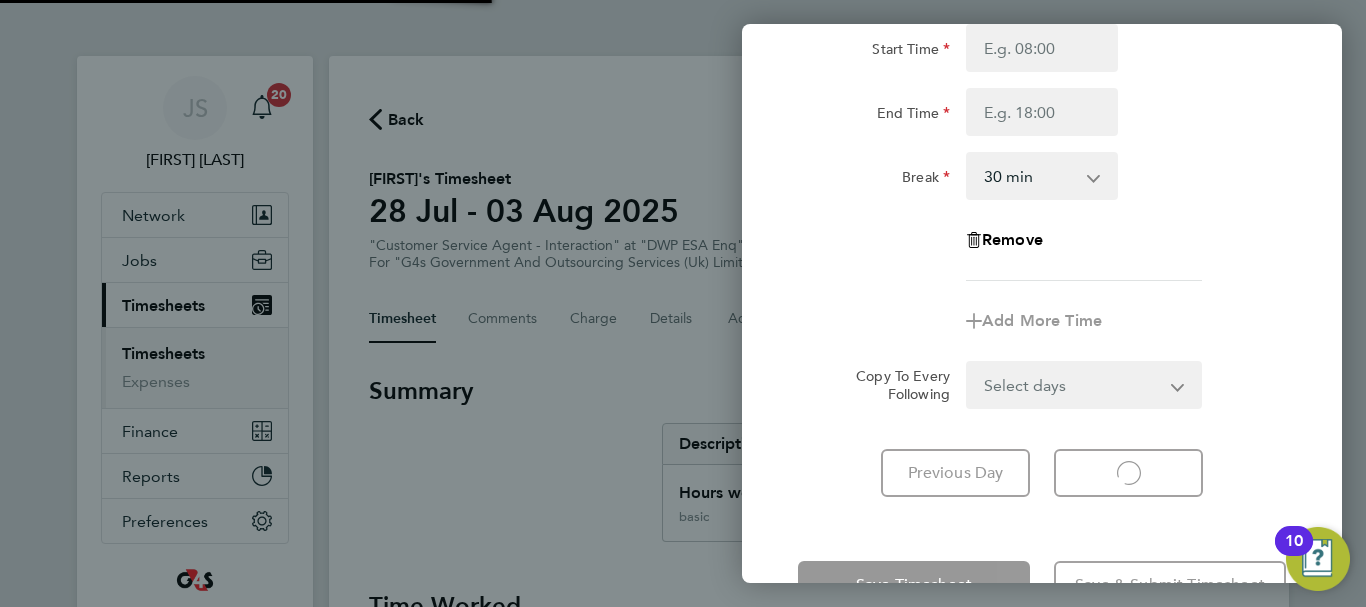 select on "30" 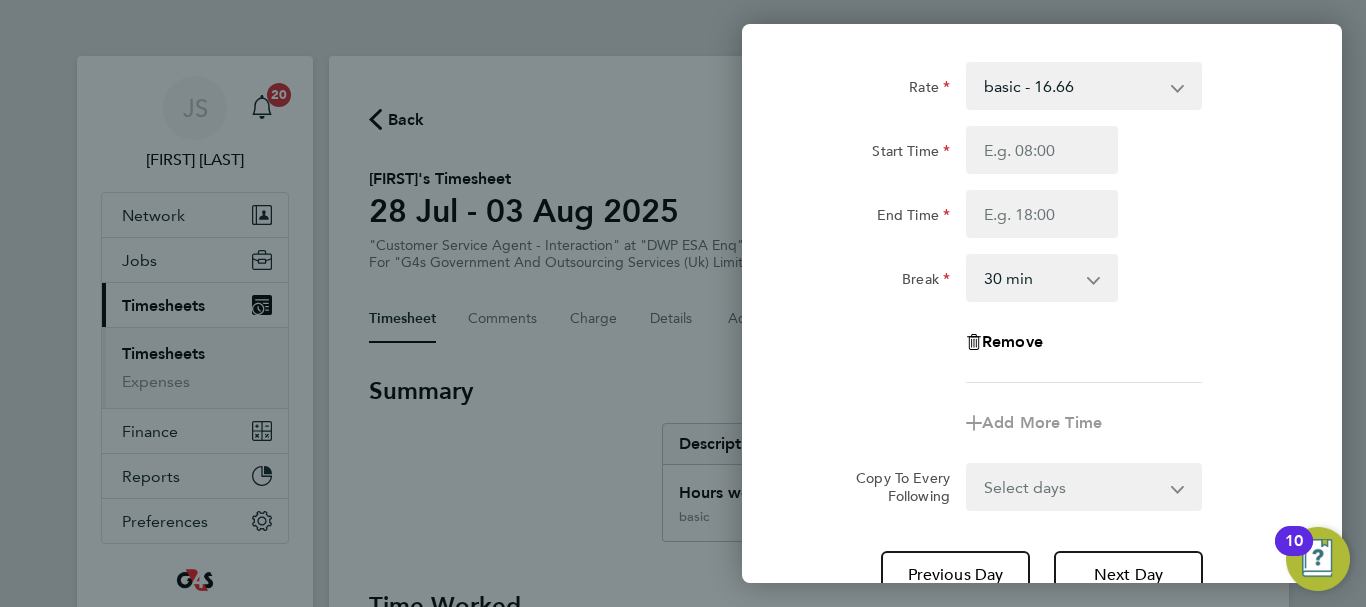 scroll, scrollTop: 0, scrollLeft: 0, axis: both 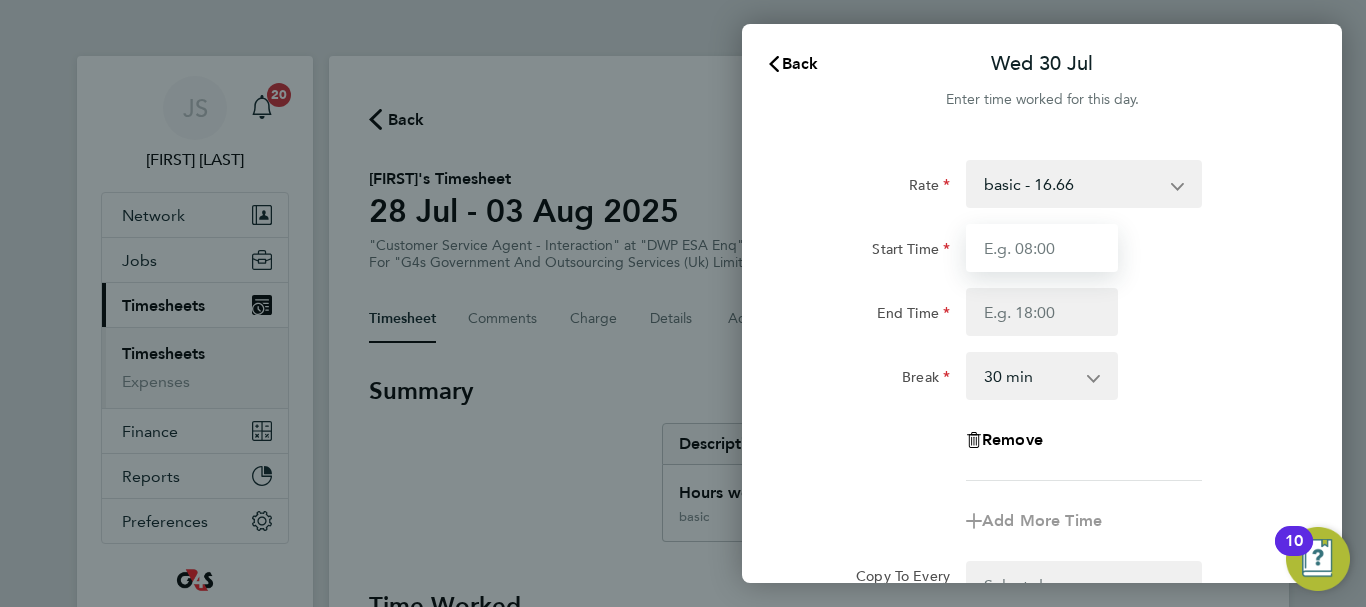 click on "Start Time" at bounding box center (1042, 248) 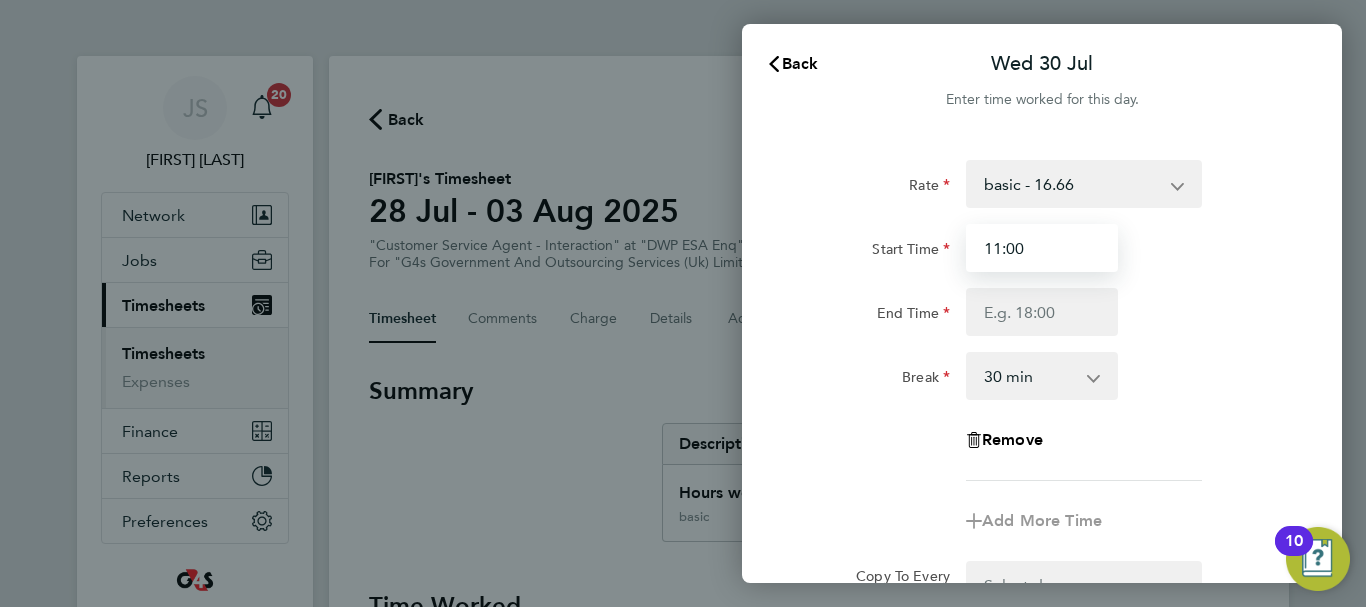 type on "11:00" 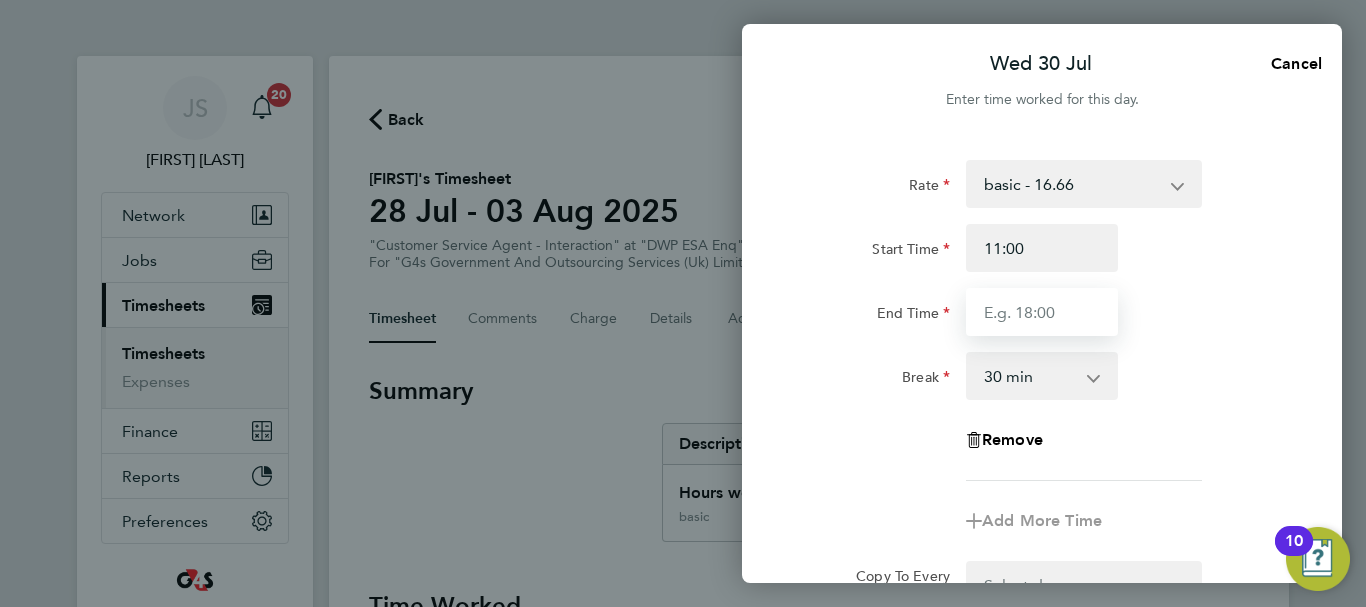 click on "End Time" at bounding box center [1042, 312] 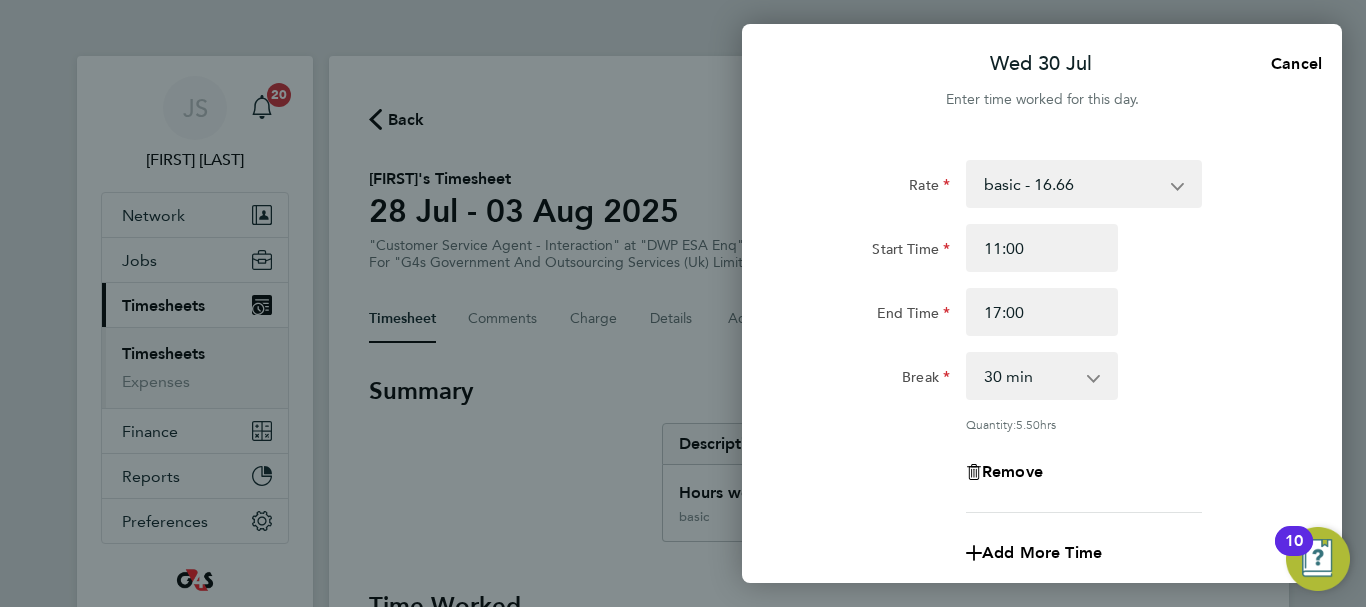 click on "End Time 17:00" 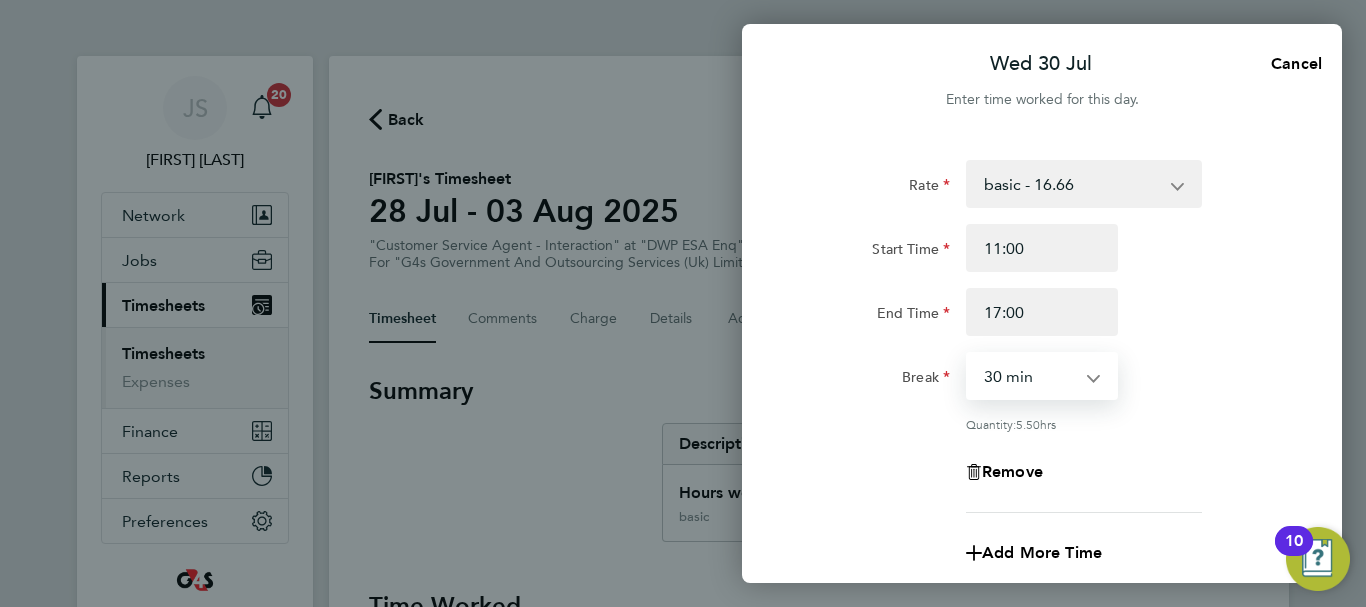 click on "0 min   15 min   30 min   45 min   60 min   75 min   90 min" at bounding box center (1030, 376) 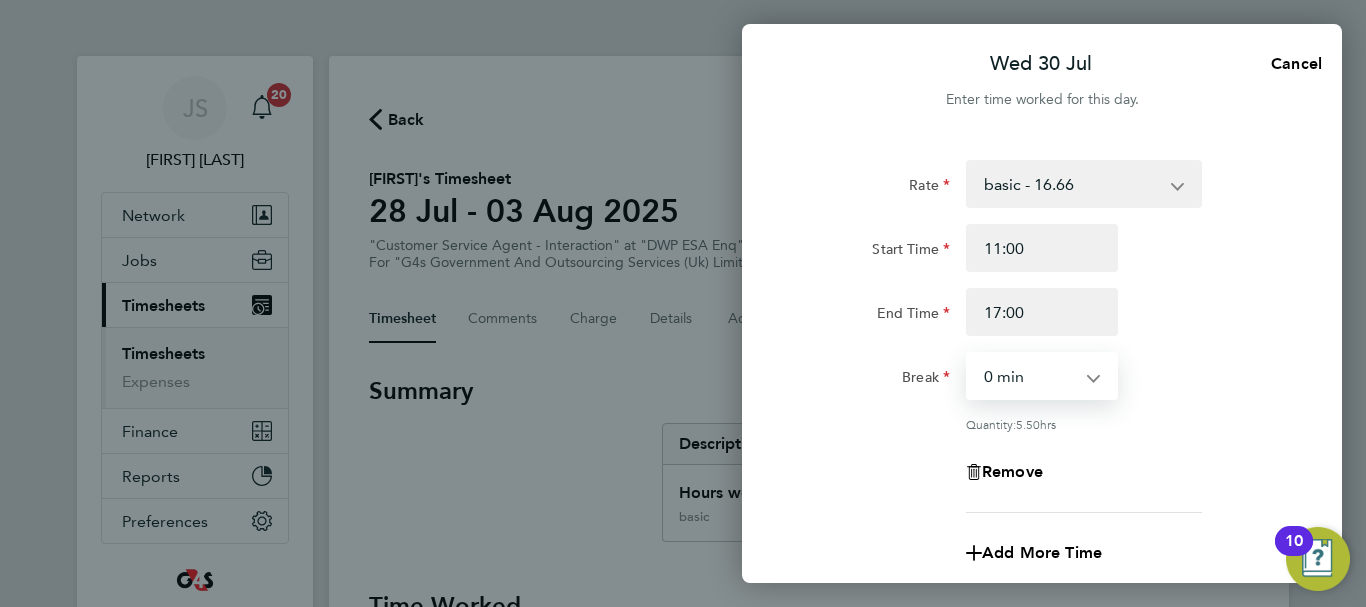 click on "0 min   15 min   30 min   45 min   60 min   75 min   90 min" at bounding box center [1030, 376] 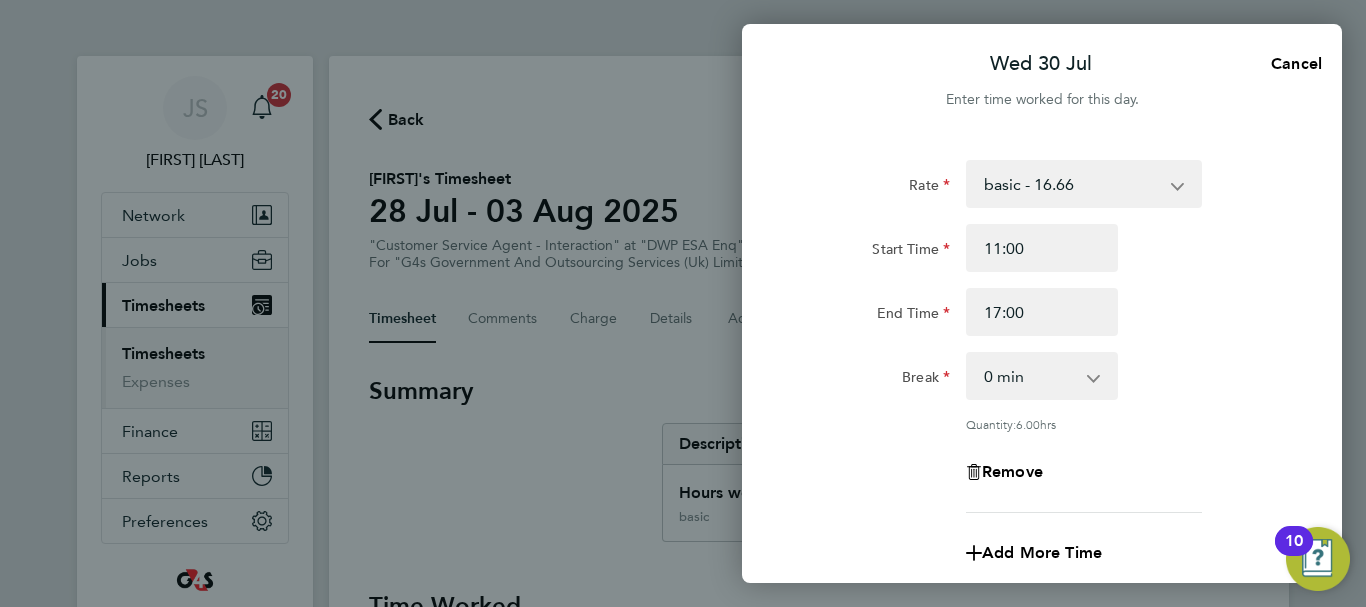 click on "Rate  basic - 16.66   x1.5 - 24.73   System Issue Paid - 16.66   Sick   System Issue Not Paid   Annual Leave   x2 - 32.79   Bank Holiday
Start Time 11:00 End Time 17:00 Break  0 min   15 min   30 min   45 min   60 min   75 min   90 min
Quantity:  6.00  hrs
Remove" 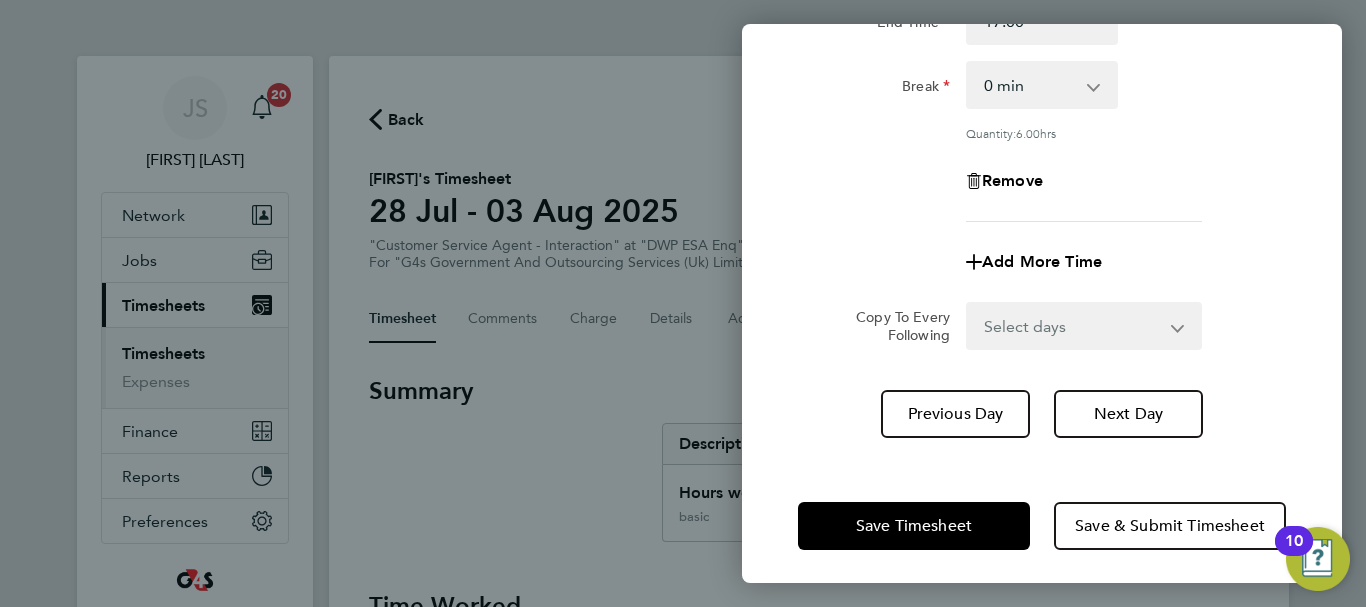 scroll, scrollTop: 296, scrollLeft: 0, axis: vertical 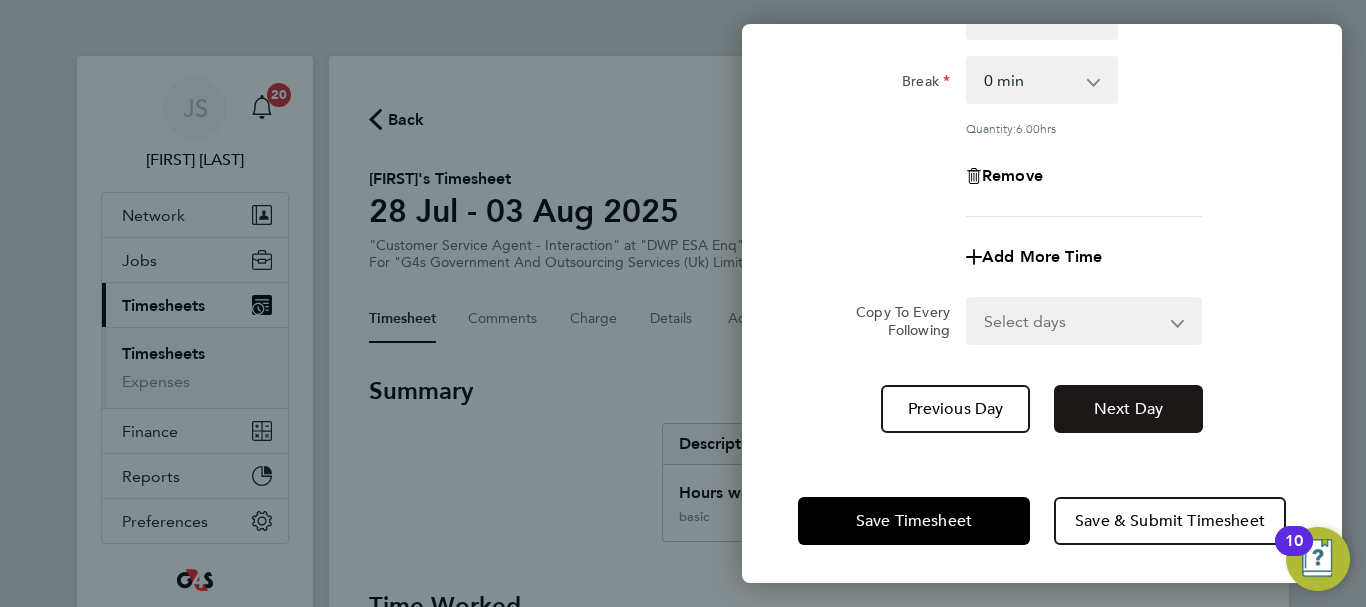 click on "Next Day" 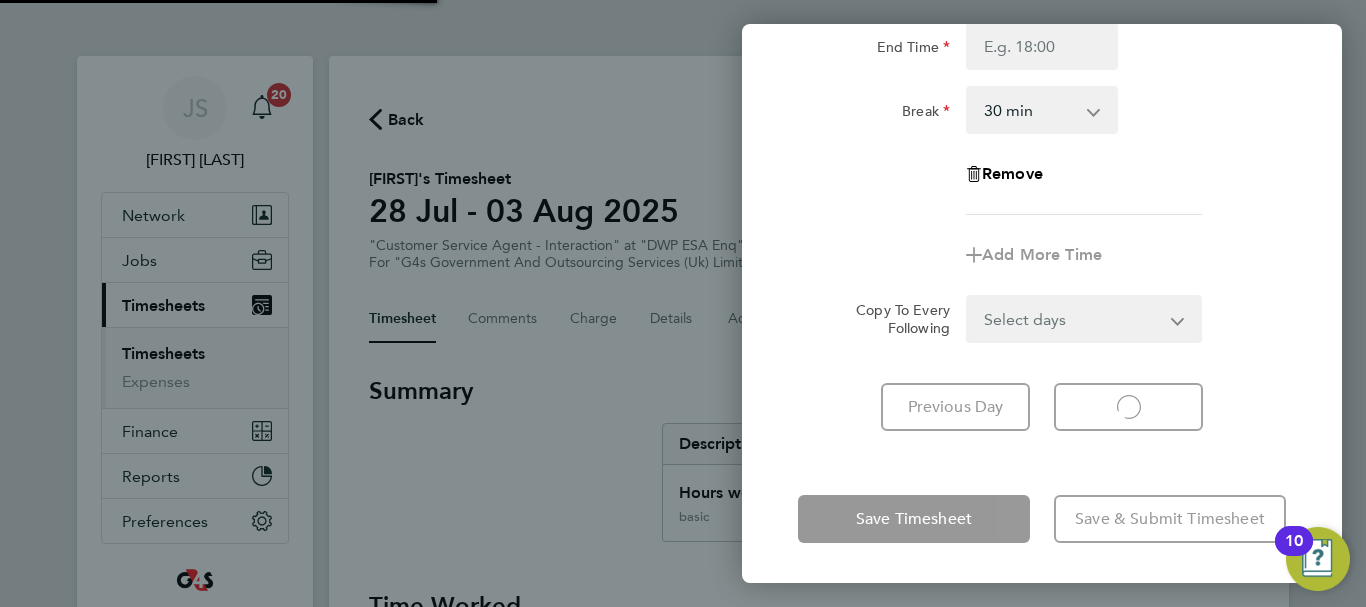 scroll, scrollTop: 266, scrollLeft: 0, axis: vertical 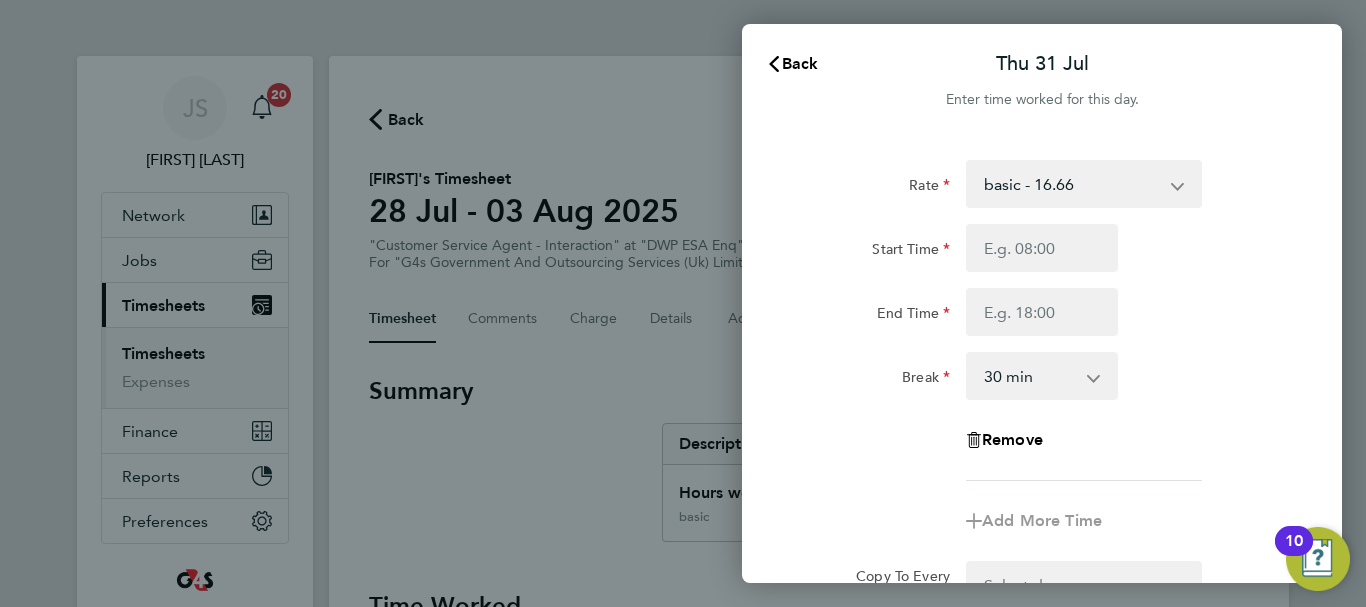 click on "basic - 16.66 x1.5 - 24.73 System Issue Paid - 16.66 Sick System Issue Not Paid Annual Leave x2 - 32.79 Bank Holiday" at bounding box center (1072, 184) 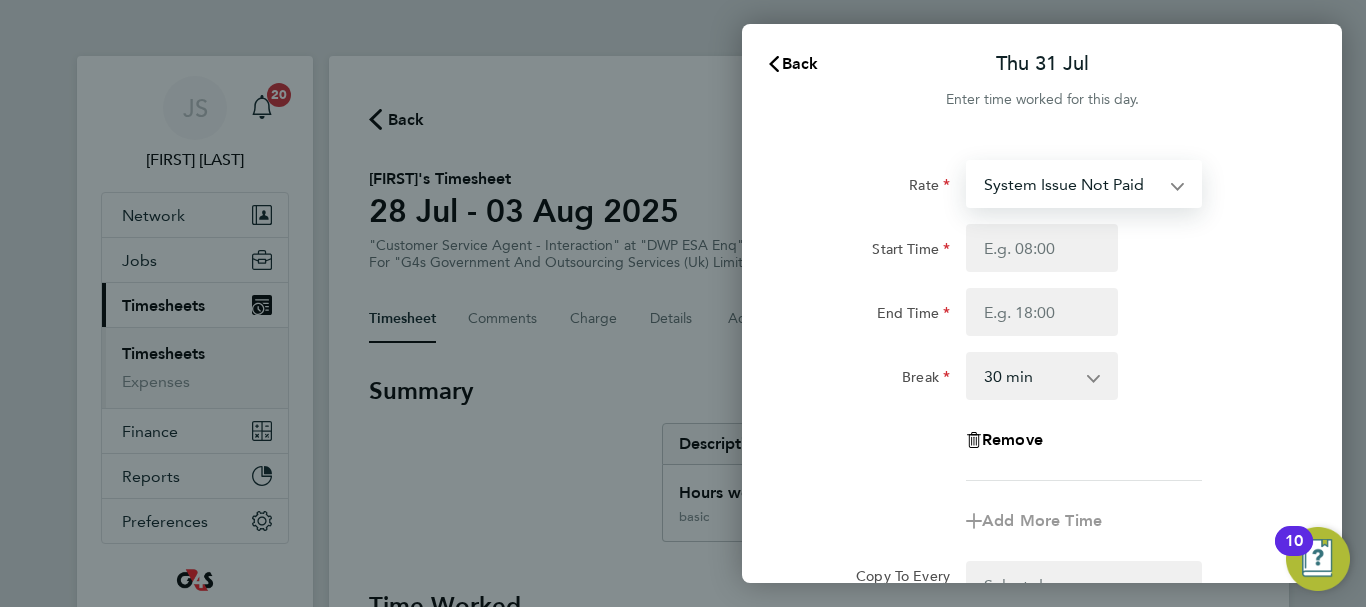 select on "30" 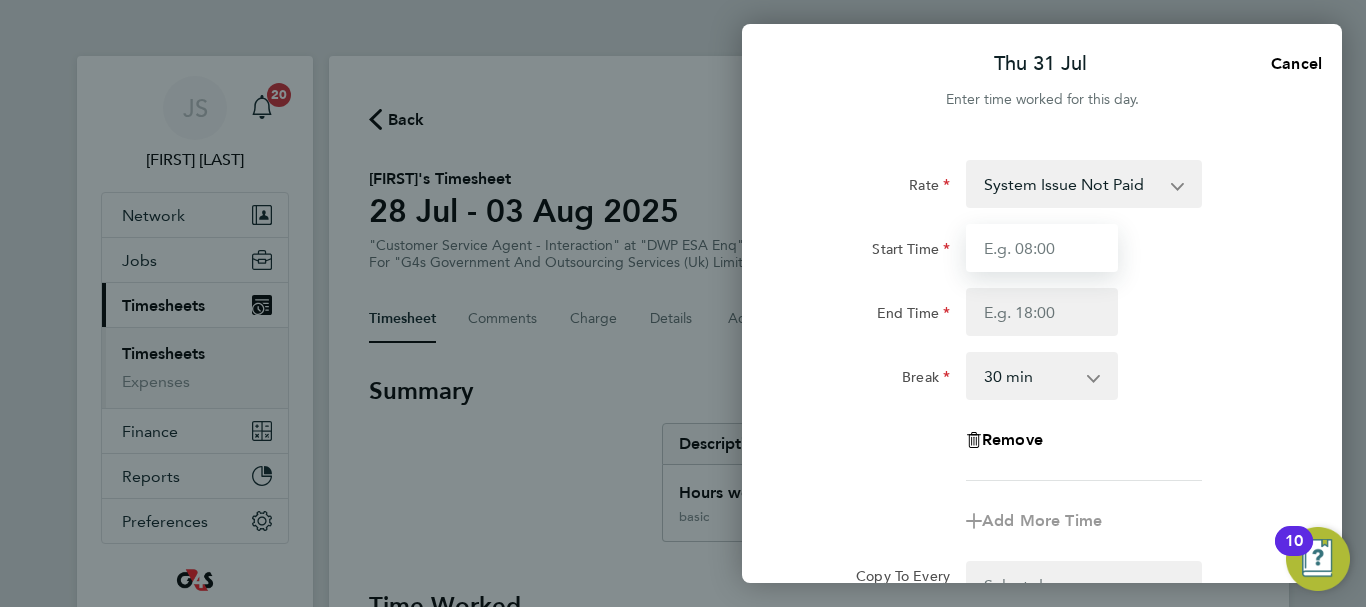click on "Start Time" at bounding box center (1042, 248) 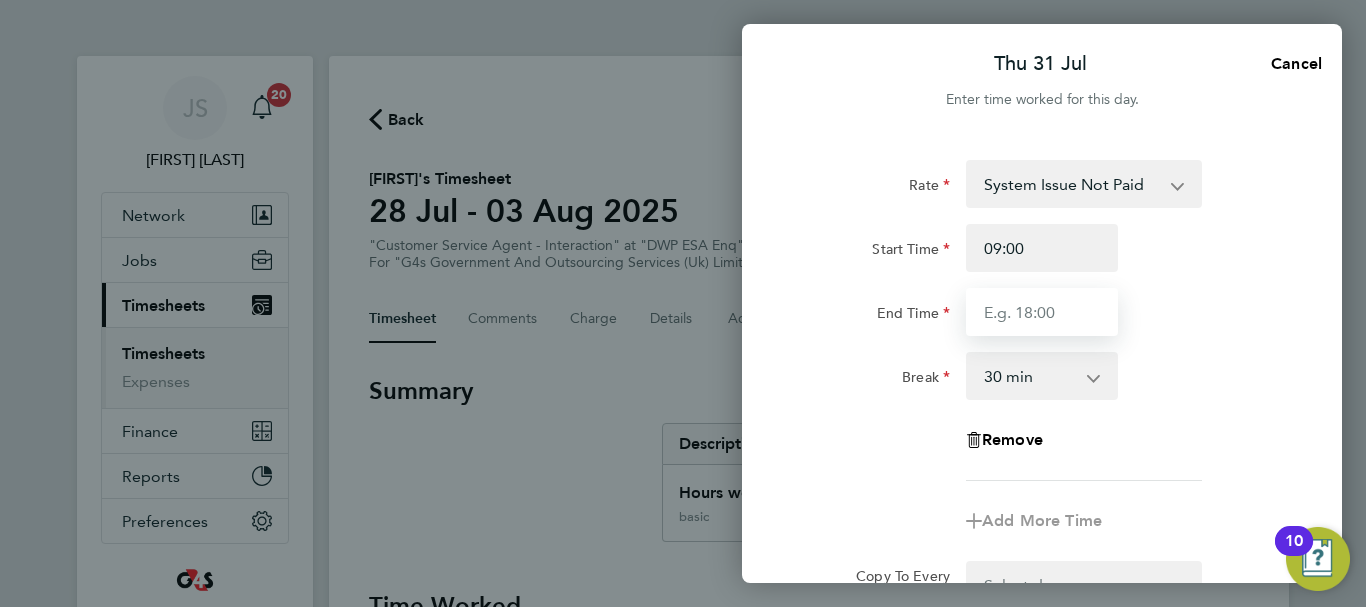 click on "End Time" at bounding box center [1042, 312] 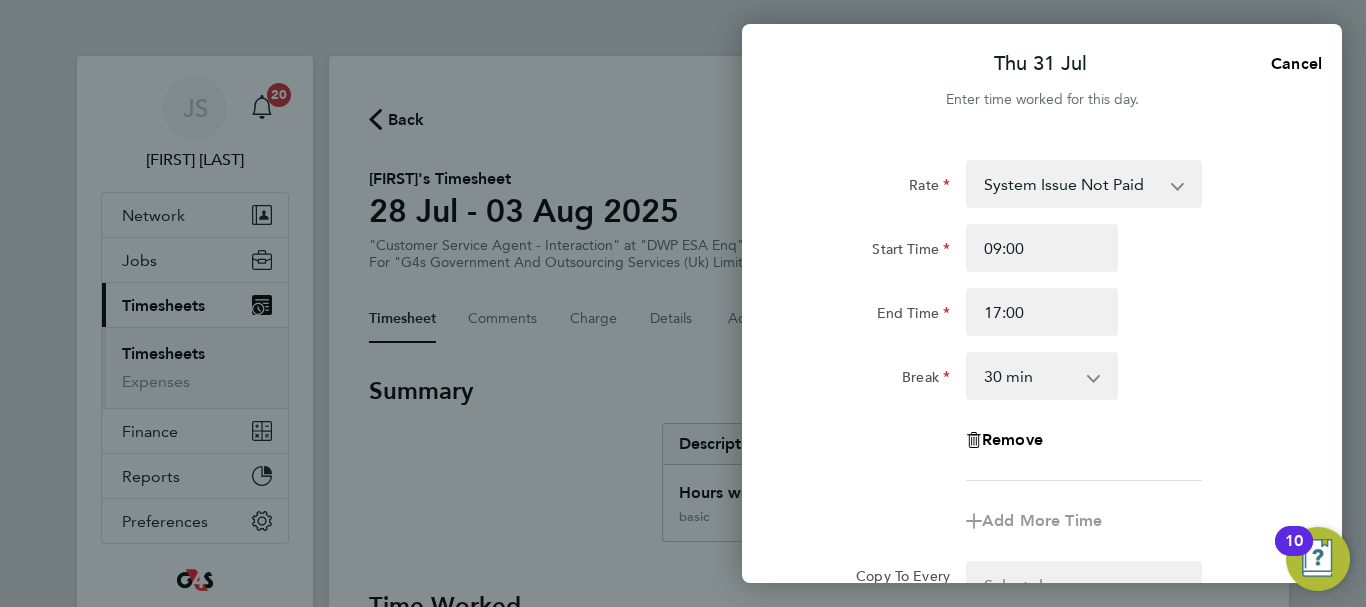 click on "End Time 17:00" 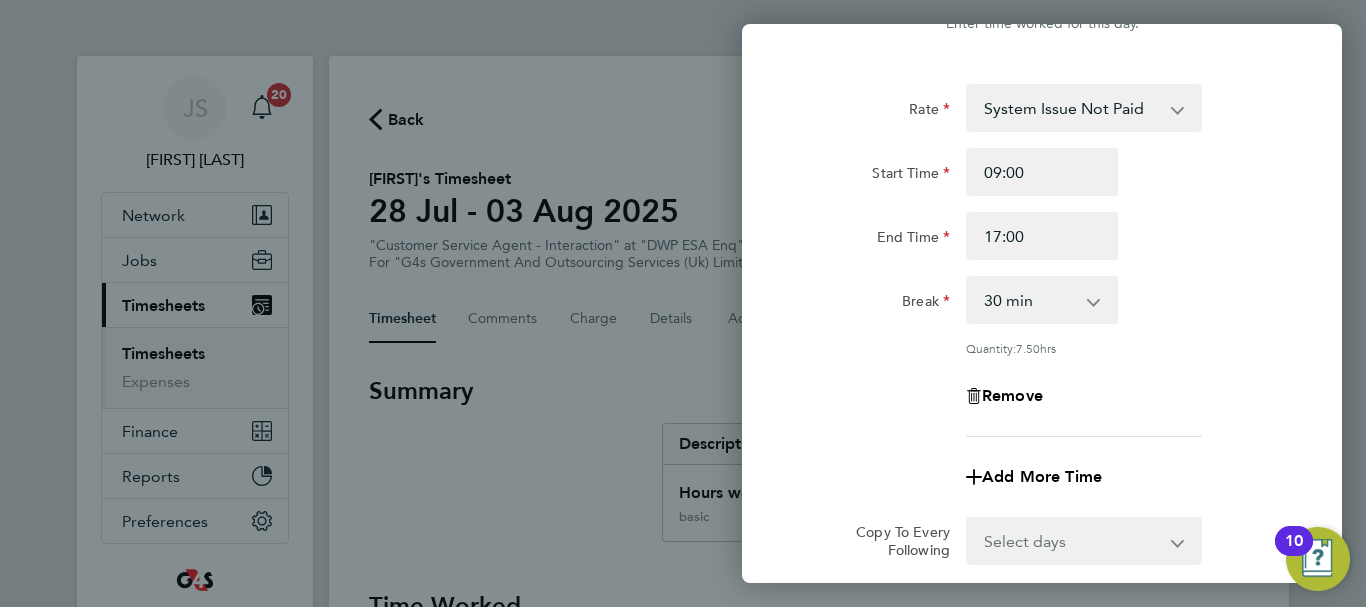 scroll, scrollTop: 200, scrollLeft: 0, axis: vertical 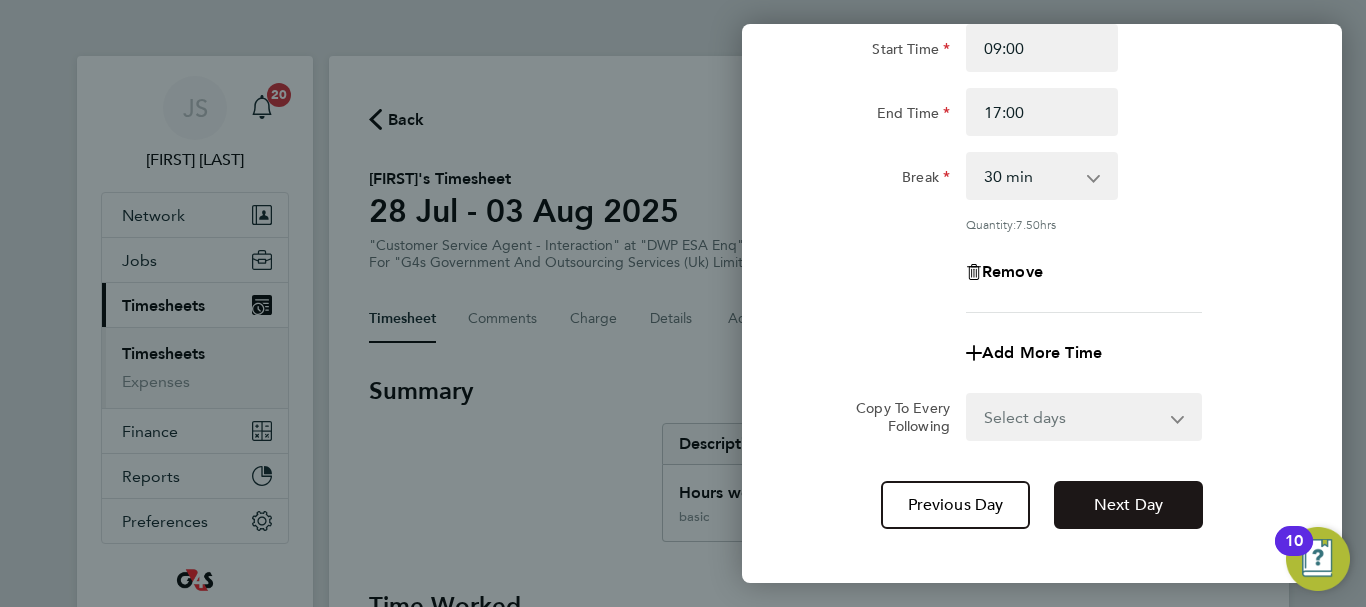 click on "Next Day" 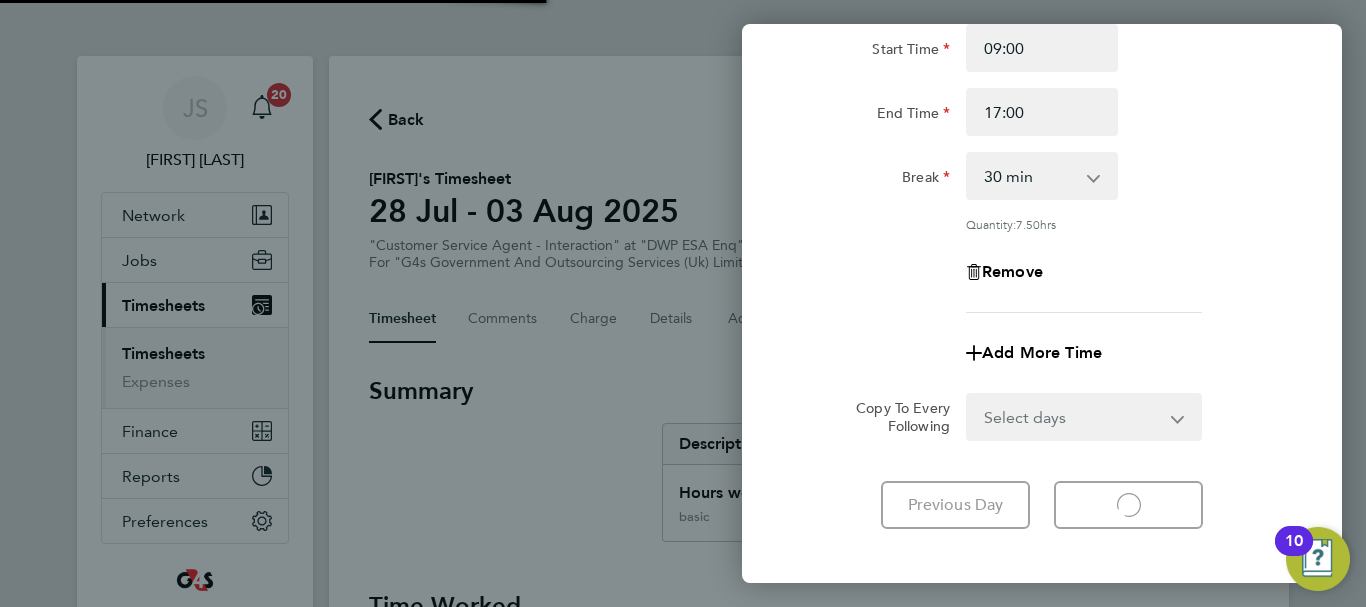 select on "30" 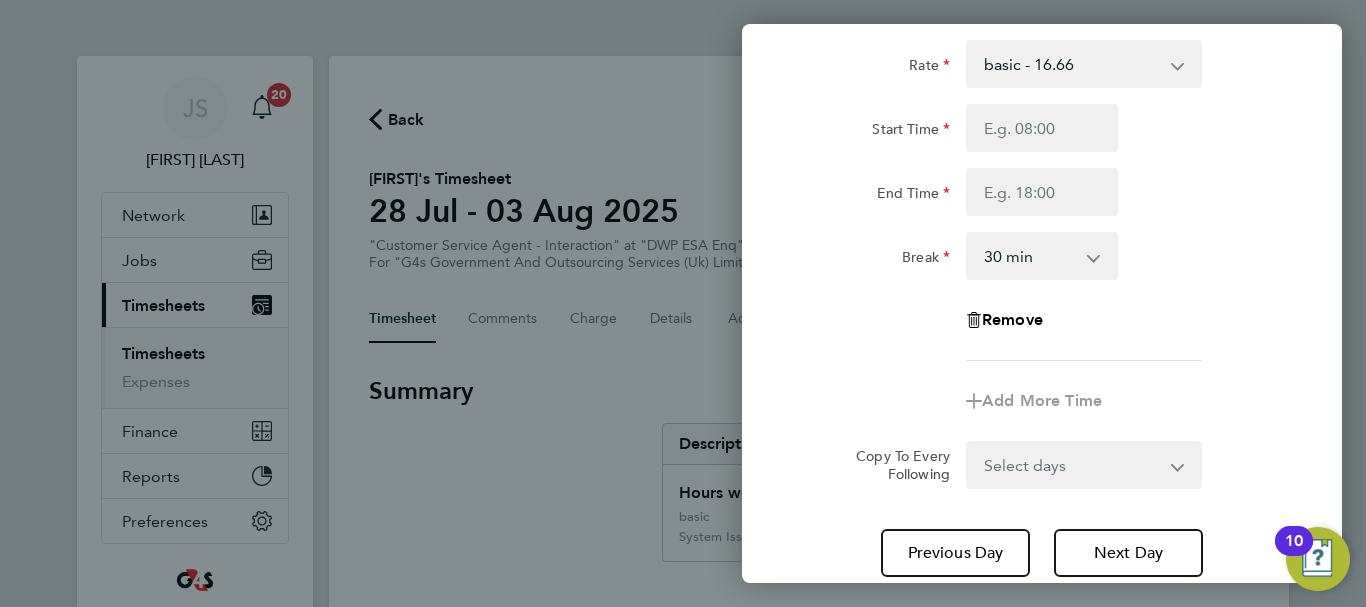 scroll, scrollTop: 0, scrollLeft: 0, axis: both 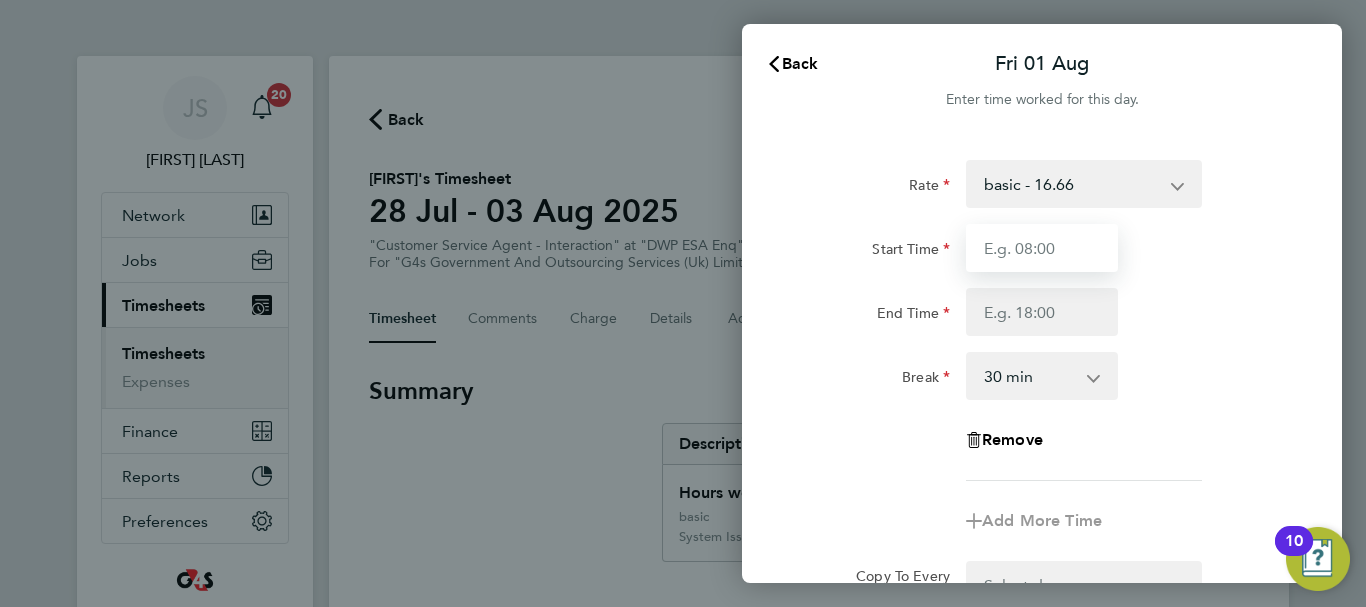 click on "Start Time" at bounding box center [1042, 248] 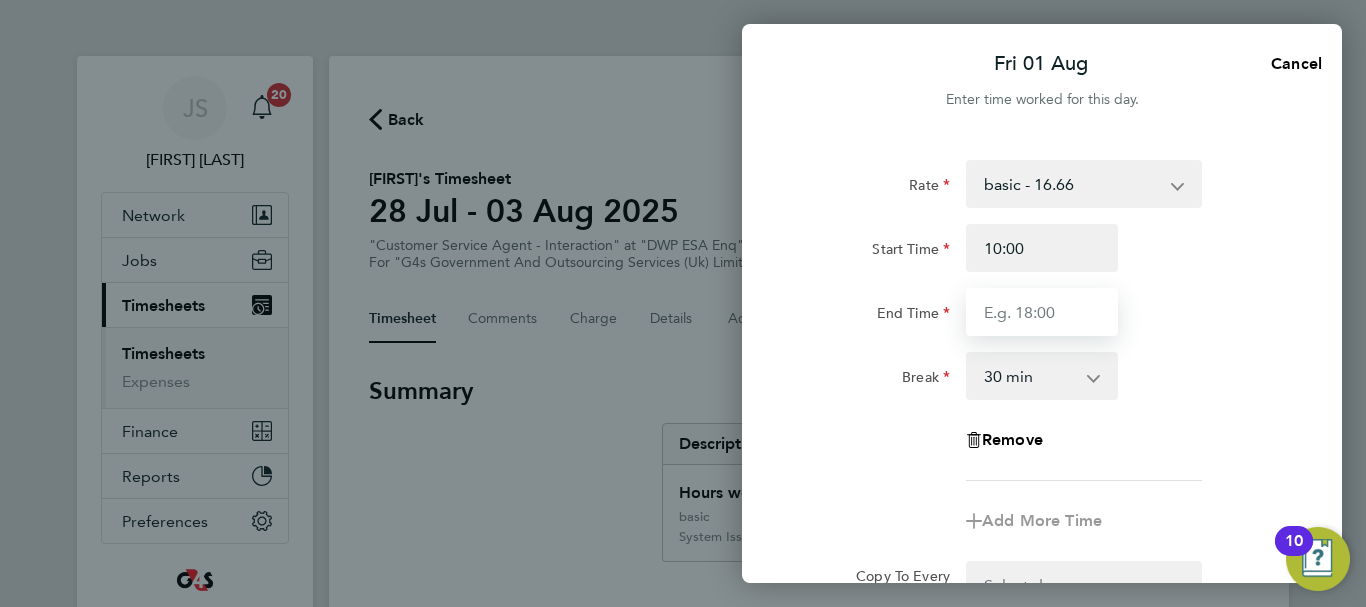 click on "End Time" at bounding box center (1042, 312) 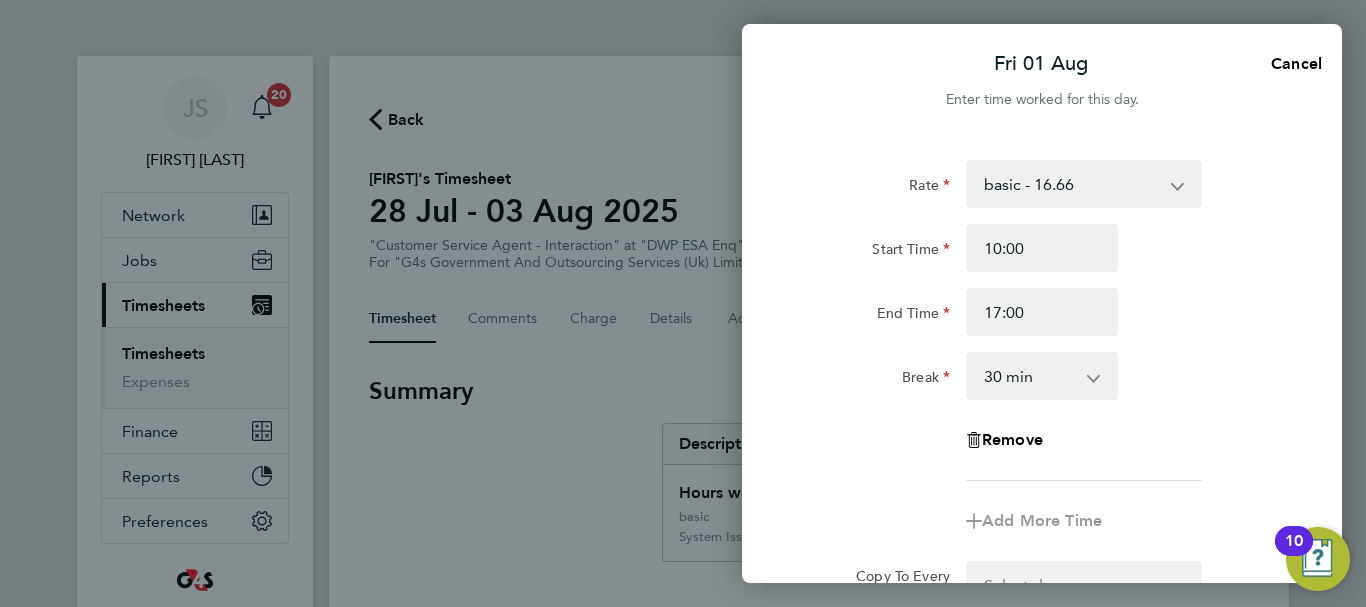 click 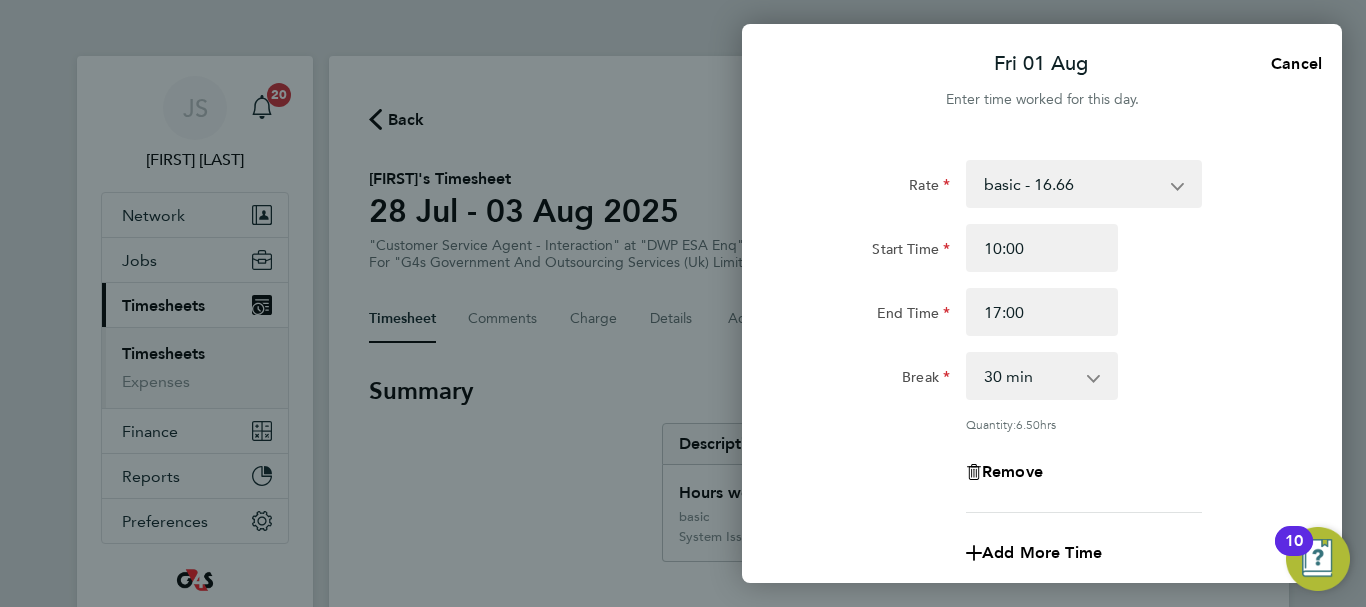 click on "basic - 16.66 x1.5 - 24.73 System Issue Paid - 16.66 Sick System Issue Not Paid Annual Leave x2 - 32.79 Bank Holiday" at bounding box center [1072, 184] 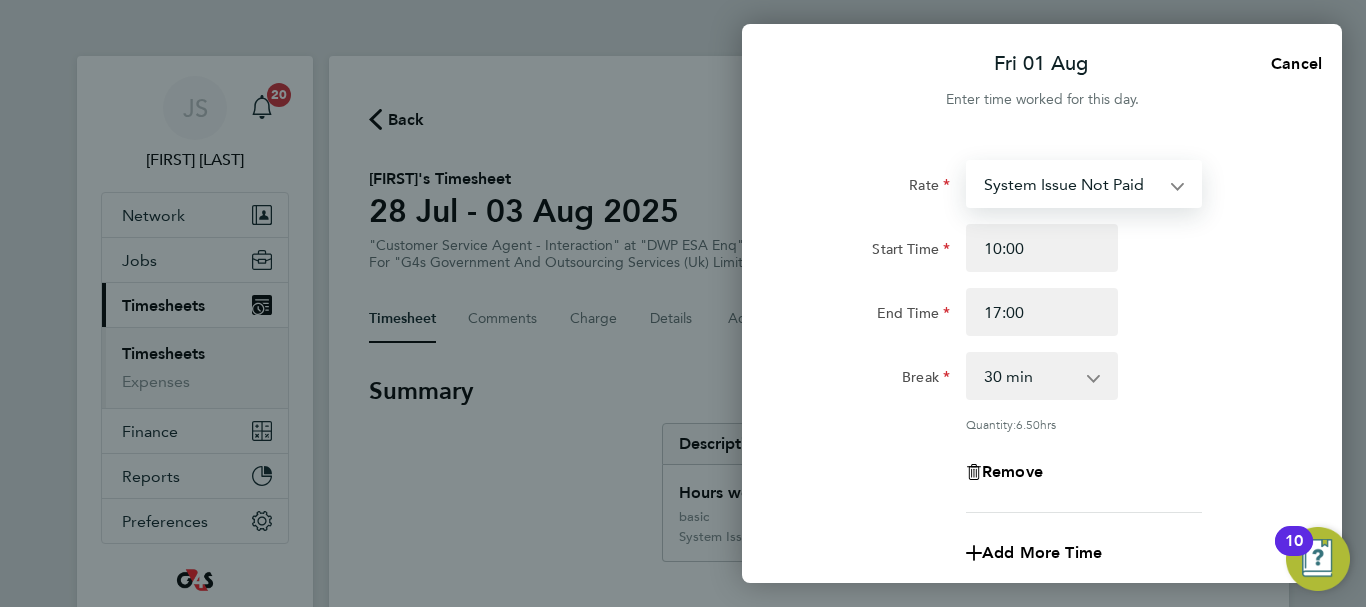 select on "30" 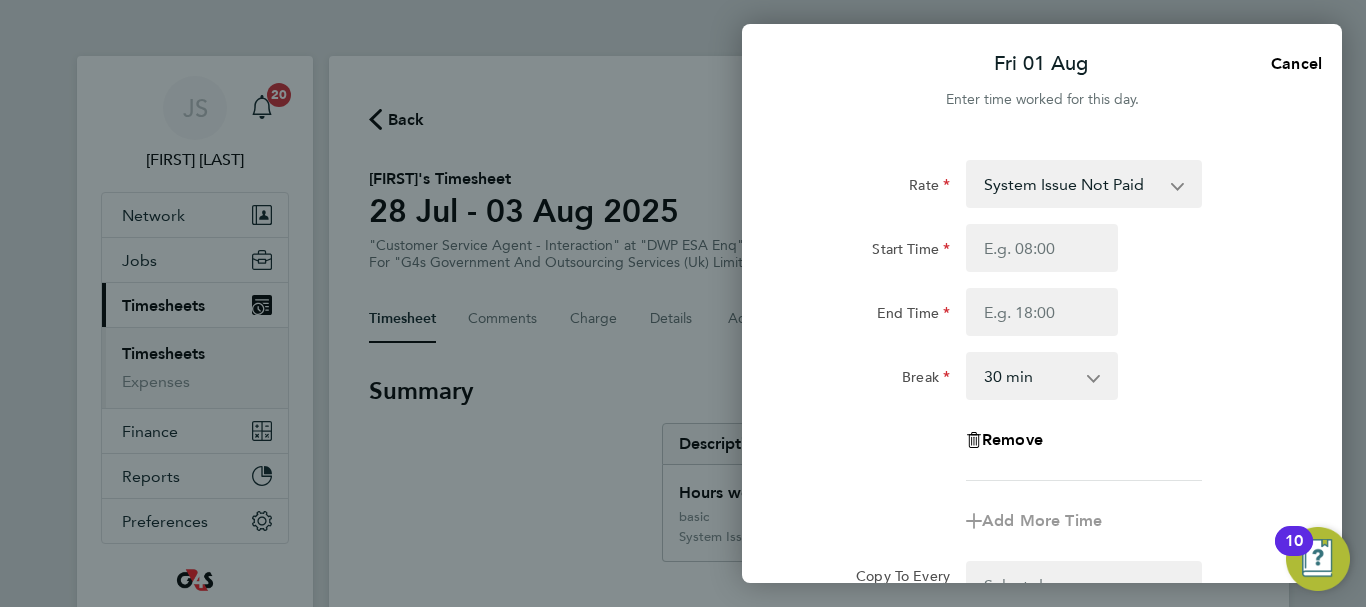 click on "End Time" 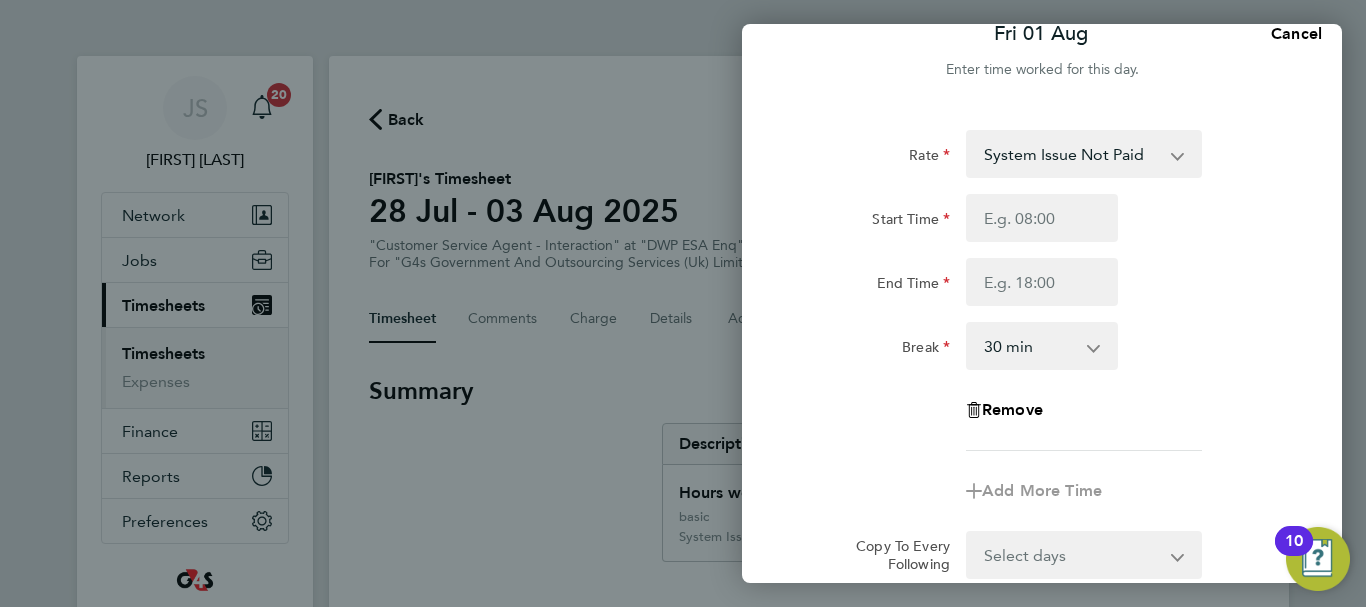 scroll, scrollTop: 0, scrollLeft: 0, axis: both 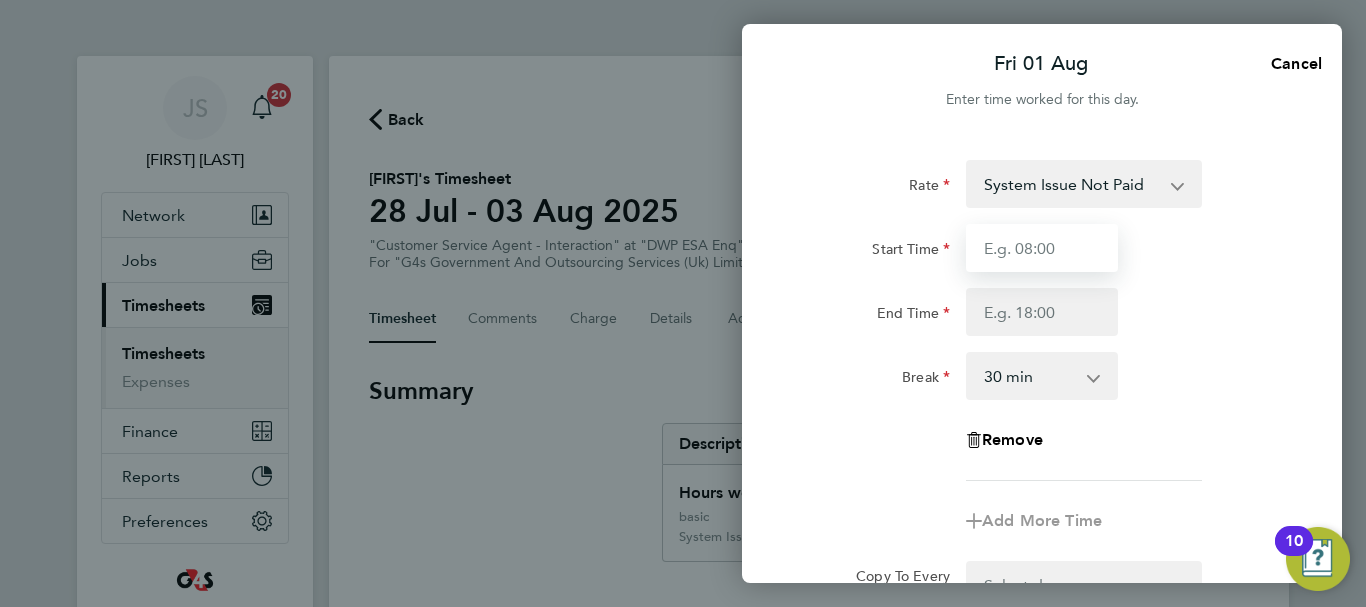 click on "Start Time" at bounding box center [1042, 248] 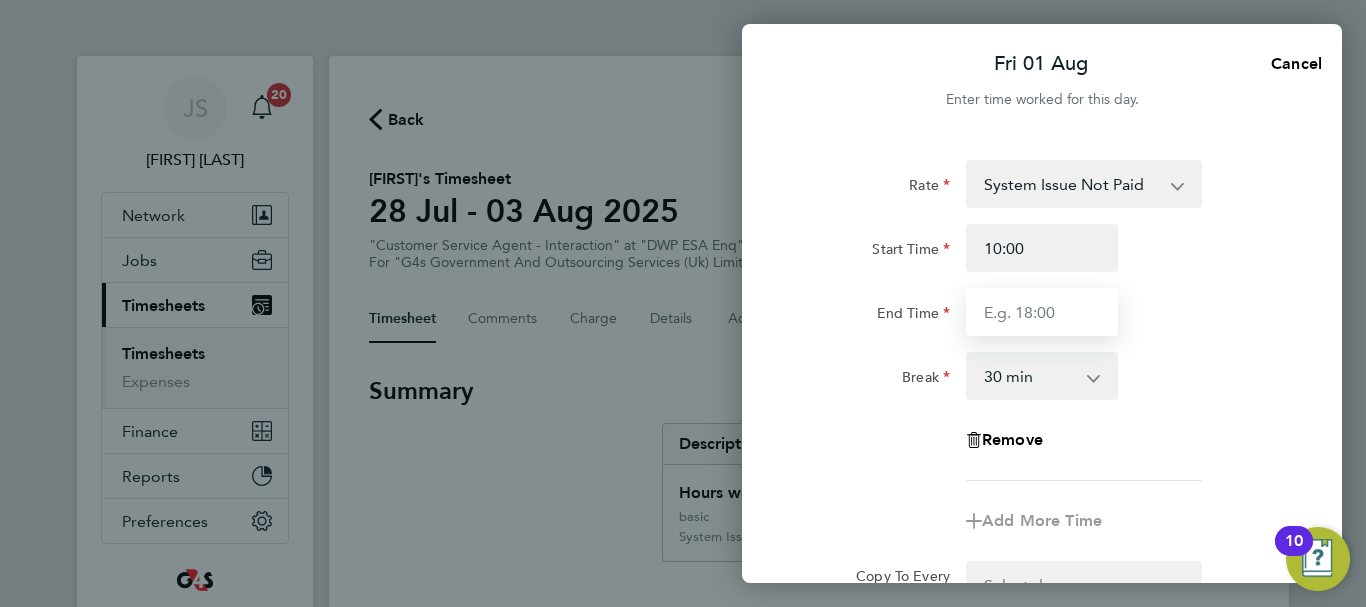 click on "End Time" at bounding box center [1042, 312] 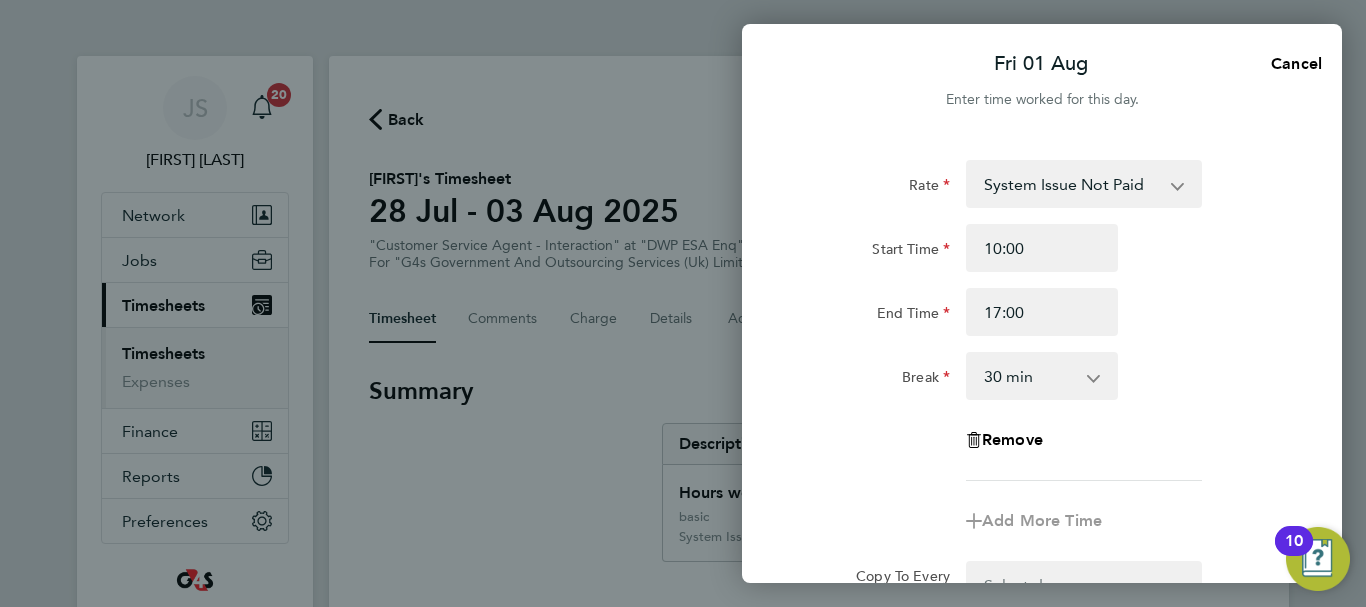 click on "Rate System Issue Not Paid x1.5 - 24.73 System Issue Paid - 16.66 basic - 16.66 Sick Annual Leave x2 - 32.79 Bank Holiday
Start Time 10:00 End Time 17:00 Break 0 min 15 min 30 min 45 min 60 min 75 min 90 min
Remove" 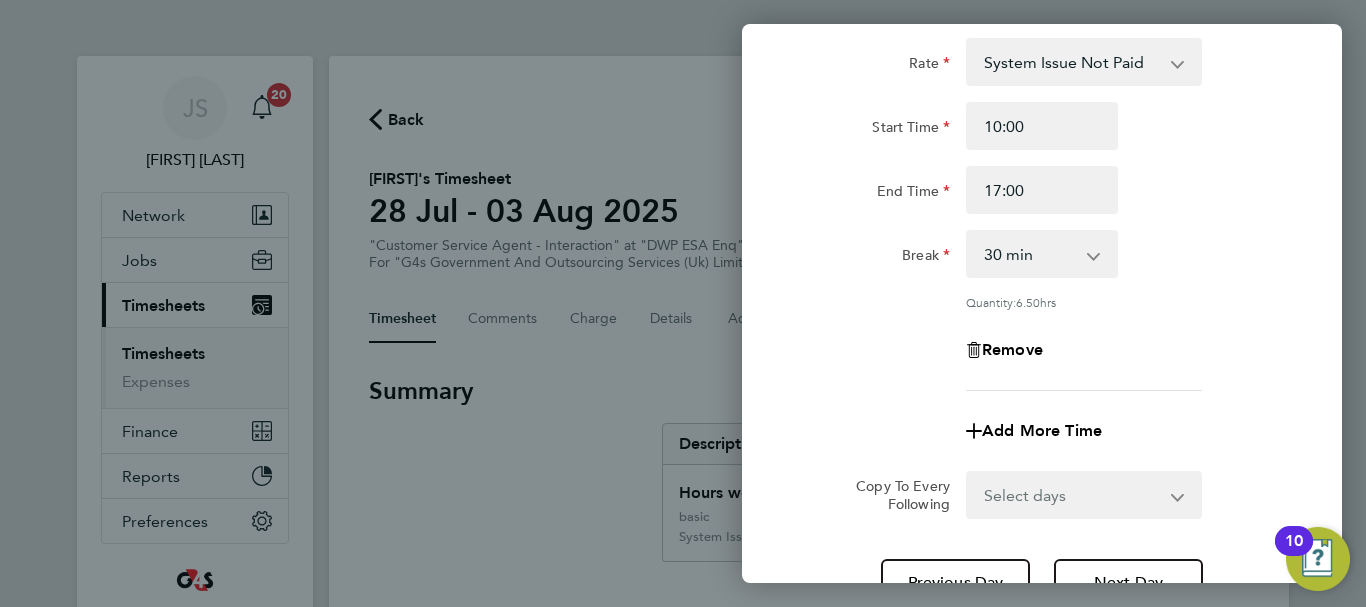 scroll, scrollTop: 296, scrollLeft: 0, axis: vertical 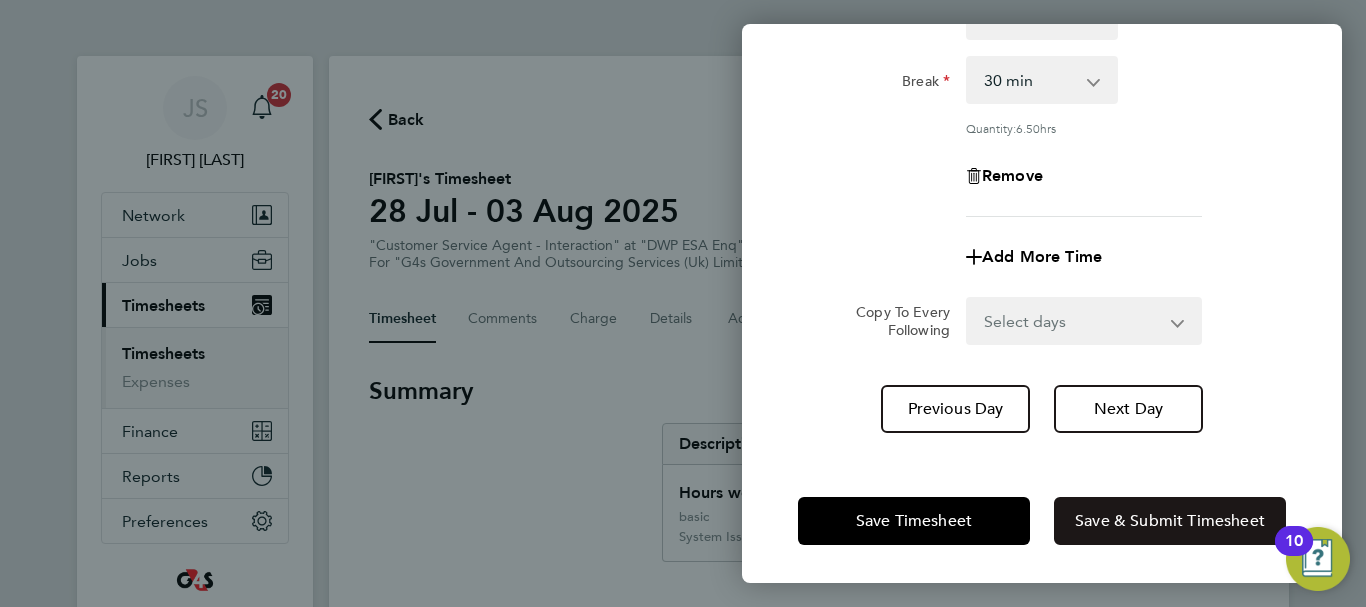 click on "Save & Submit Timesheet" 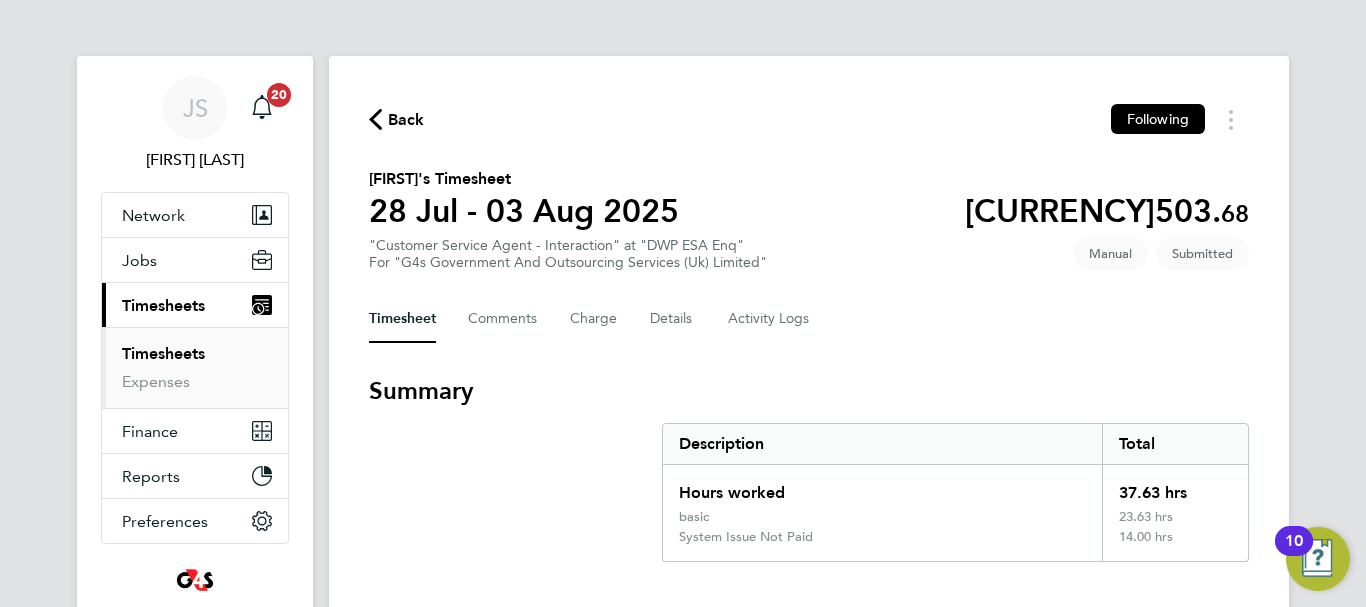 click on "Back" 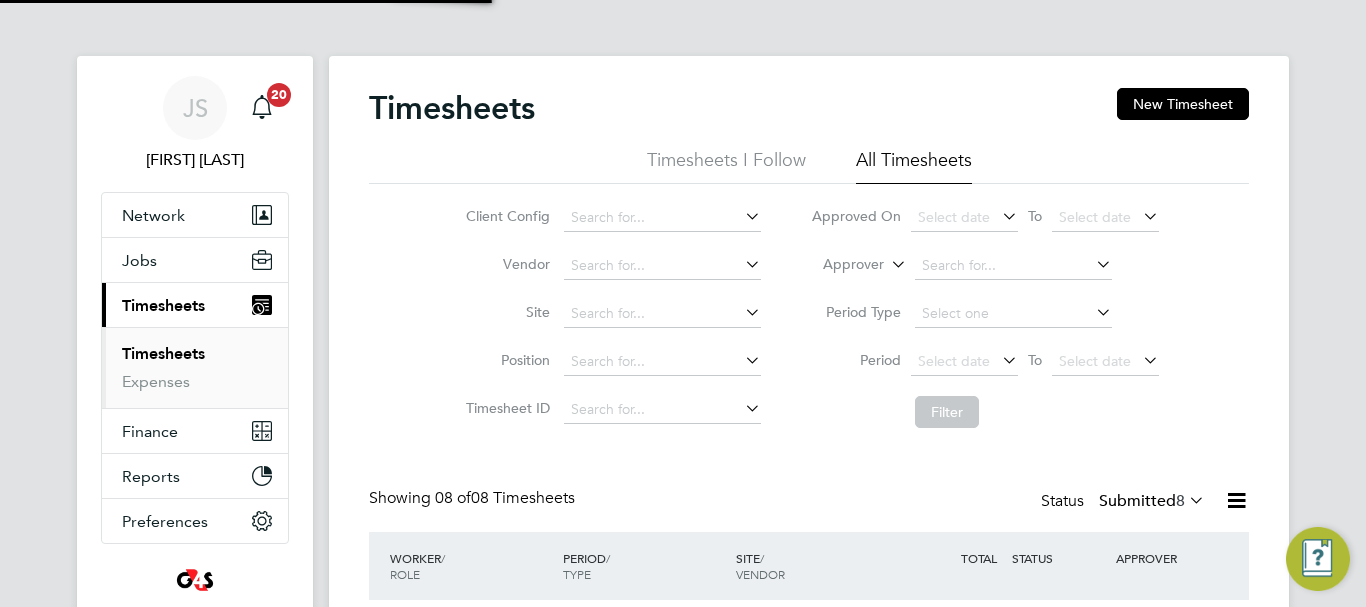 scroll, scrollTop: 10, scrollLeft: 10, axis: both 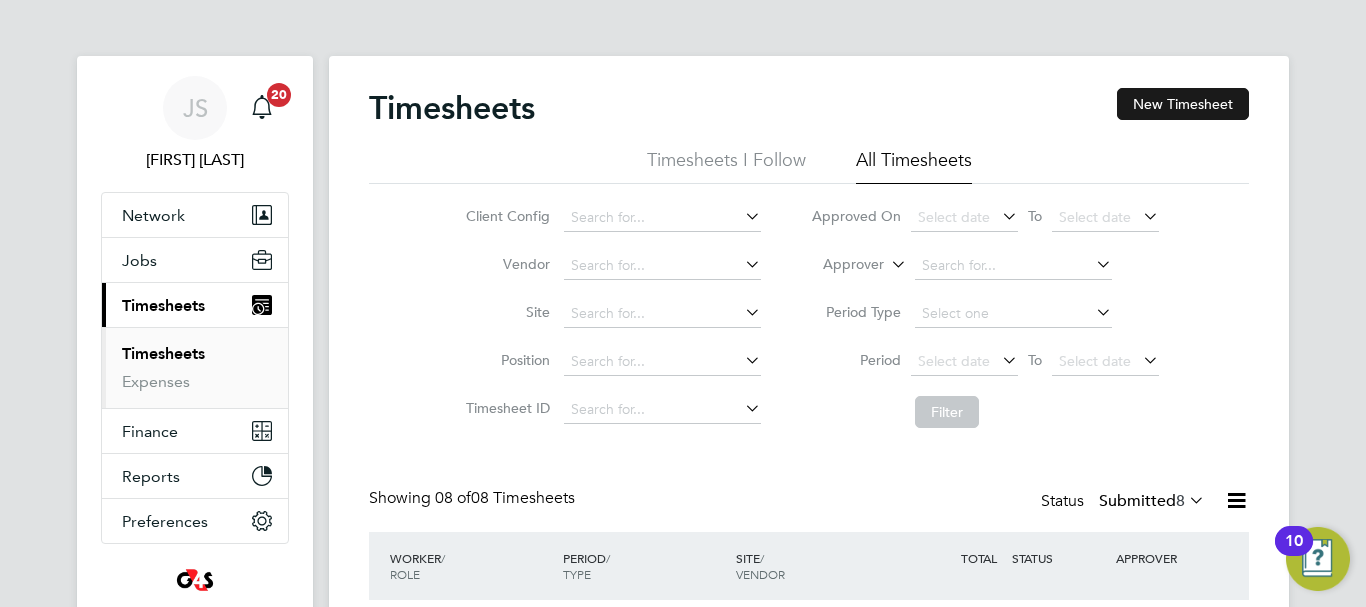 click on "New Timesheet" 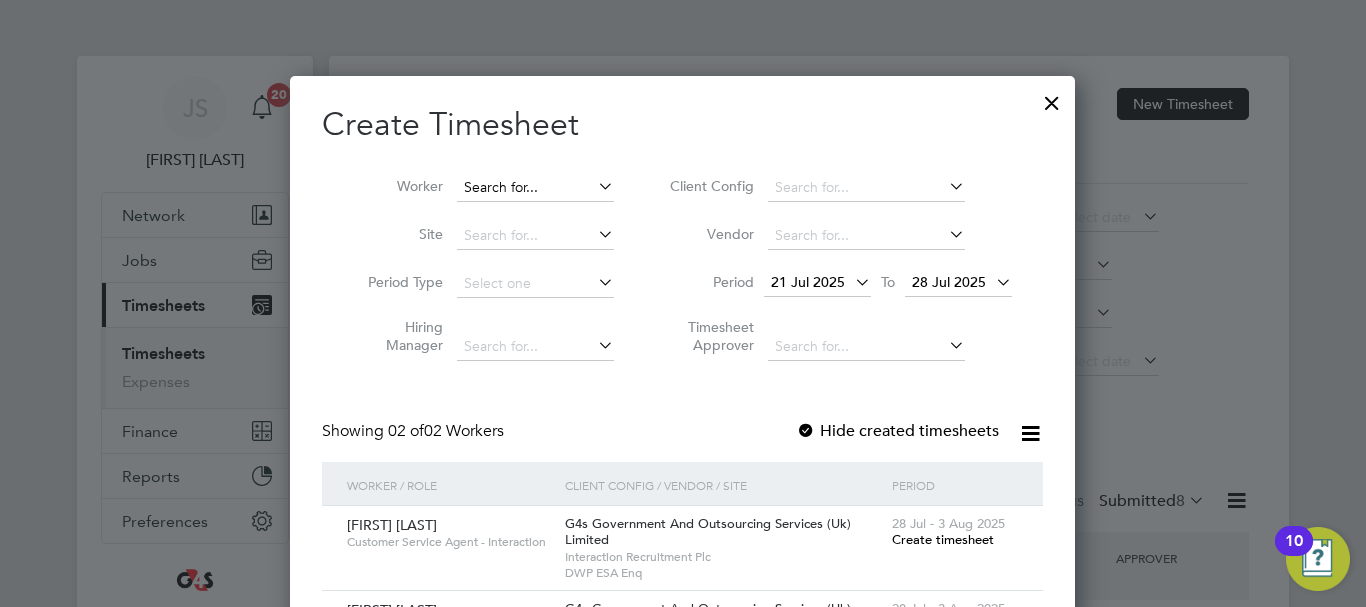 click at bounding box center [535, 188] 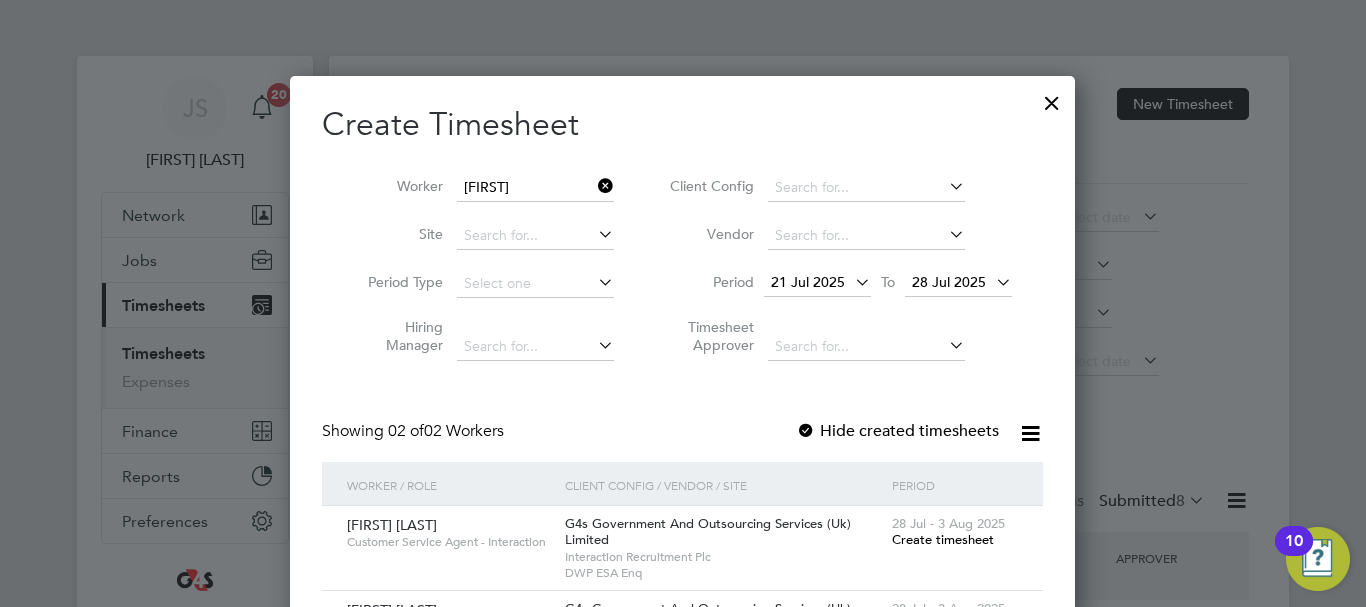 click on "[FIRST] [LAST]" 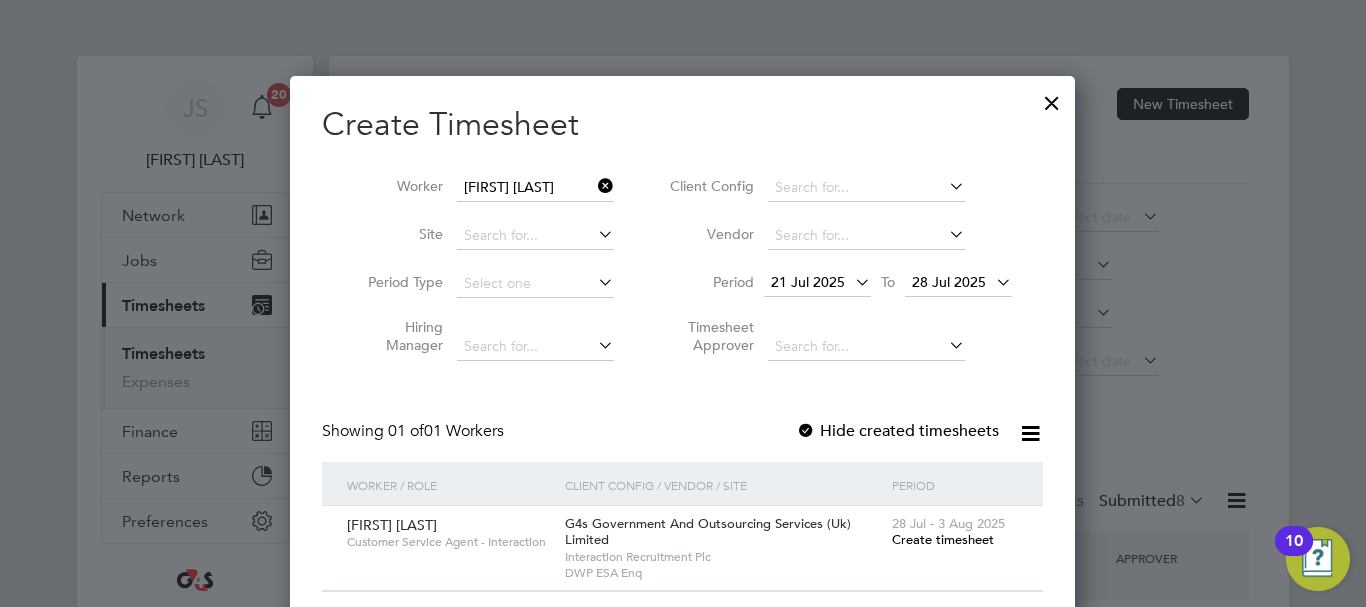 click on "Create timesheet" at bounding box center [943, 539] 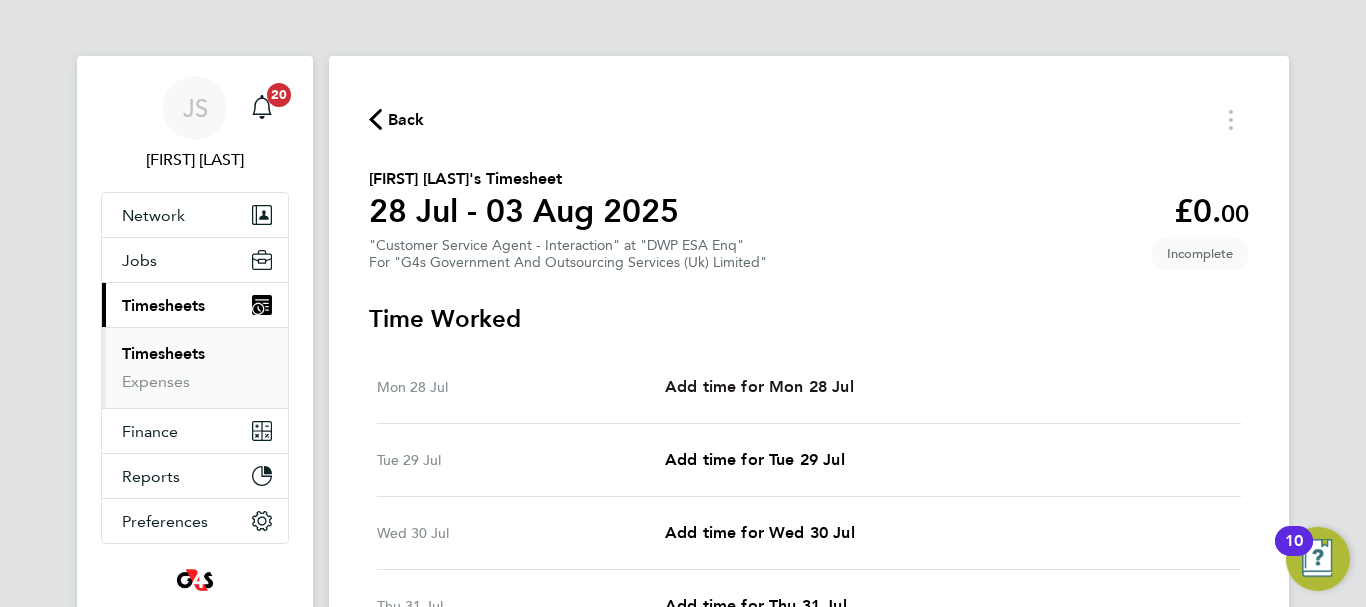 click on "Add time for Mon 28 Jul" at bounding box center (759, 386) 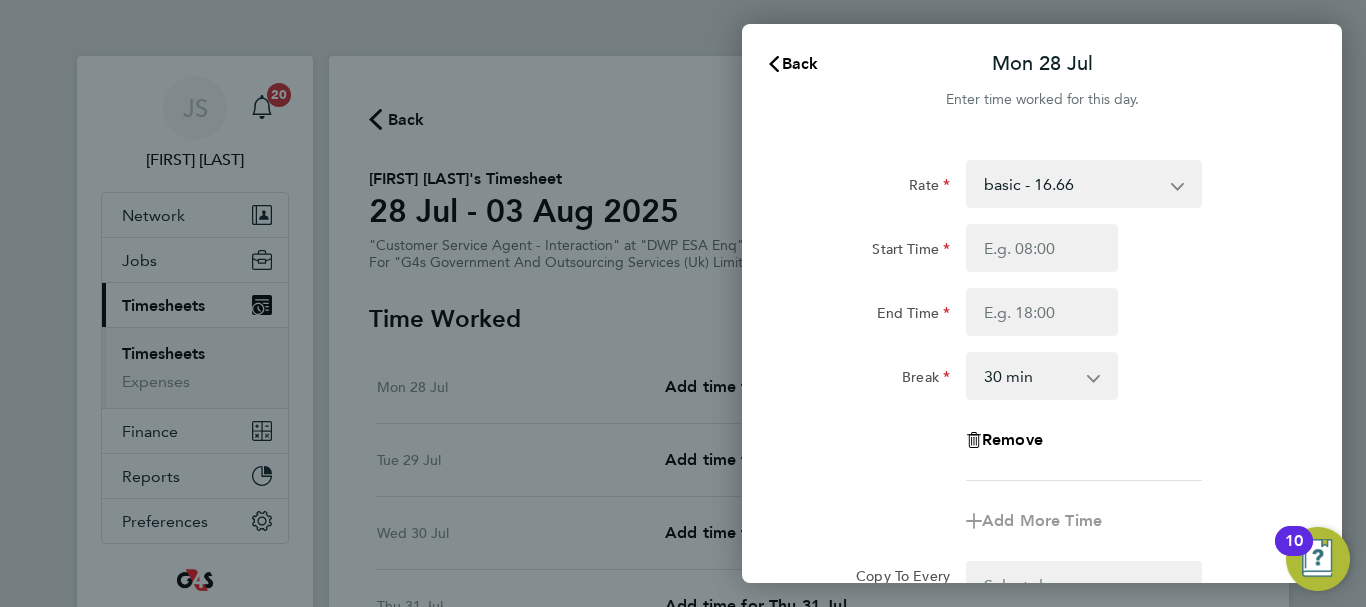 click on "basic - 16.66 System Issue Not Paid x2 - 32.79 Annual Leave Sick x1.5 - 24.73 Bank Holiday System Issue Paid - 16.66" at bounding box center (1072, 184) 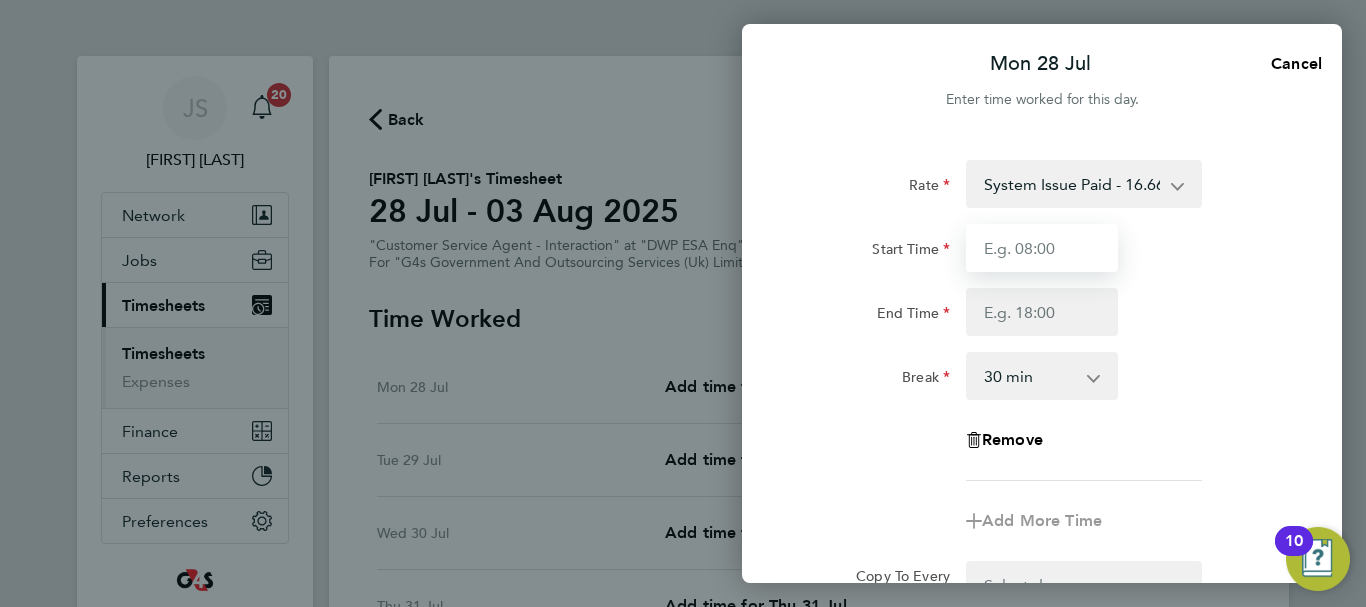 click on "Start Time" at bounding box center (1042, 248) 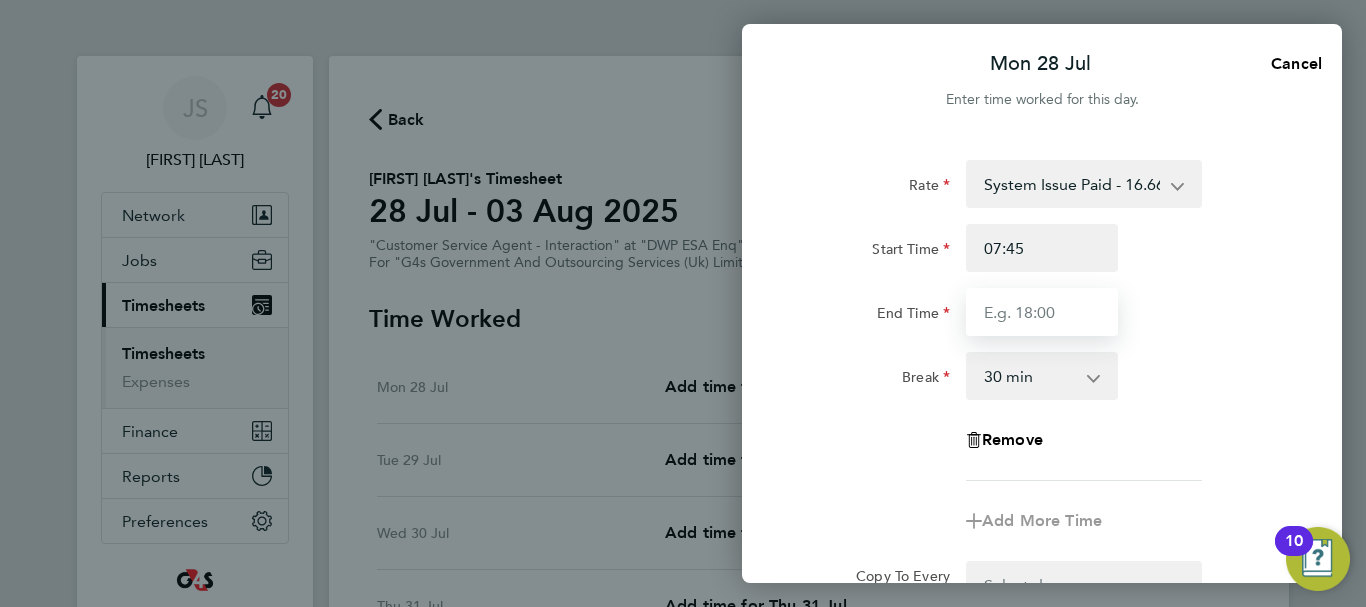 click on "End Time" at bounding box center (1042, 312) 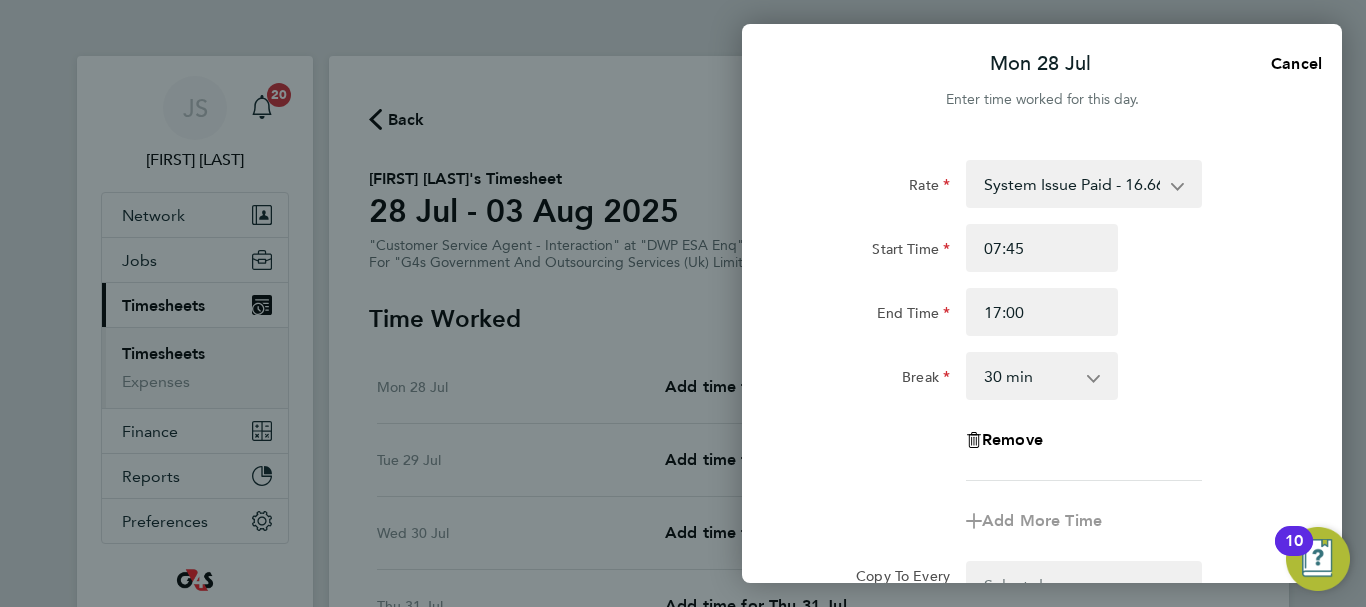 click on "Rate  System Issue Paid - 16.66   System Issue Not Paid   x2 - 32.79   Annual Leave   Sick   x1.5 - 24.73   basic - 16.66   Bank Holiday
Start Time 07:45 End Time 17:00 Break  0 min   15 min   30 min   45 min   60 min   75 min   90 min
Remove" 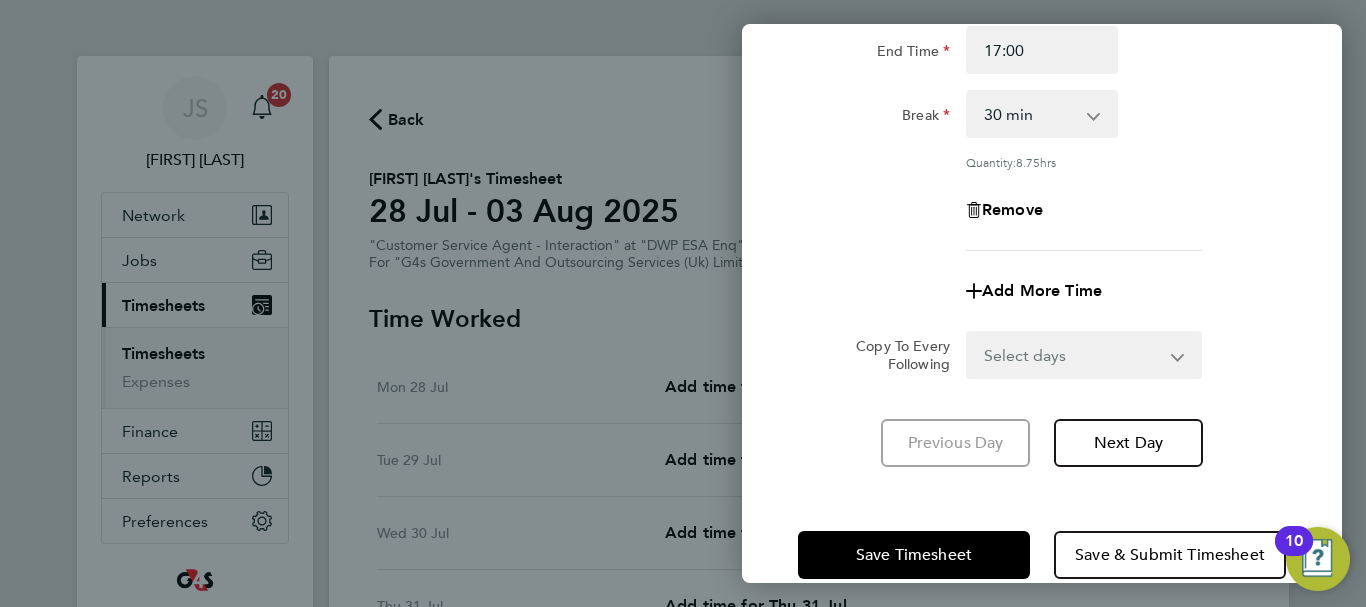 scroll, scrollTop: 296, scrollLeft: 0, axis: vertical 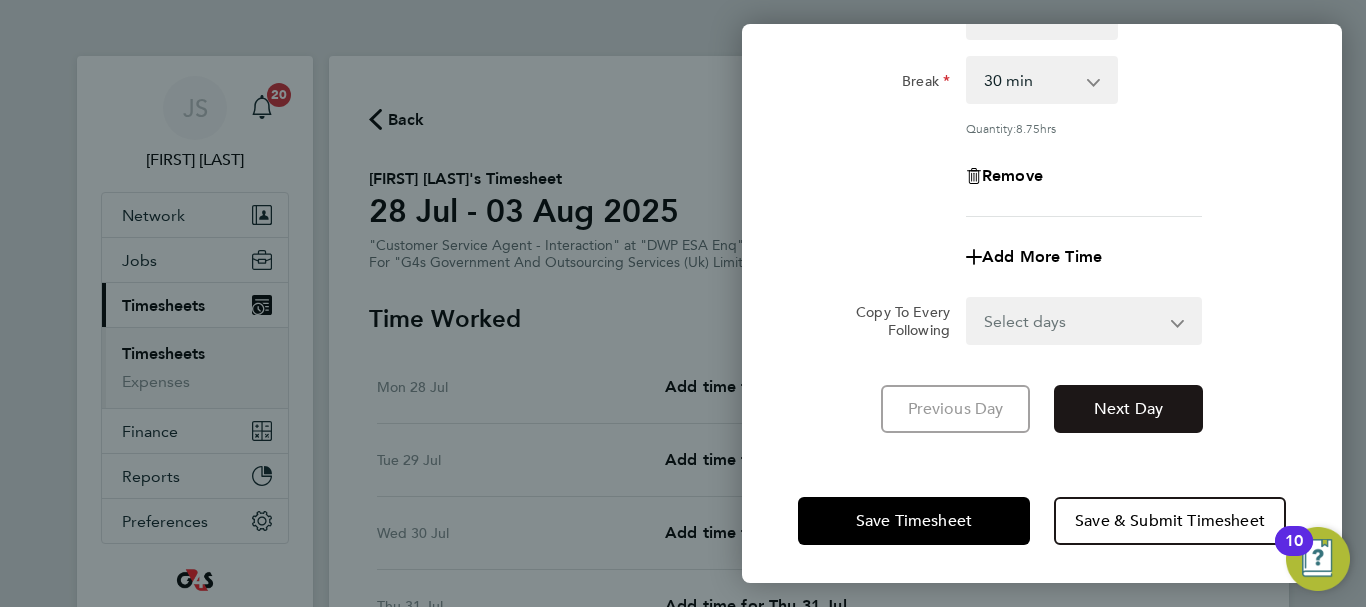 click on "Next Day" 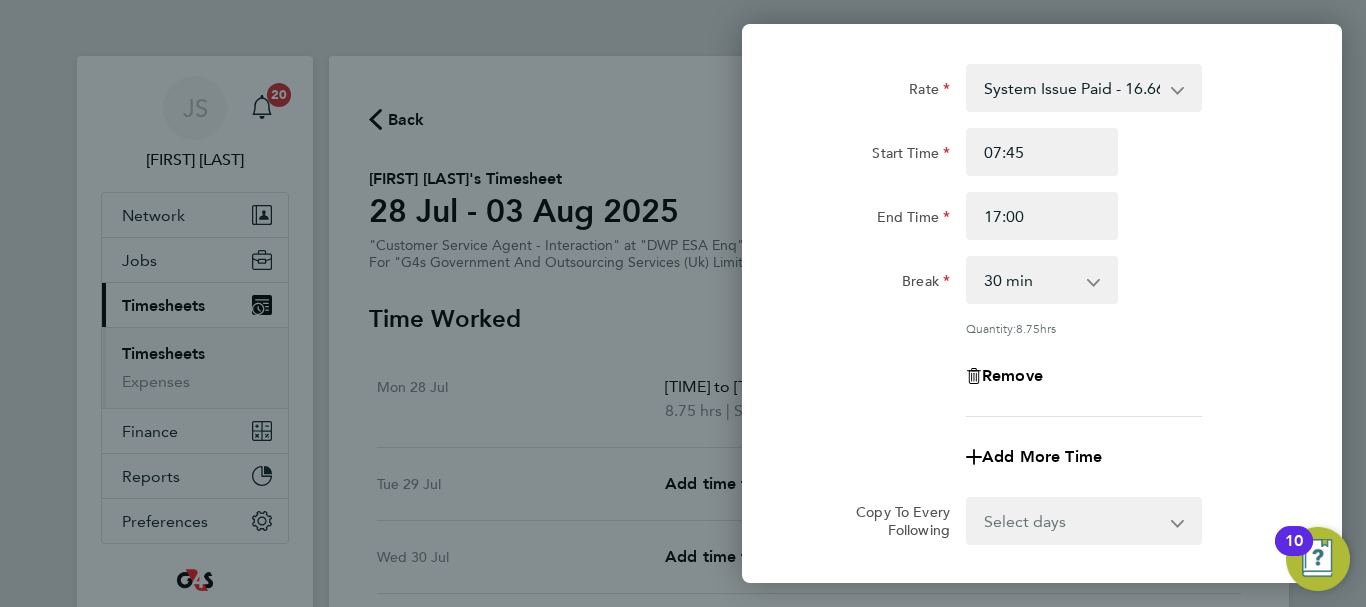 scroll, scrollTop: 0, scrollLeft: 0, axis: both 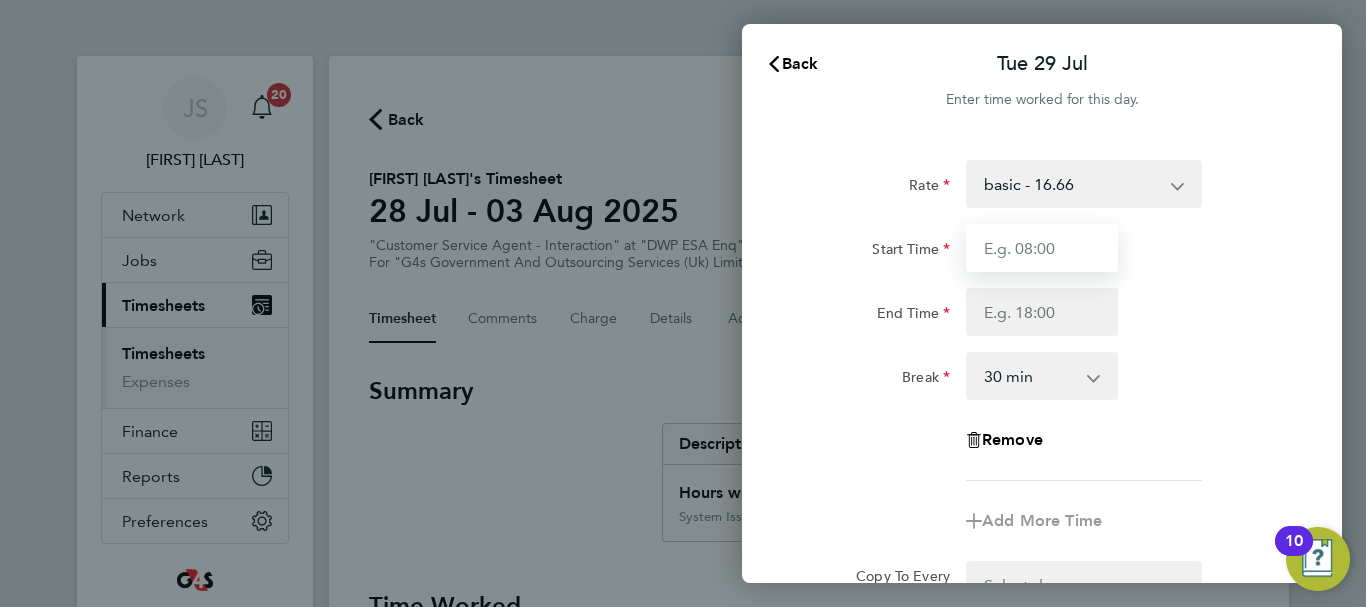 click on "Start Time" at bounding box center [1042, 248] 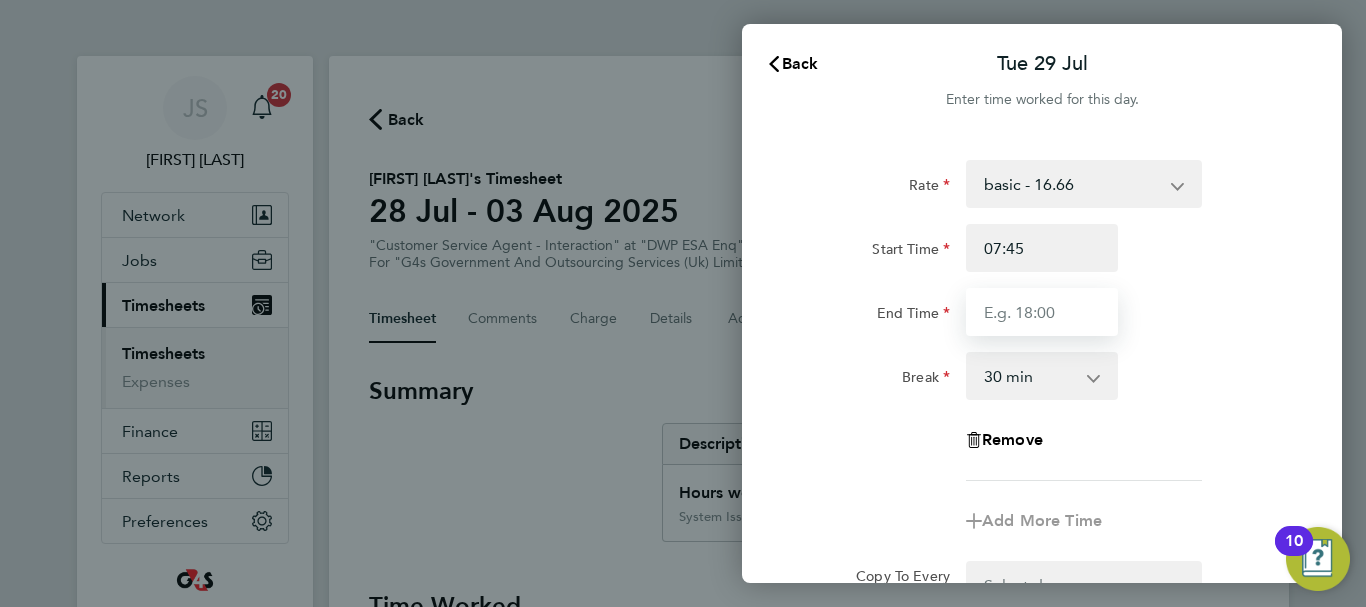 click on "End Time" at bounding box center [1042, 312] 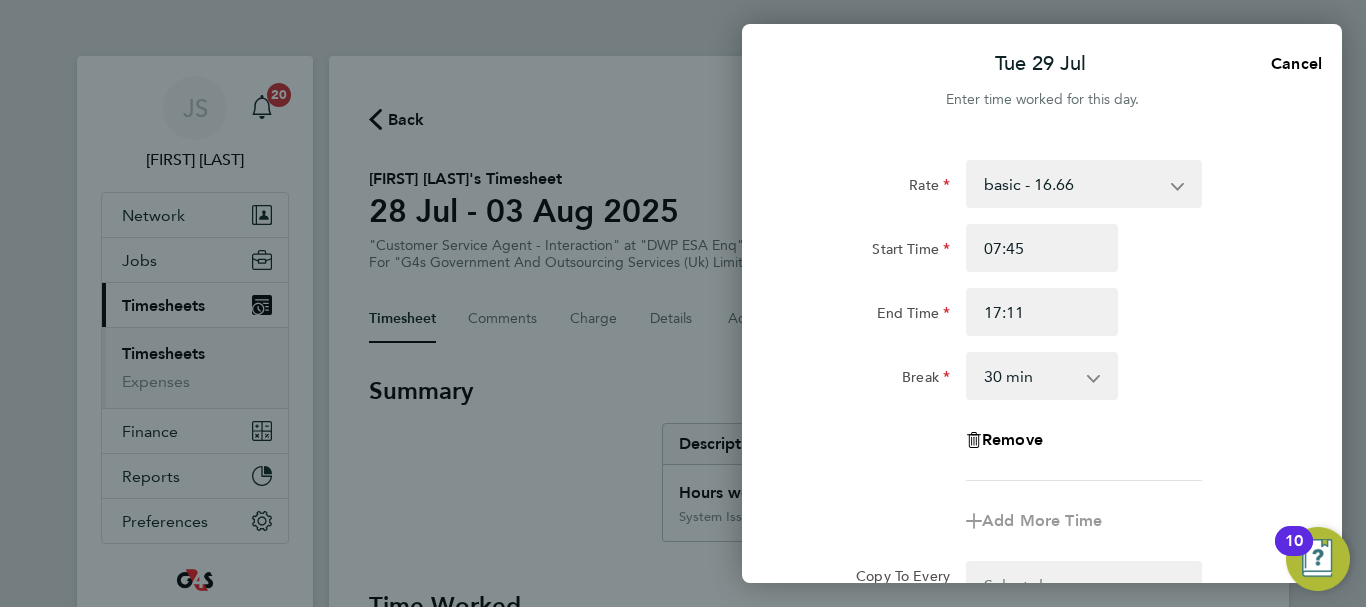 click on "Break  0 min   15 min   30 min   45 min   60 min   75 min   90 min" 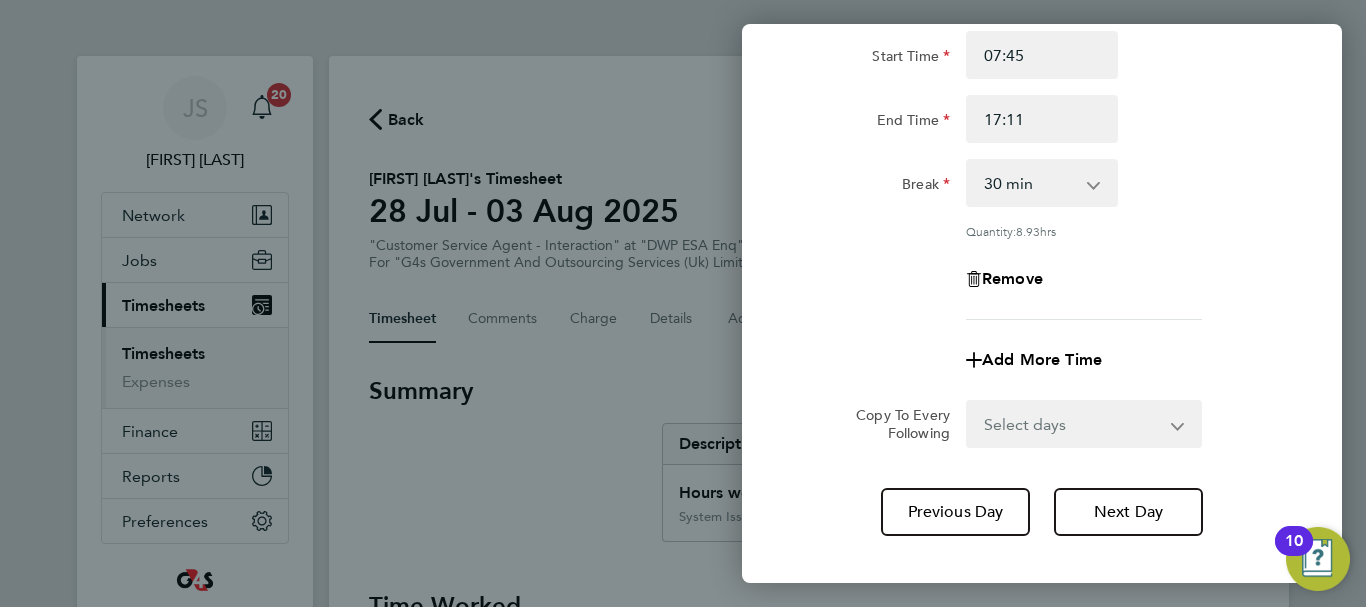 scroll, scrollTop: 200, scrollLeft: 0, axis: vertical 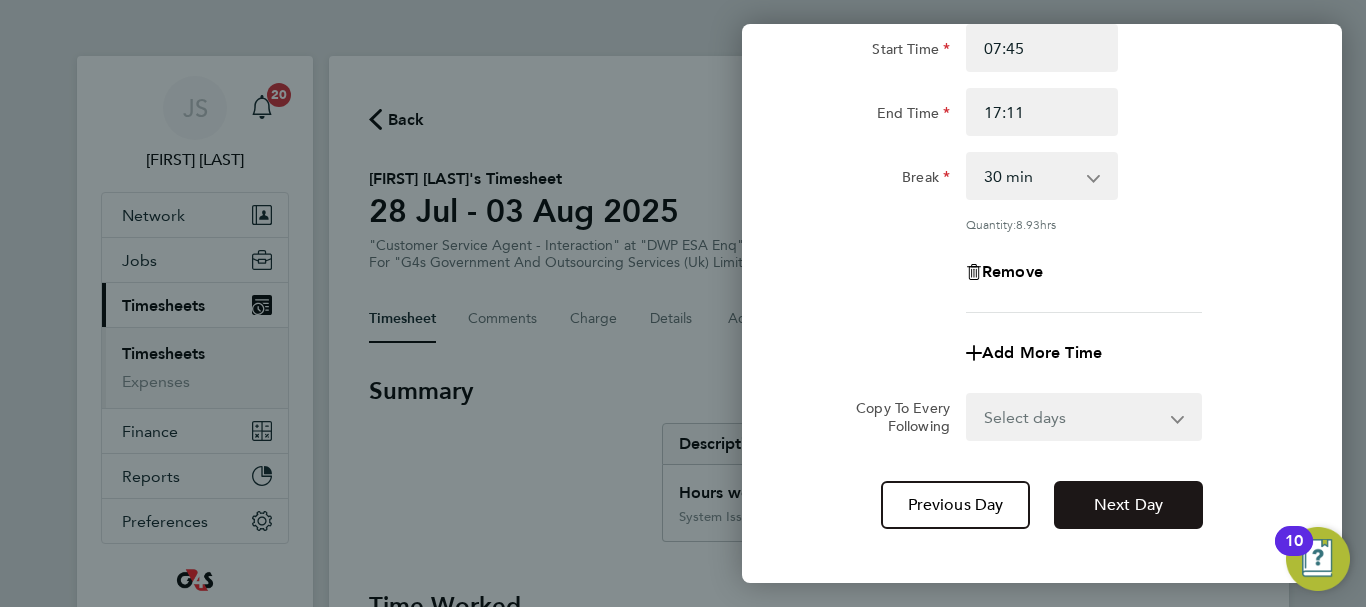 click on "Next Day" 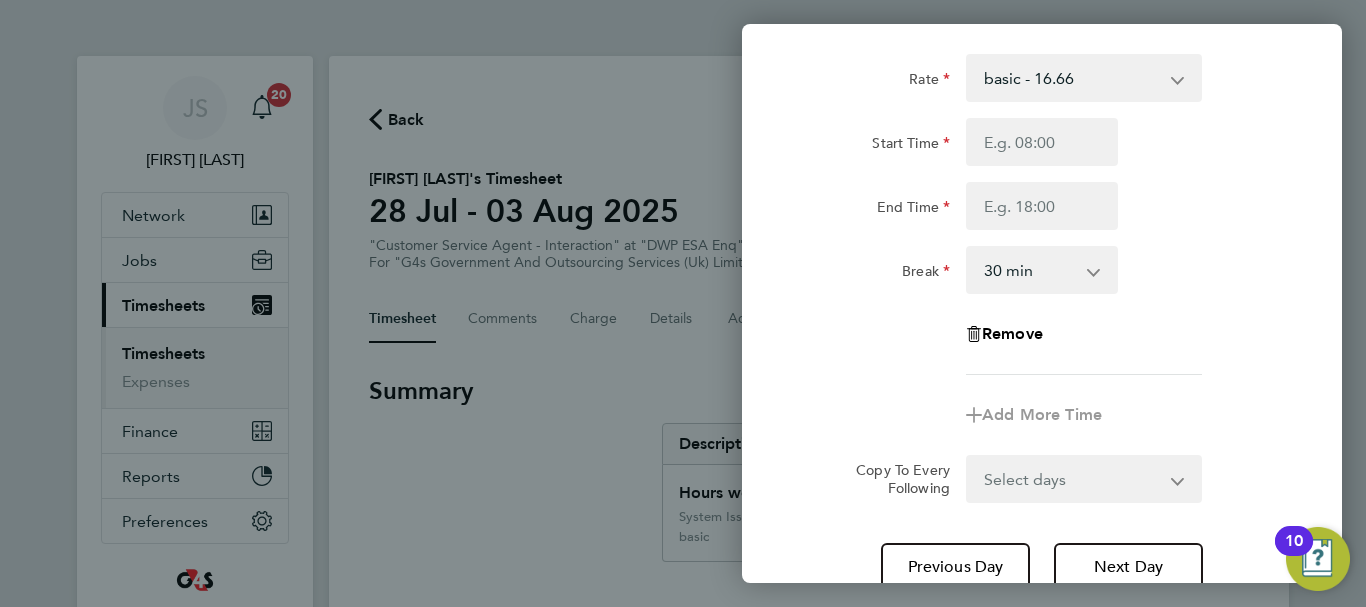 scroll, scrollTop: 0, scrollLeft: 0, axis: both 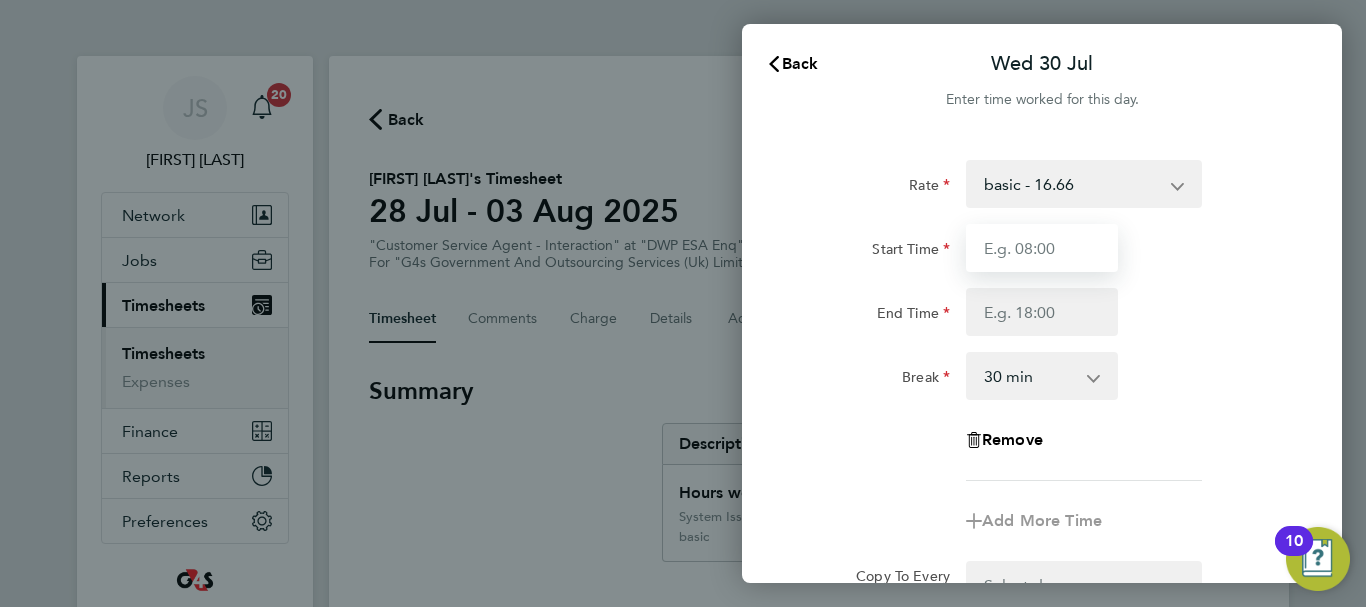 click on "Start Time" at bounding box center [1042, 248] 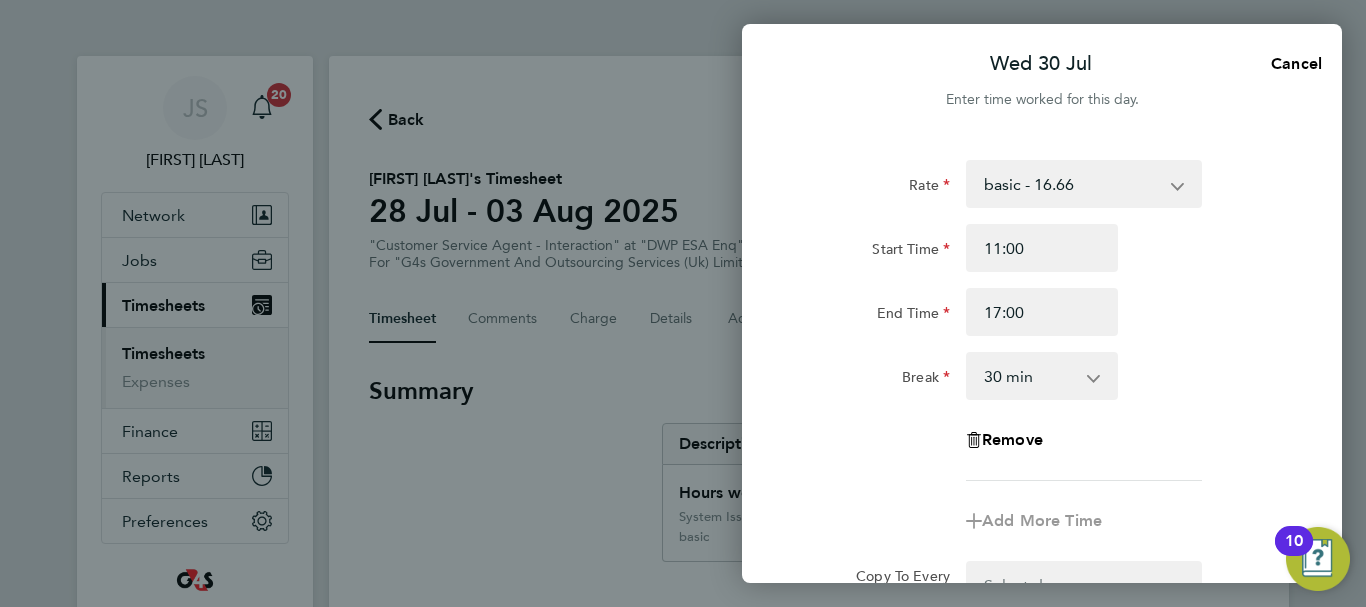 click on "Break  0 min   15 min   30 min   45 min   60 min   75 min   90 min" 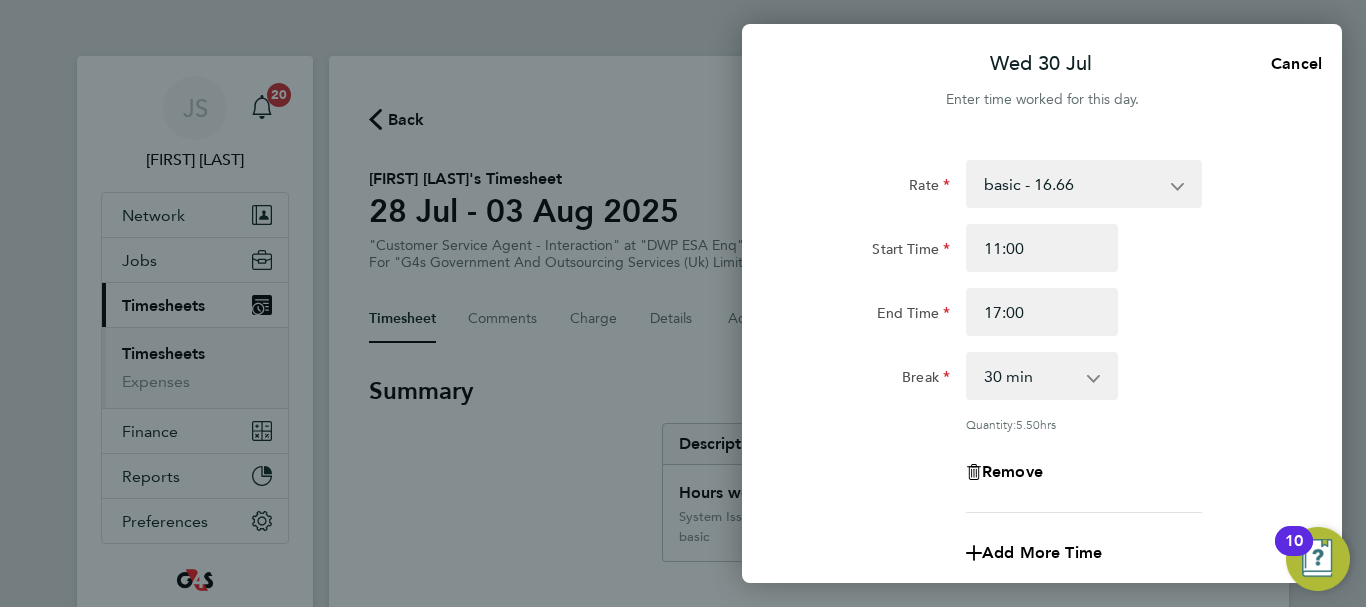 click 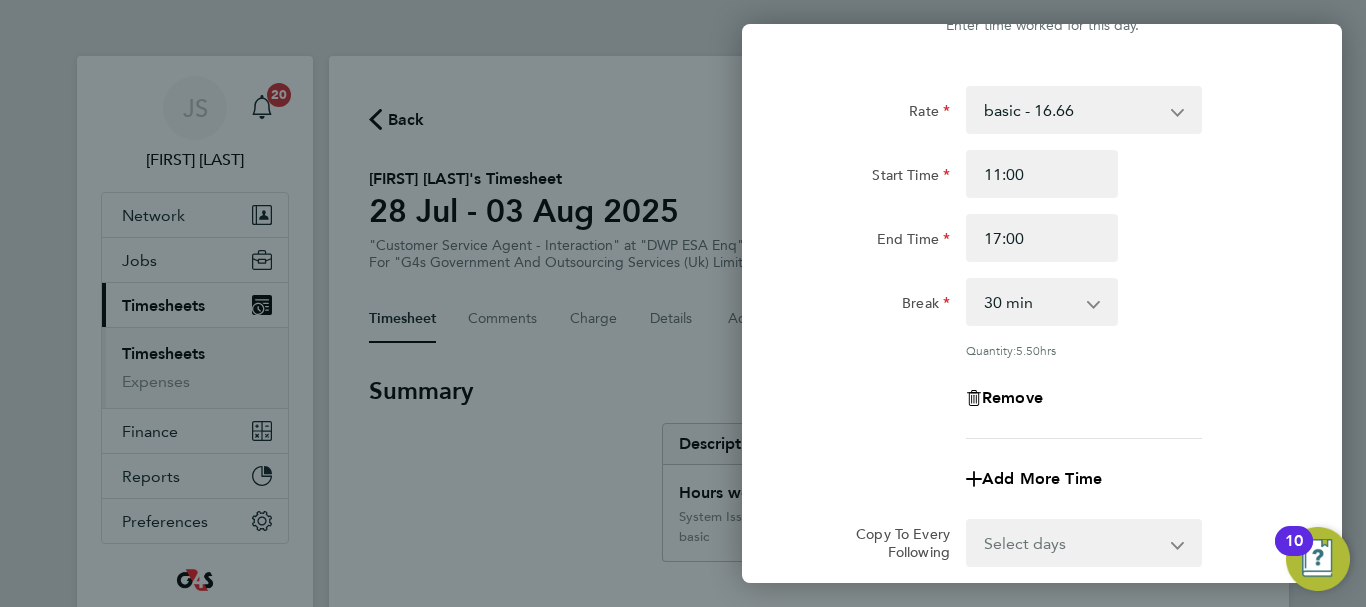 scroll, scrollTop: 200, scrollLeft: 0, axis: vertical 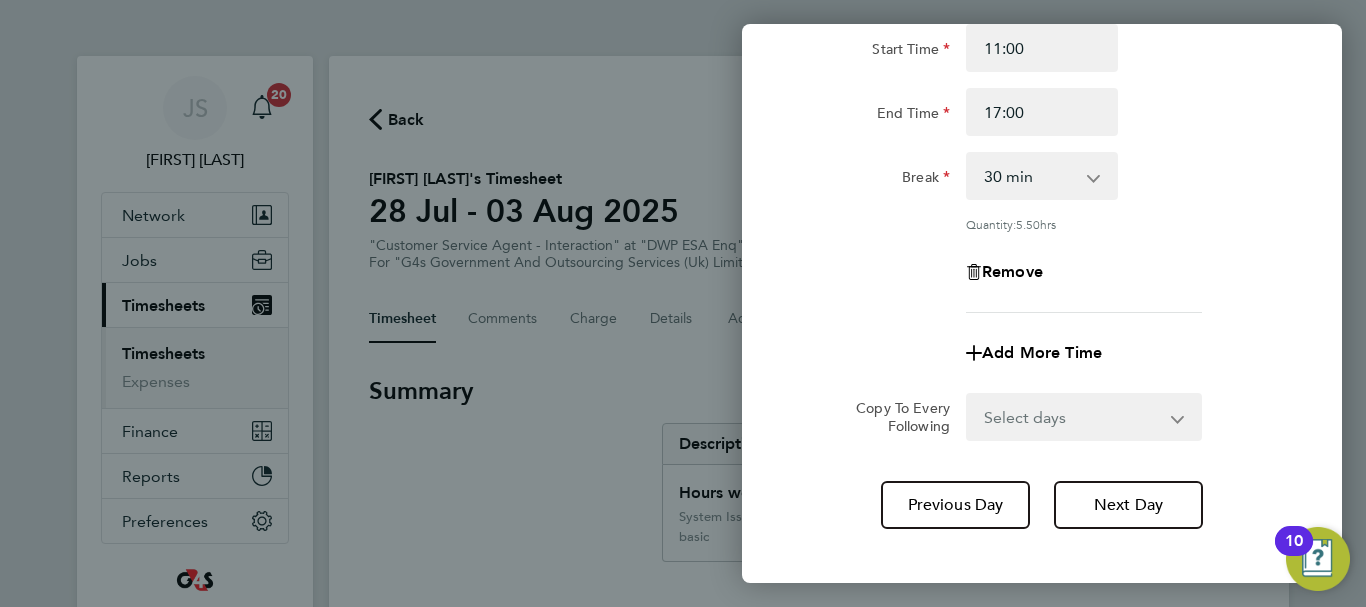 click 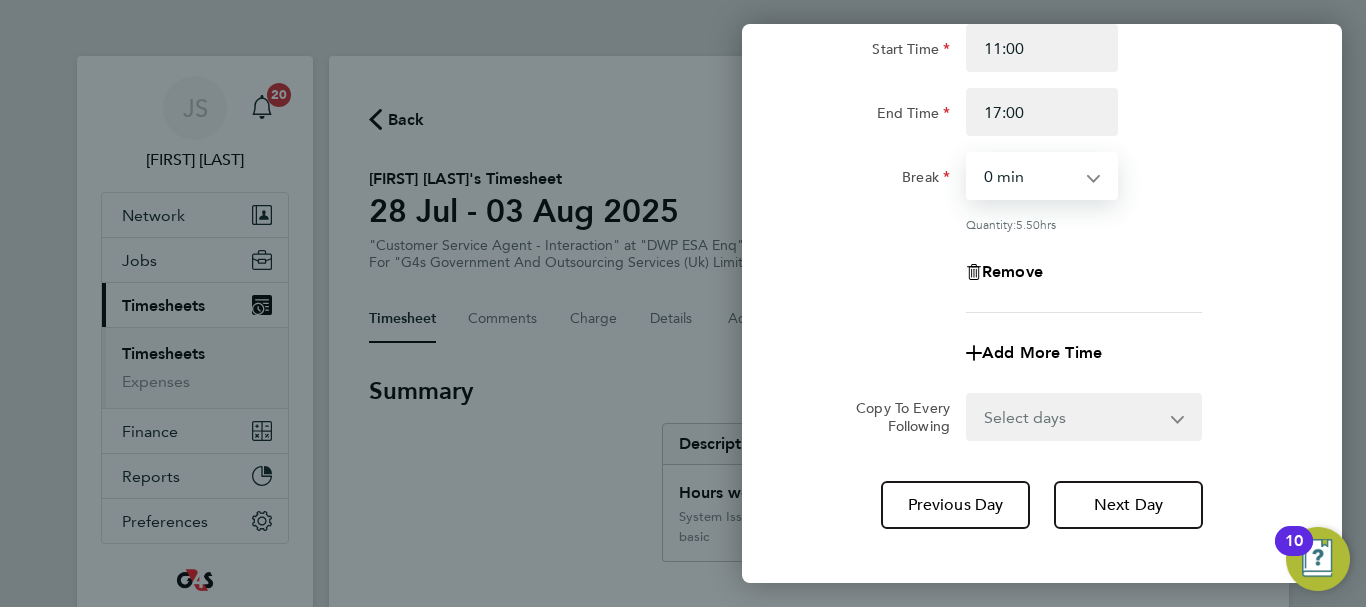 click on "0 min   15 min   30 min   45 min   60 min   75 min   90 min" at bounding box center (1030, 176) 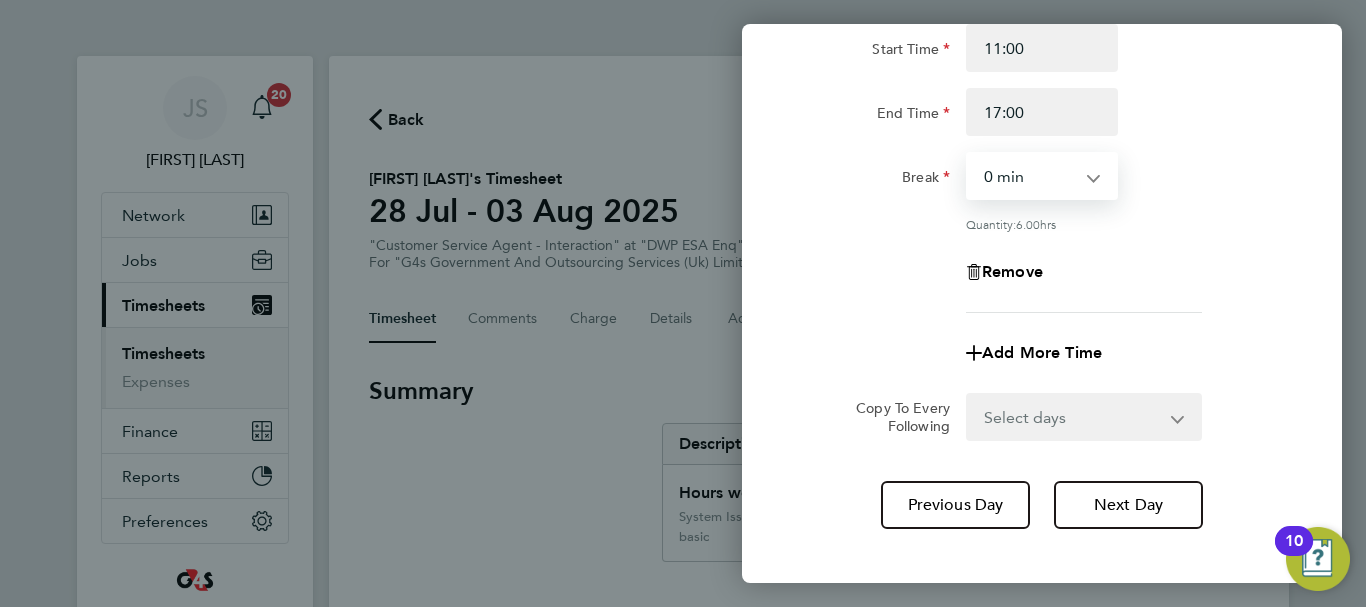 click on "Remove" 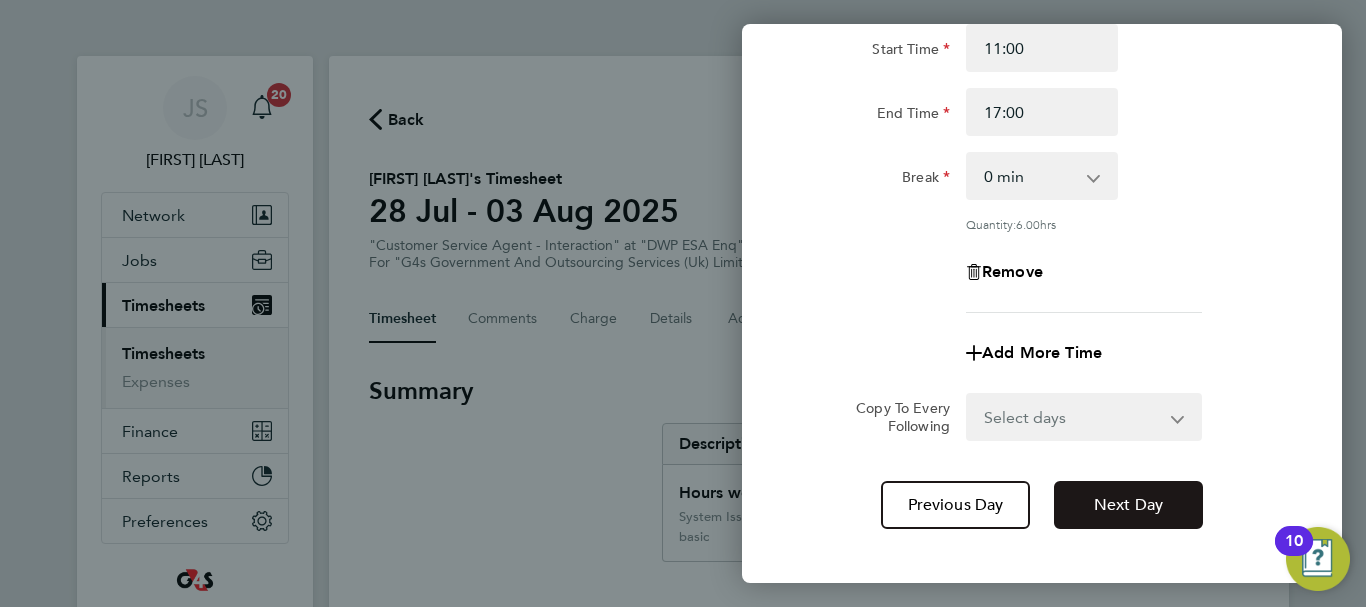 click on "Next Day" 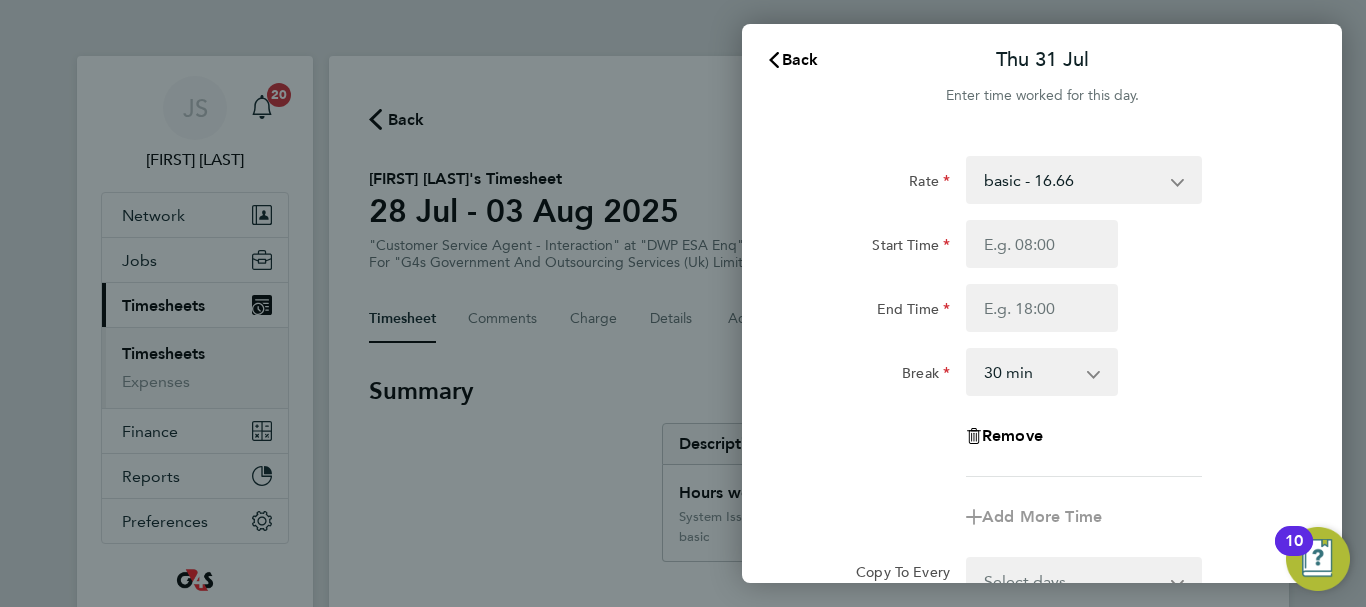 scroll, scrollTop: 0, scrollLeft: 0, axis: both 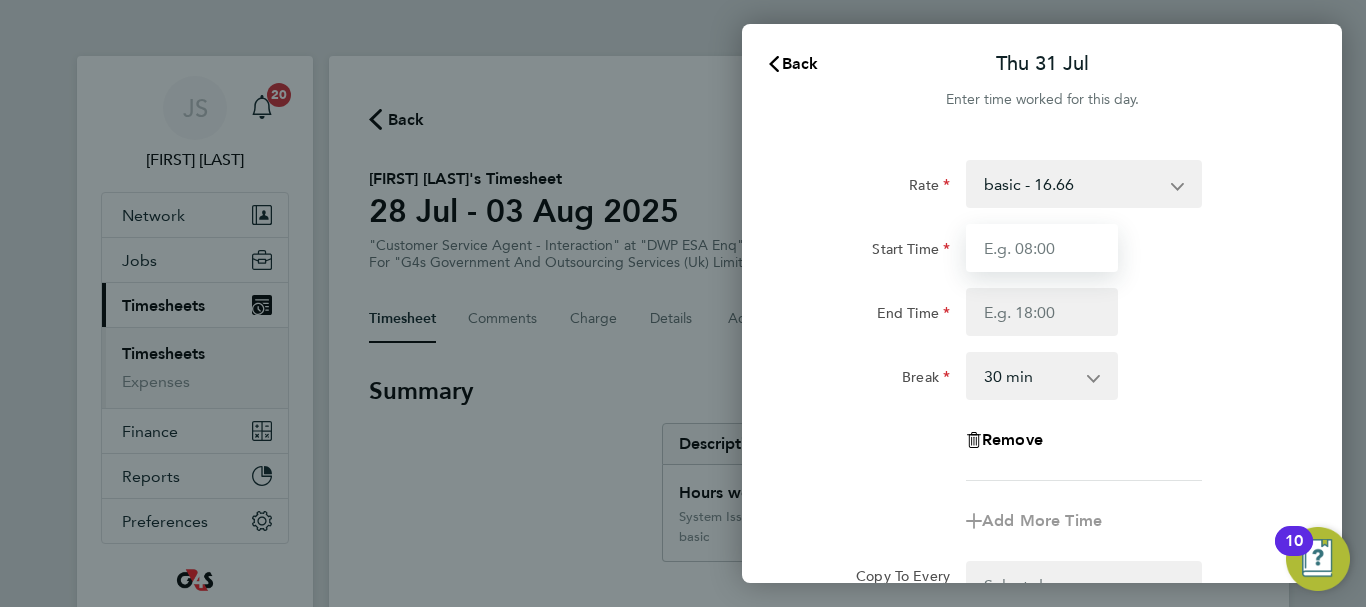click on "Start Time" at bounding box center [1042, 248] 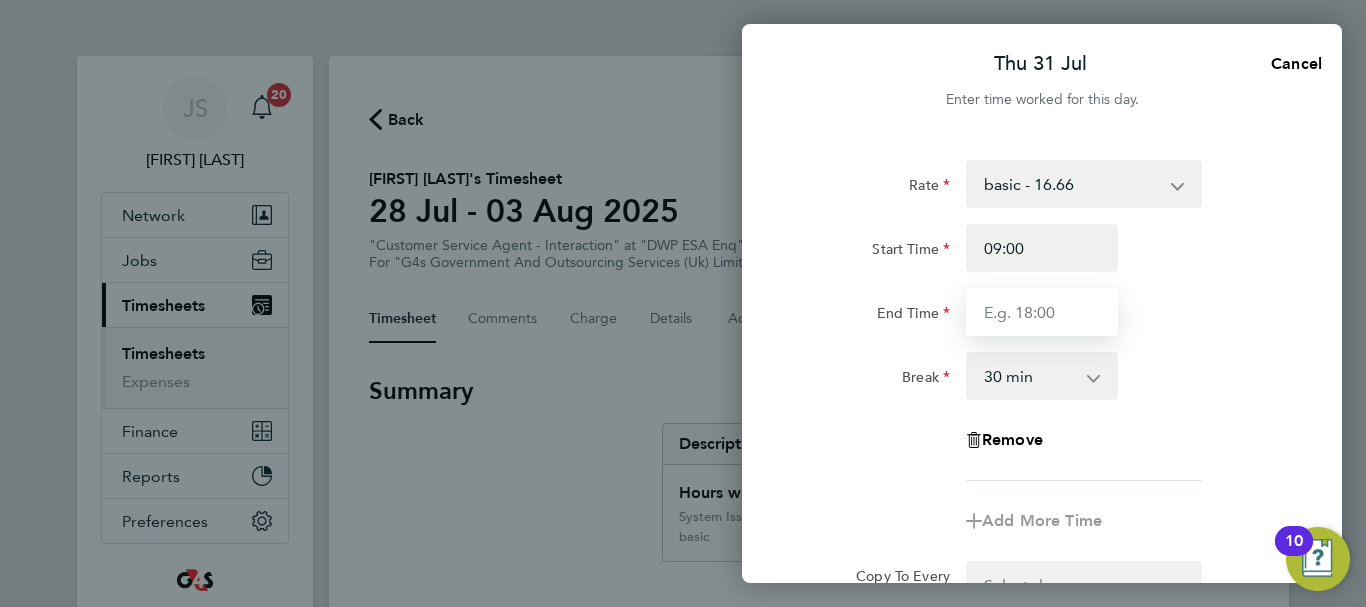click on "End Time" at bounding box center [1042, 312] 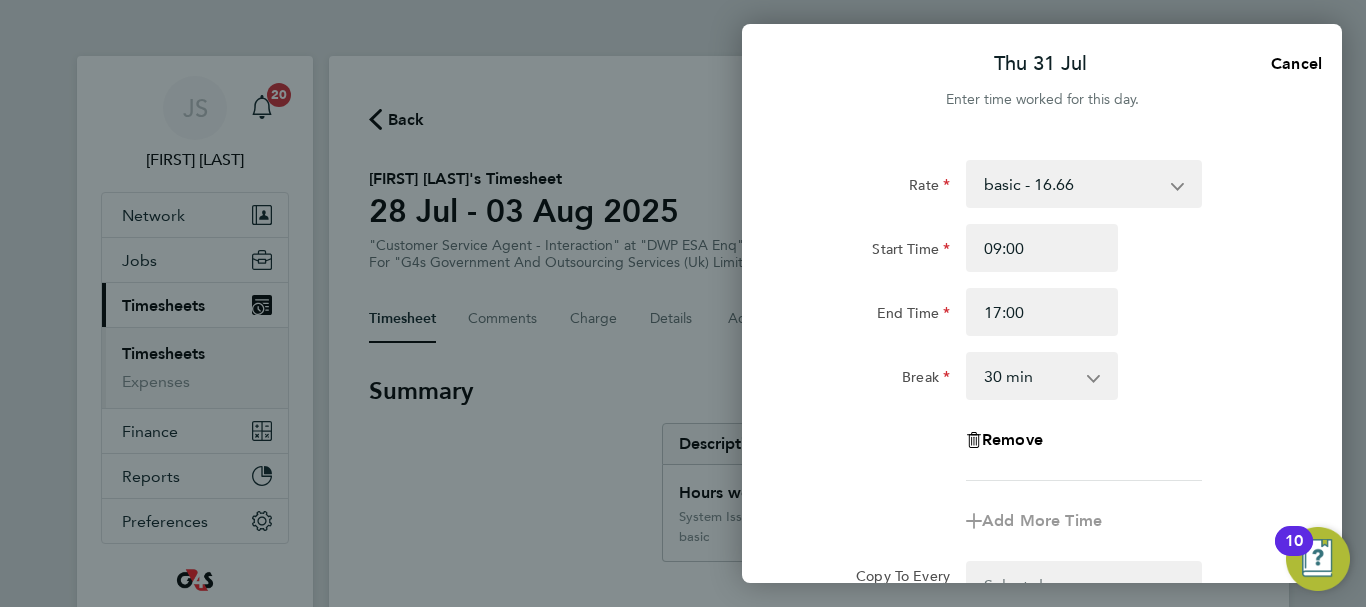 click on "Rate  basic - 16.66   System Issue Not Paid   x2 - 32.79   Annual Leave   Sick   x1.5 - 24.73   Bank Holiday   System Issue Paid - 16.66
Start Time 09:00 End Time 17:00 Break  0 min   15 min   30 min   45 min   60 min   75 min   90 min
Remove" 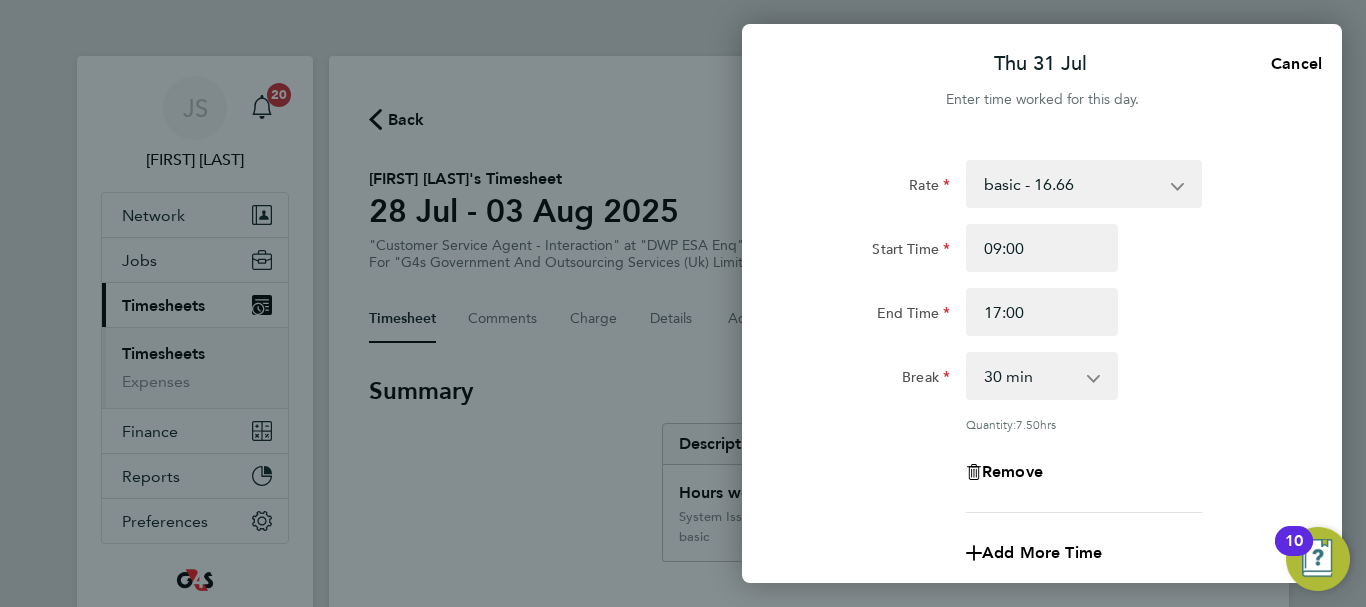 scroll, scrollTop: 200, scrollLeft: 0, axis: vertical 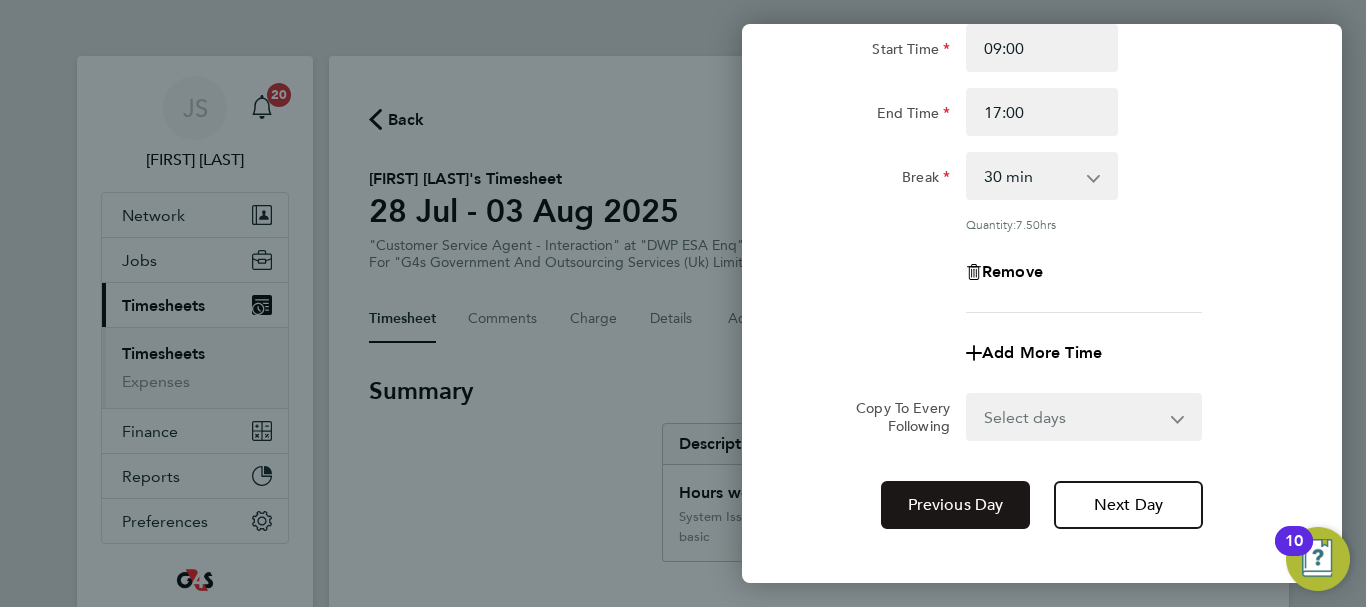 click on "Previous Day" 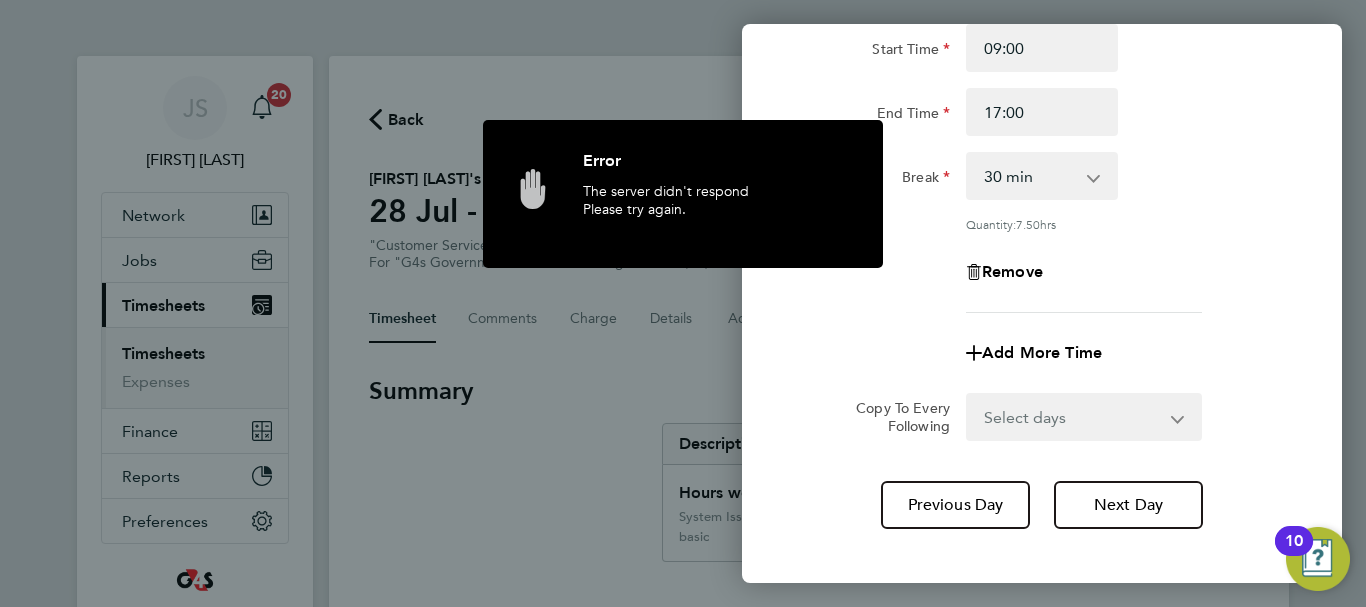 click on "Error The server didn't respond
Please try again." 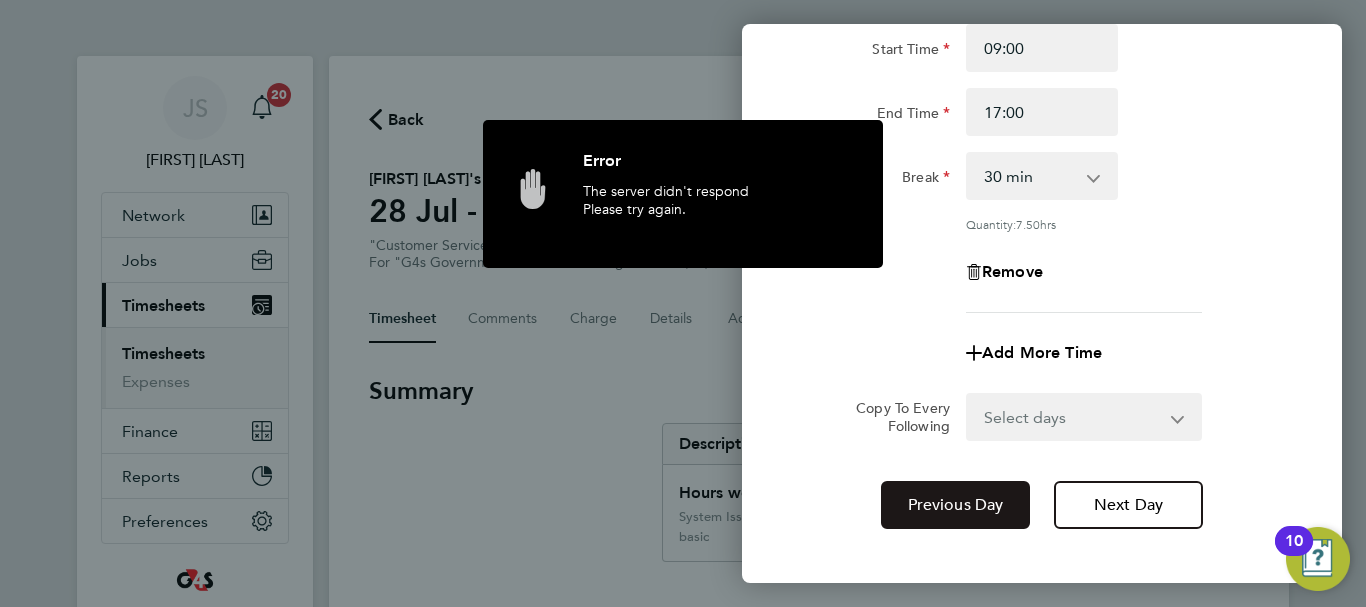 click on "Previous Day" 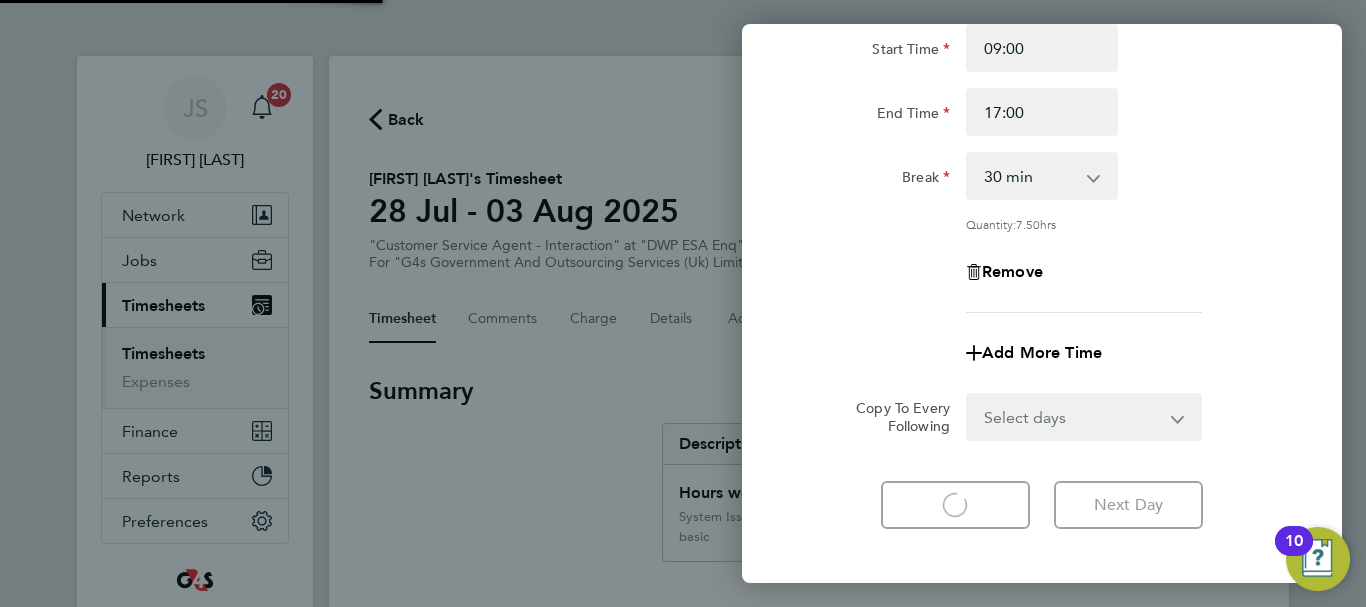 scroll, scrollTop: 105, scrollLeft: 0, axis: vertical 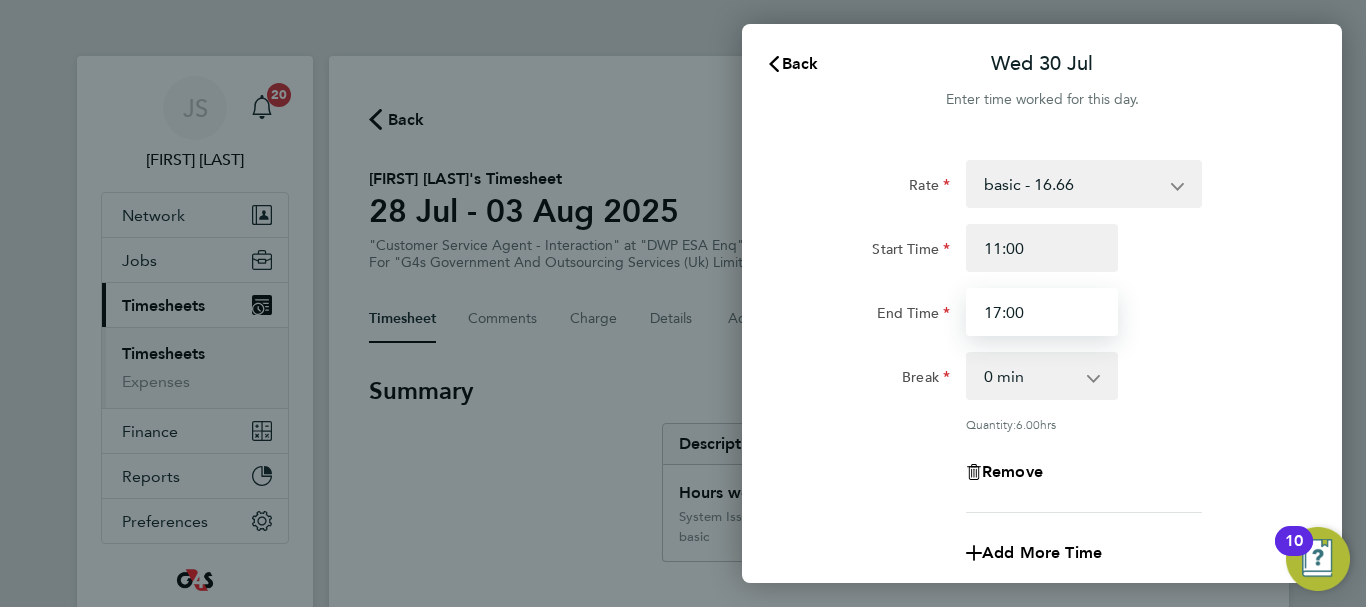 click on "17:00" at bounding box center (1042, 312) 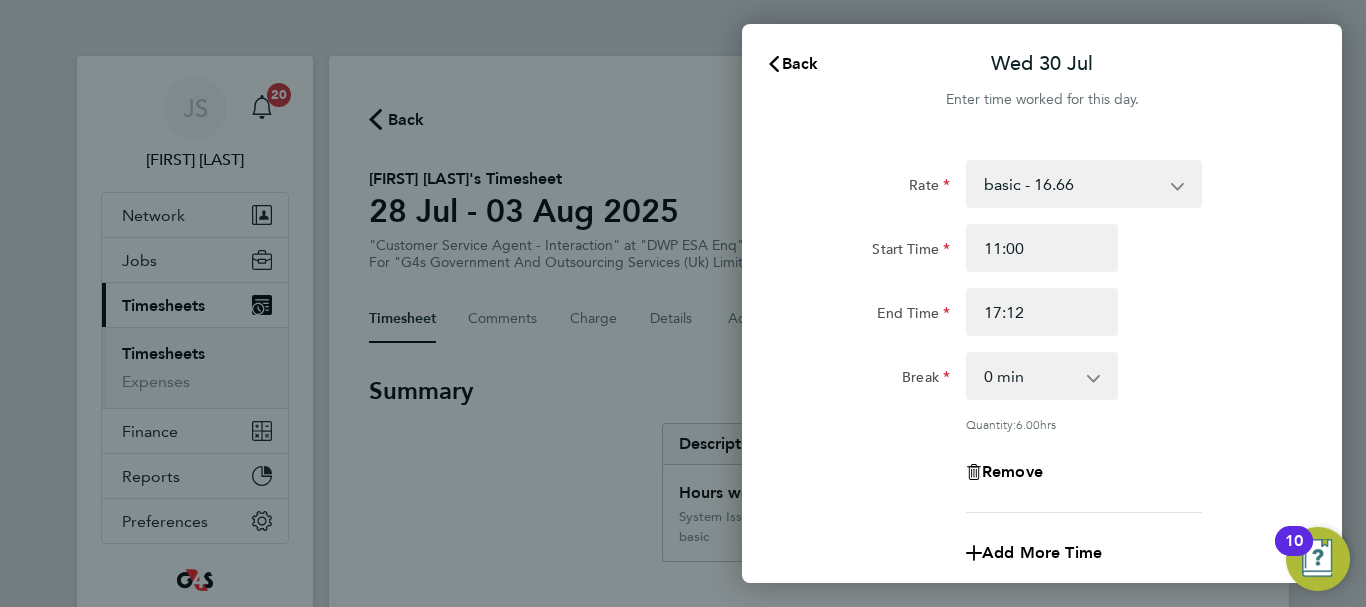 click on "Break  0 min   15 min   30 min   45 min   60 min   75 min   90 min" 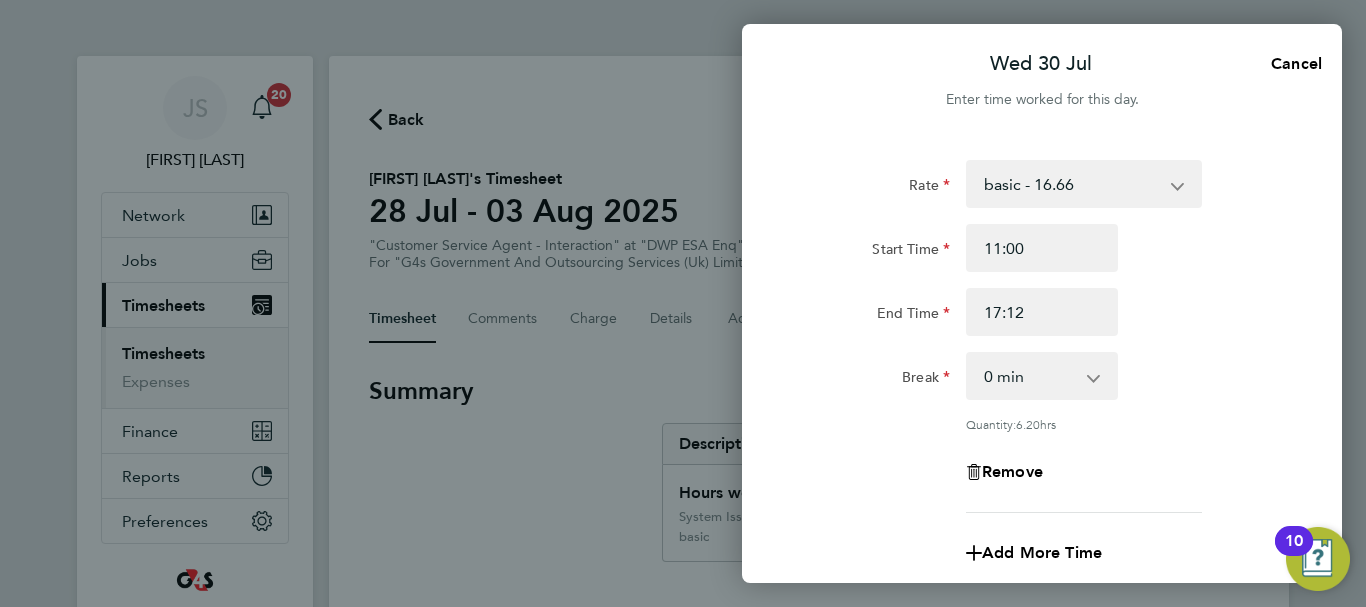 scroll, scrollTop: 200, scrollLeft: 0, axis: vertical 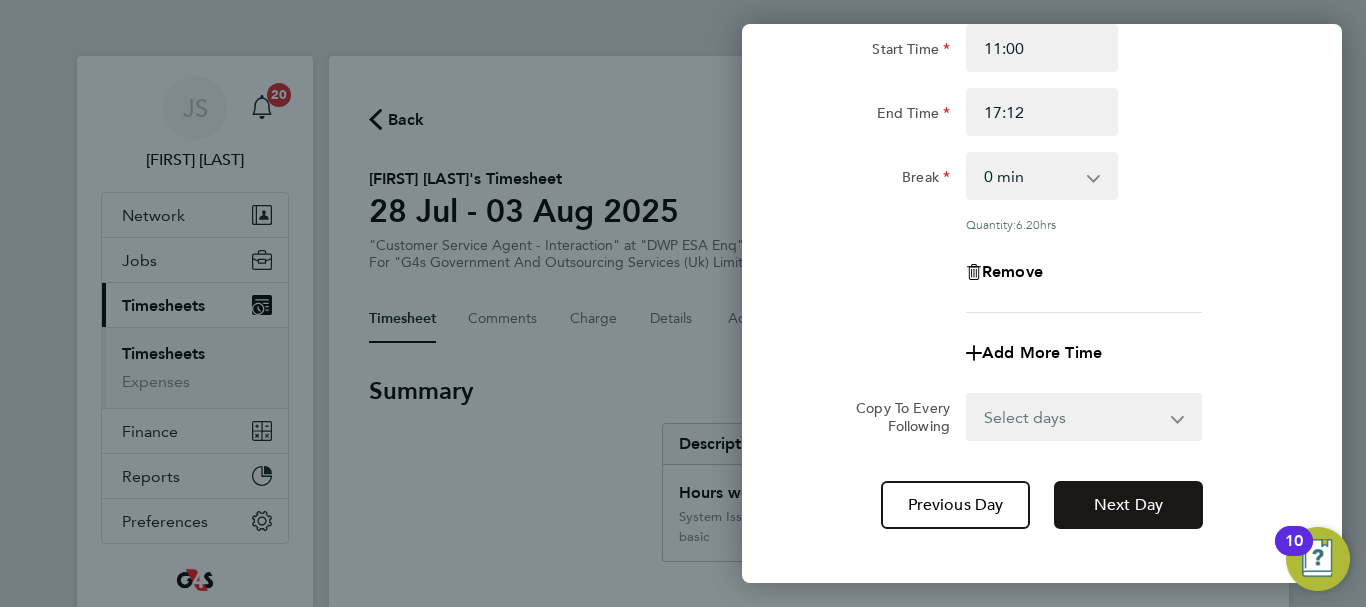 click on "Next Day" 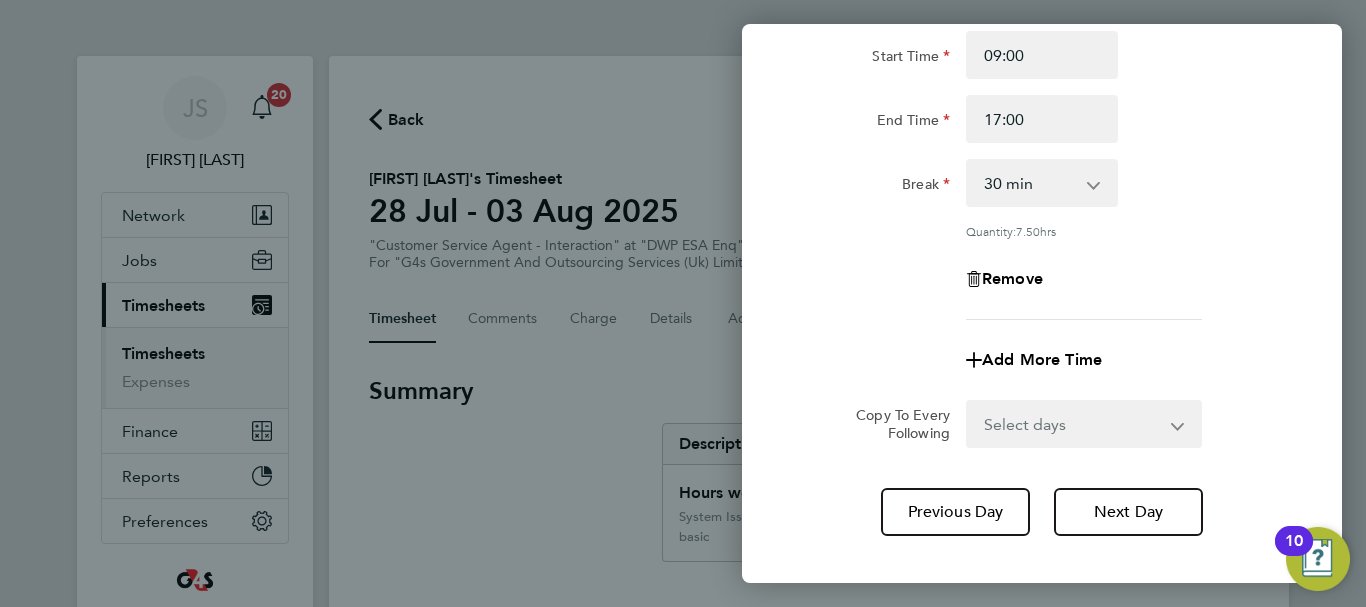 scroll, scrollTop: 200, scrollLeft: 0, axis: vertical 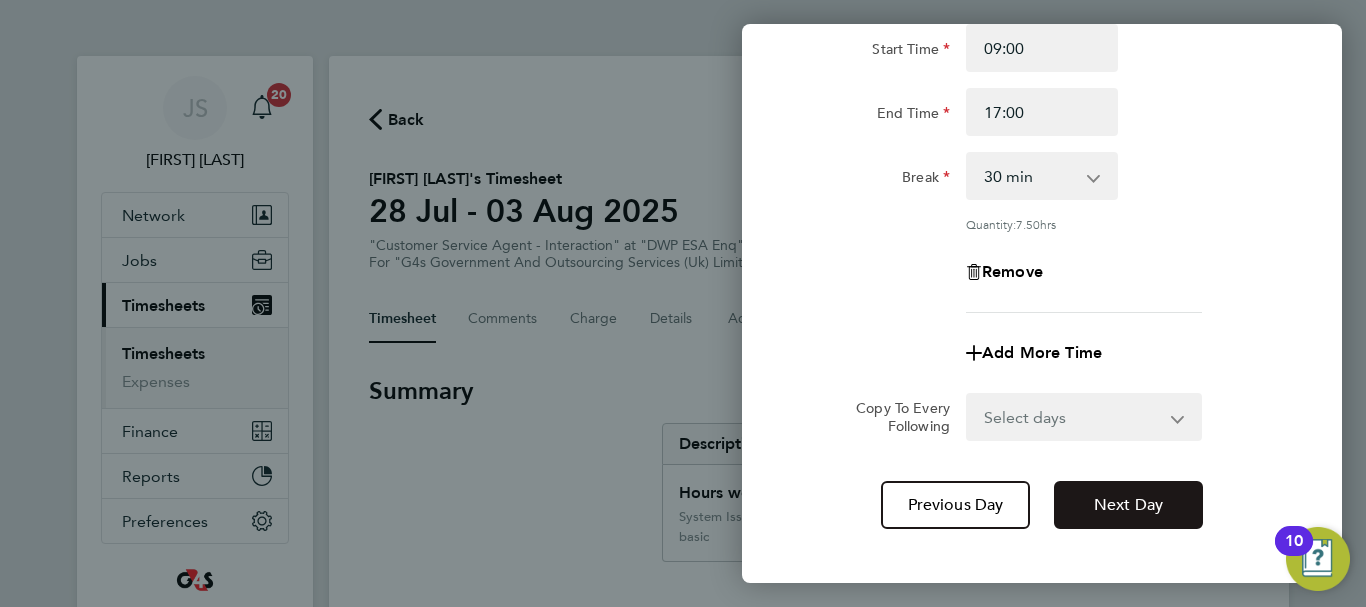 click on "Next Day" 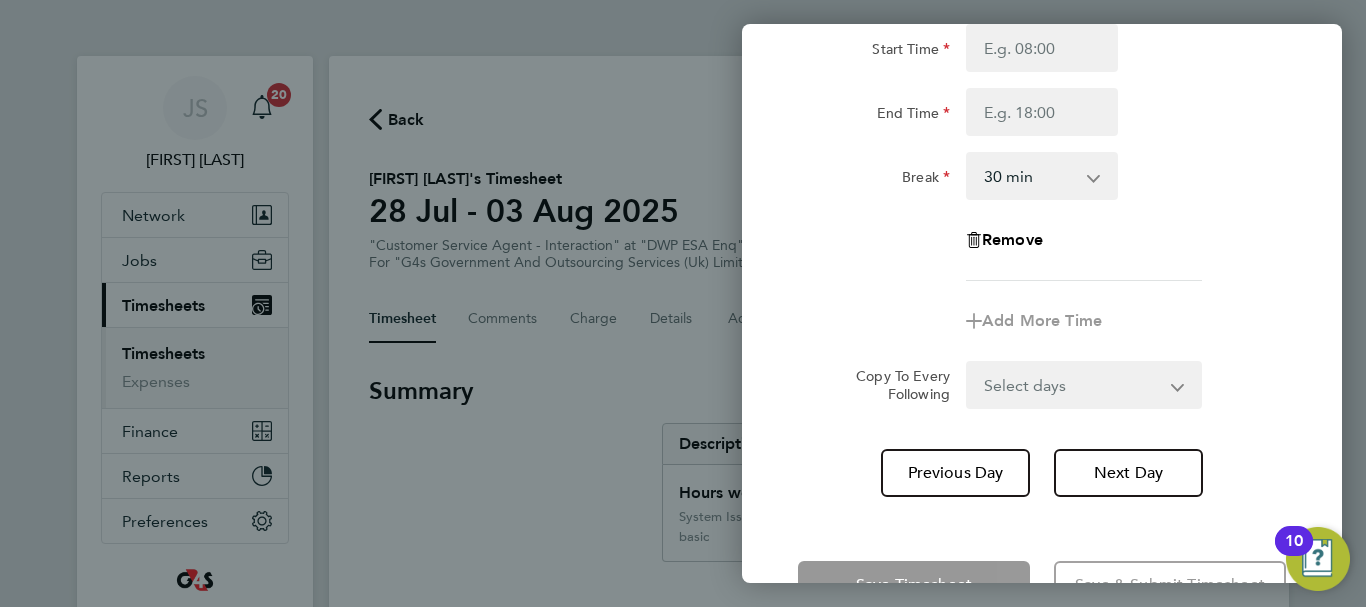 scroll, scrollTop: 100, scrollLeft: 0, axis: vertical 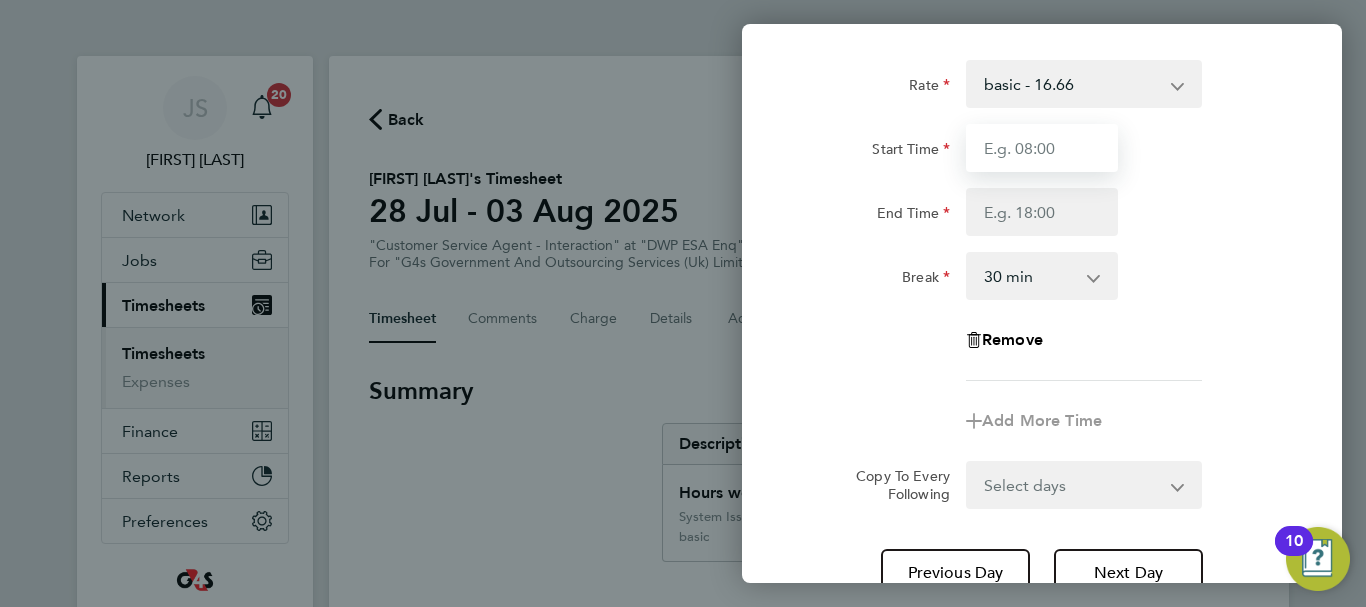 click on "Start Time" at bounding box center [1042, 148] 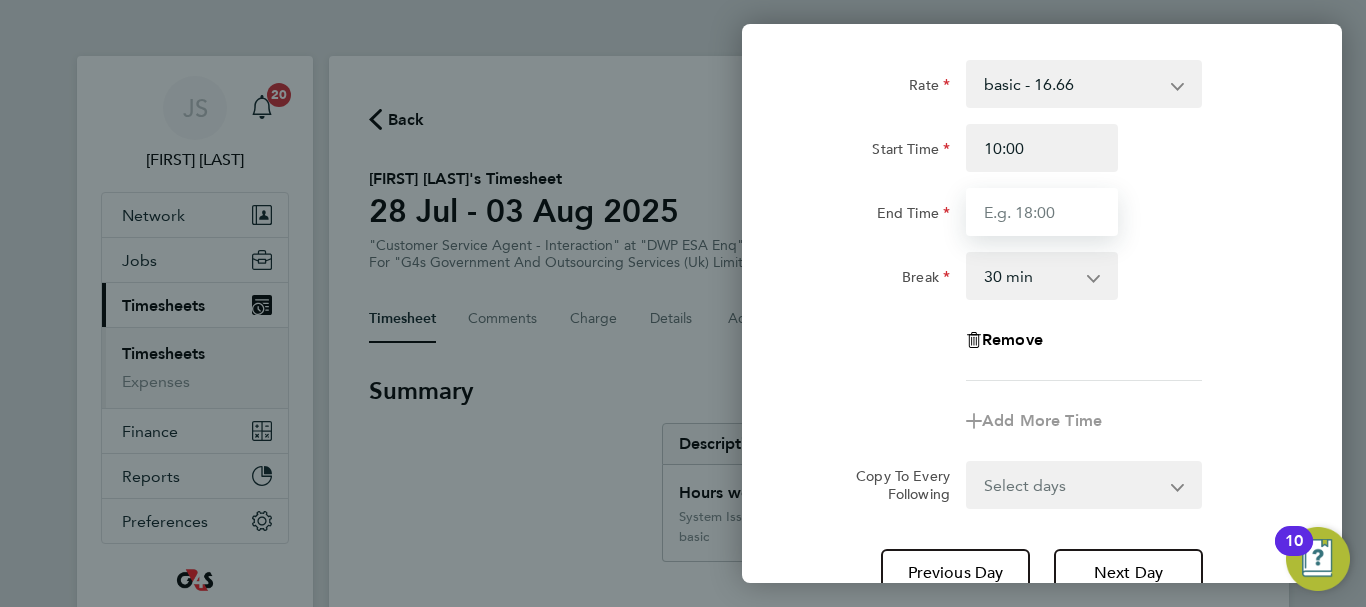 click on "End Time" at bounding box center (1042, 212) 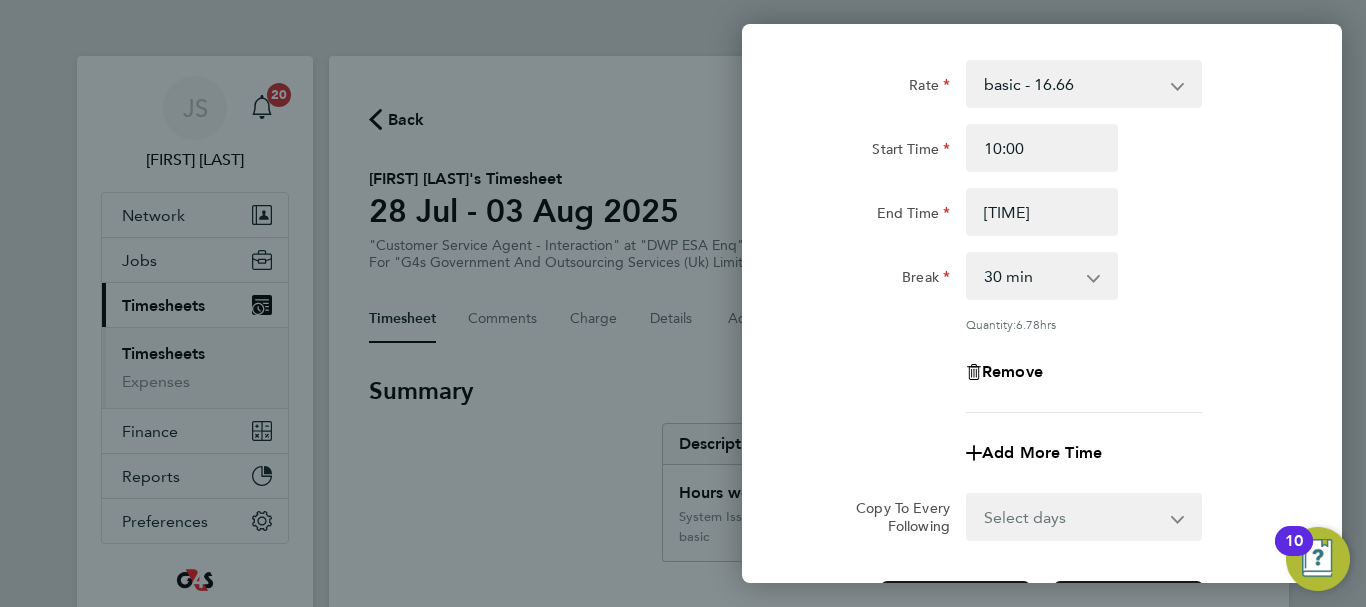 click on "Rate basic - 16.66 System Issue Not Paid x2 - 32.79 Annual Leave Sick x1.5 - 24.73 Bank Holiday System Issue Paid - 16.66
Start Time 10:00 End Time 17:17 Break 0 min 15 min 30 min 45 min 60 min 75 min 90 min
Quantity: 6.78 hrs
Remove" 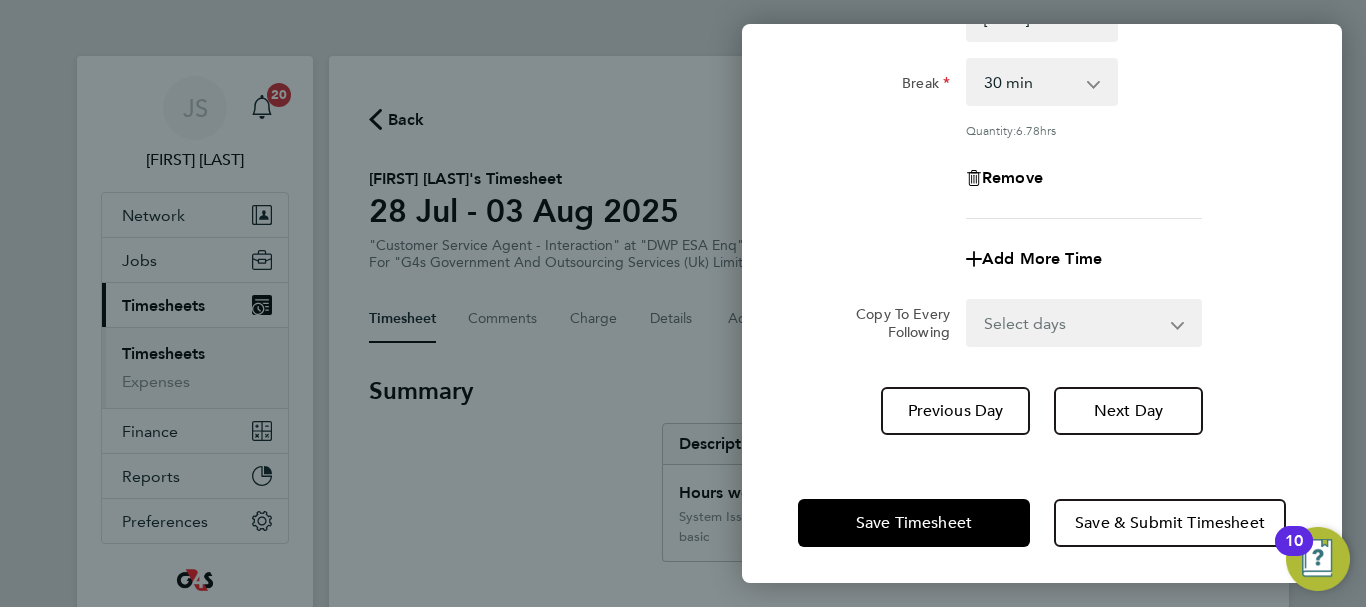 scroll, scrollTop: 296, scrollLeft: 0, axis: vertical 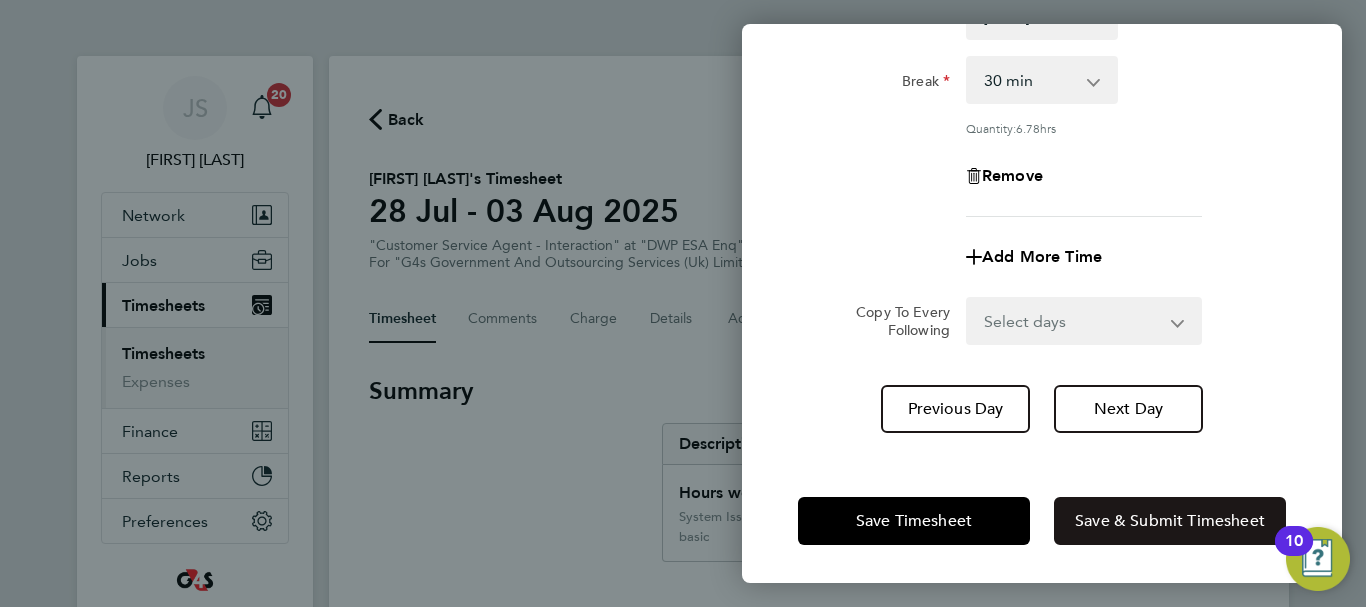 click on "Save & Submit Timesheet" 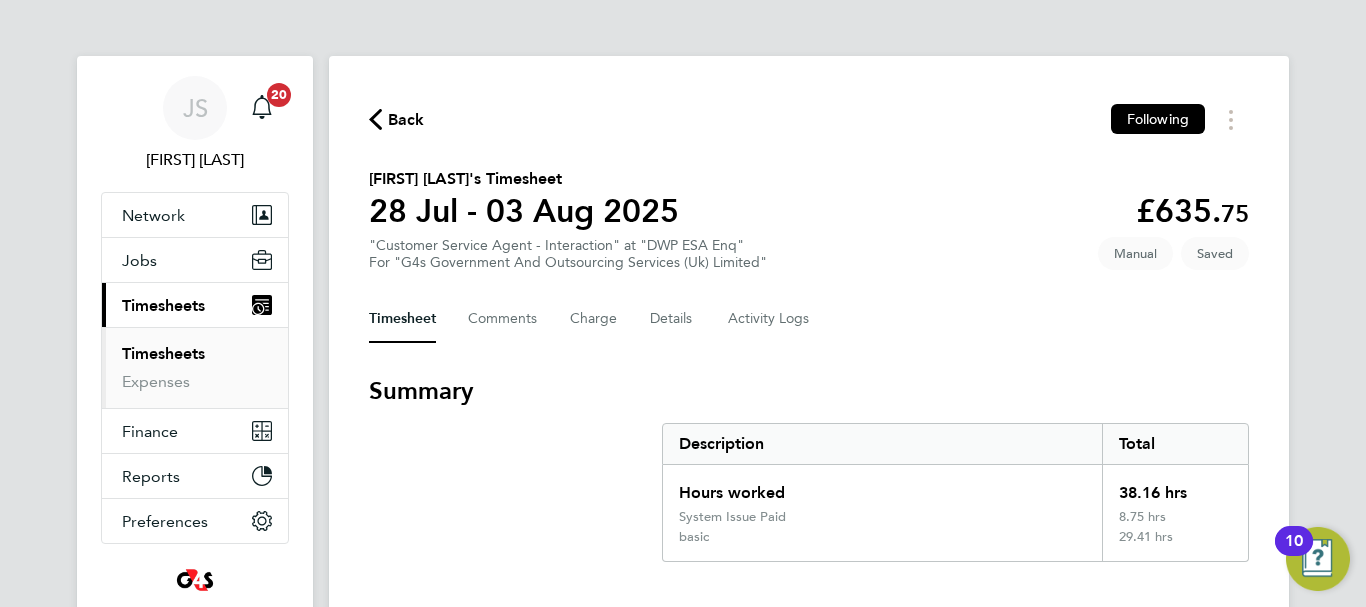 click on "Back" 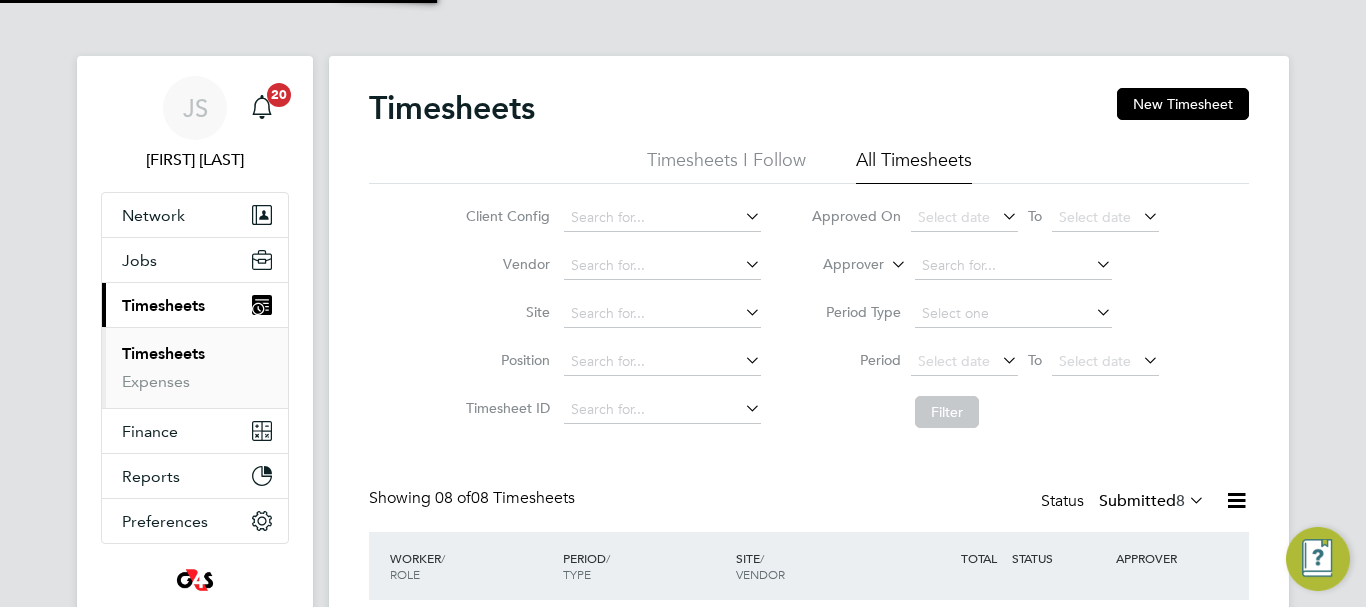 scroll, scrollTop: 10, scrollLeft: 10, axis: both 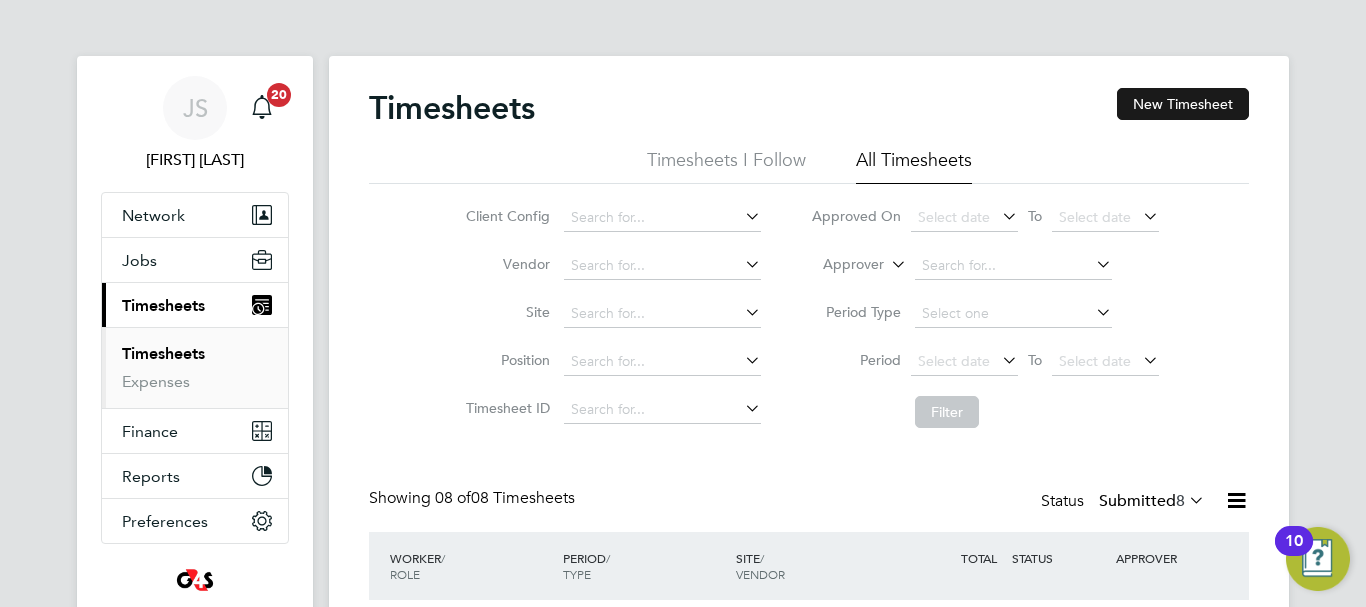 click on "New Timesheet" 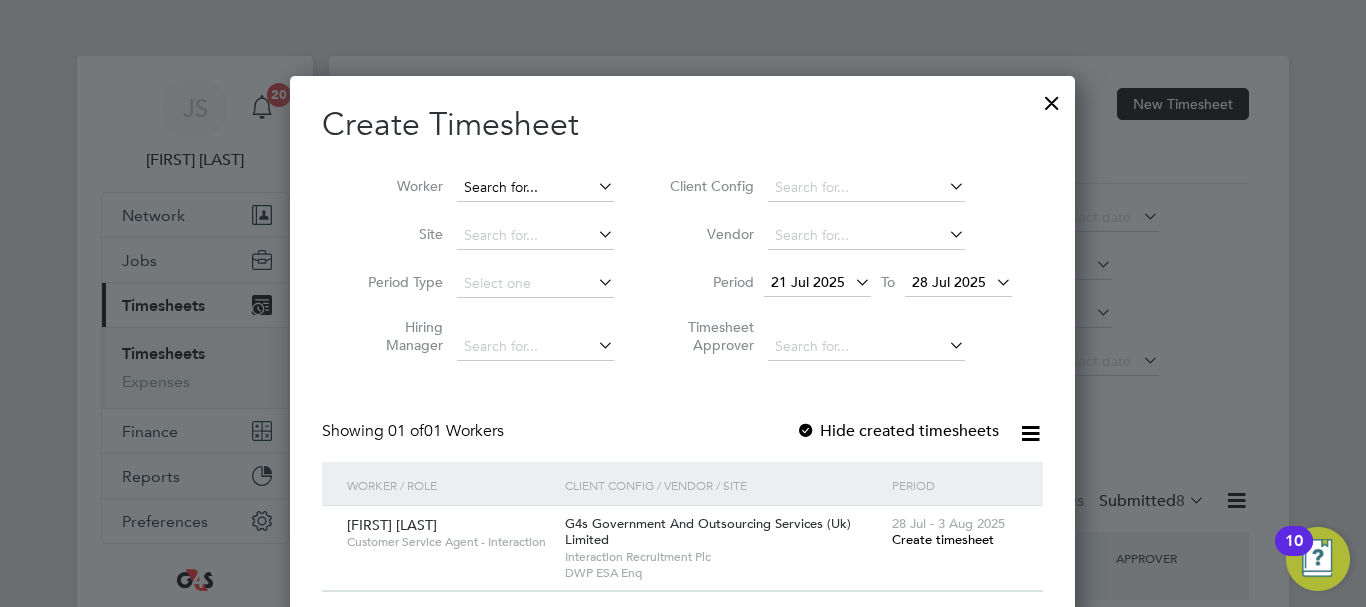 drag, startPoint x: 513, startPoint y: 173, endPoint x: 516, endPoint y: 184, distance: 11.401754 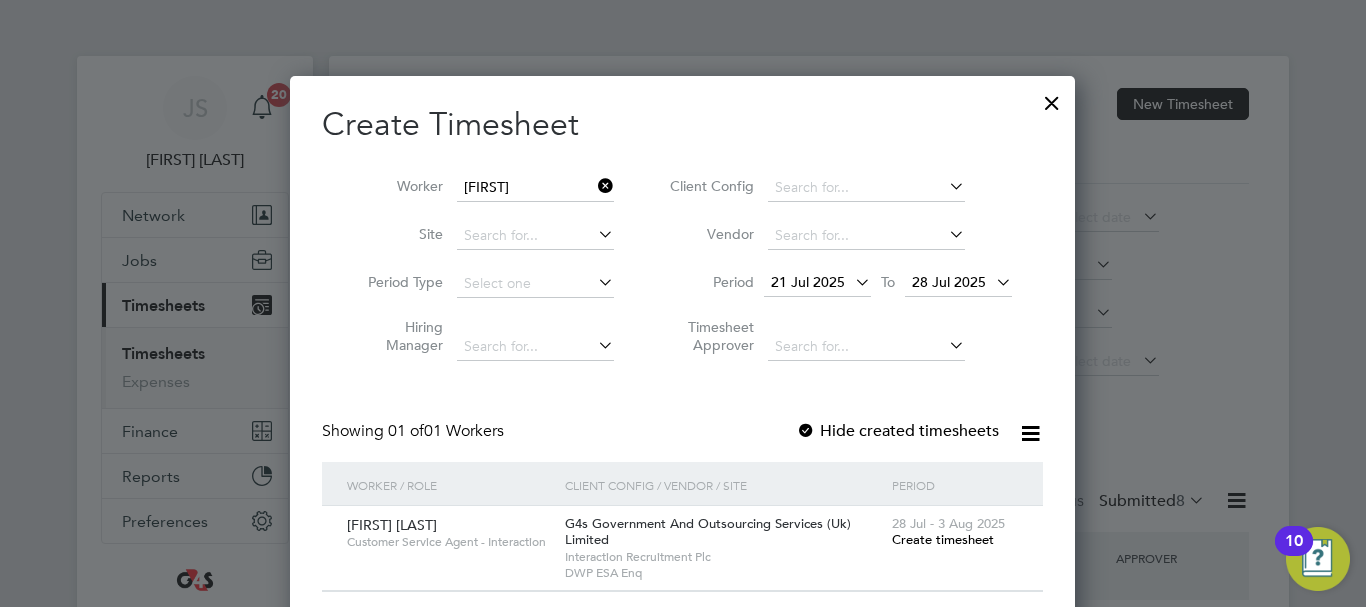 click on "[FIRST] [LAST]" 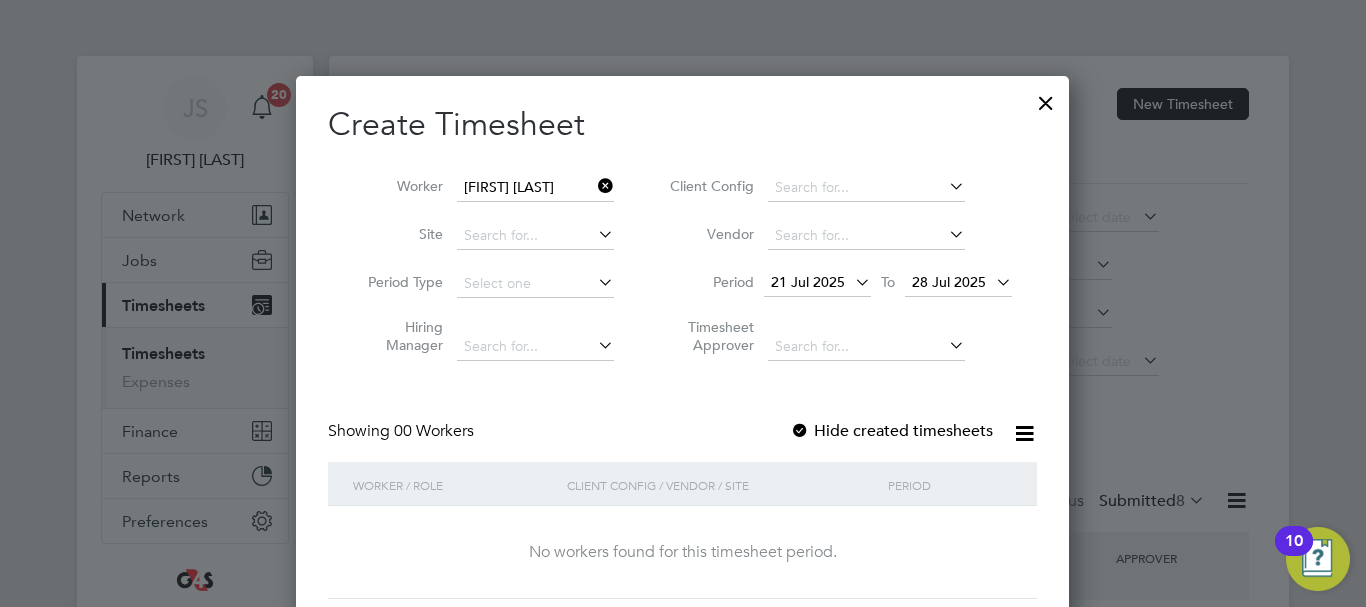 click on "Hide created timesheets" at bounding box center (891, 431) 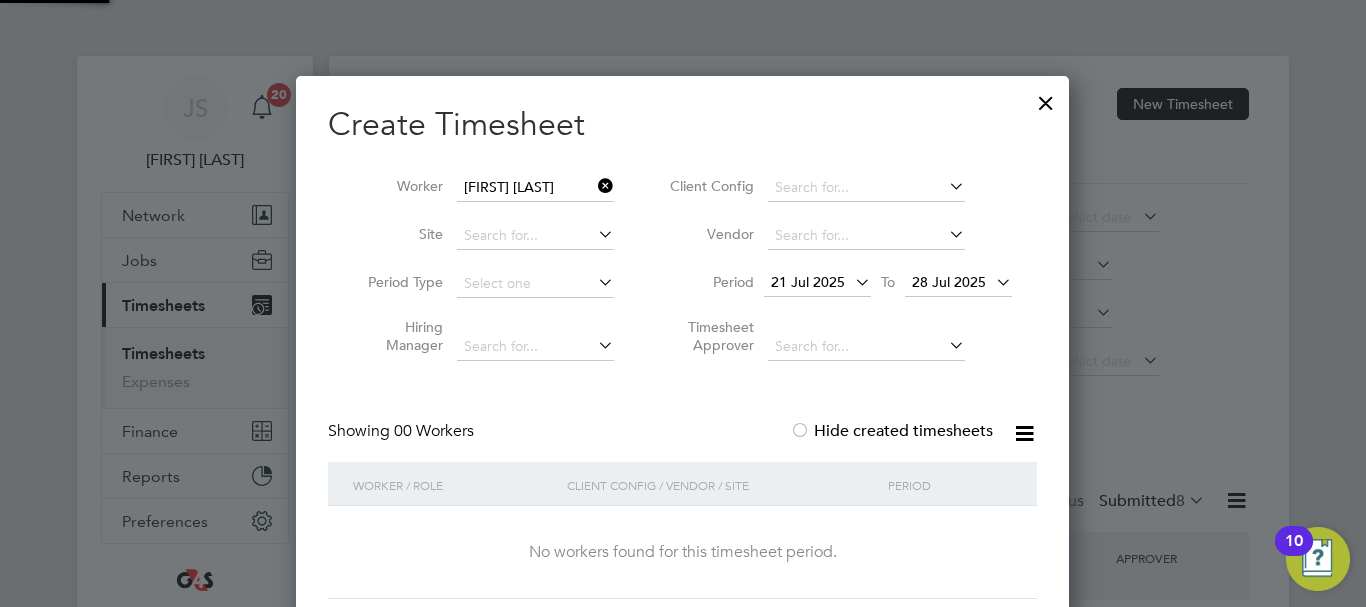 click on "Hide created timesheets" at bounding box center [891, 431] 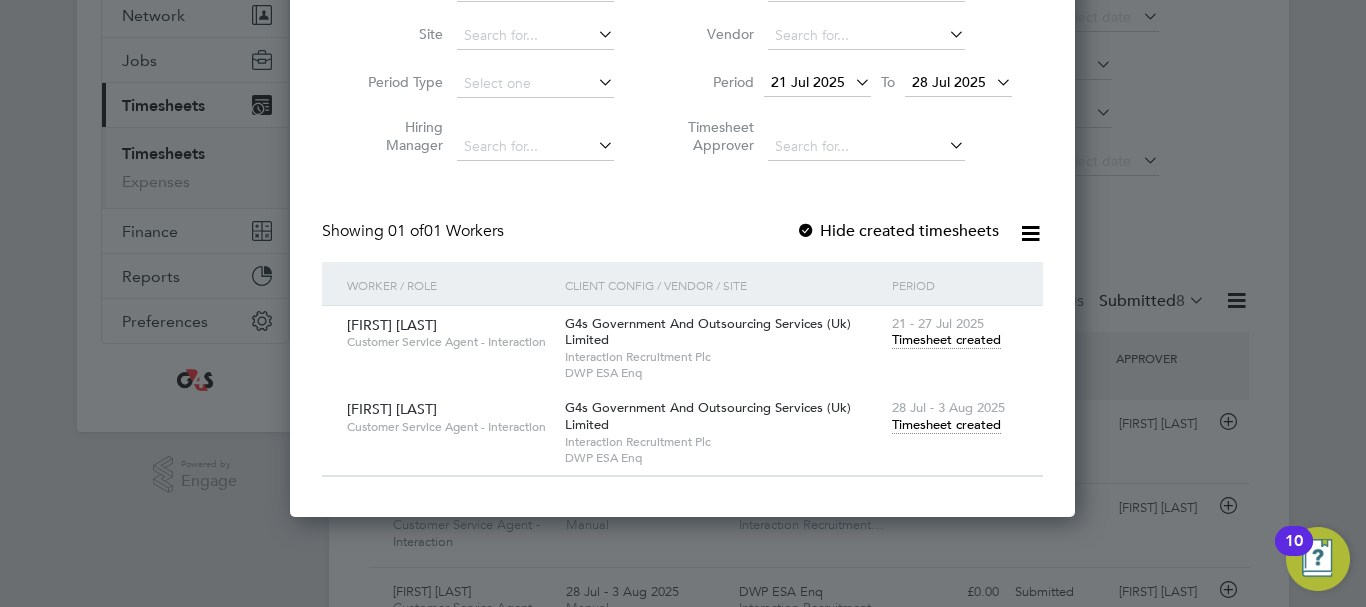 click 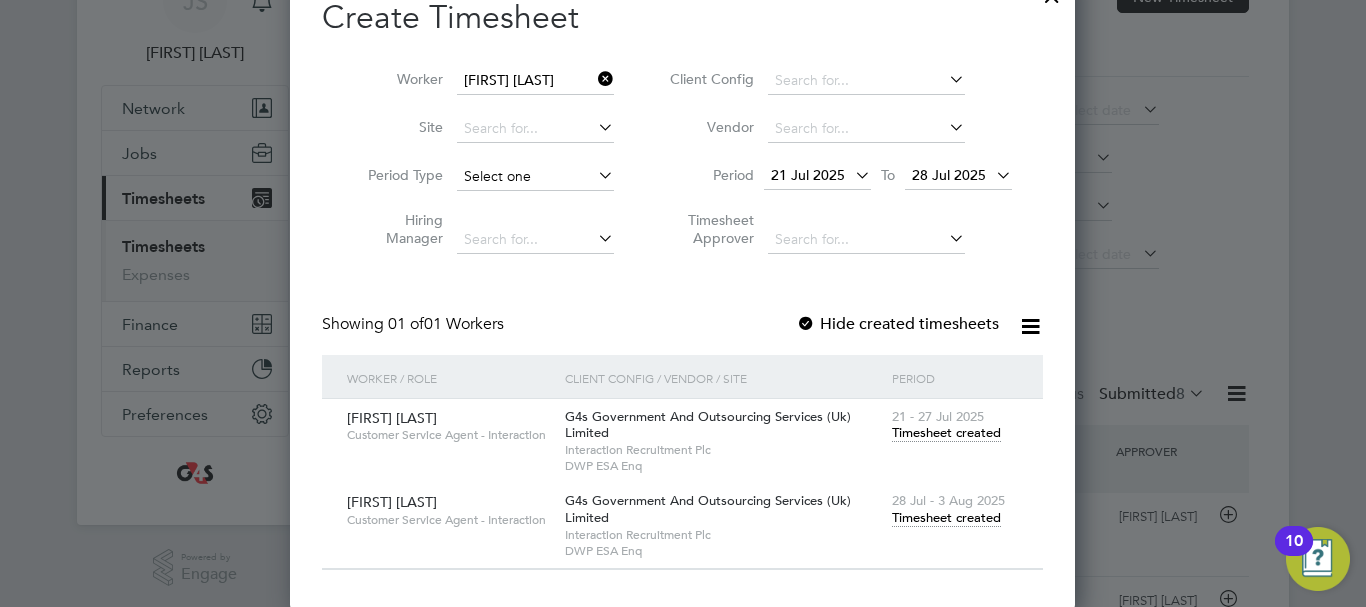 scroll, scrollTop: 0, scrollLeft: 0, axis: both 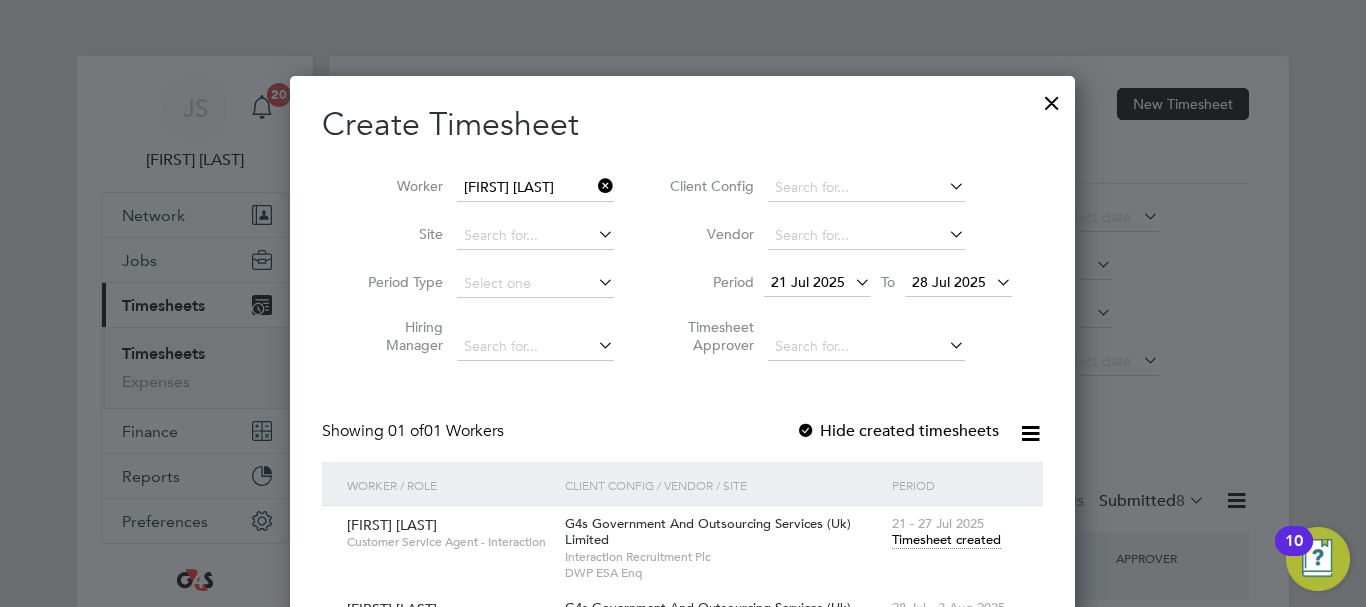 click at bounding box center (1052, 98) 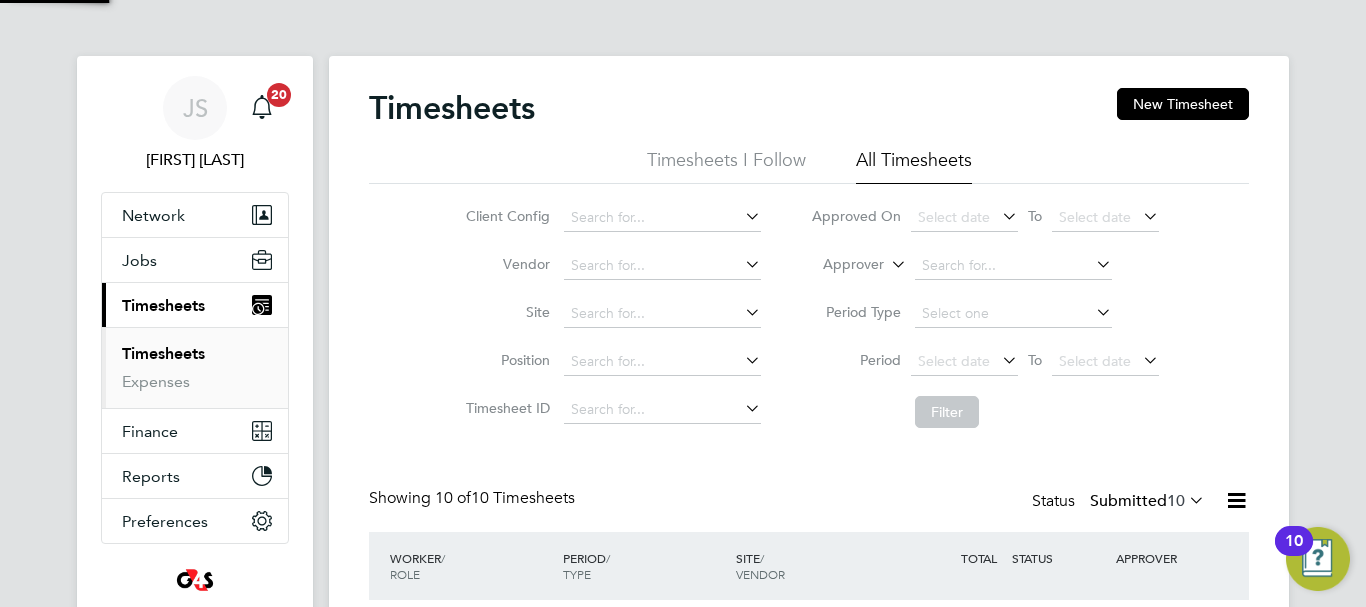scroll, scrollTop: 10, scrollLeft: 10, axis: both 